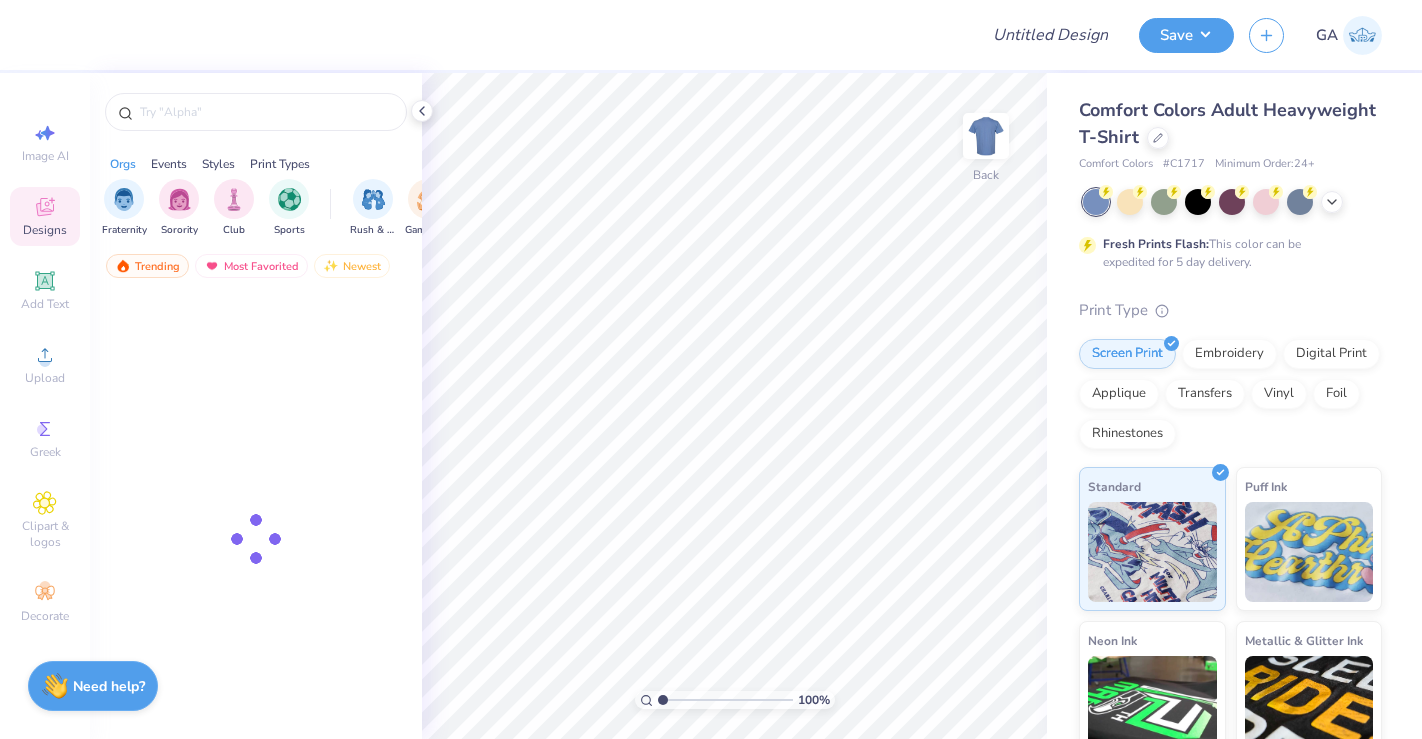 scroll, scrollTop: 0, scrollLeft: 0, axis: both 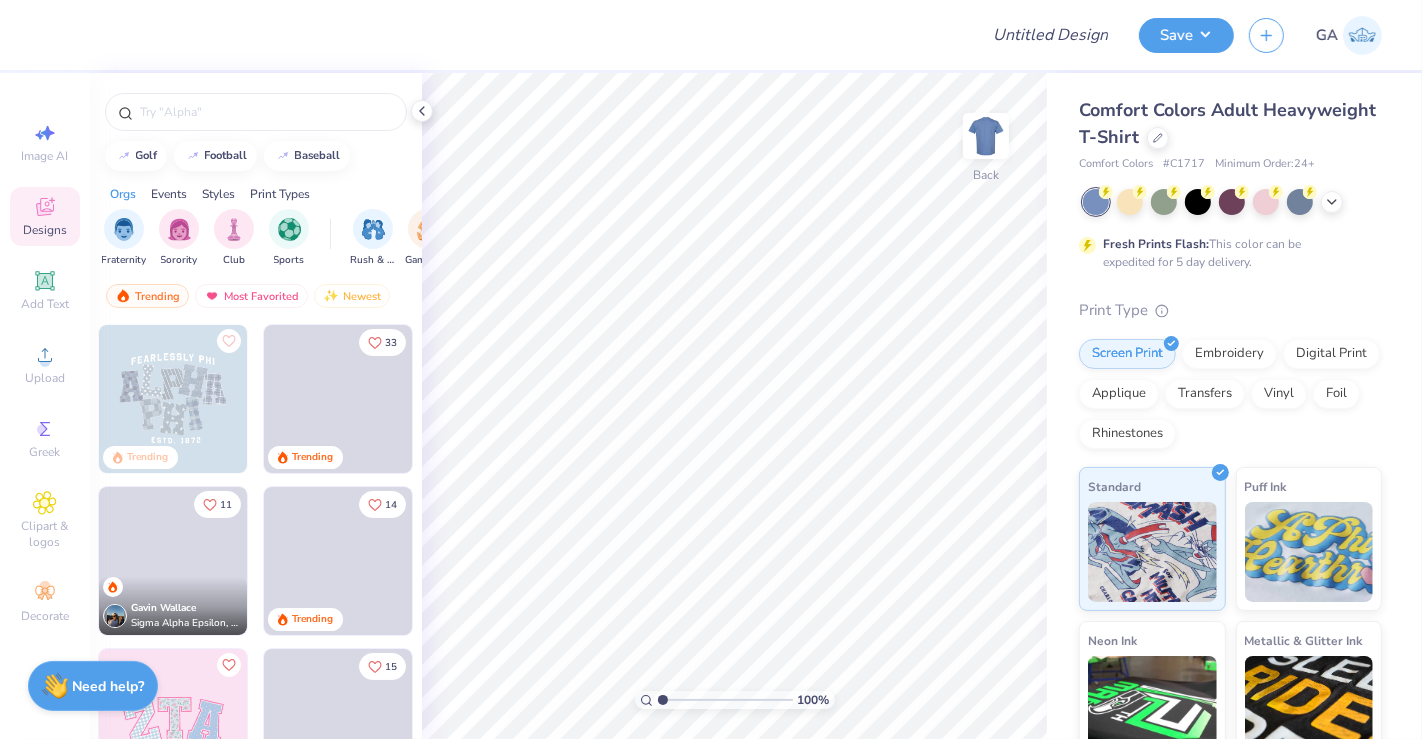 drag, startPoint x: 1271, startPoint y: 184, endPoint x: 1274, endPoint y: 327, distance: 143.03146 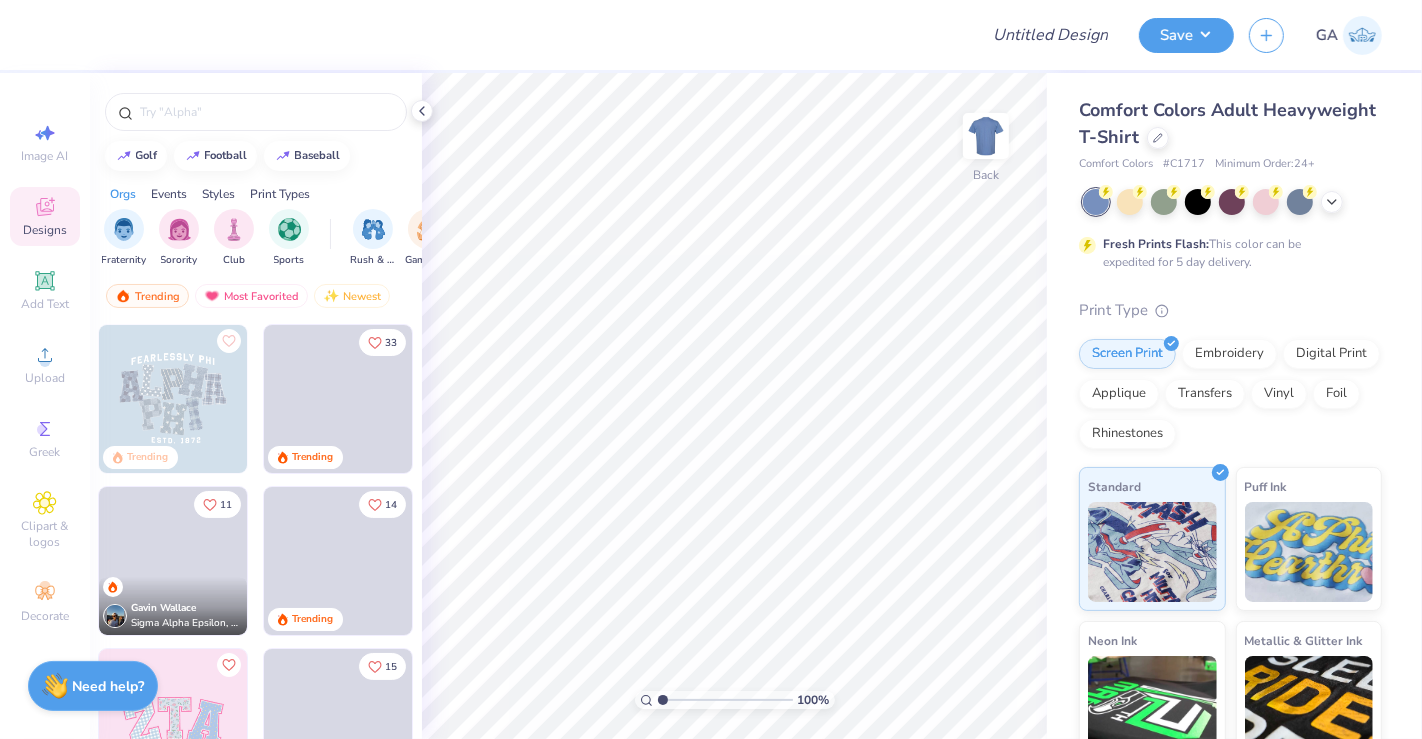 click on "Comfort Colors Adult Heavyweight T-Shirt Comfort Colors # C1717 Minimum Order:  24 +   Fresh Prints Flash:  This color can be expedited for 5 day delivery. Print Type Screen Print Embroidery Digital Print Applique Transfers Vinyl Foil Rhinestones Standard Puff Ink Neon Ink Metallic & Glitter Ink Glow in the Dark Ink Water based Ink" at bounding box center (1230, 508) 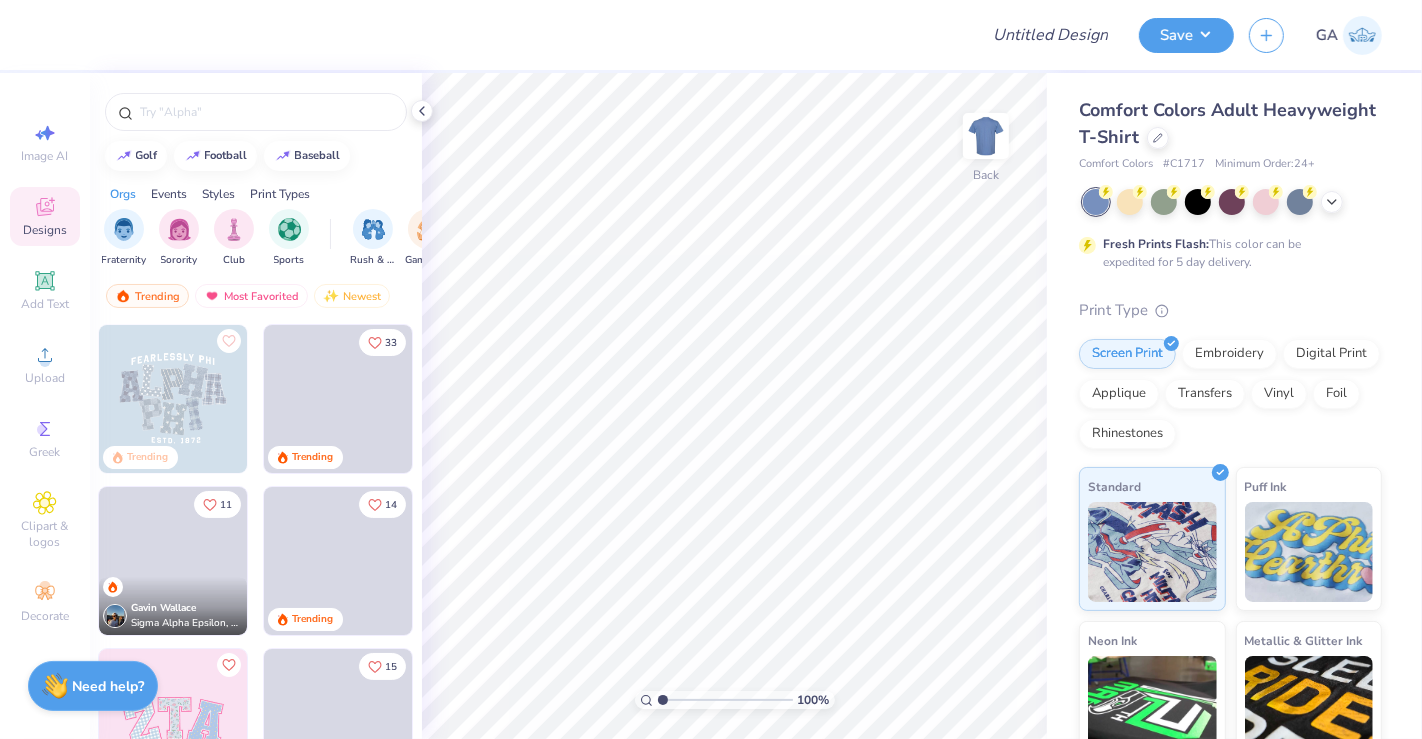 click on "Comfort Colors Adult Heavyweight T-Shirt Comfort Colors # C1717 Minimum Order:  24 +   Fresh Prints Flash:  This color can be expedited for 5 day delivery. Print Type Screen Print Embroidery Digital Print Applique Transfers Vinyl Foil Rhinestones Standard Puff Ink Neon Ink Metallic & Glitter Ink Glow in the Dark Ink Water based Ink" at bounding box center (1230, 508) 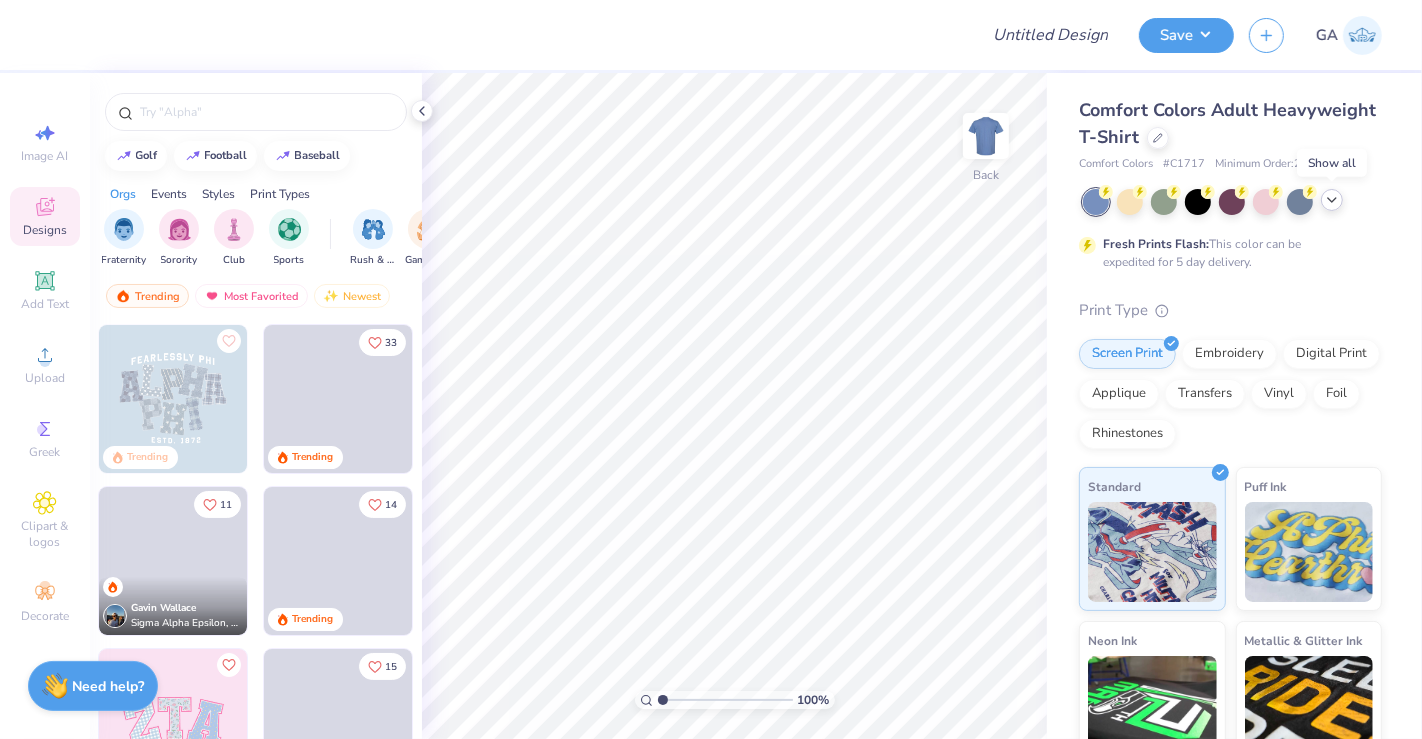 click at bounding box center (1332, 200) 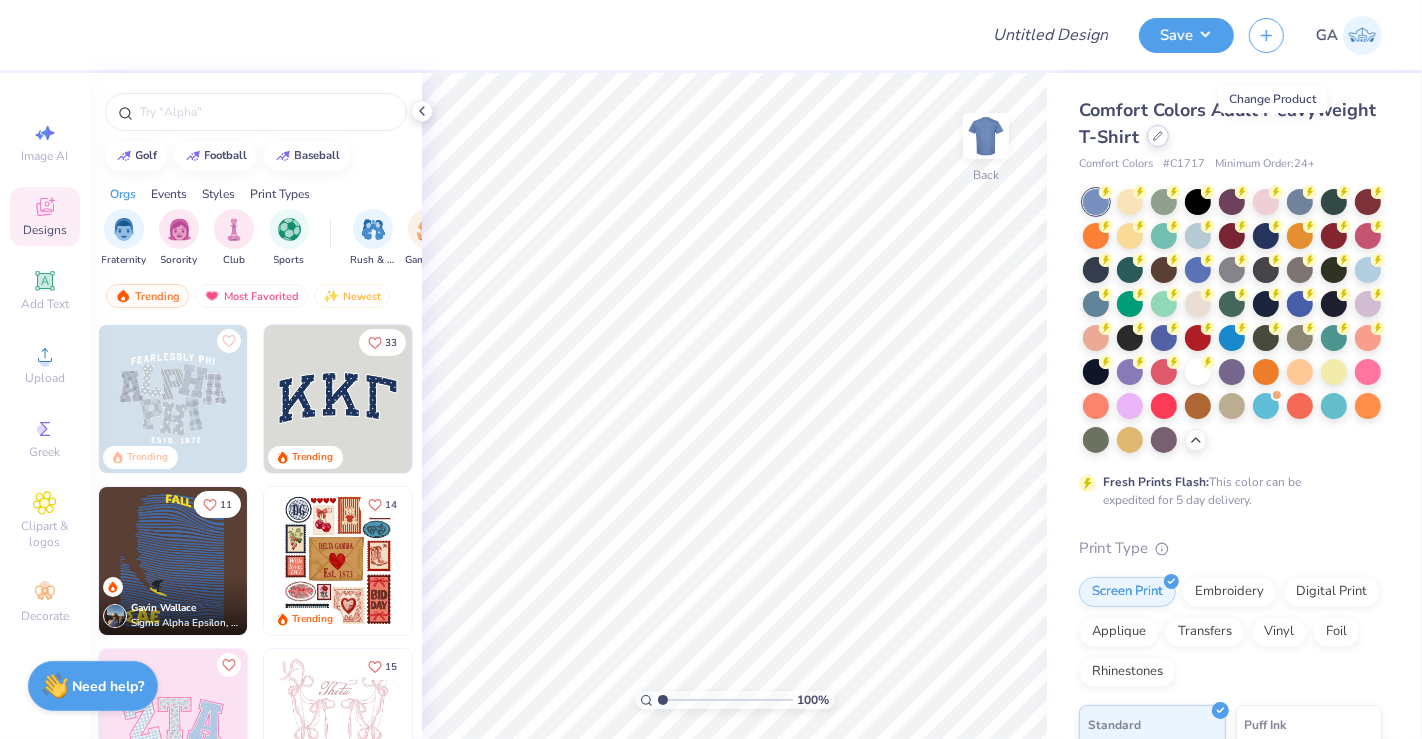 click 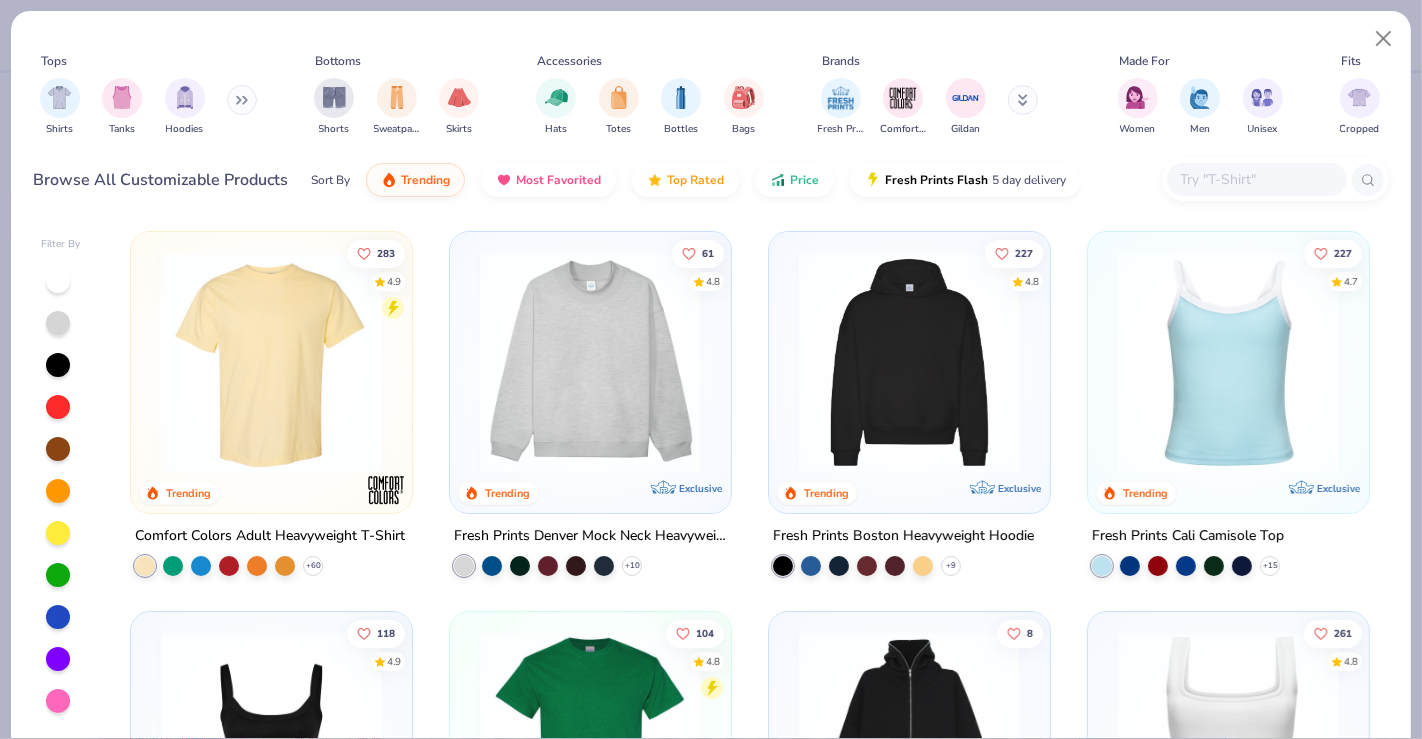 click at bounding box center [590, 362] 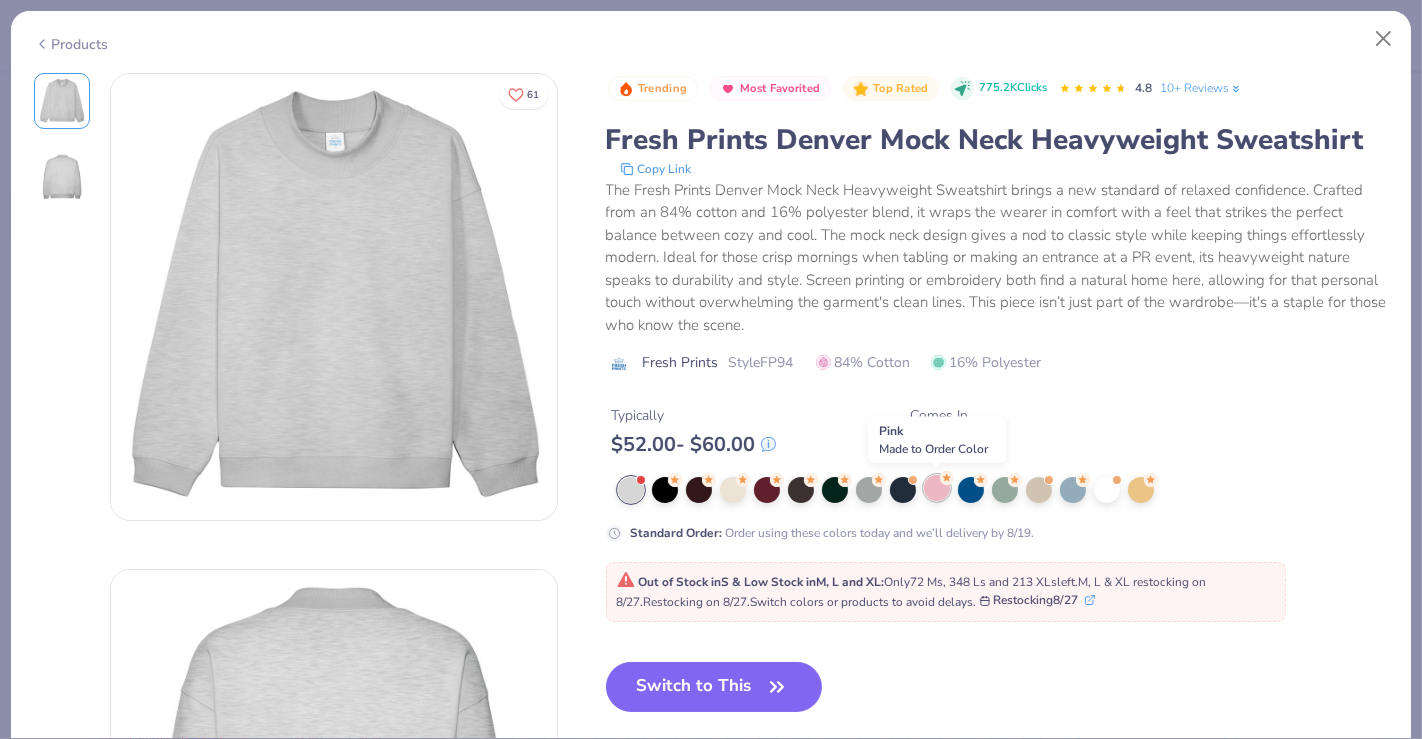 click at bounding box center [937, 488] 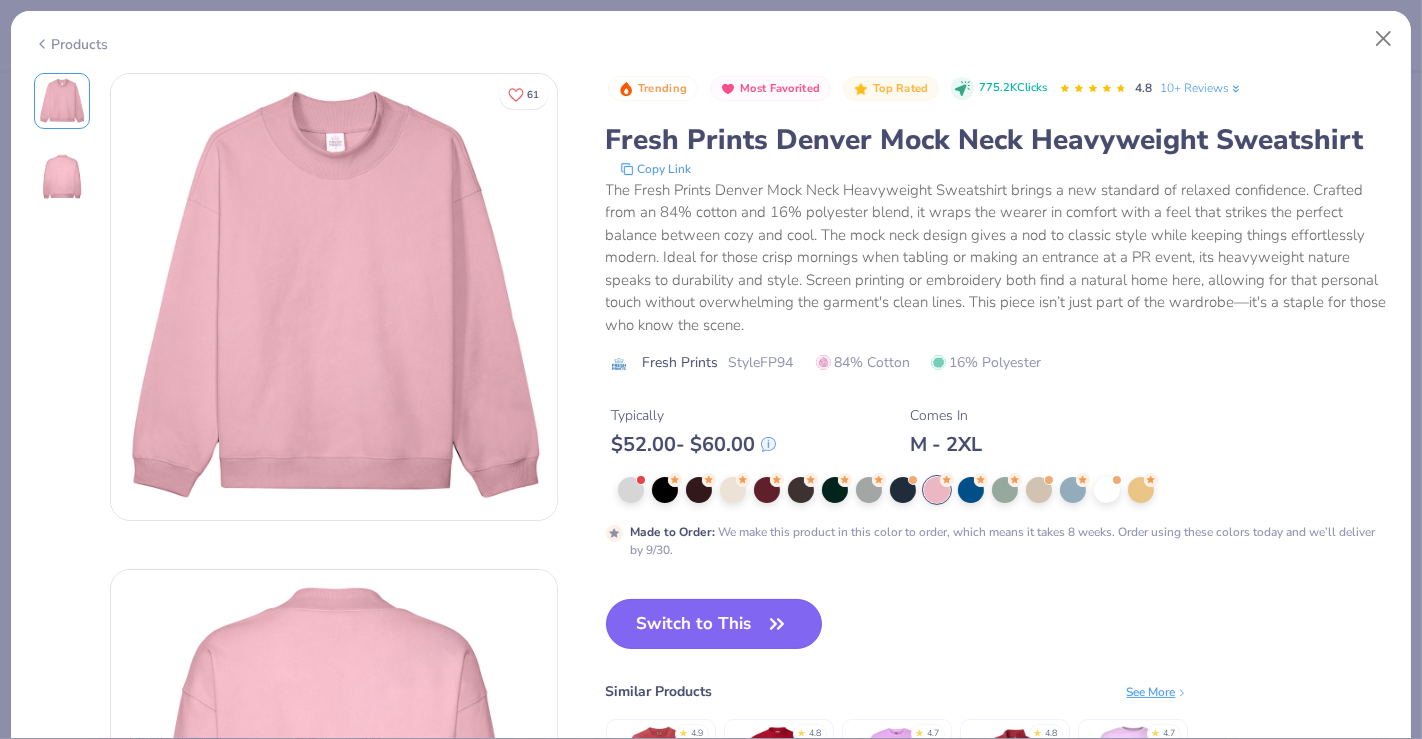 click on "Switch to This" at bounding box center (714, 624) 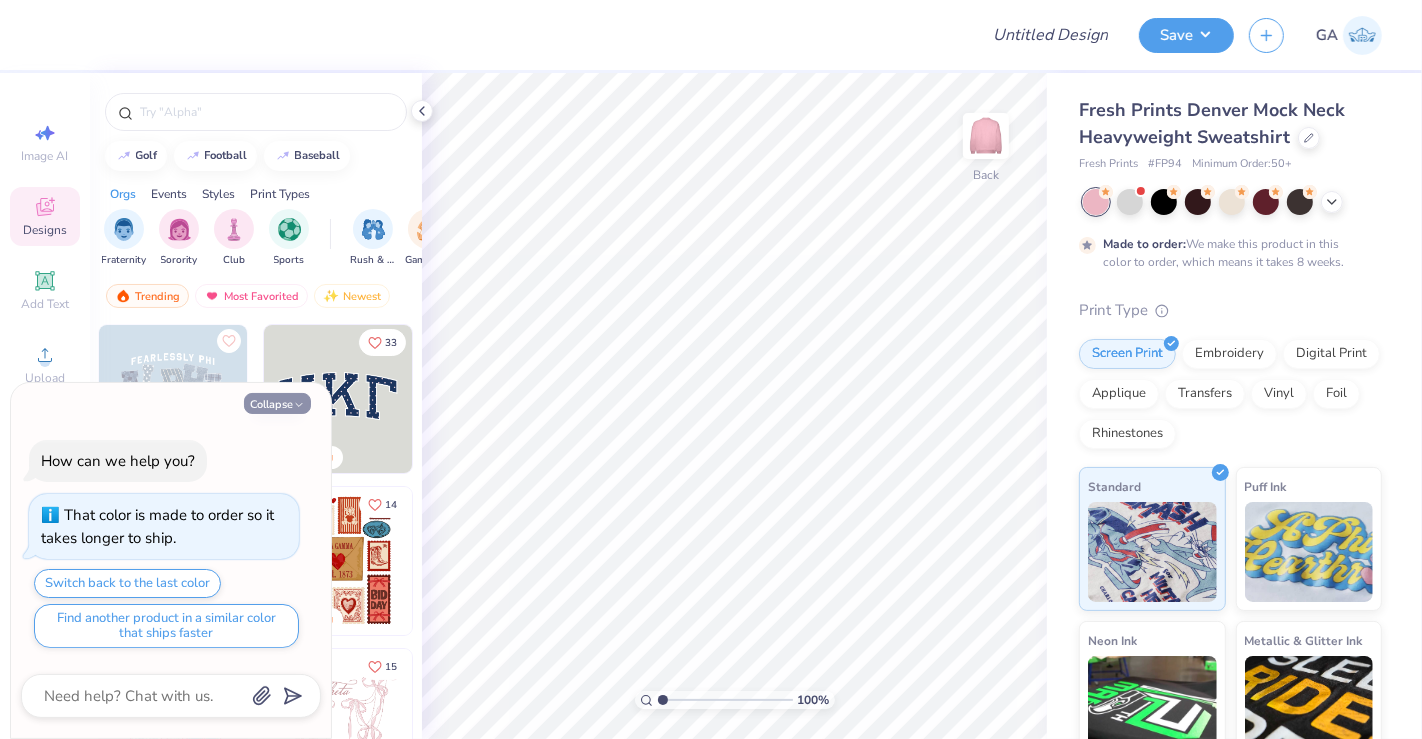 click on "Collapse" at bounding box center [277, 403] 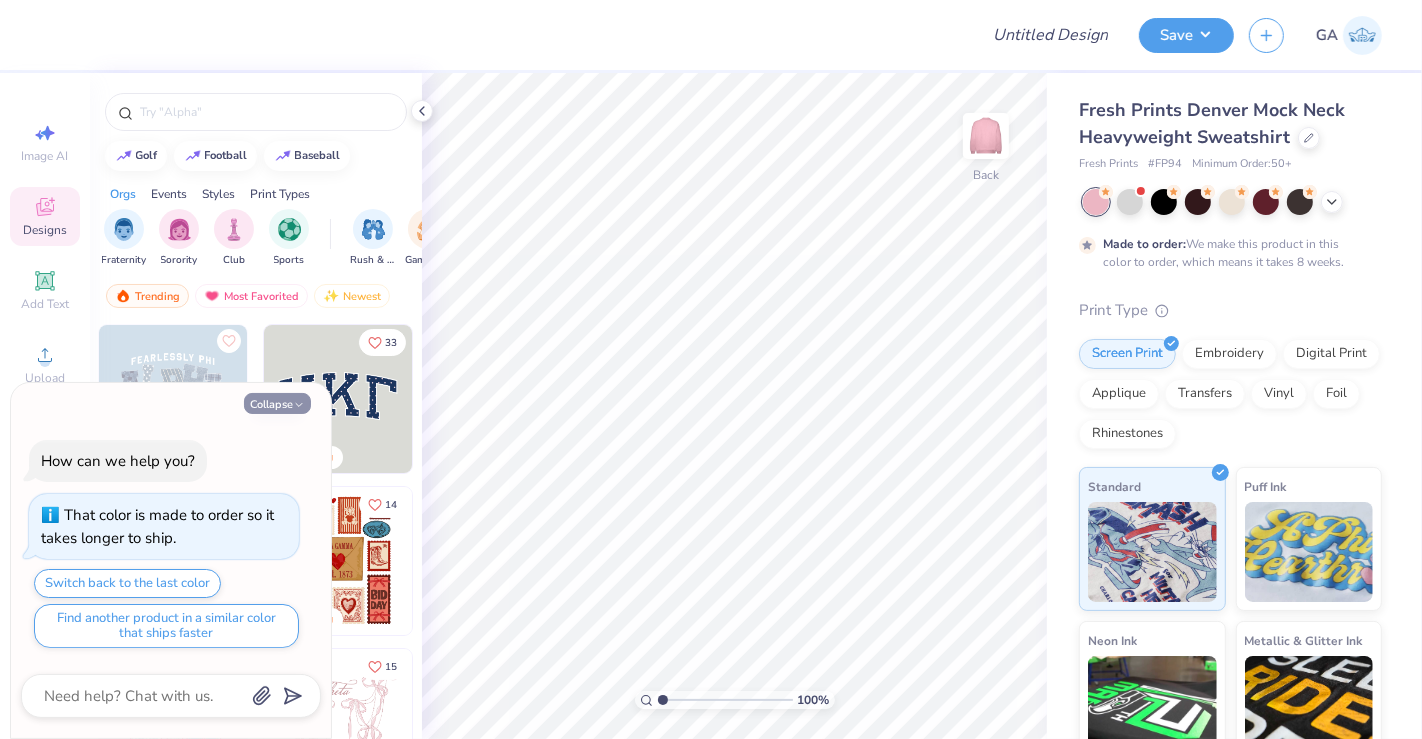 type on "x" 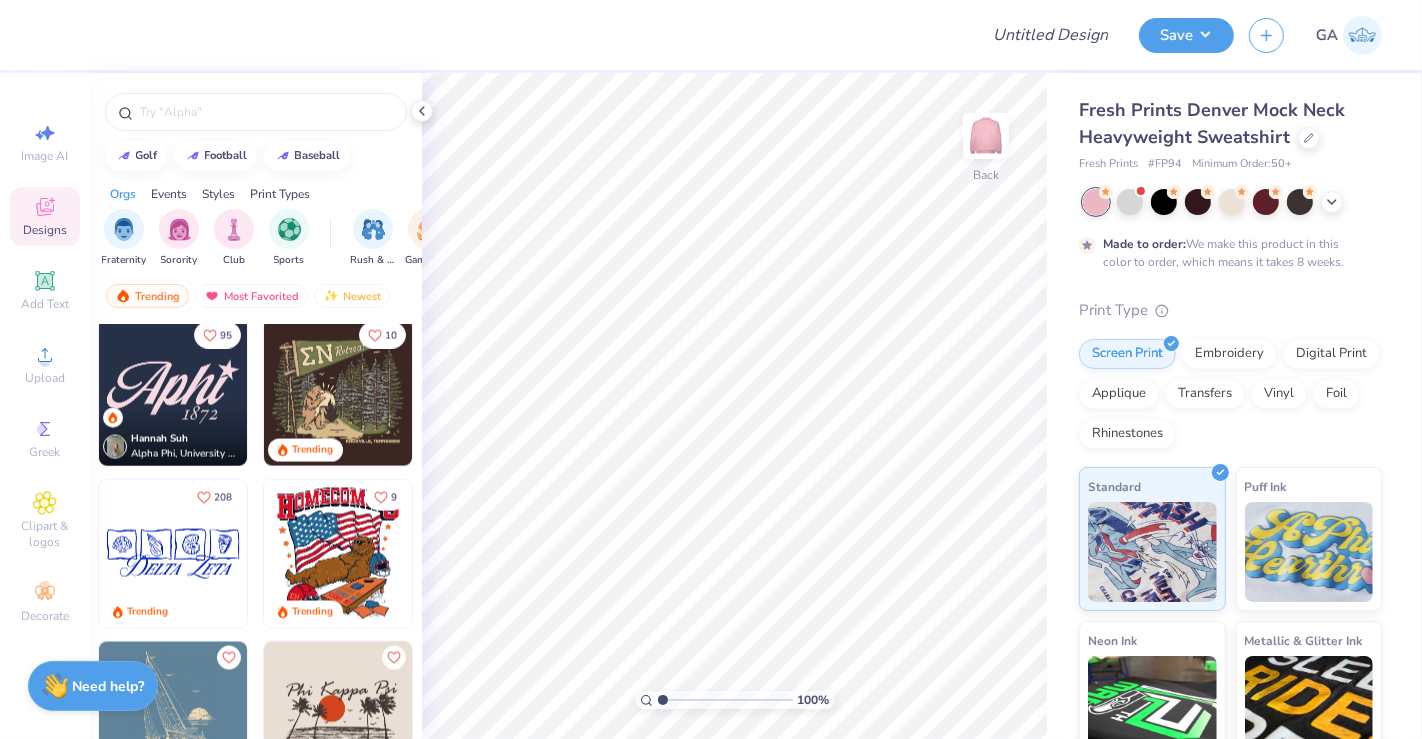 scroll, scrollTop: 2762, scrollLeft: 0, axis: vertical 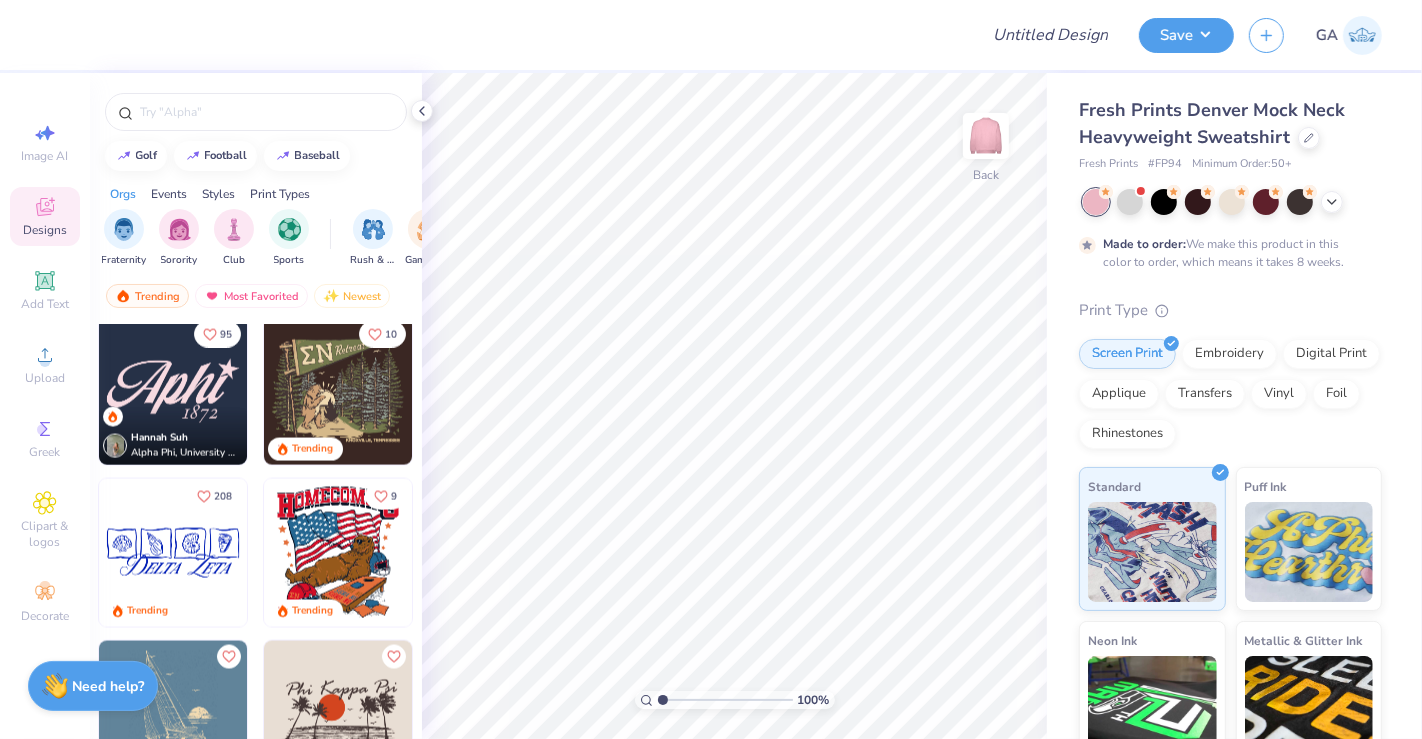 click on "Hannah Suh" at bounding box center [185, 438] 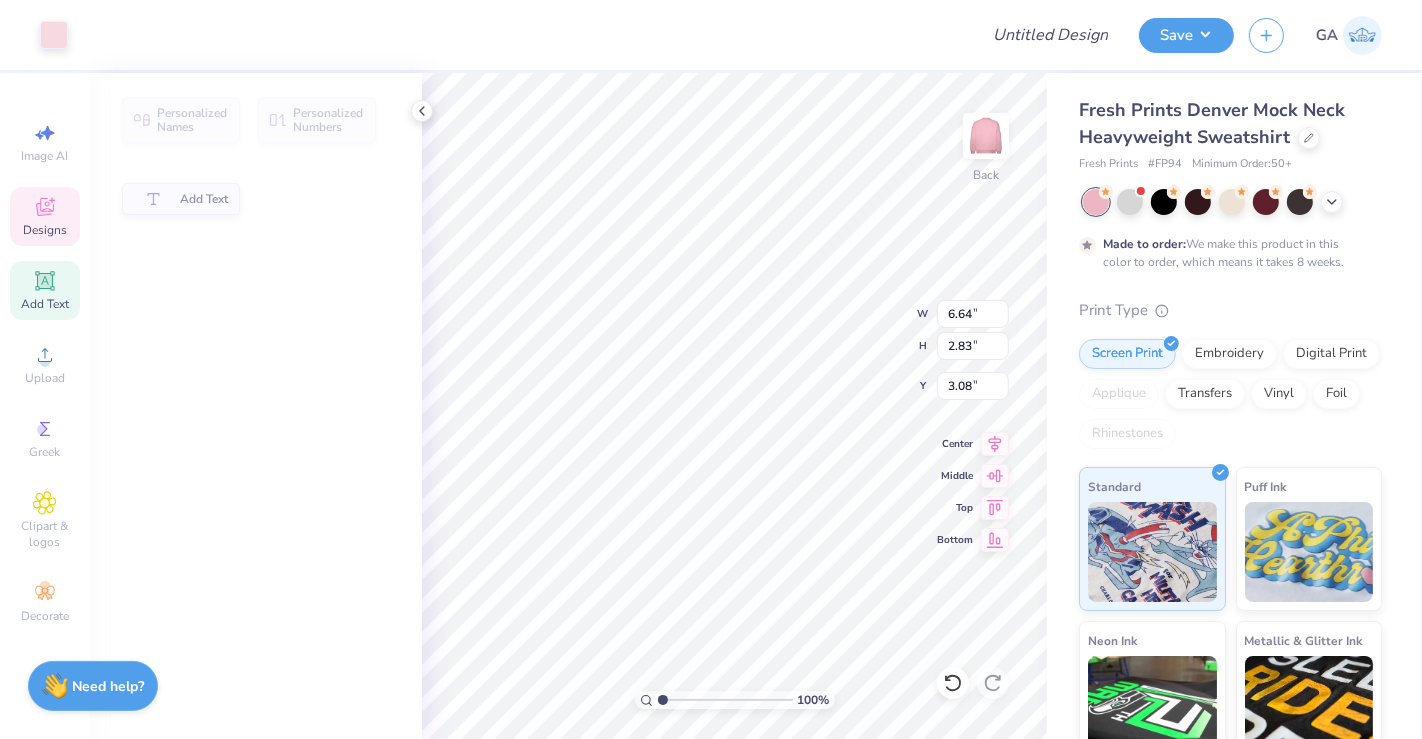 type on "6.64" 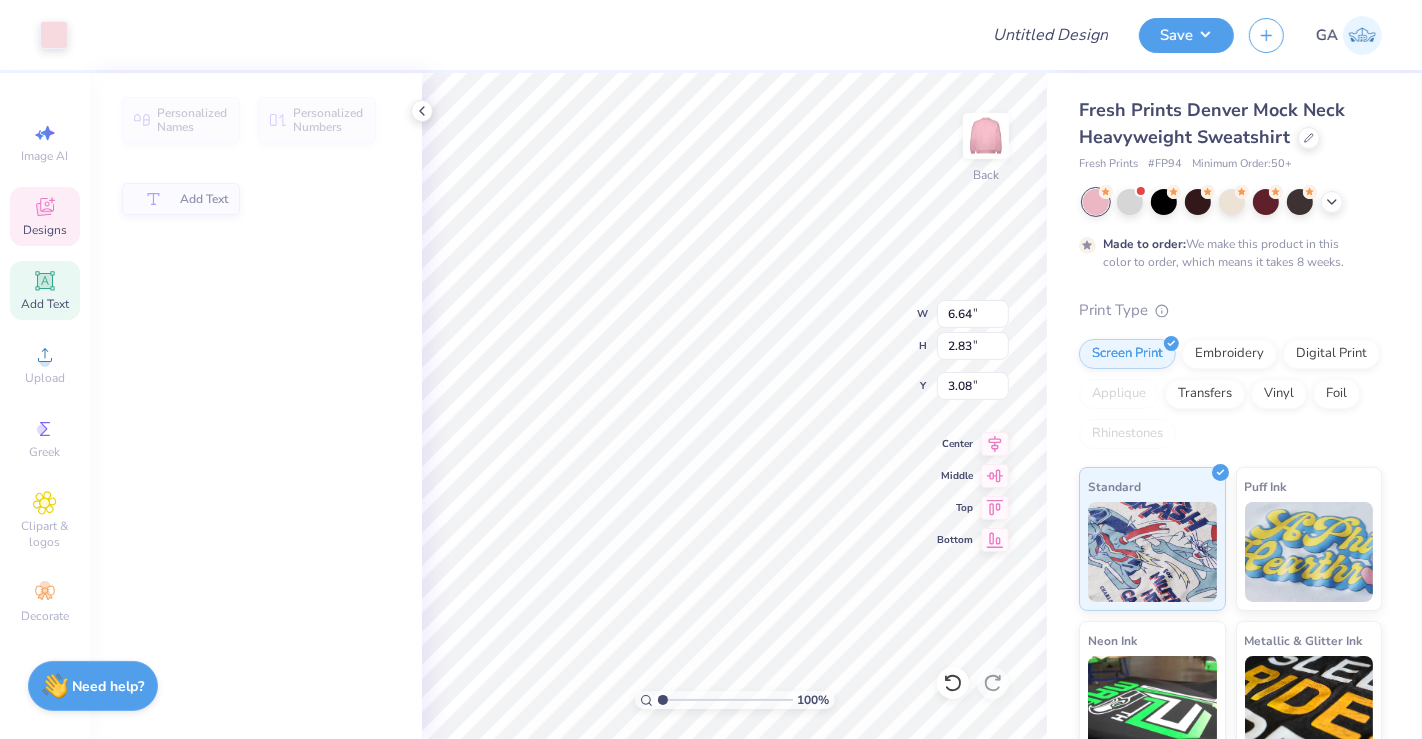 type on "2.83" 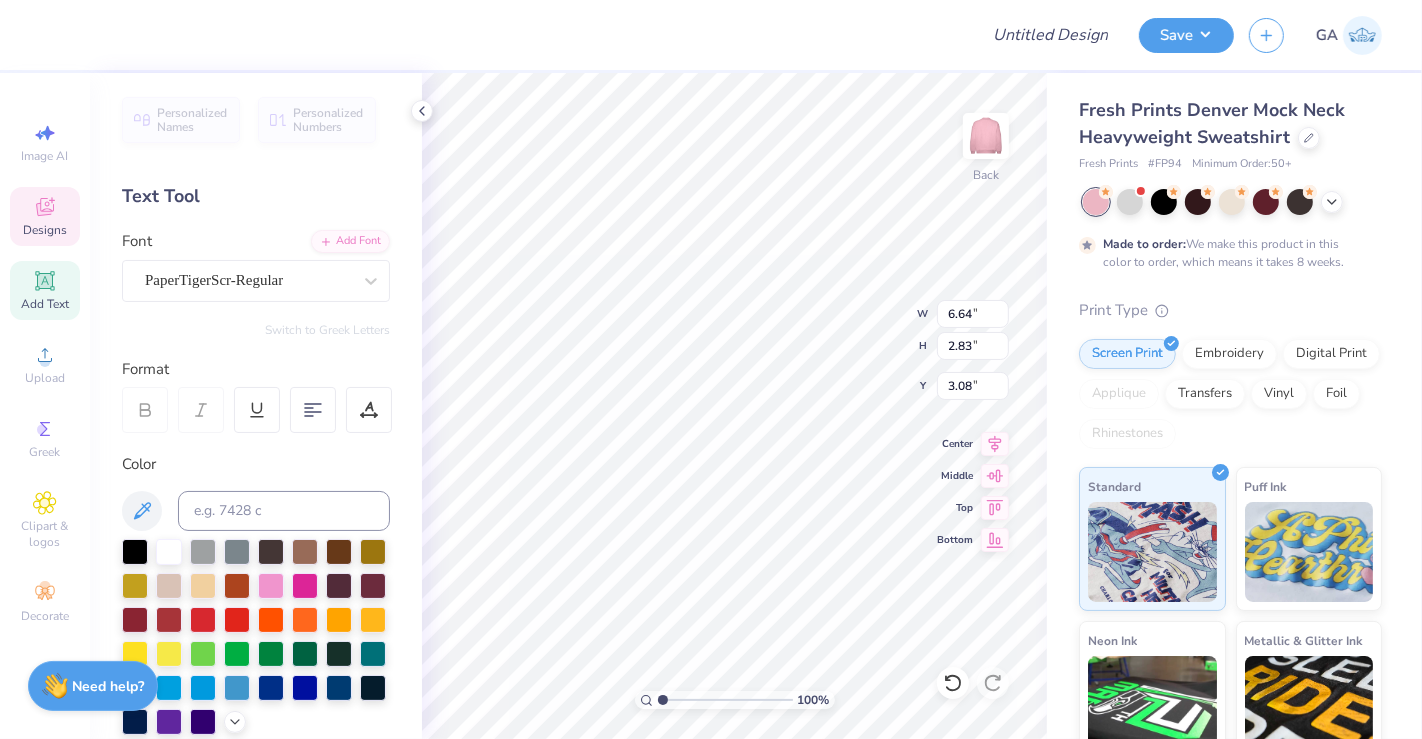 scroll, scrollTop: 18, scrollLeft: 2, axis: both 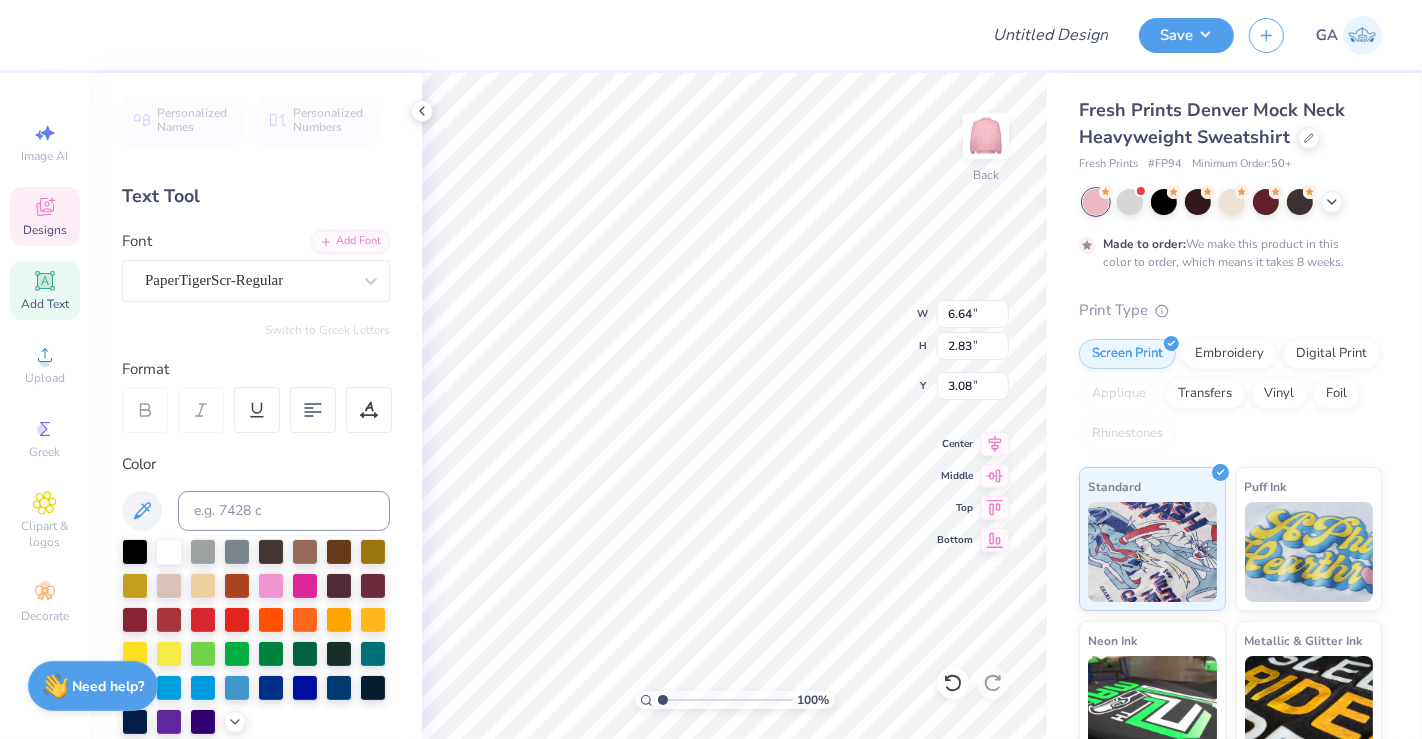type on "Pink Penny" 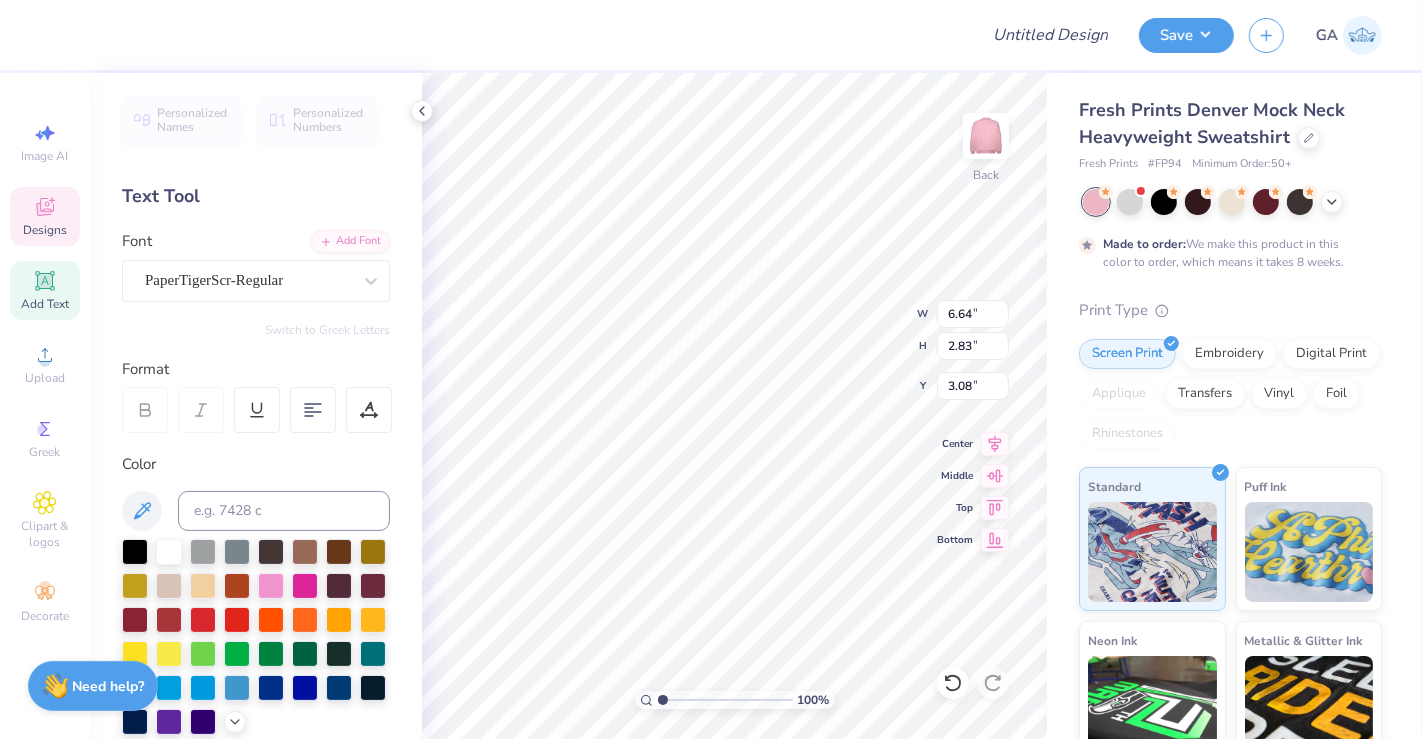 scroll, scrollTop: 18, scrollLeft: 5, axis: both 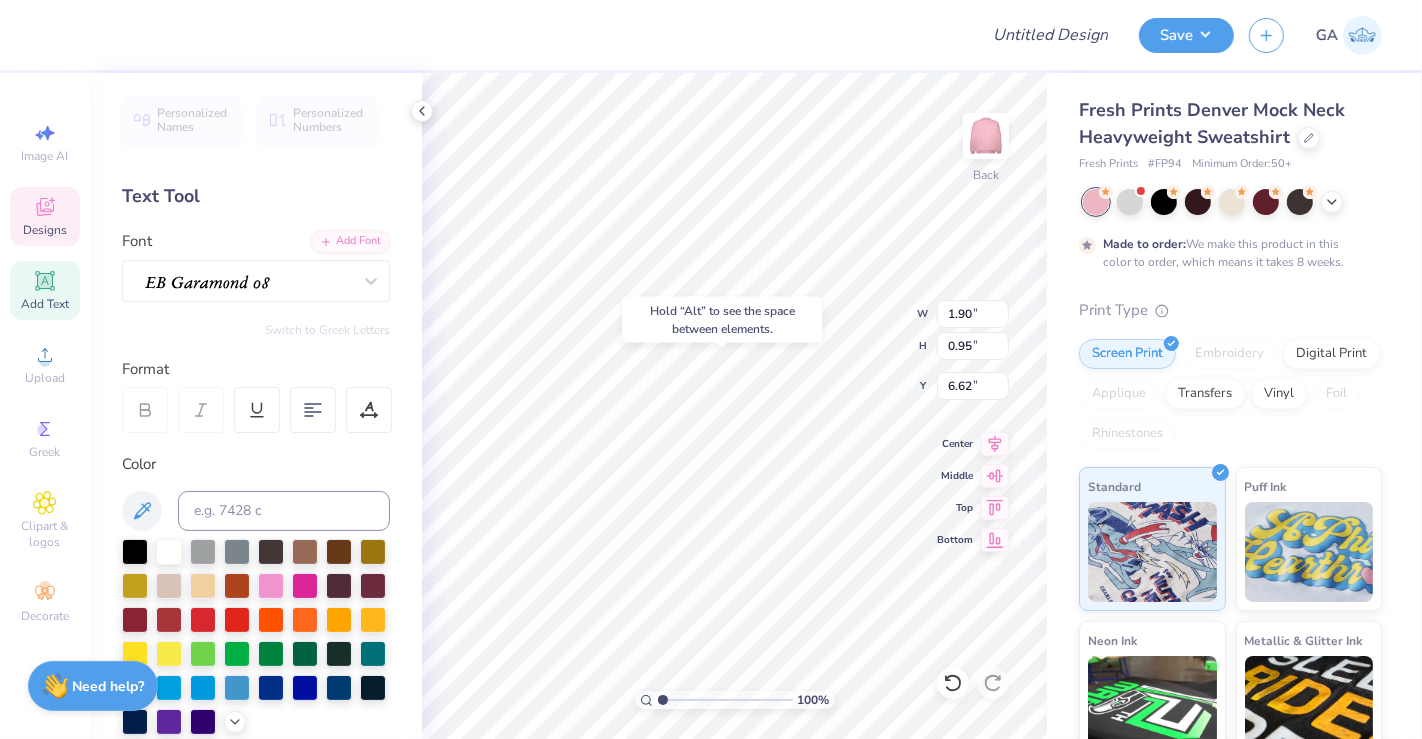 type on "6.62" 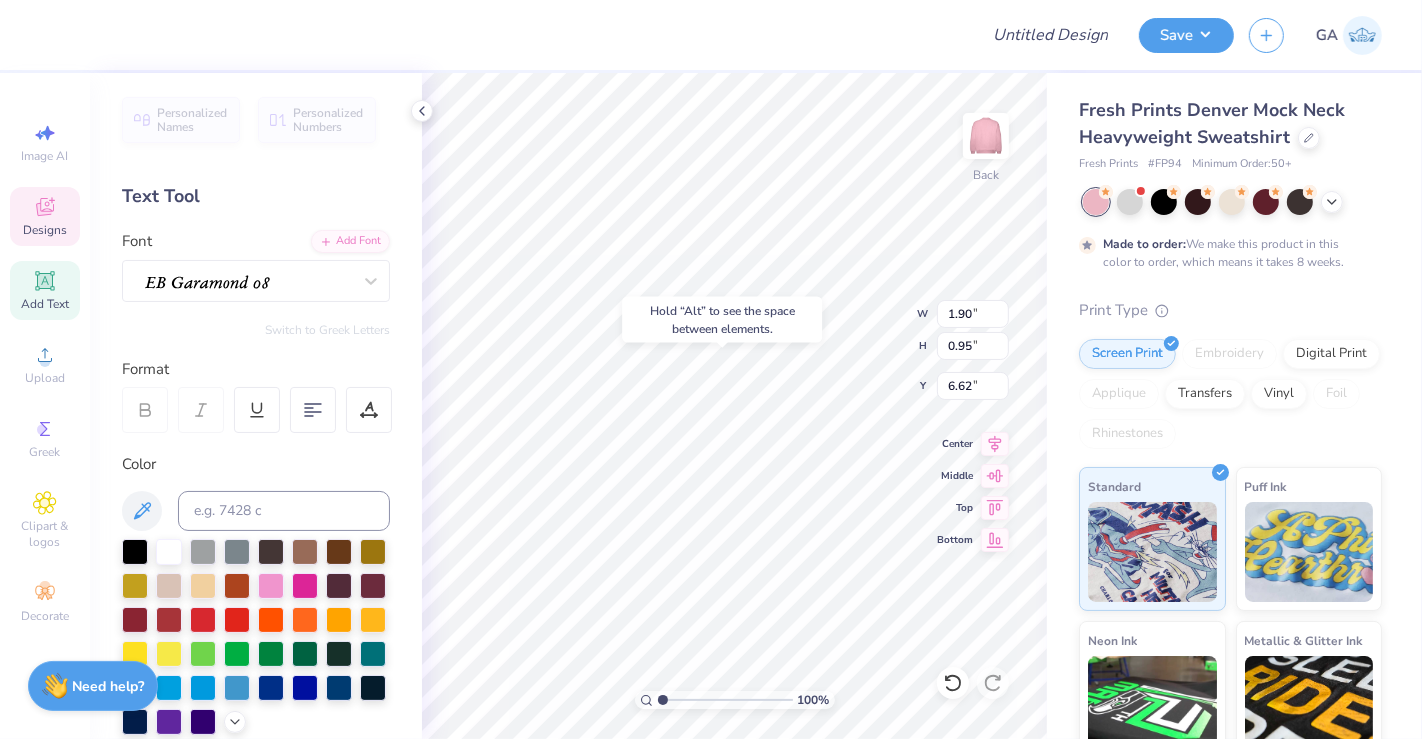 type on "2.79" 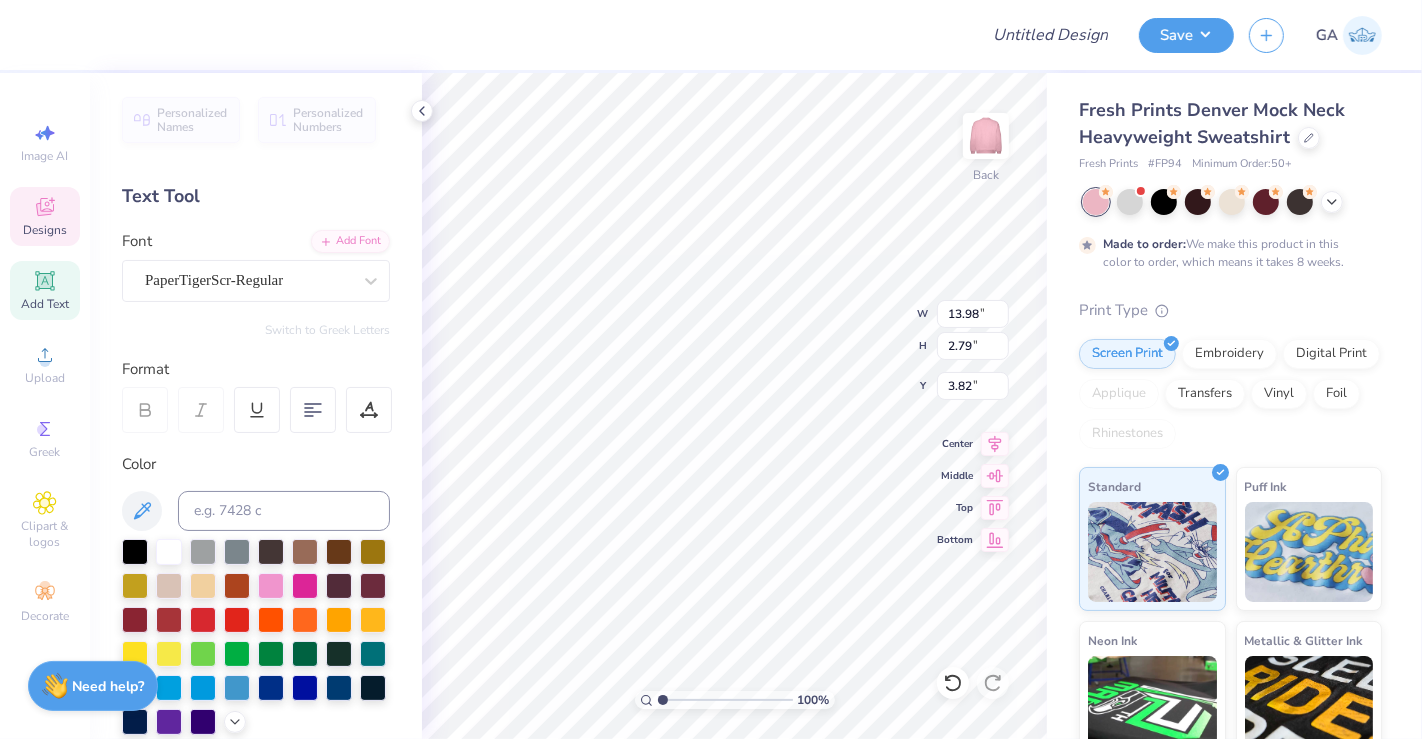 type on "10.13" 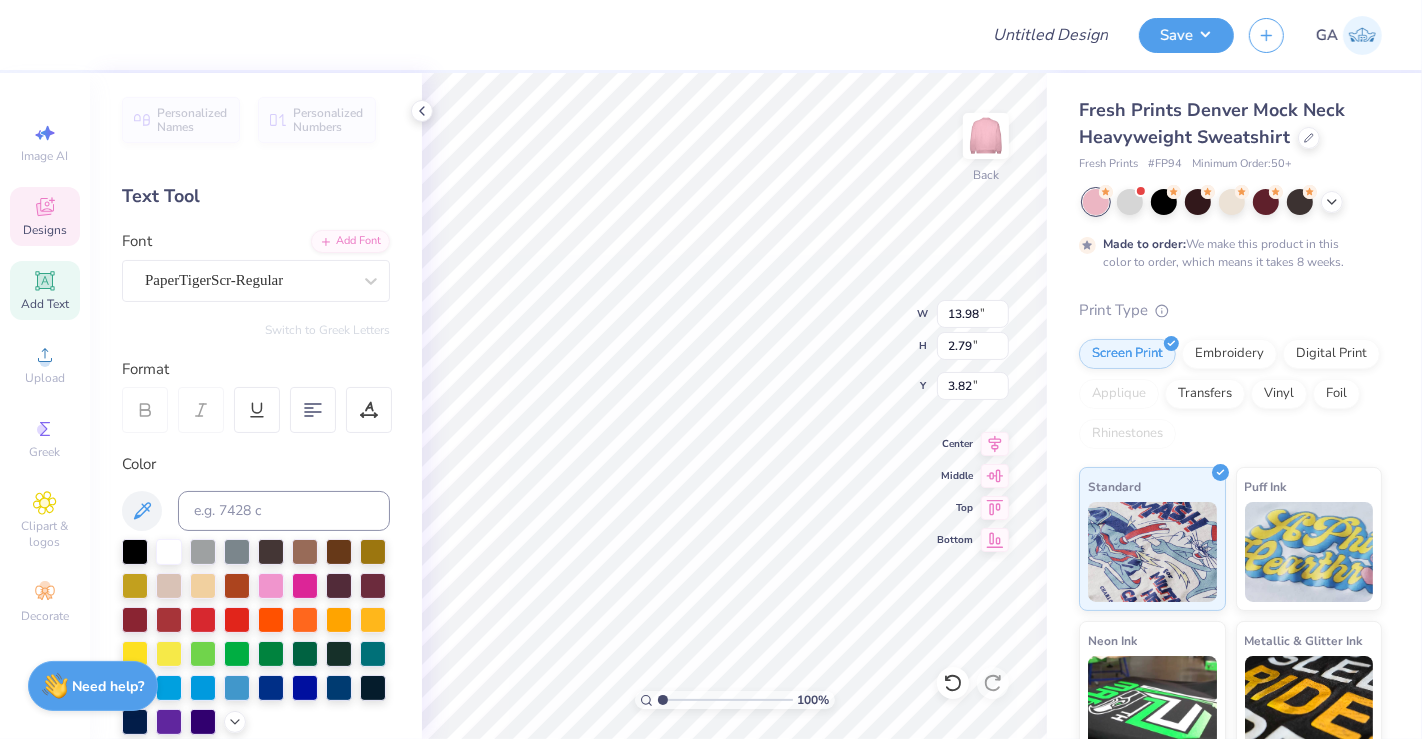 type on "2.02" 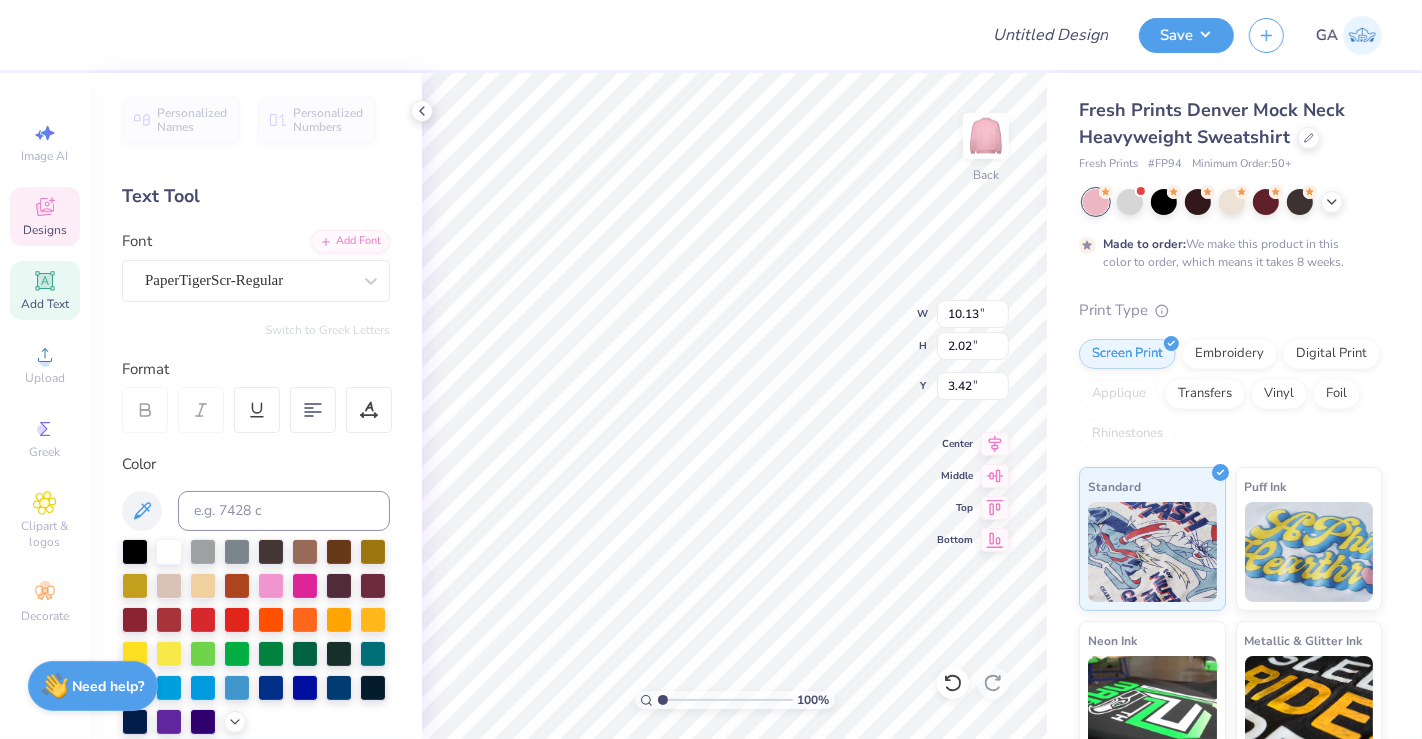 type on "3.55" 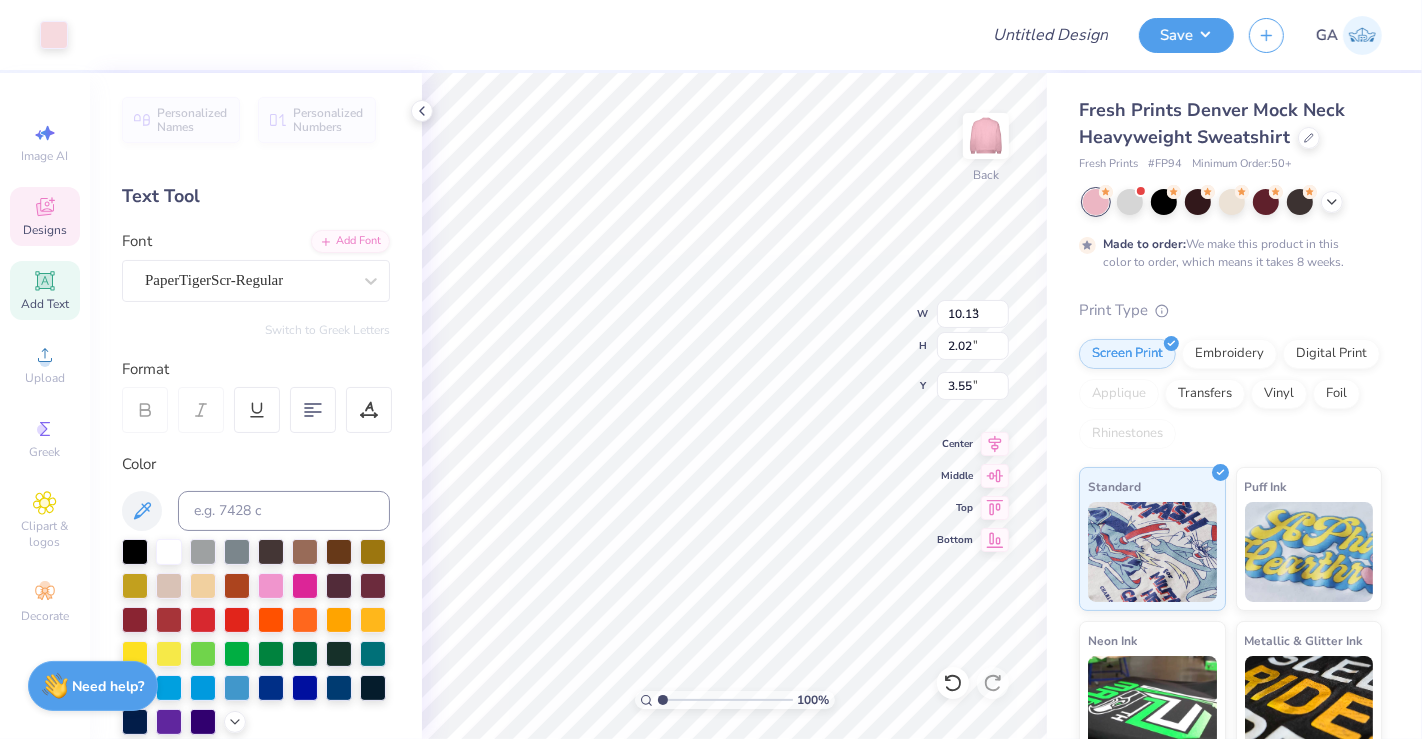 type on "1.11" 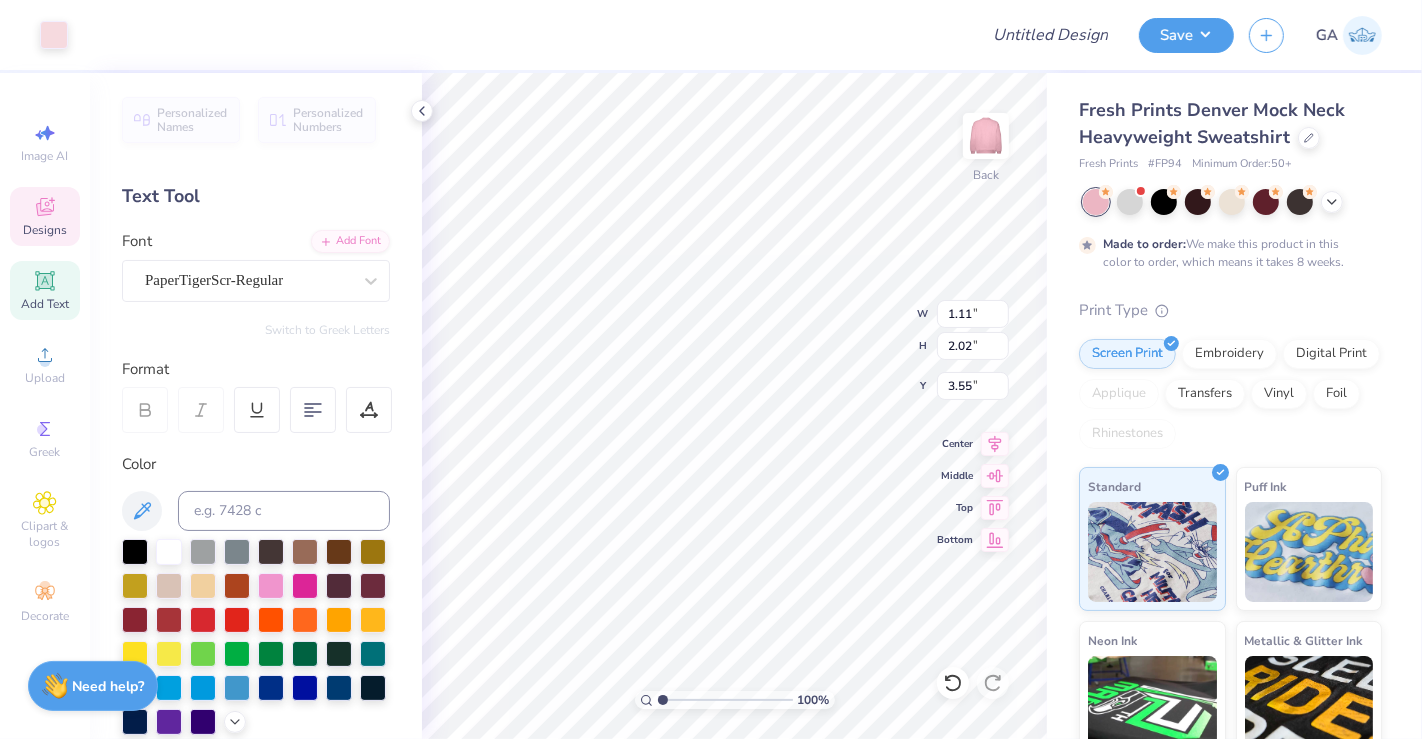 type on "1.09" 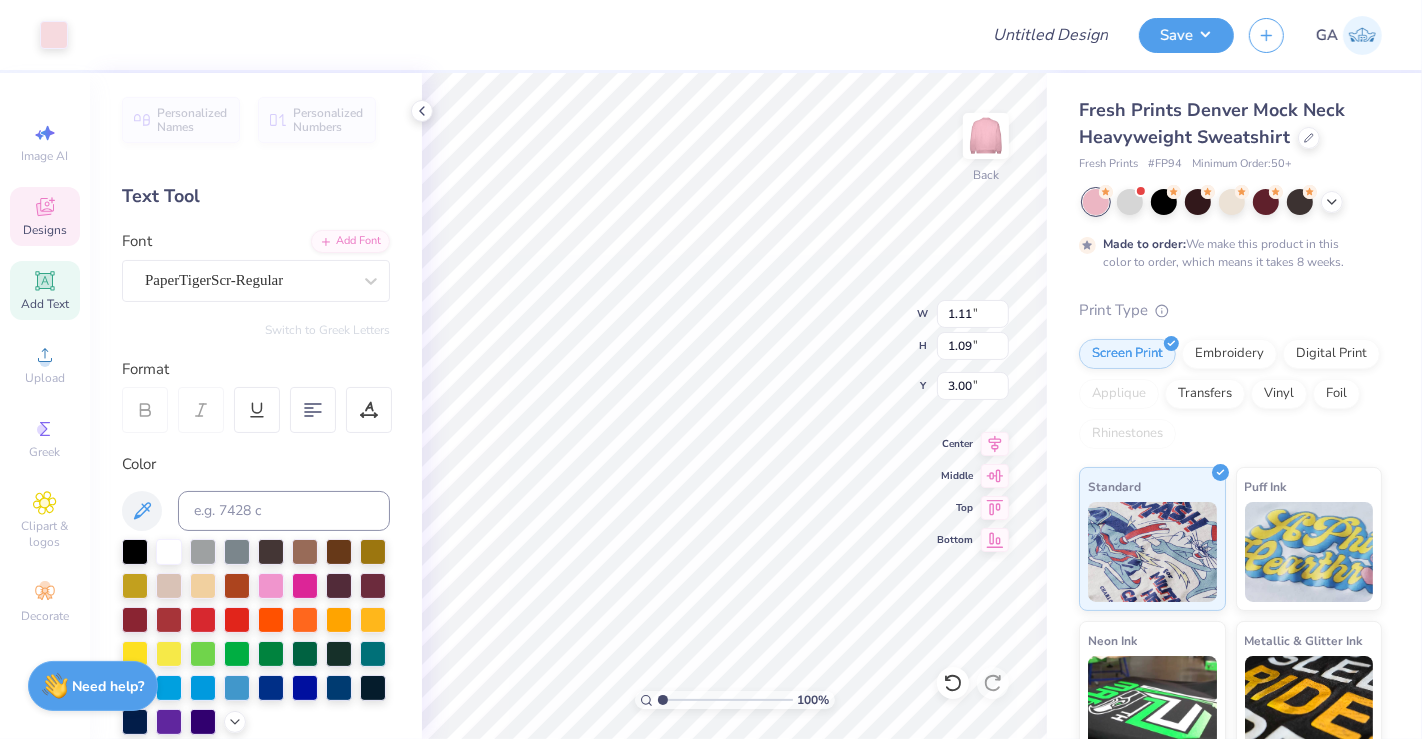 type on "5.53" 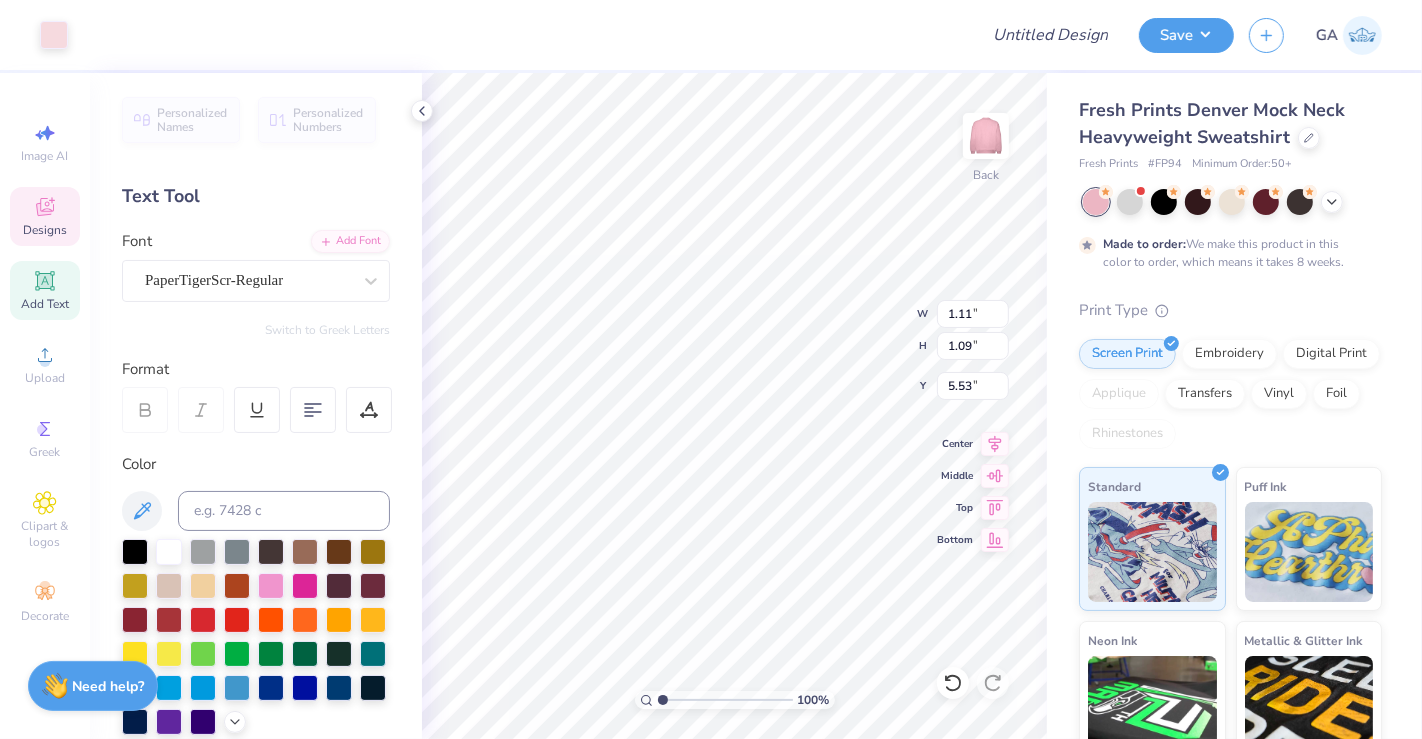 type on "1.90" 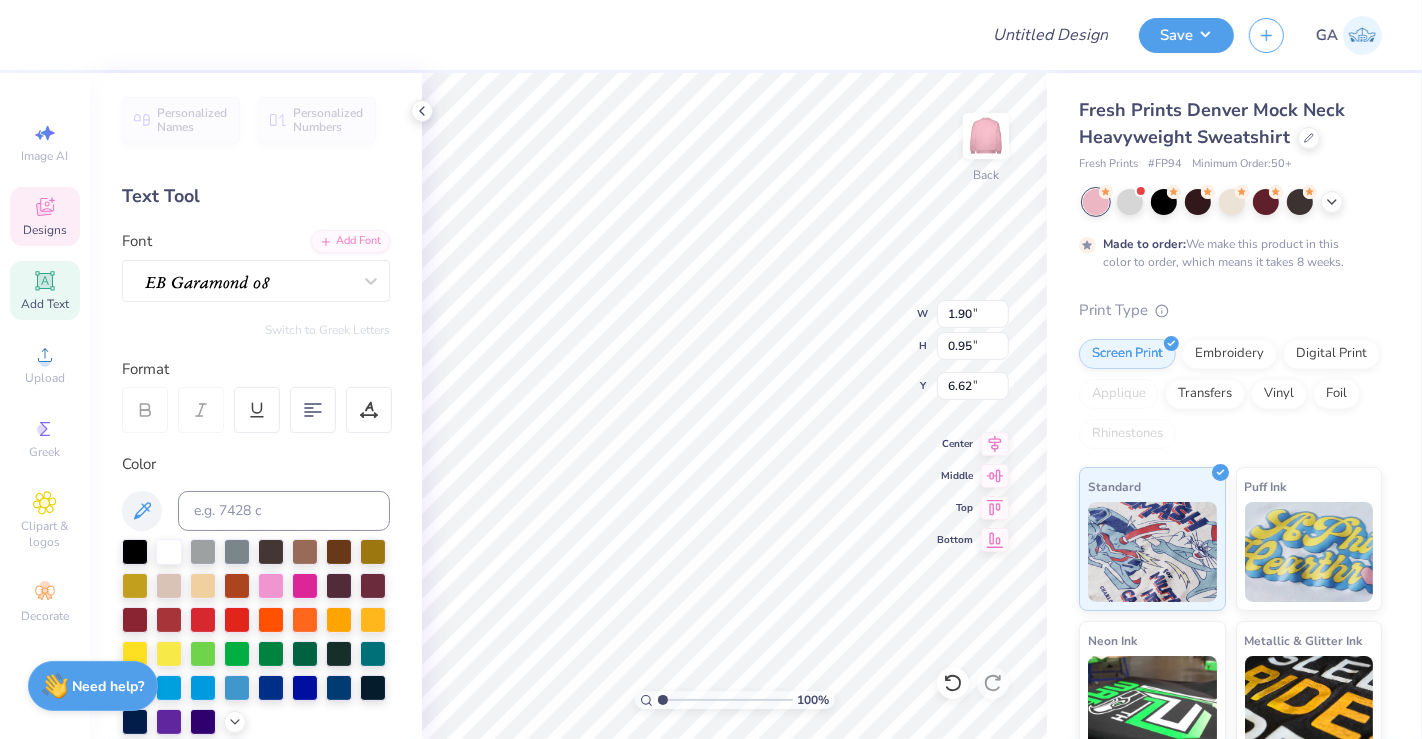 type on "5.60" 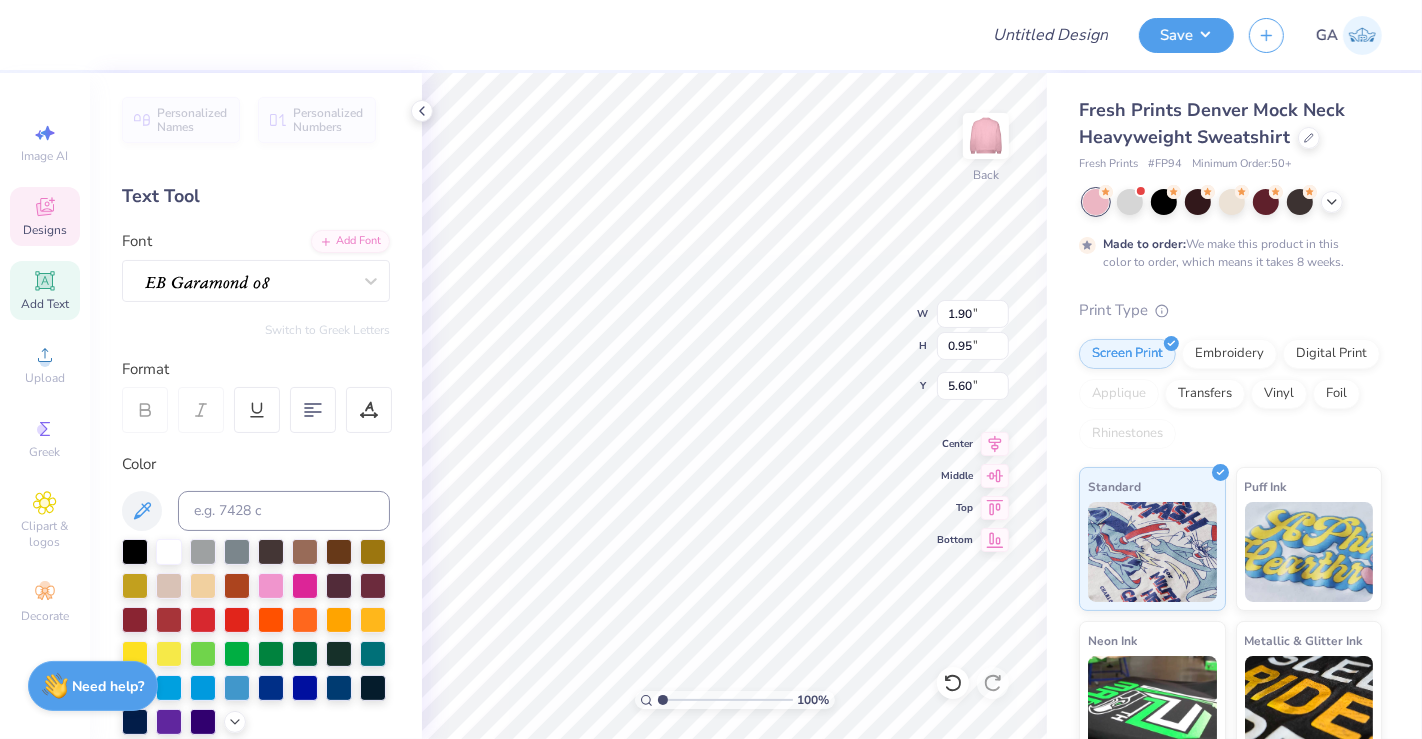 type on "2.00" 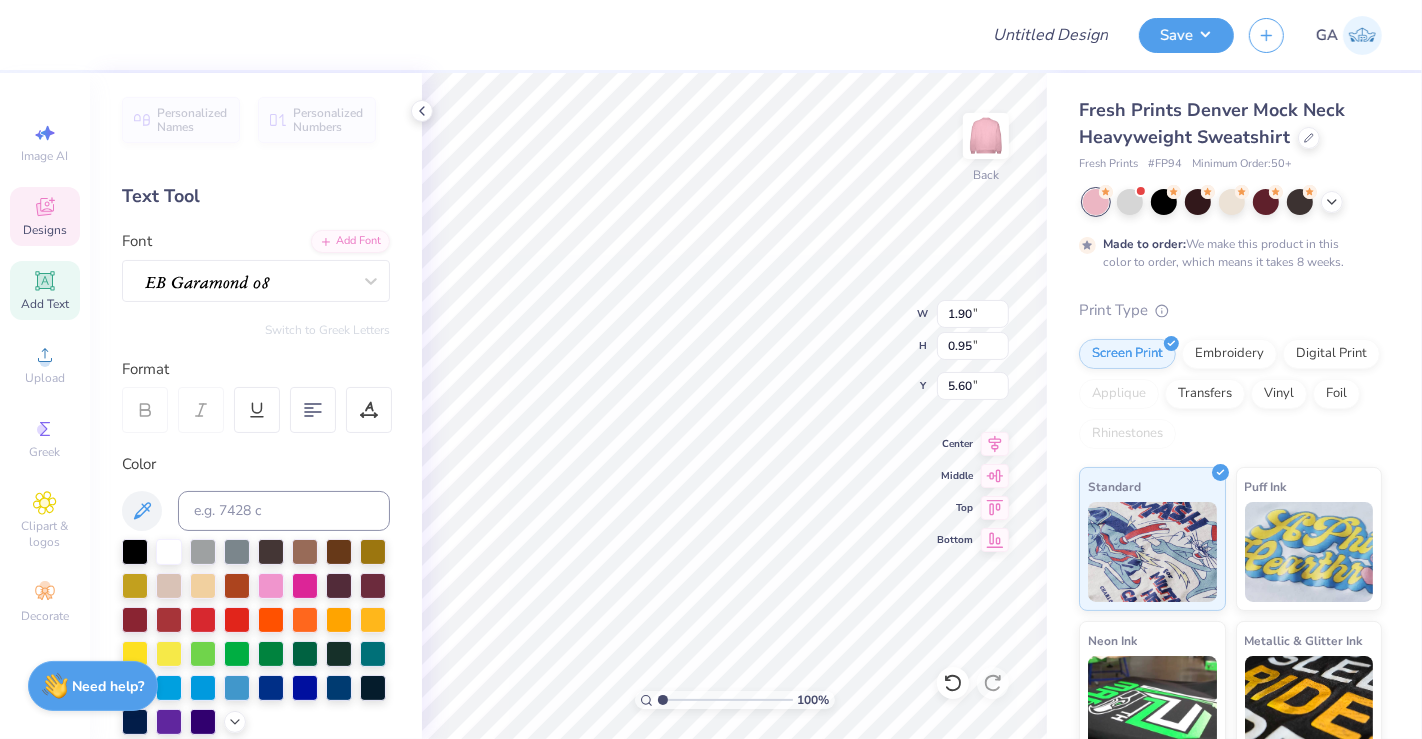 type on "1.00" 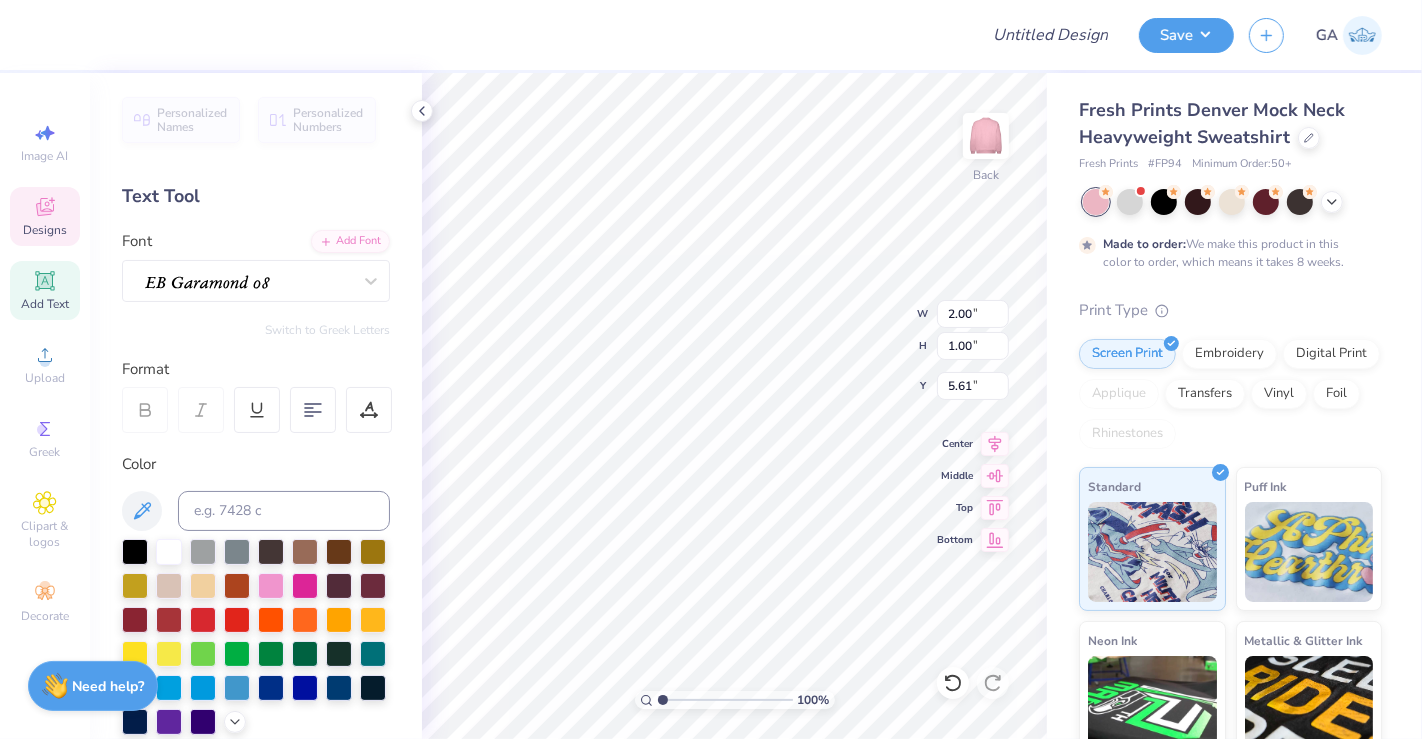 type on "5.62" 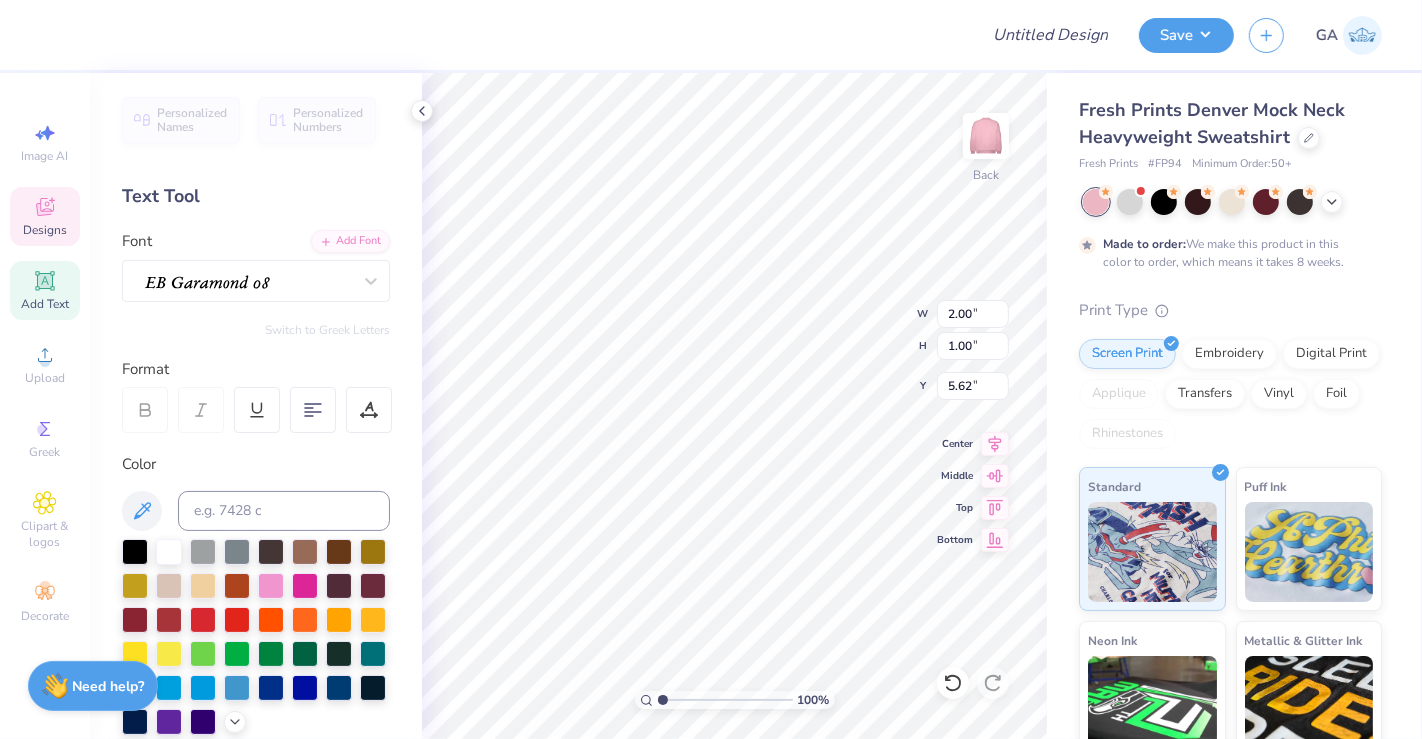 scroll, scrollTop: 18, scrollLeft: 2, axis: both 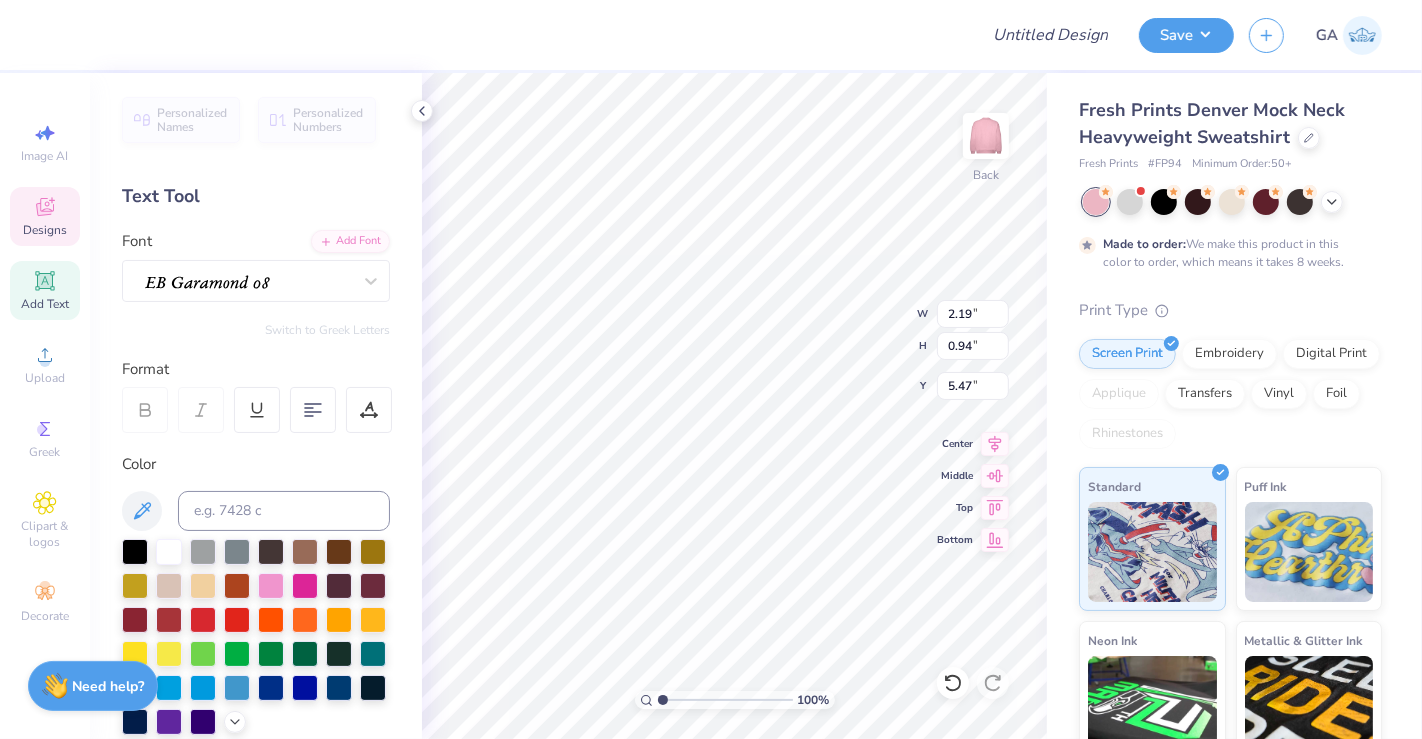 type on "5.53" 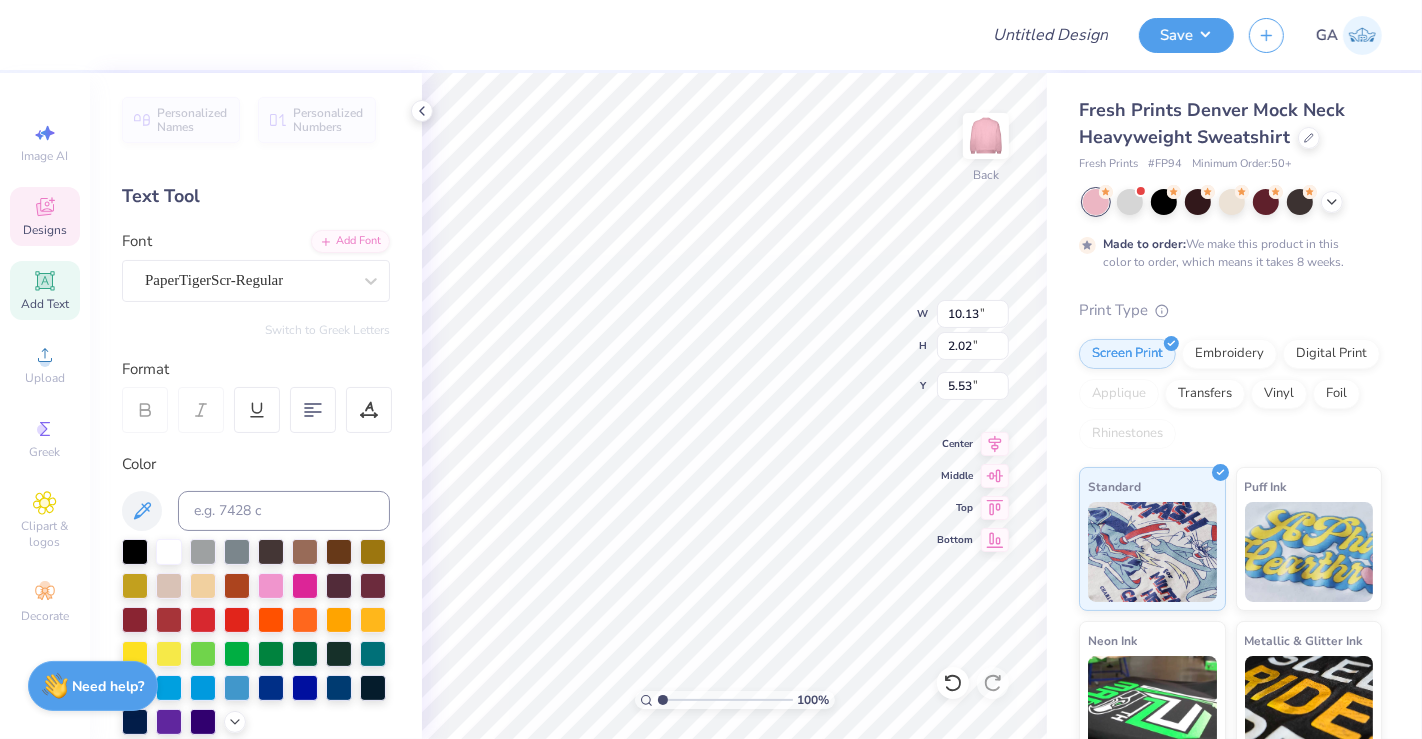 type on "10.13" 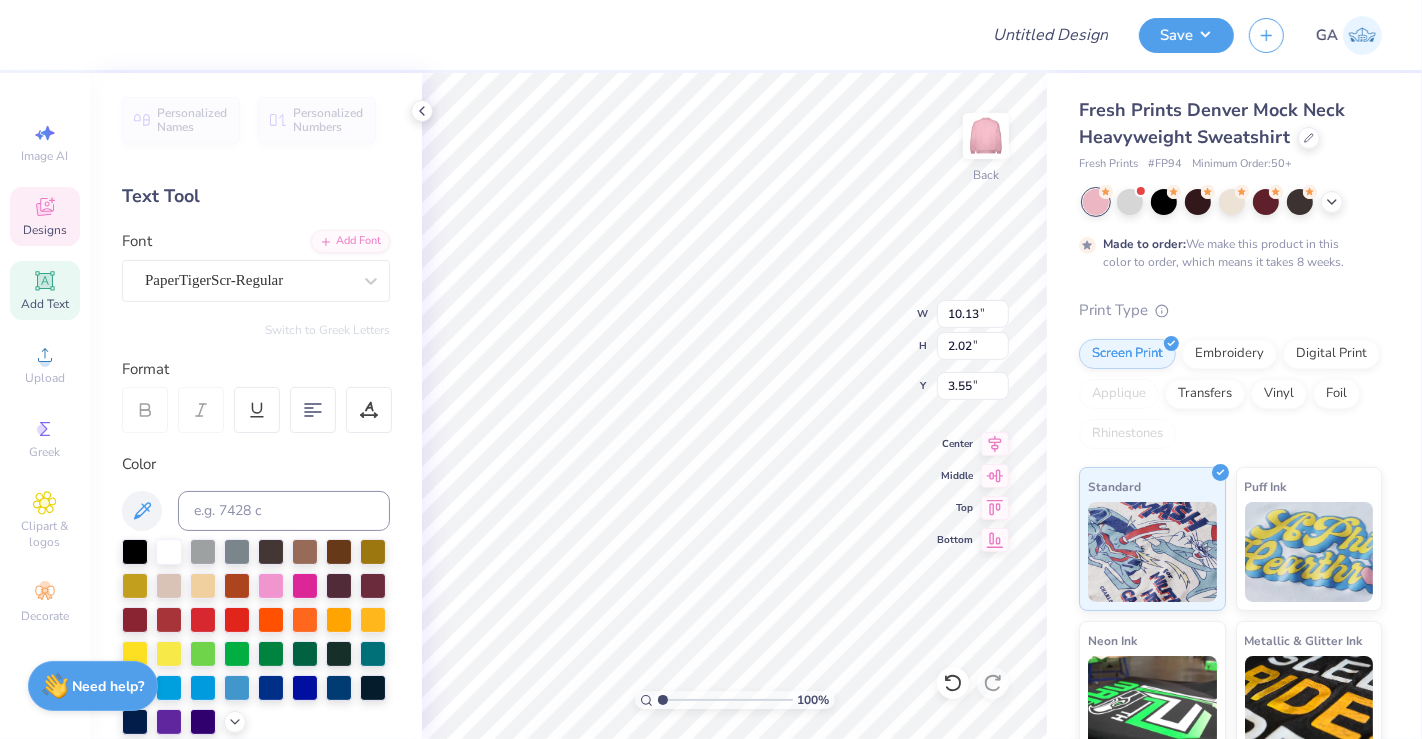 type on "3.50" 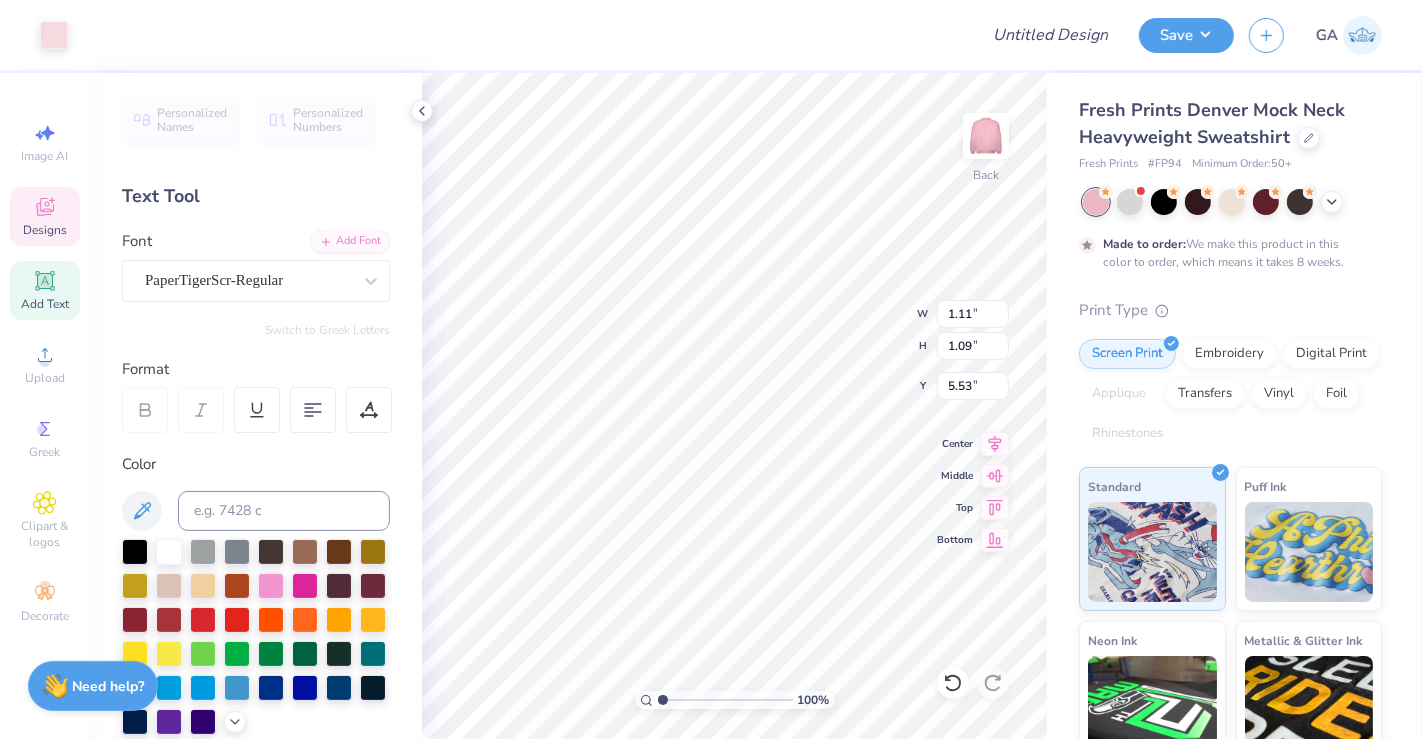 type on "5.37" 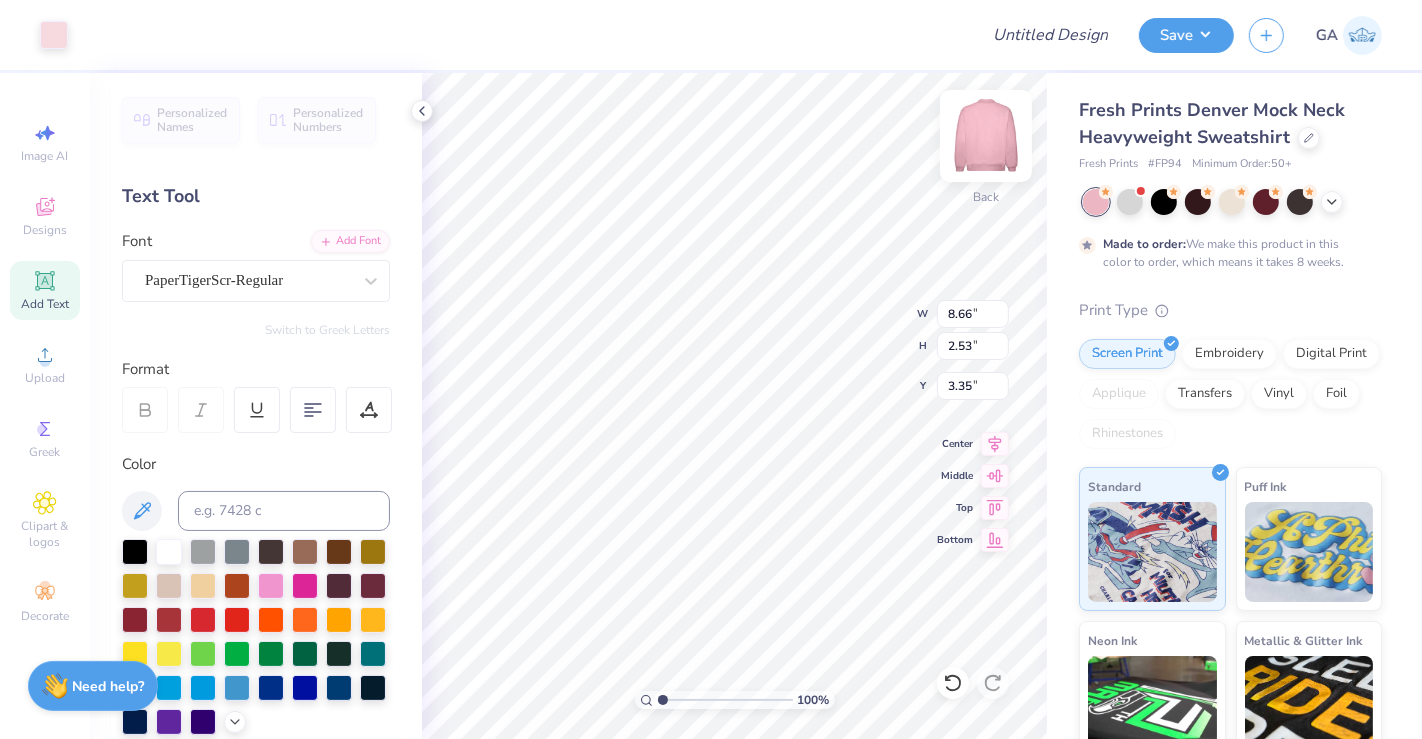 type on "8.66" 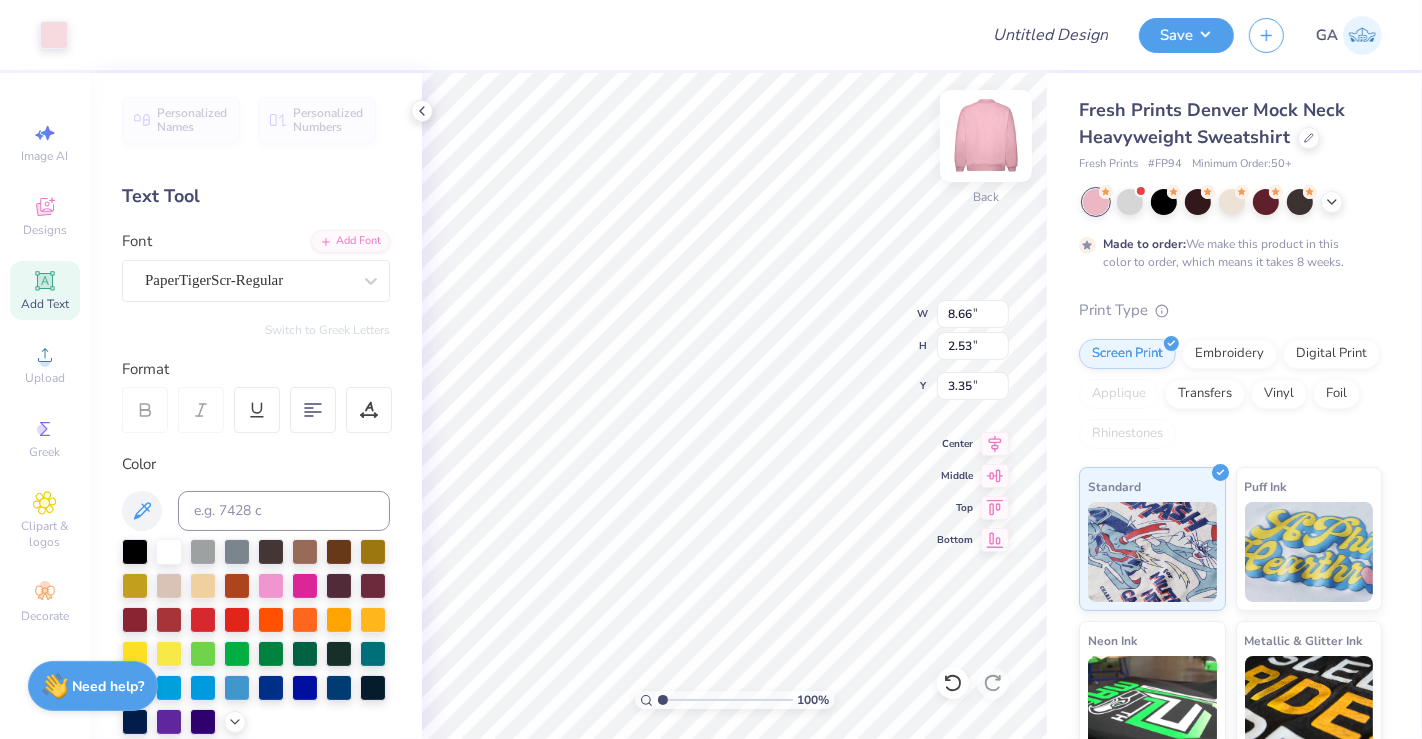 type on "2.53" 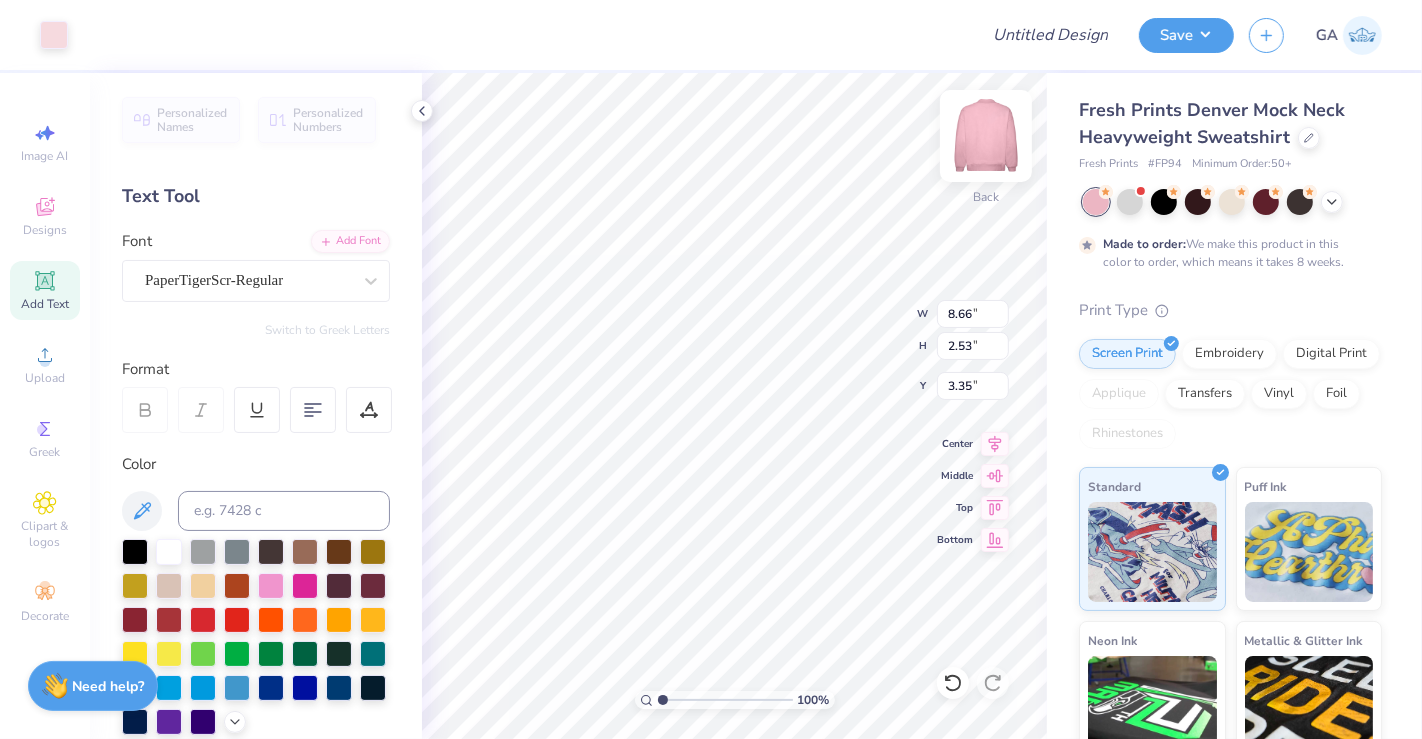 type on "3.39" 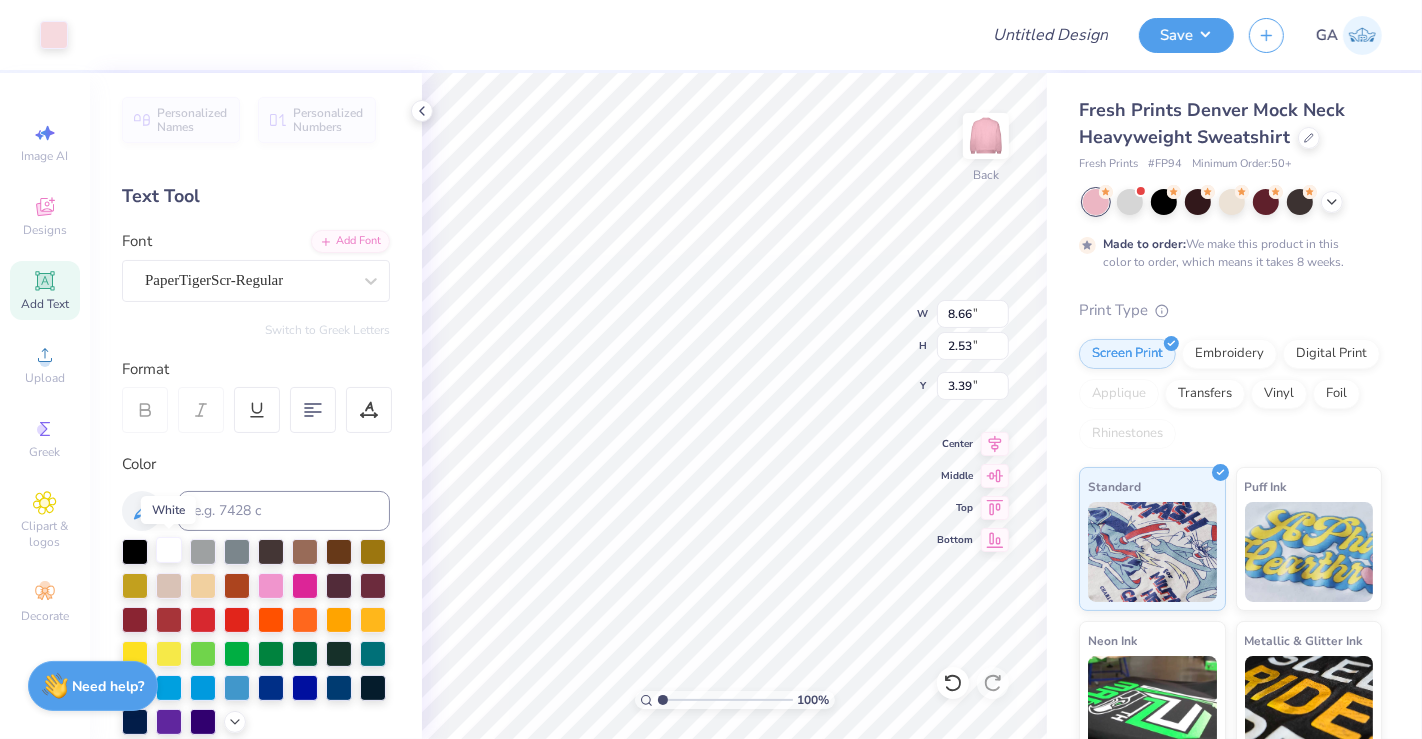 click at bounding box center [169, 550] 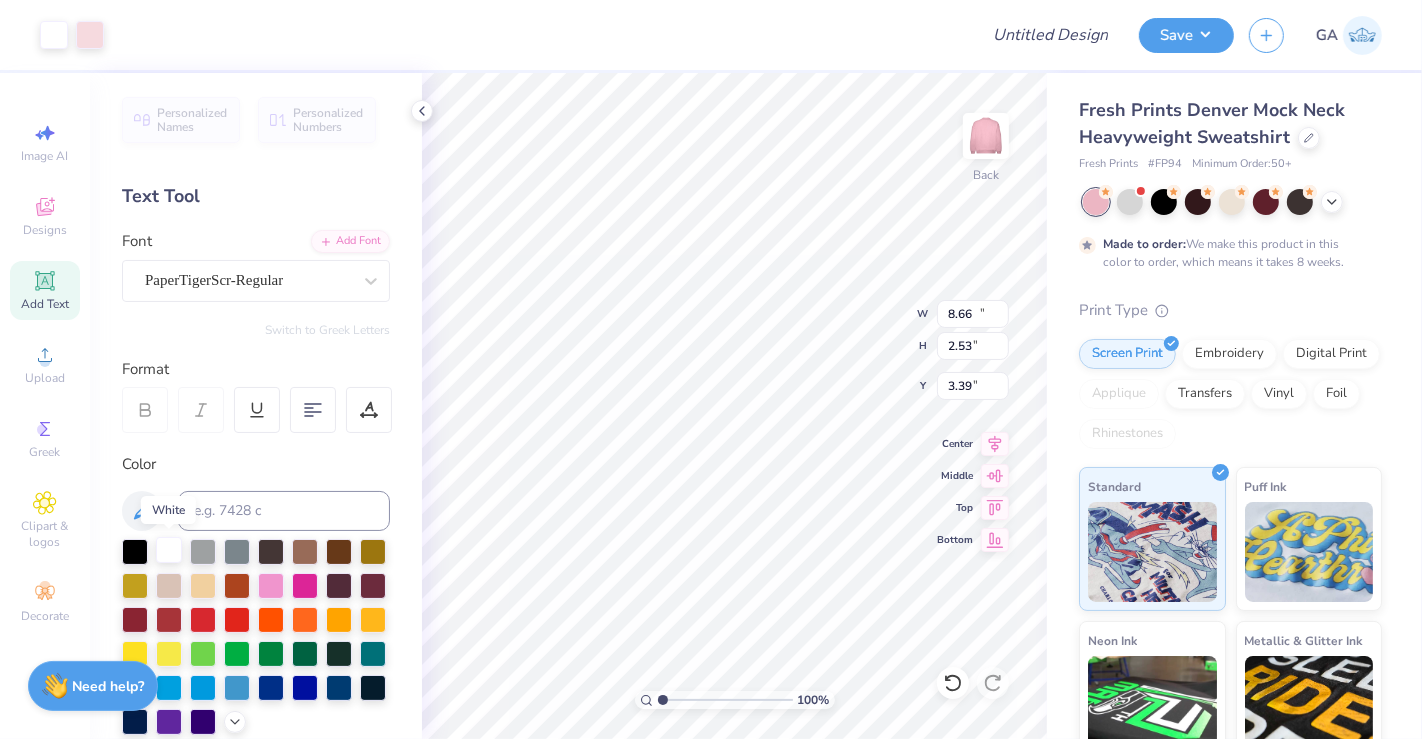 type on "10.13" 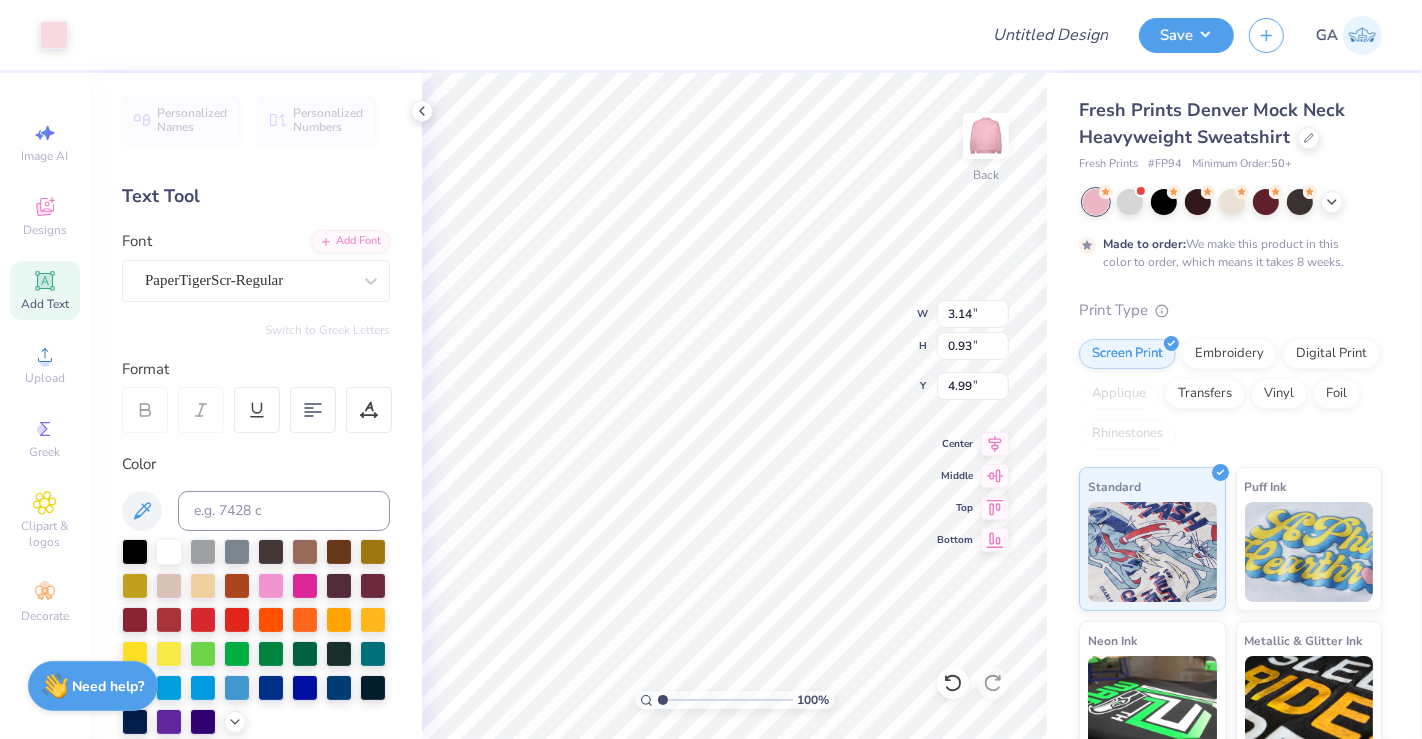 type on "5.53" 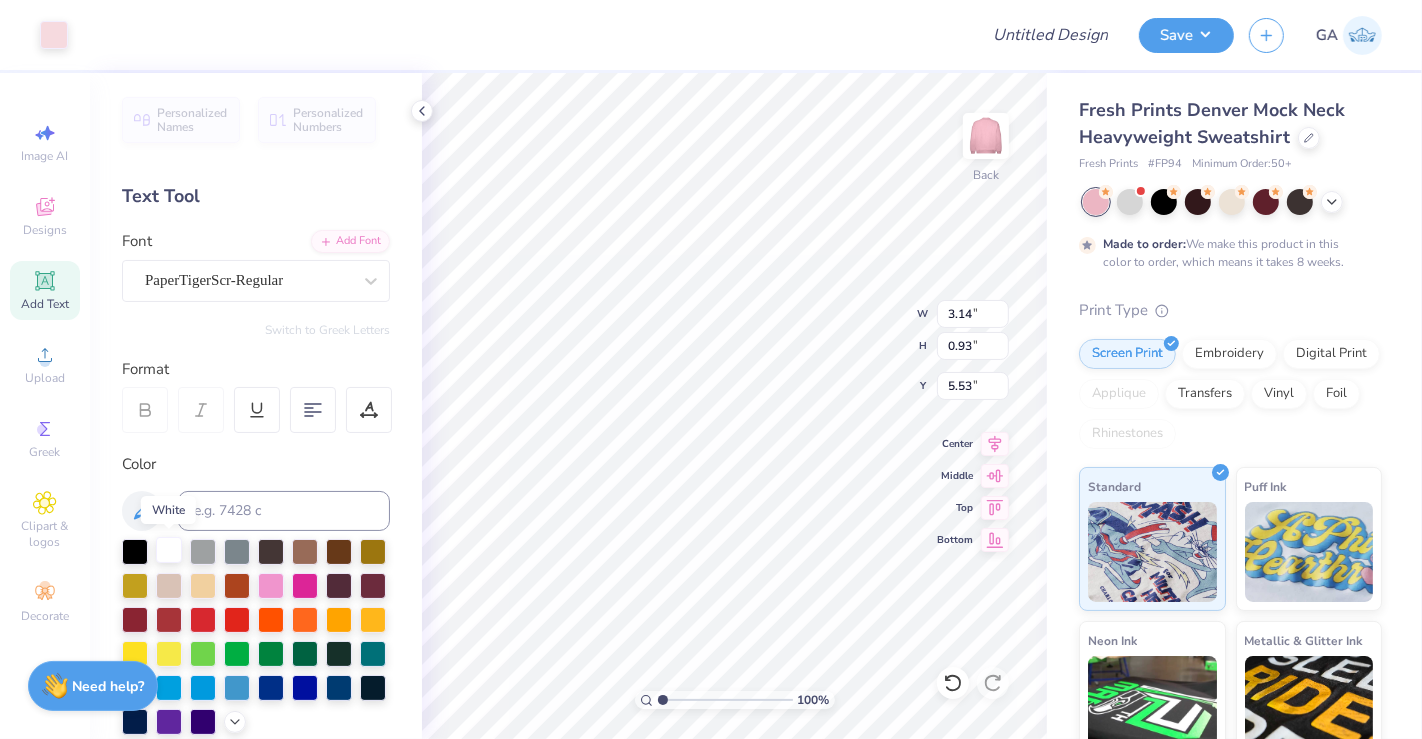 click at bounding box center [169, 550] 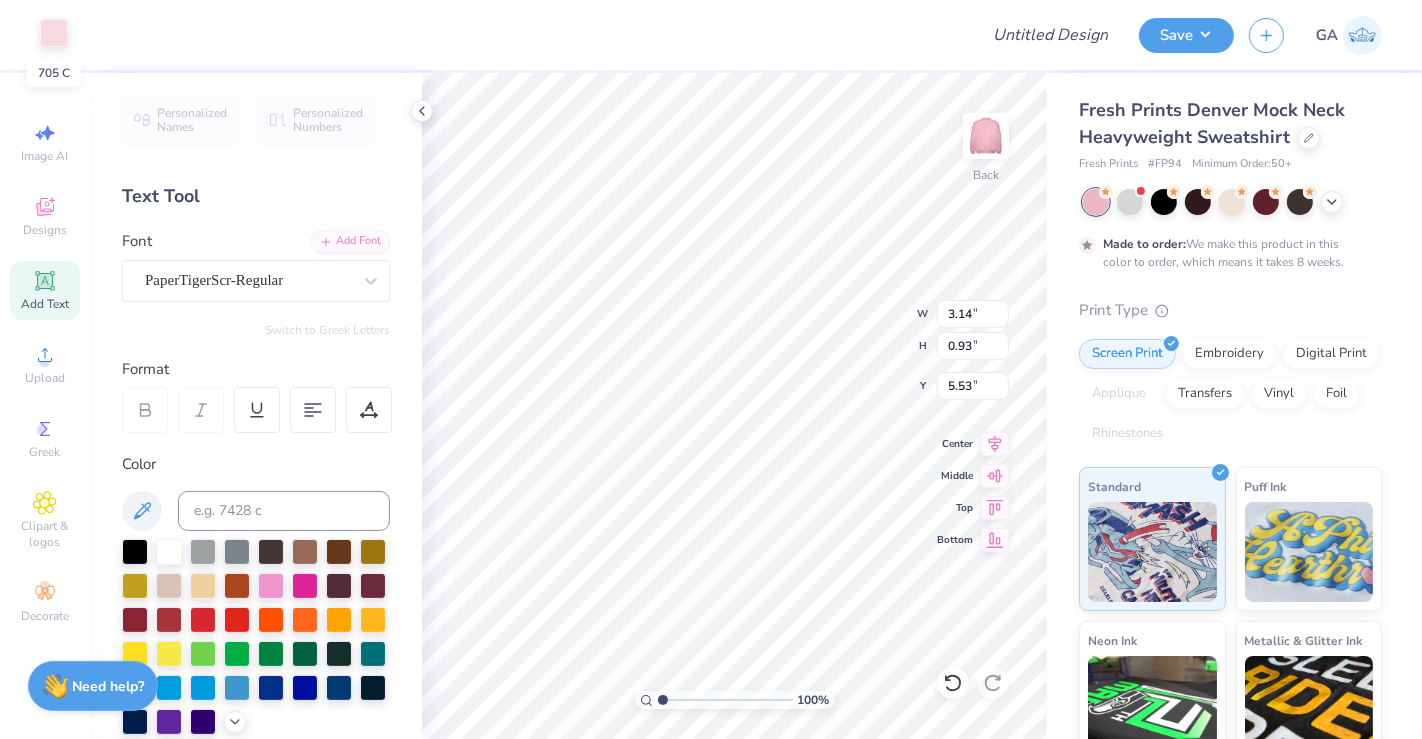 click at bounding box center (54, 33) 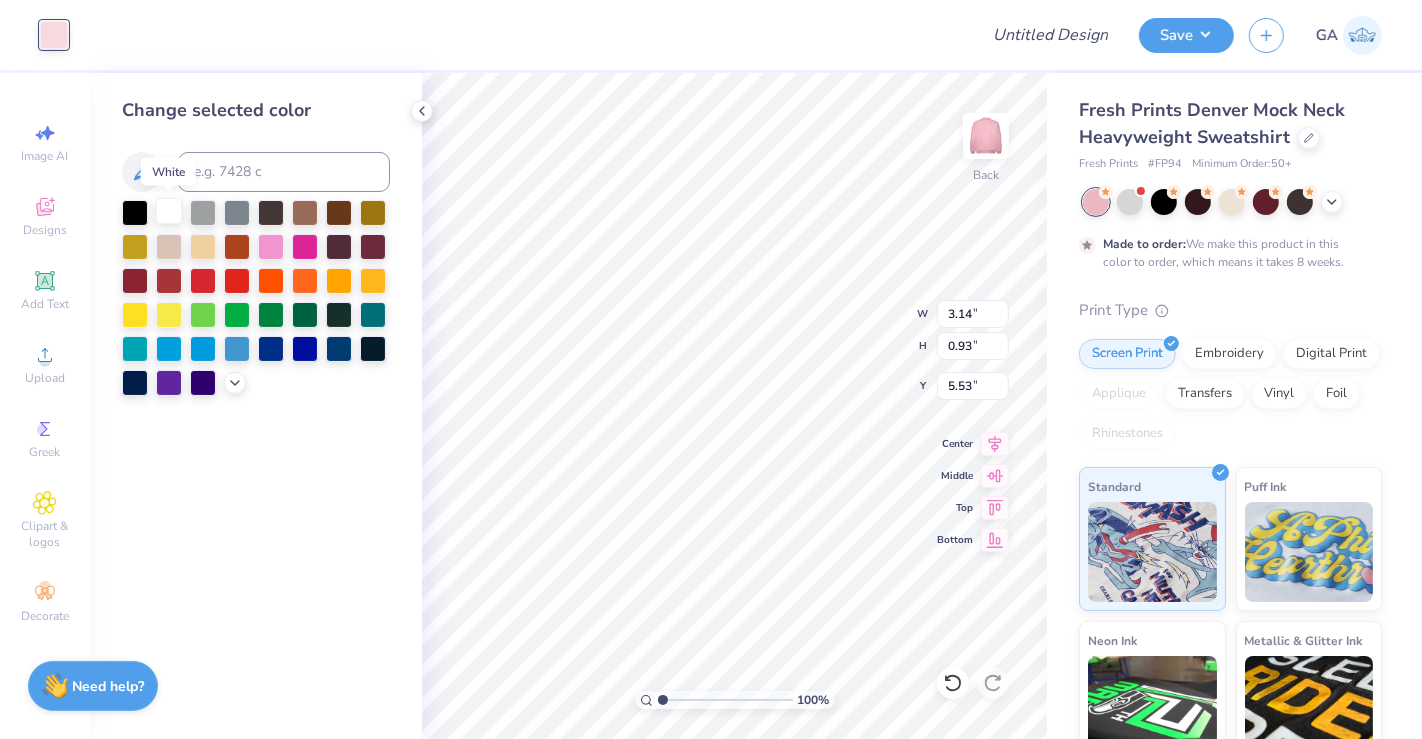 click at bounding box center (169, 211) 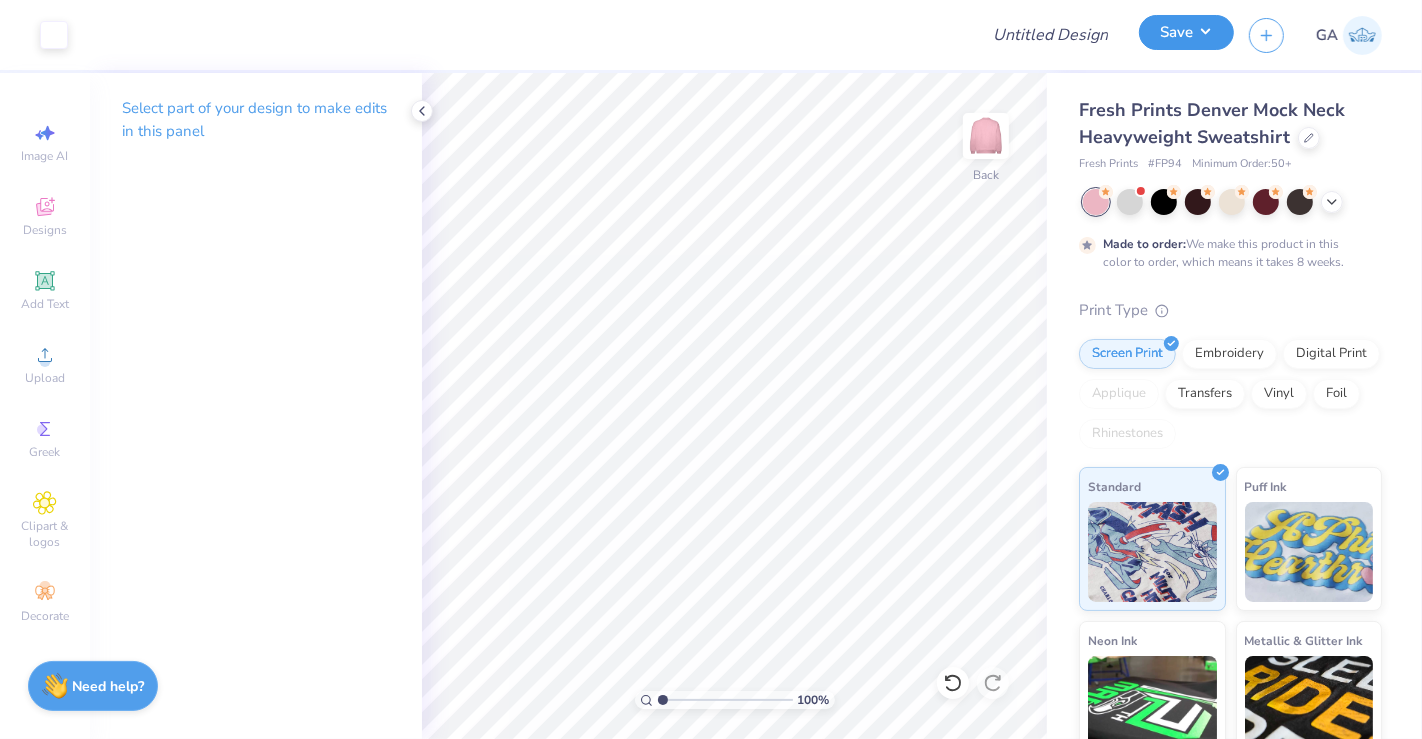click on "Save" at bounding box center [1186, 32] 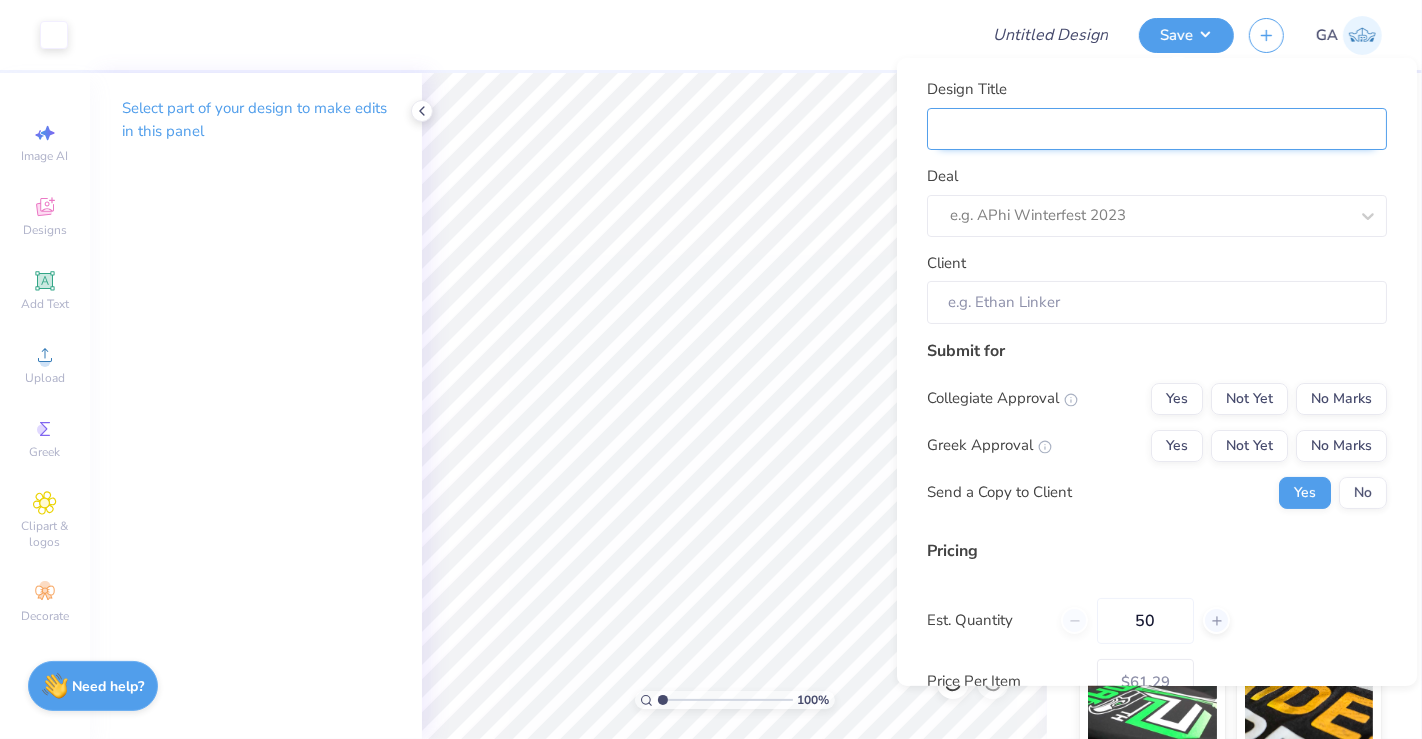 click on "Design Title" at bounding box center [1157, 128] 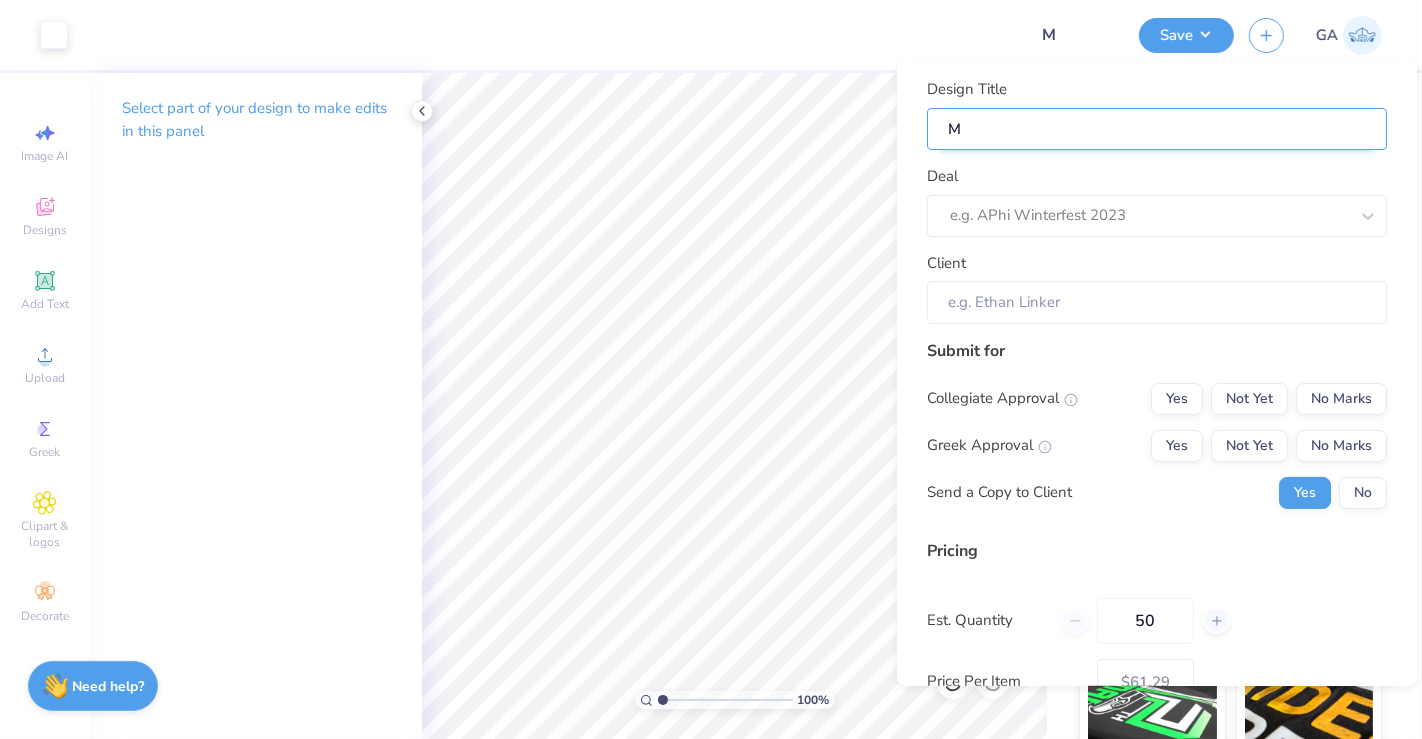 type on "Me" 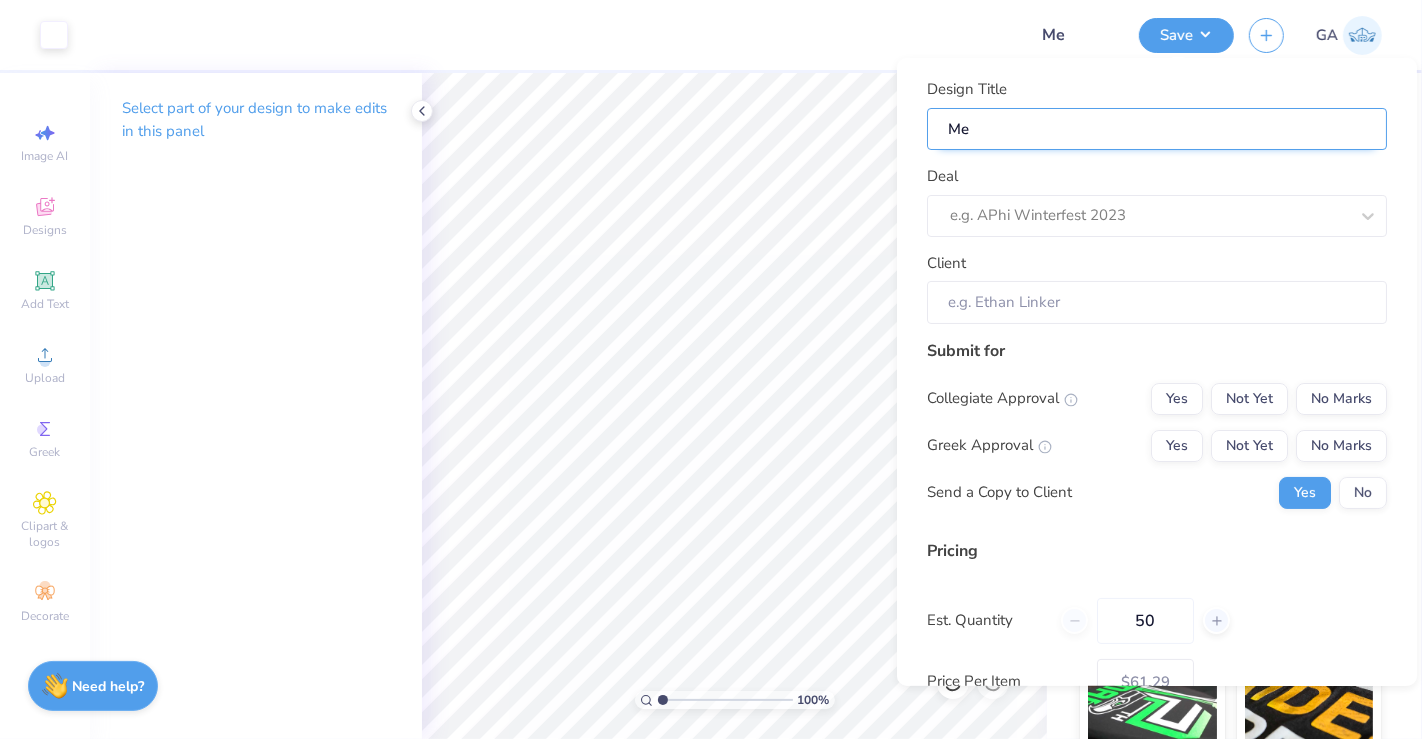 type on "Mer" 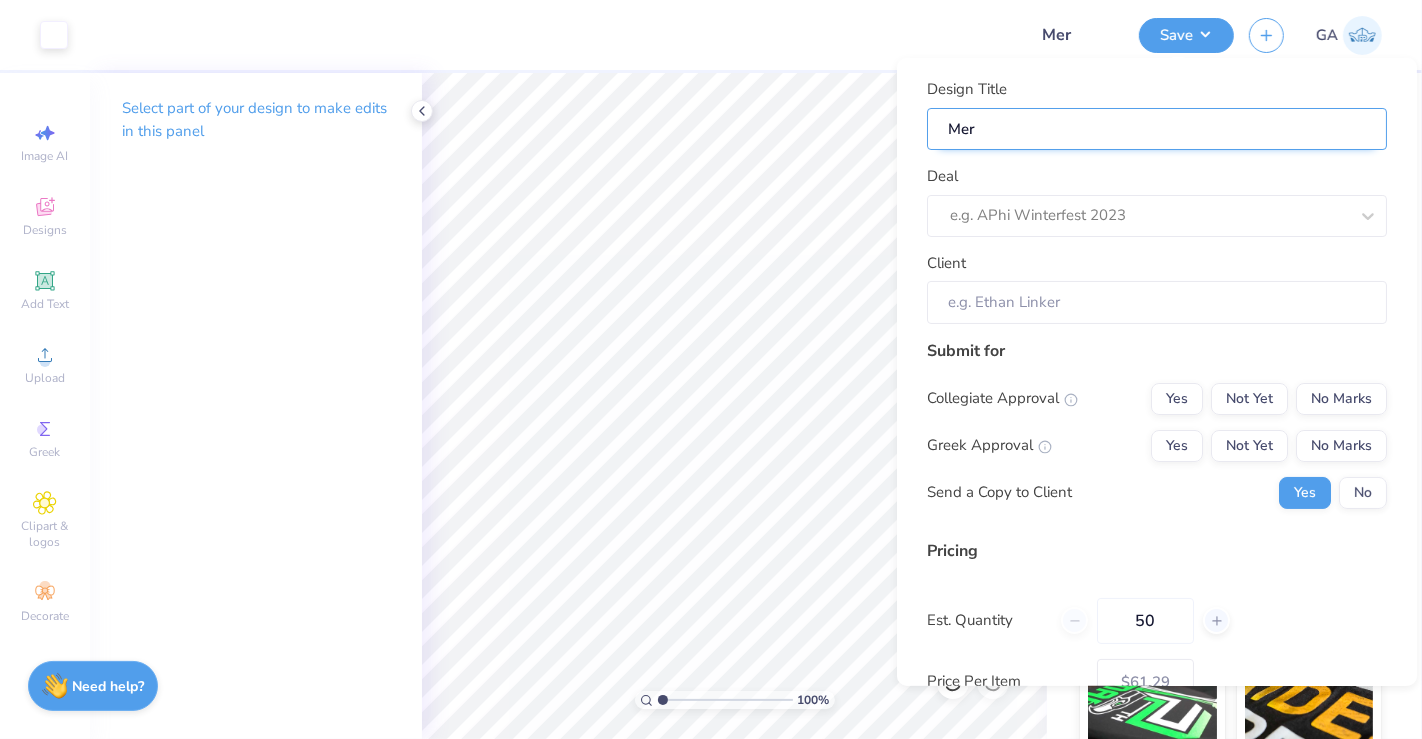 type on "Merc" 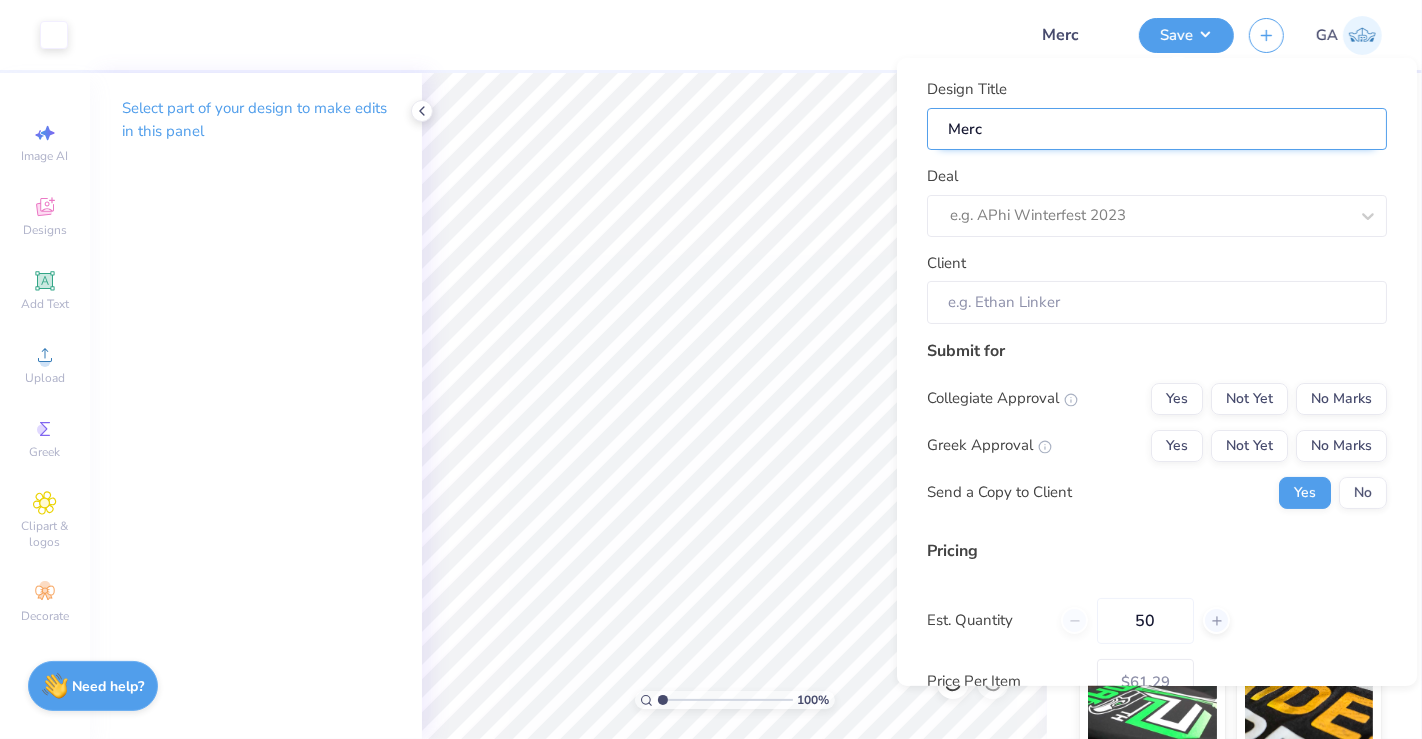 type on "Merch" 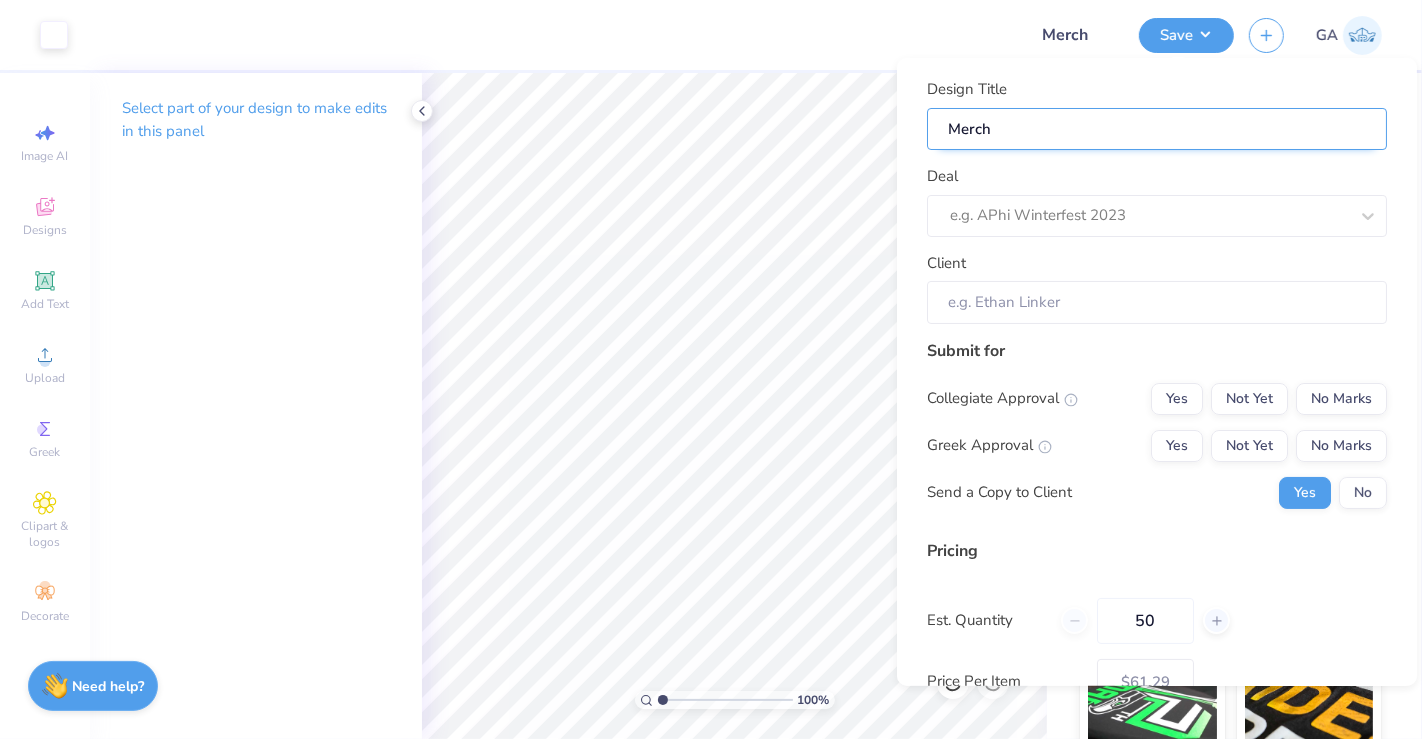 type on "Merch" 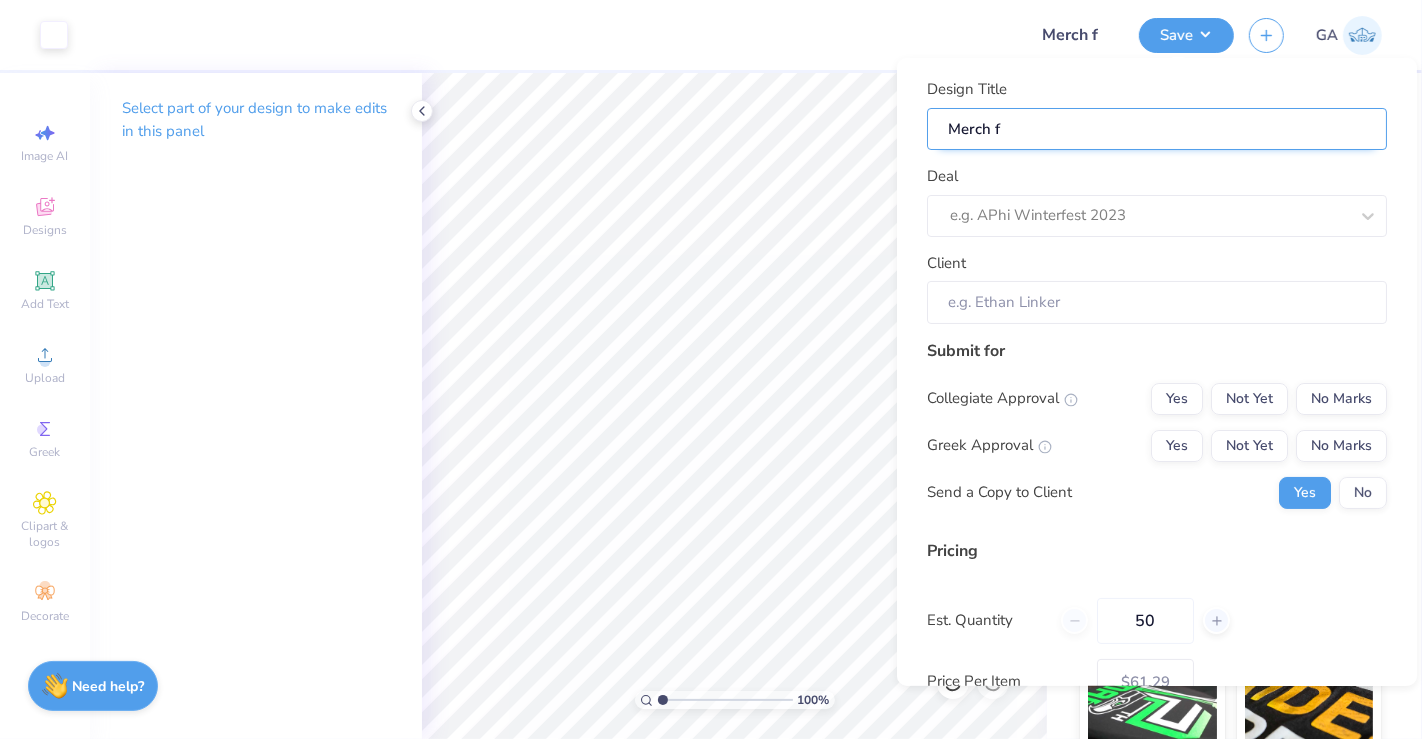 type on "Merch fo" 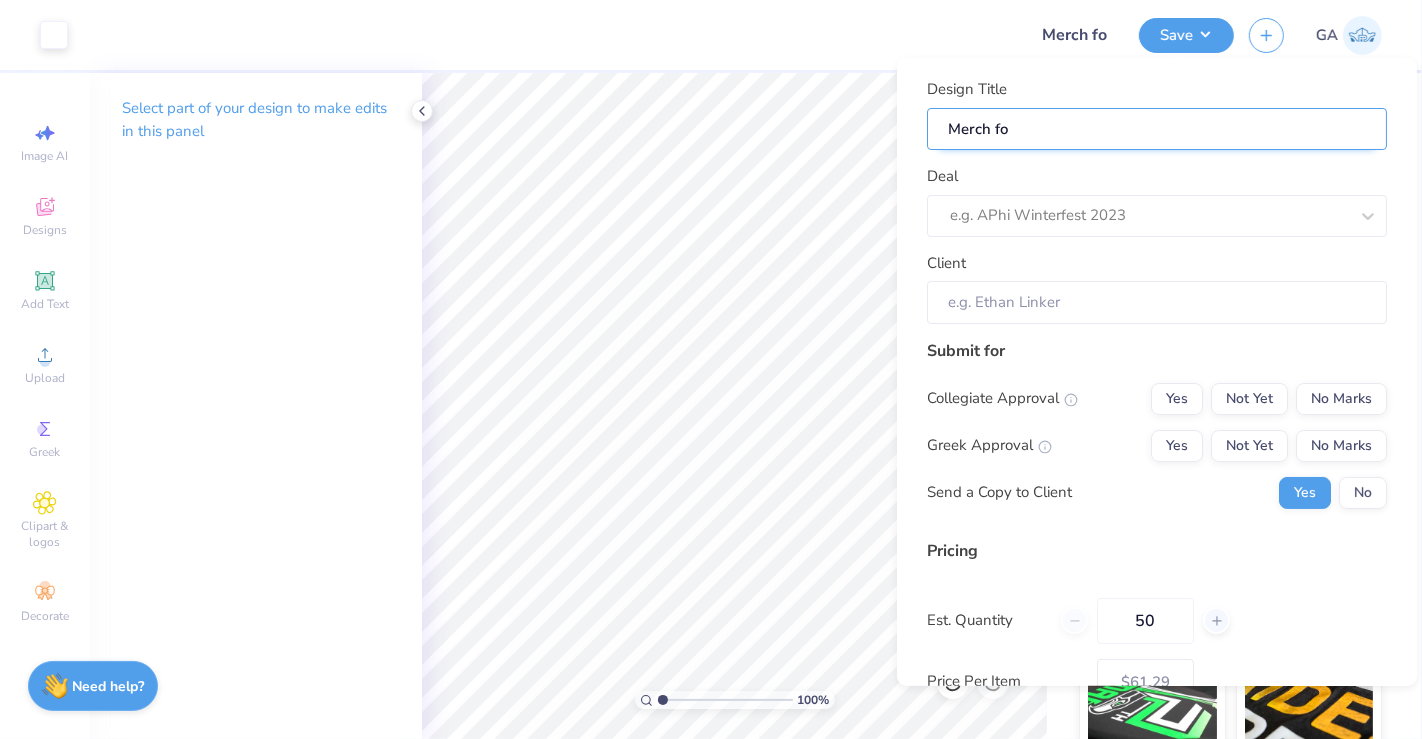 type on "Merch for" 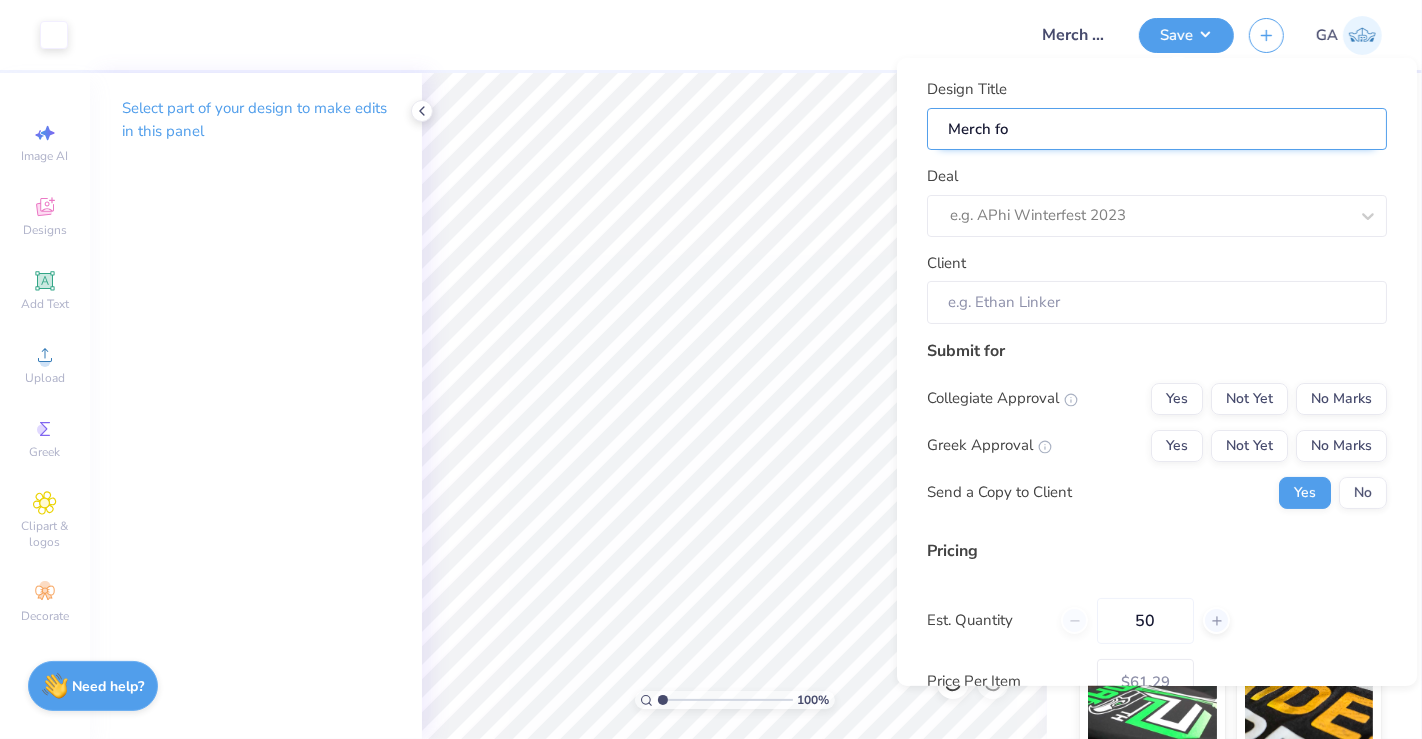 type on "Merch for" 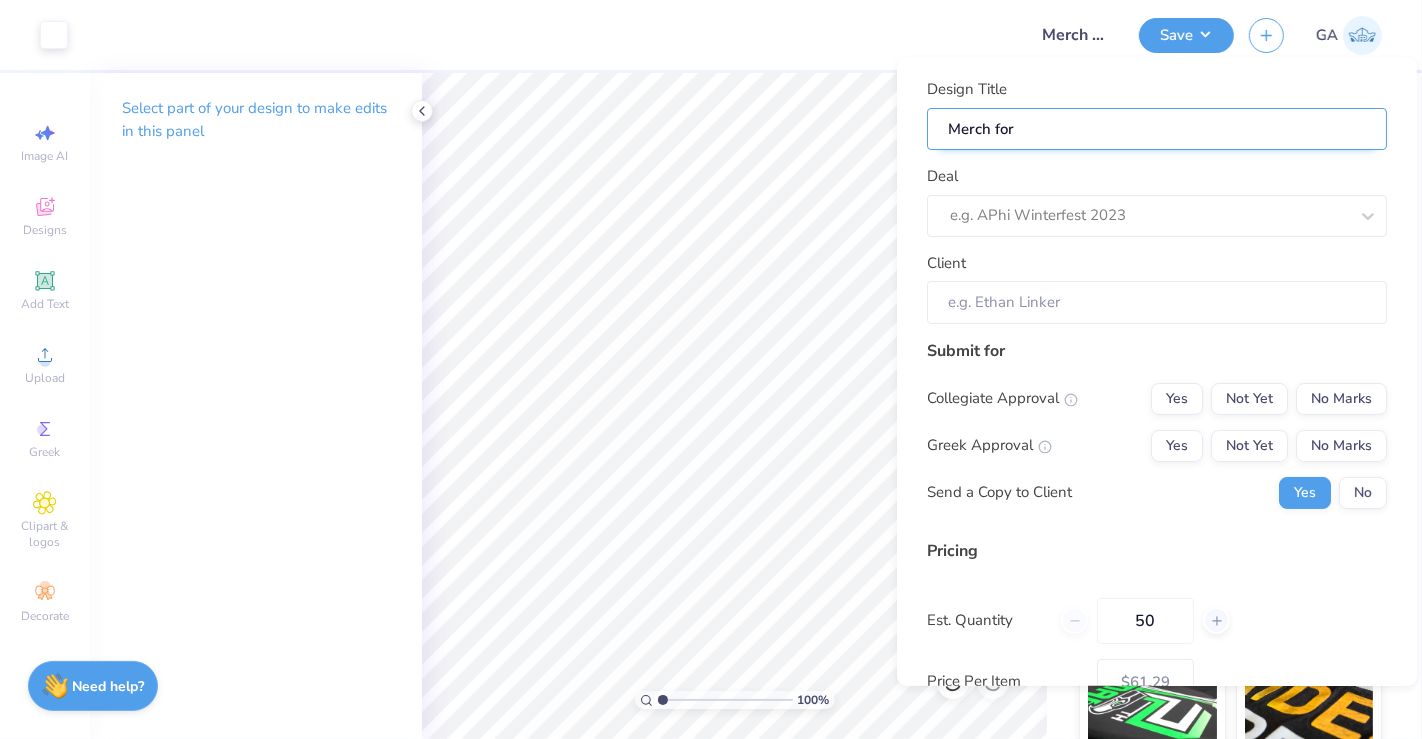 type on "Merch for" 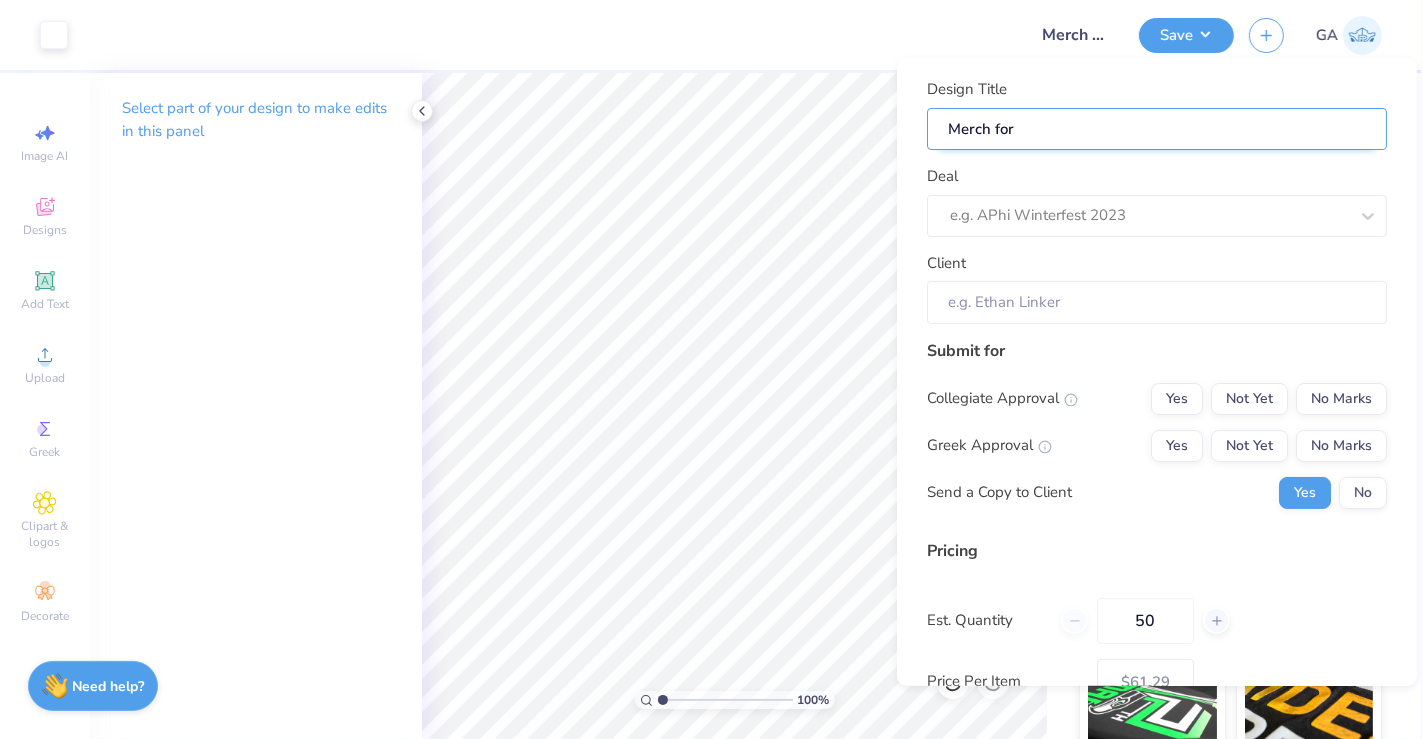 type on "Merch for P" 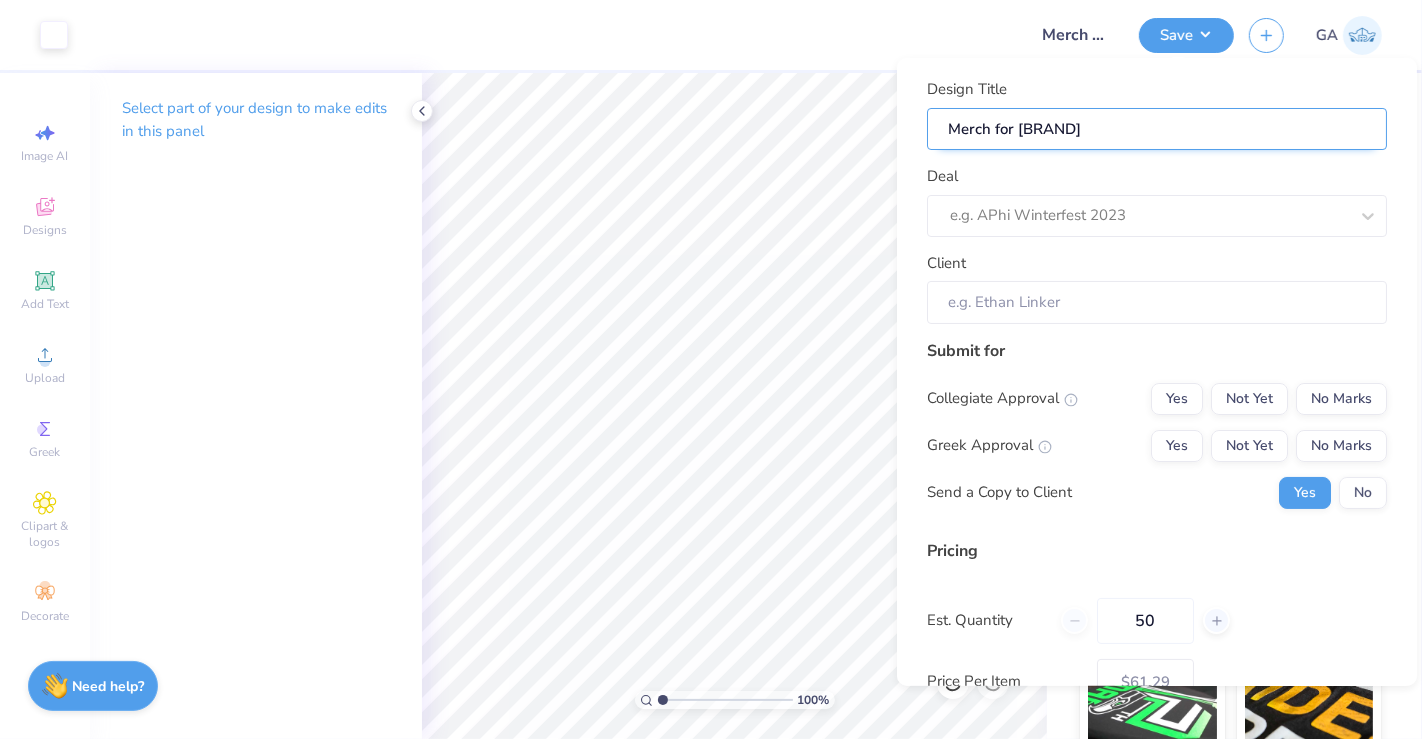 type on "Merch for Pi" 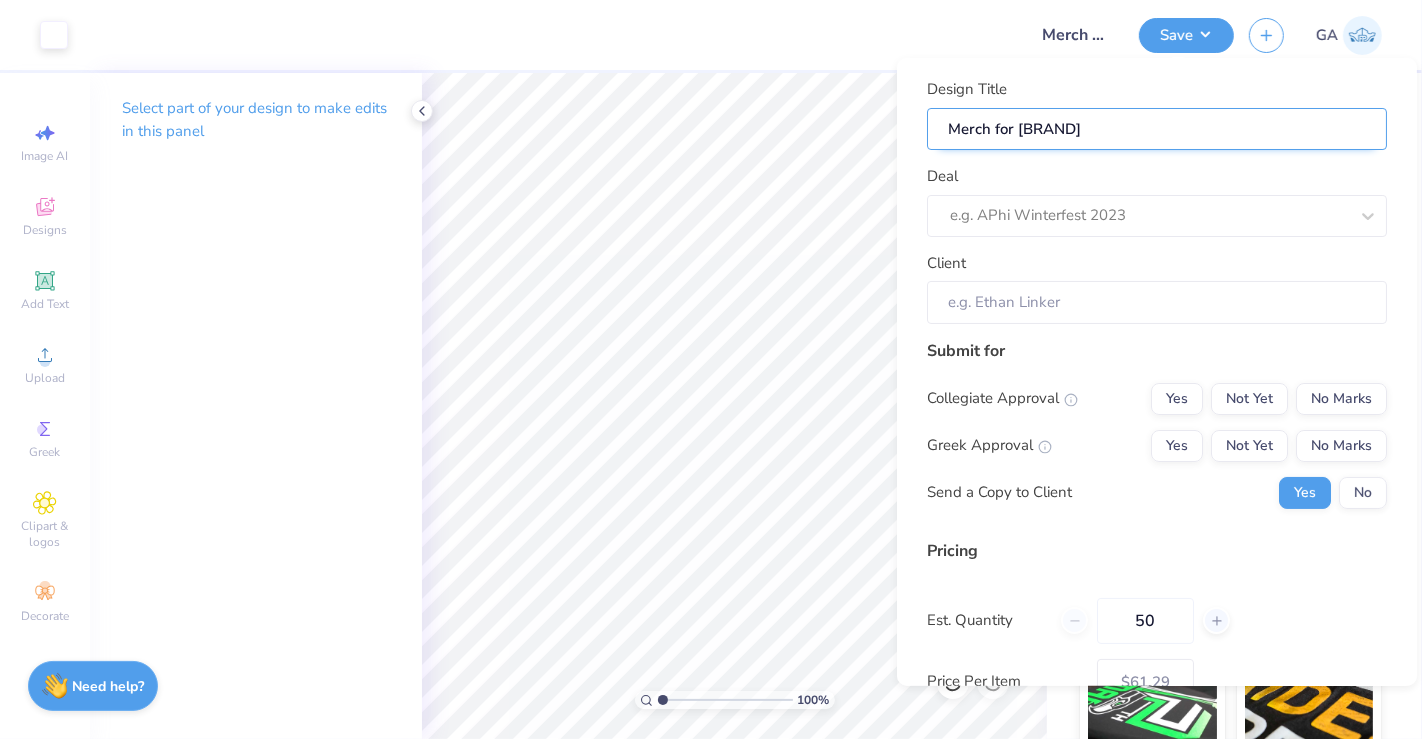 type on "Merch for Pin" 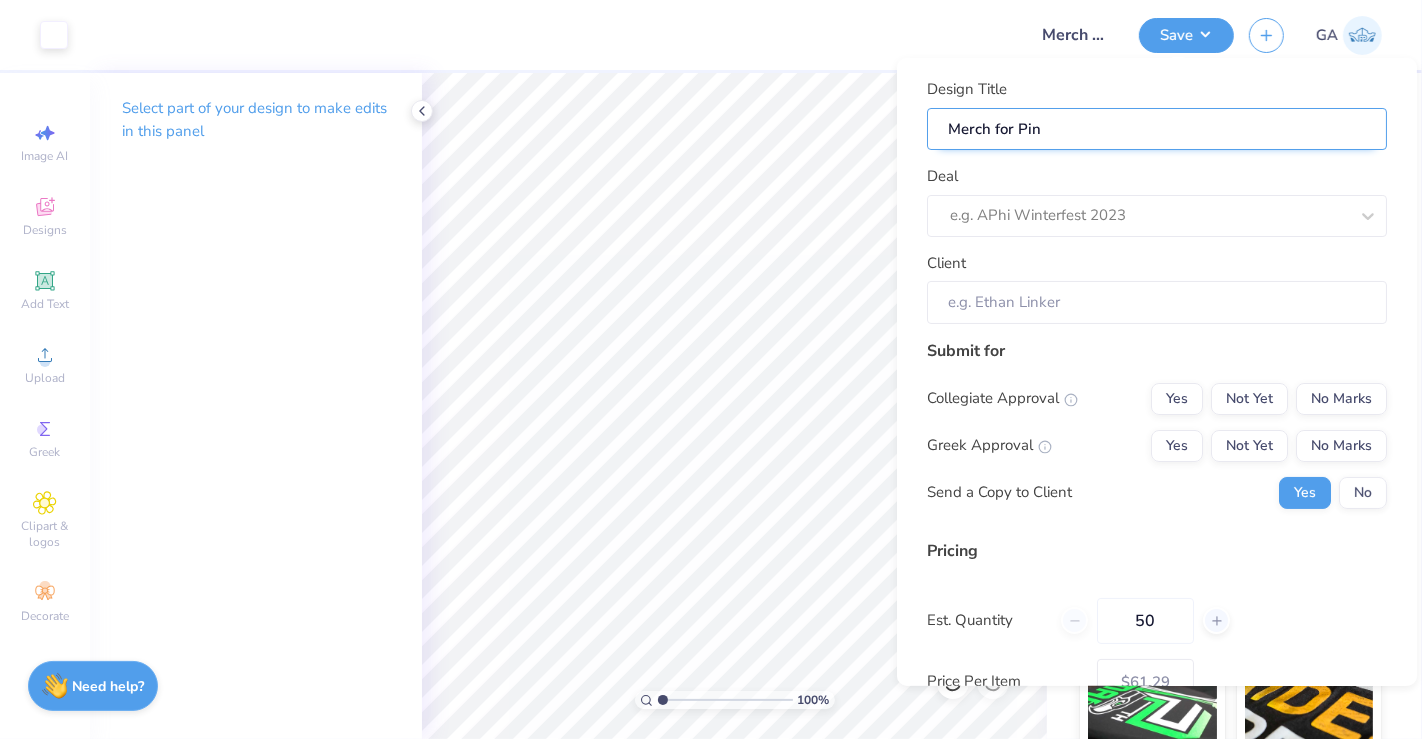 type on "Merch for Pink" 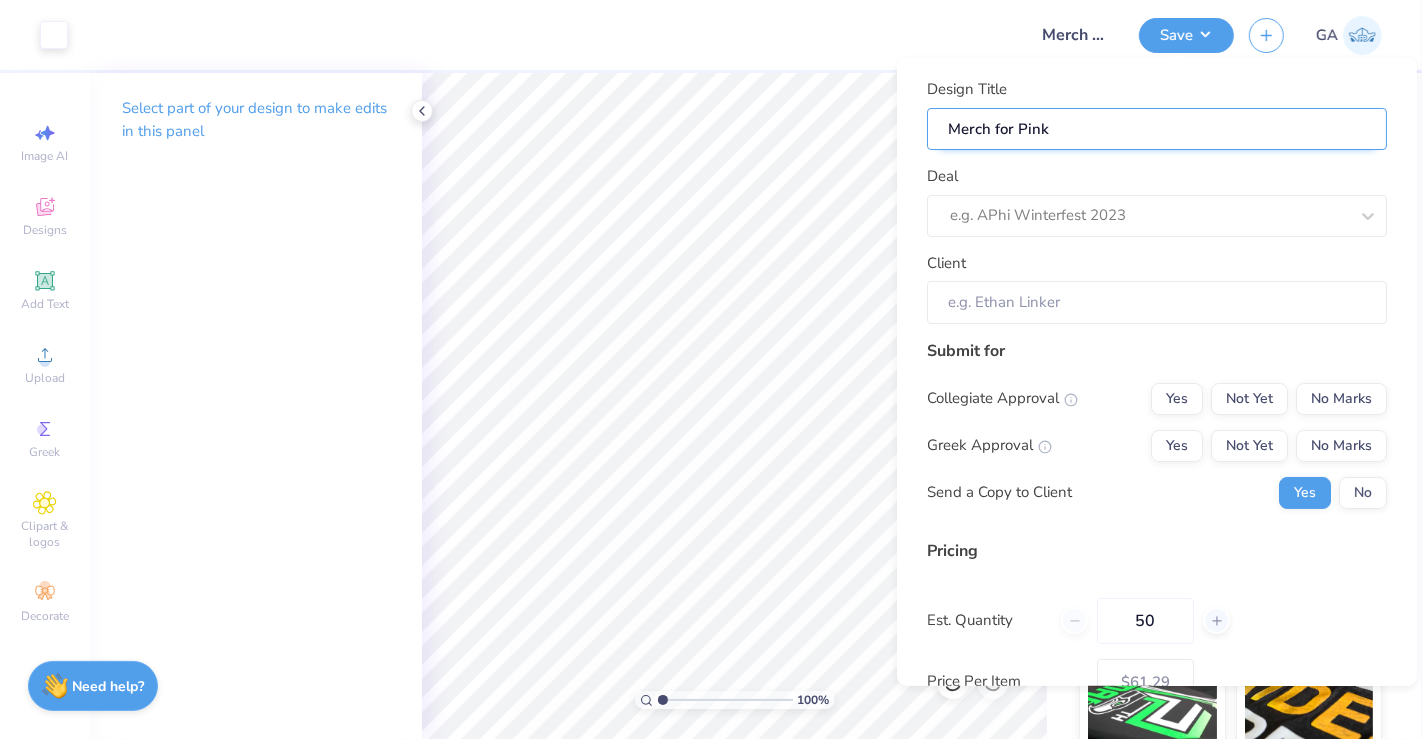 type on "Merch for Pink" 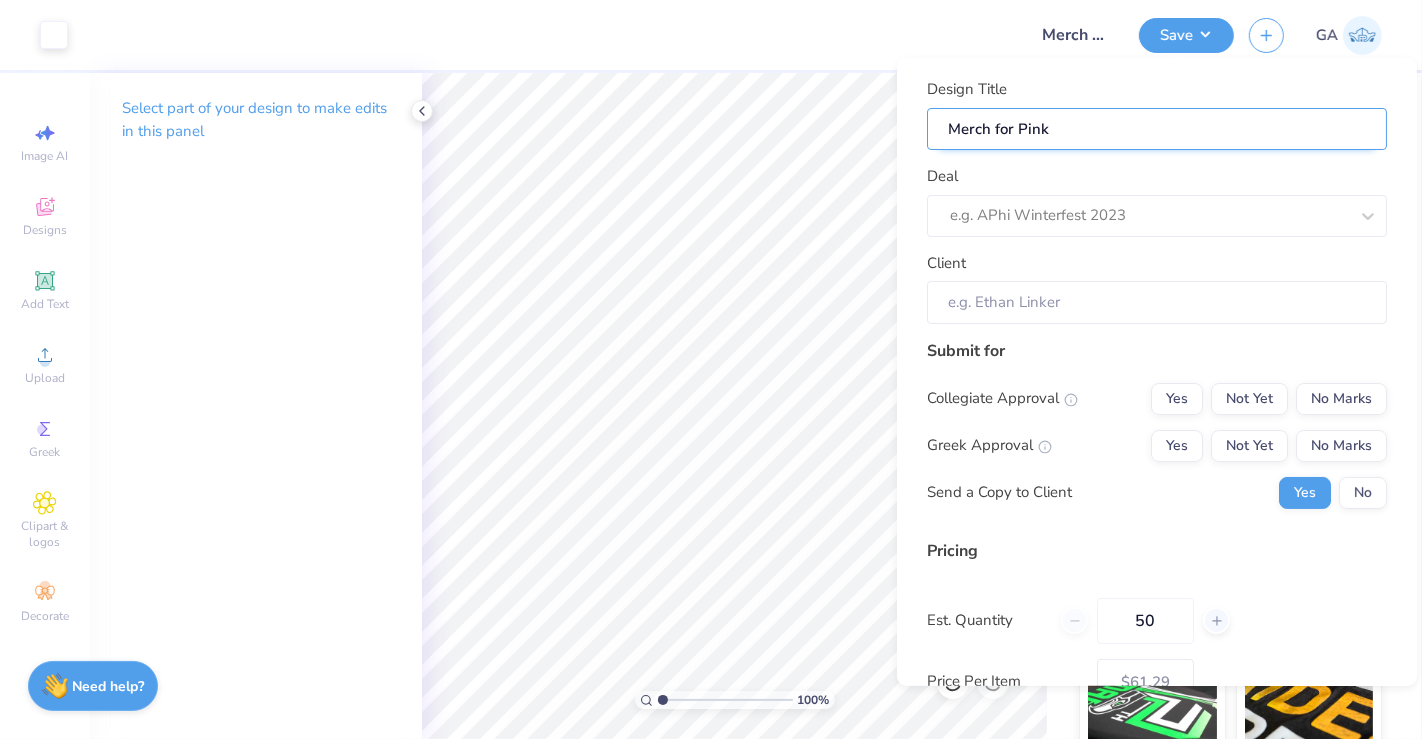 type on "Merch for Pink P" 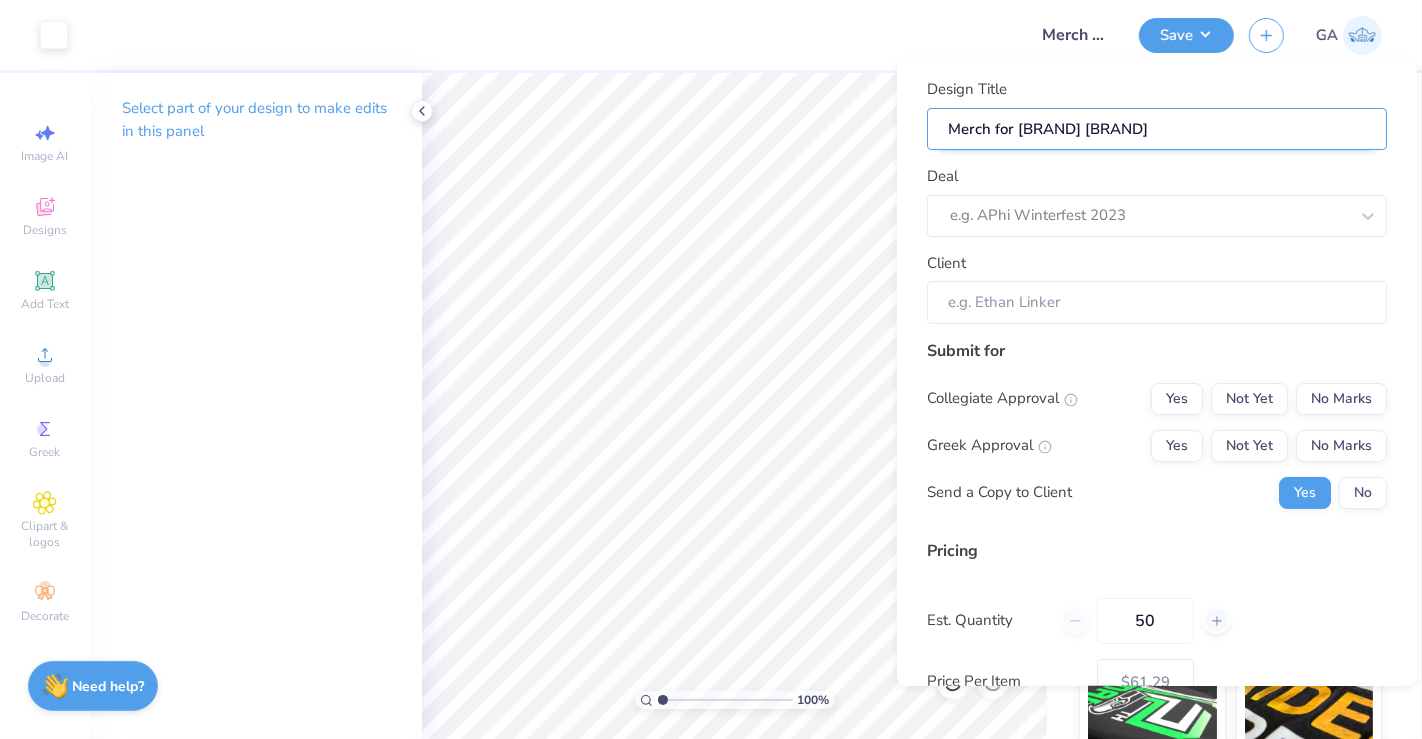 type on "Merch for Pink Pe" 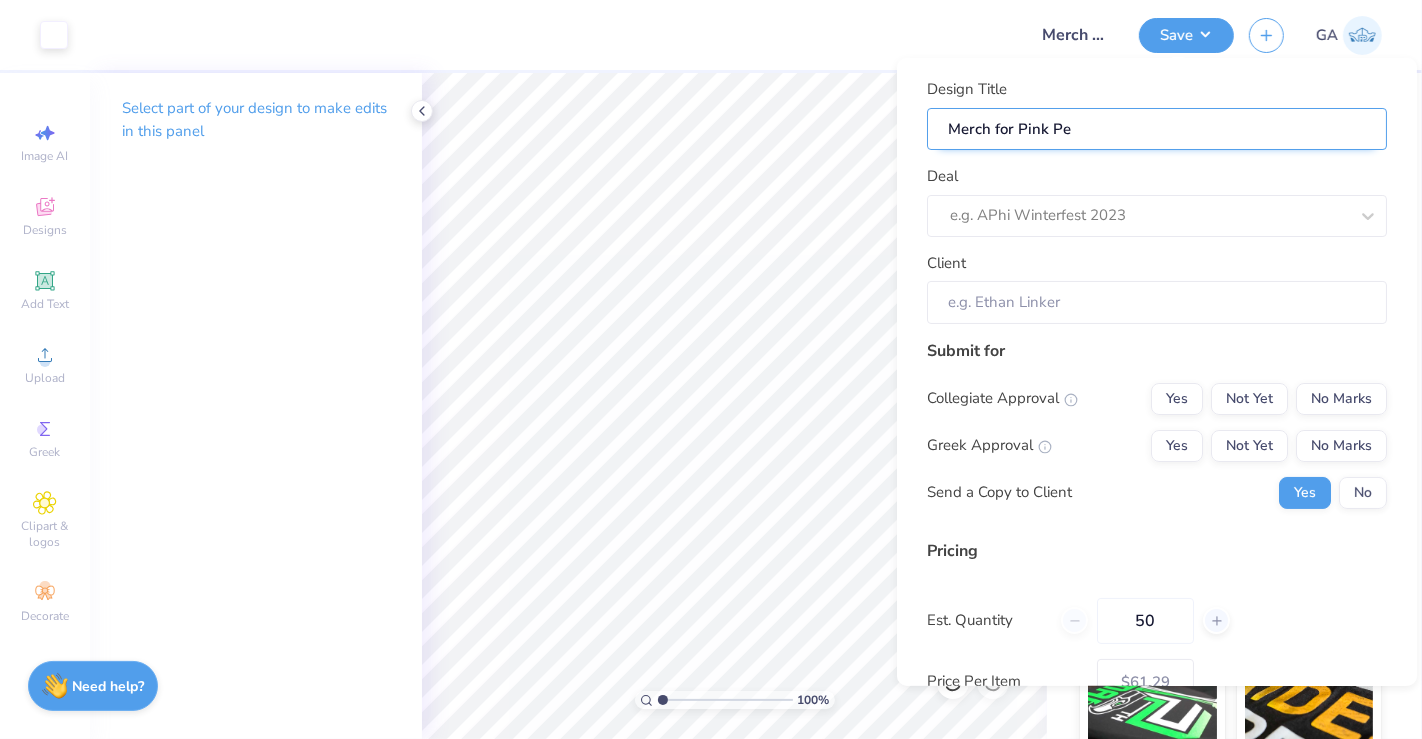 type on "Merch for Pink Pen" 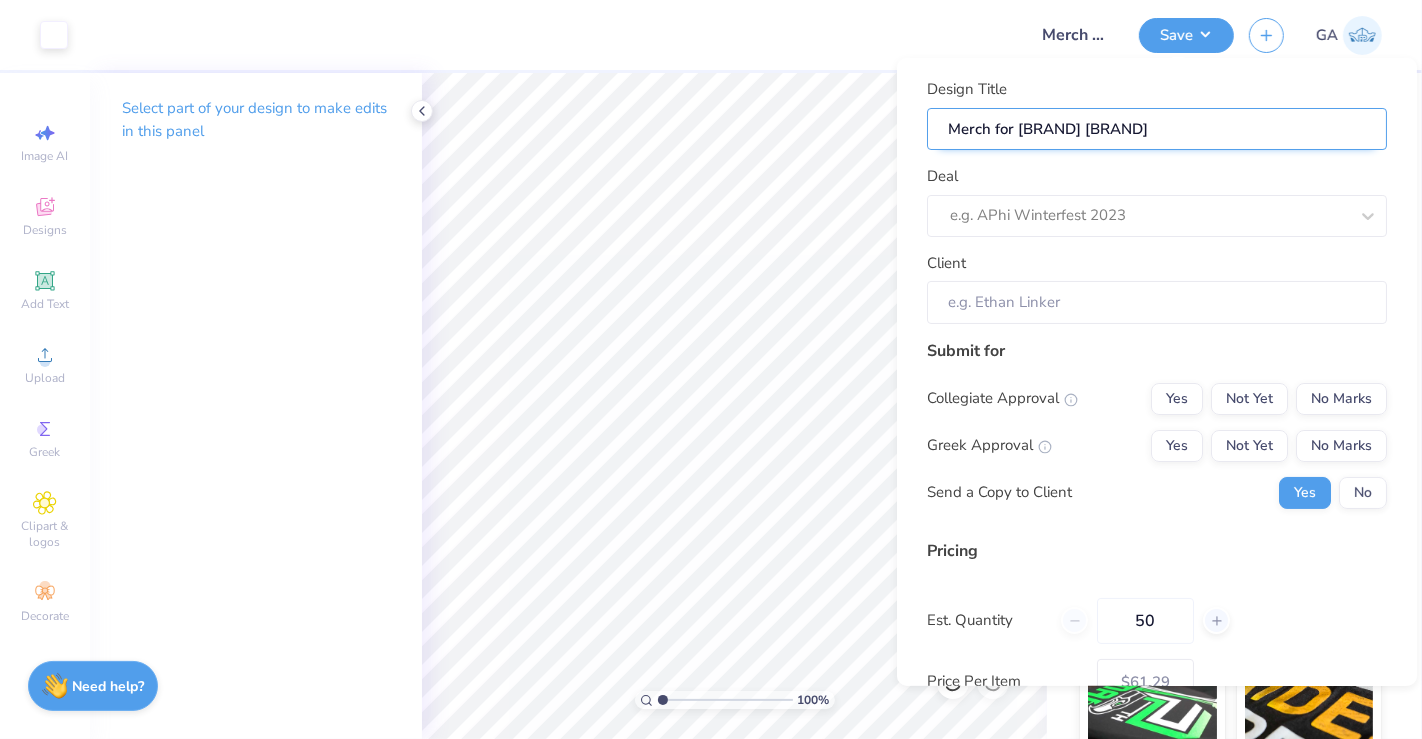 type on "Merch for Pink Penn" 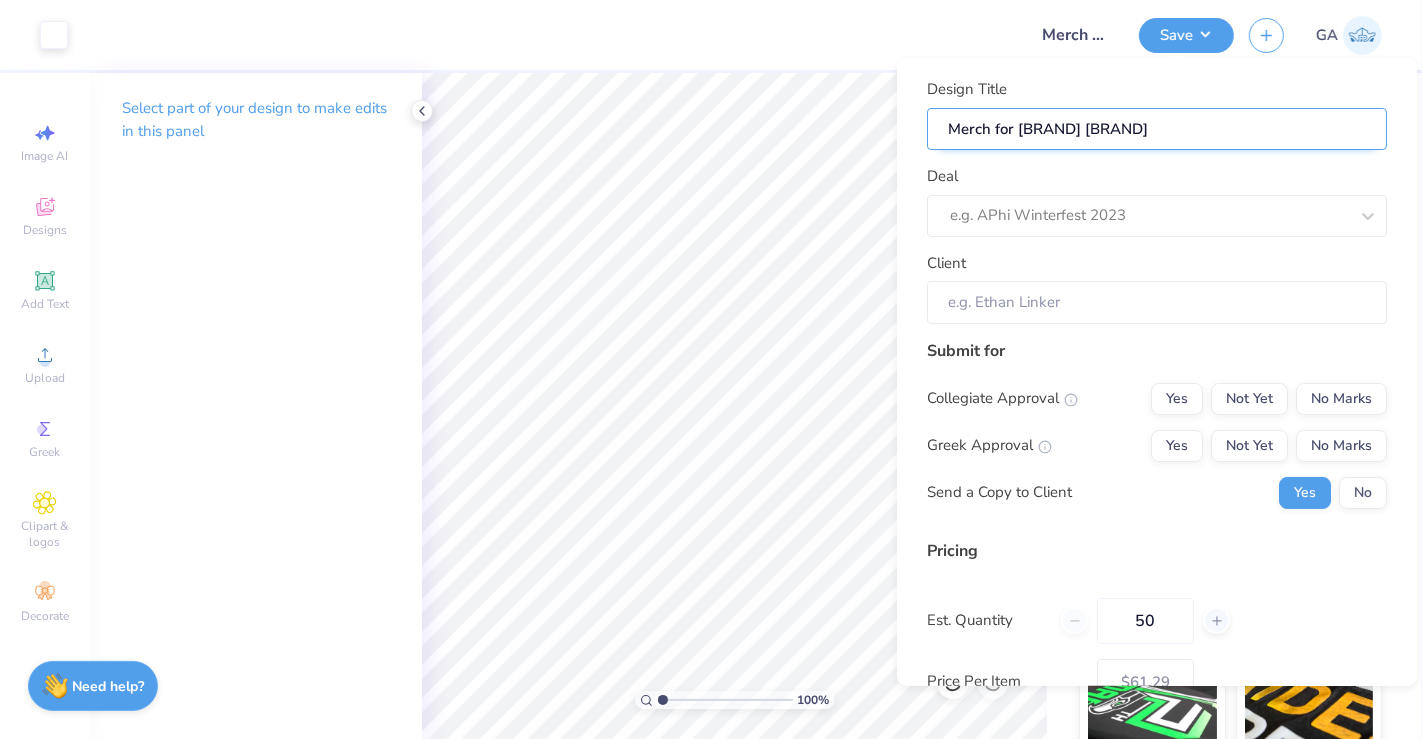 type on "Merch for Pink Penny" 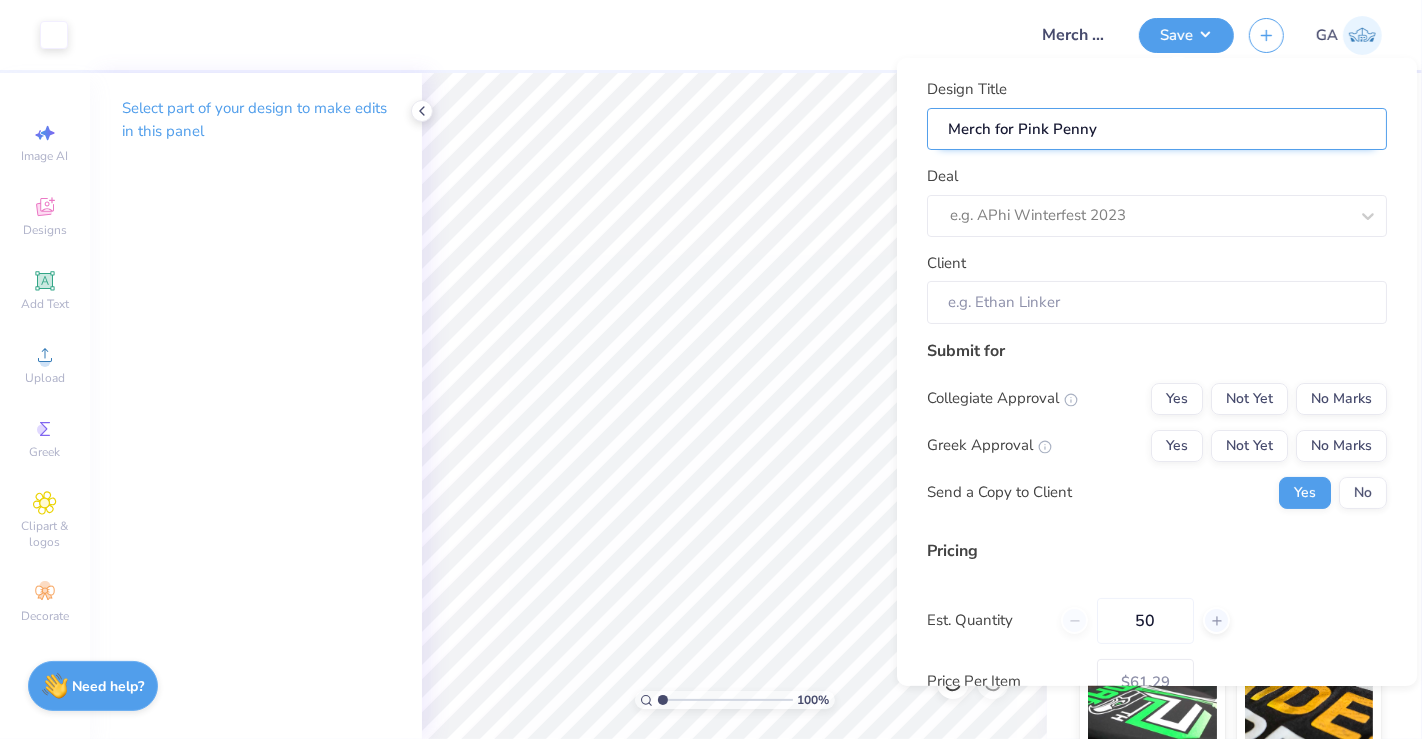 type on "Merch for Pink Penny" 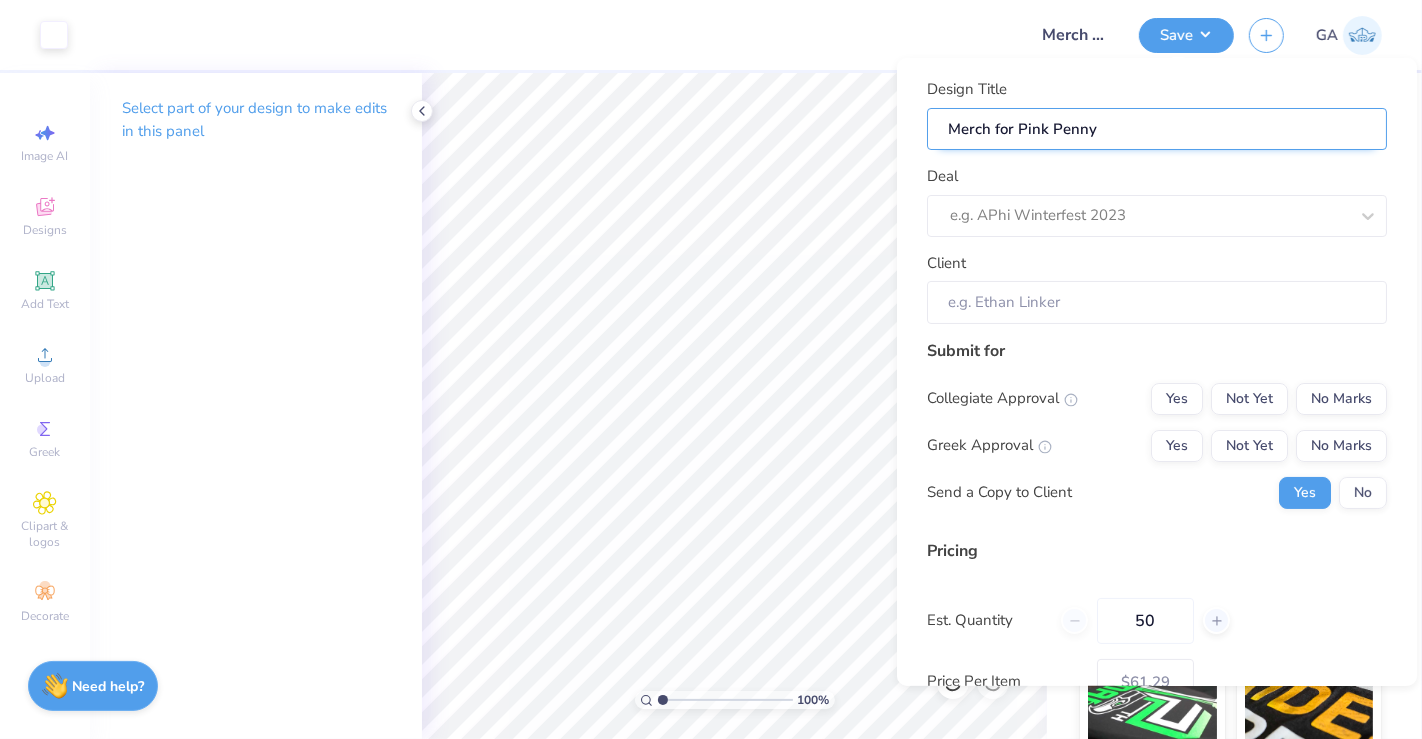 type on "Merch for Pink Penny C" 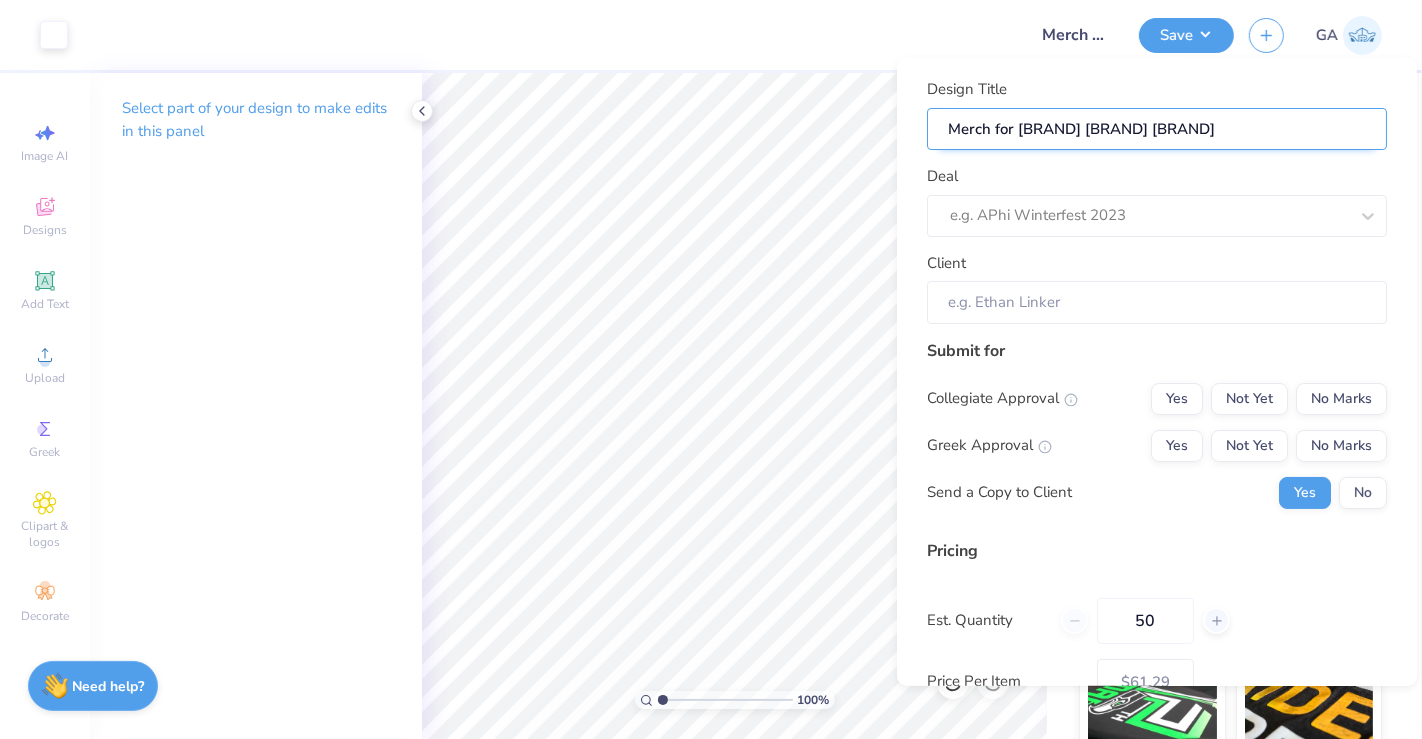 type on "Merch for Pink Penny CL" 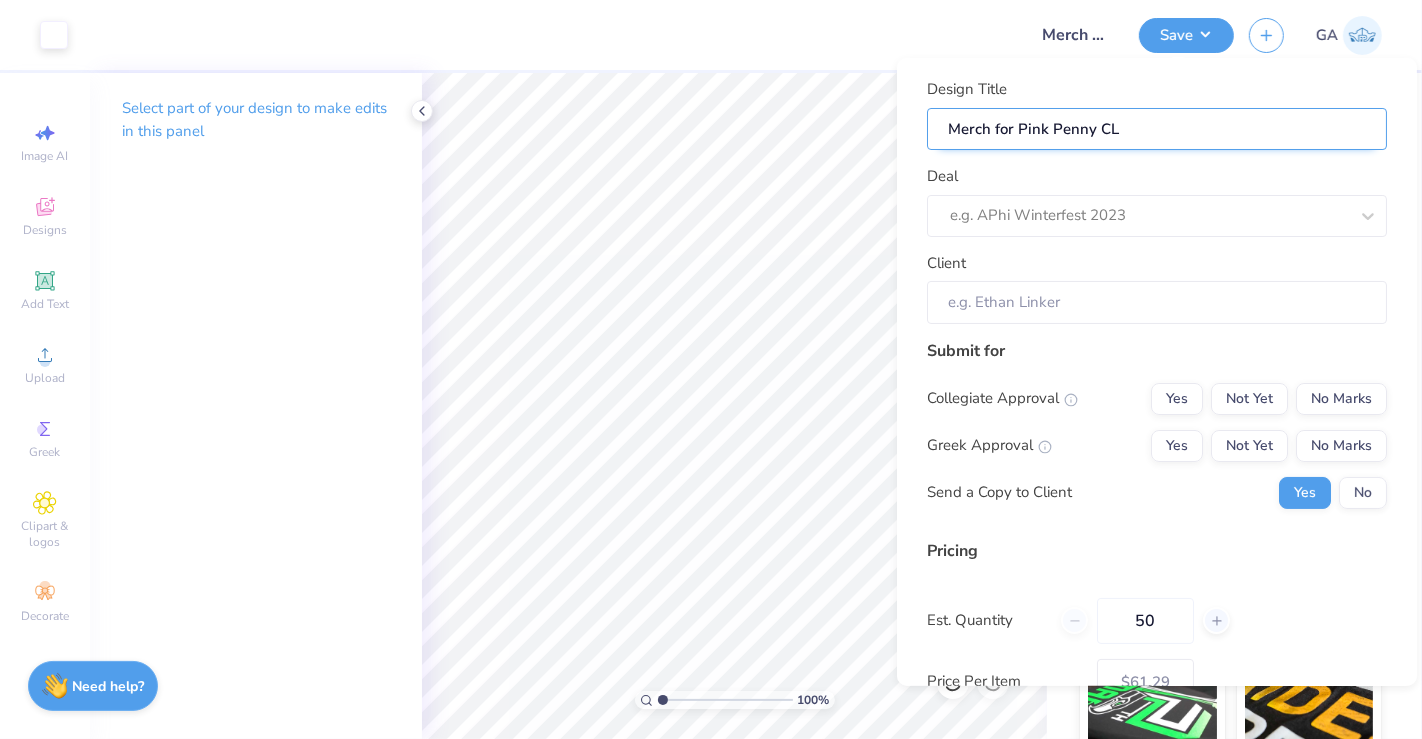 type on "Merch for Pink Penny CLu" 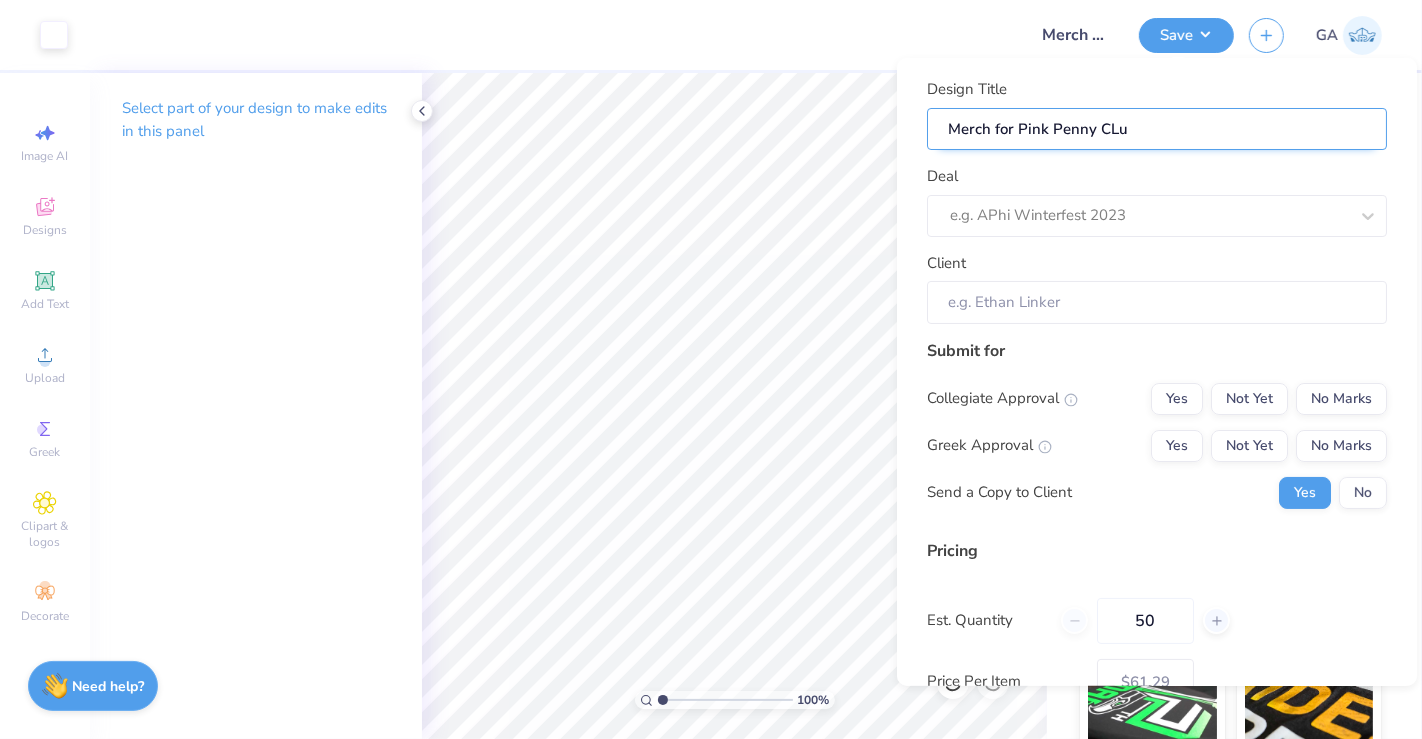 type on "Merch for Pink Penny CLub" 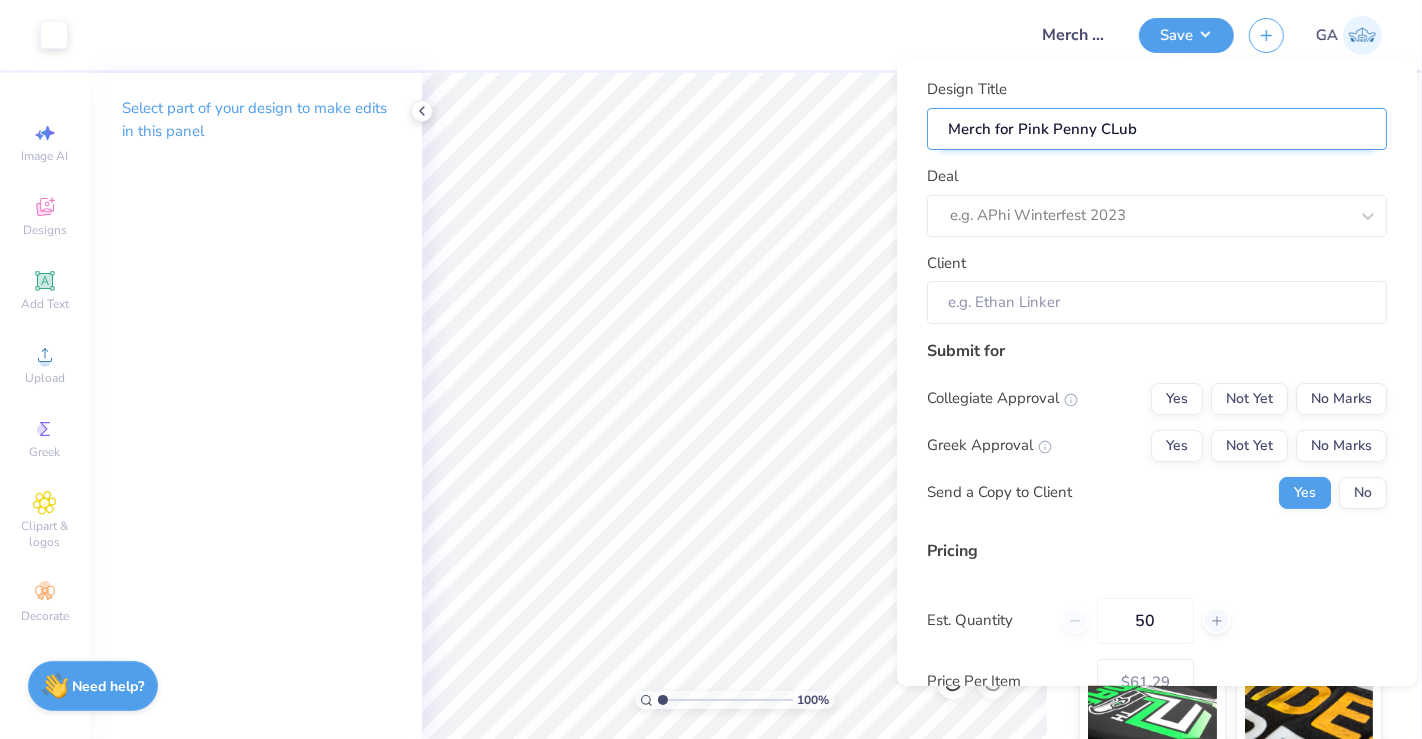 type on "Merch for Pink Penny CLub" 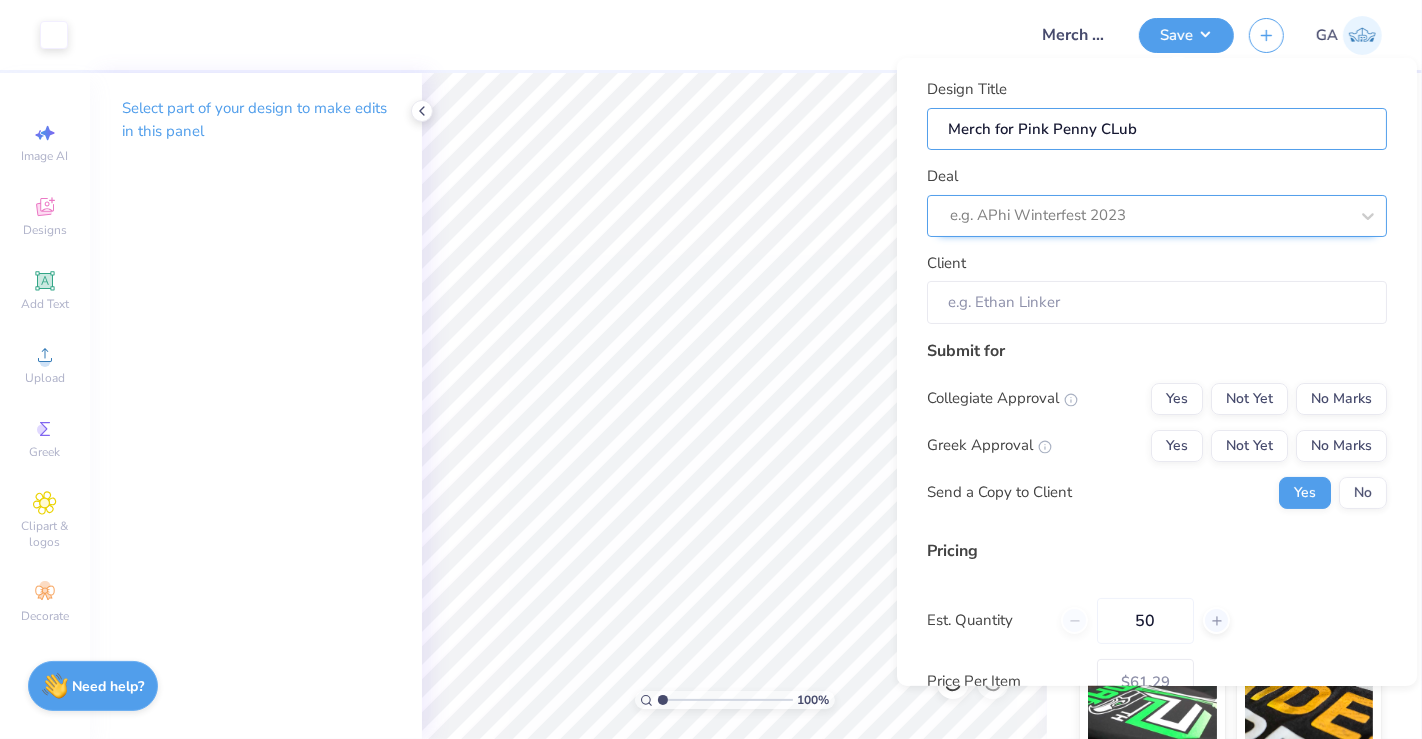 type on "Merch for Pink Penny CLub" 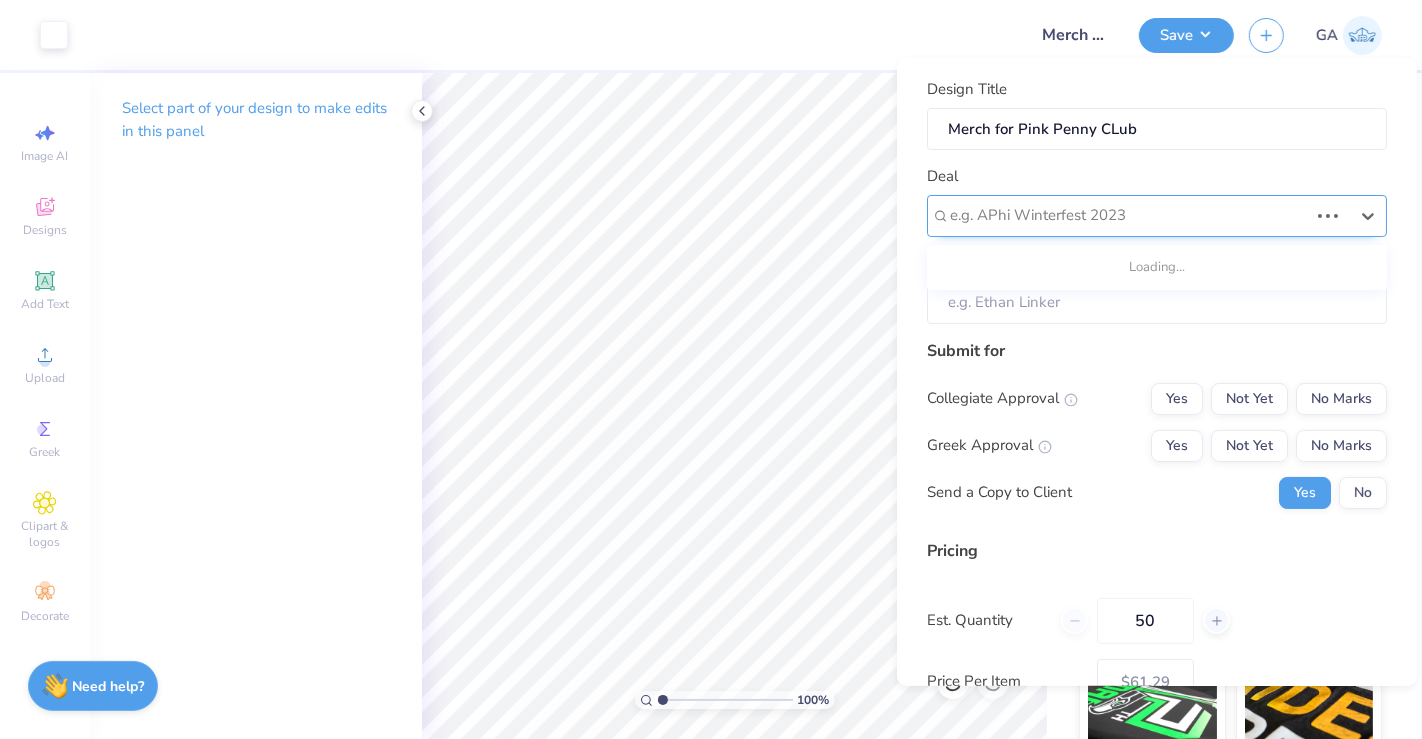 click on "e.g. APhi Winterfest 2023" at bounding box center (1157, 215) 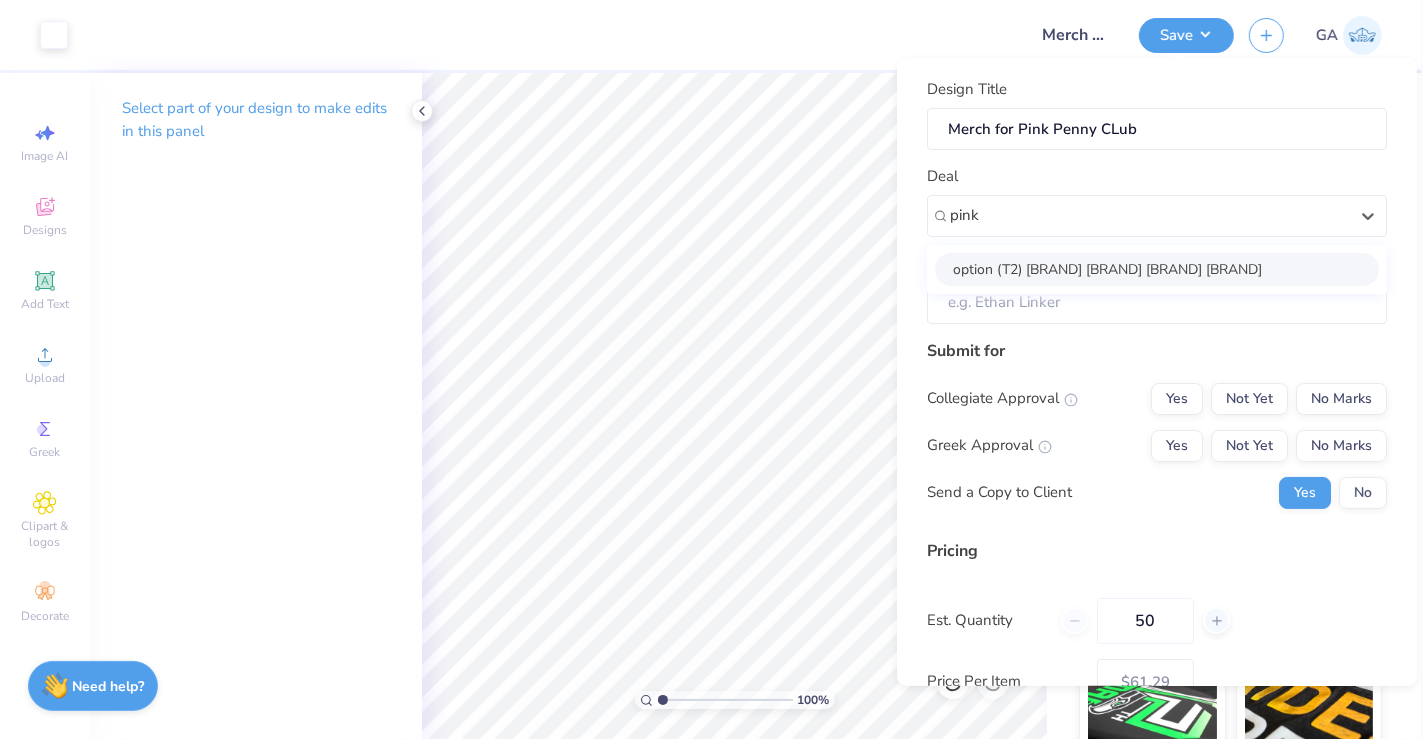 click on "(T2) Penny Samar Pink Penny Club merch" at bounding box center (1157, 268) 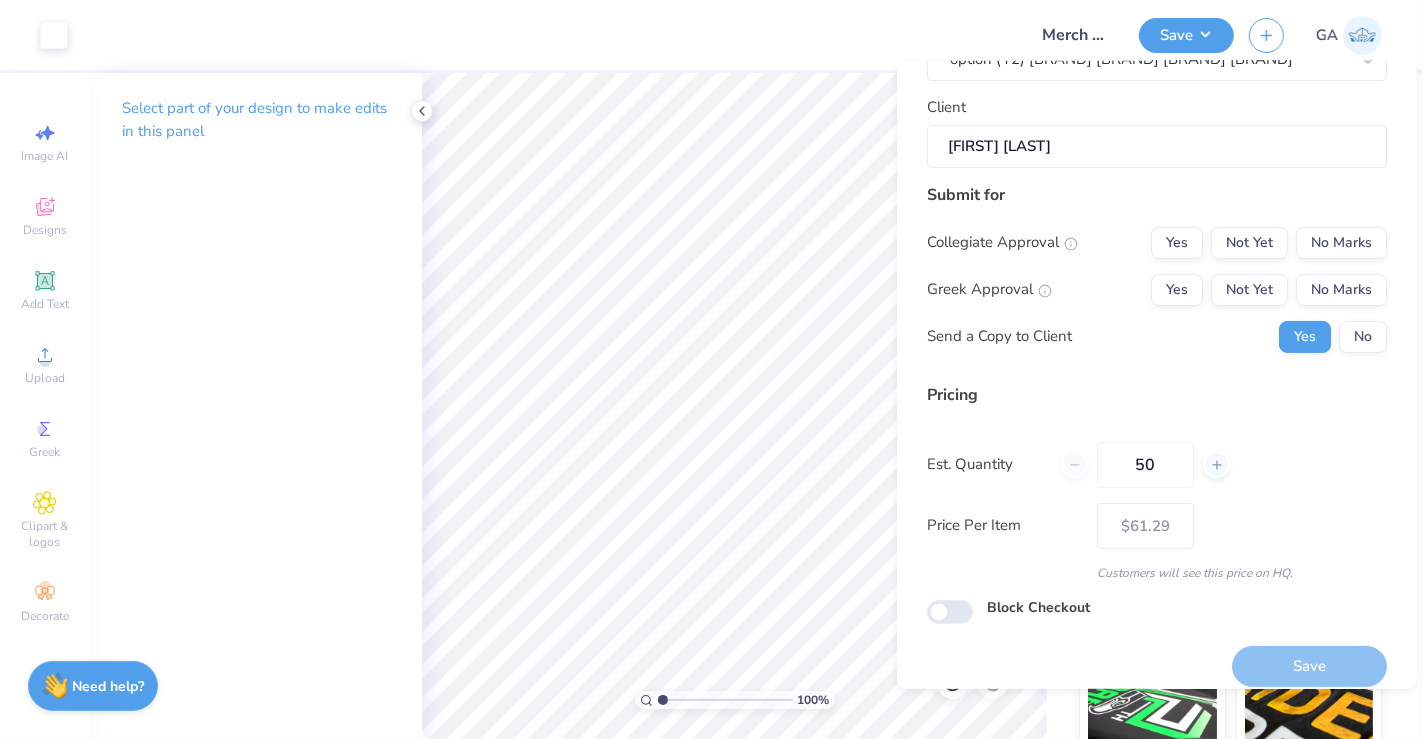 scroll, scrollTop: 174, scrollLeft: 0, axis: vertical 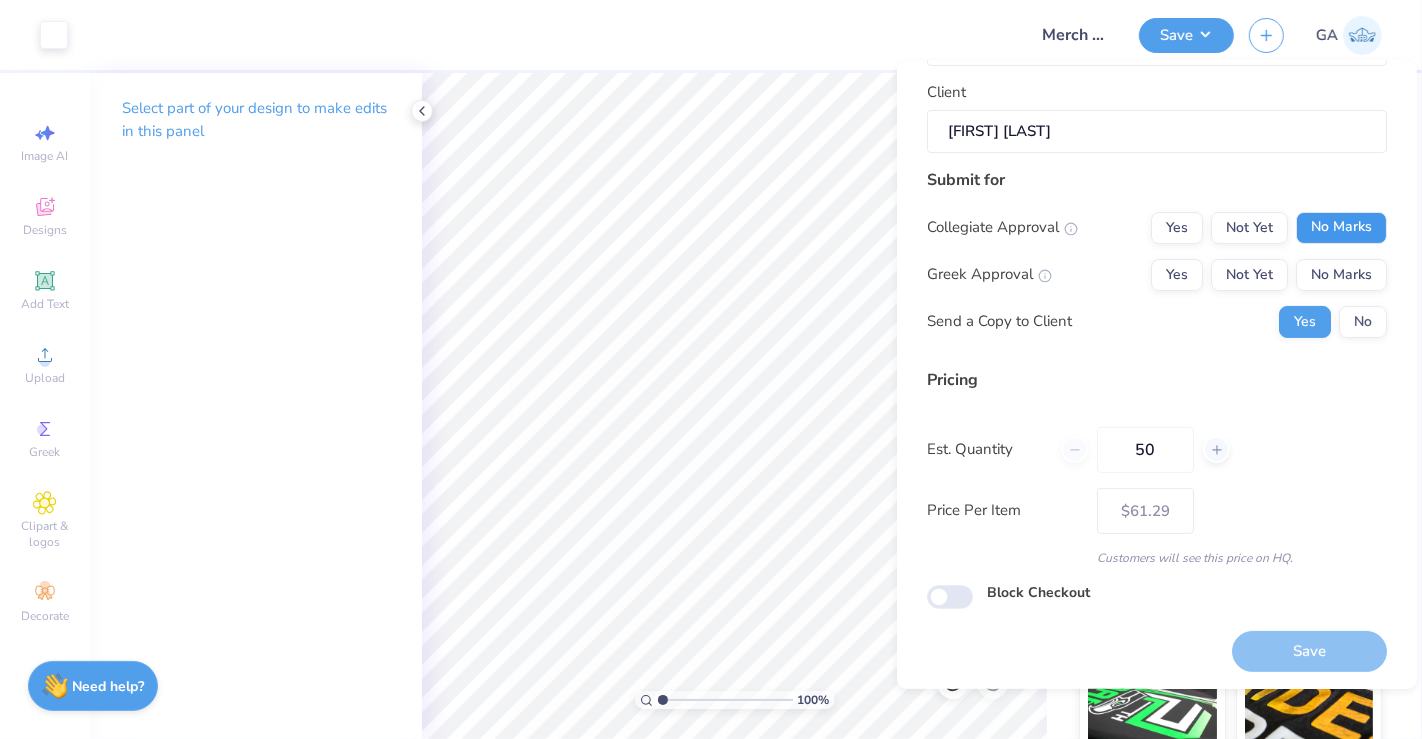 click on "No Marks" at bounding box center [1341, 227] 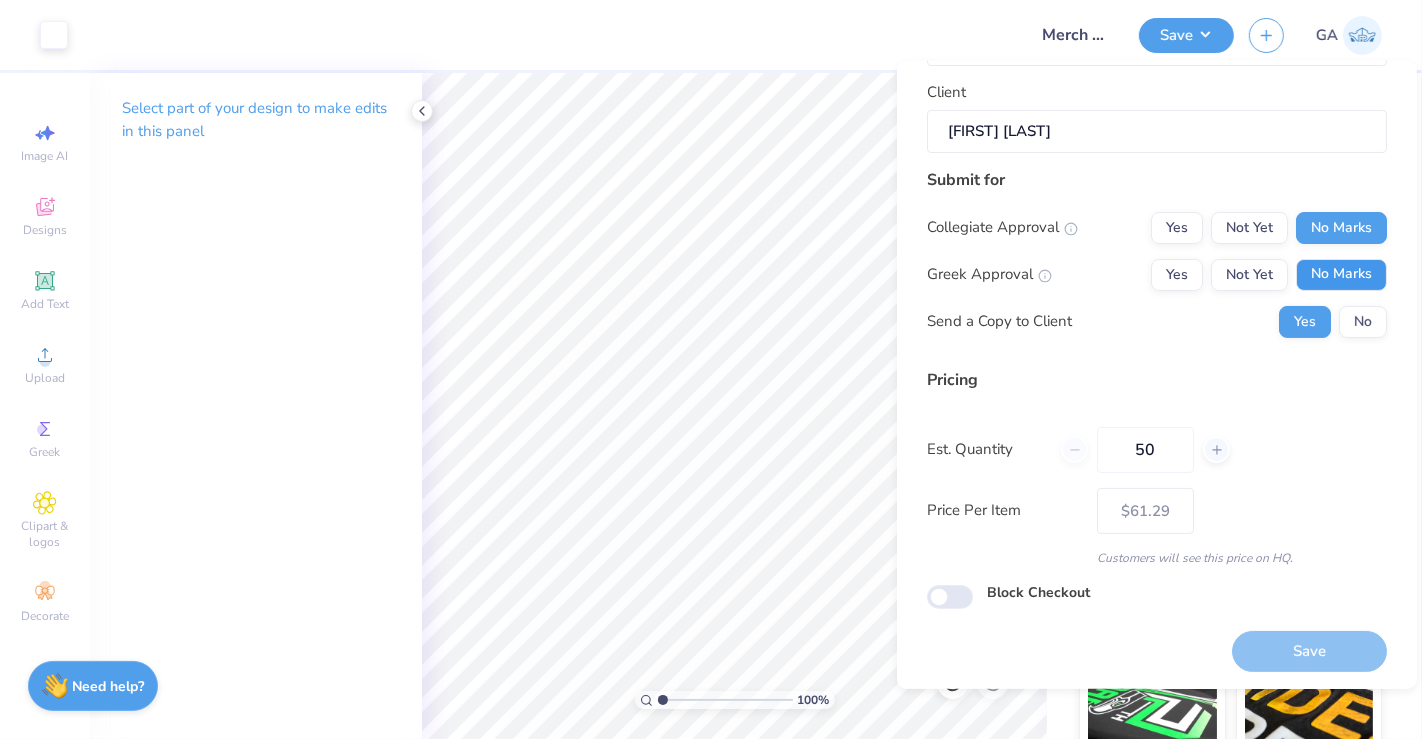 click on "No Marks" at bounding box center (1341, 274) 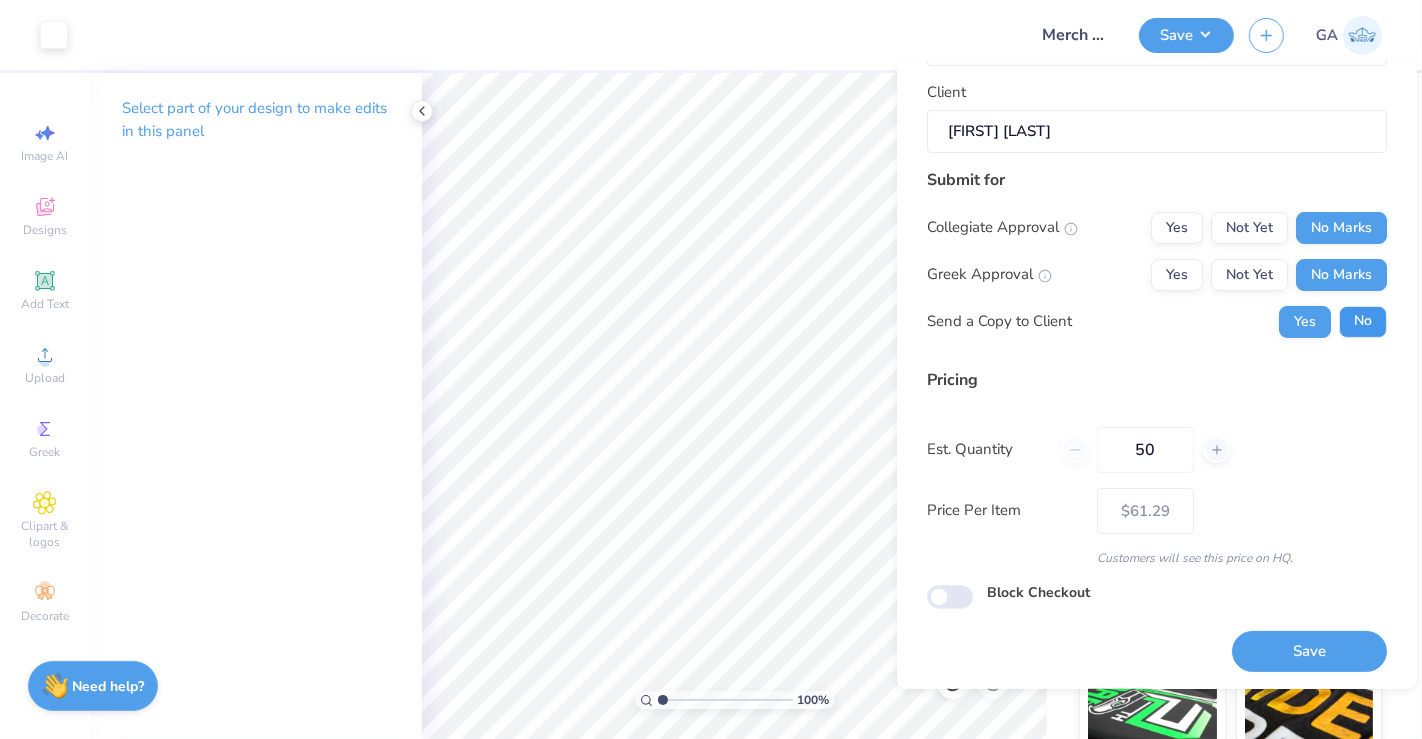 click on "No" at bounding box center [1363, 321] 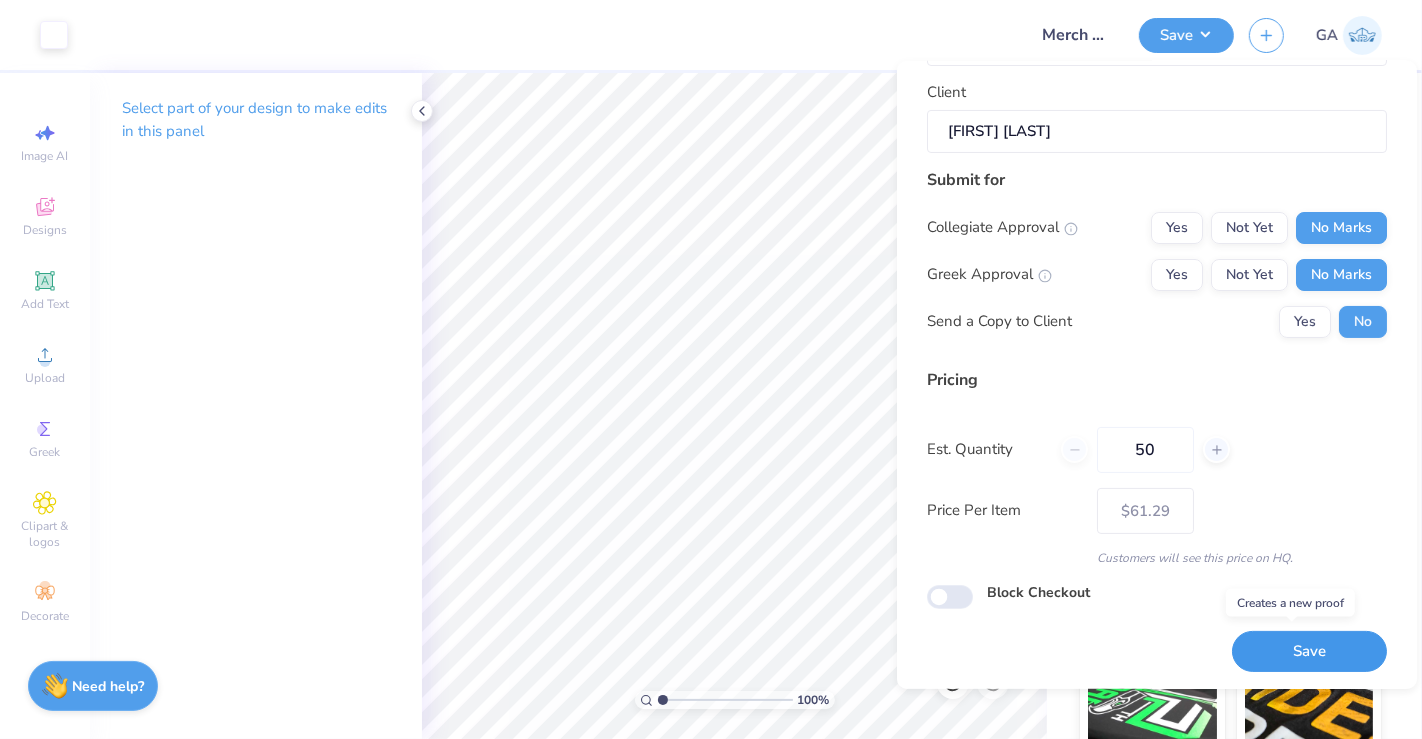 click on "Save" at bounding box center (1309, 651) 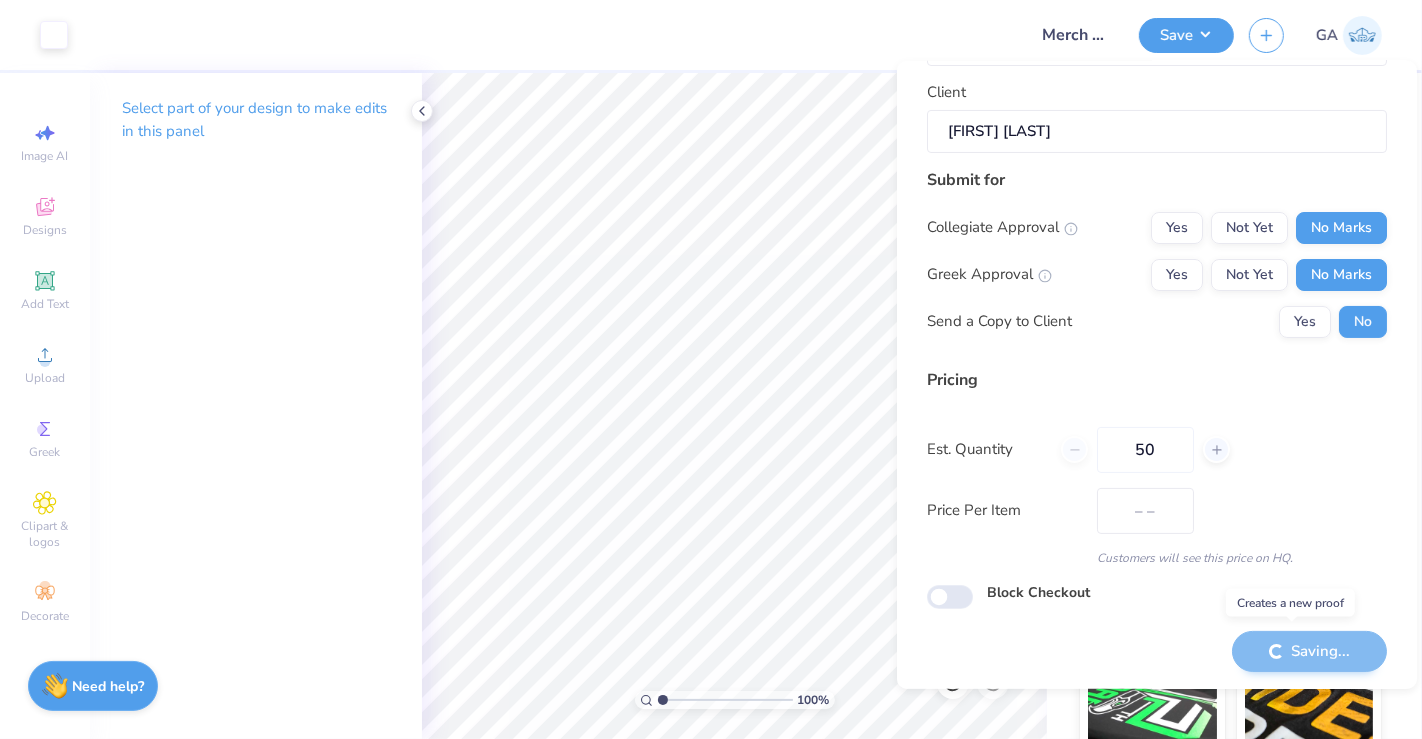 scroll, scrollTop: 0, scrollLeft: 0, axis: both 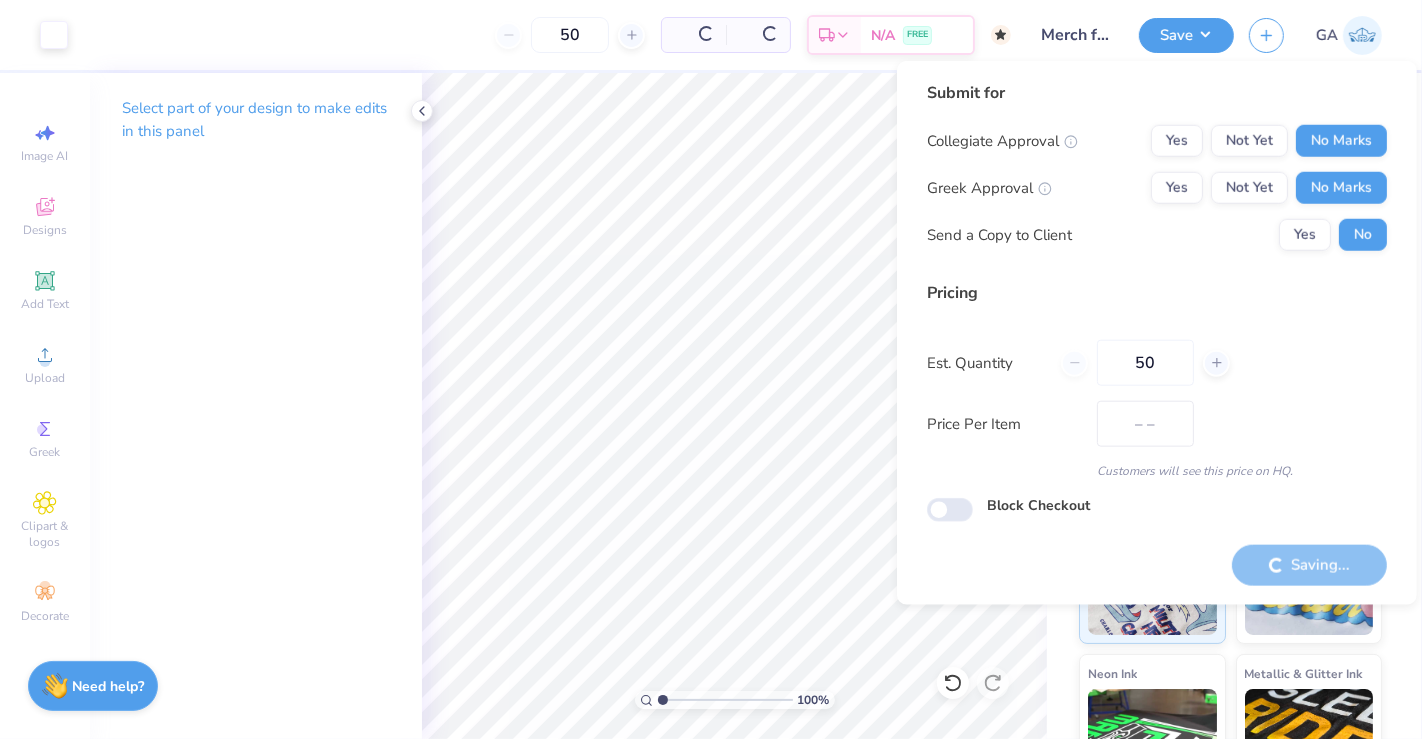 type on "$61.29" 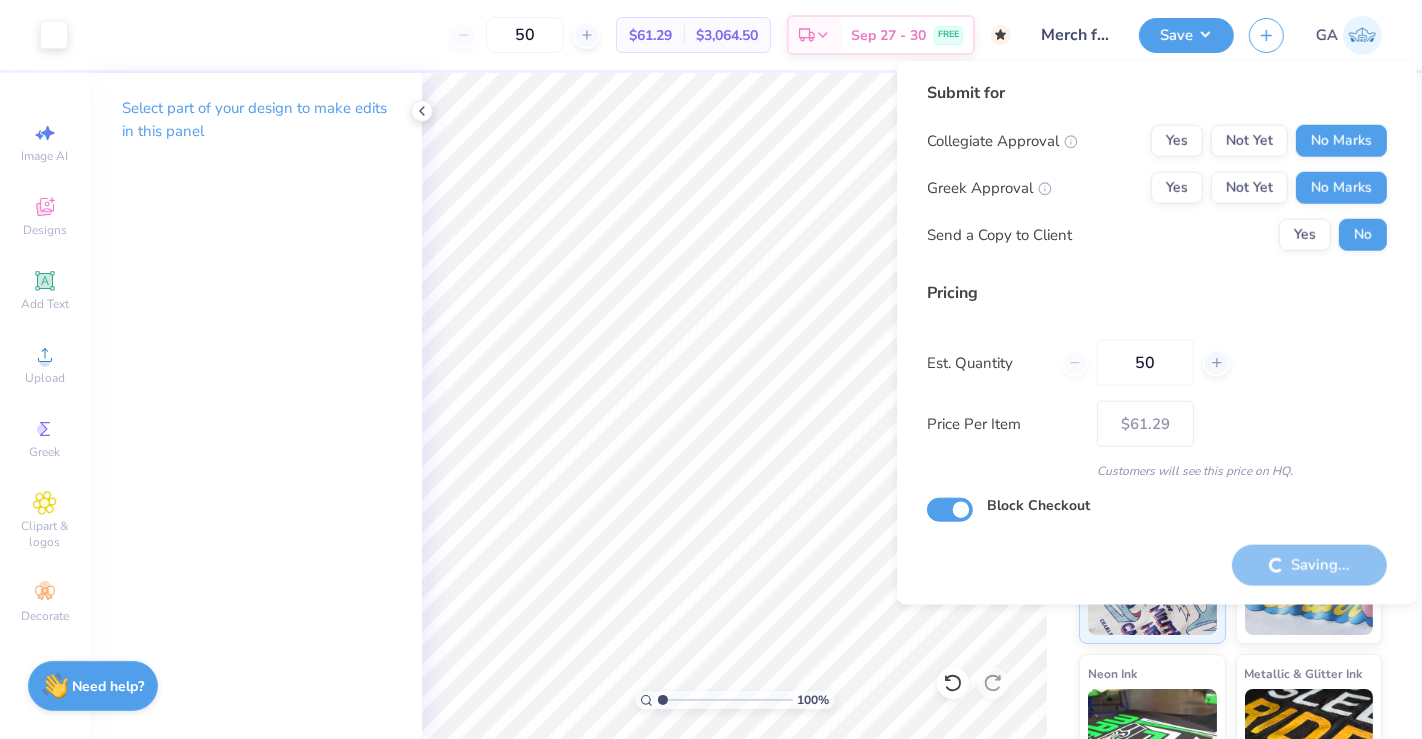 checkbox on "true" 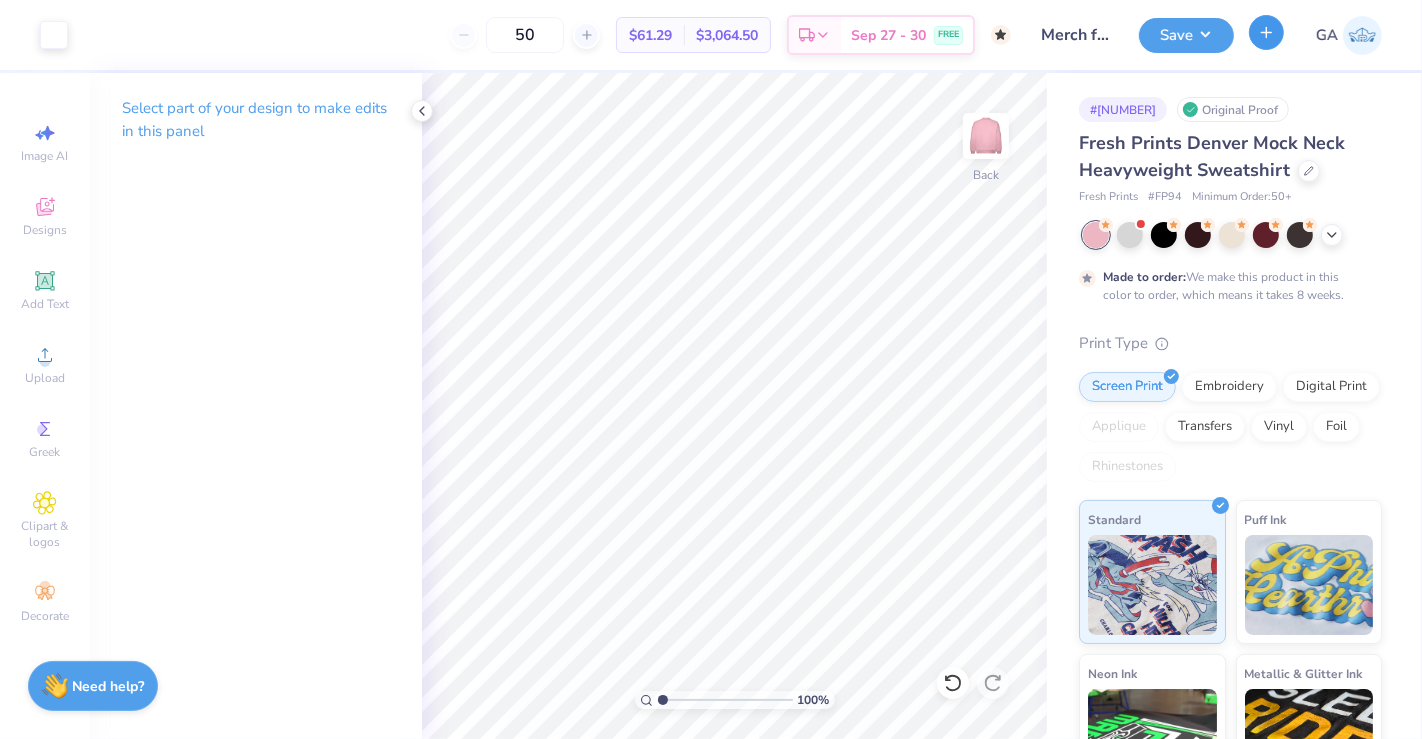 click 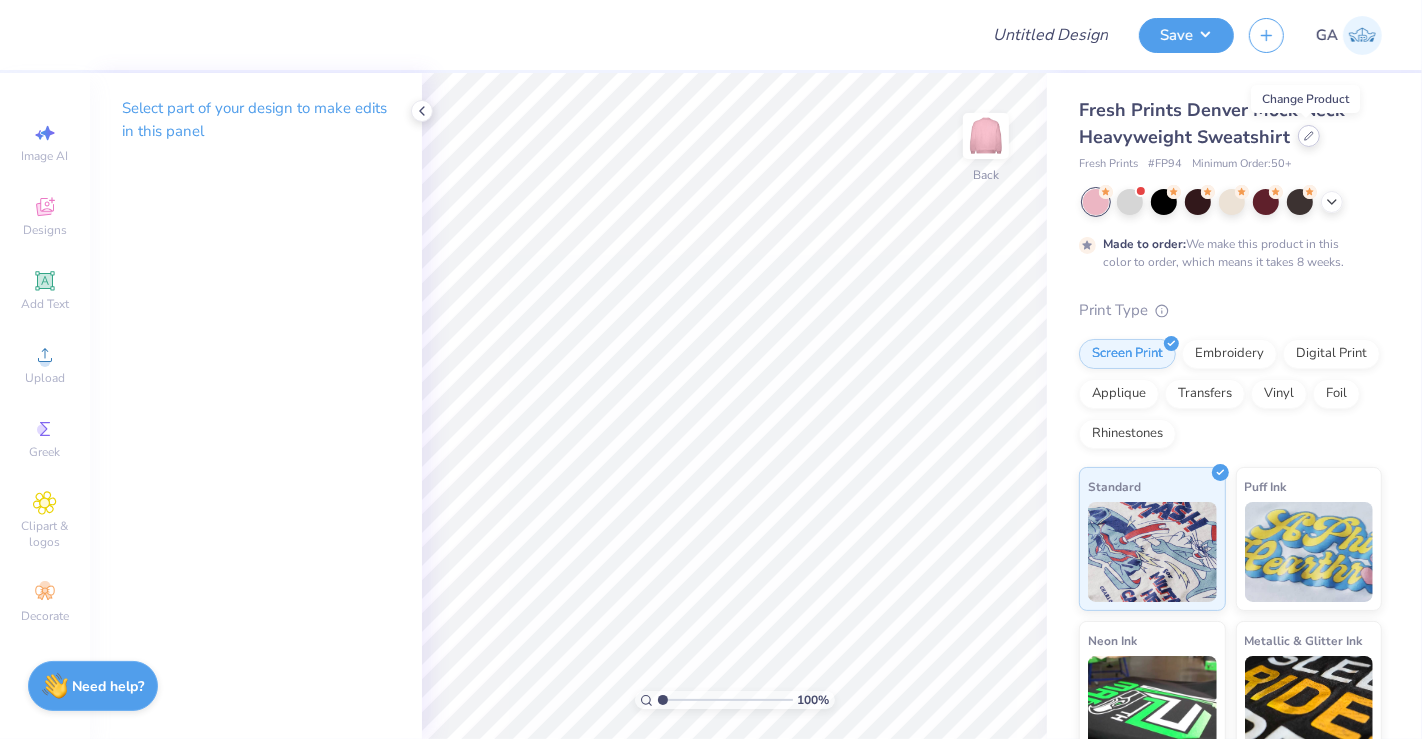 click 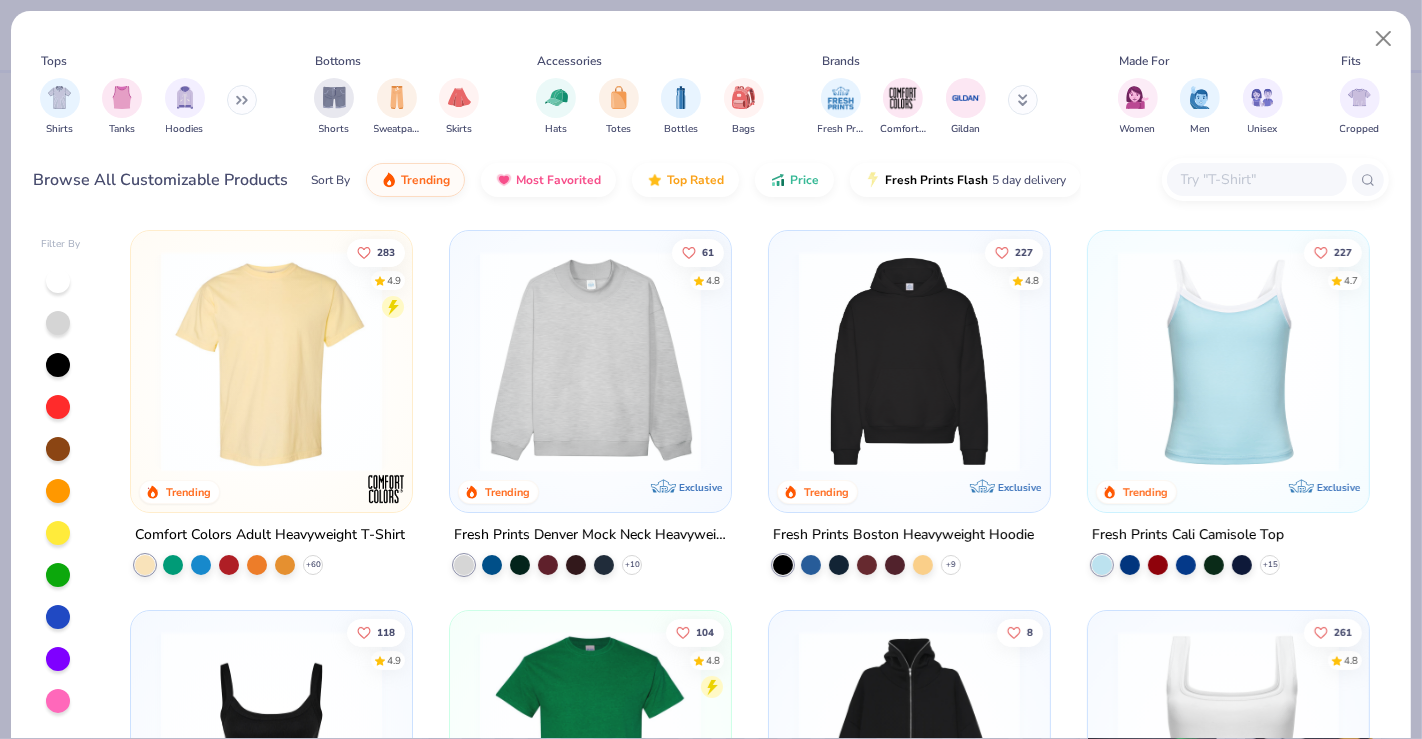 scroll, scrollTop: 0, scrollLeft: 0, axis: both 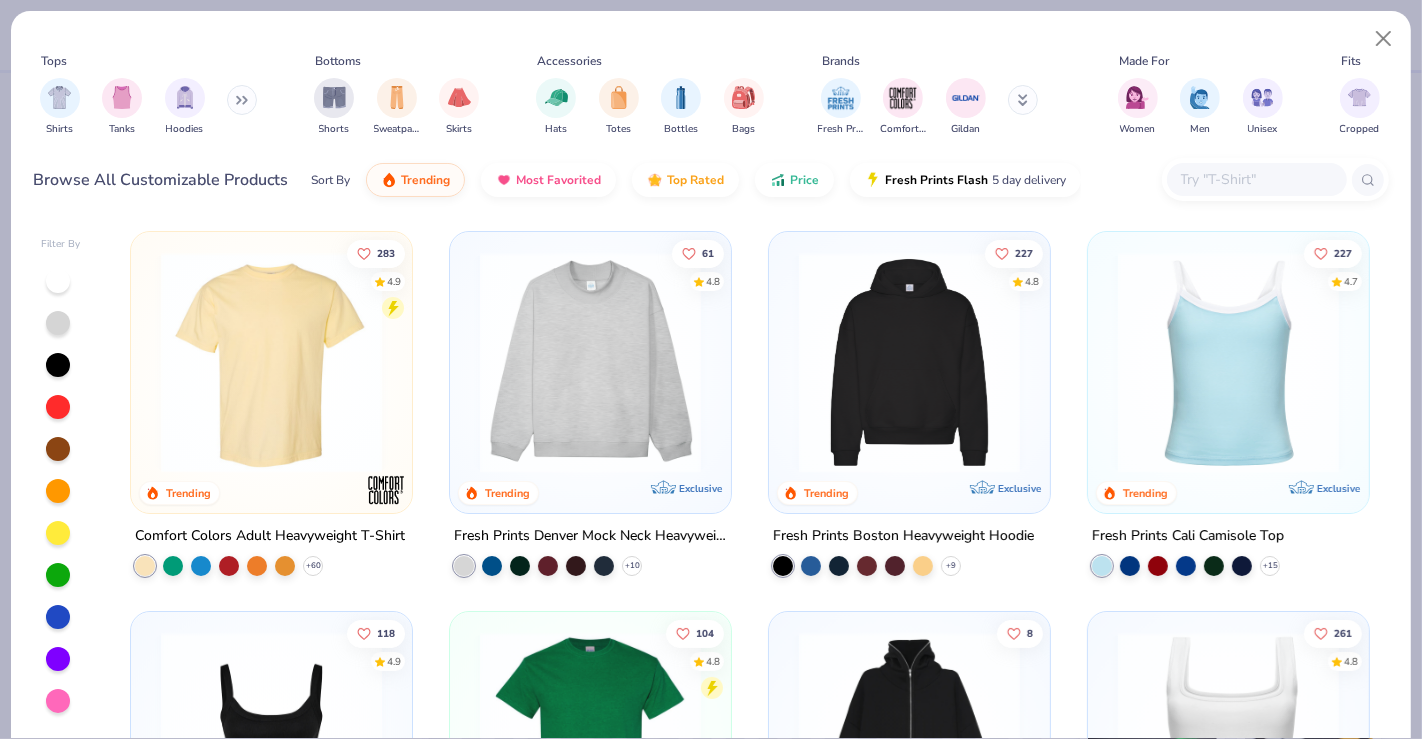 click at bounding box center (1228, 362) 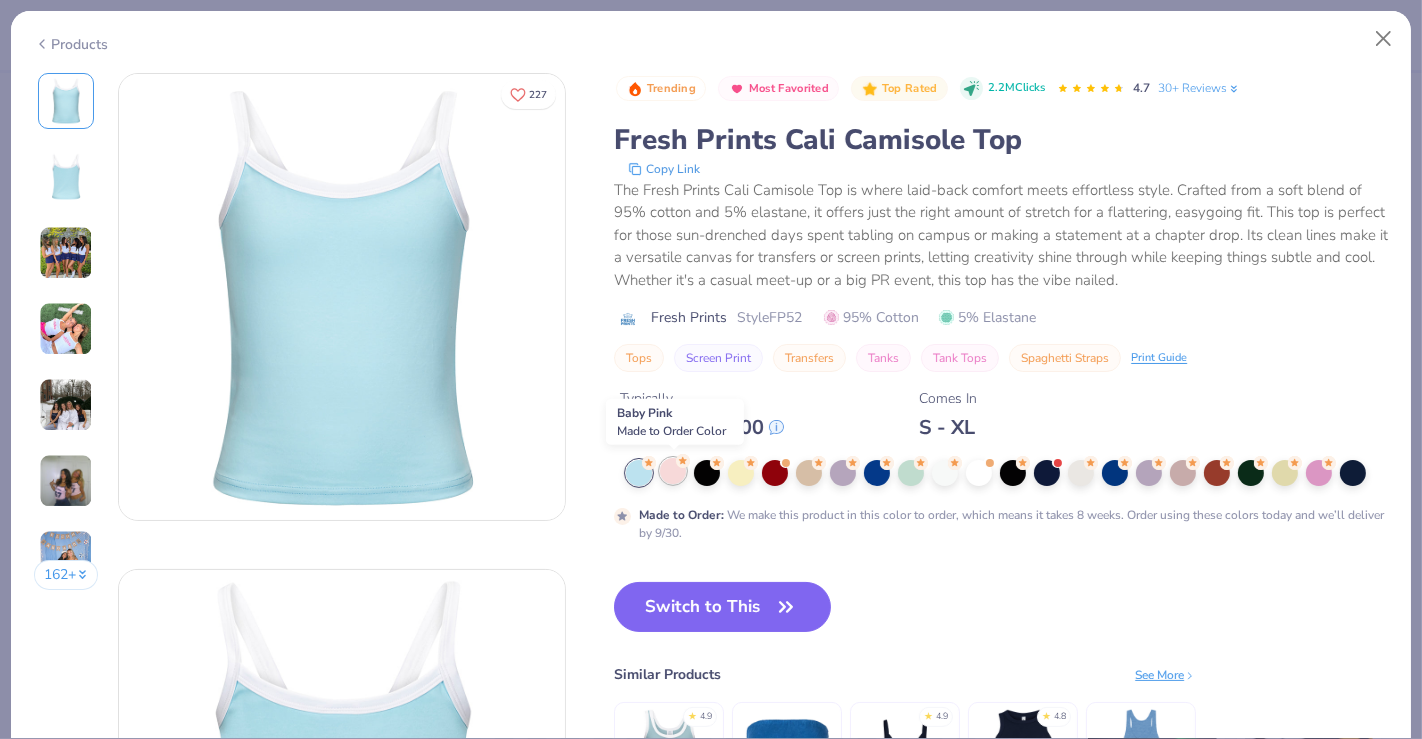 click at bounding box center (673, 471) 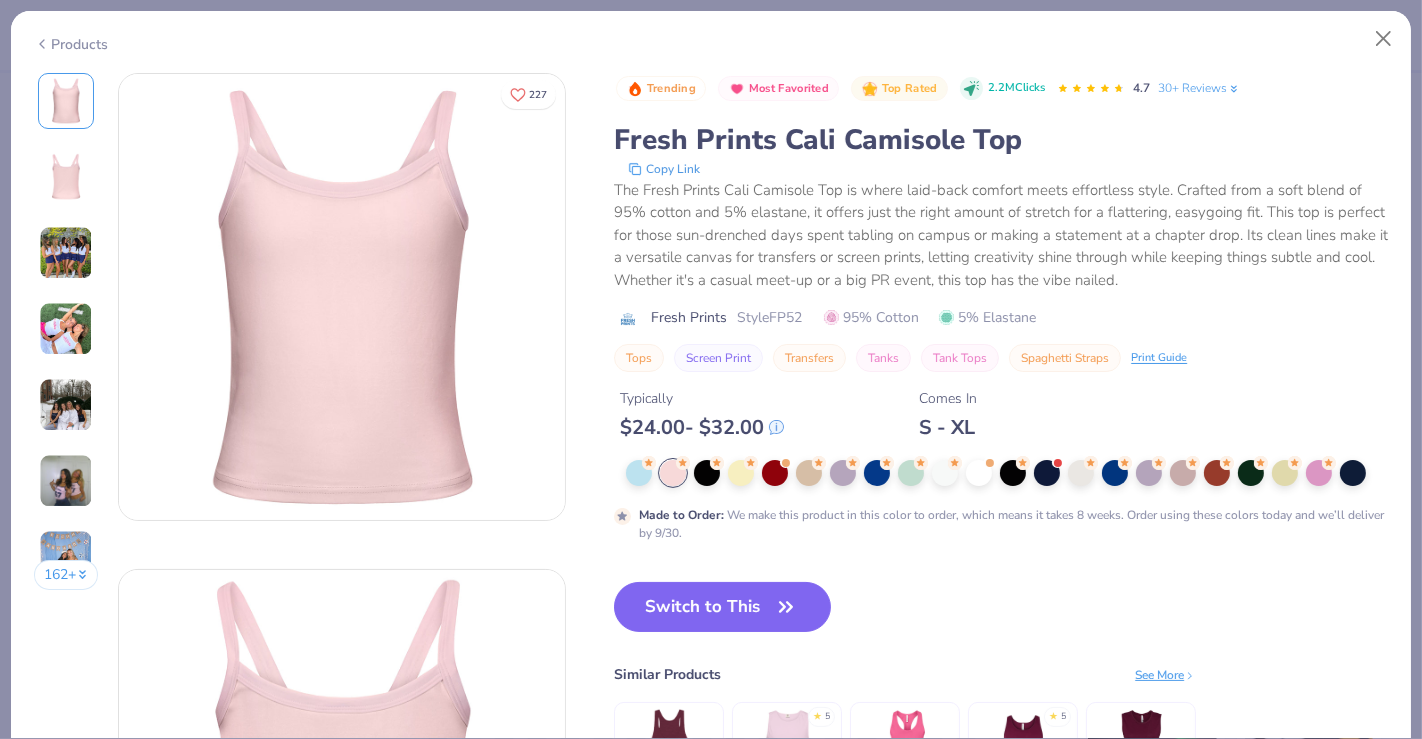 click on "Products" at bounding box center (71, 44) 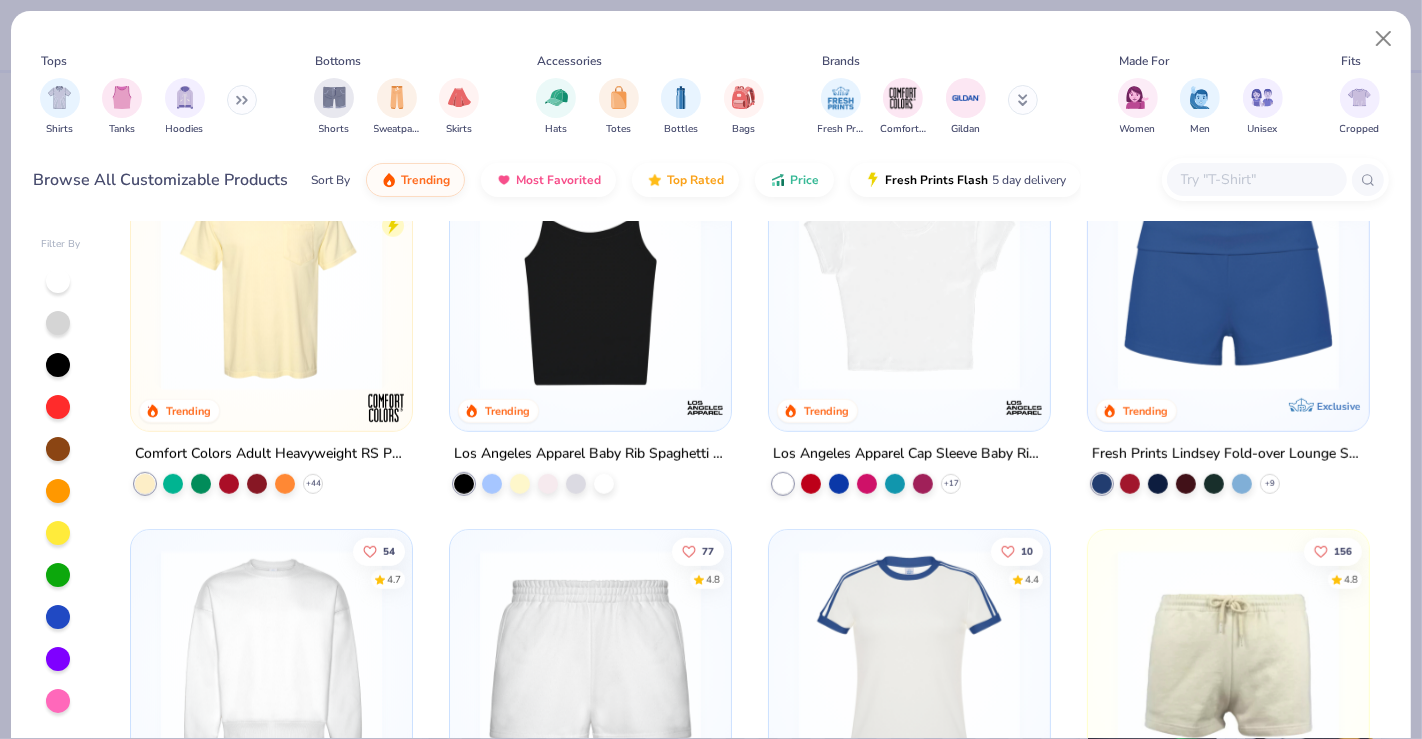 scroll, scrollTop: 1228, scrollLeft: 0, axis: vertical 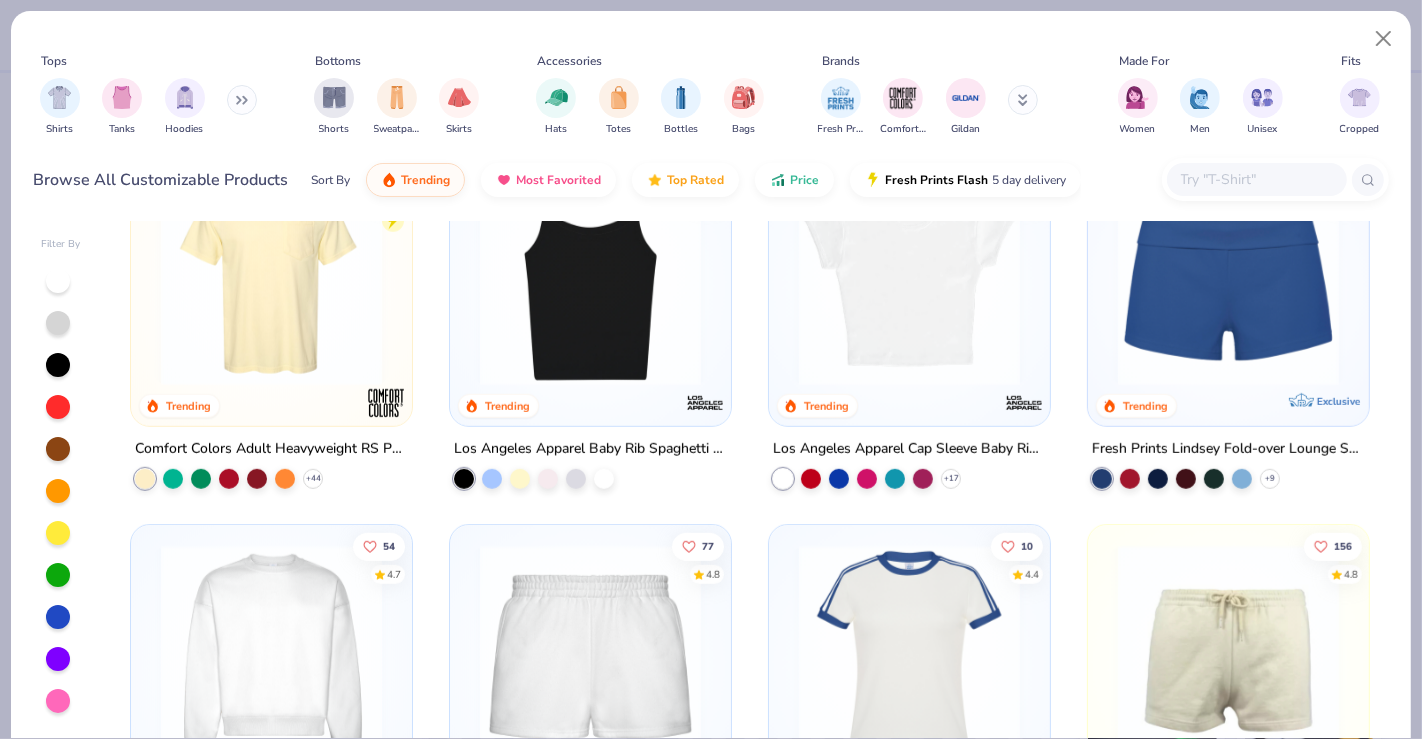 click at bounding box center [909, 275] 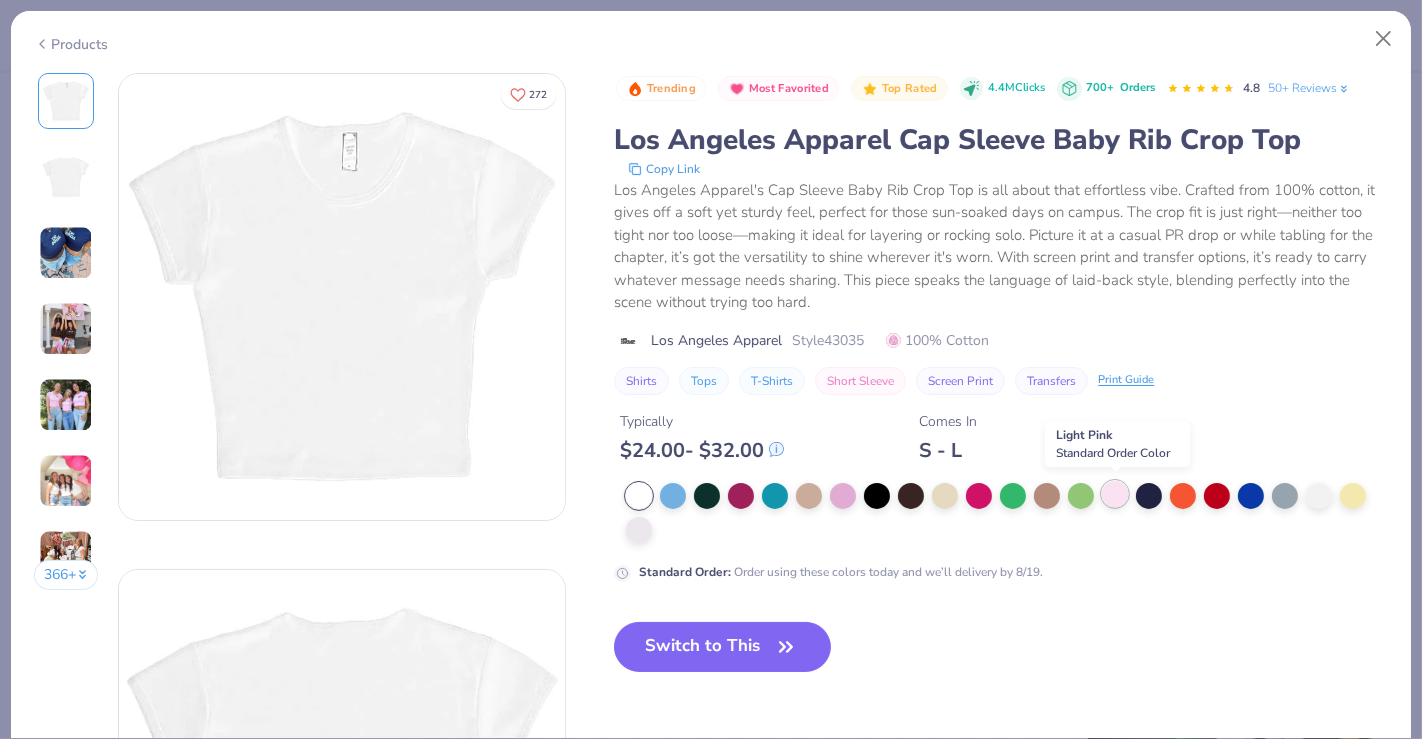 click at bounding box center [1115, 494] 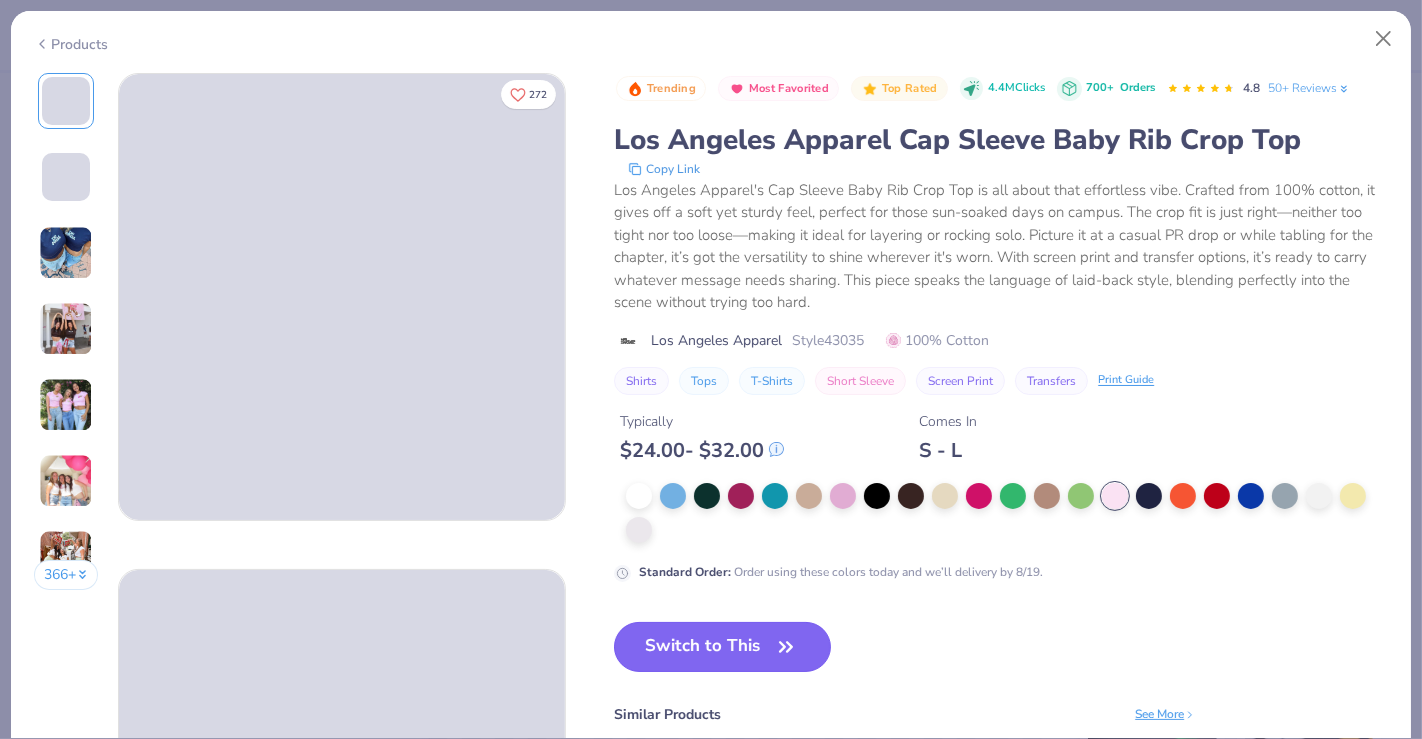 click on "Switch to This" at bounding box center [722, 647] 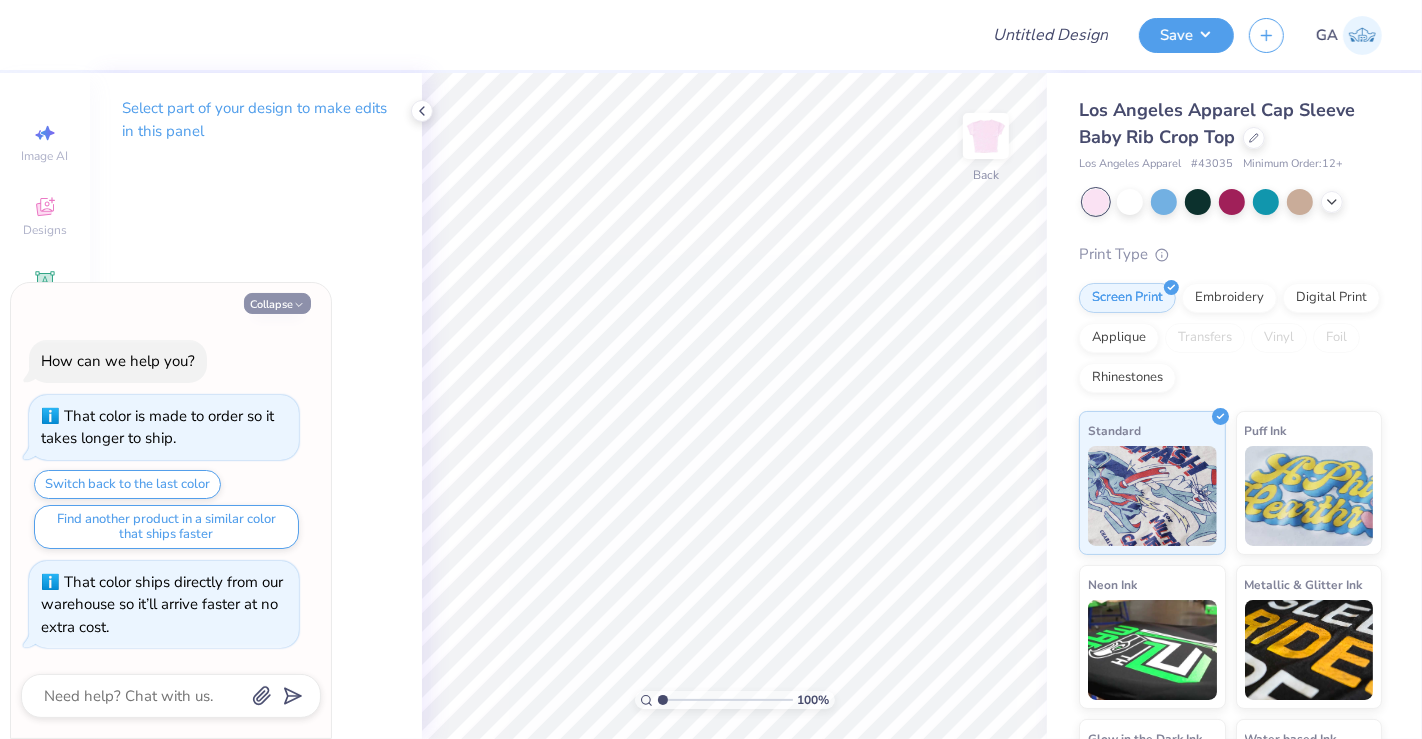 click on "Collapse" at bounding box center (277, 303) 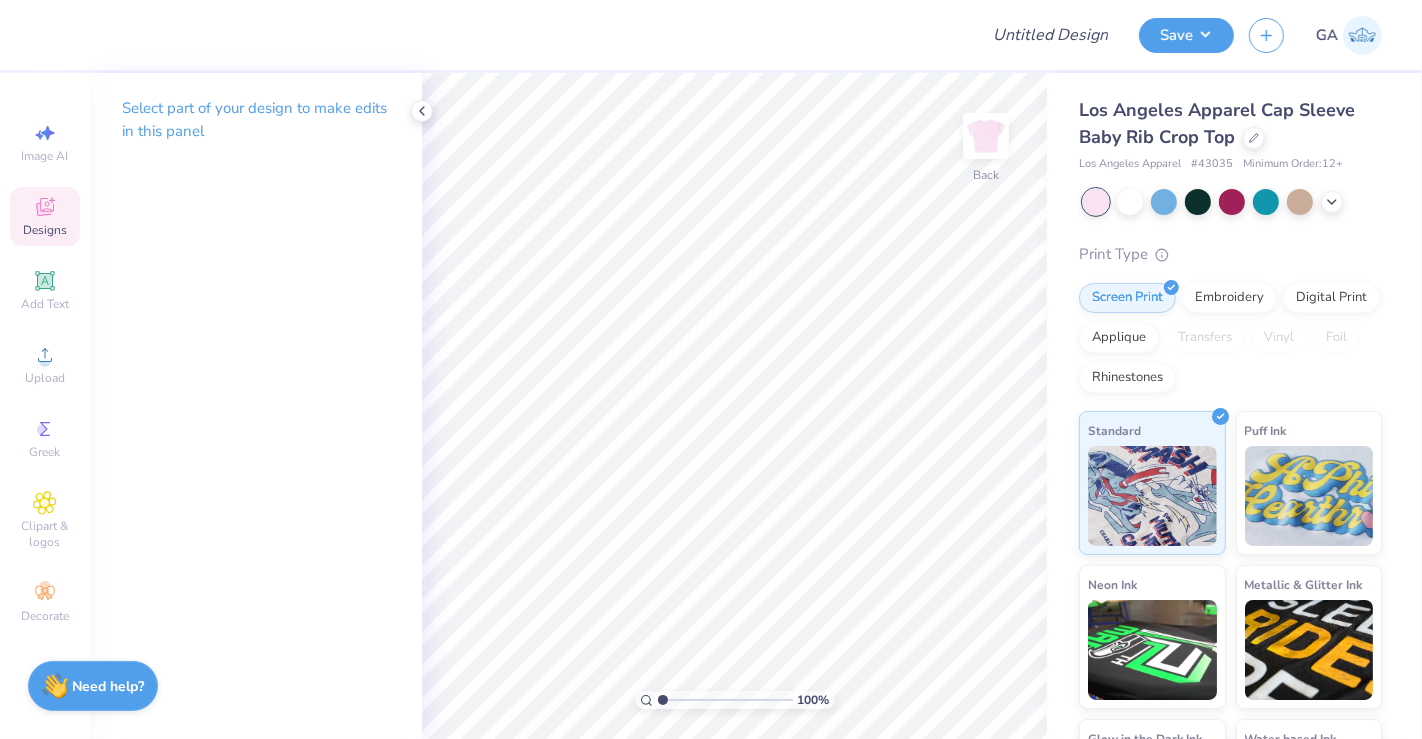 click on "Designs" at bounding box center [45, 230] 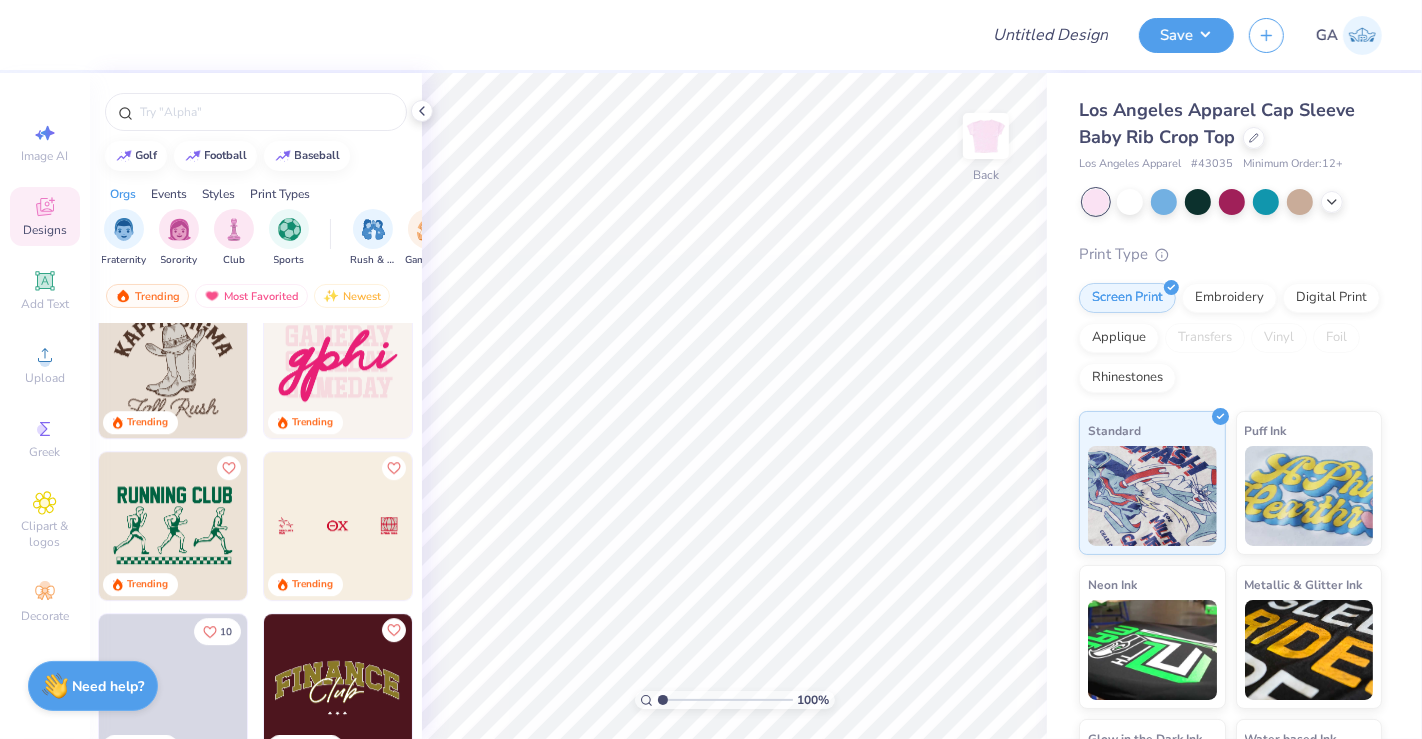 scroll, scrollTop: 11376, scrollLeft: 0, axis: vertical 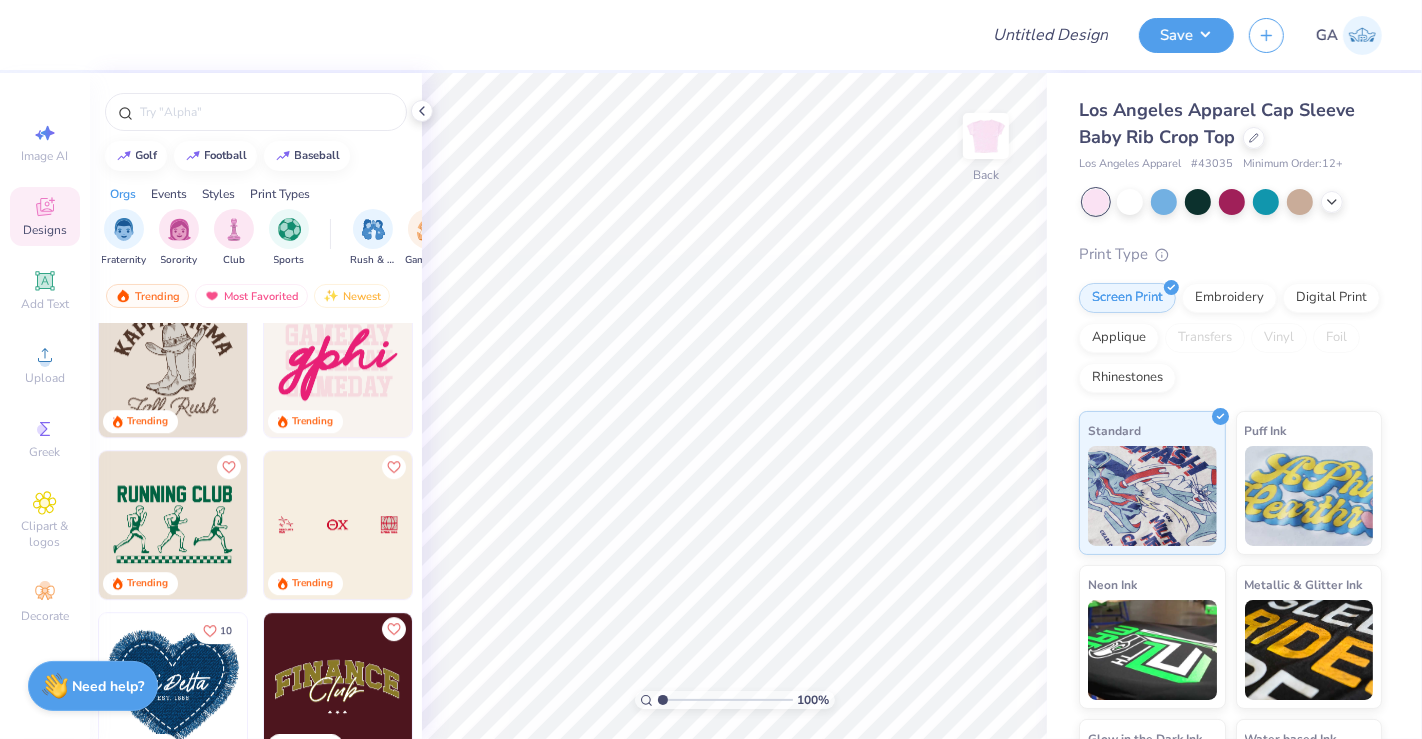 click at bounding box center (338, 363) 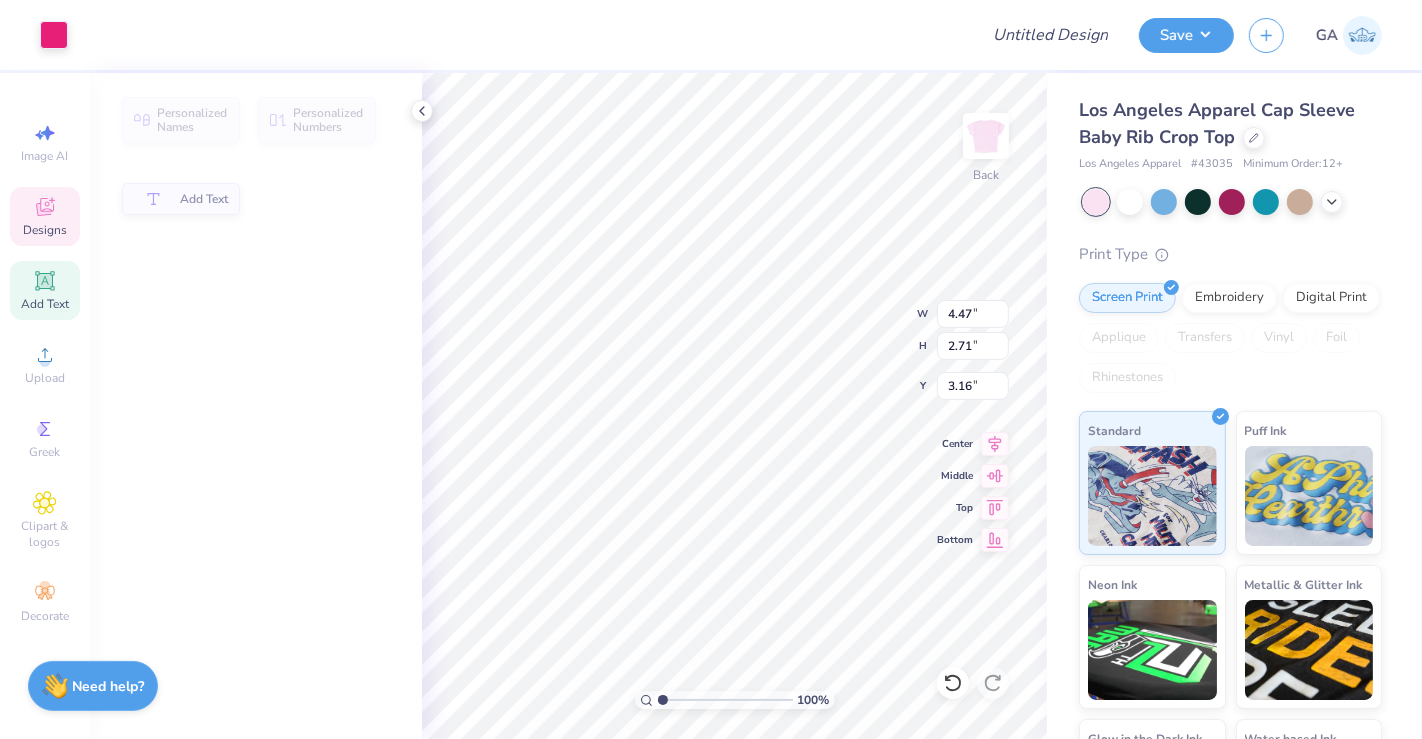 type on "2.71" 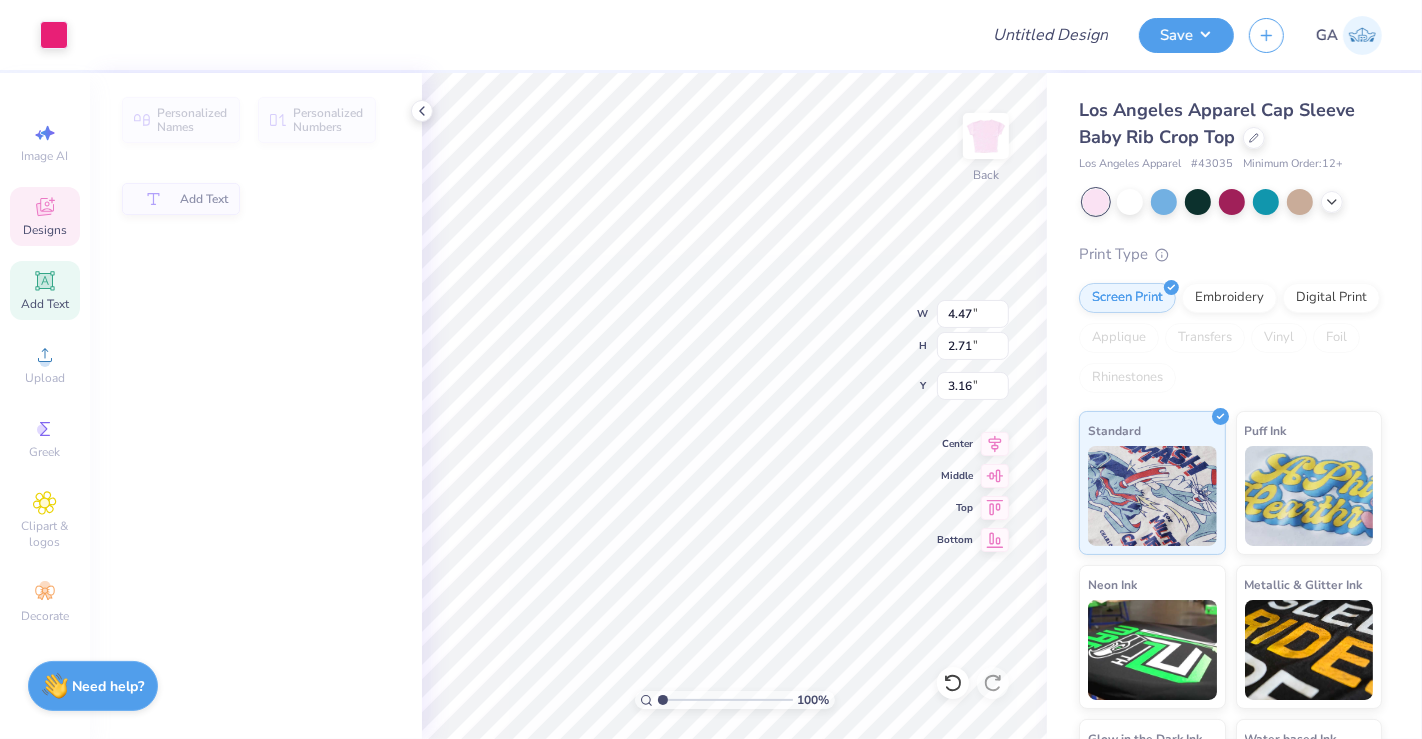 type on "3.16" 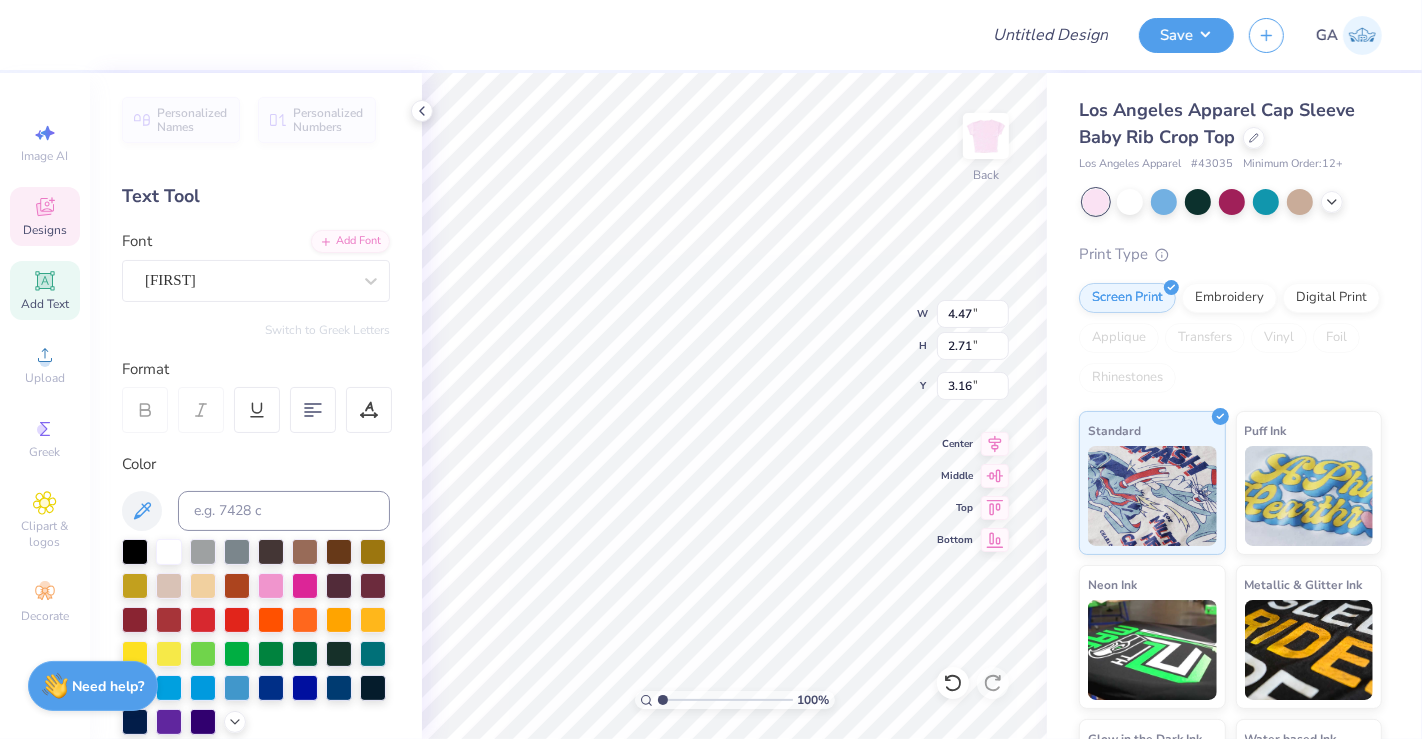 scroll, scrollTop: 18, scrollLeft: 2, axis: both 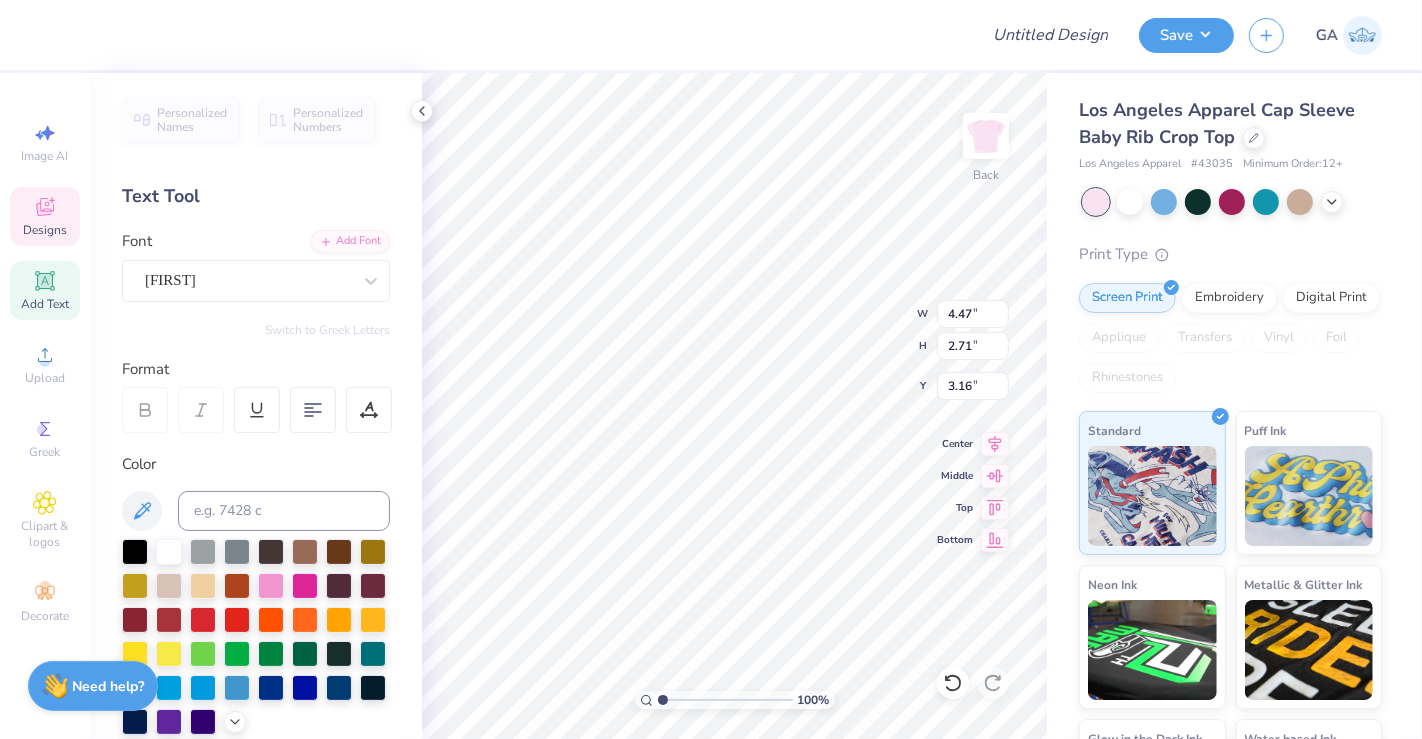 type on "g" 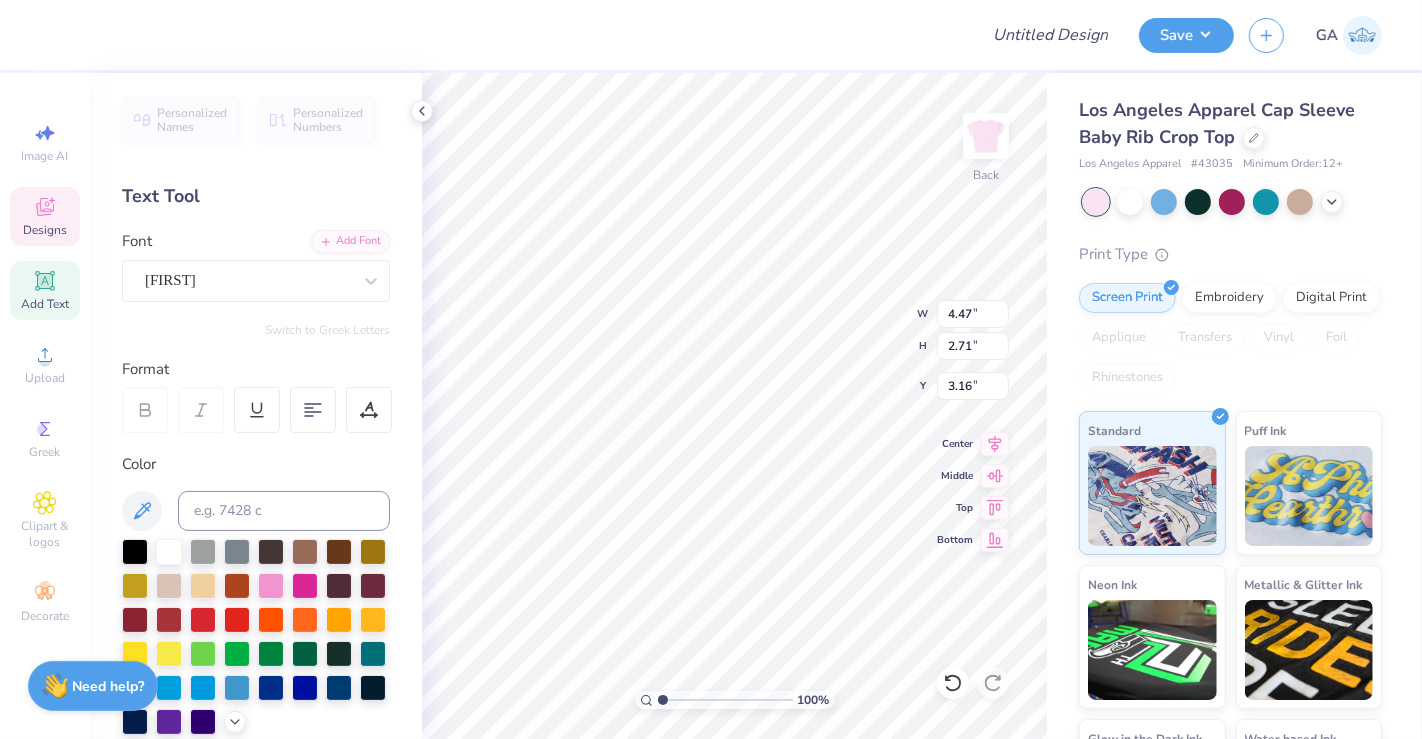type on "Pink" 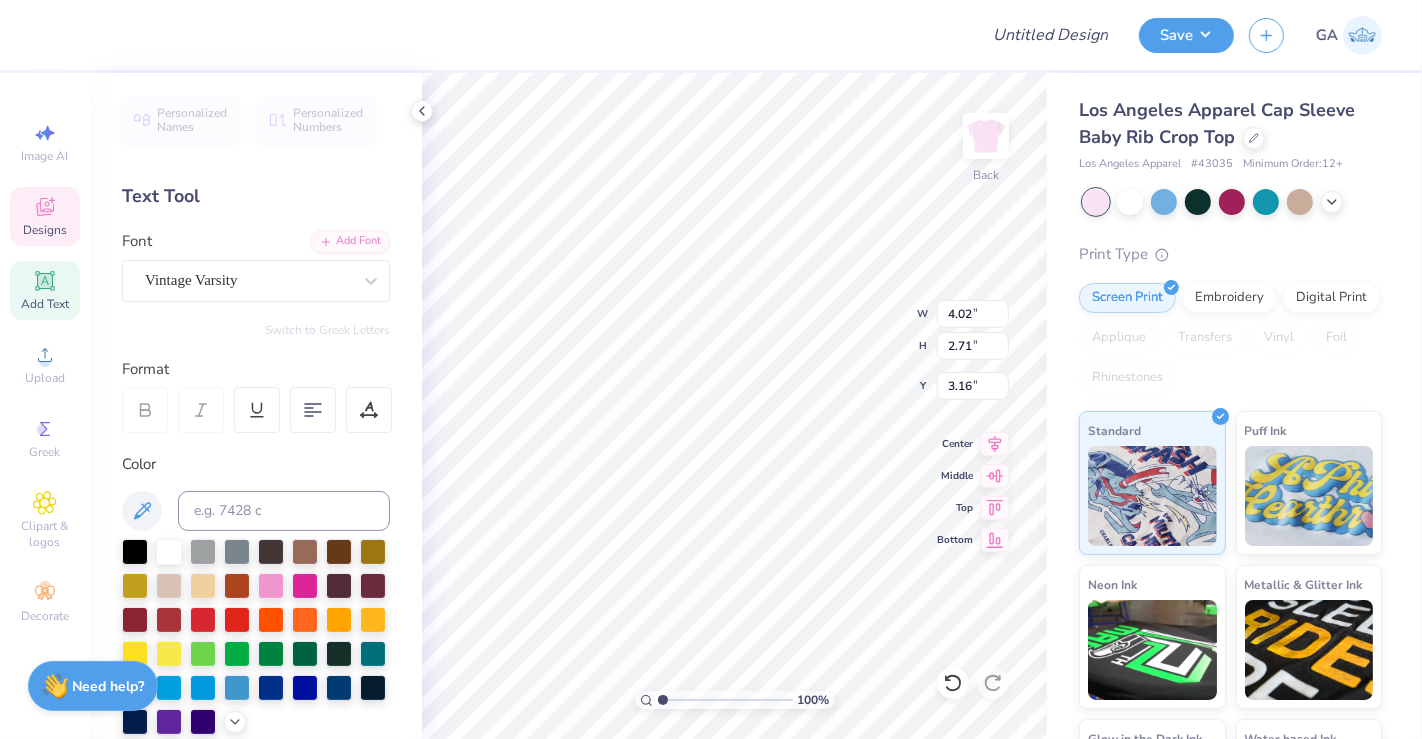 type on "4.02" 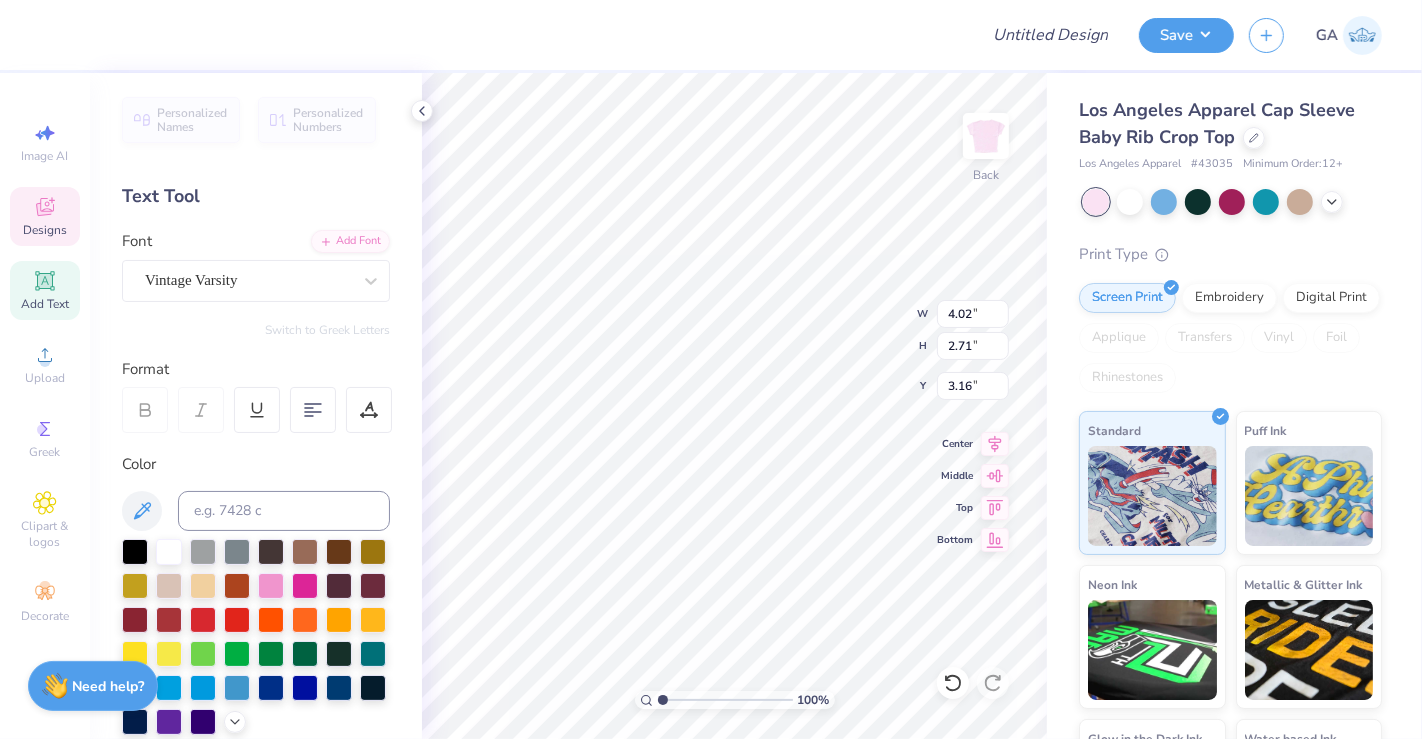 type on "0.78" 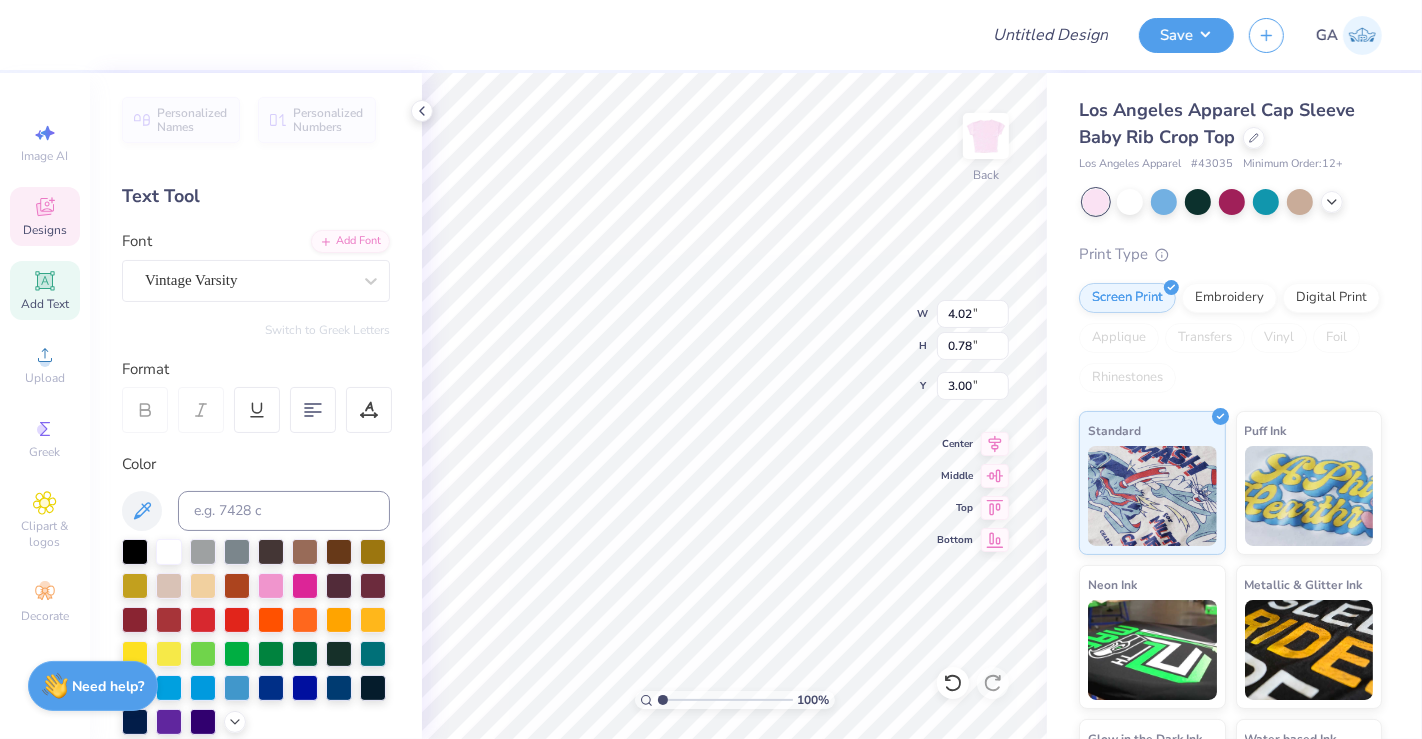 scroll, scrollTop: 18, scrollLeft: 2, axis: both 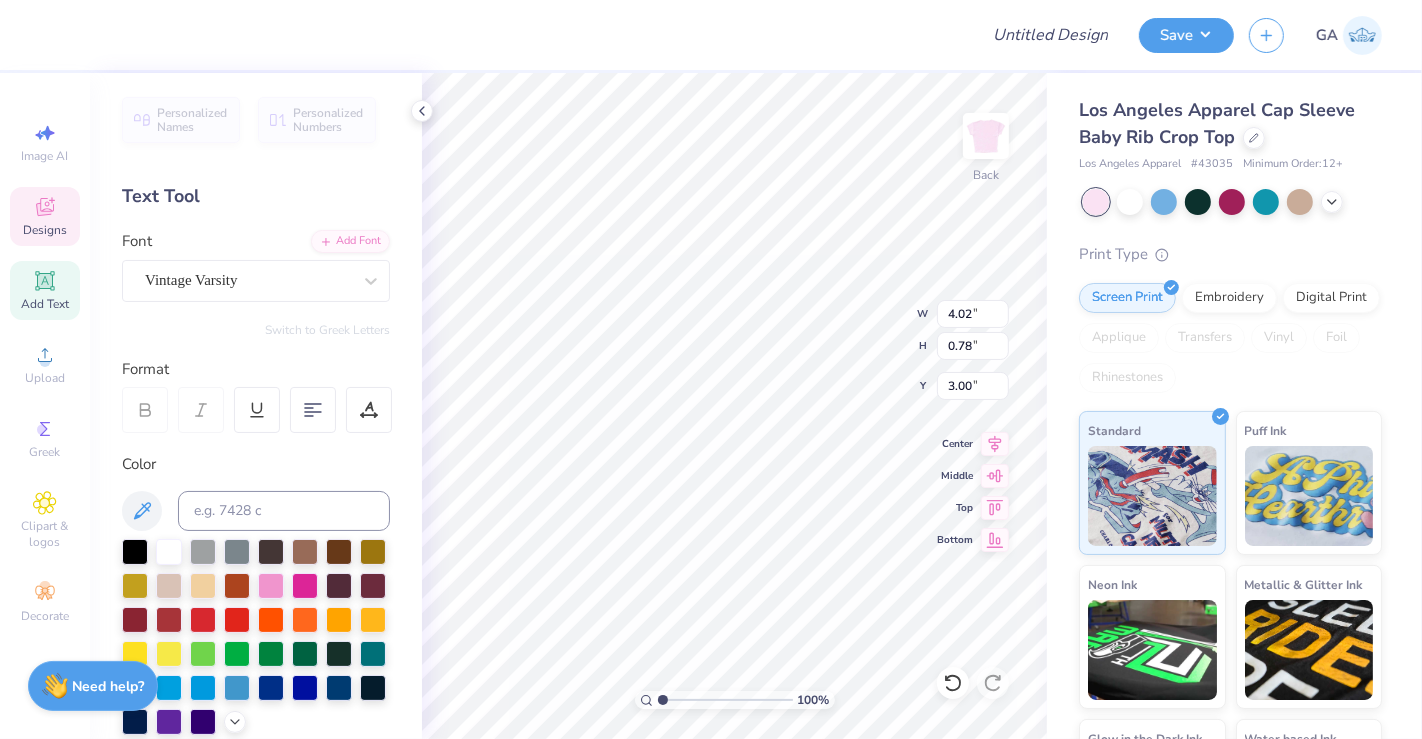 type on "PENNY CLUB" 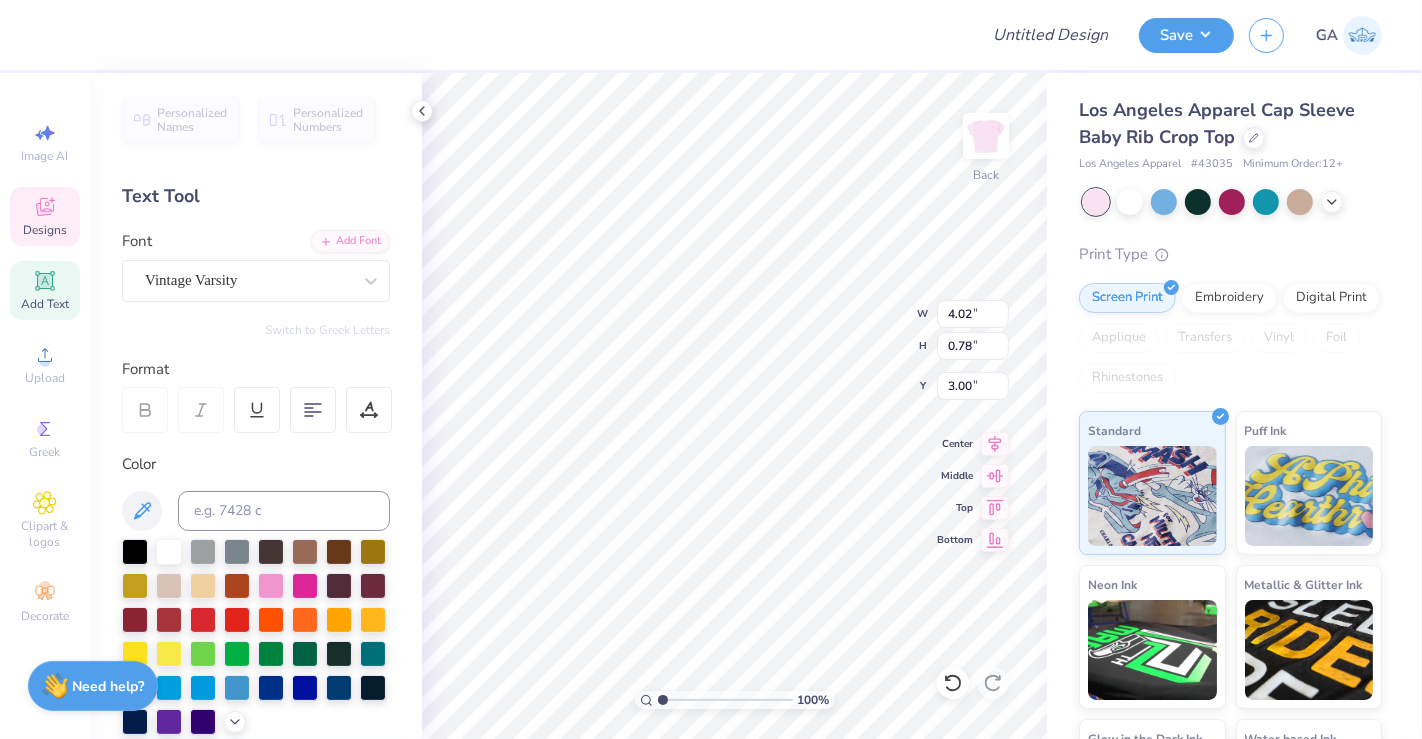 scroll, scrollTop: 18, scrollLeft: 5, axis: both 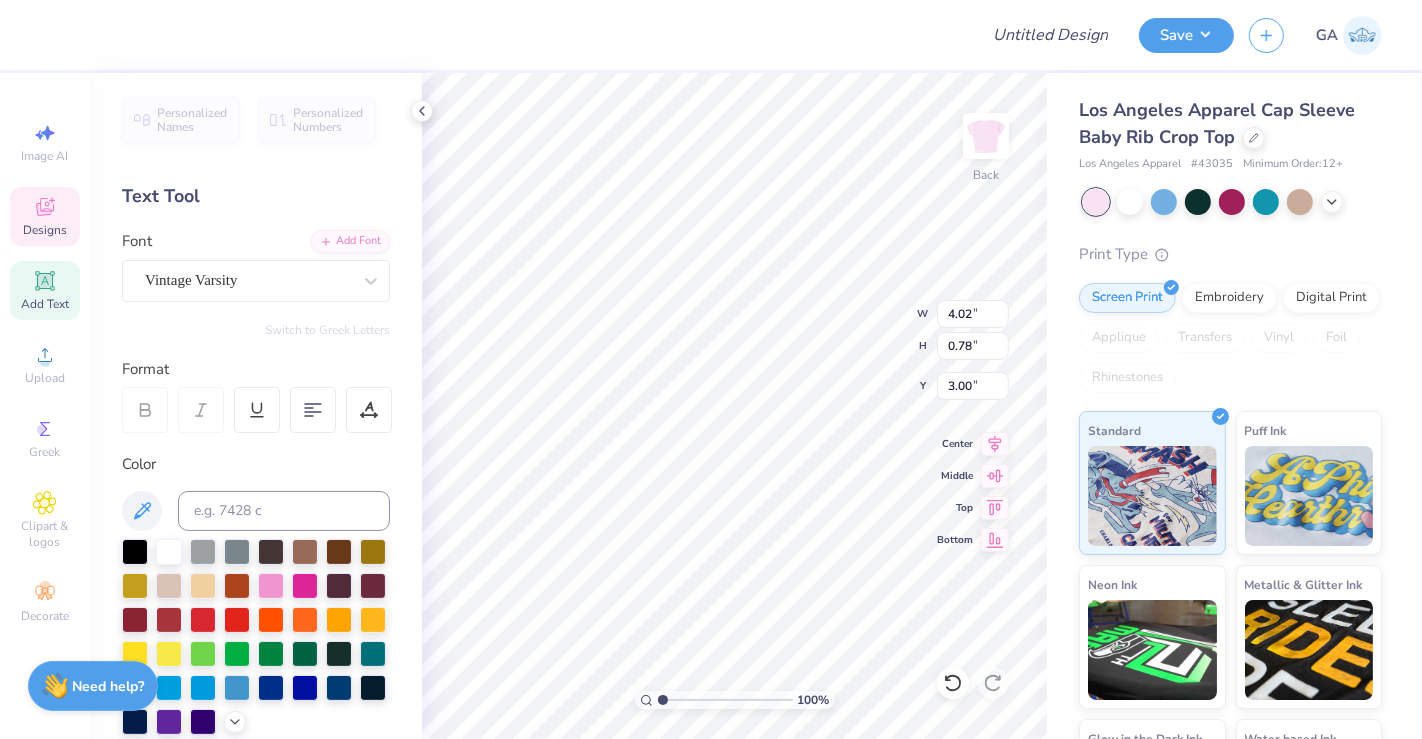 type on "4.94" 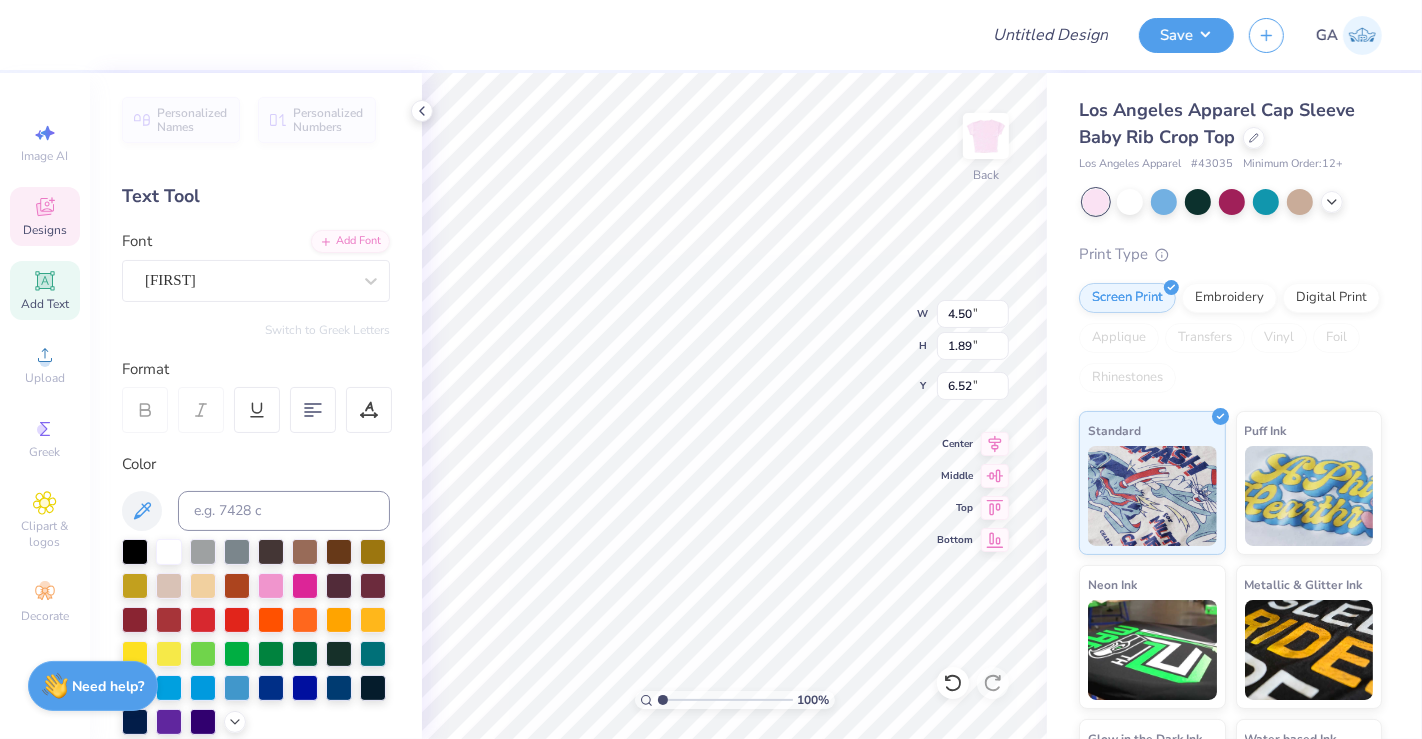 type on "6.52" 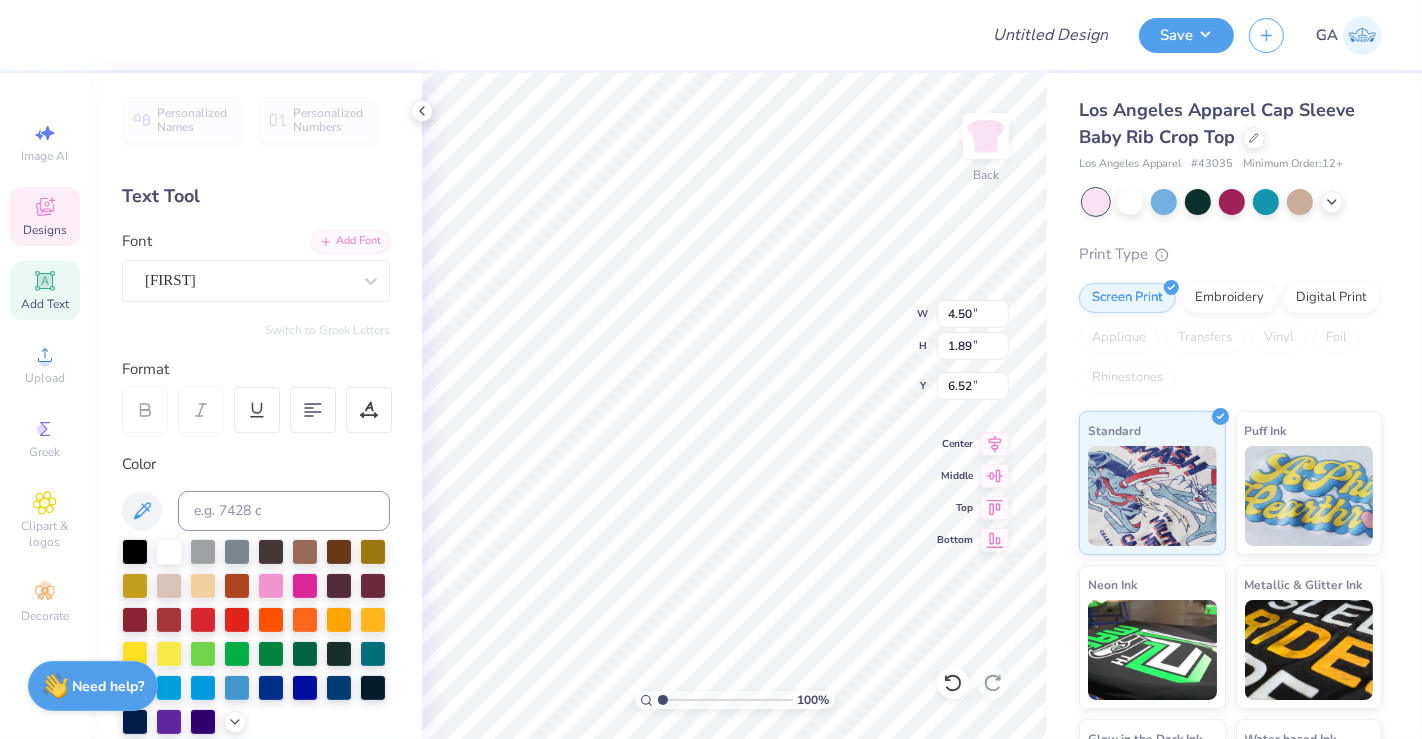 type on "4.02" 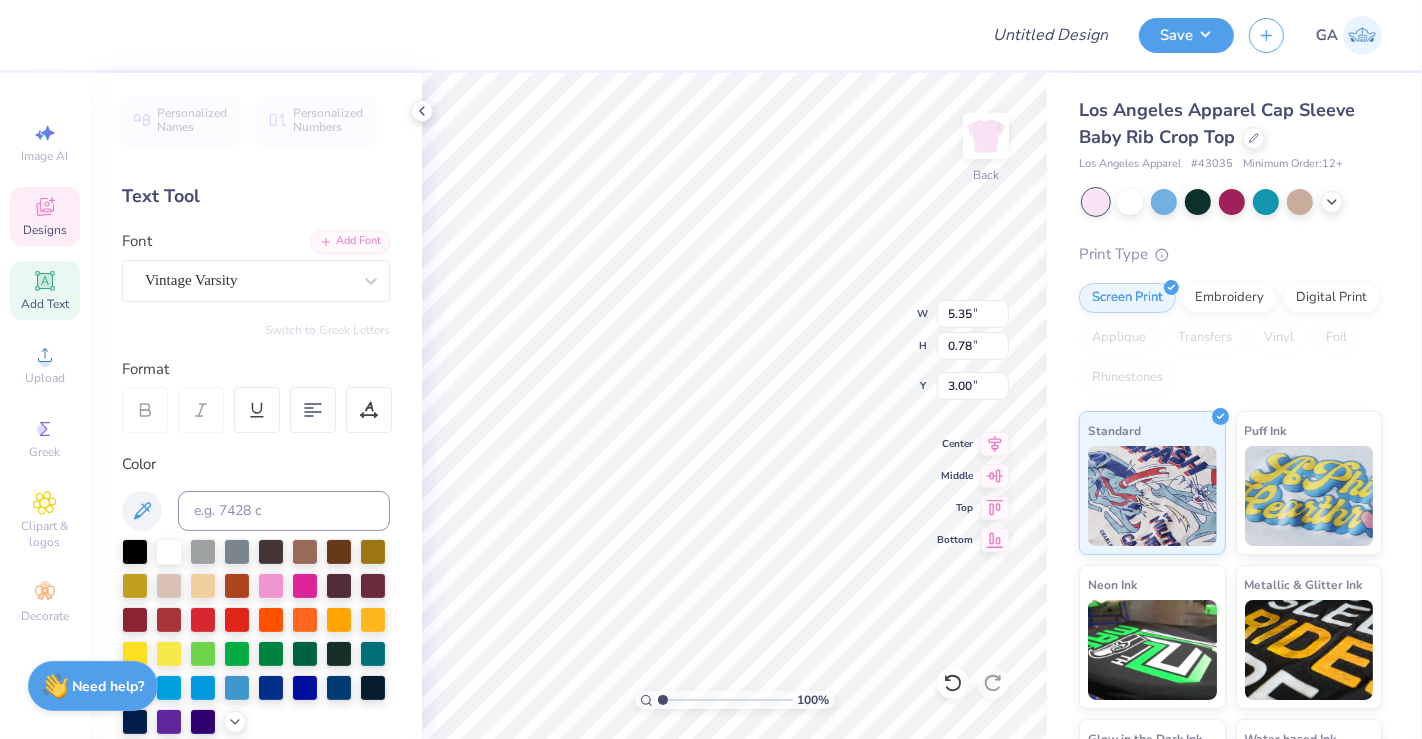type on "4.97" 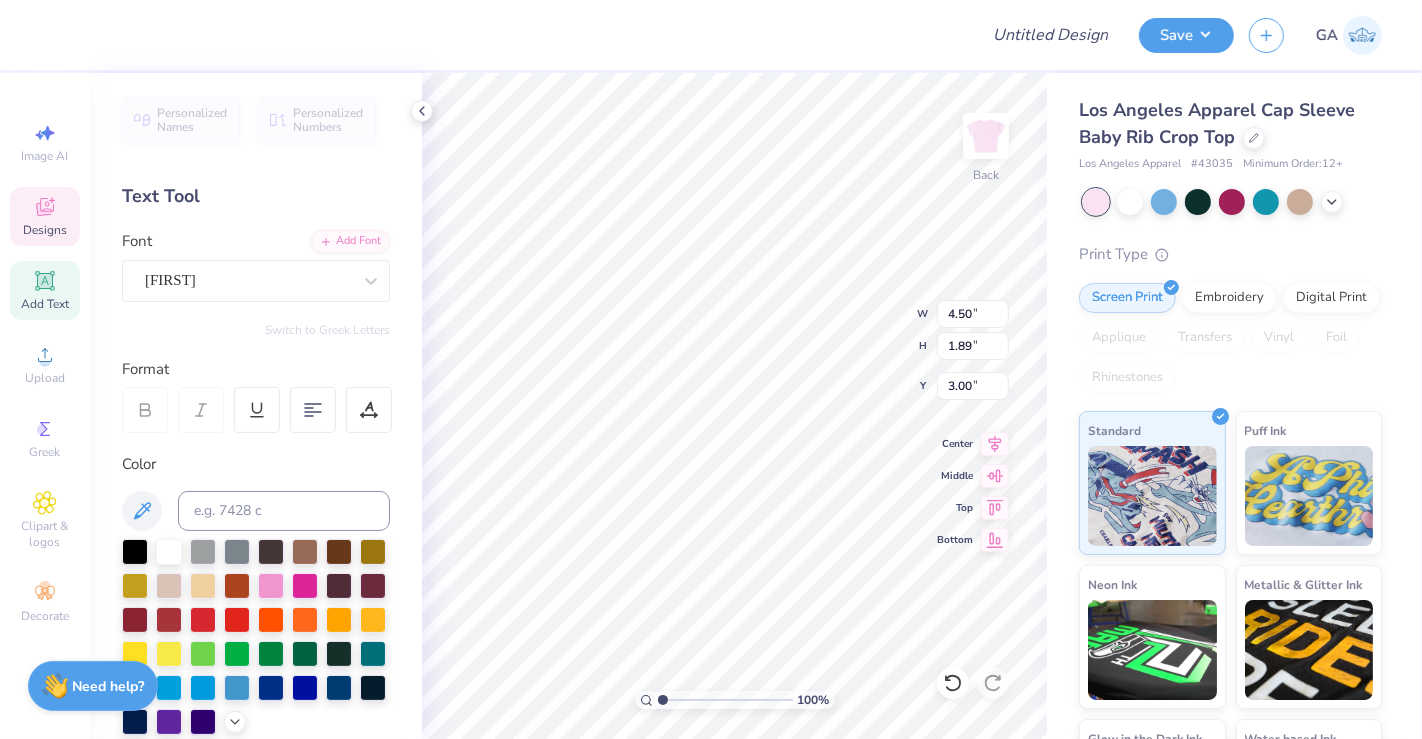 type on "3.48" 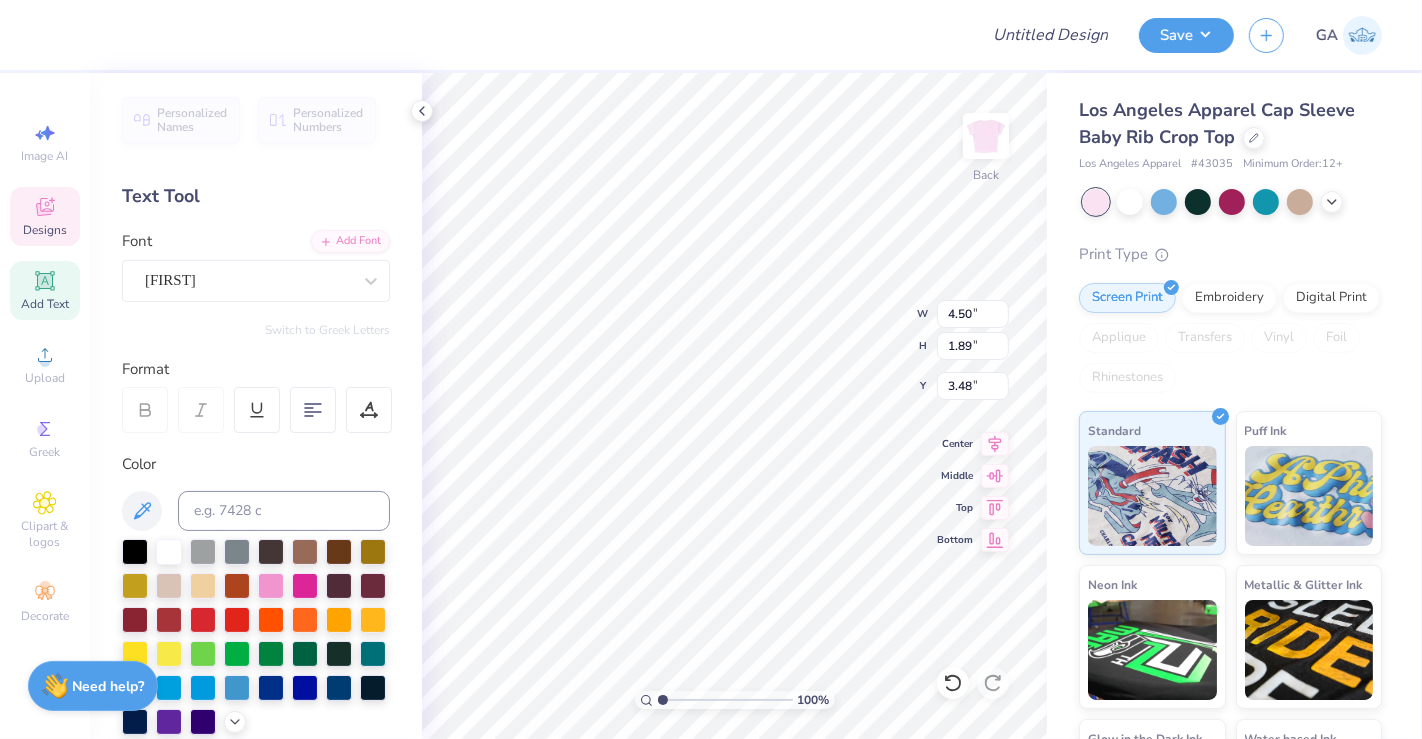 type on "5.35" 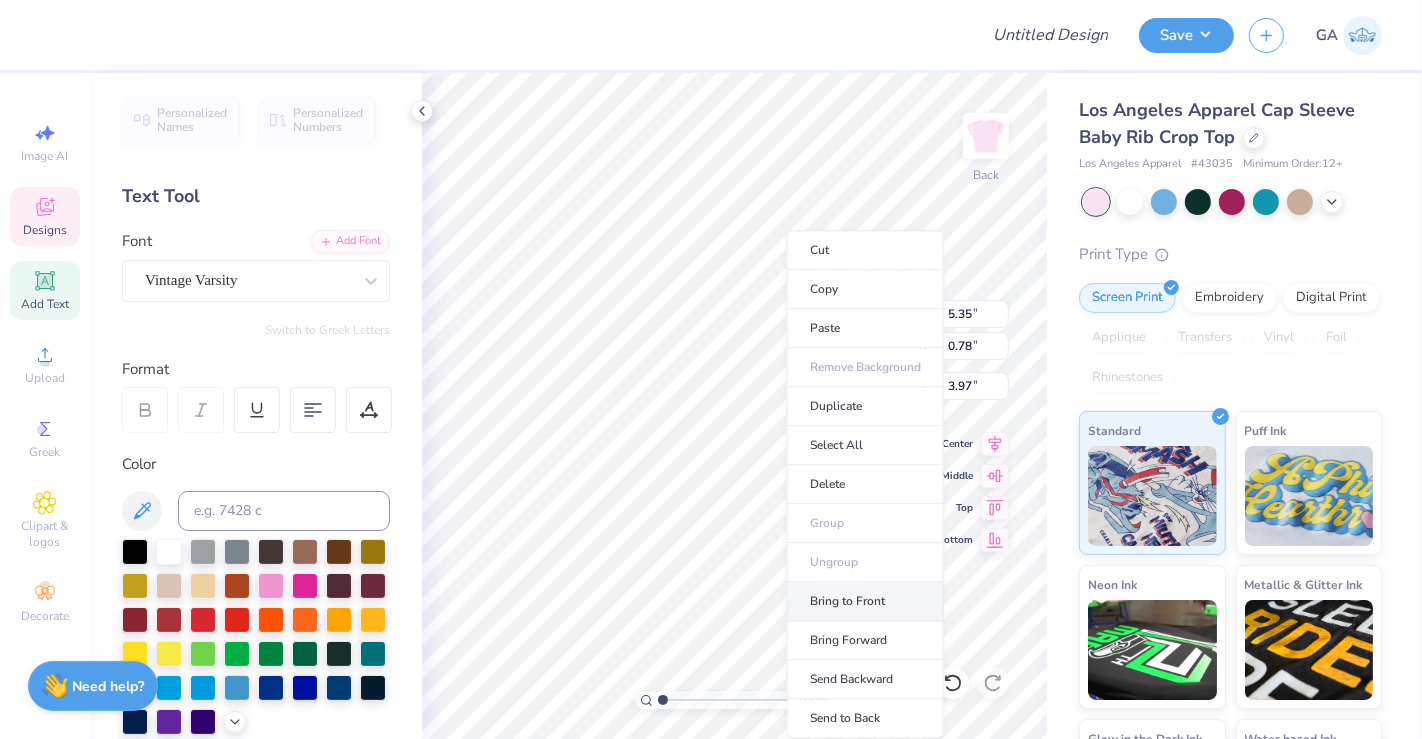 click on "Bring to Front" at bounding box center (865, 601) 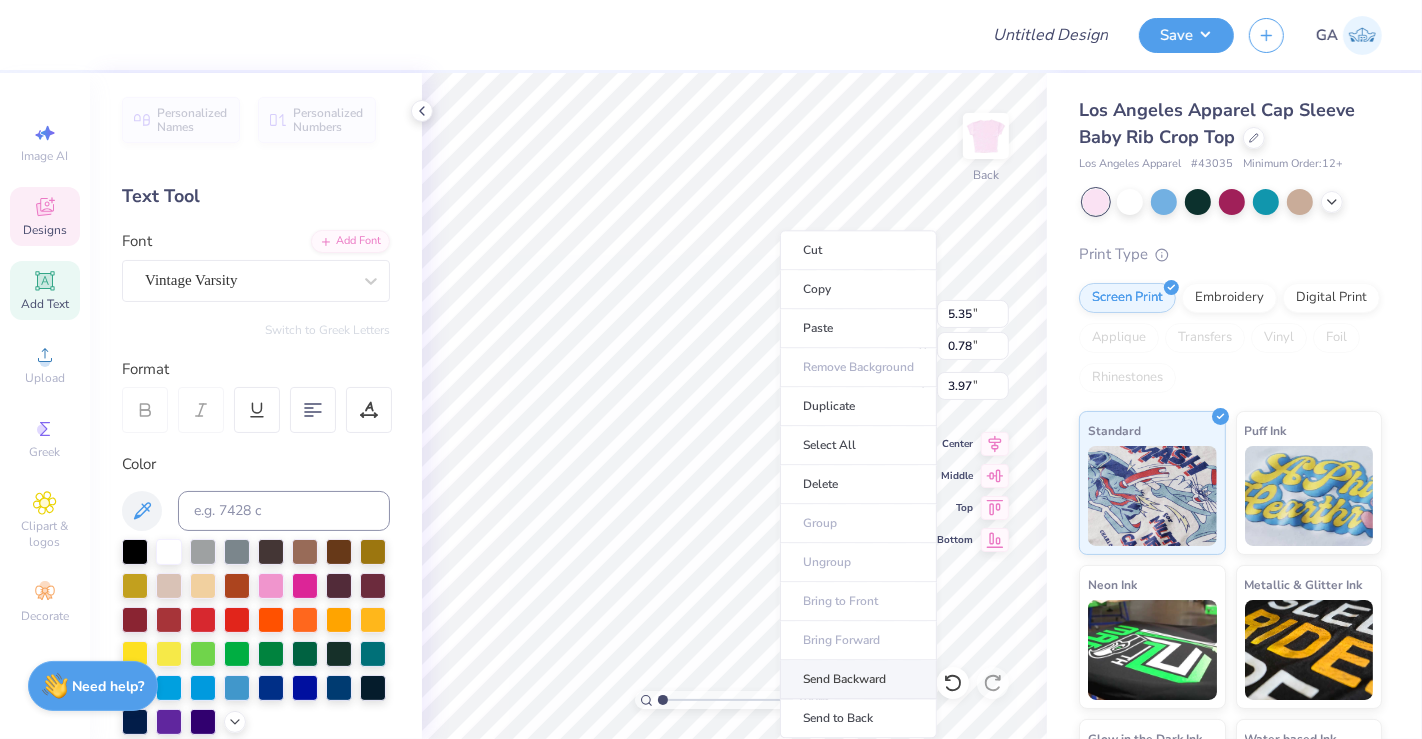 click on "Send Backward" at bounding box center (858, 679) 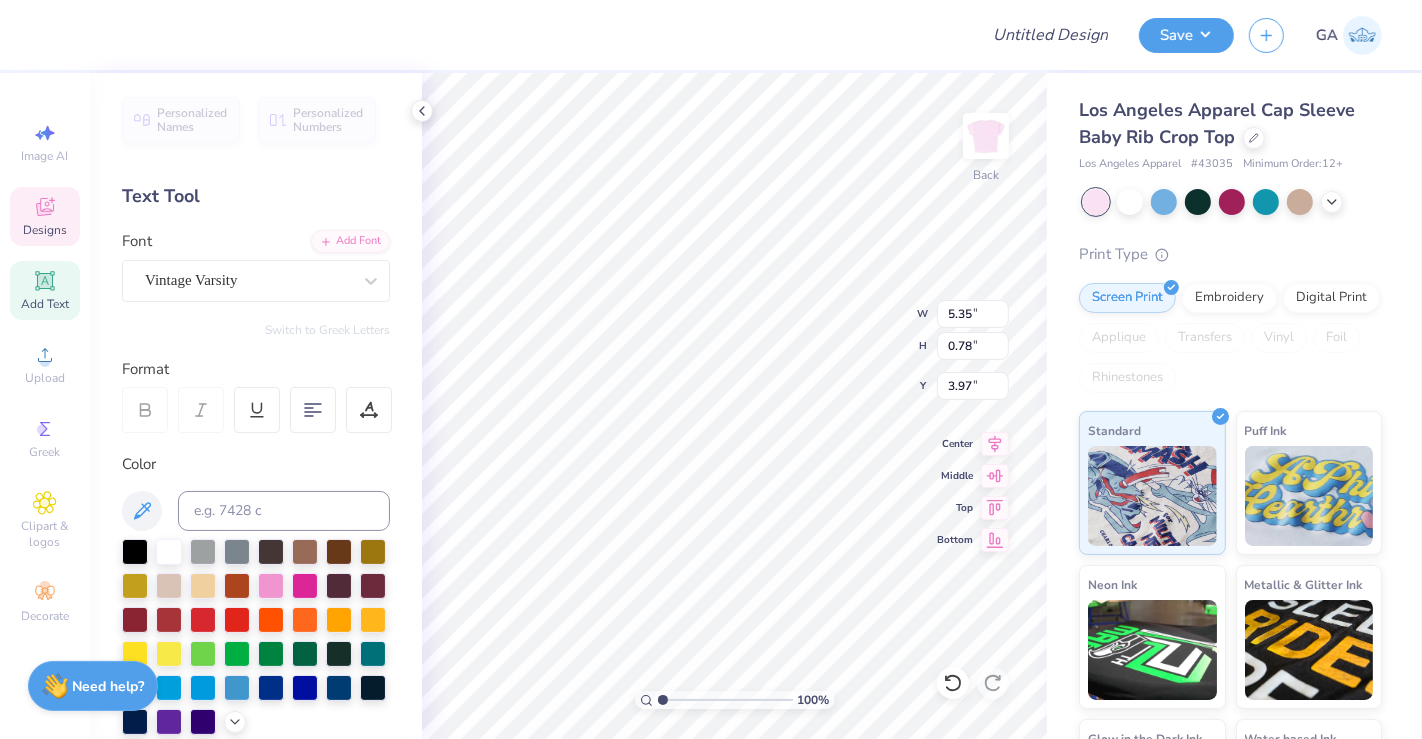 type on "4.97" 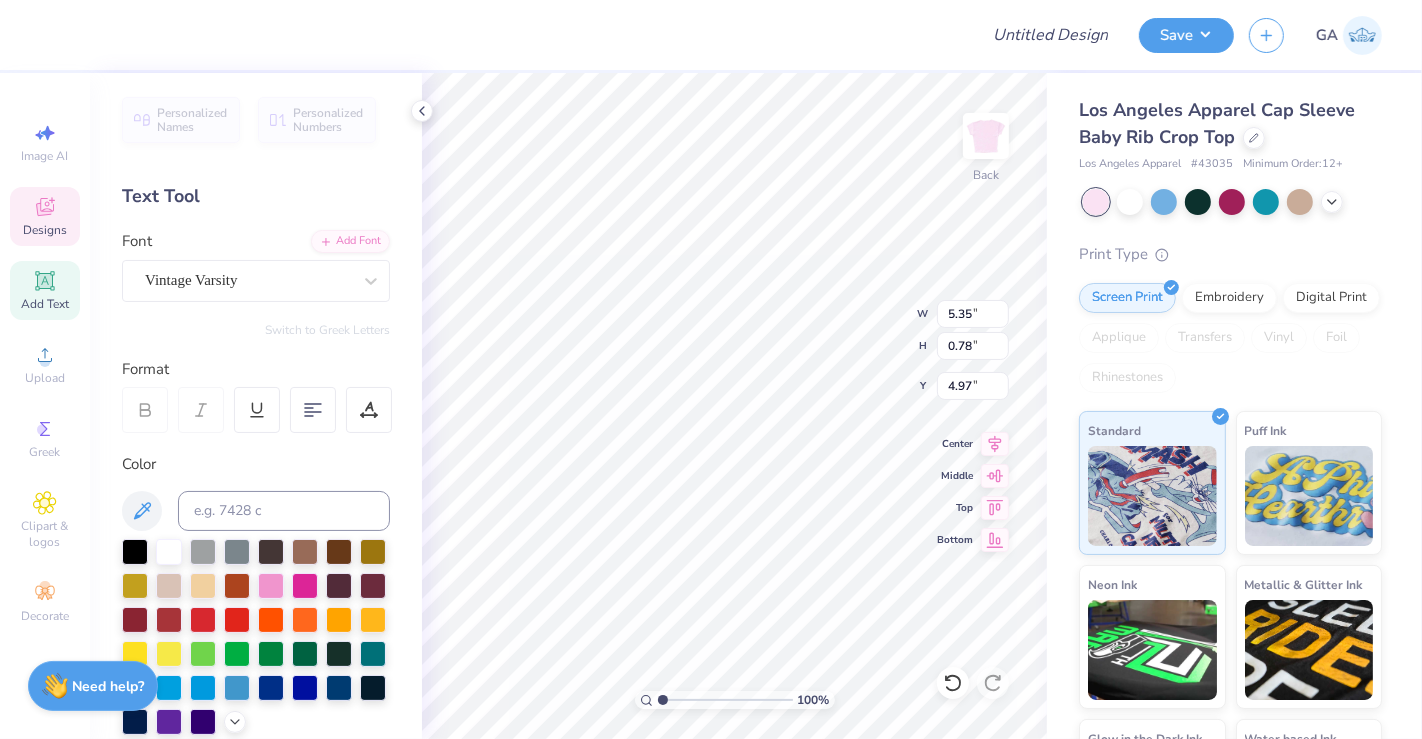 type on "4.50" 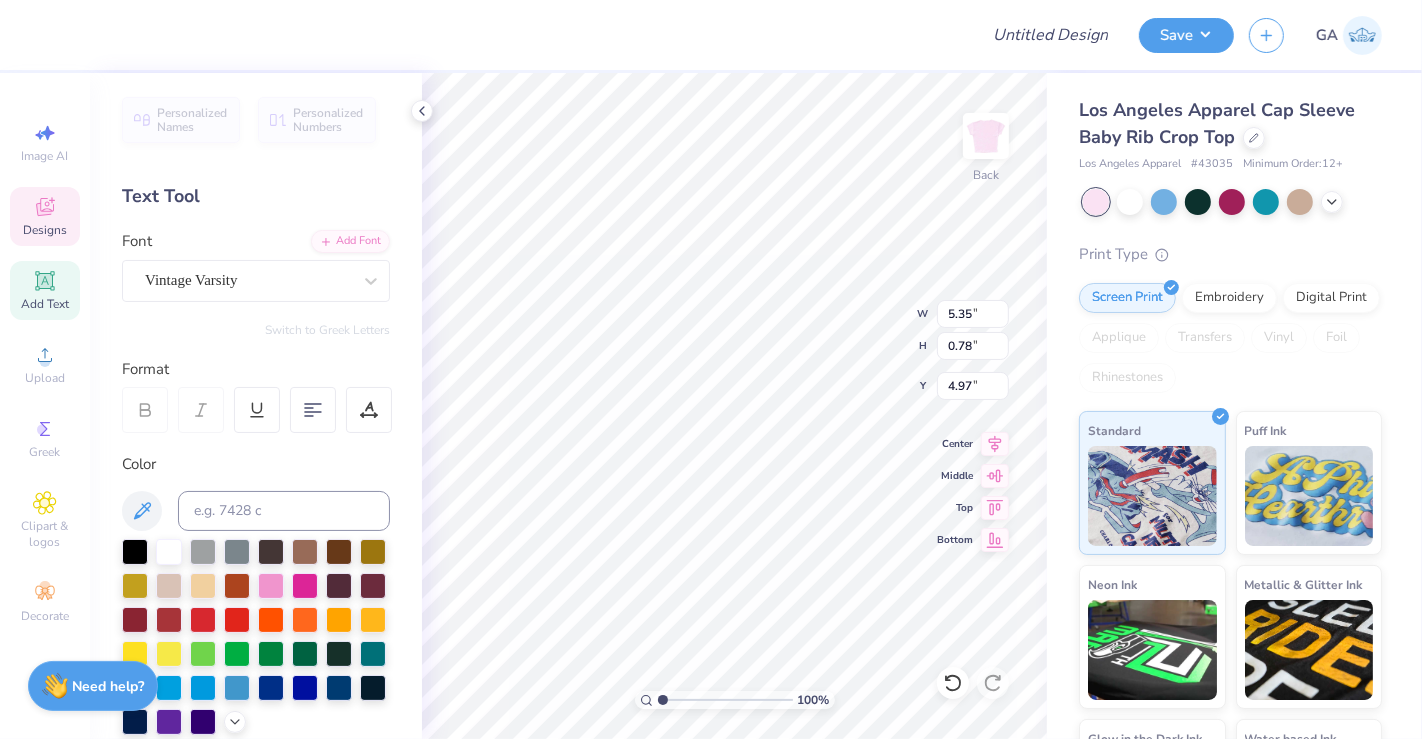 type on "1.89" 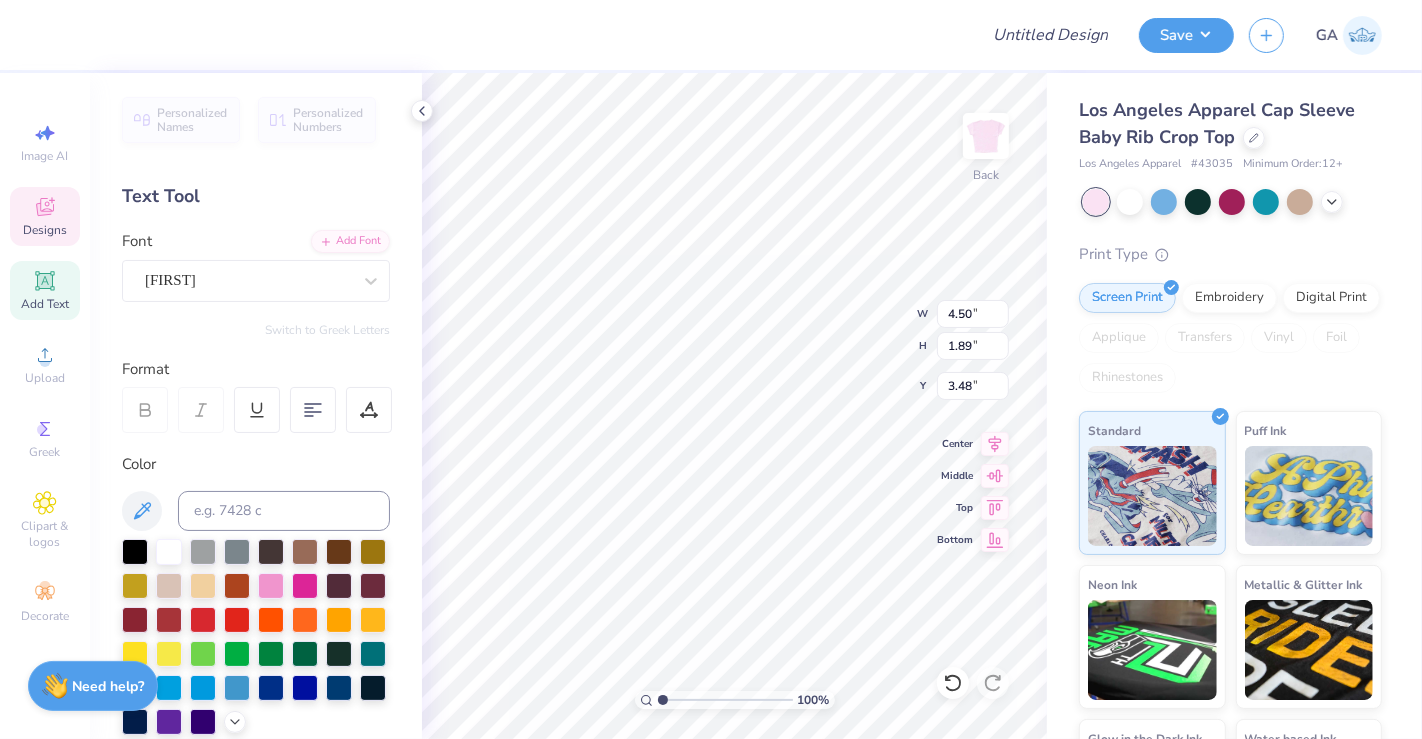 scroll, scrollTop: 18, scrollLeft: 2, axis: both 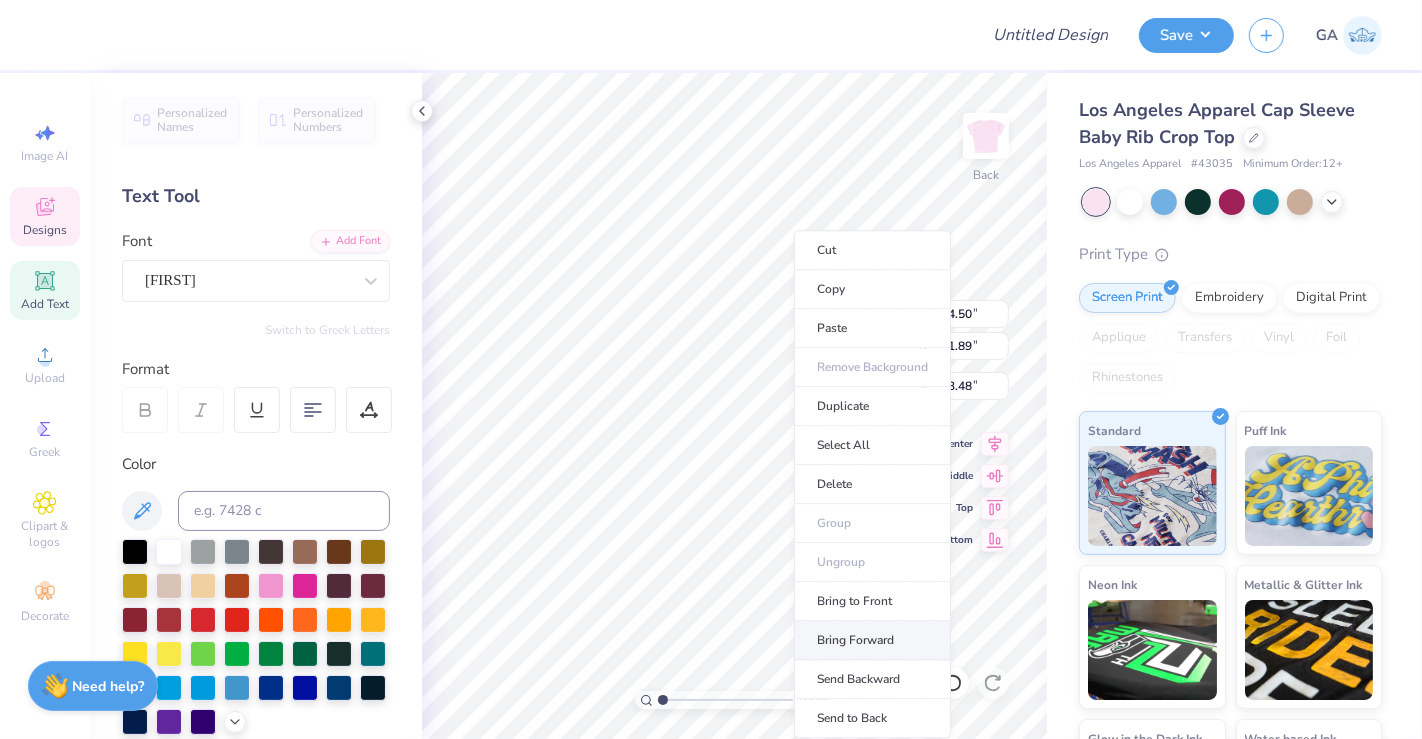 click on "Bring Forward" at bounding box center (872, 640) 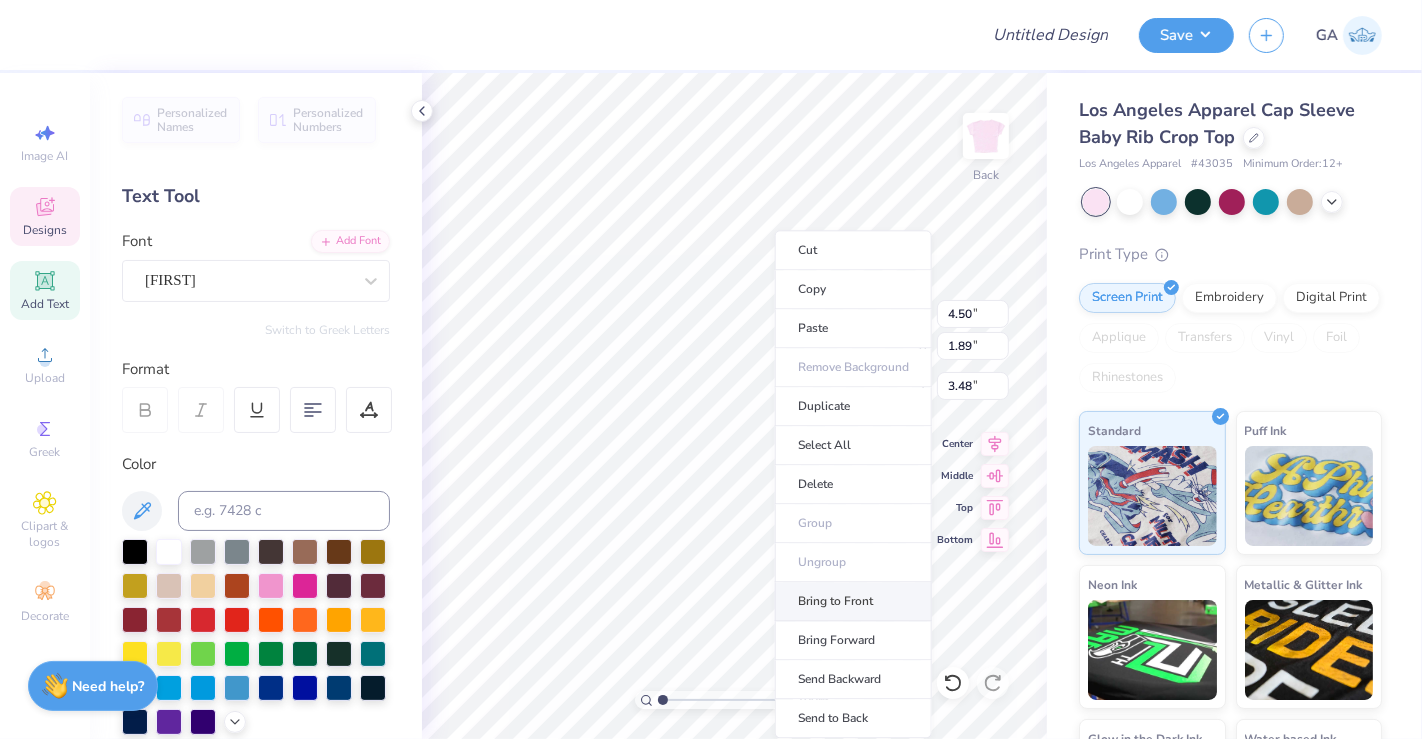 click on "Bring to Front" at bounding box center [853, 601] 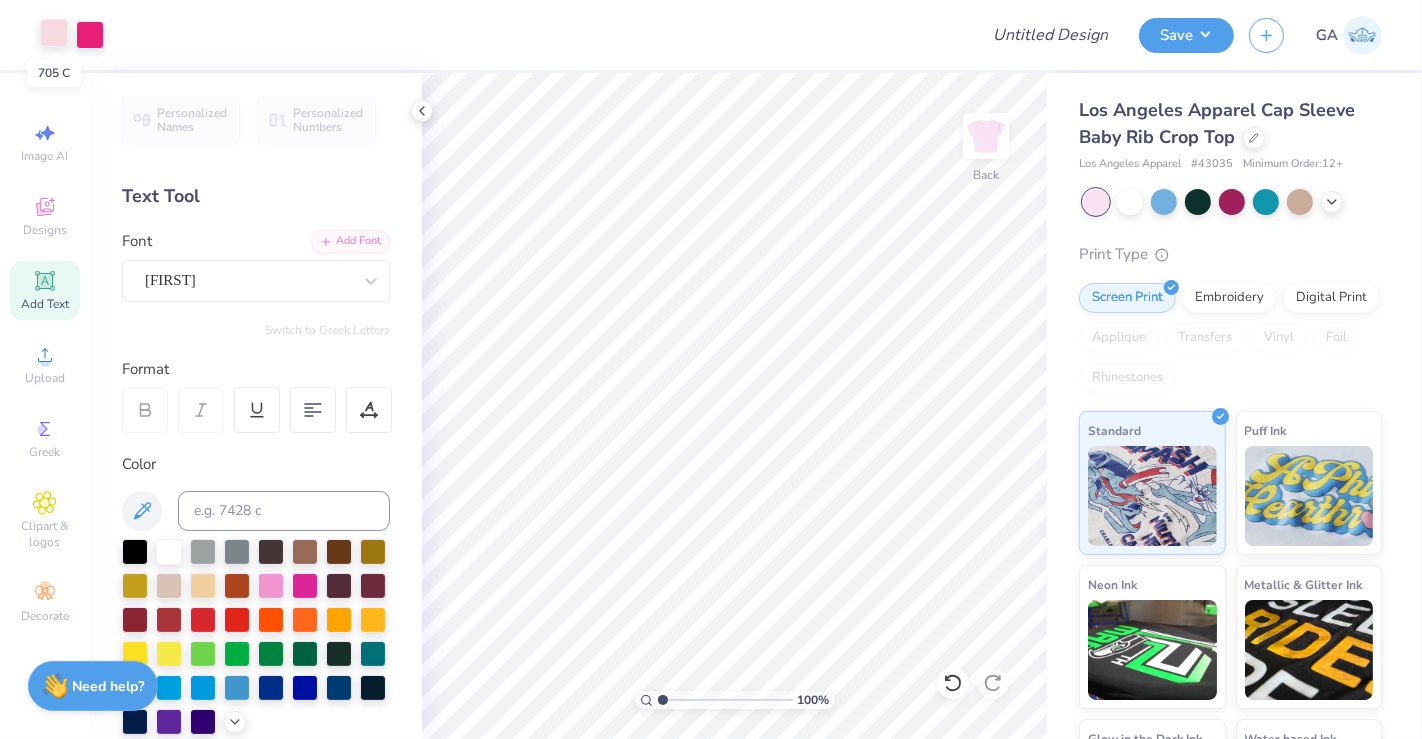 click at bounding box center (54, 33) 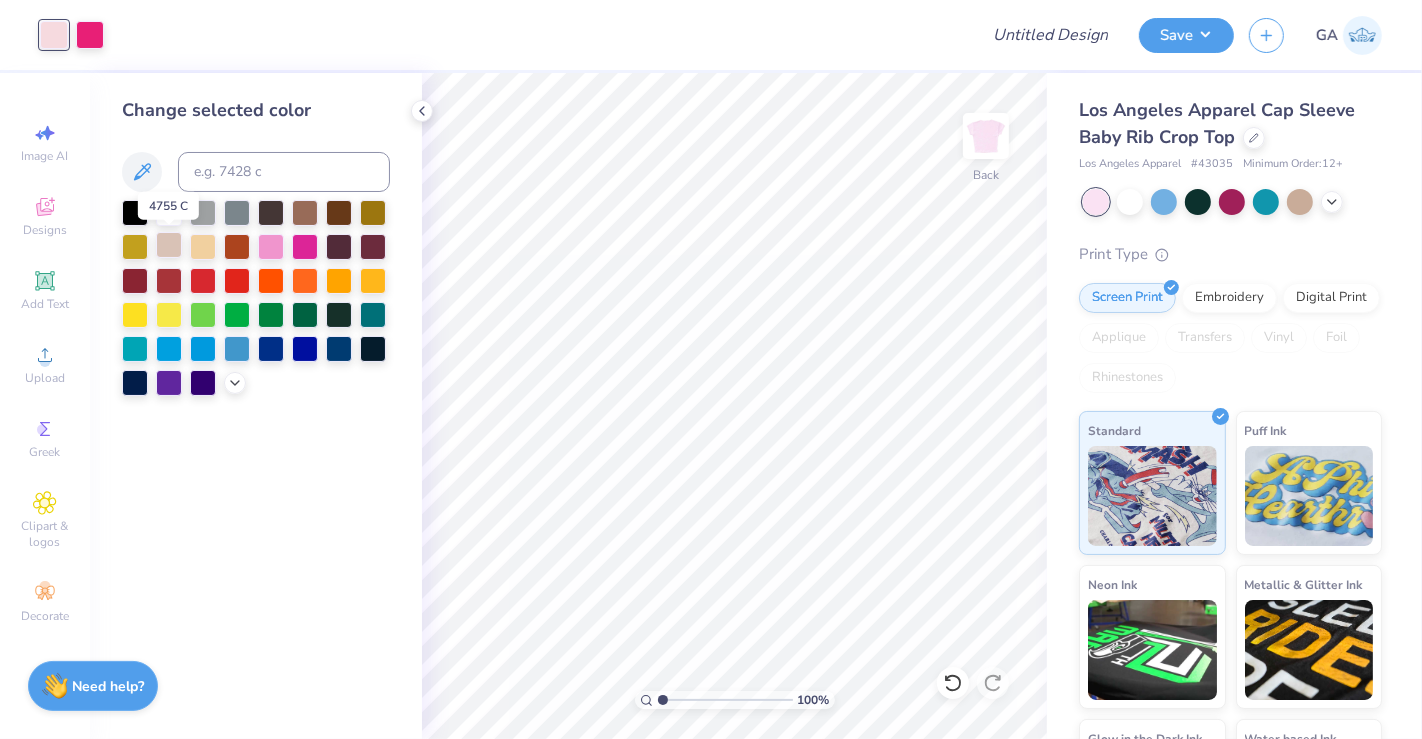 click at bounding box center (169, 245) 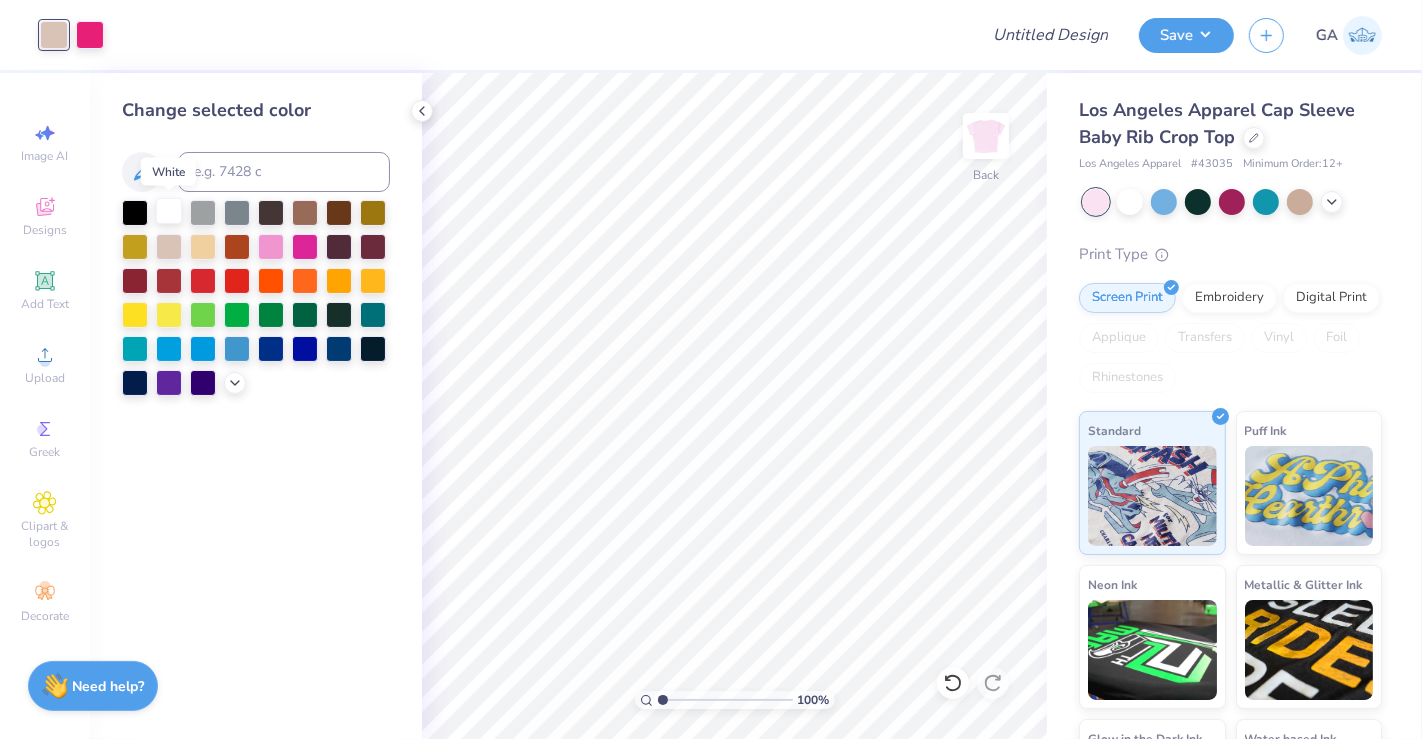 click at bounding box center [169, 211] 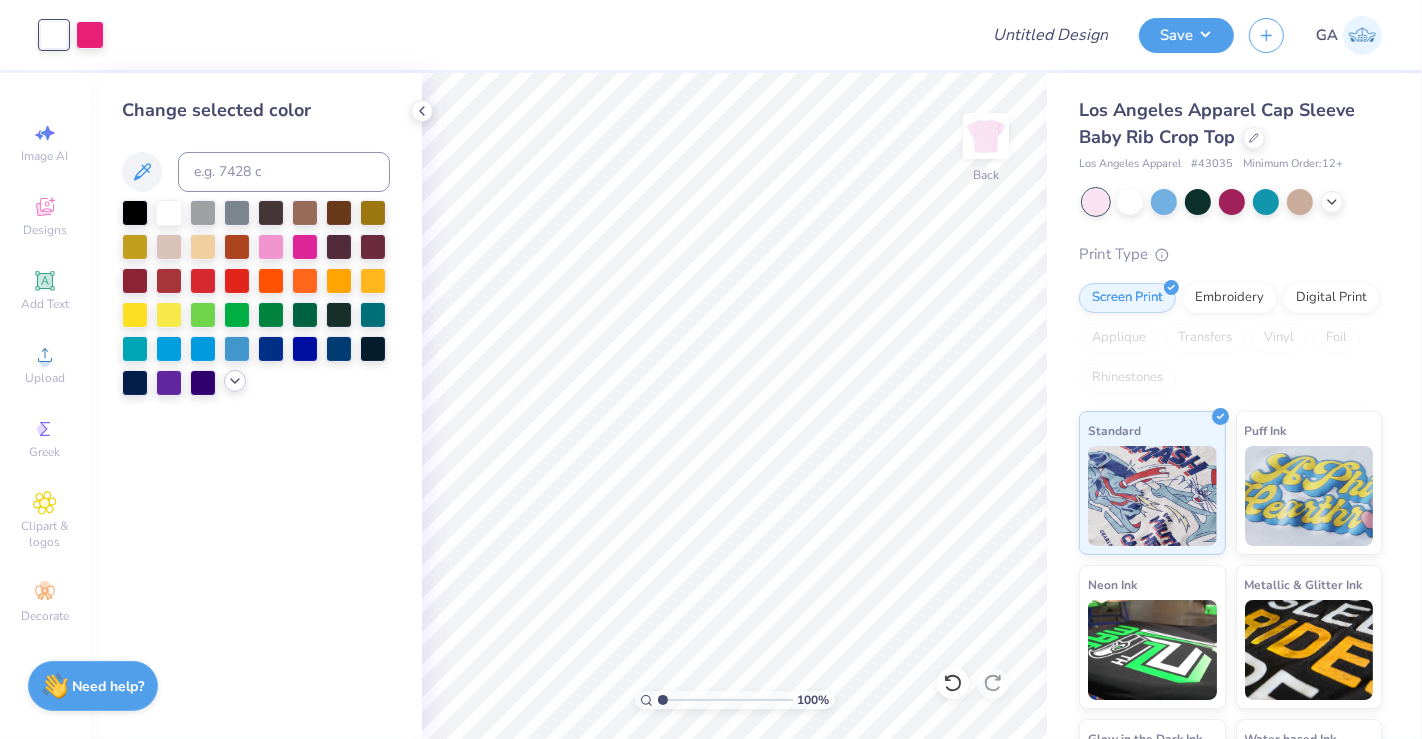click at bounding box center [256, 298] 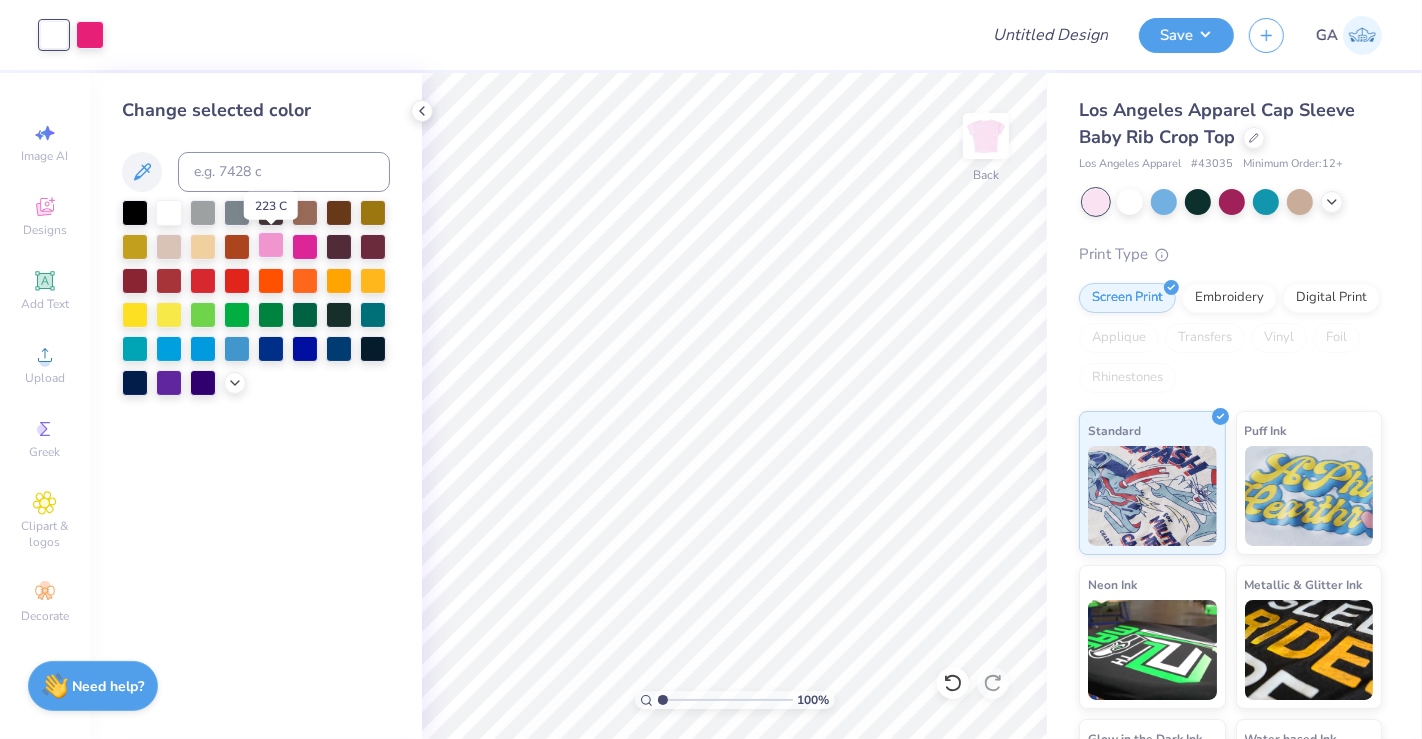 click at bounding box center [271, 245] 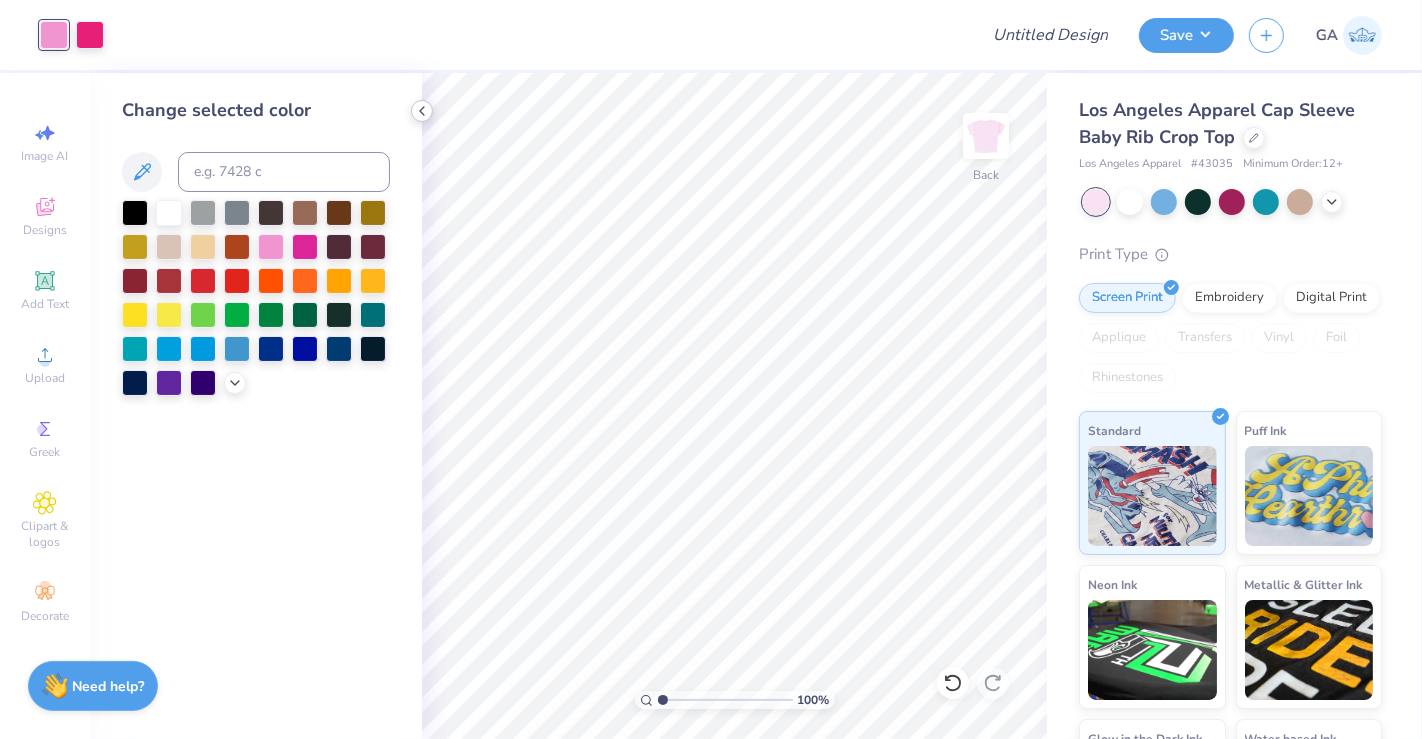 click 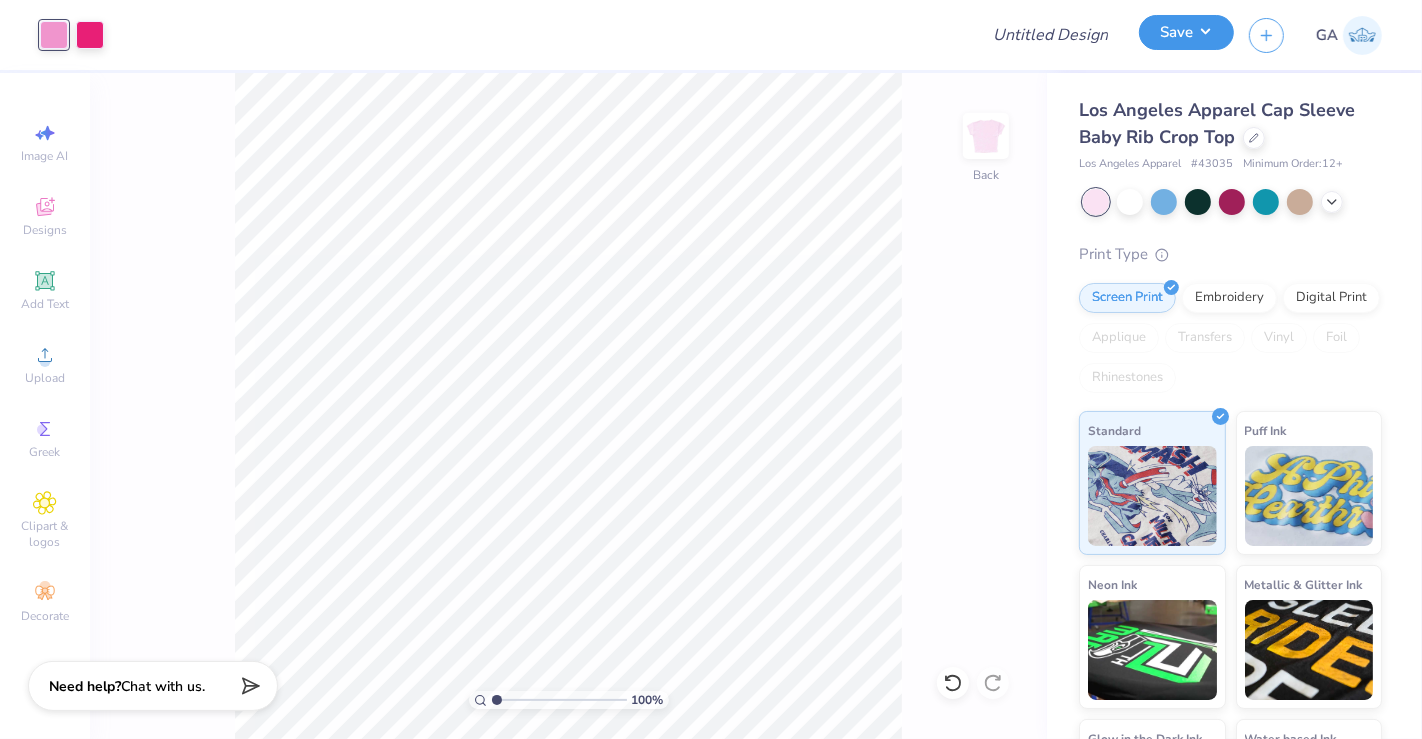 click on "Save" at bounding box center [1186, 32] 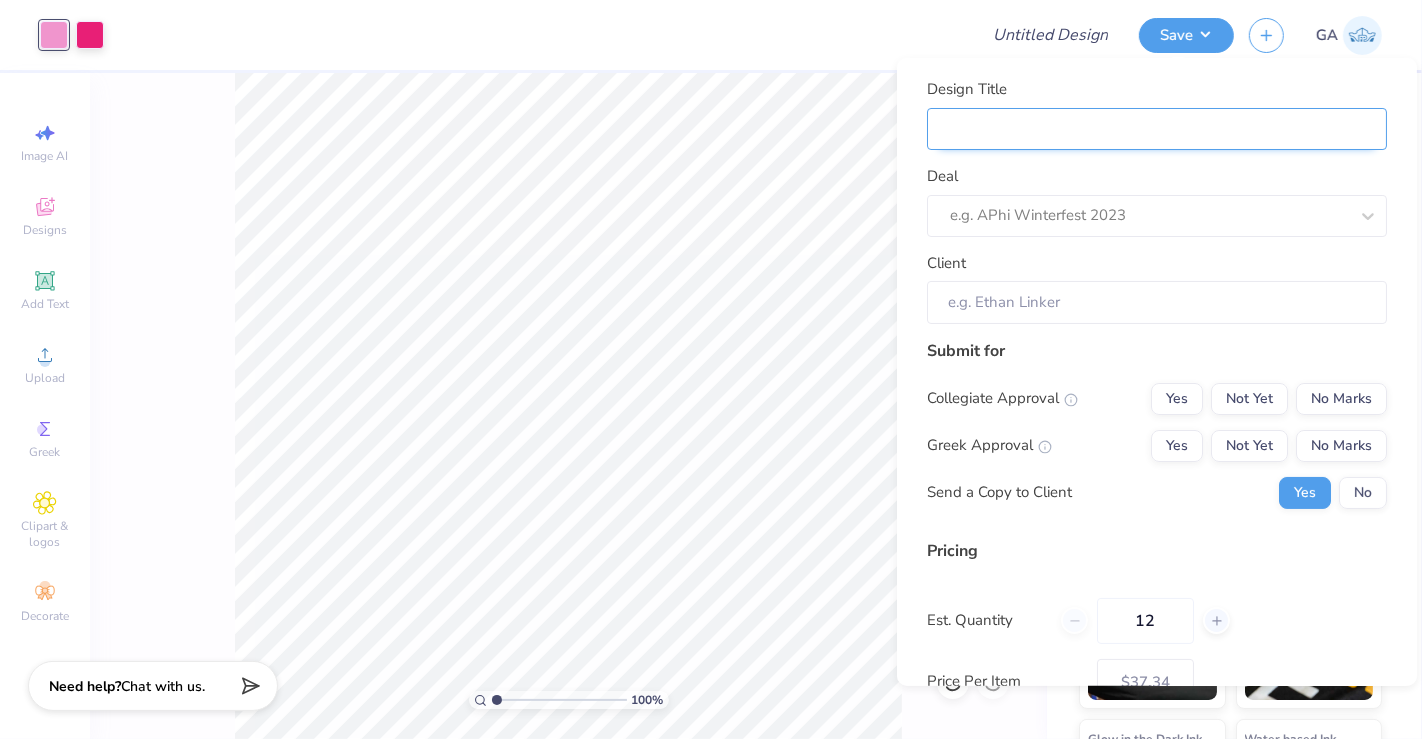 click on "Design Title" at bounding box center (1157, 128) 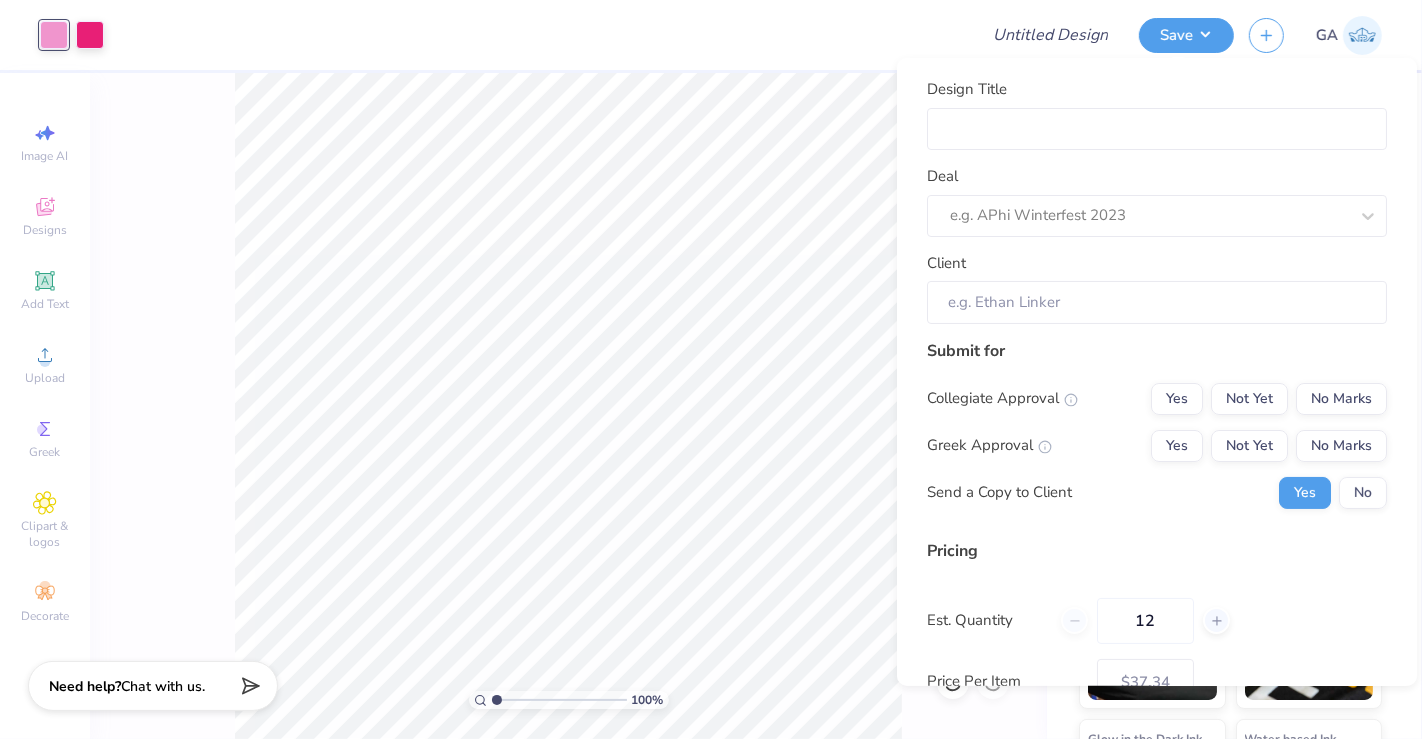 click on "Deal e.g. APhi Winterfest 2023" at bounding box center (1157, 201) 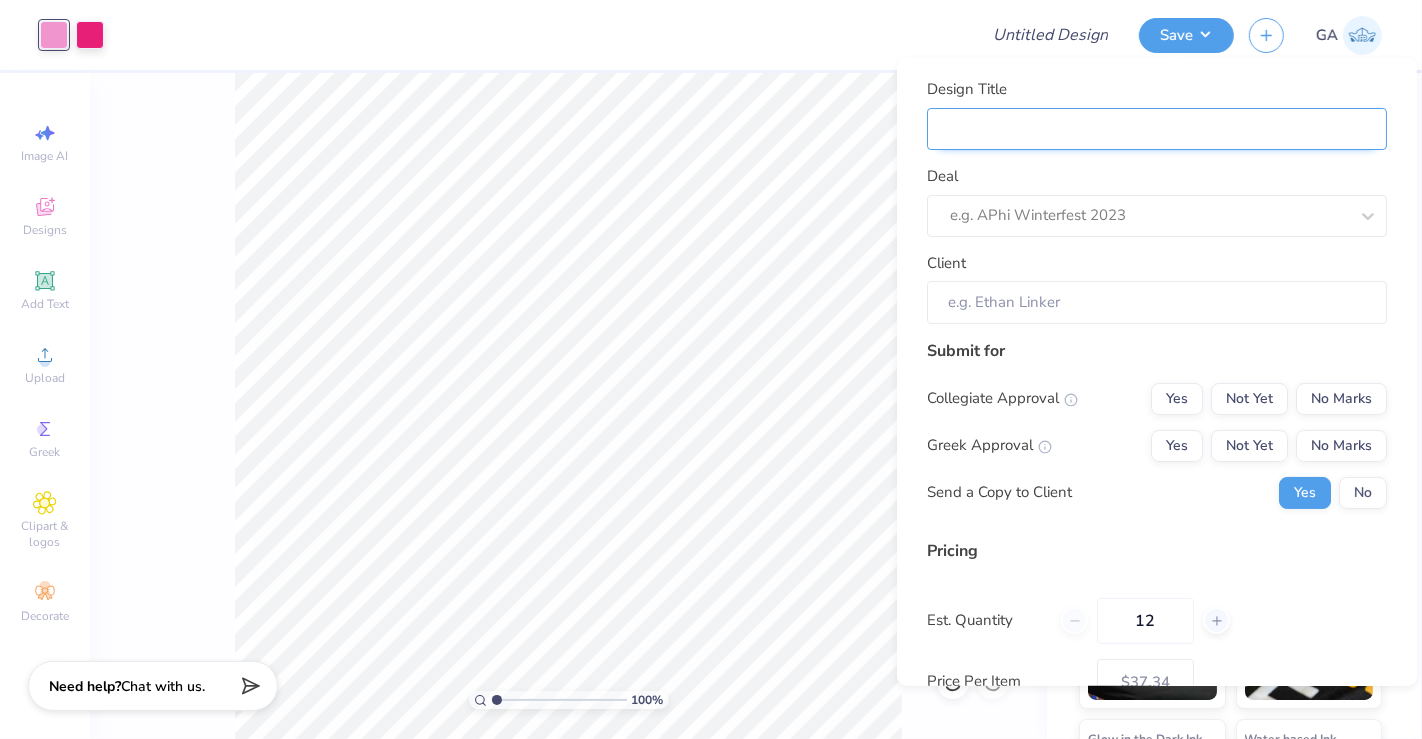 click on "Design Title" at bounding box center [1157, 128] 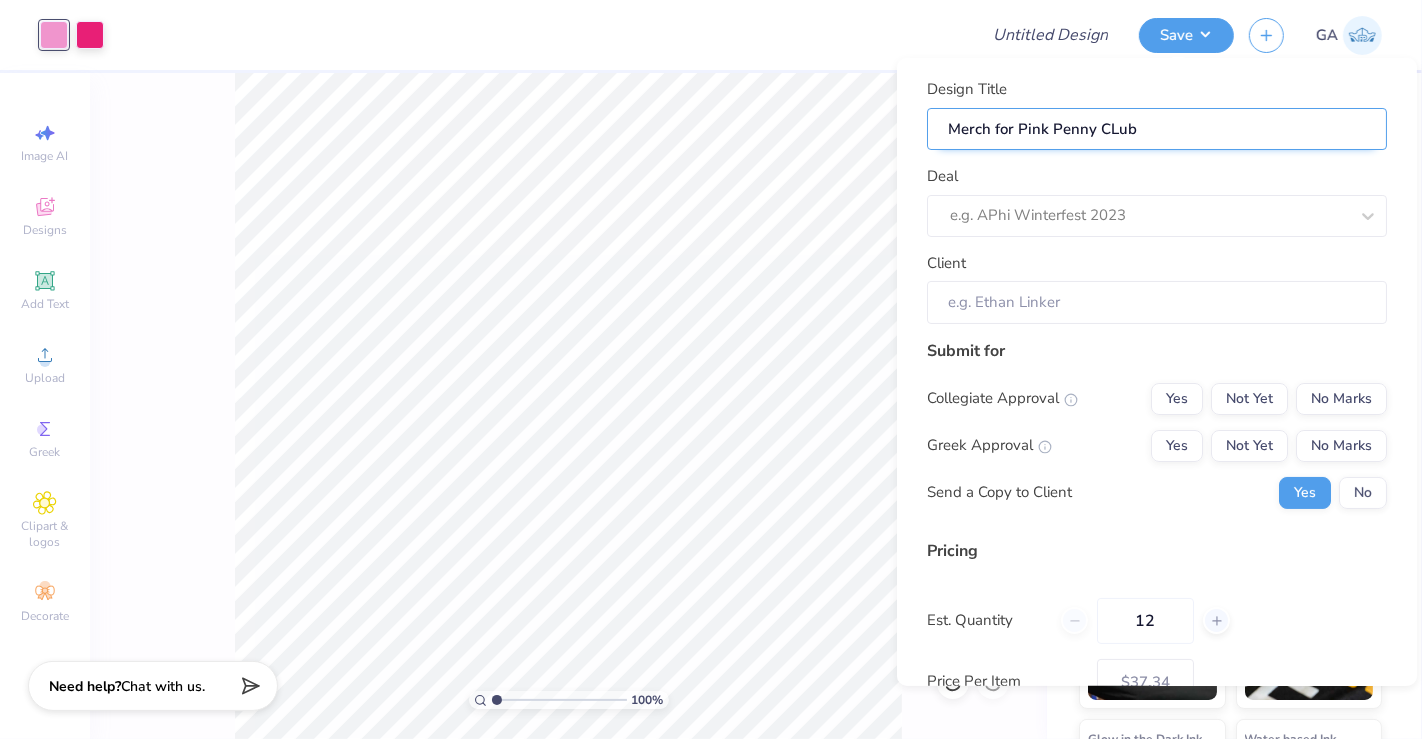 type on "Merch for Pink Penny CLub" 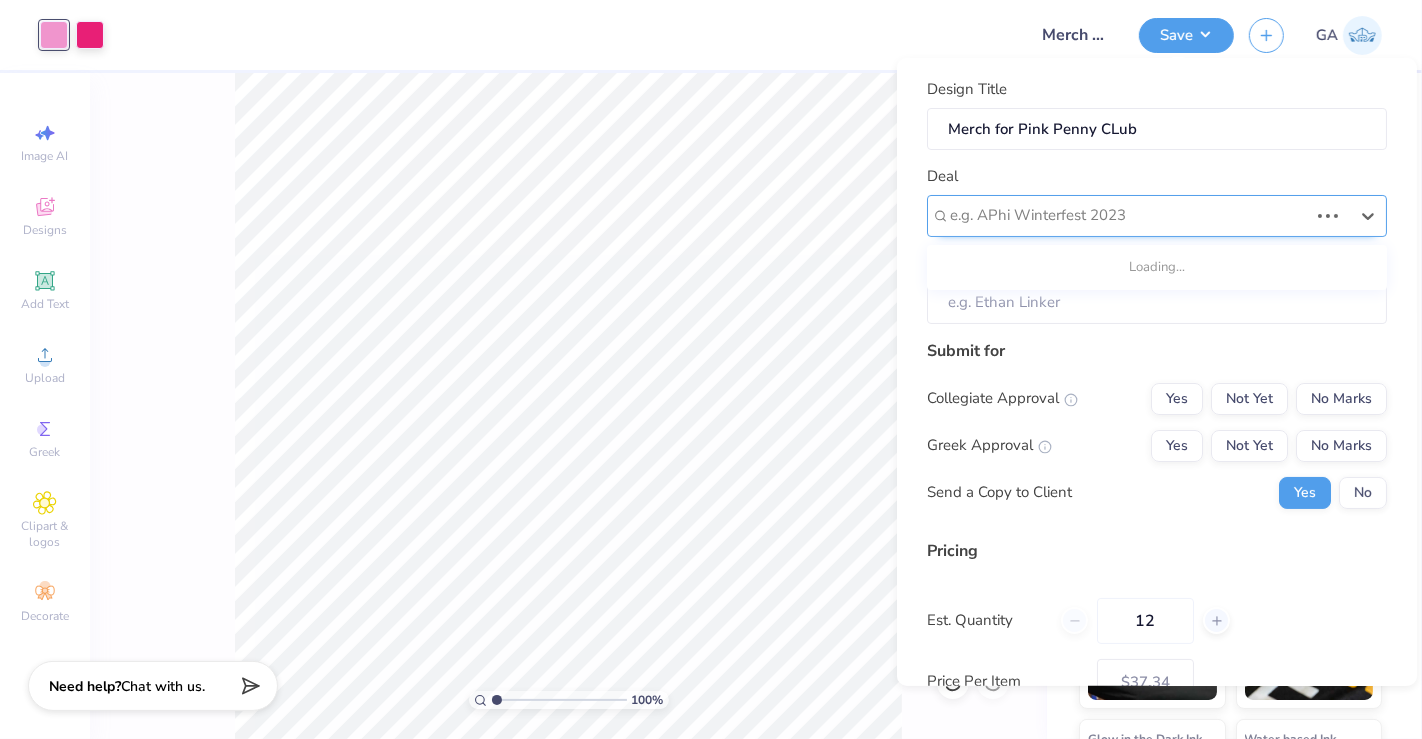 click on "e.g. APhi Winterfest 2023" at bounding box center (1157, 215) 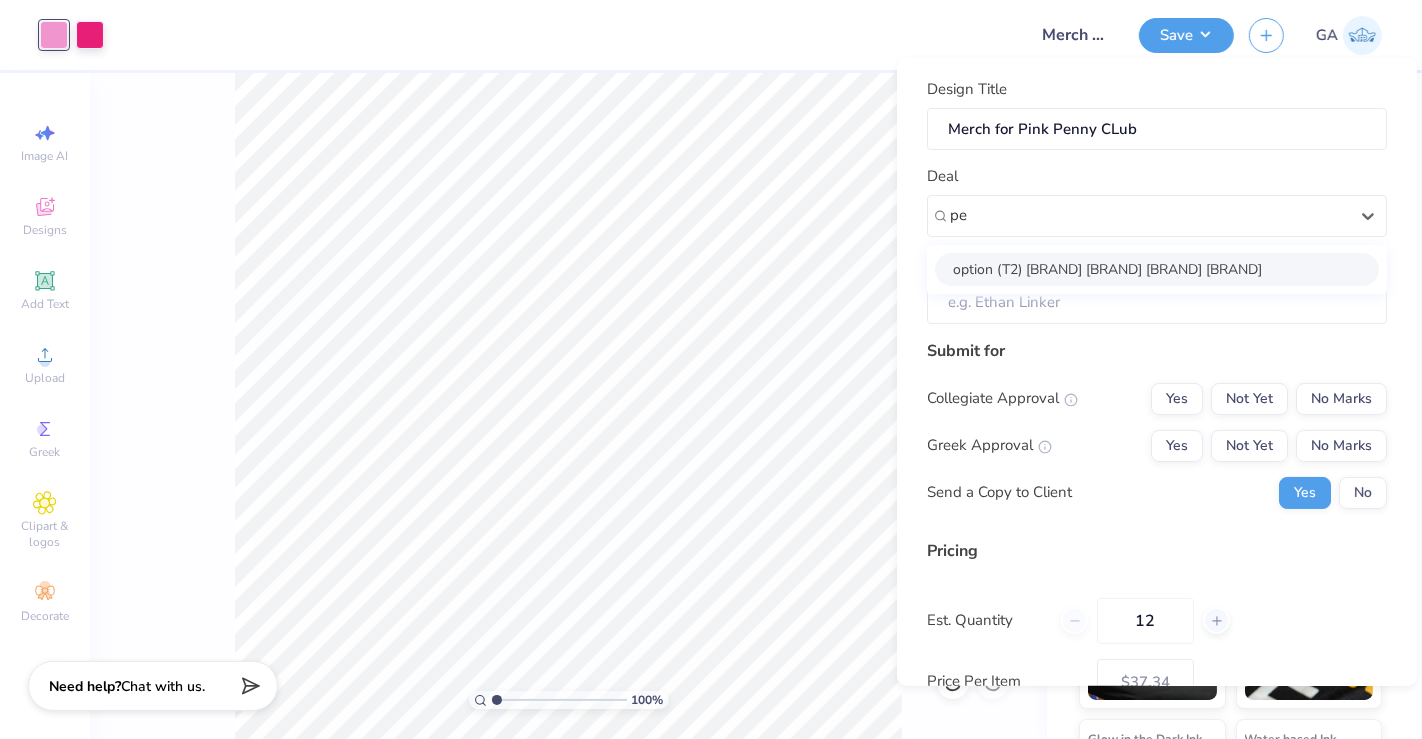 click on "(T2) Penny Samar Pink Penny Club merch" at bounding box center (1157, 268) 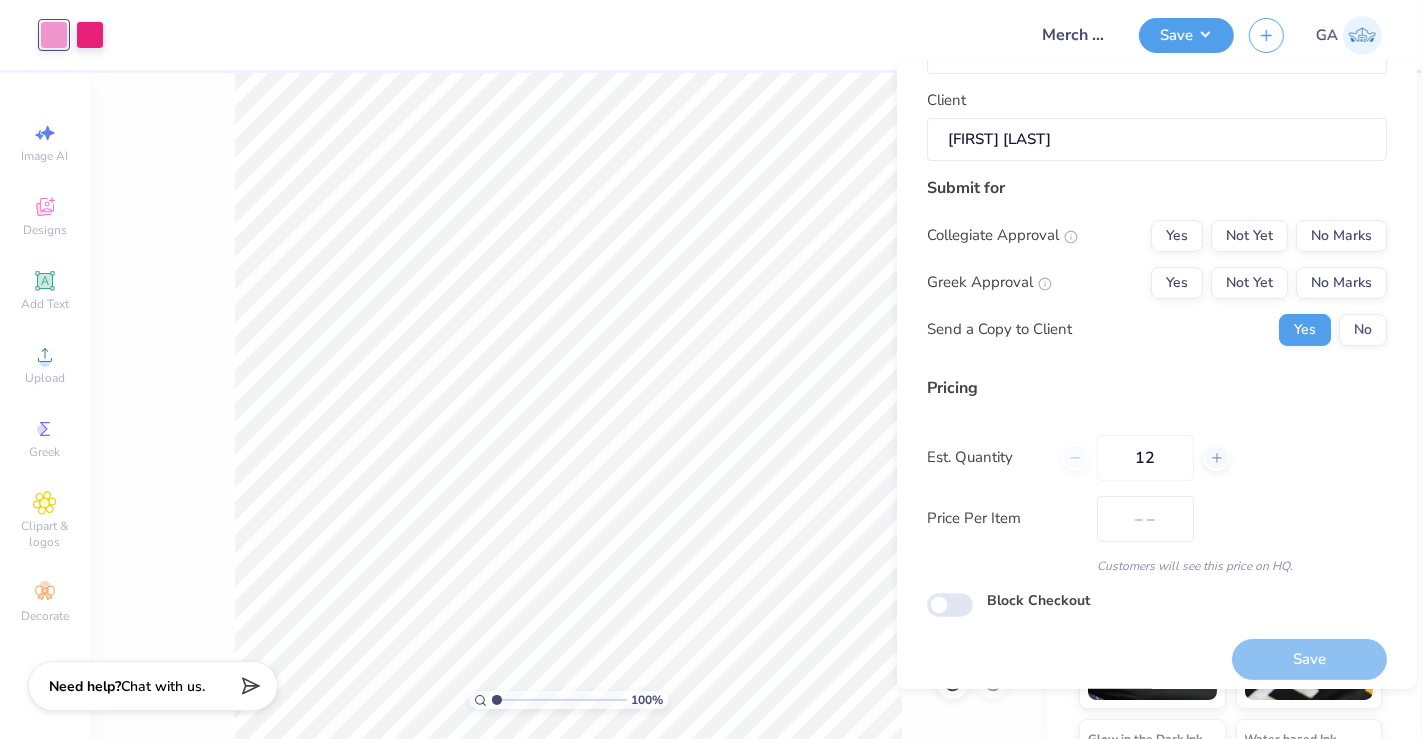 scroll, scrollTop: 168, scrollLeft: 0, axis: vertical 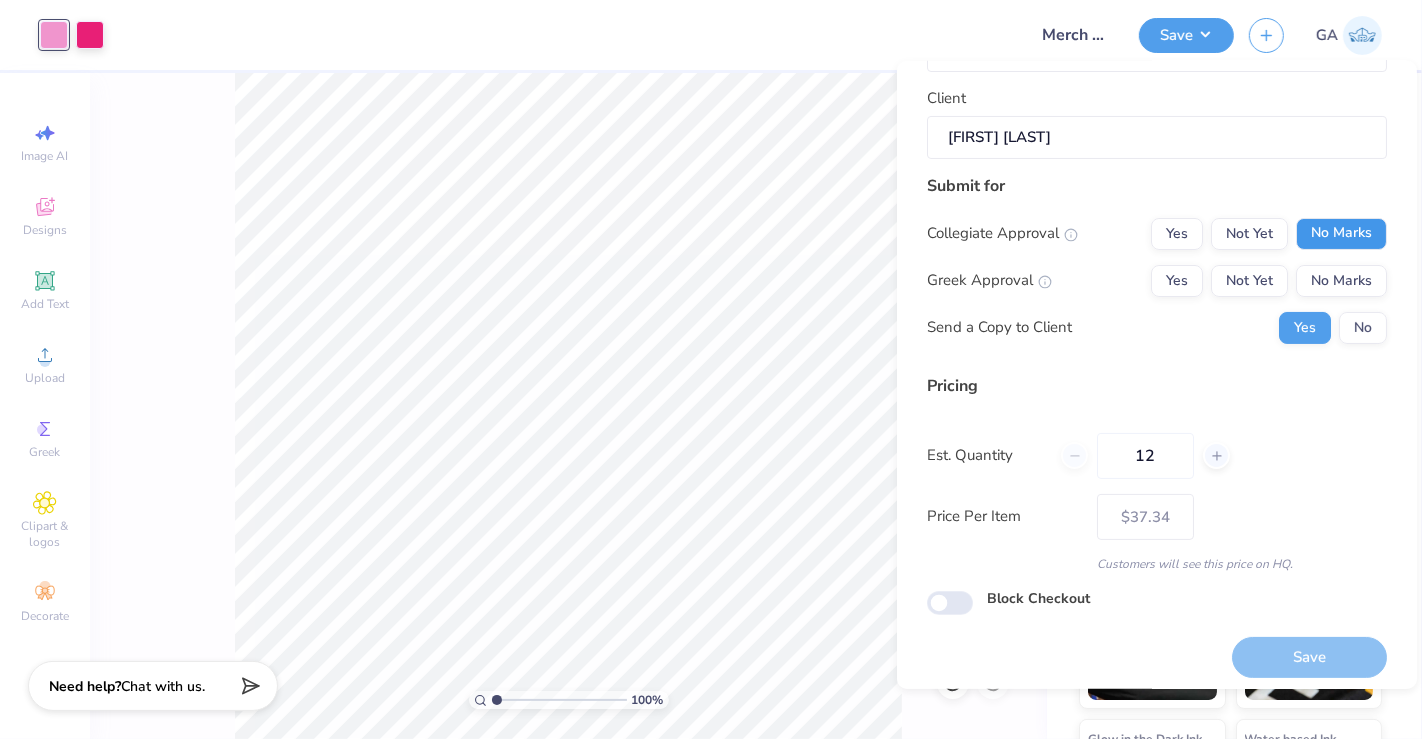 click on "No Marks" at bounding box center (1341, 233) 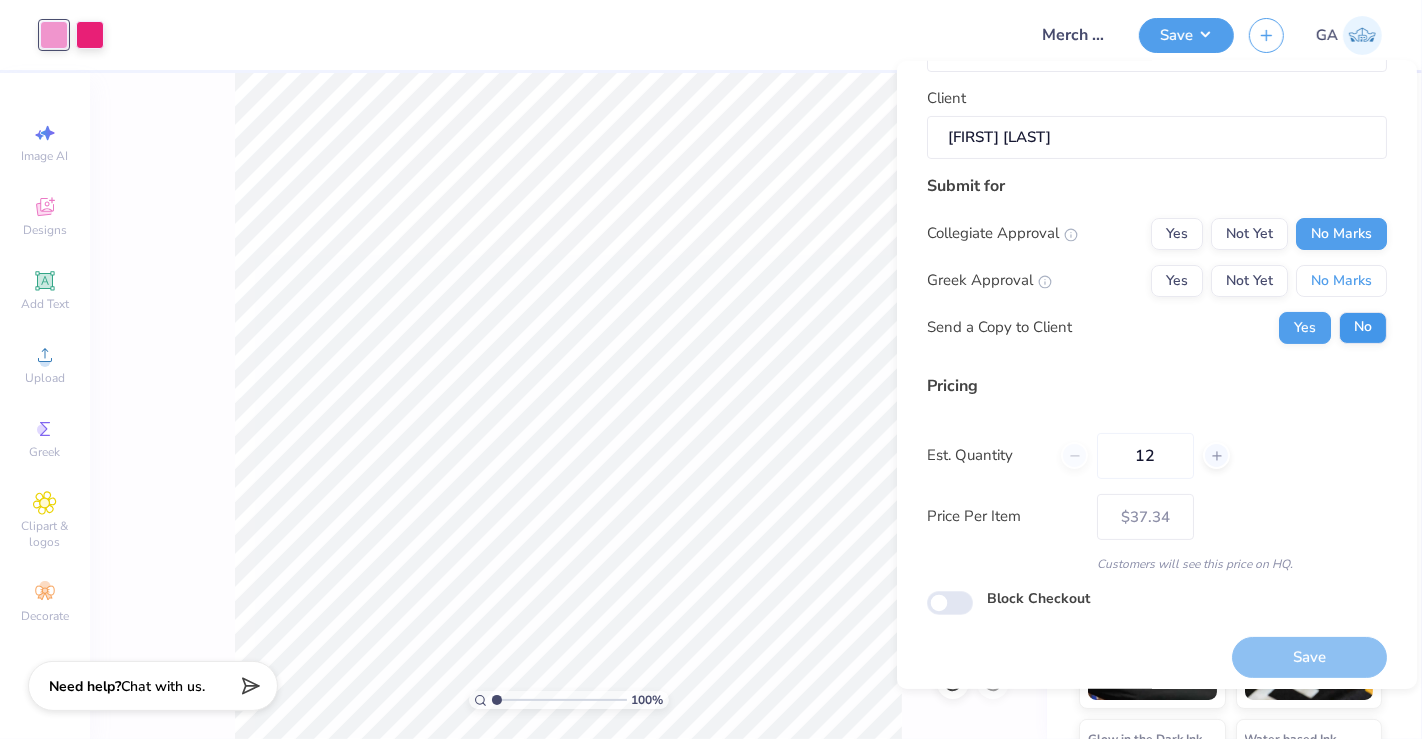 drag, startPoint x: 1327, startPoint y: 266, endPoint x: 1342, endPoint y: 330, distance: 65.734314 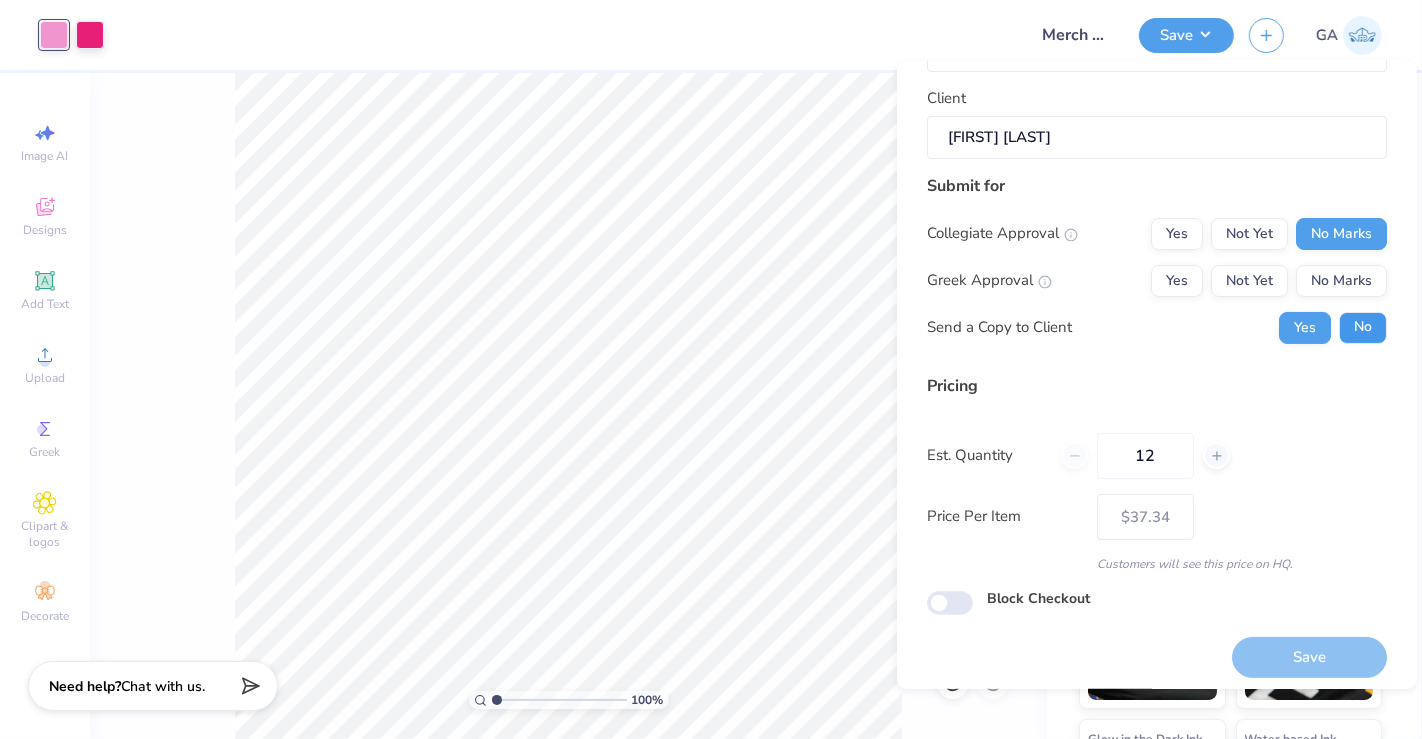 click on "No" at bounding box center [1363, 327] 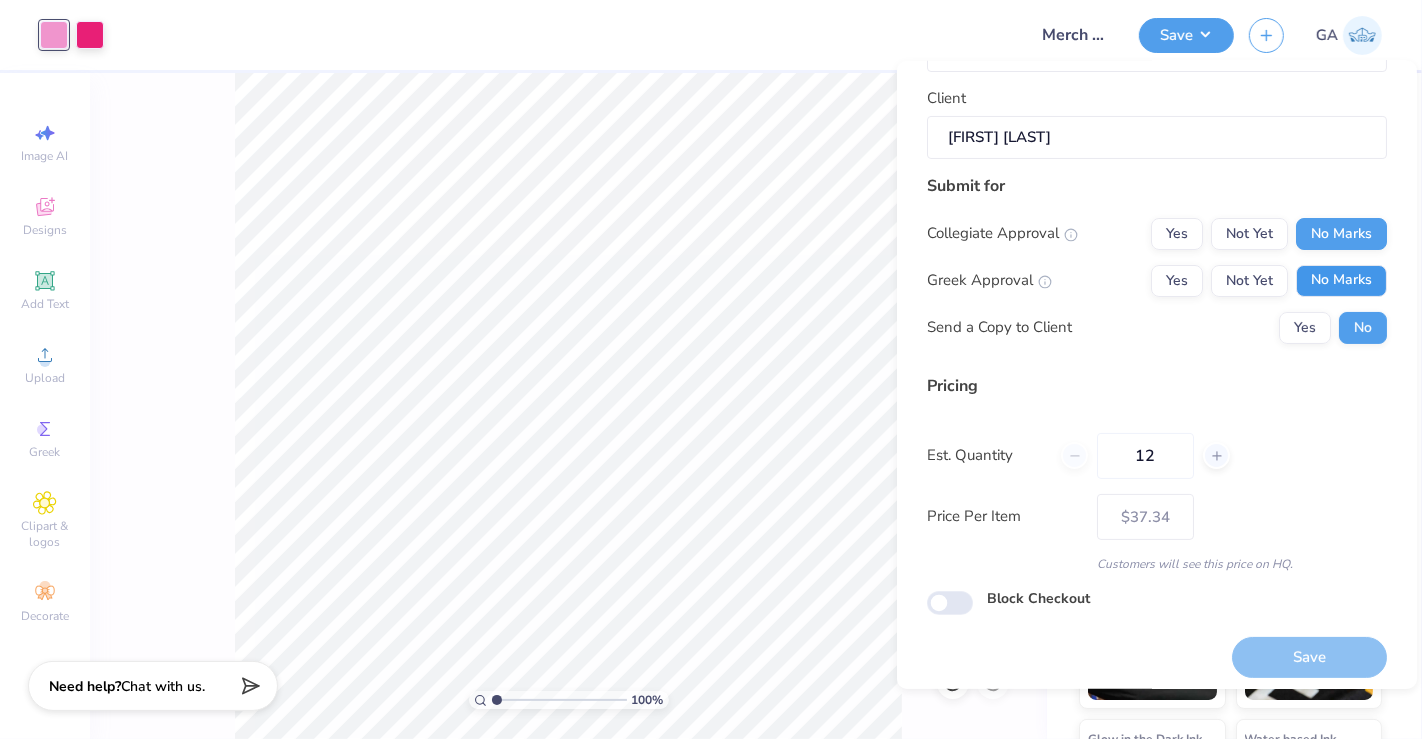 click on "No Marks" at bounding box center (1341, 280) 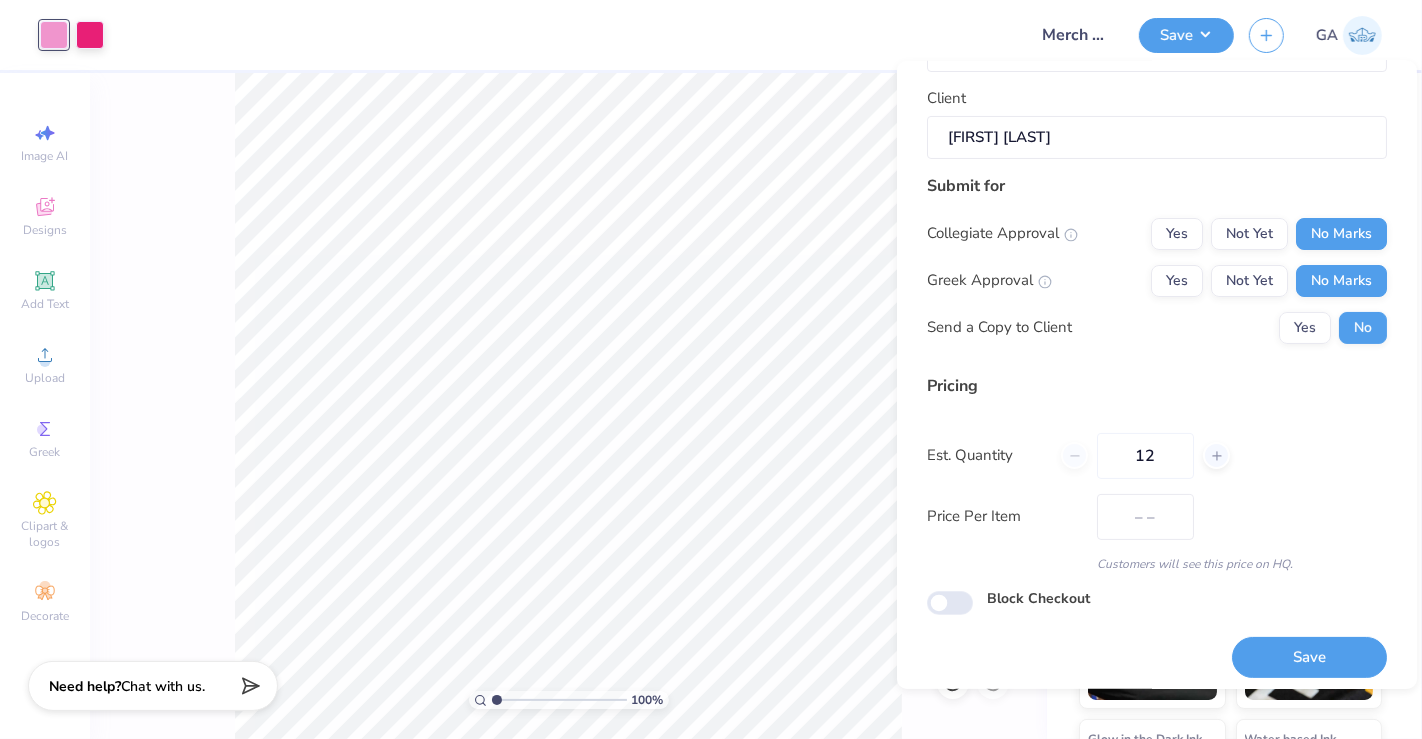 type on "$37.34" 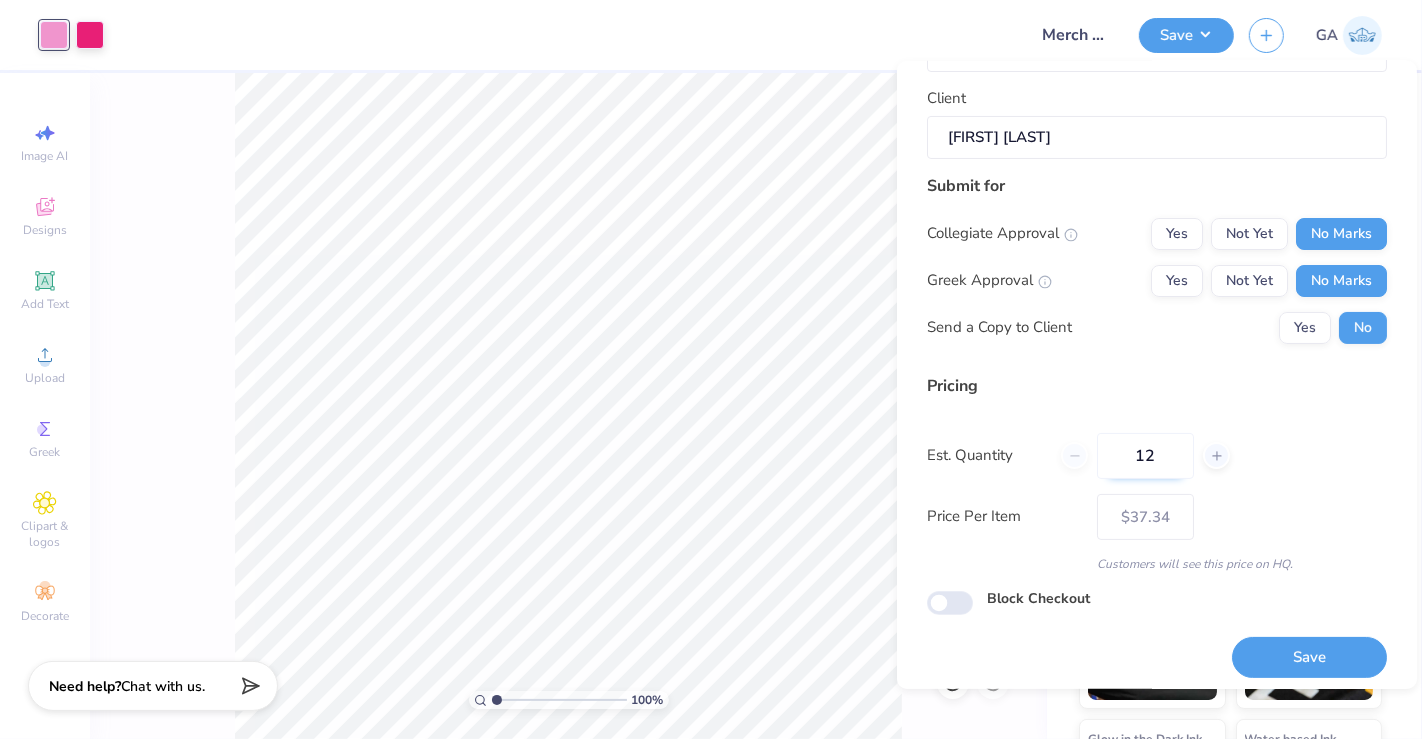 click on "12" at bounding box center [1145, 455] 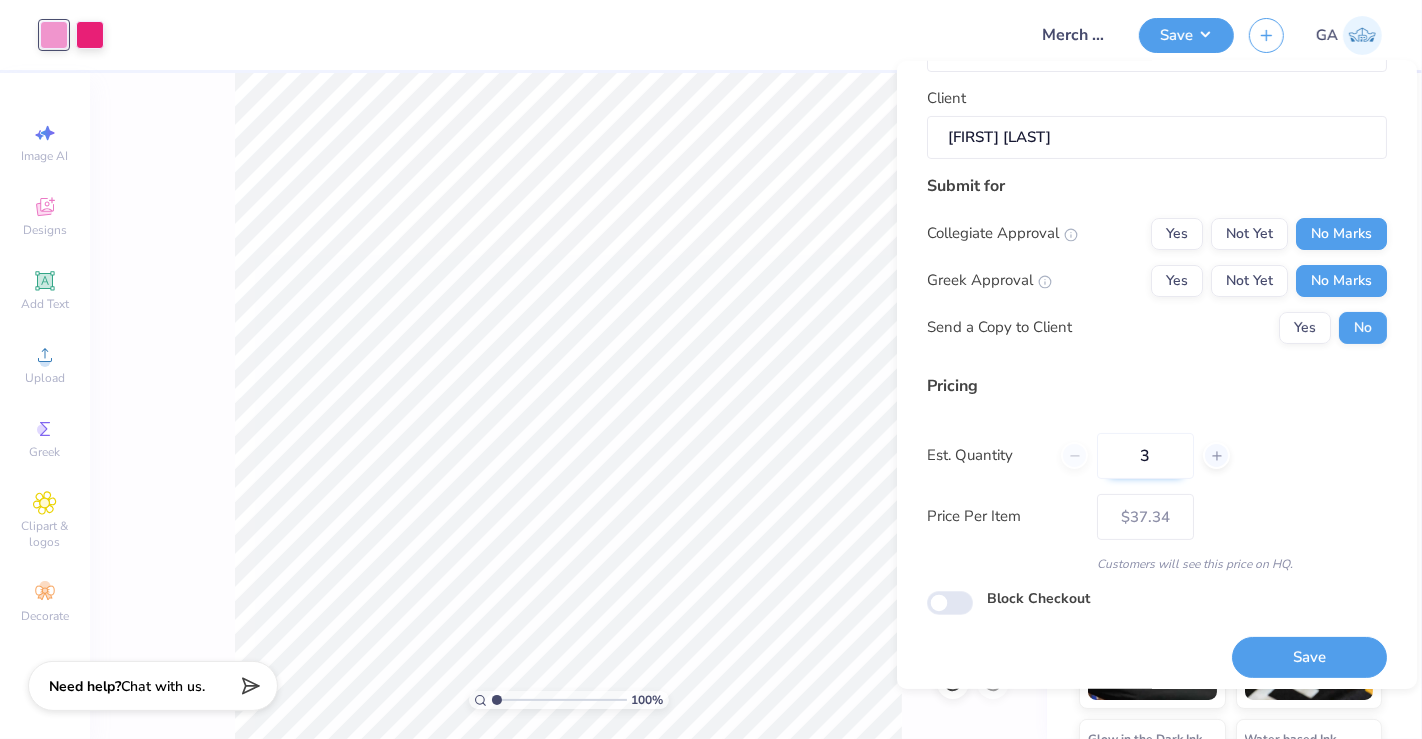 type on "34" 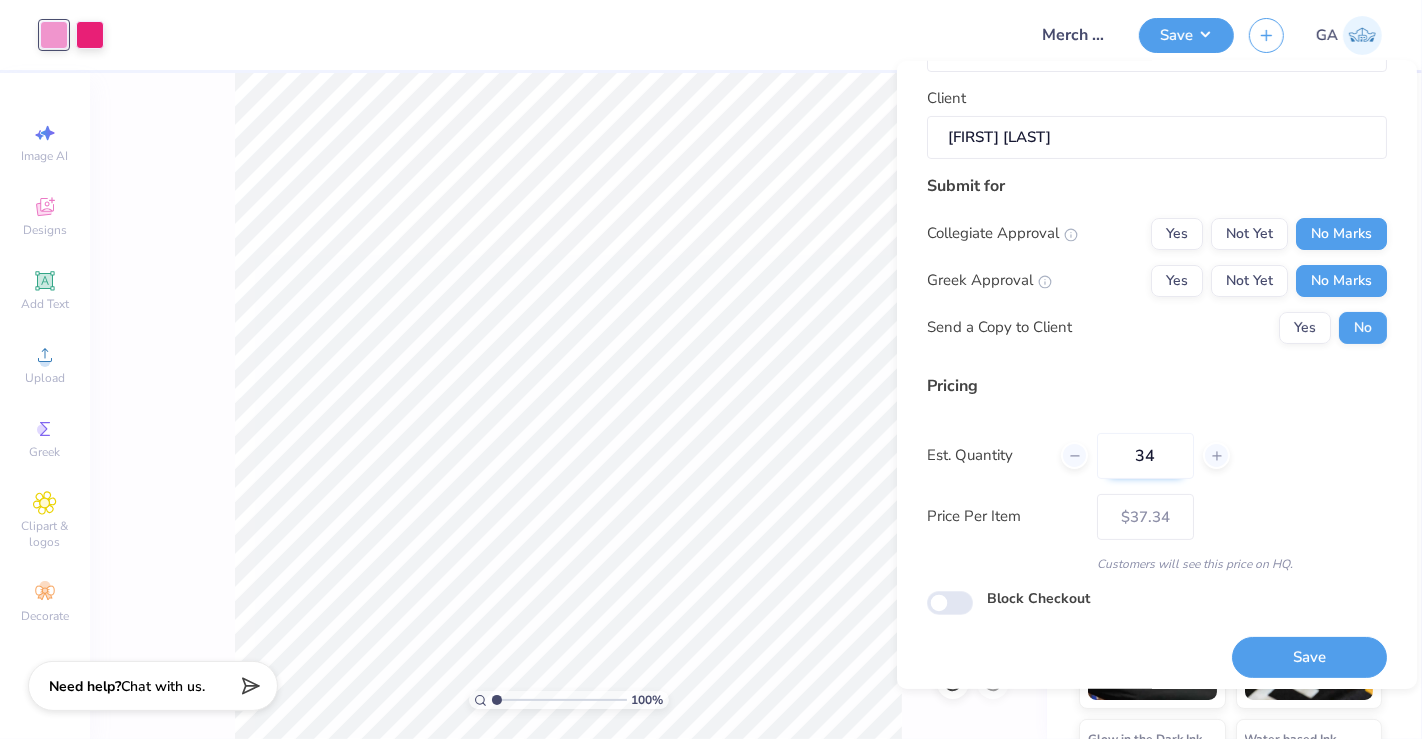 type on "– –" 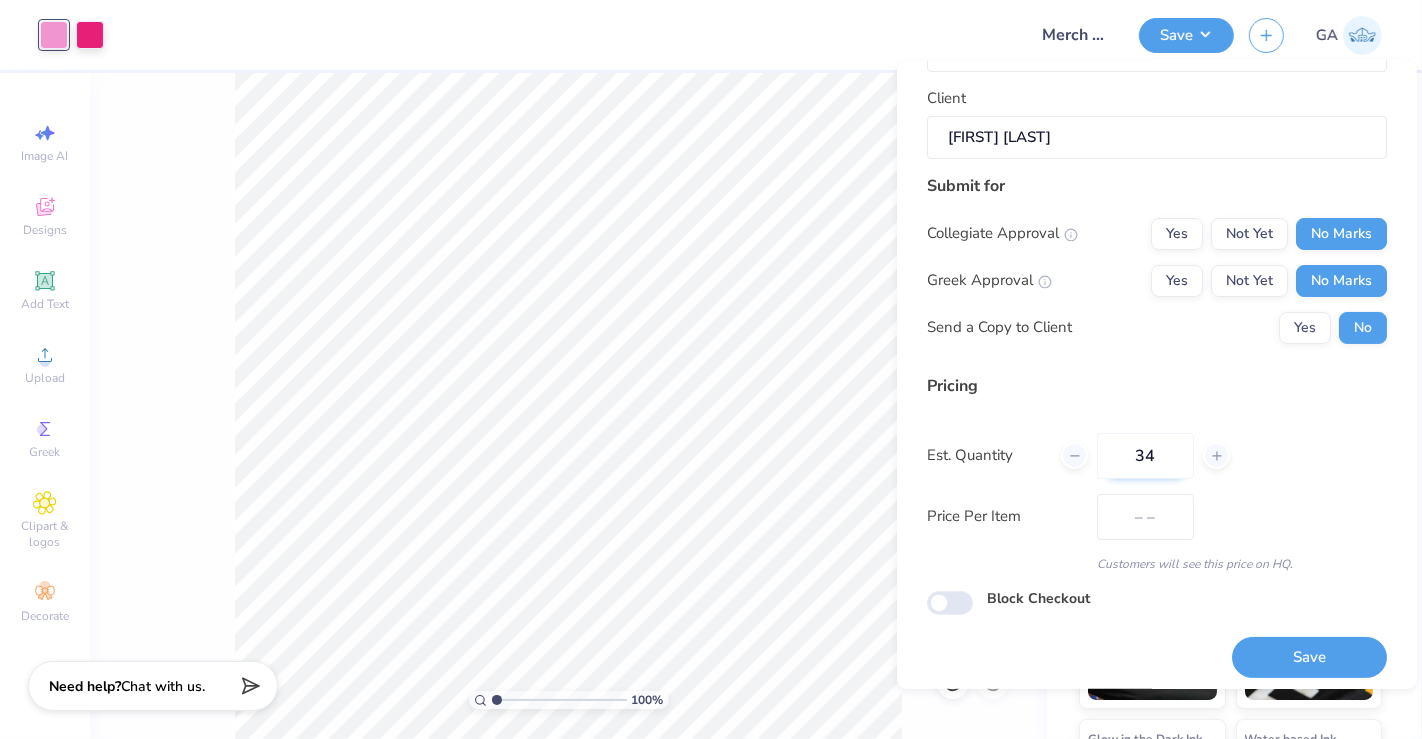 type on "3" 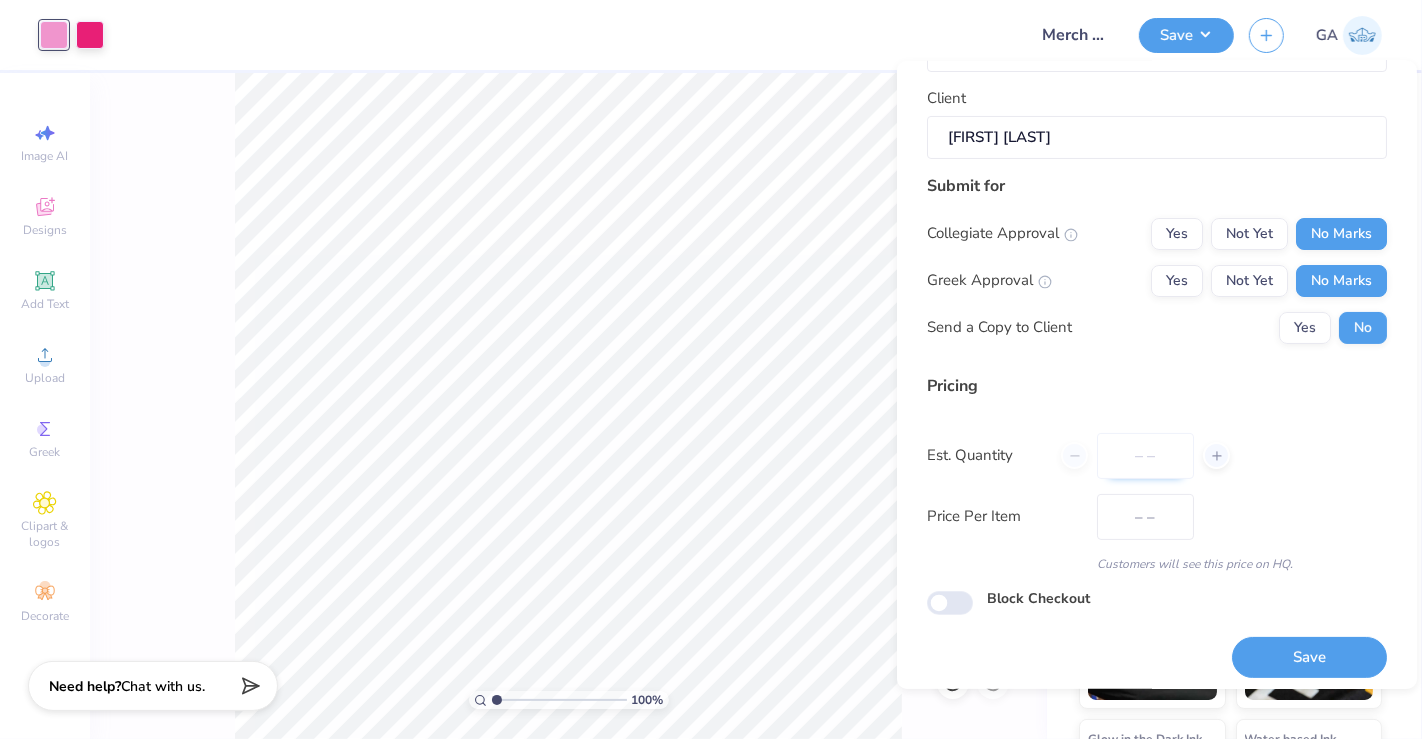type on "2" 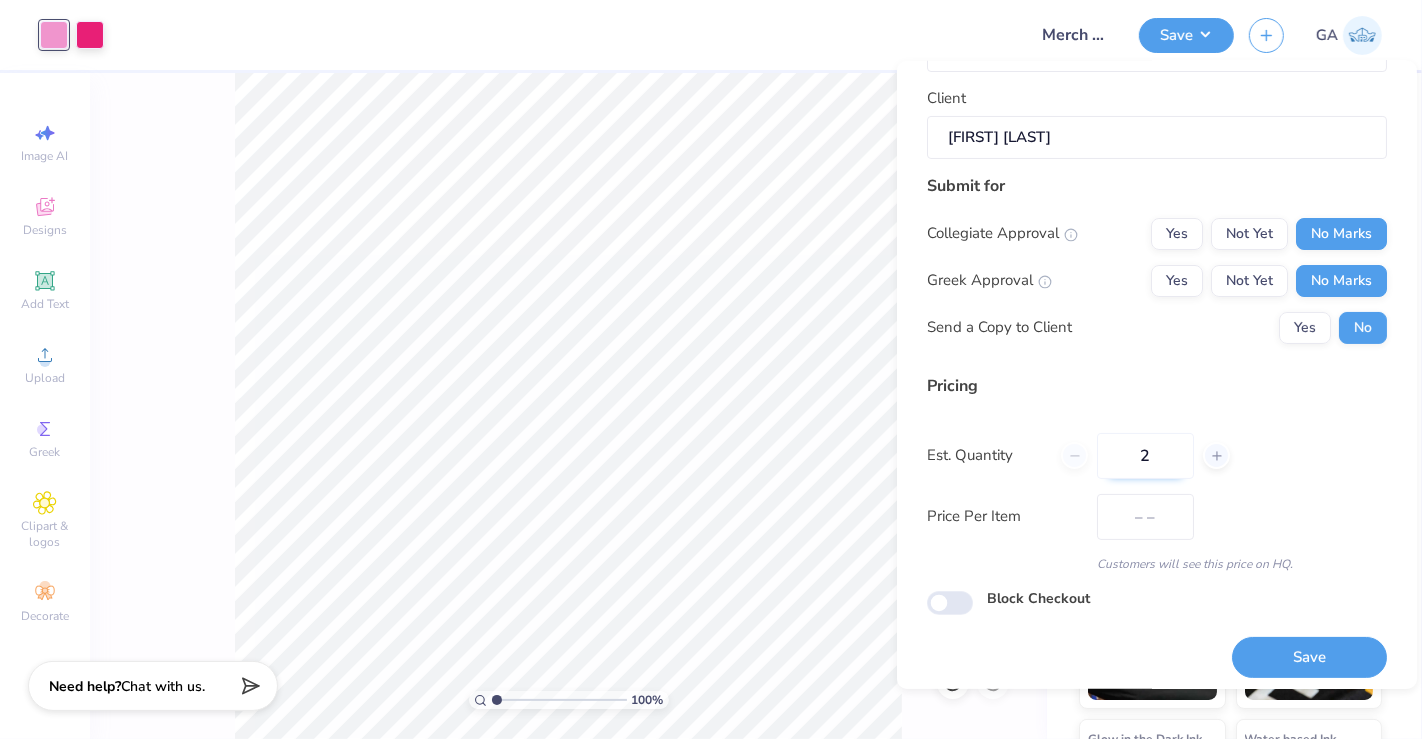 type on "$25.21" 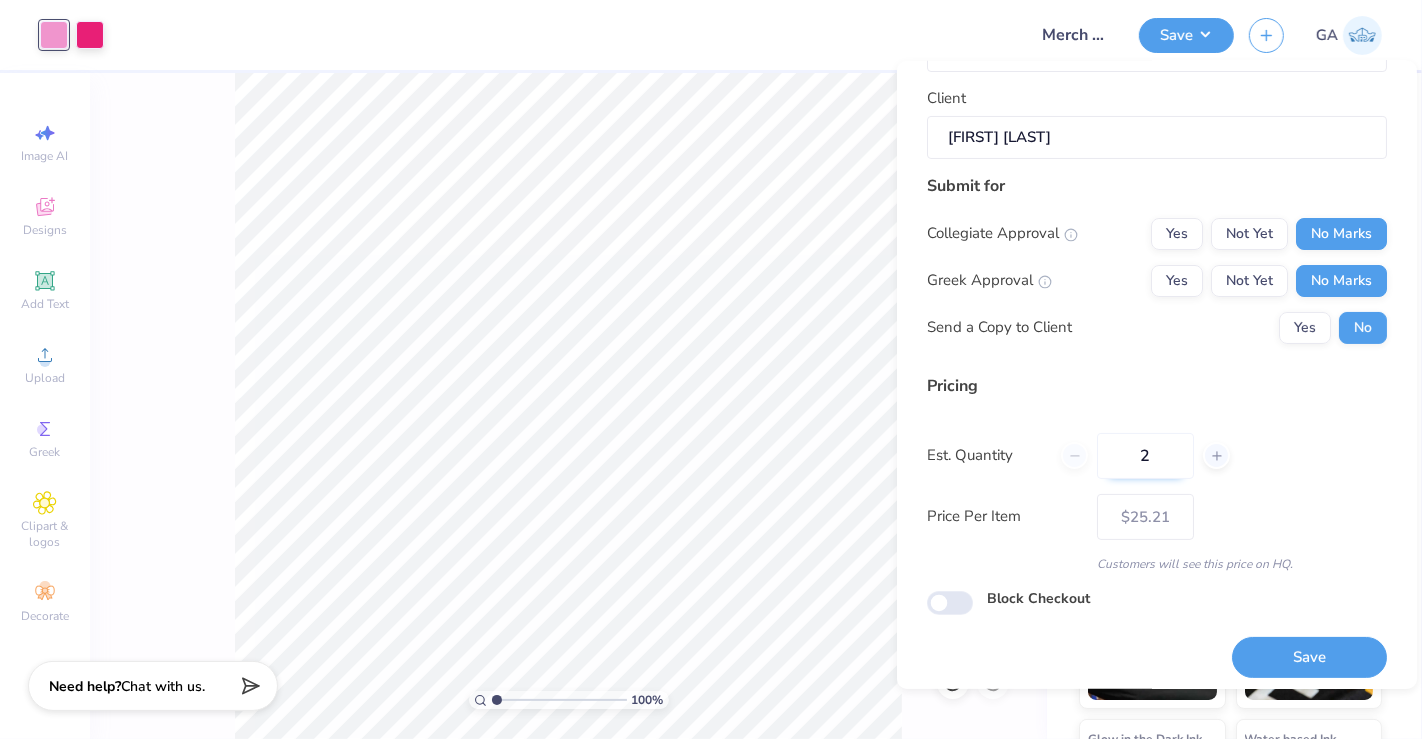 type on "24" 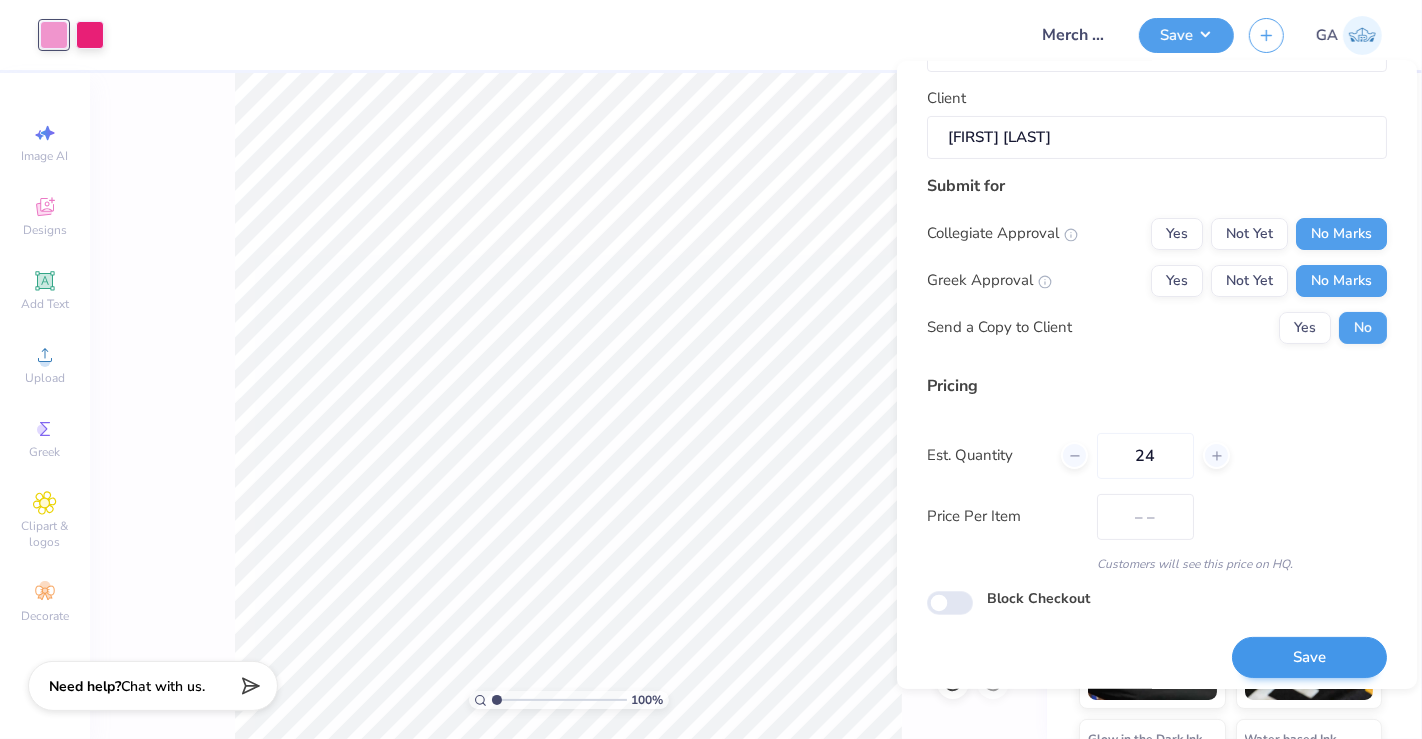 type on "$26.38" 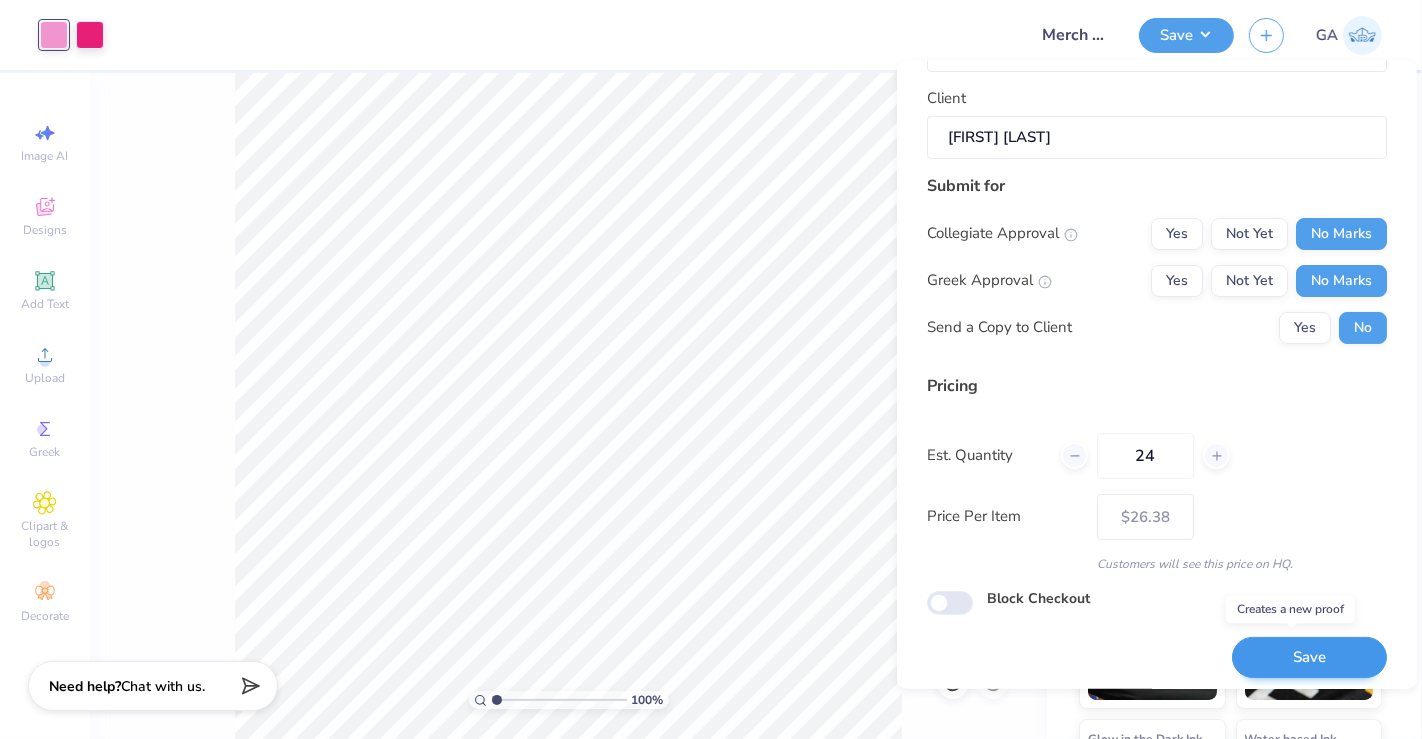 type on "24" 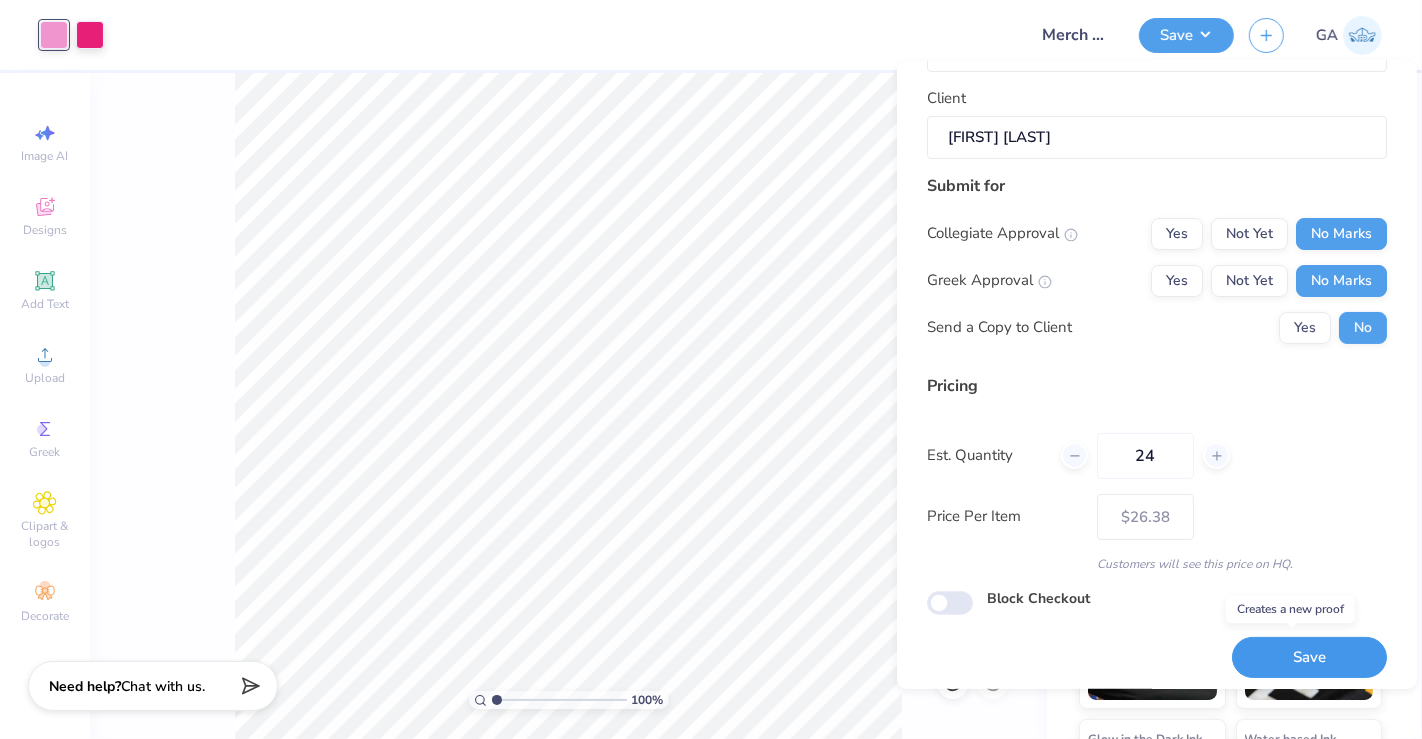 click on "Save" at bounding box center (1309, 657) 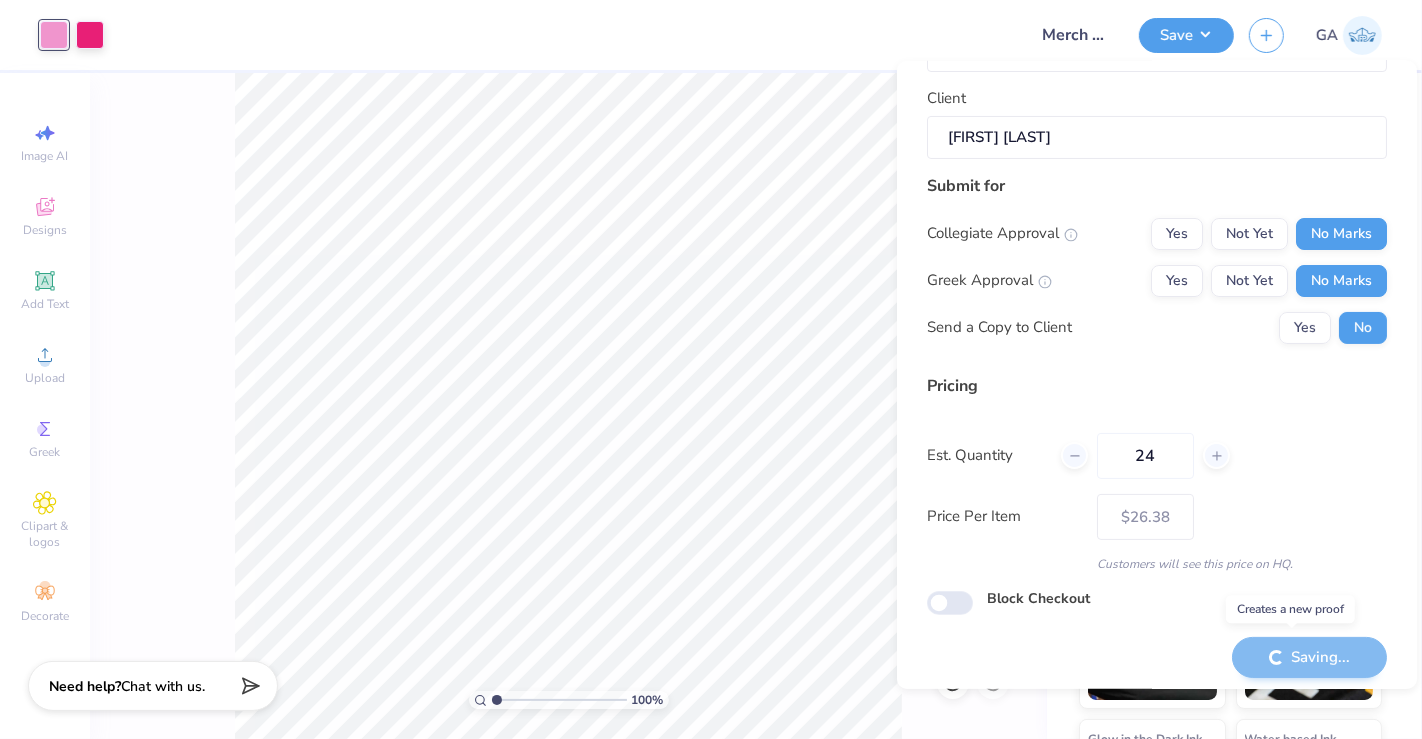 type on "– –" 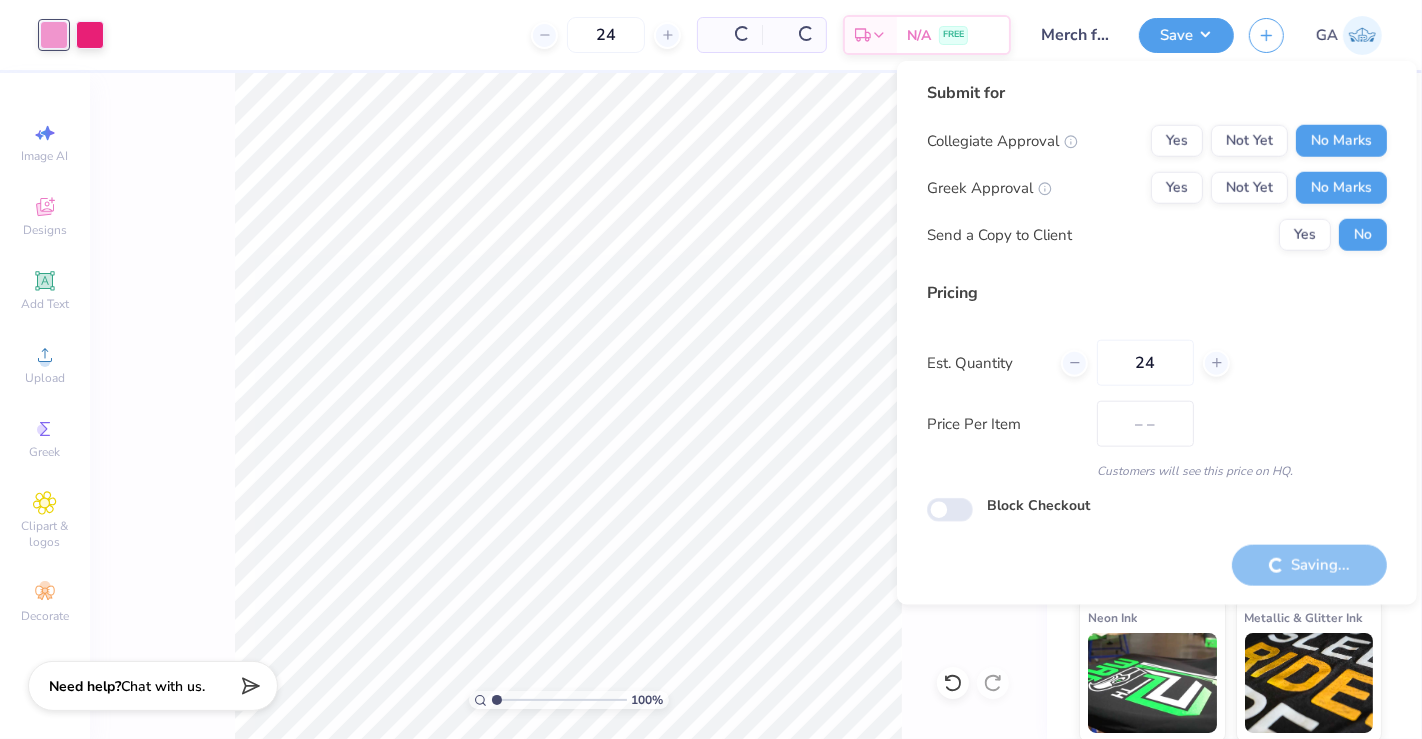 scroll, scrollTop: 0, scrollLeft: 0, axis: both 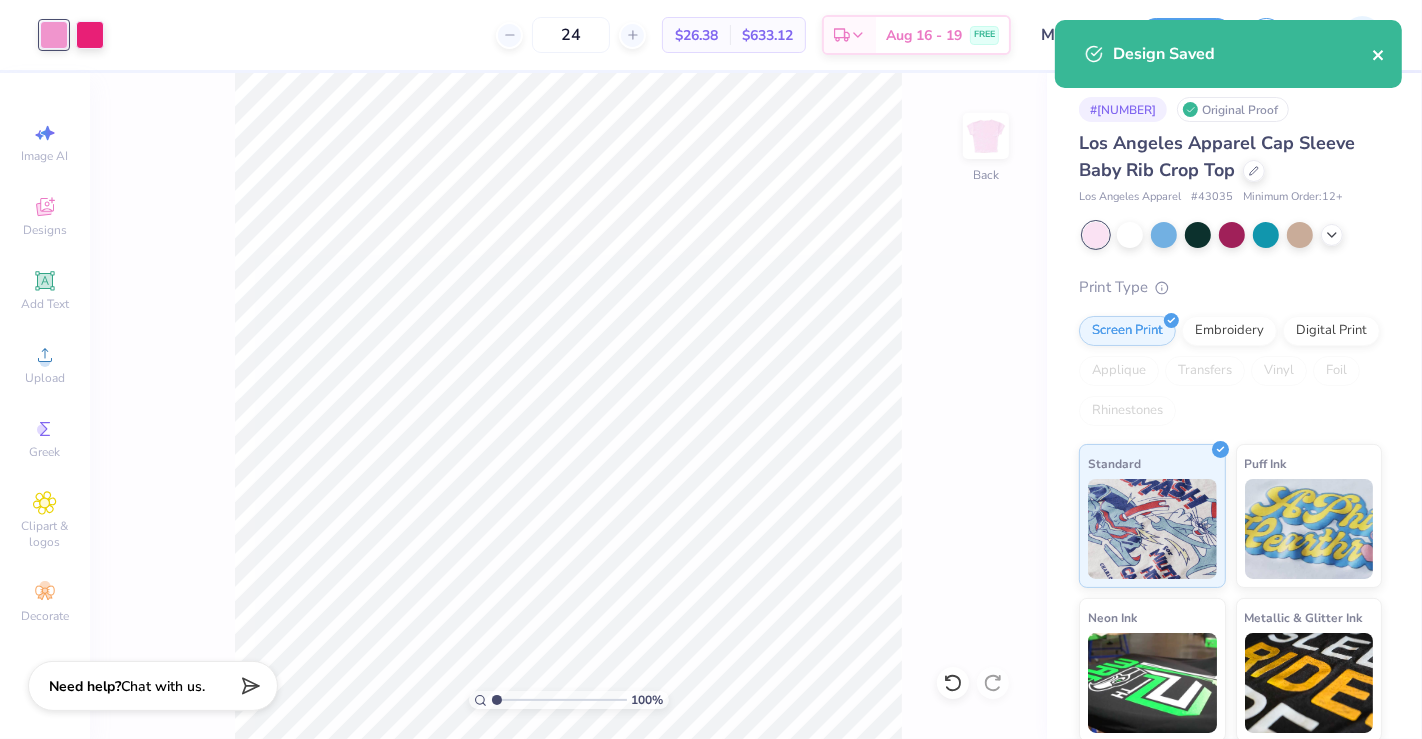 click 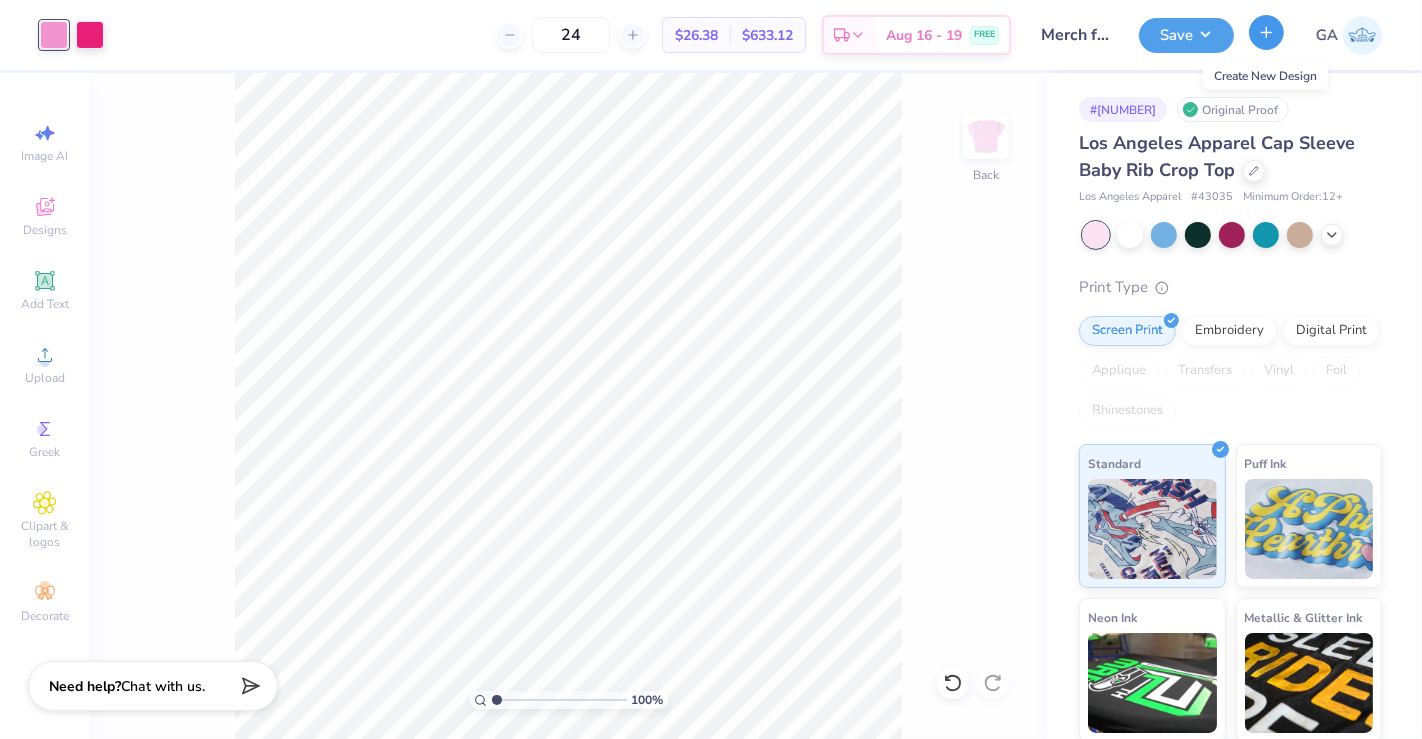 click 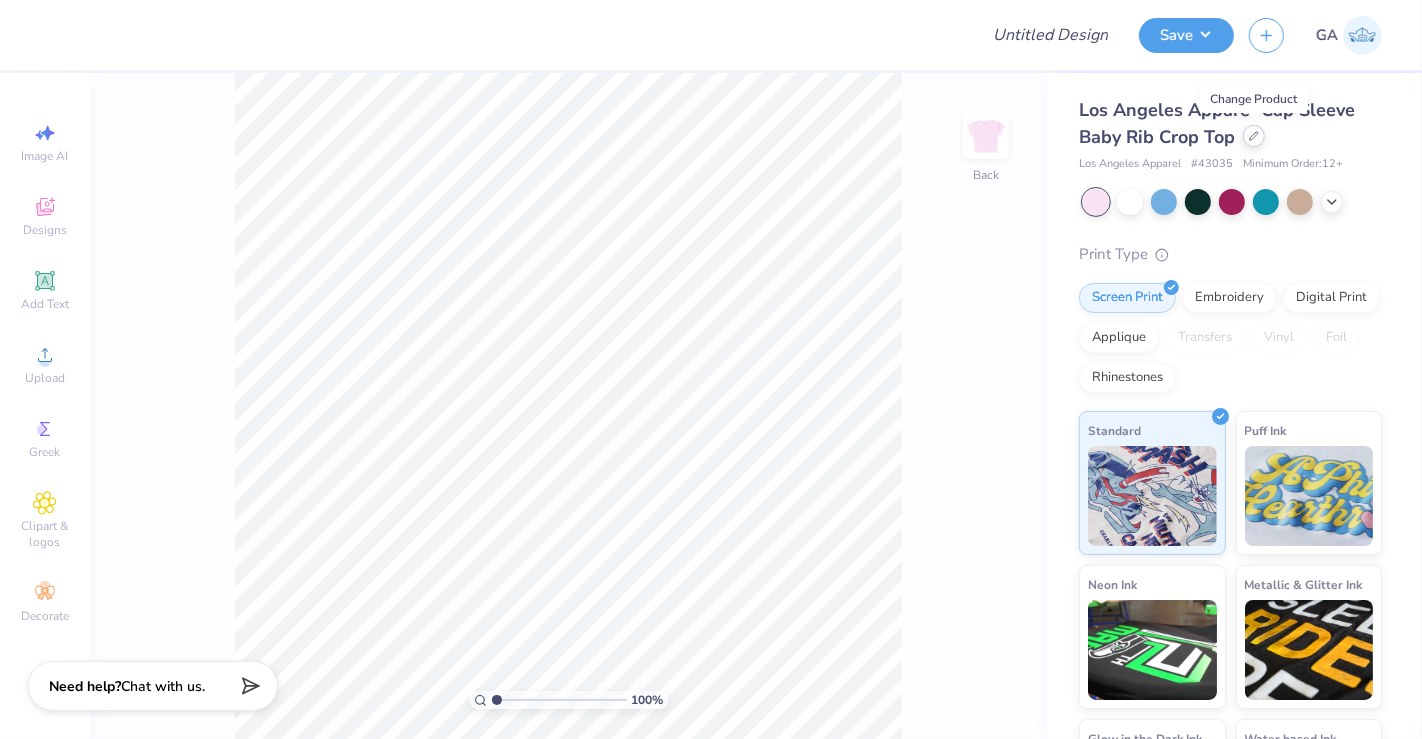 click 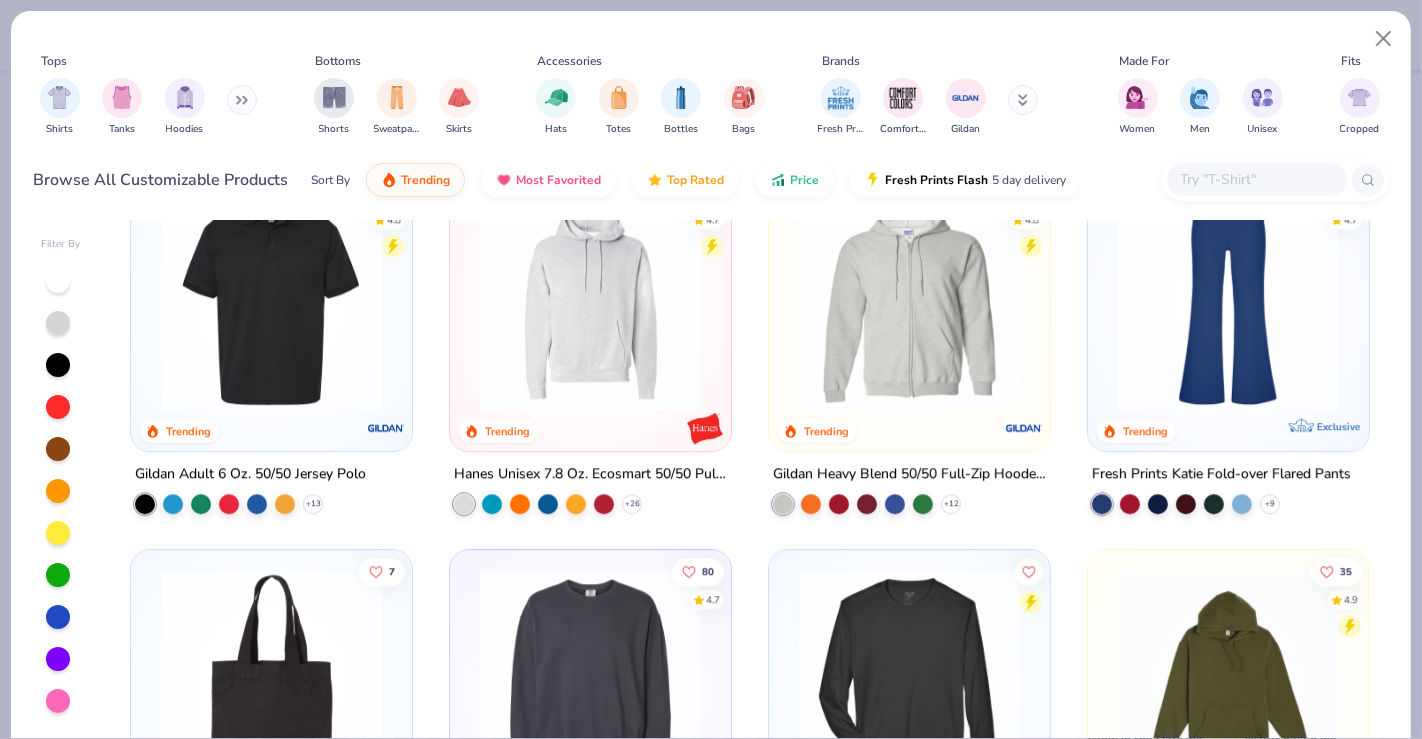 scroll, scrollTop: 4606, scrollLeft: 0, axis: vertical 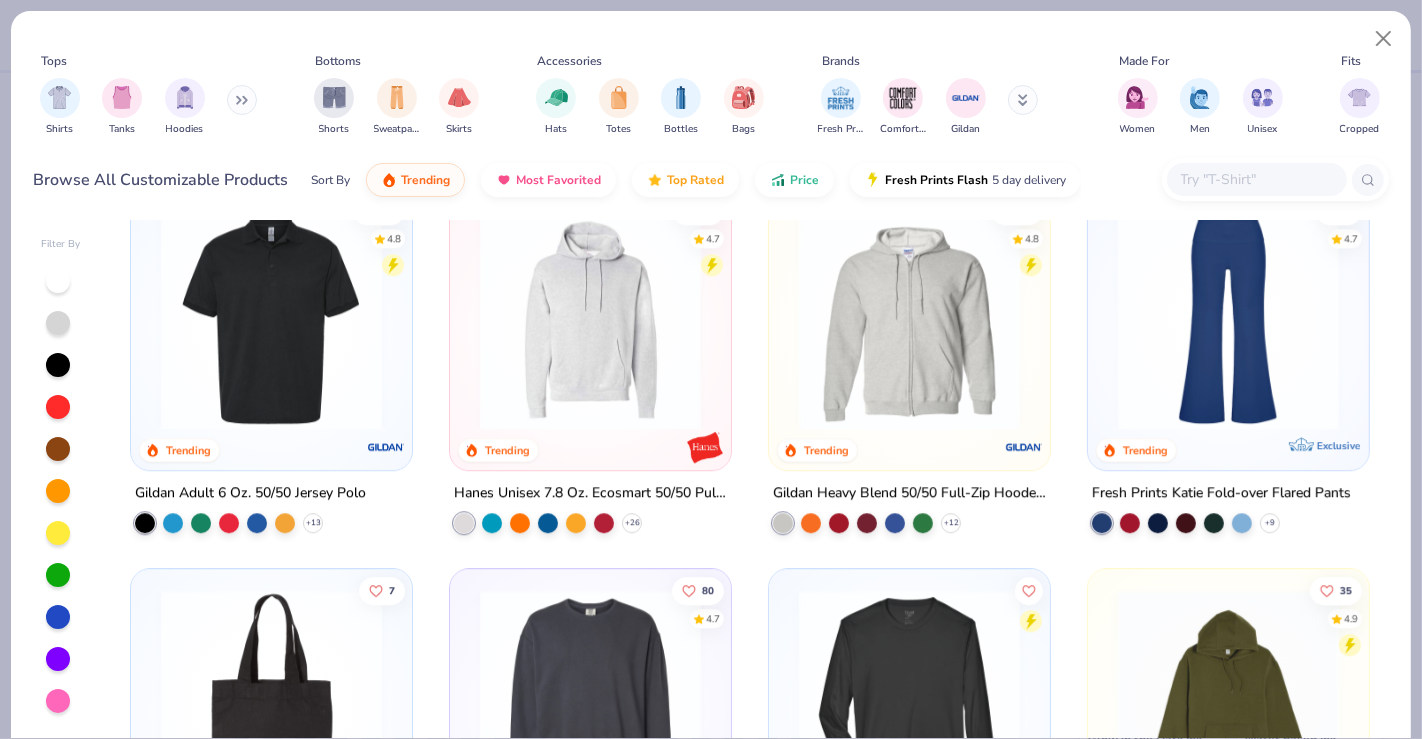 click at bounding box center [1228, 319] 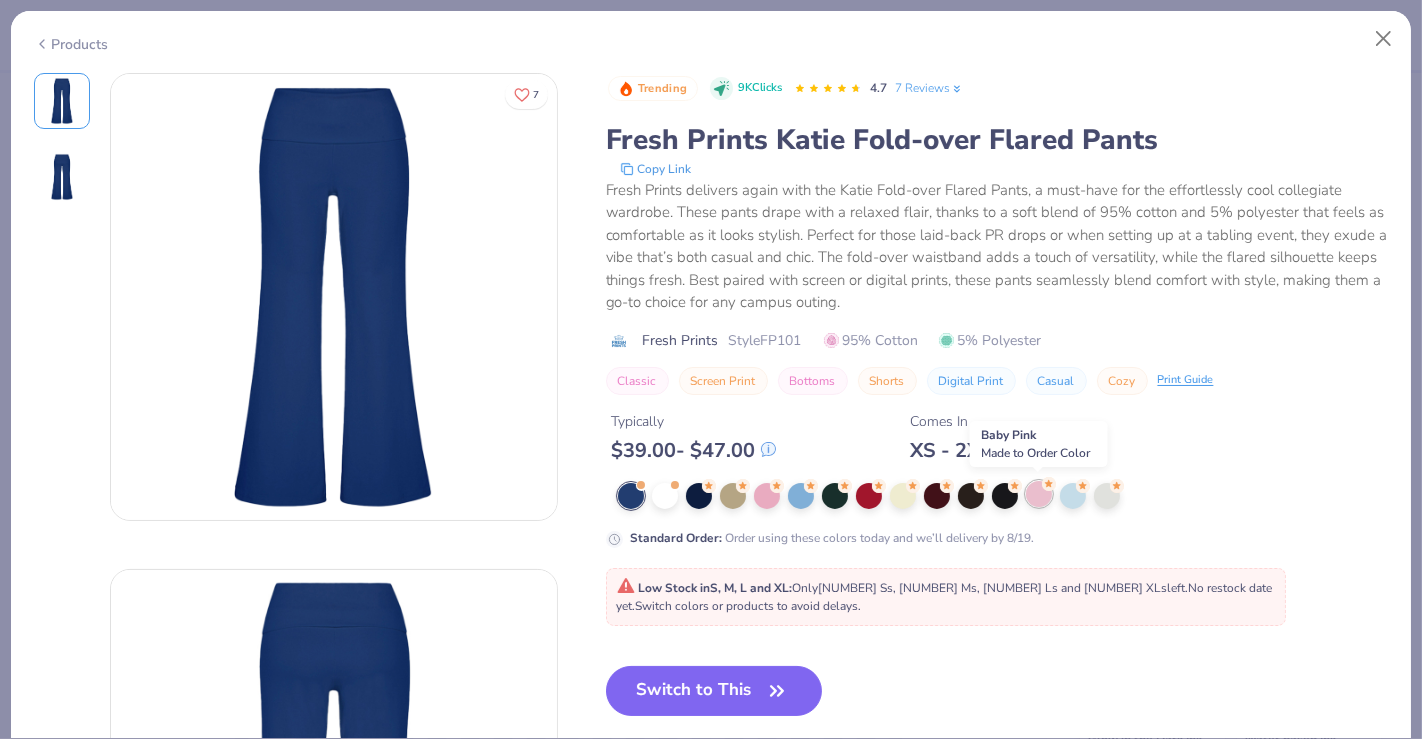 click at bounding box center [1039, 494] 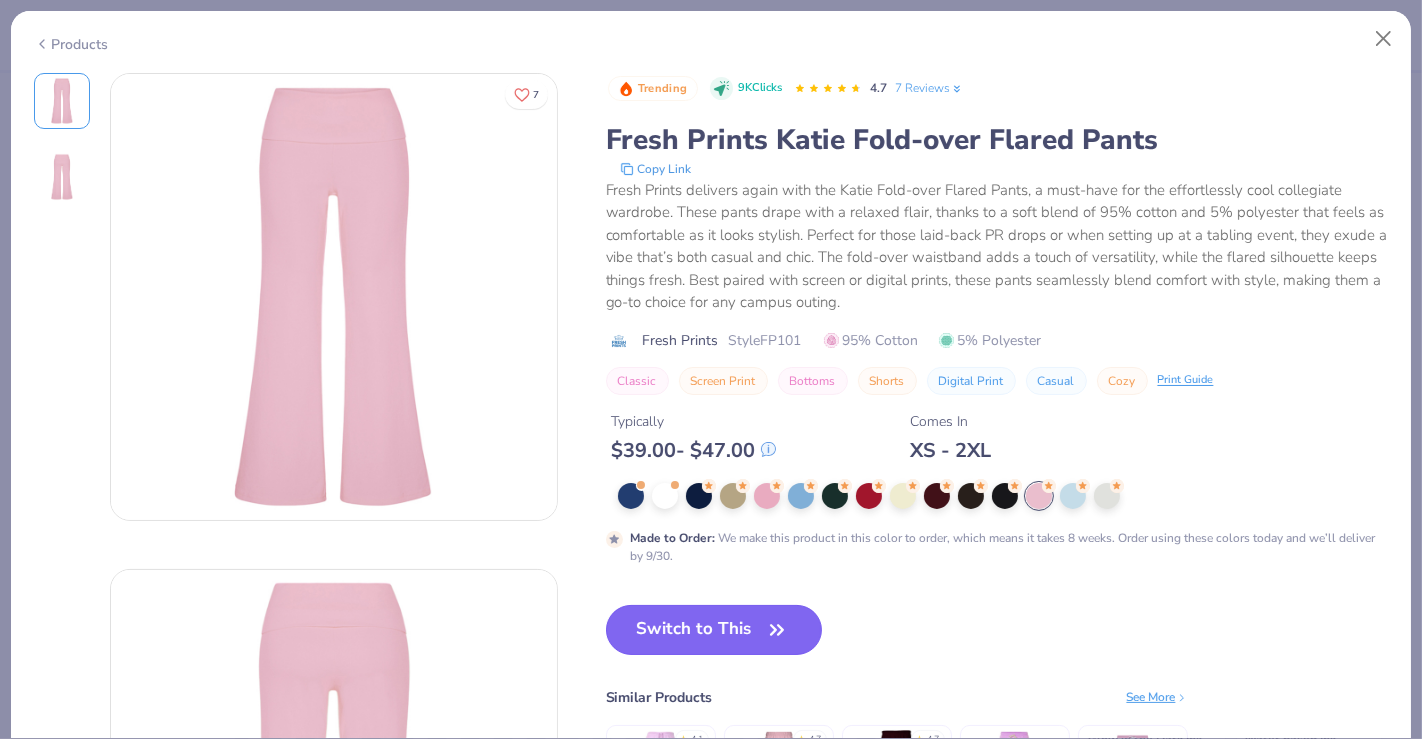 click on "Switch to This" at bounding box center (714, 630) 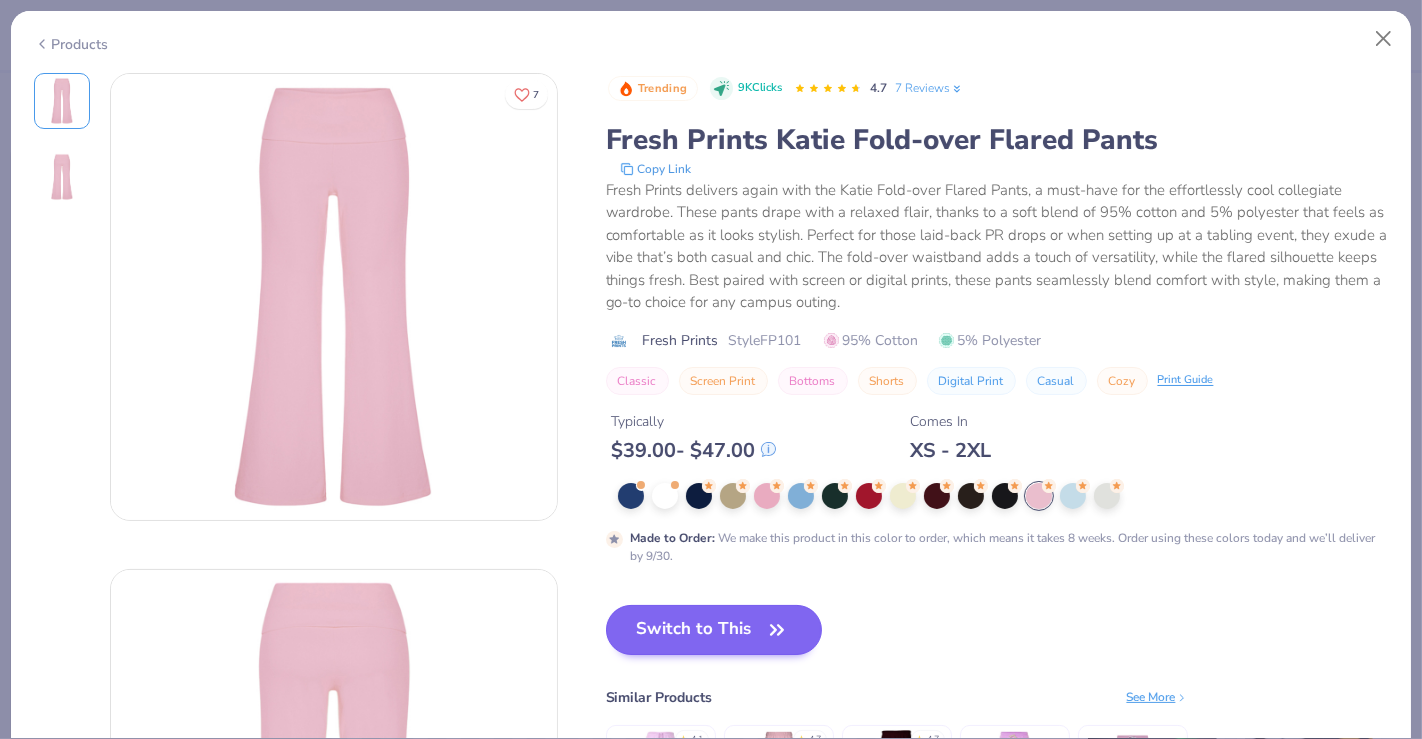 scroll, scrollTop: 17, scrollLeft: 0, axis: vertical 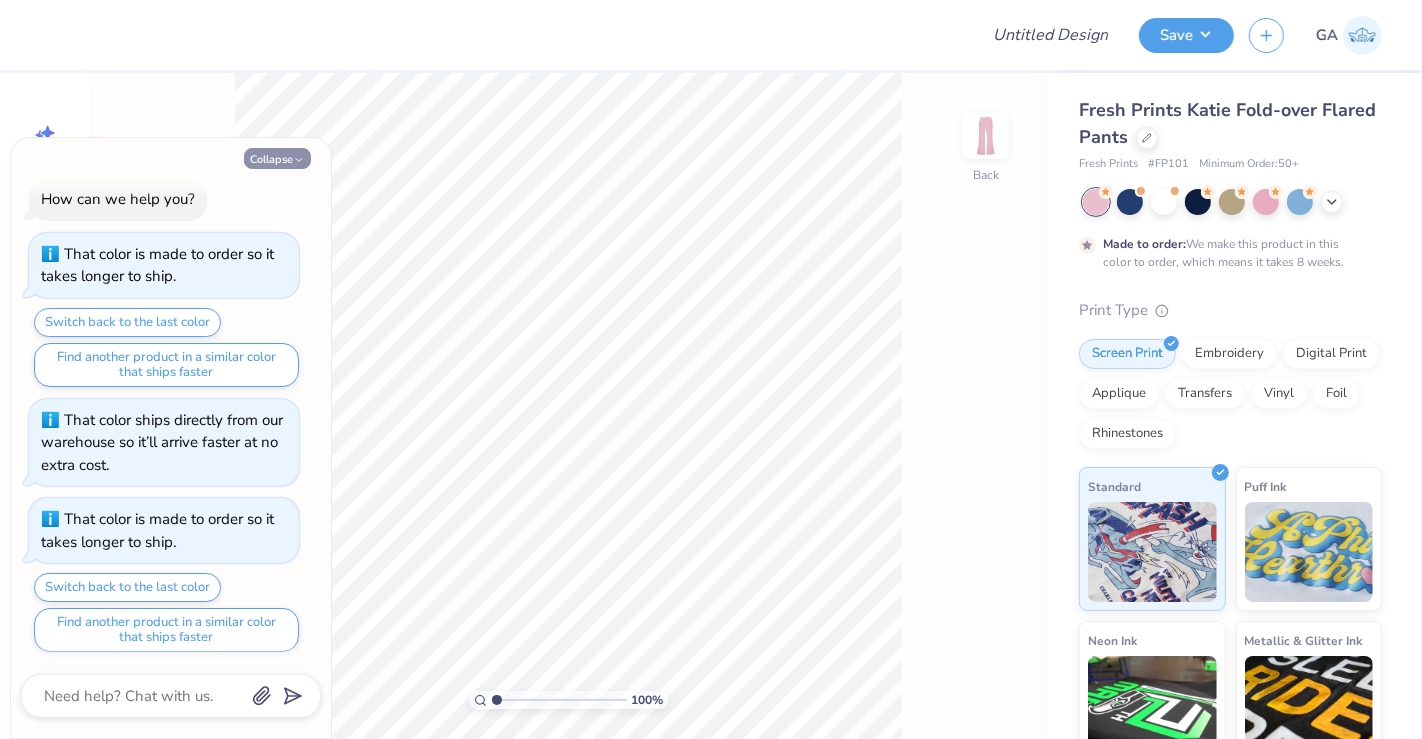 click 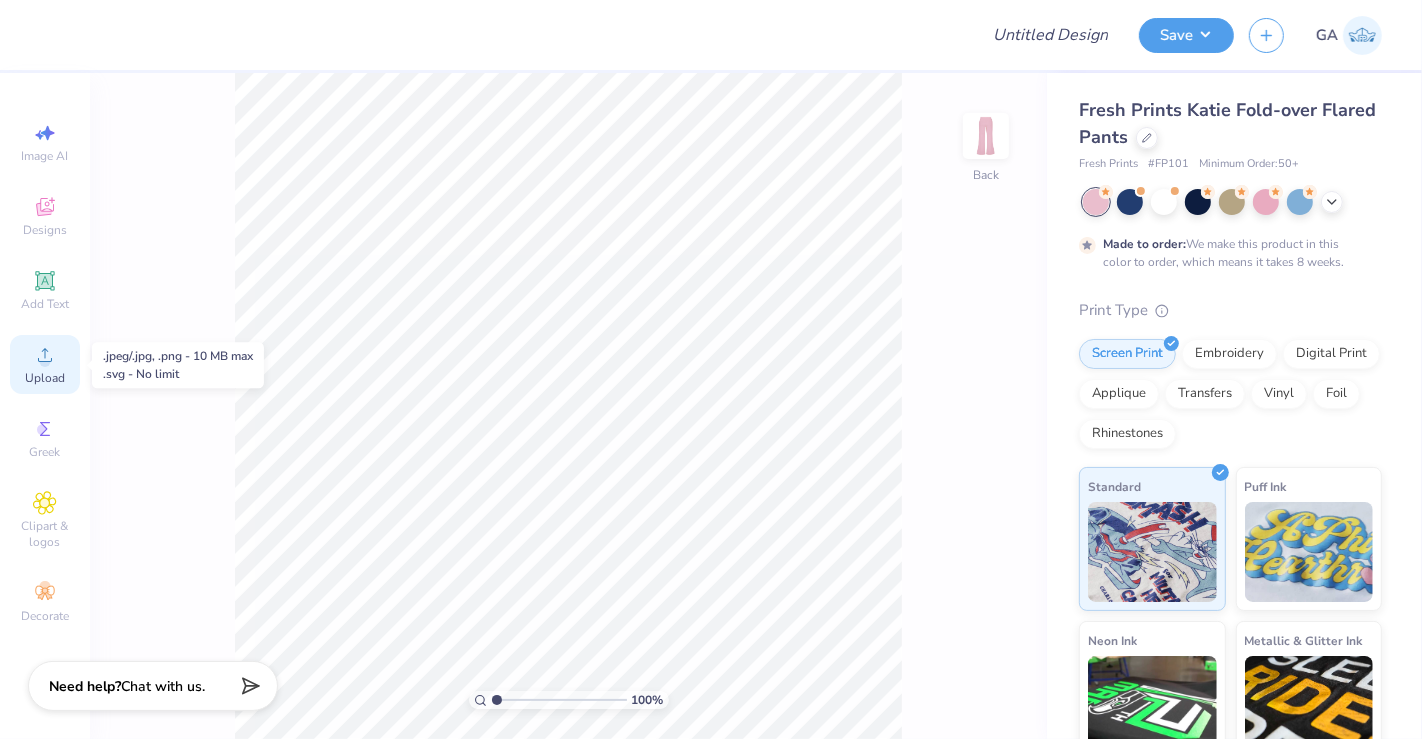 click on "Upload" at bounding box center (45, 364) 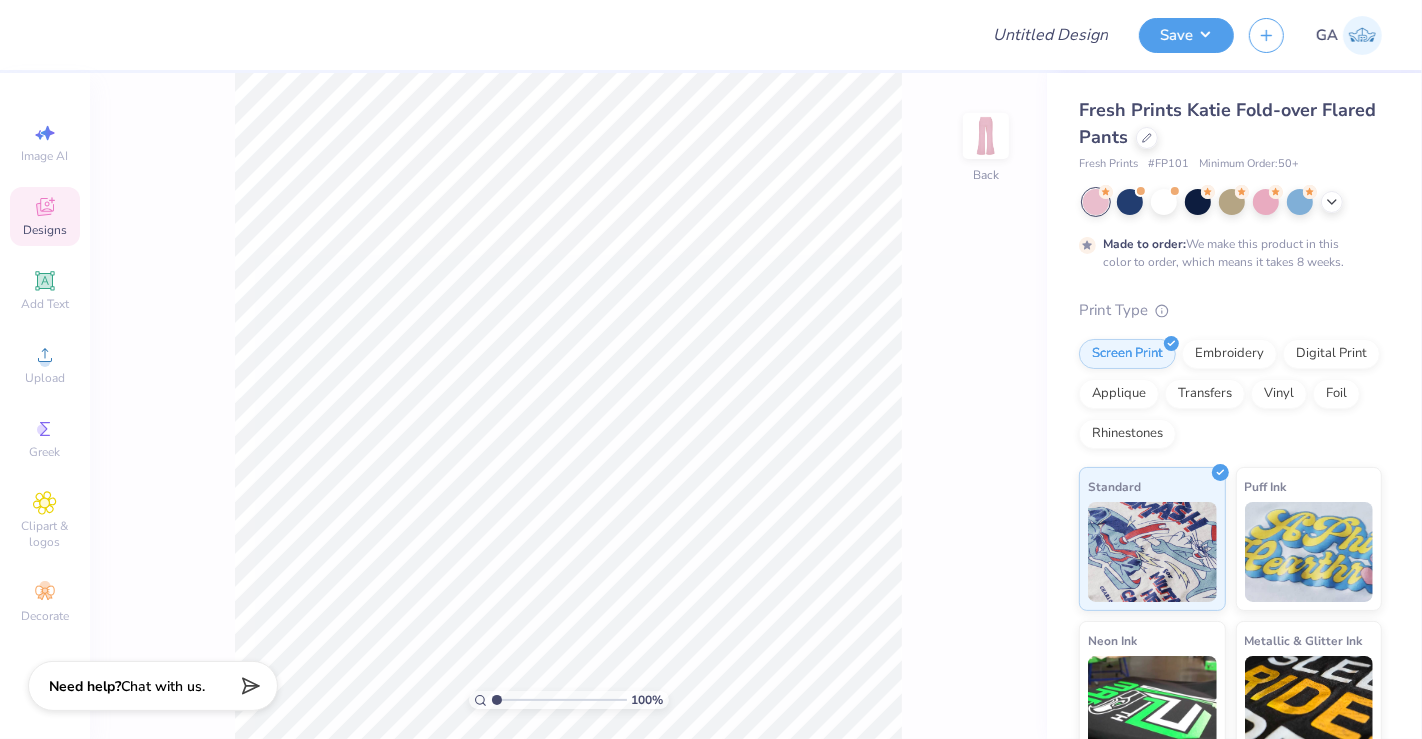 click 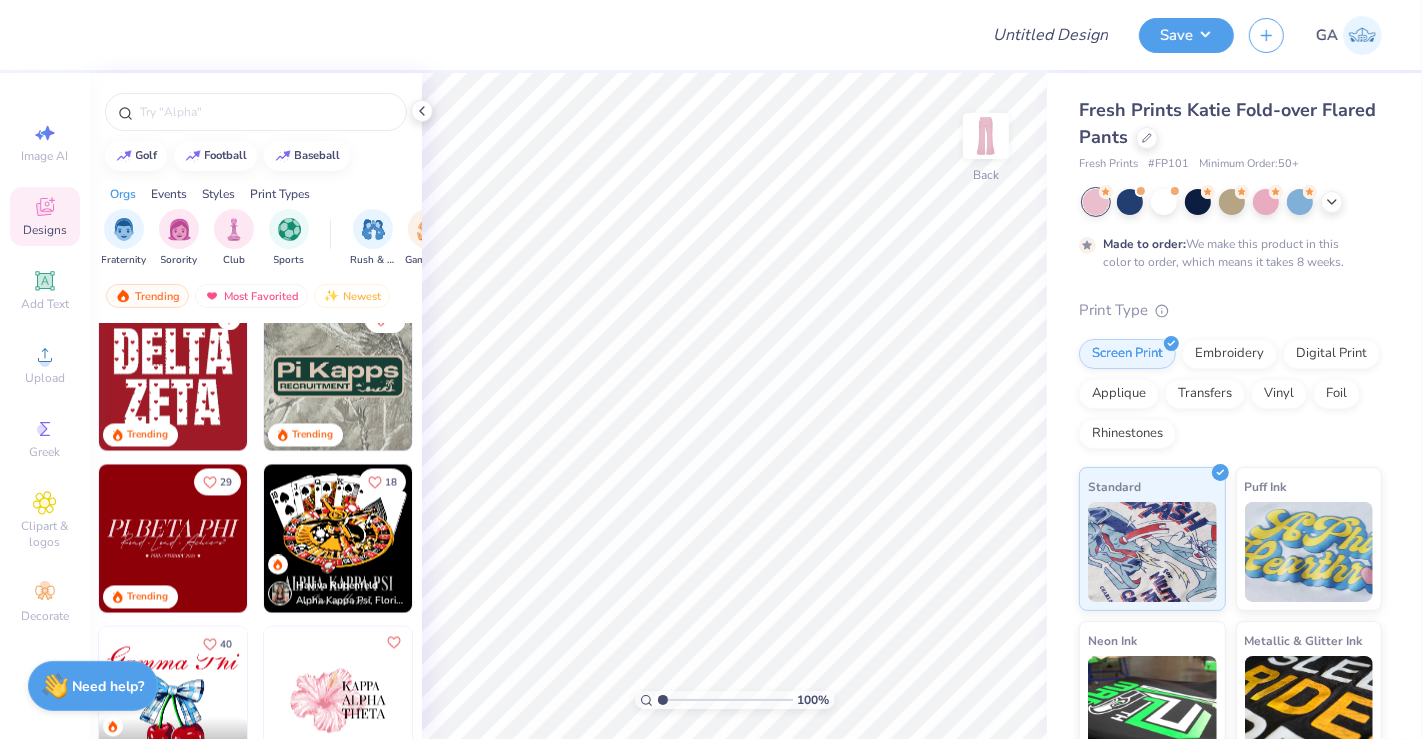 scroll, scrollTop: 3261, scrollLeft: 0, axis: vertical 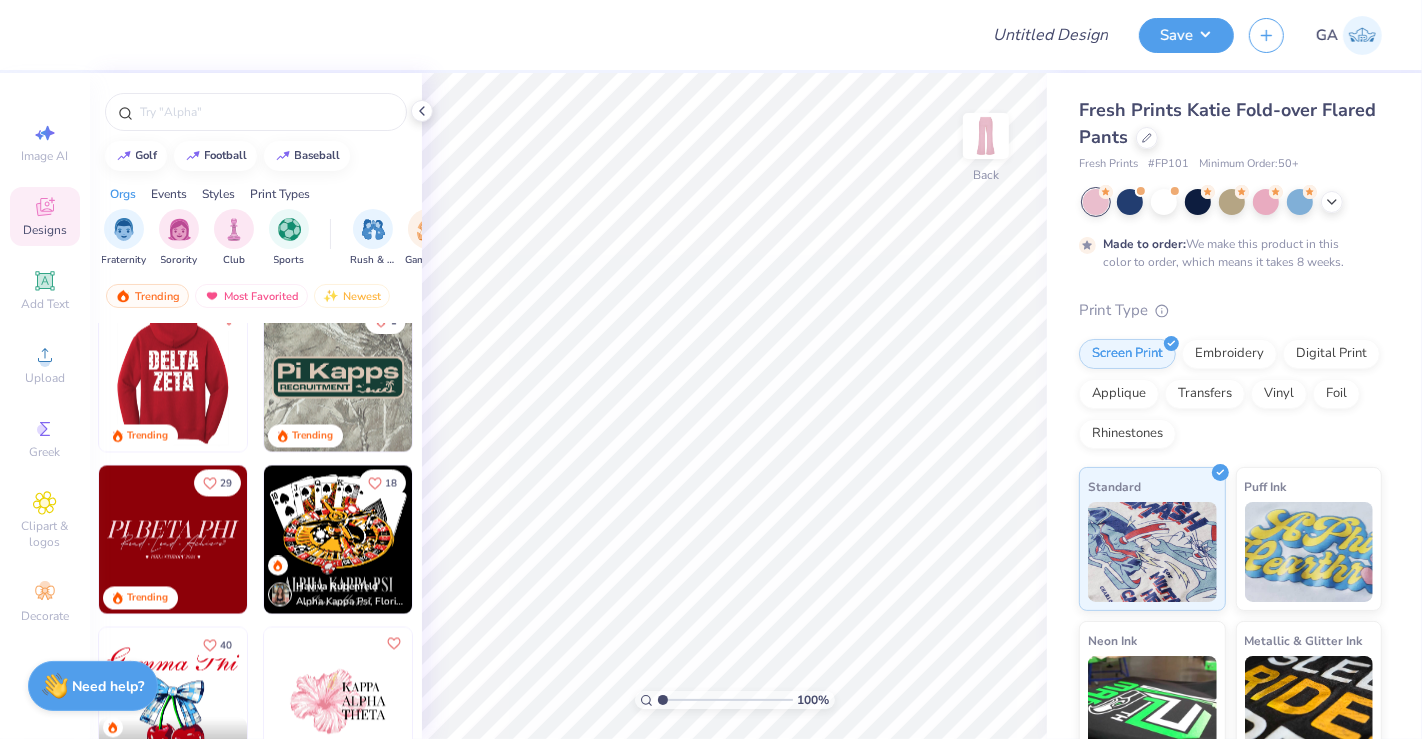 click at bounding box center [25, 378] 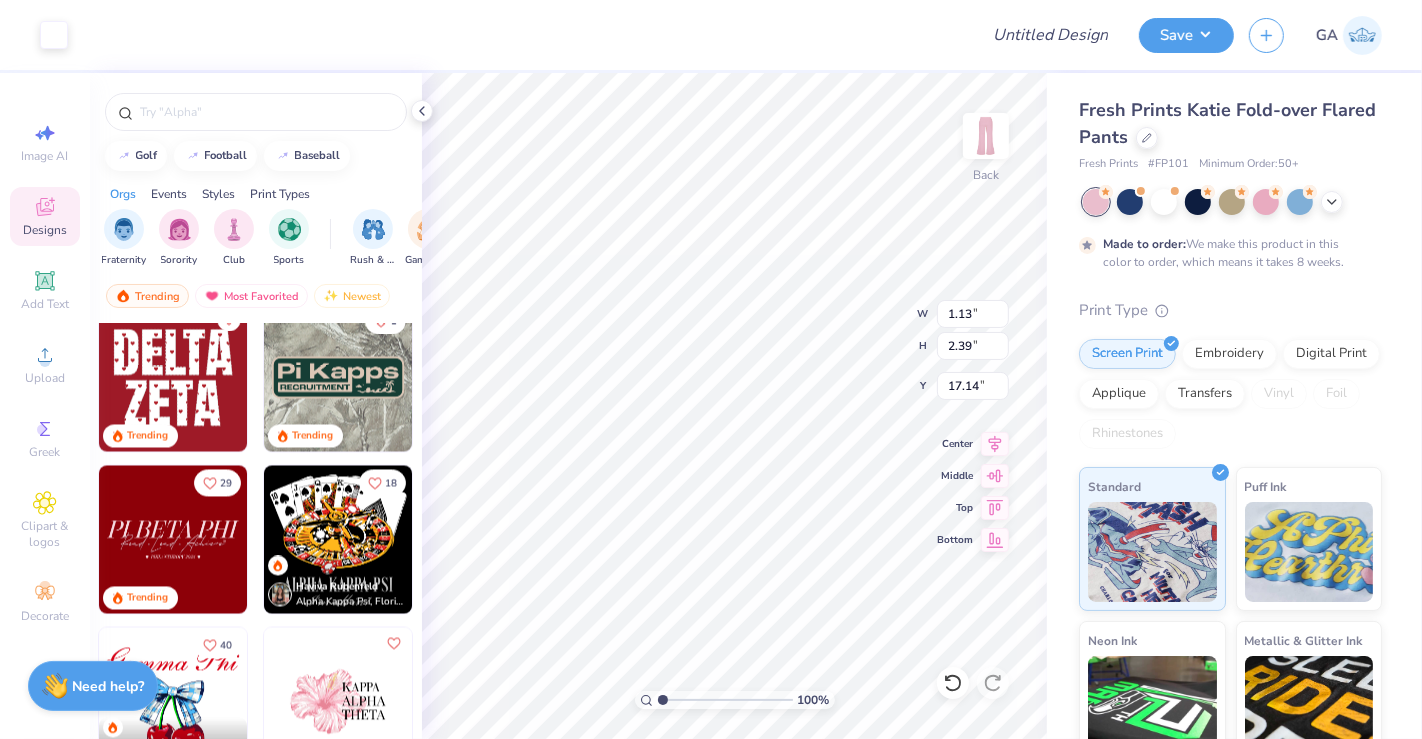 type on "1.13" 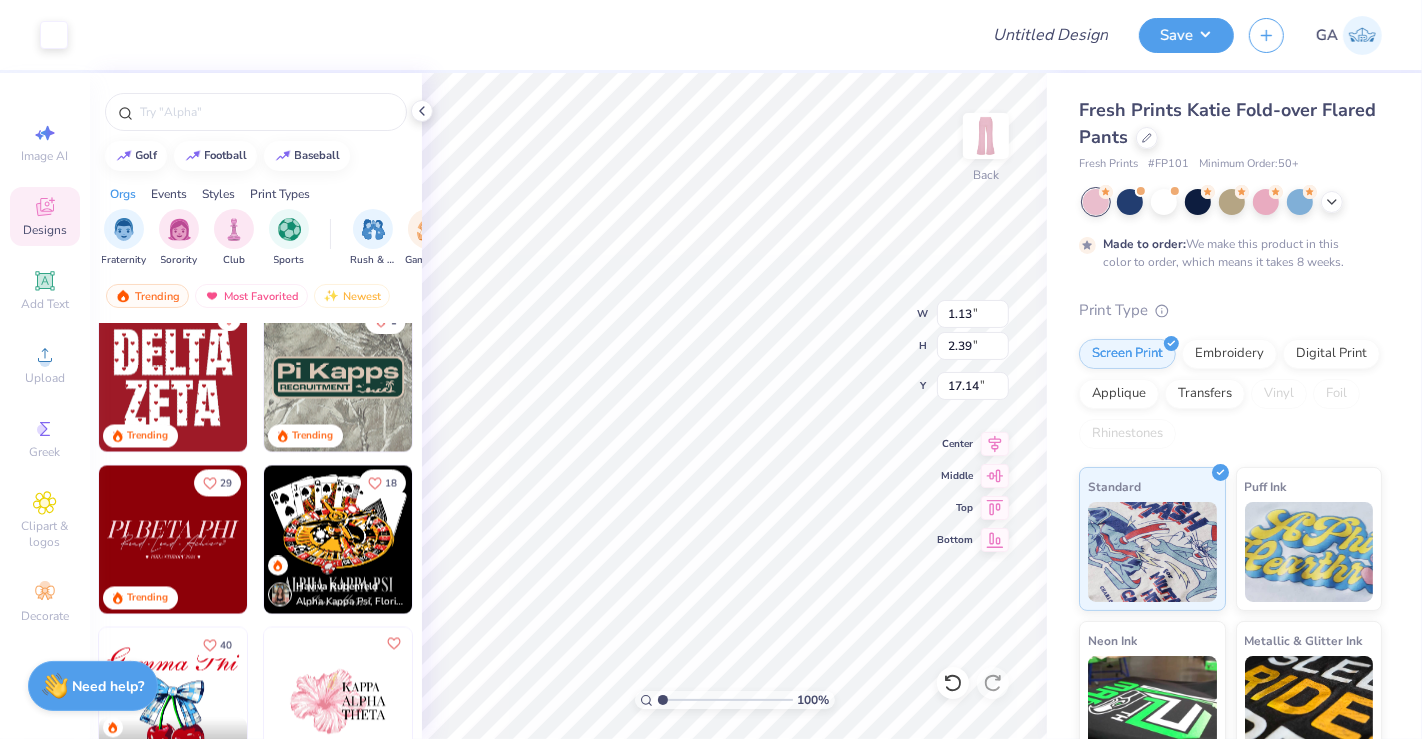 type on "2.39" 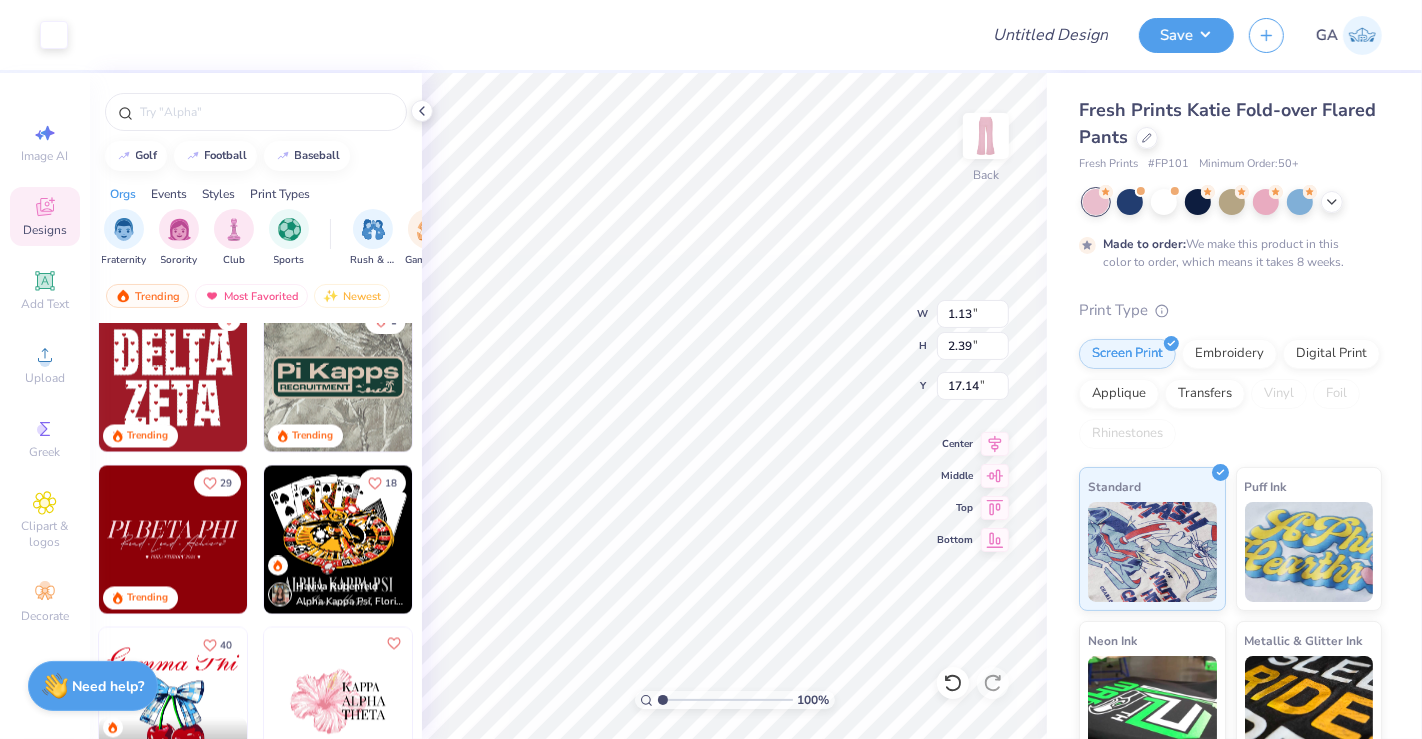 type on "17.14" 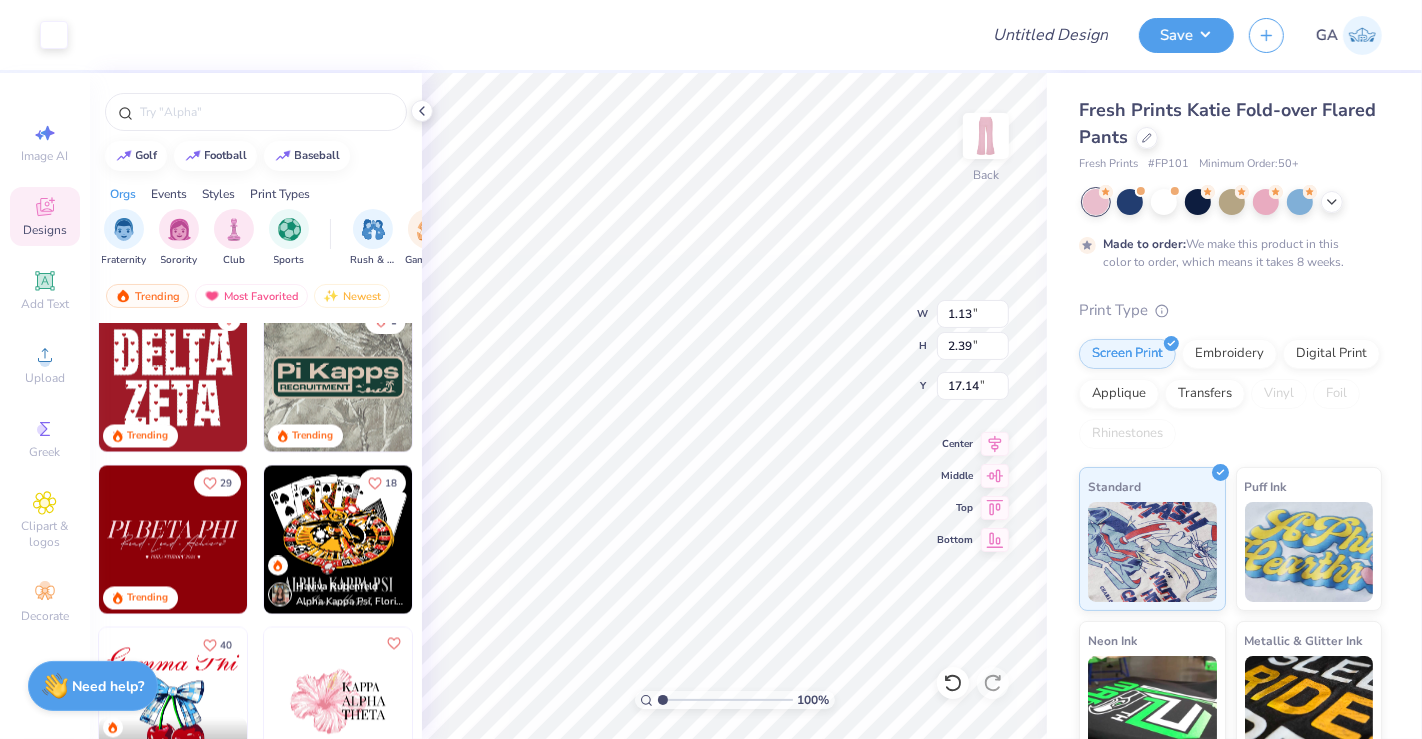 type on "1.08" 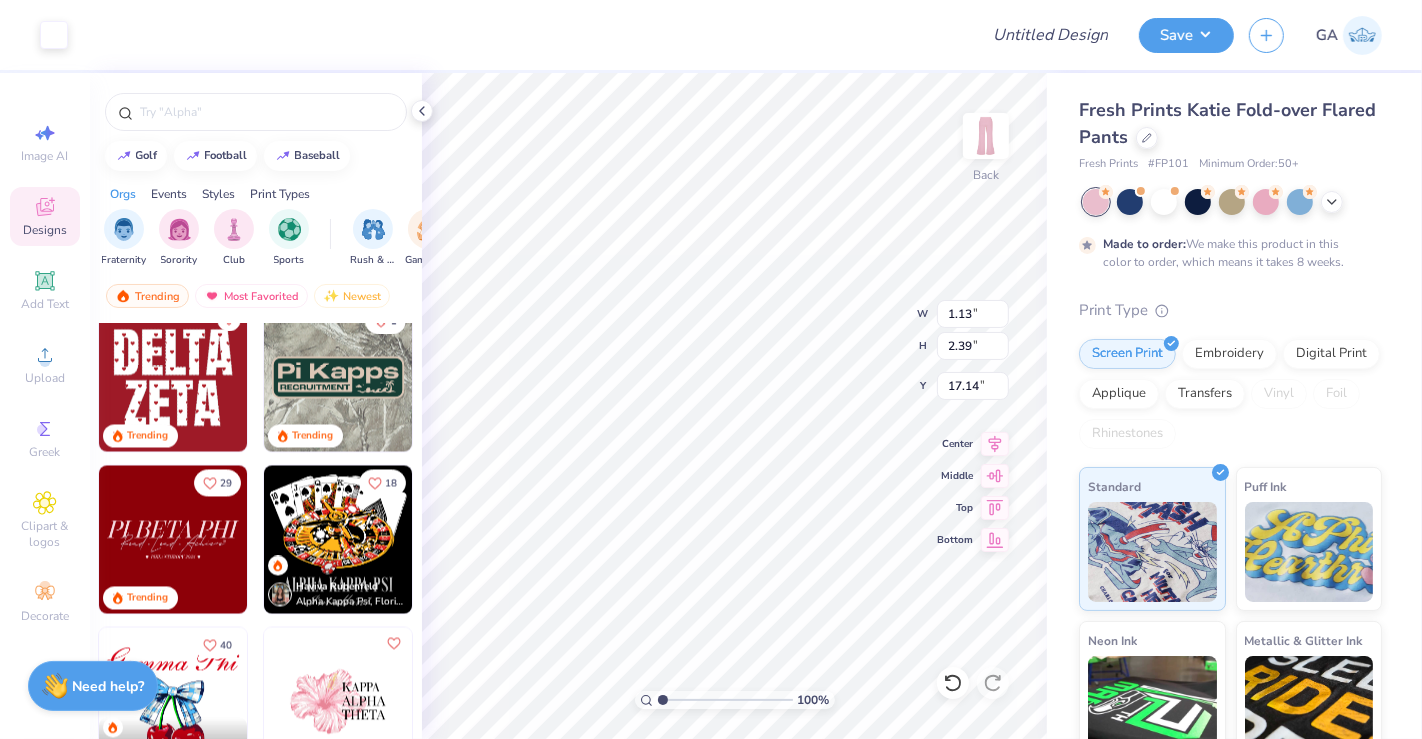 type on "2.43" 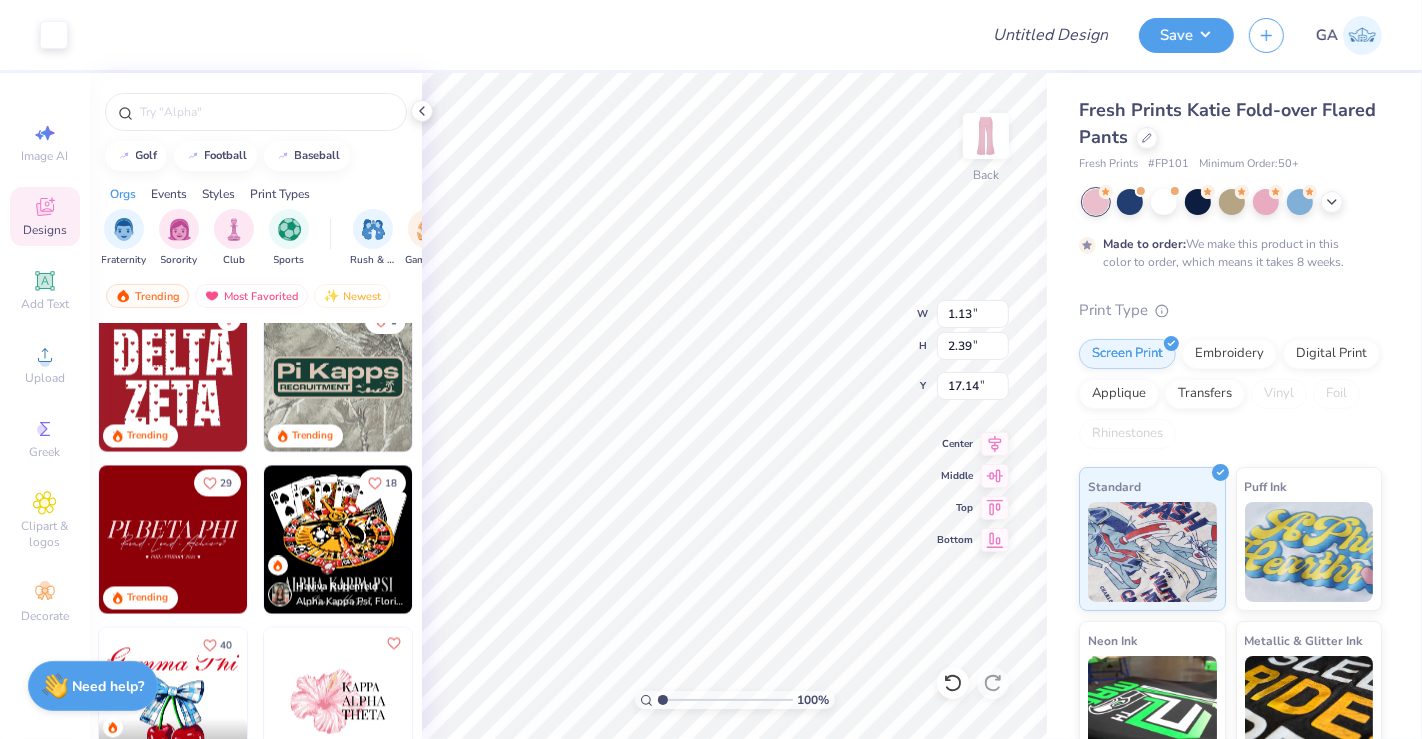 type on "14.45" 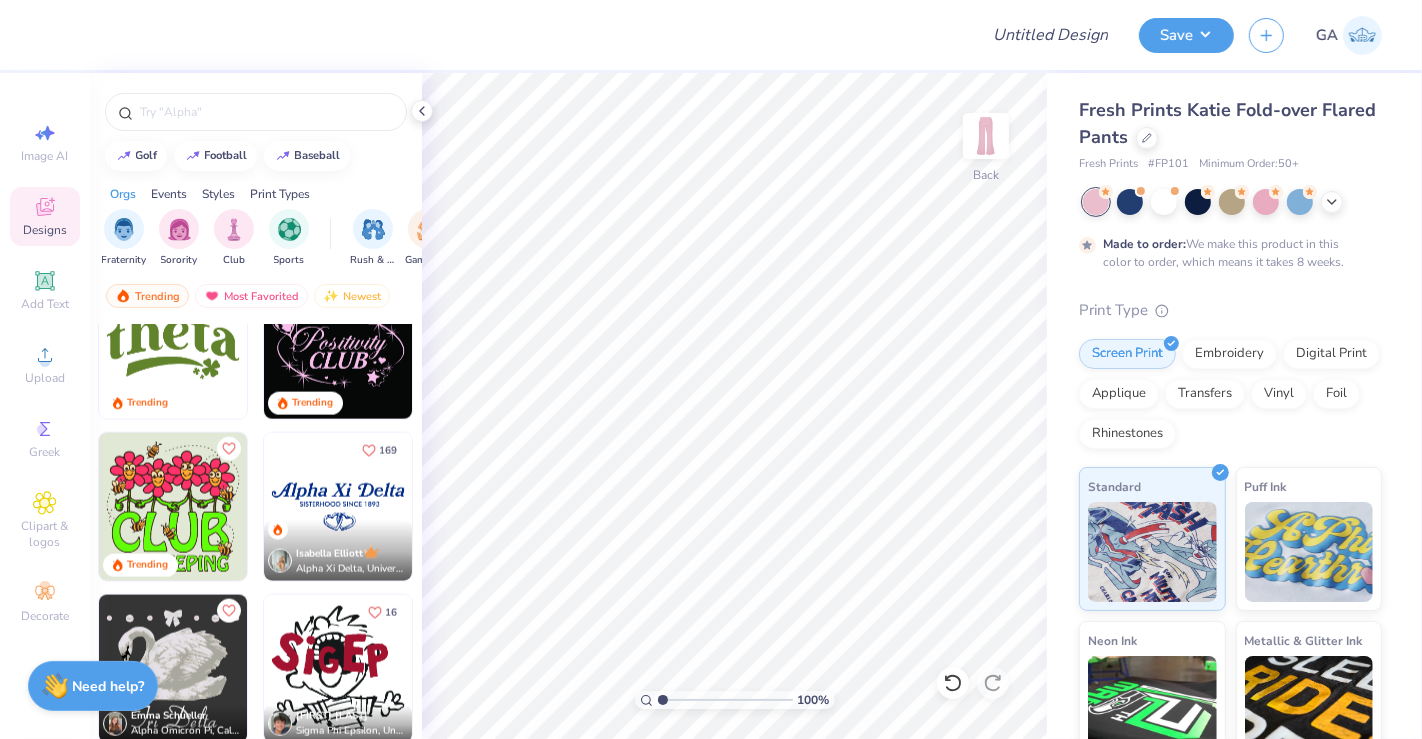 scroll, scrollTop: 15126, scrollLeft: 0, axis: vertical 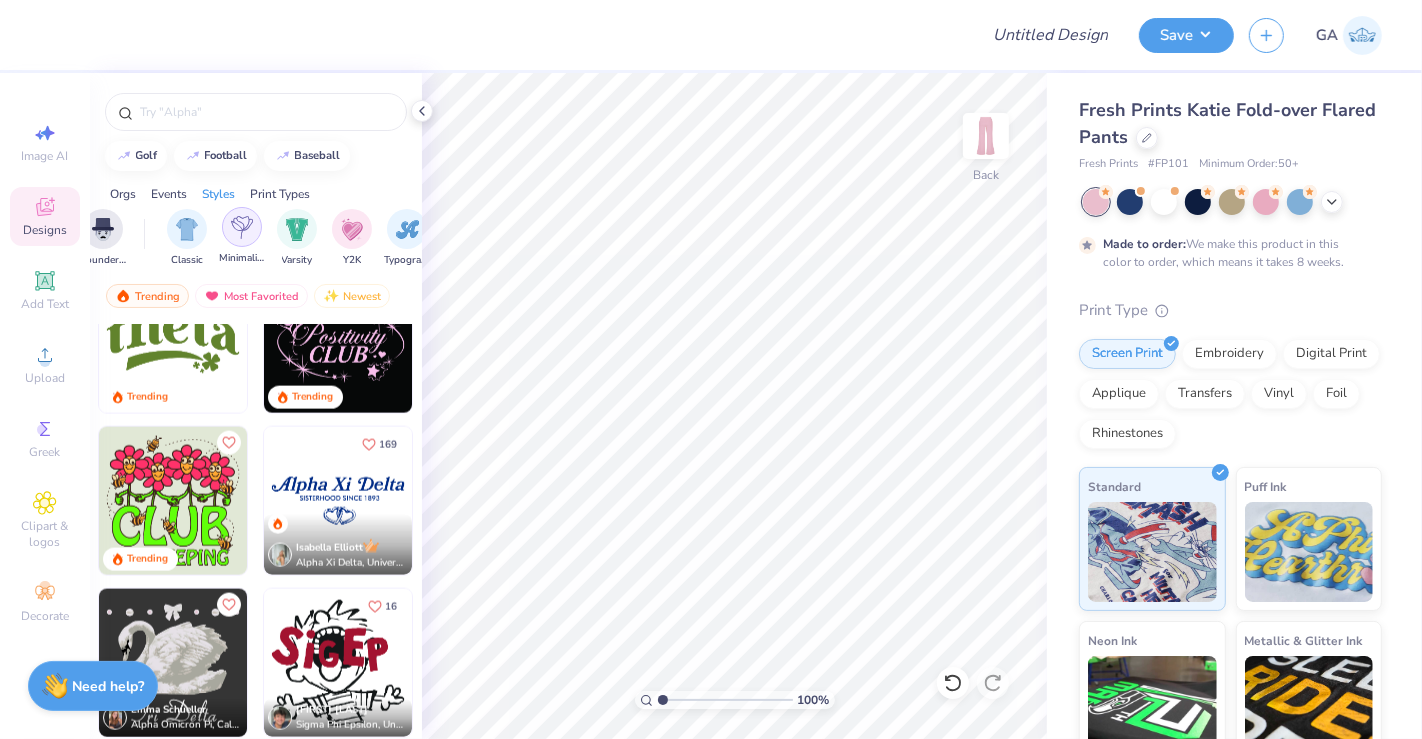 click at bounding box center [242, 227] 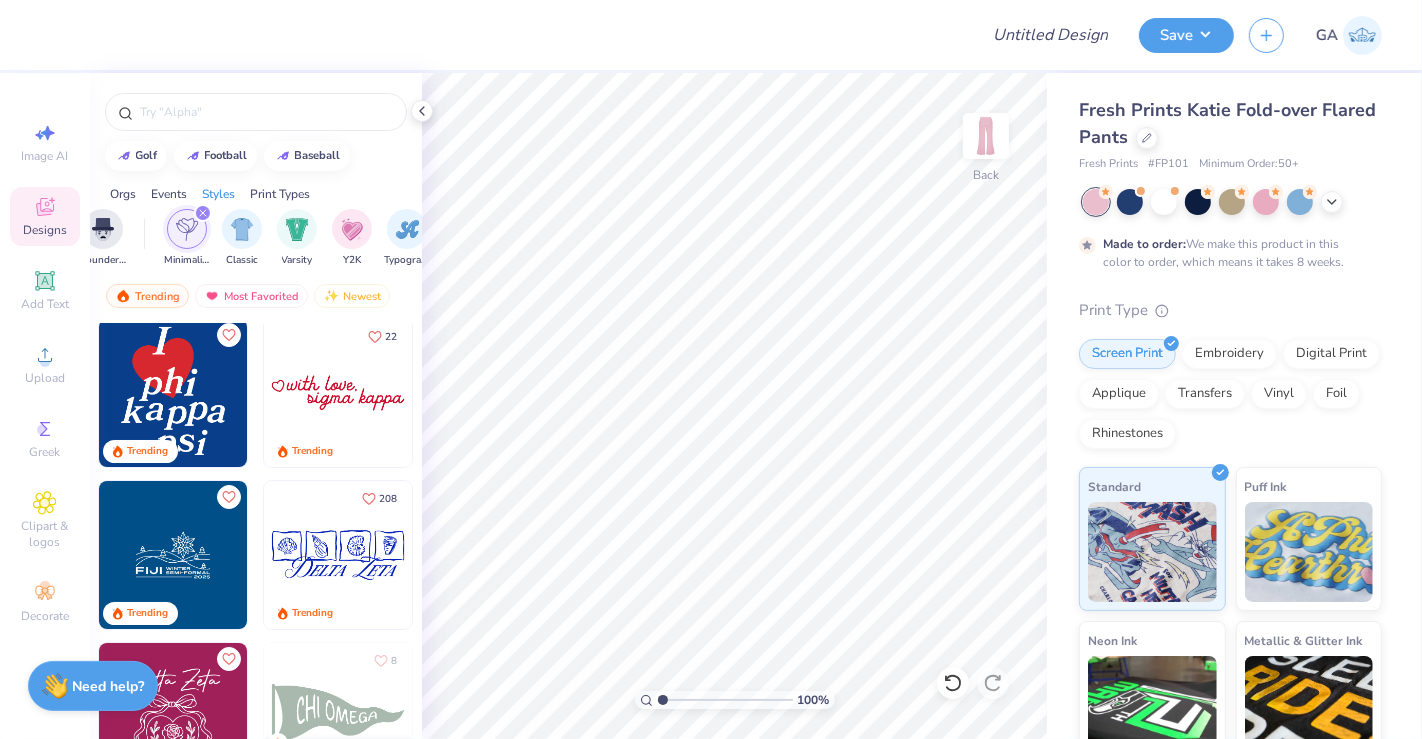 scroll, scrollTop: 3, scrollLeft: 0, axis: vertical 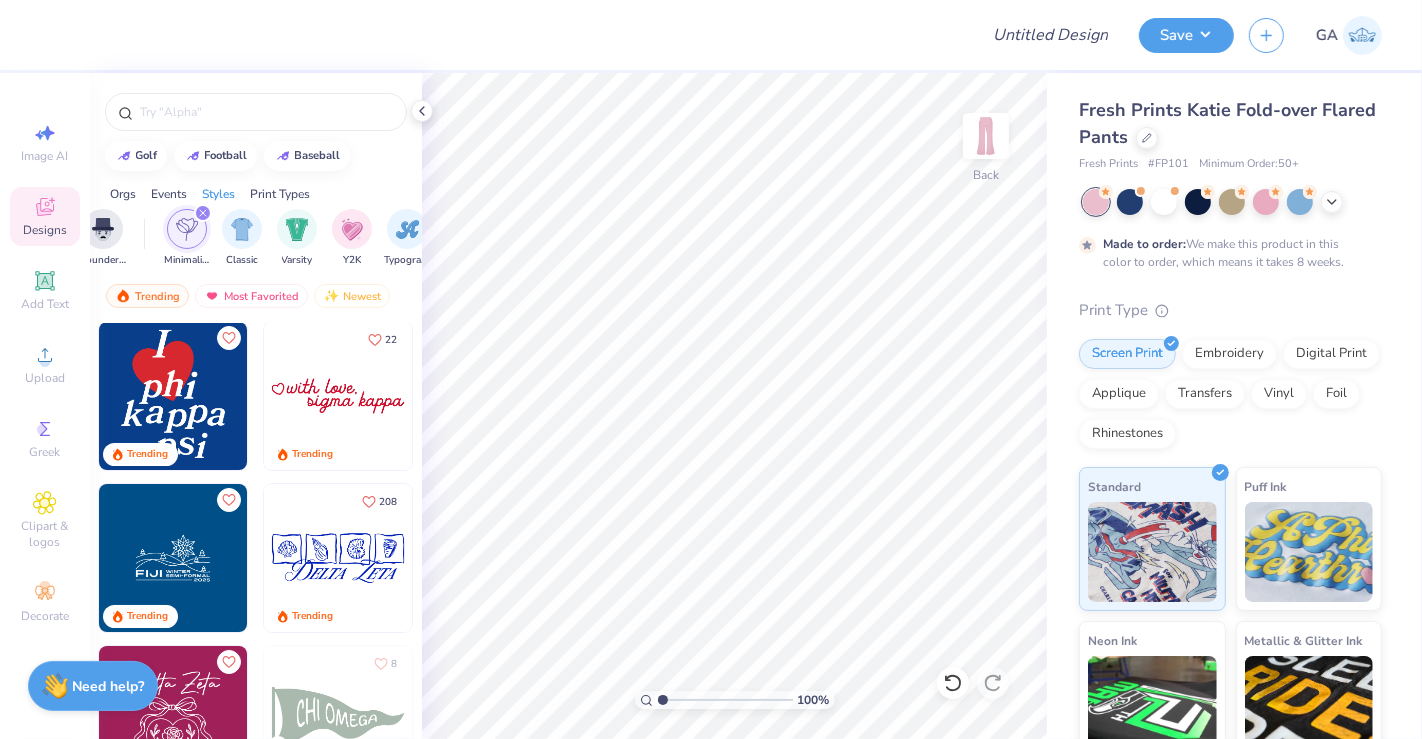 click at bounding box center [338, 396] 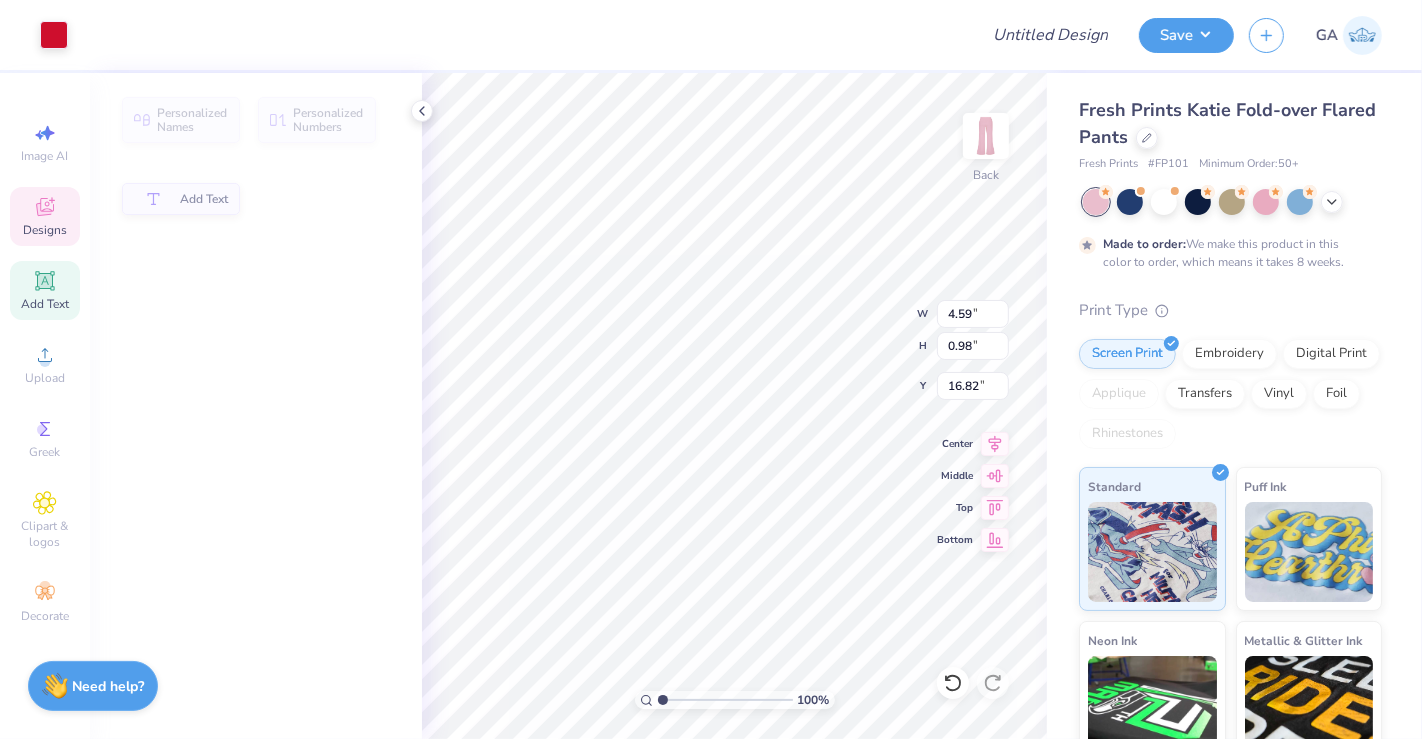 type on "4.59" 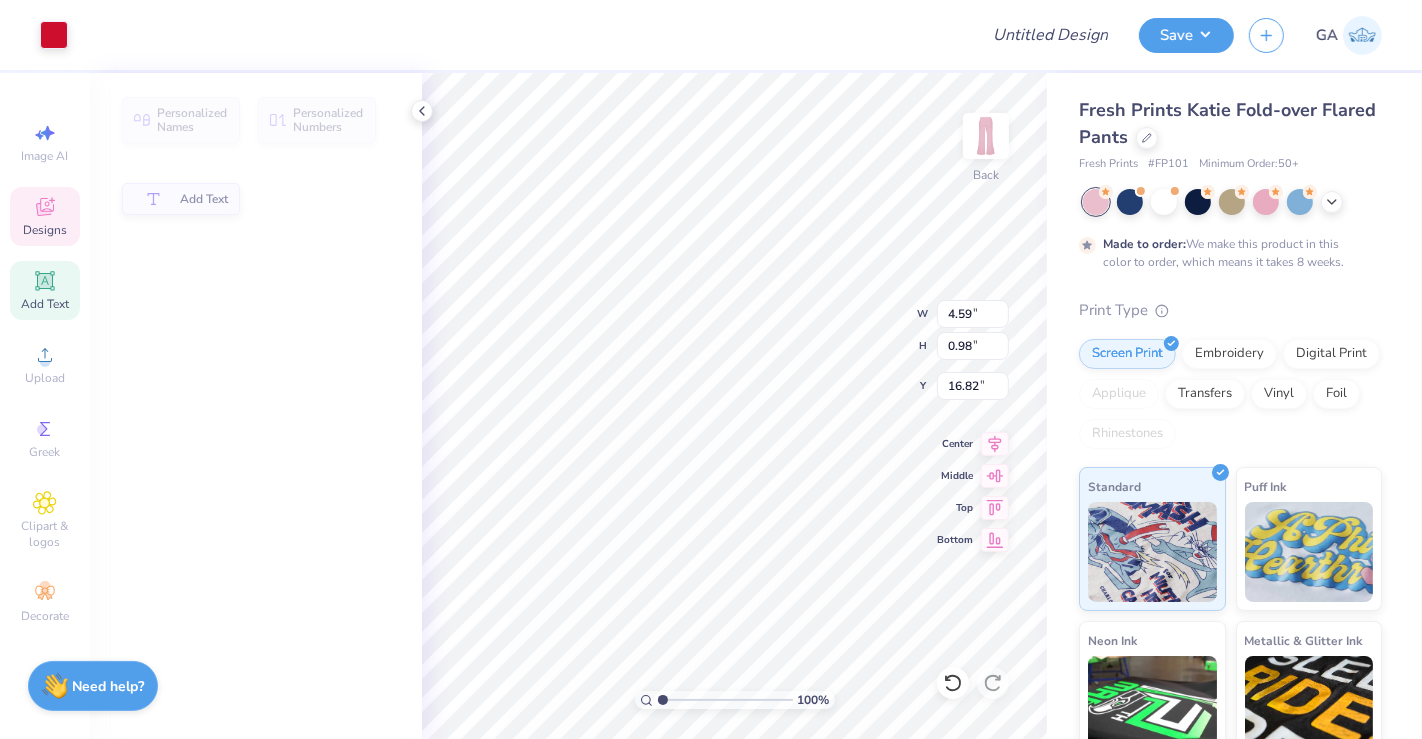 type on "0.98" 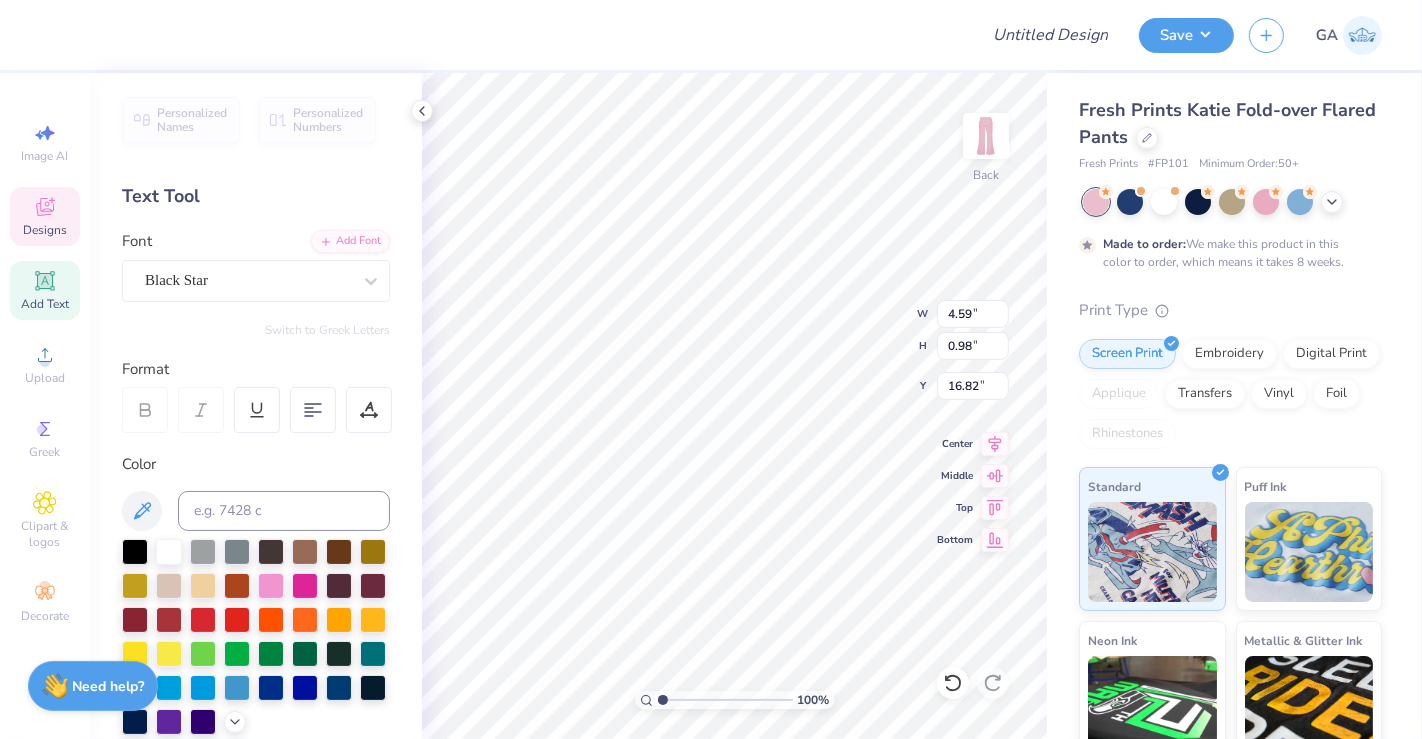 scroll, scrollTop: 18, scrollLeft: 2, axis: both 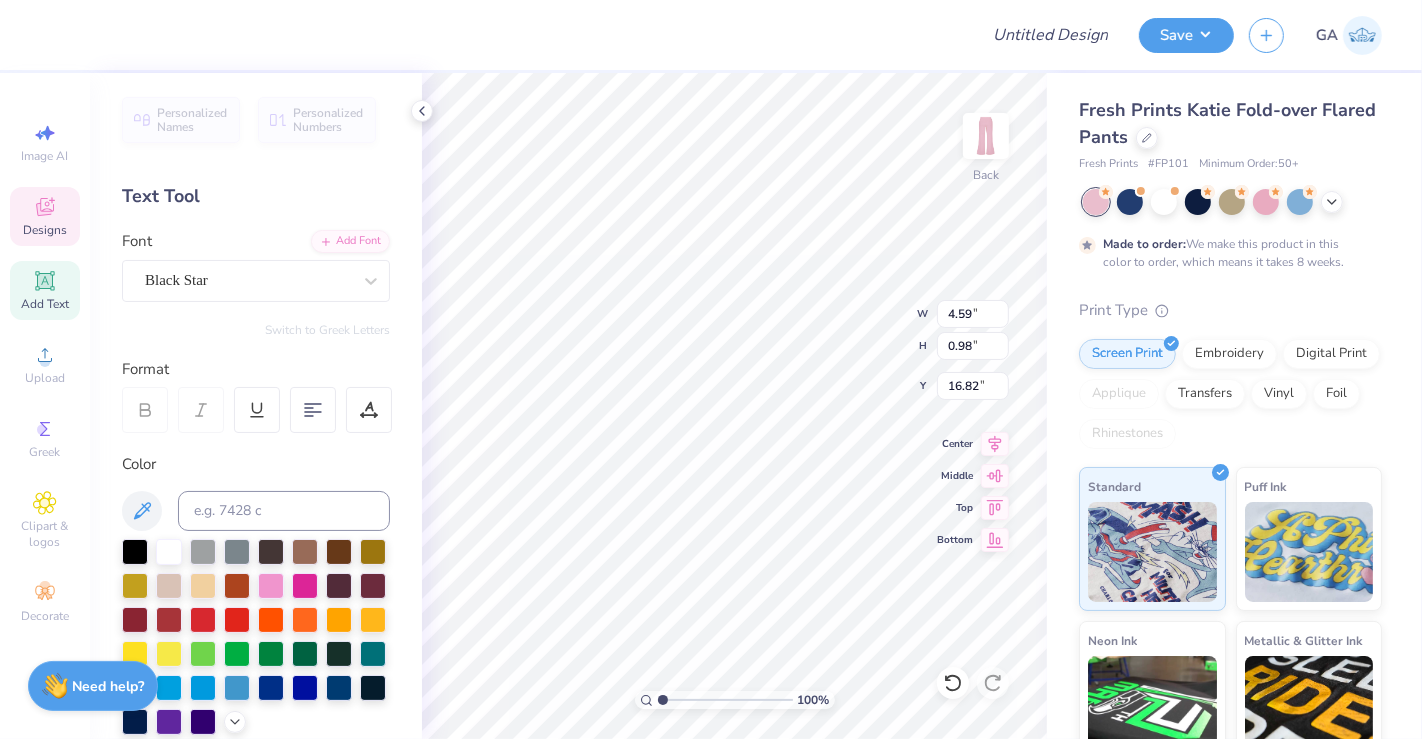 type on "pink penny club" 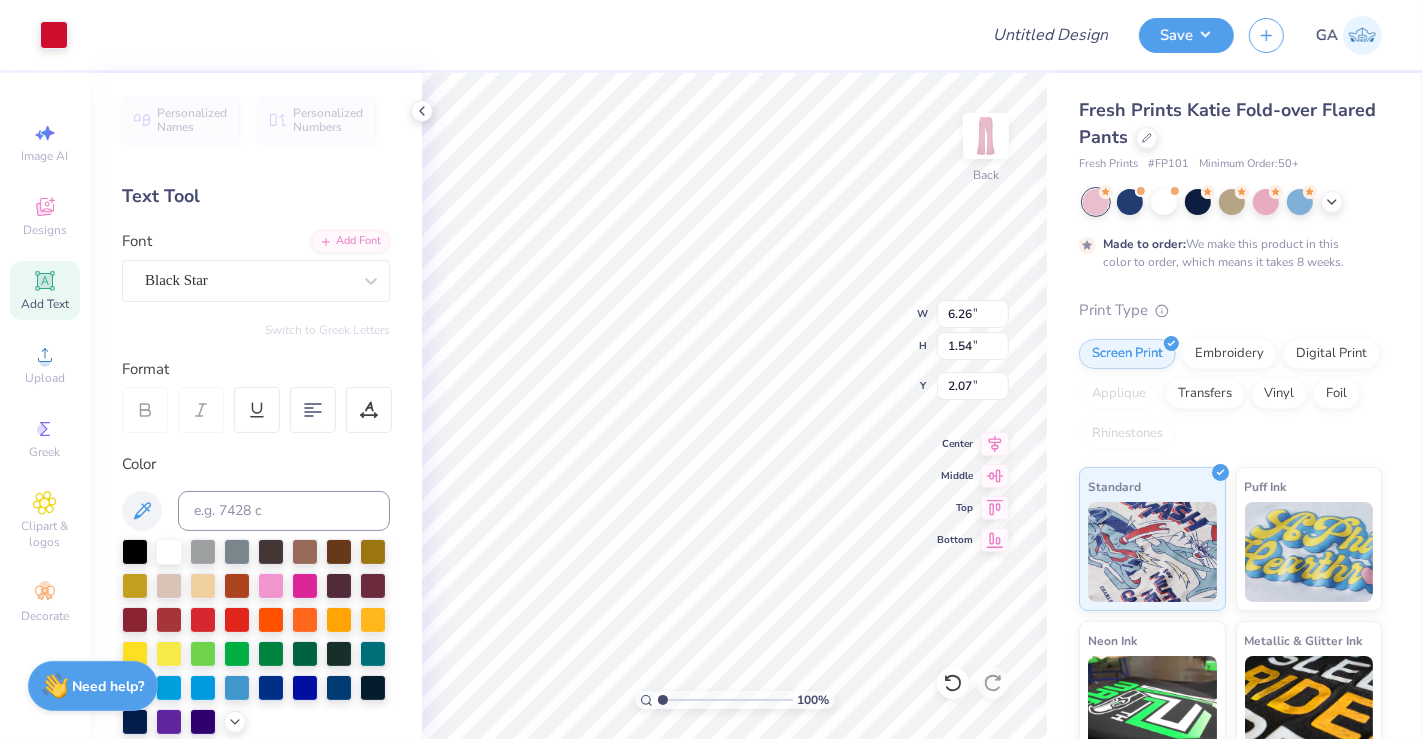 type on "2.07" 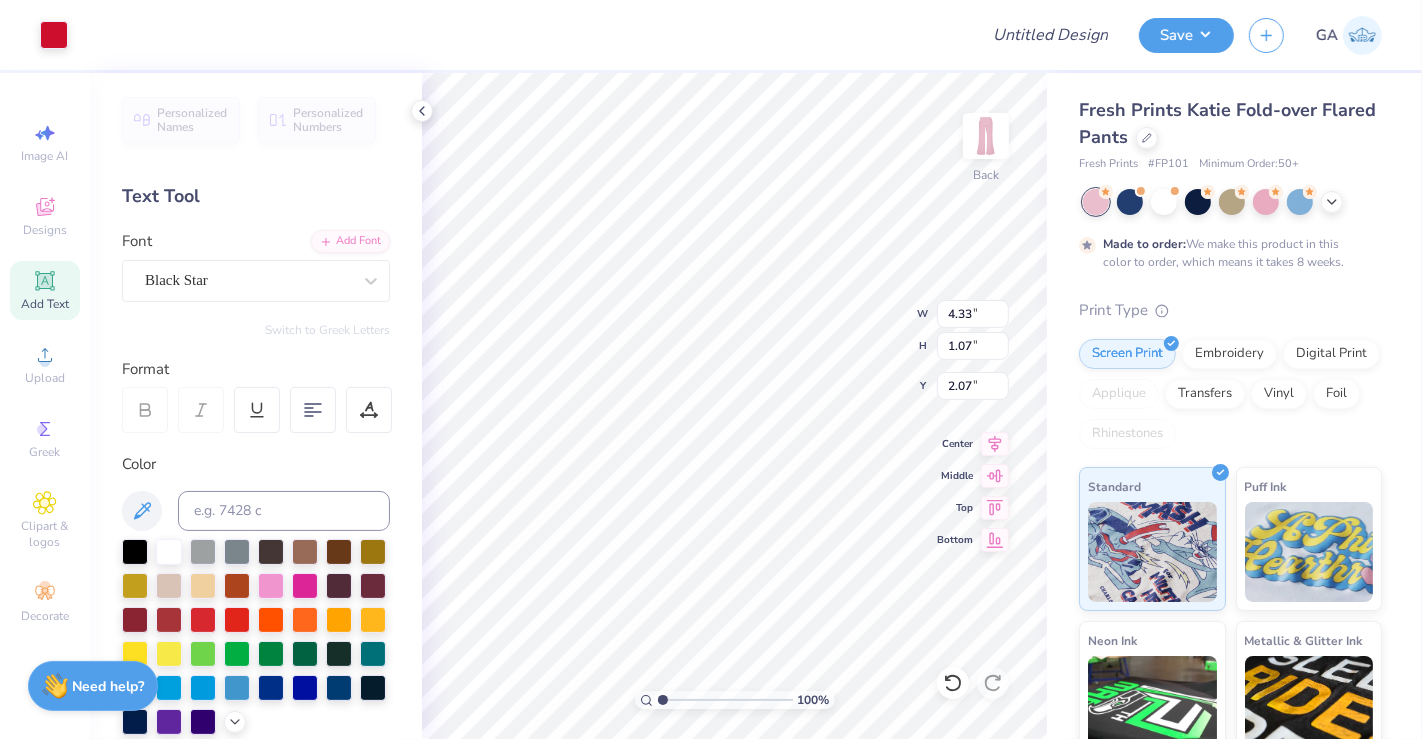 type on "4.33" 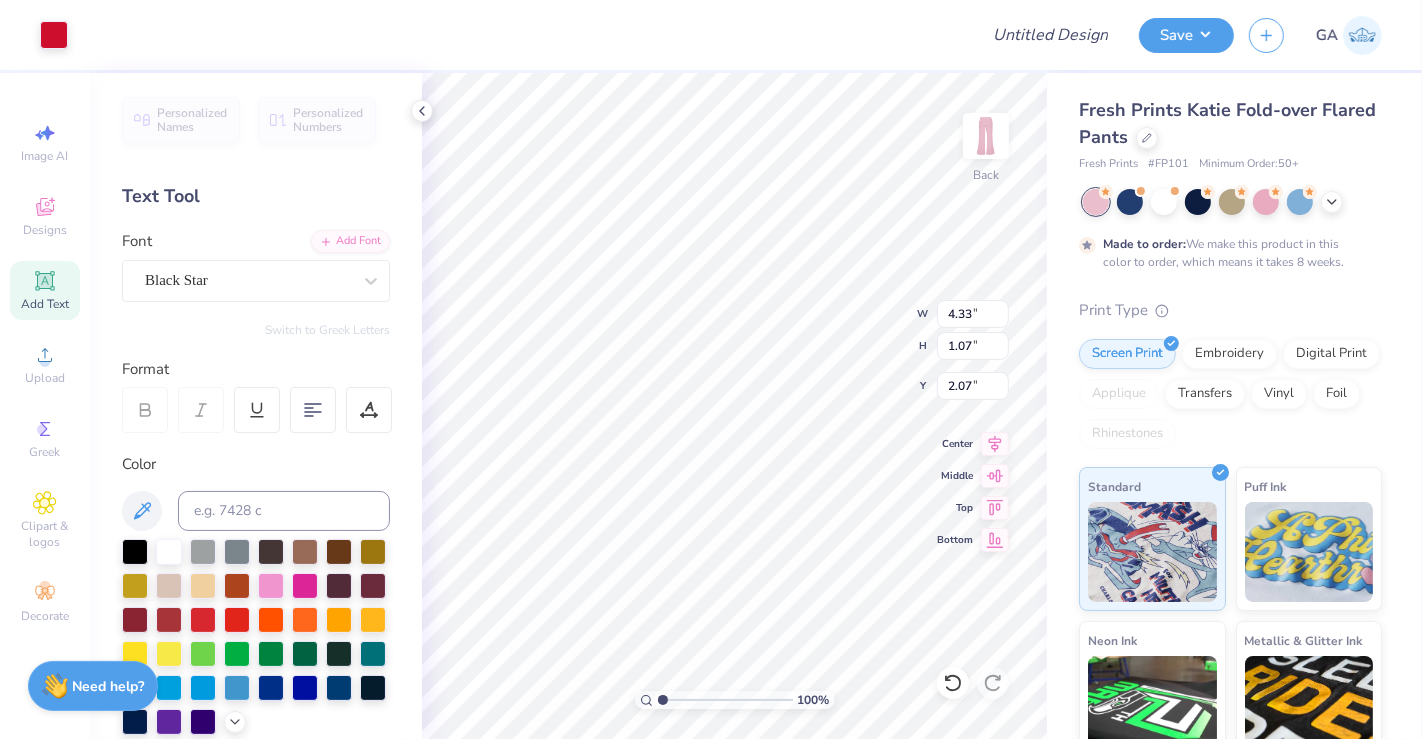 type on "1.07" 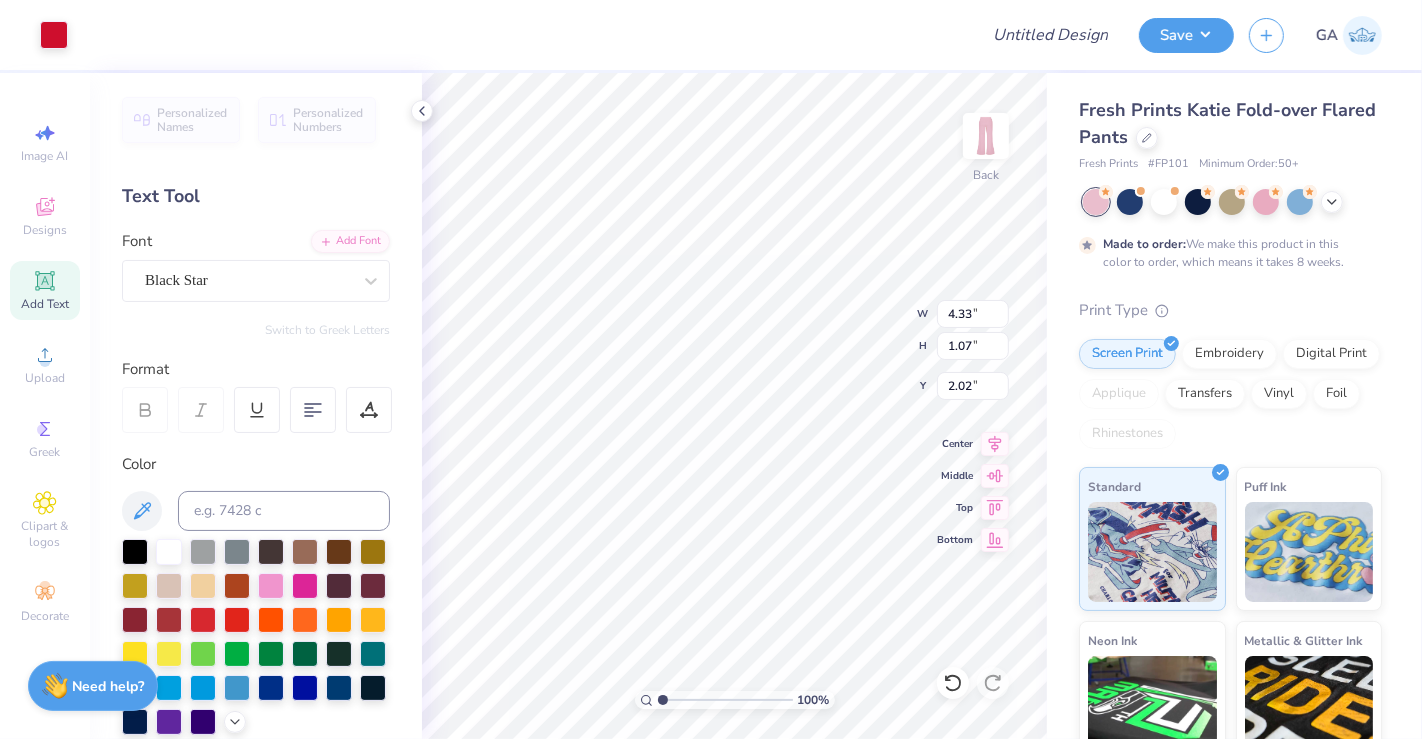 type on "1.65" 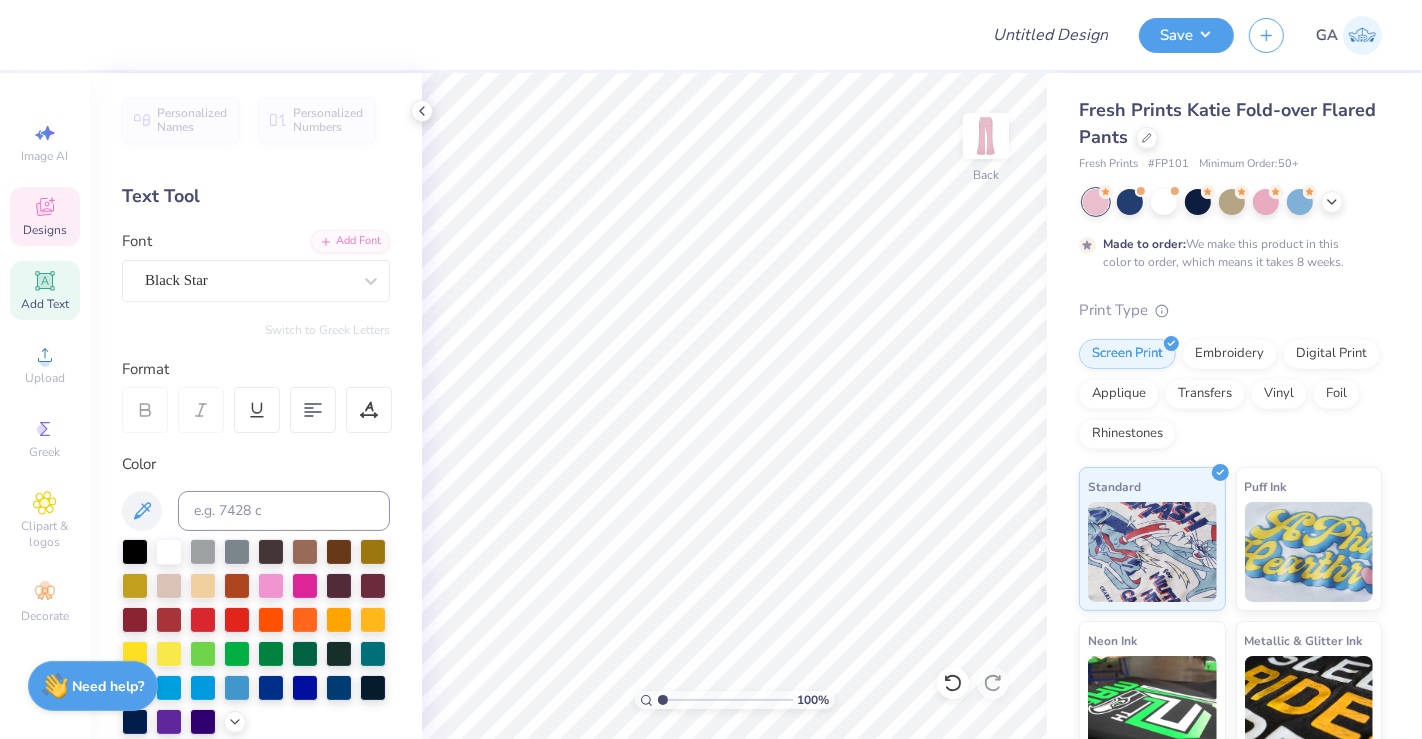 click on "Designs" at bounding box center (45, 216) 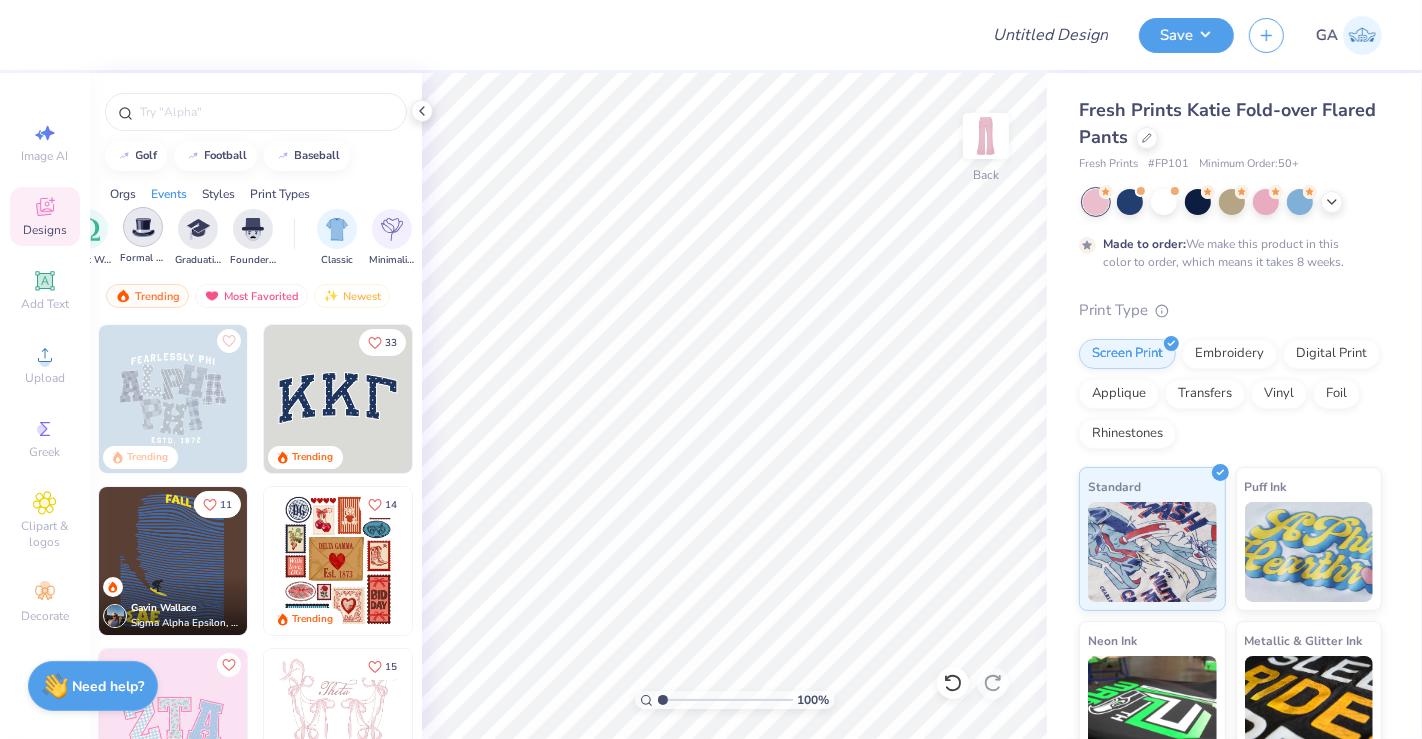 scroll, scrollTop: 0, scrollLeft: 837, axis: horizontal 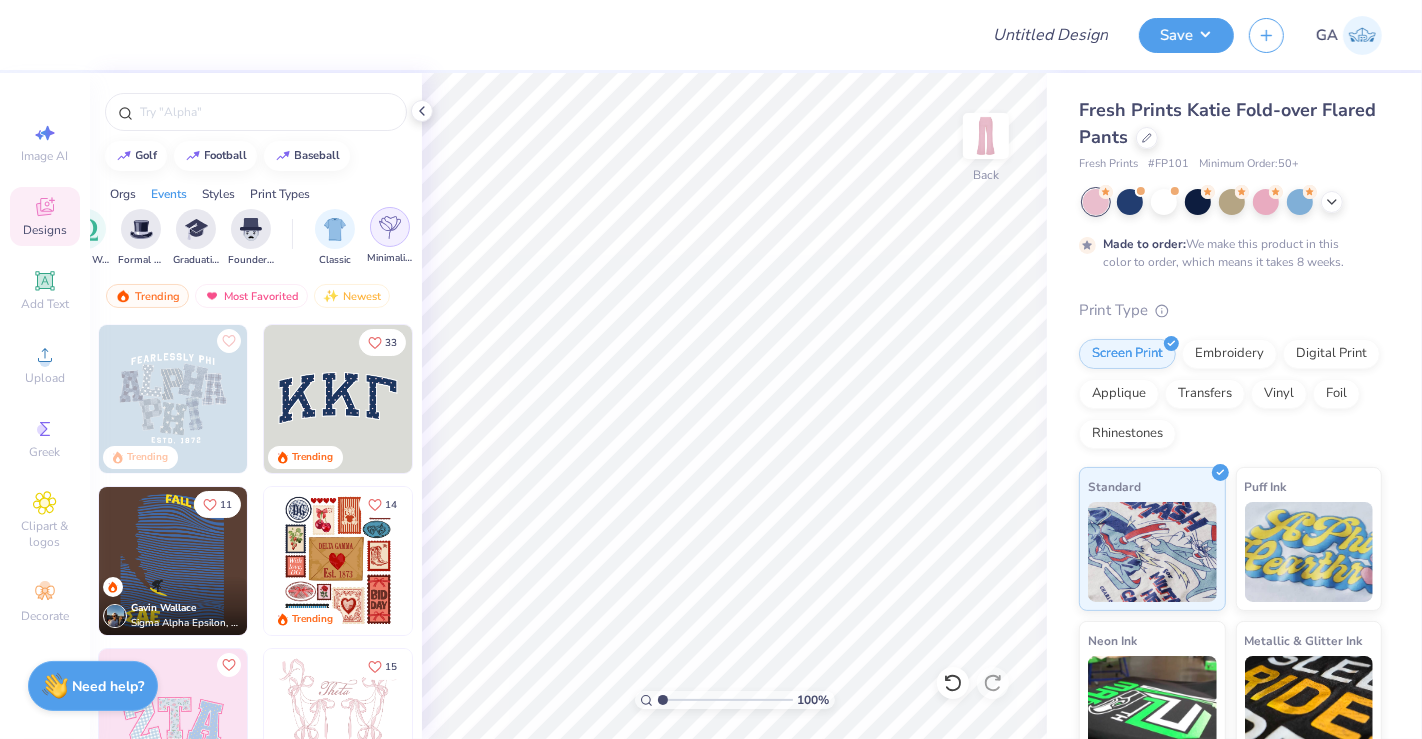 click at bounding box center (390, 227) 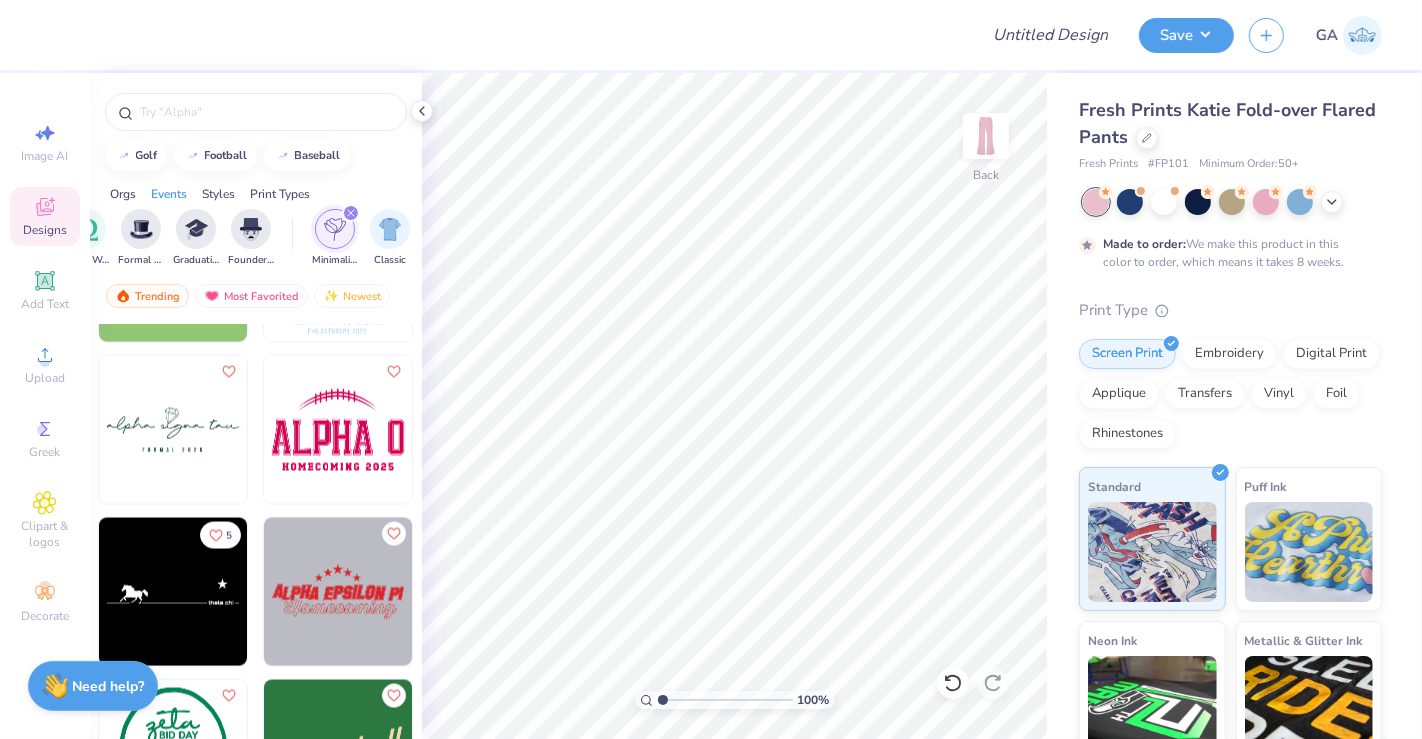 scroll, scrollTop: 15525, scrollLeft: 0, axis: vertical 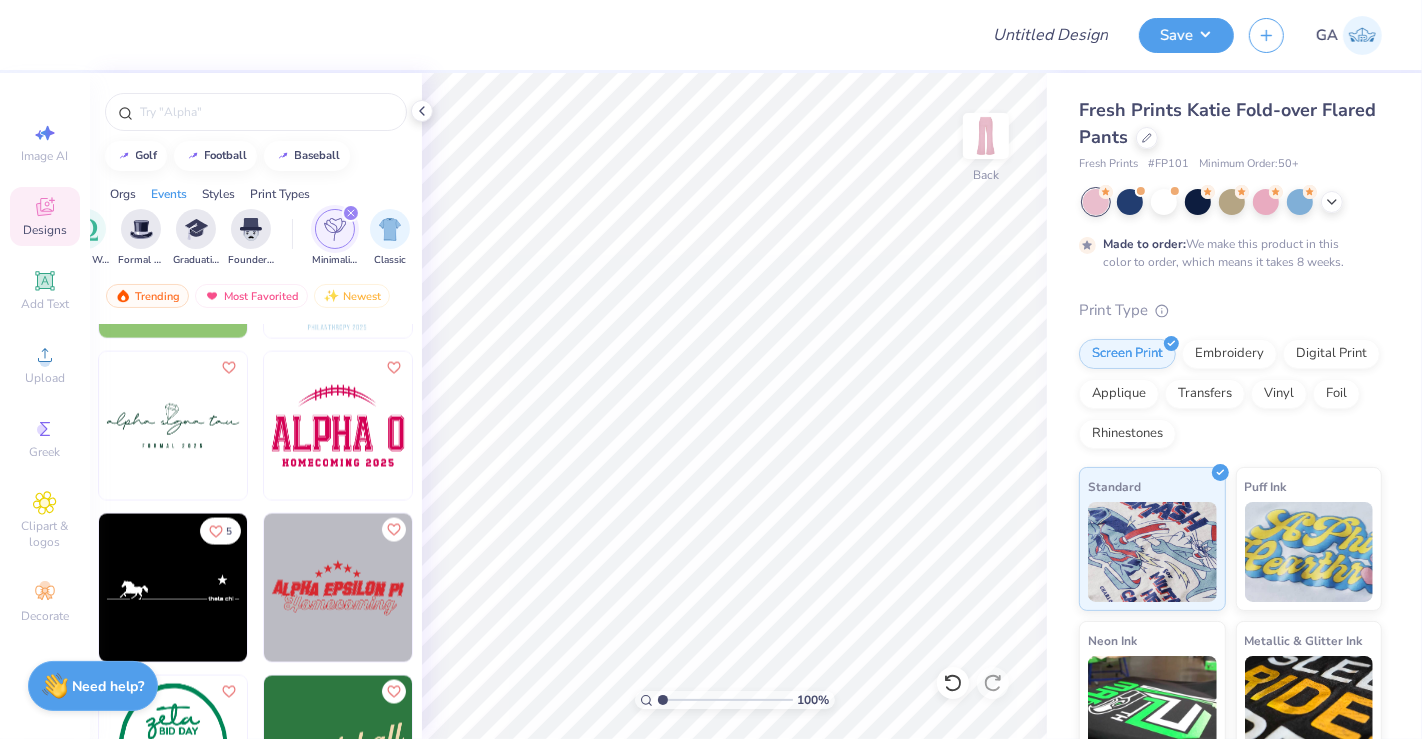 click at bounding box center [338, 426] 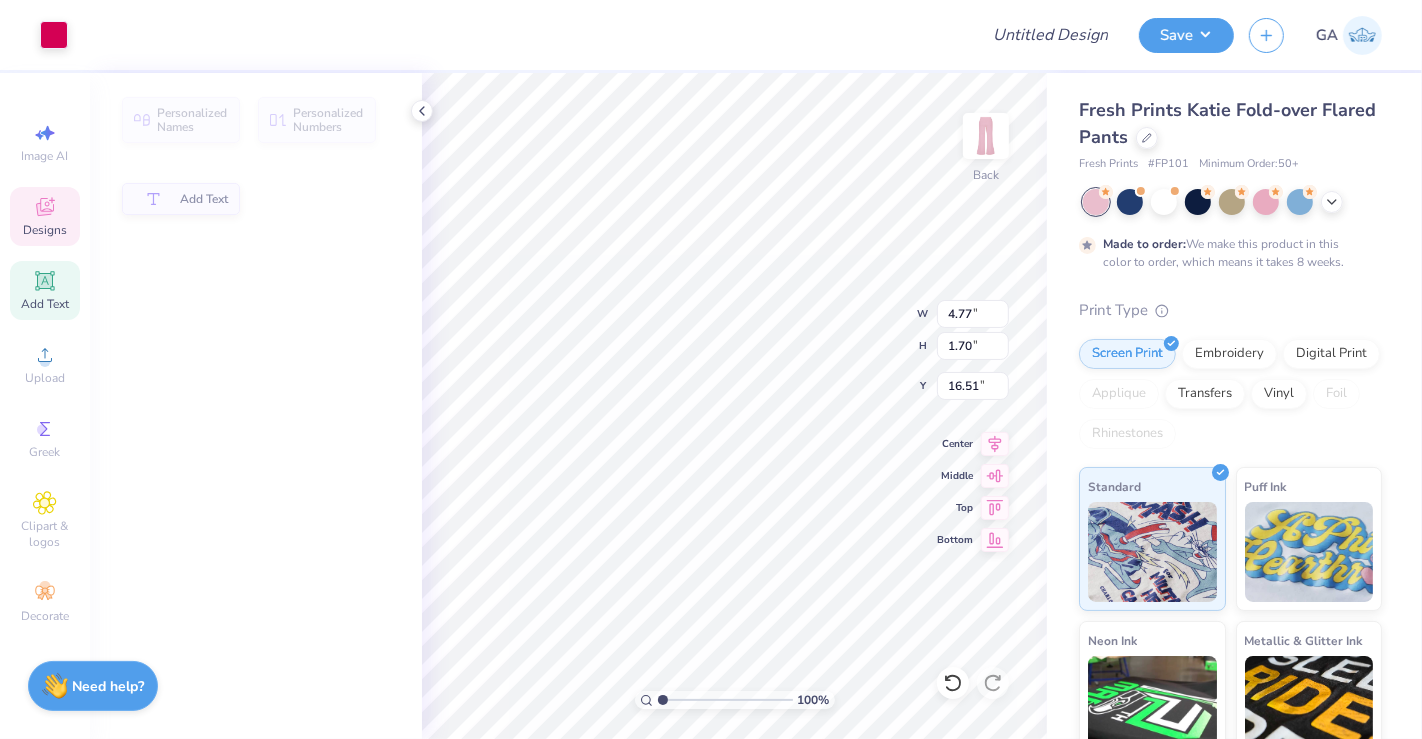 type on "4.77" 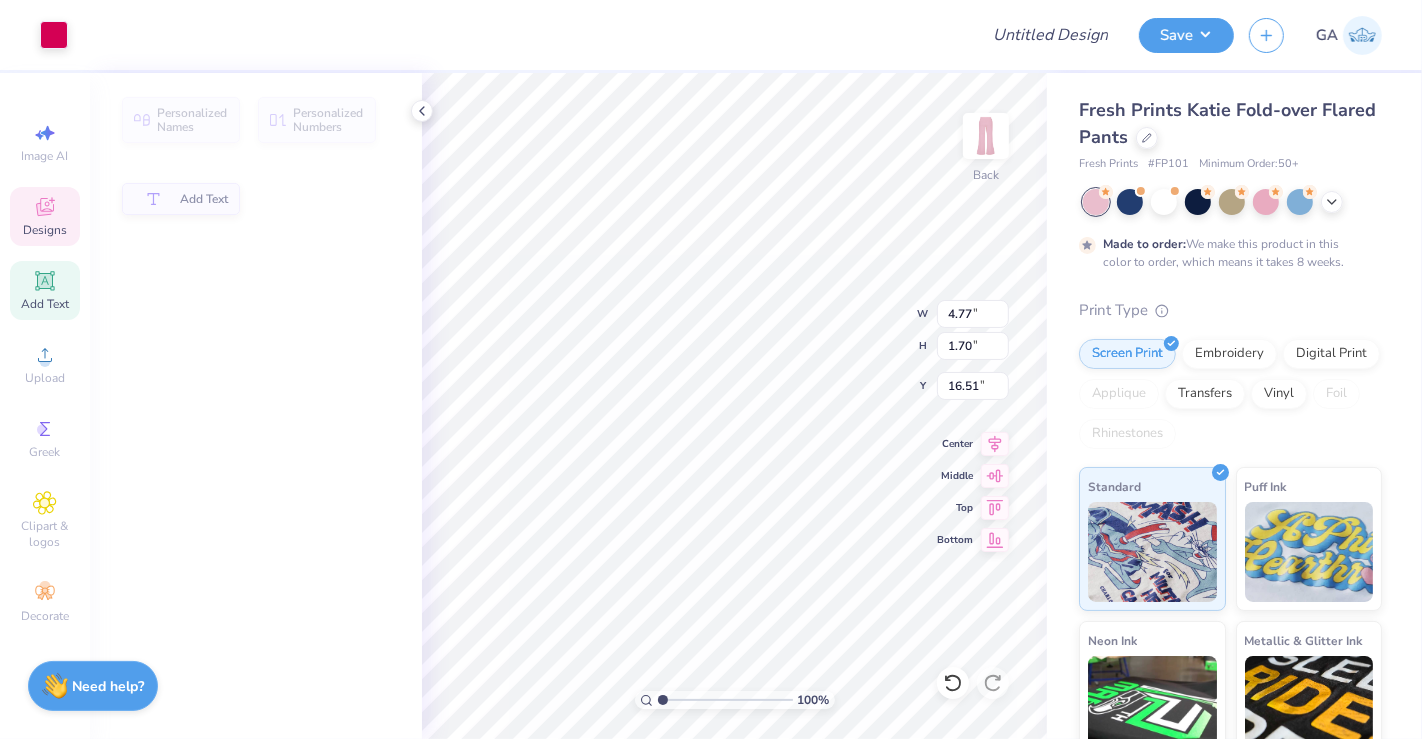 type on "1.70" 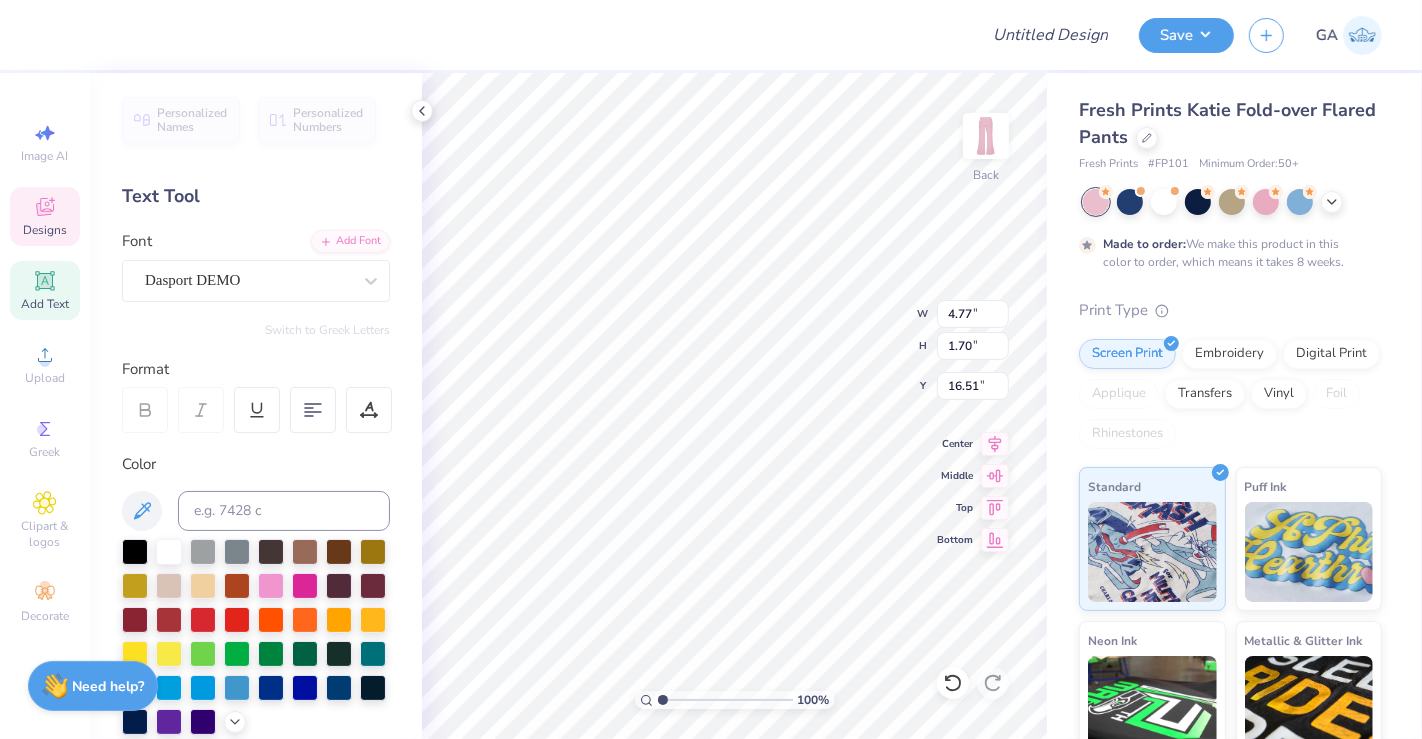 scroll, scrollTop: 18, scrollLeft: 2, axis: both 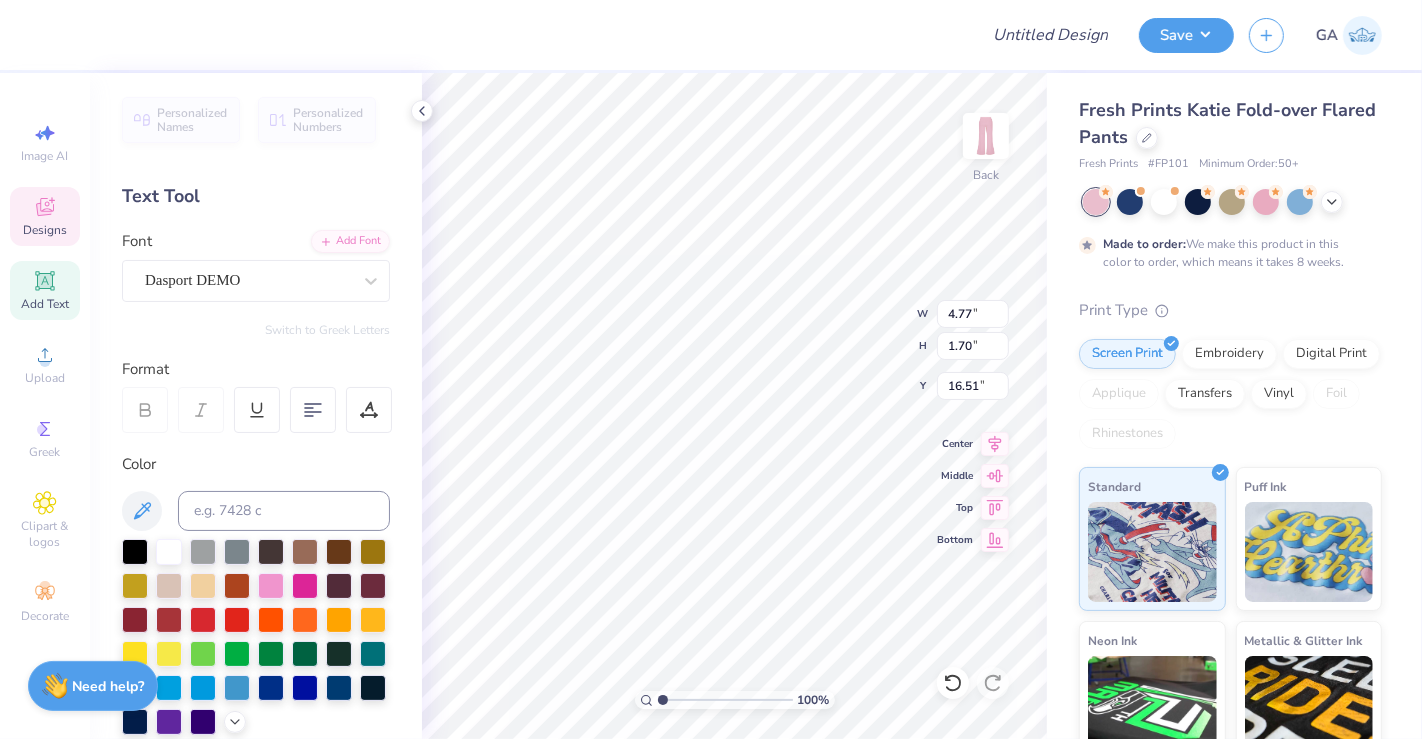 type on "a" 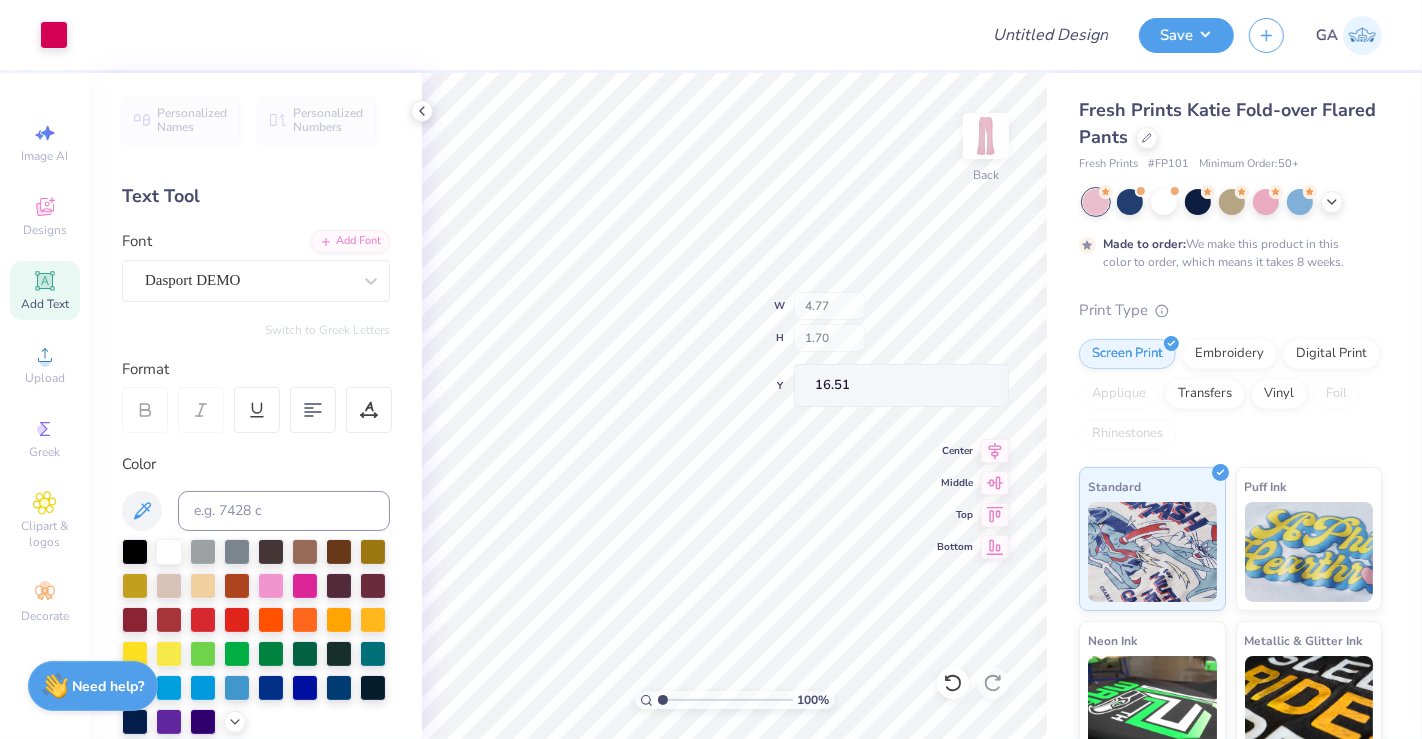 type on "0.76" 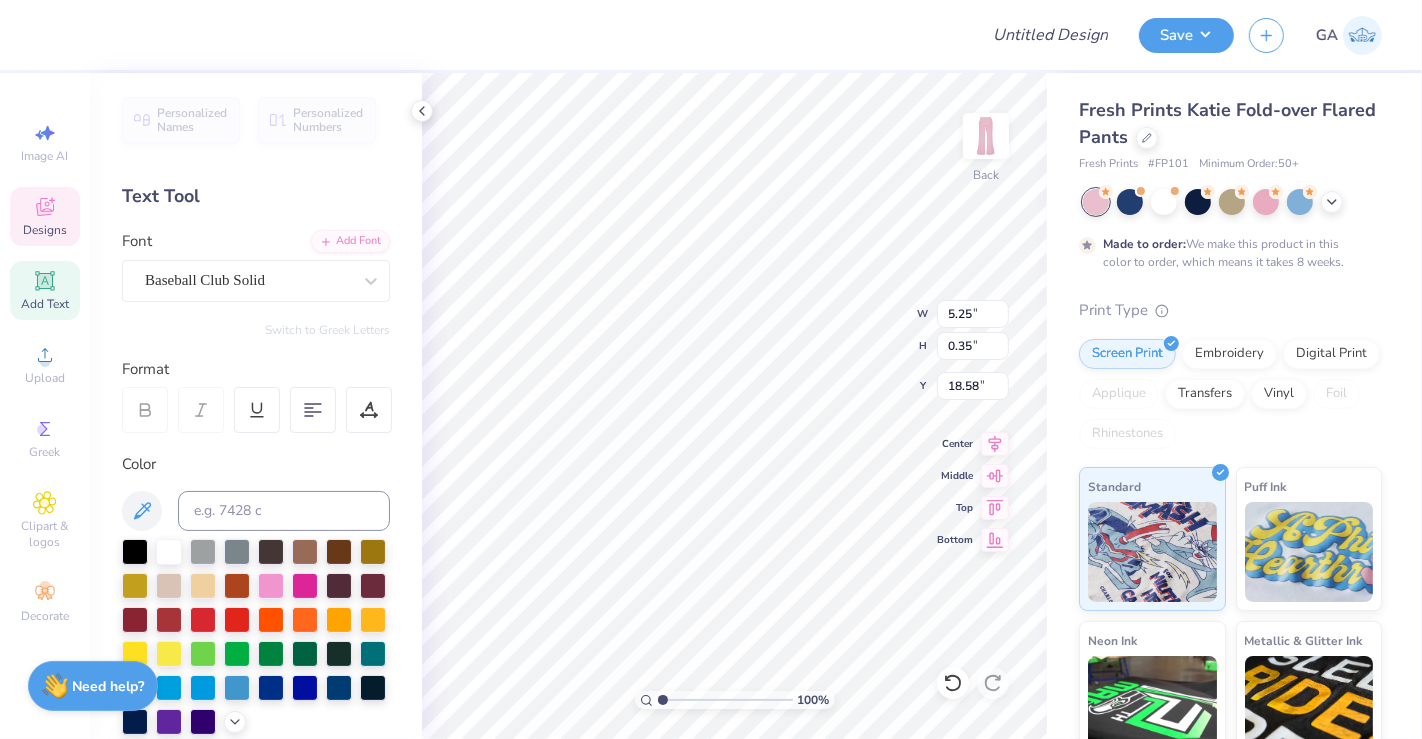 scroll, scrollTop: 18, scrollLeft: 2, axis: both 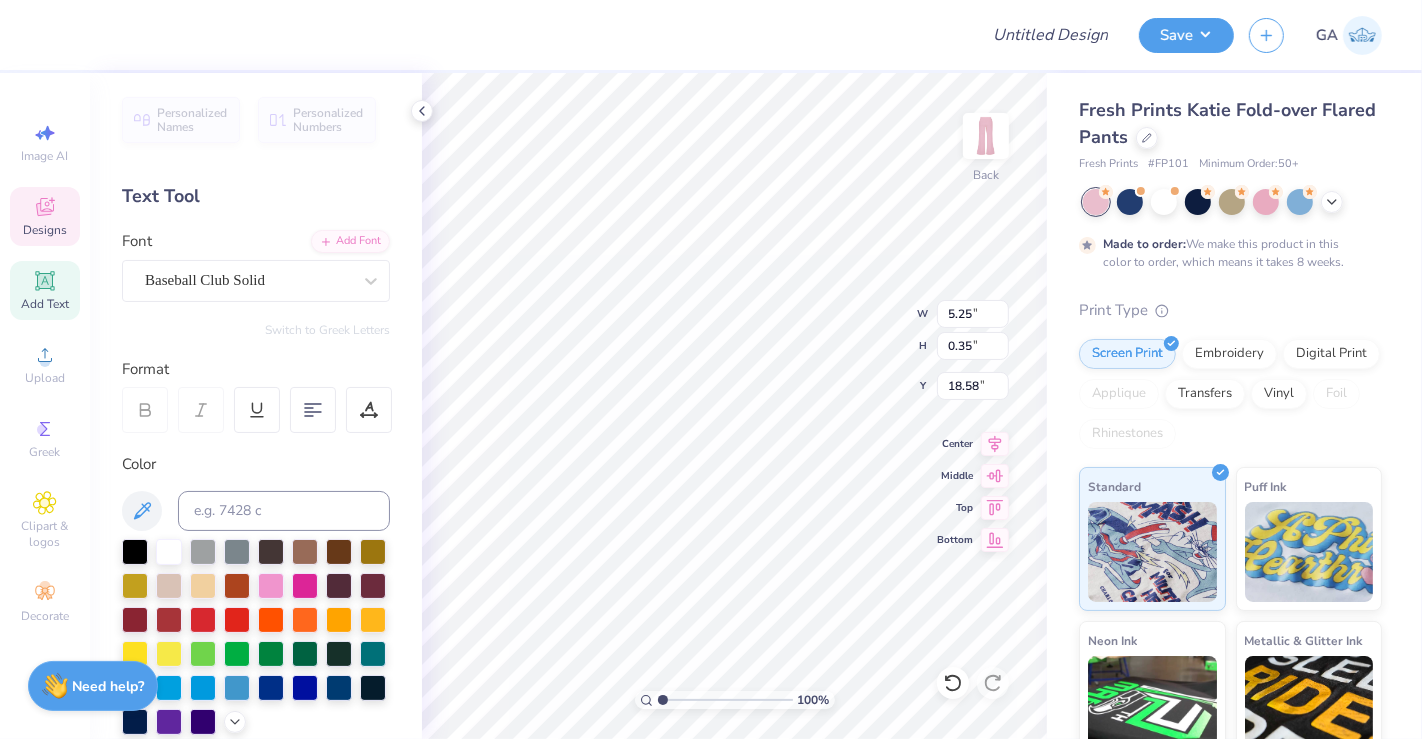 type on "H" 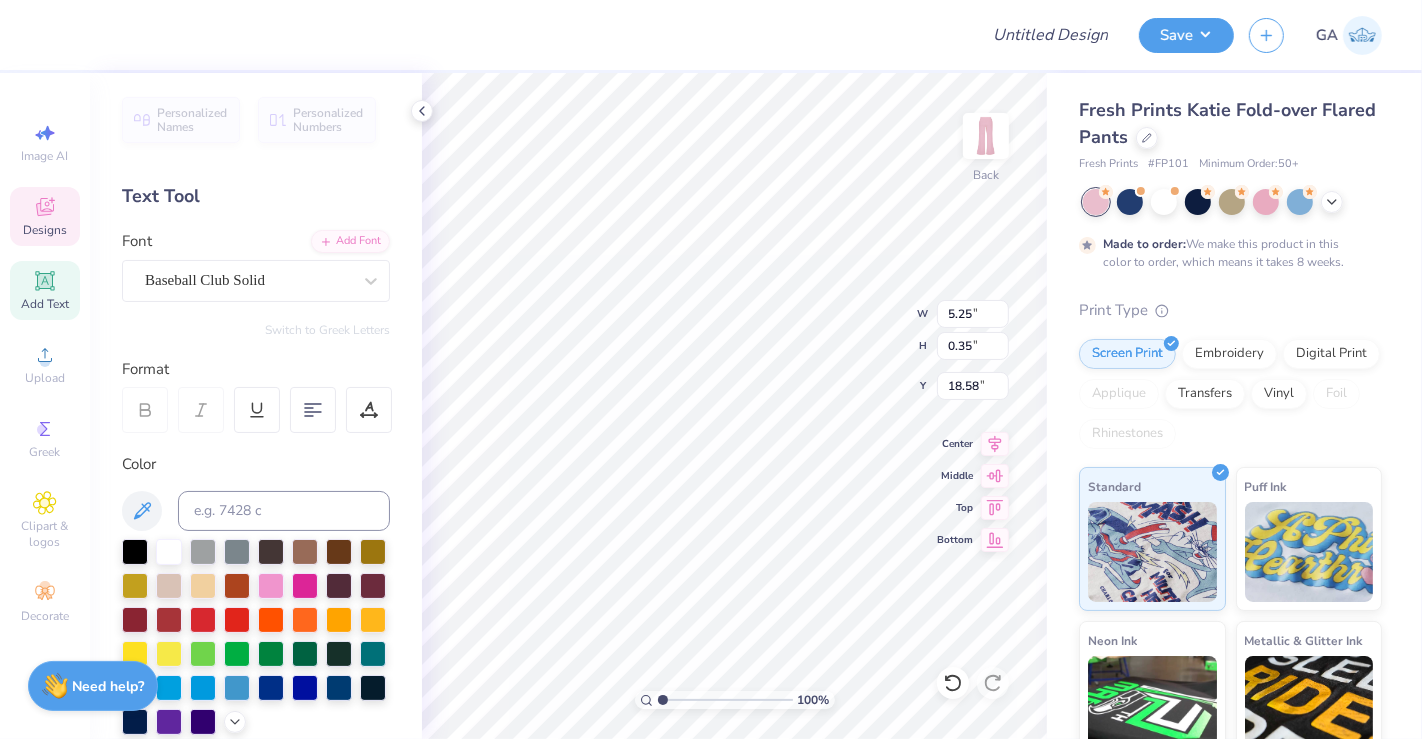 scroll, scrollTop: 18, scrollLeft: 2, axis: both 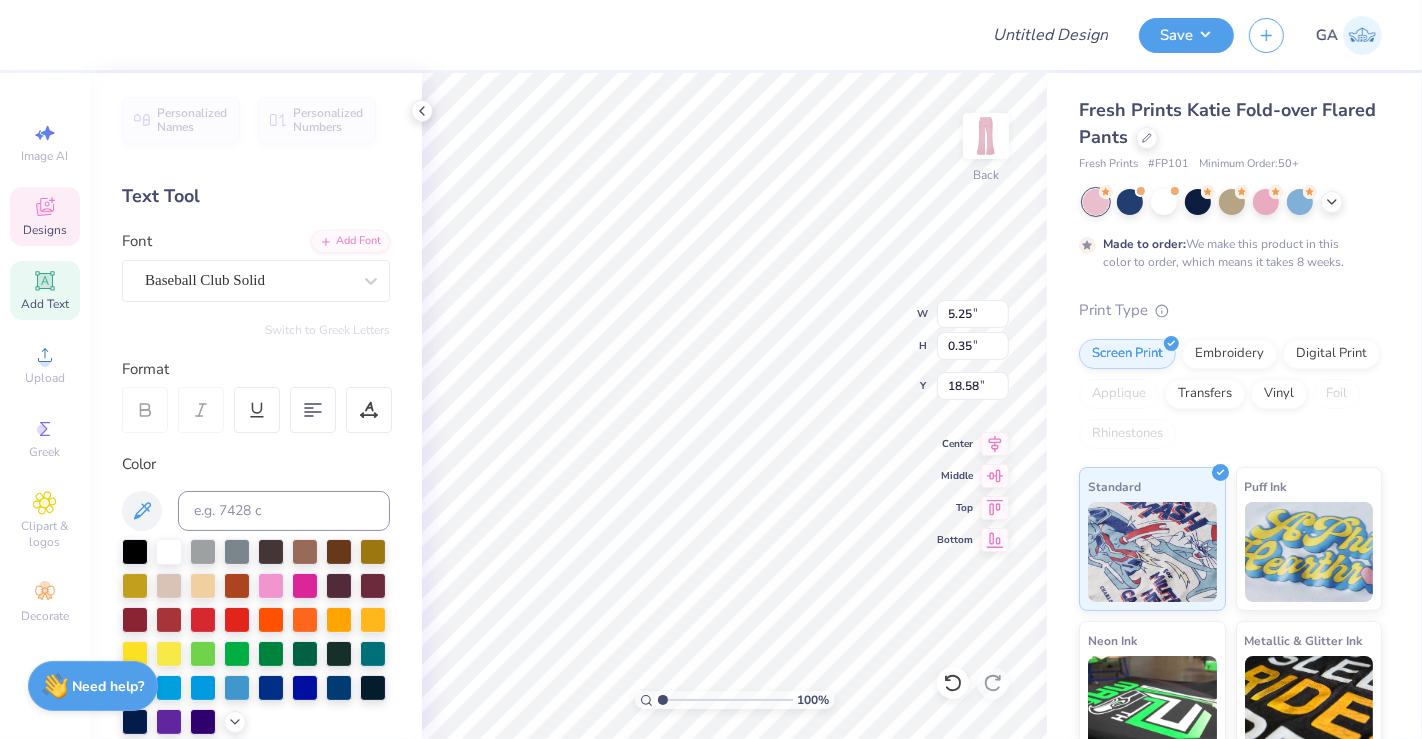 type on "PENNY CLUB" 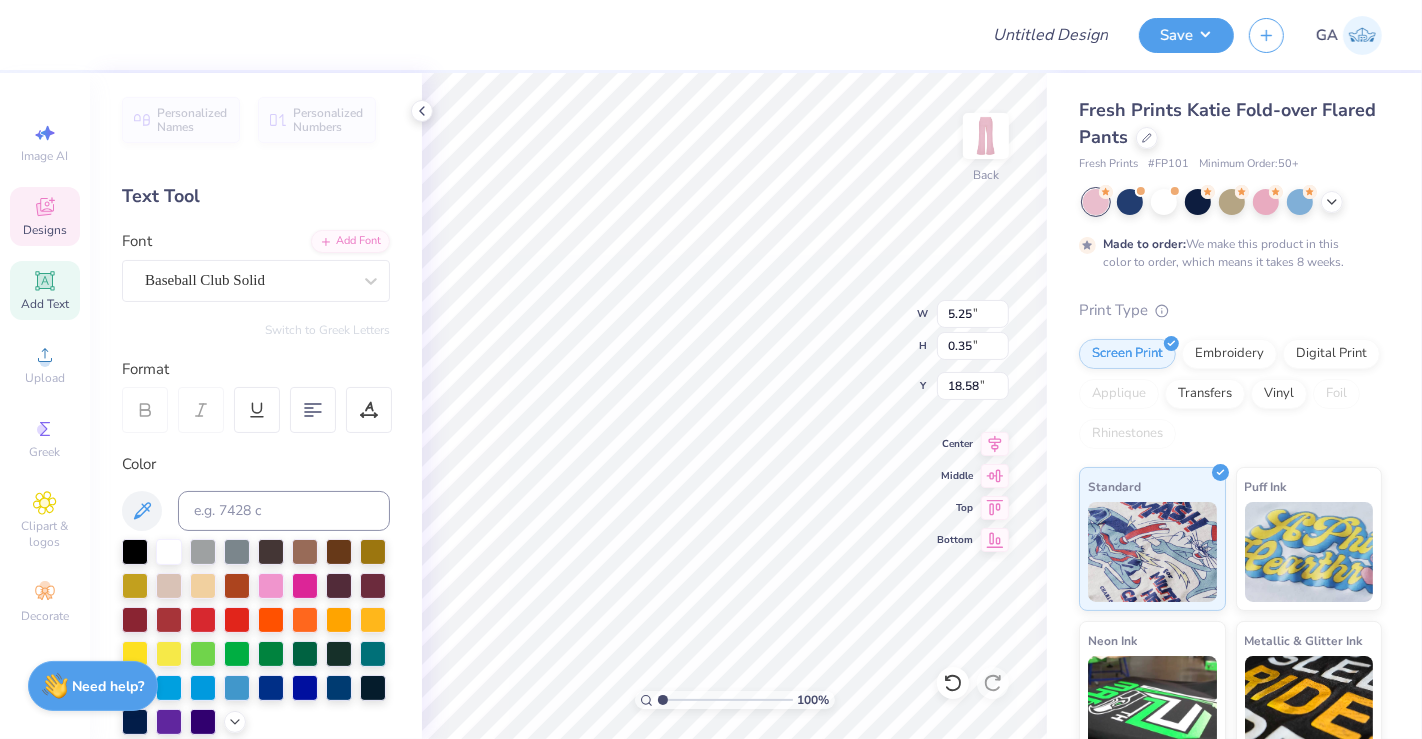 scroll, scrollTop: 18, scrollLeft: 5, axis: both 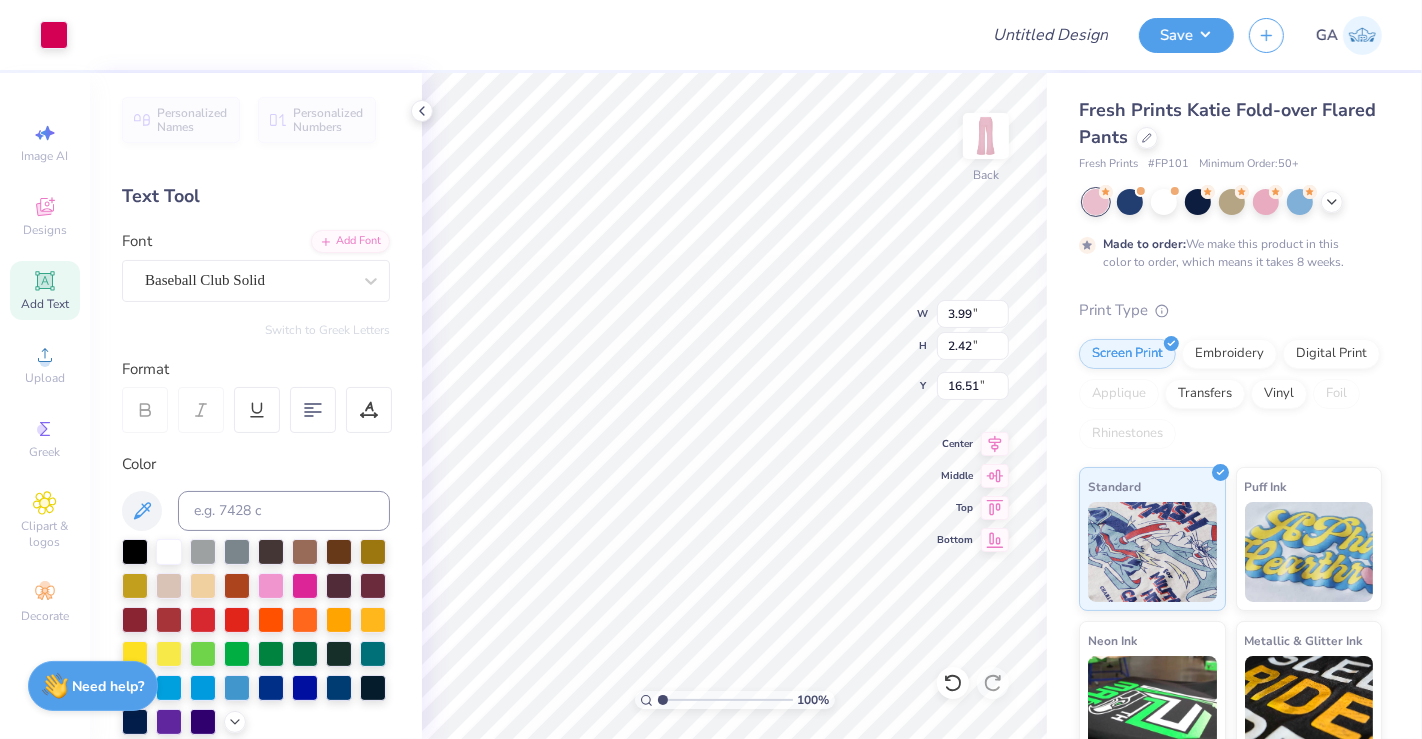 type on "2.13" 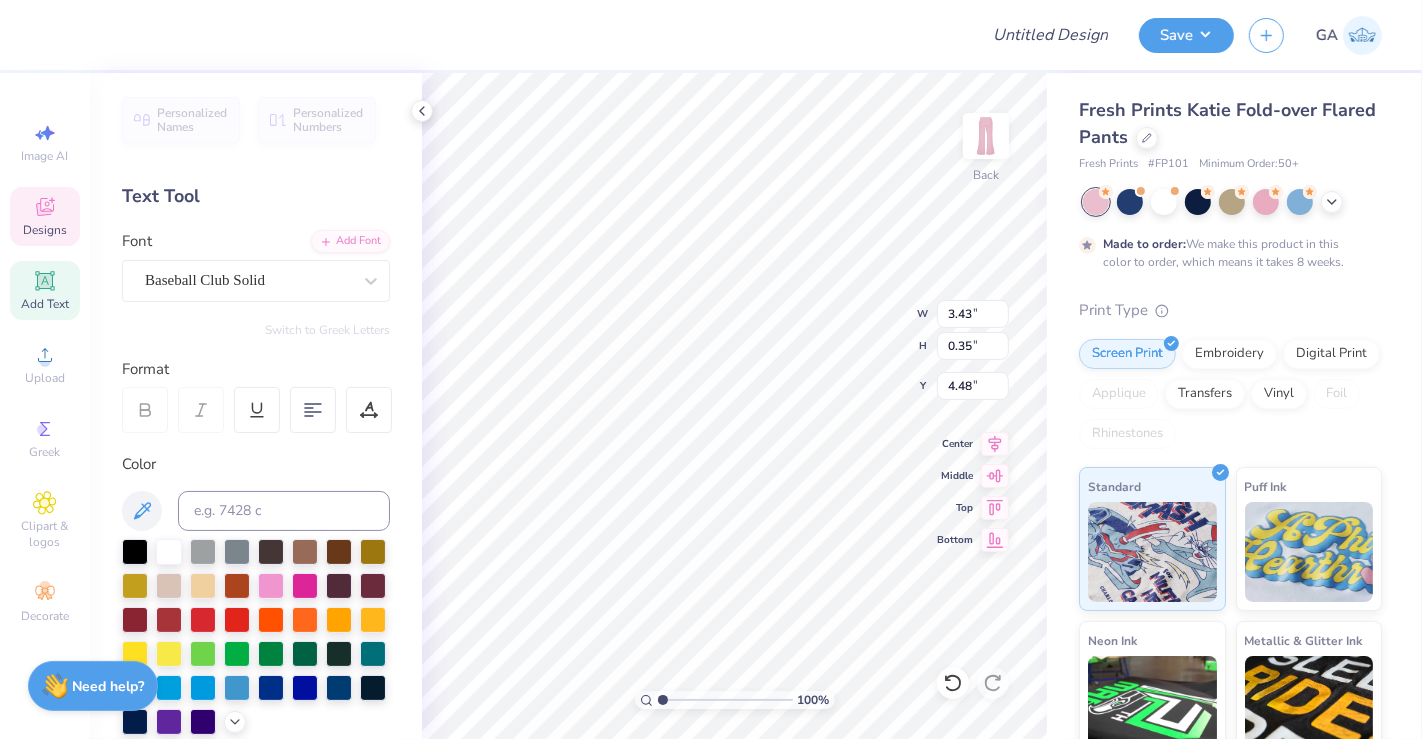 type on "4.48" 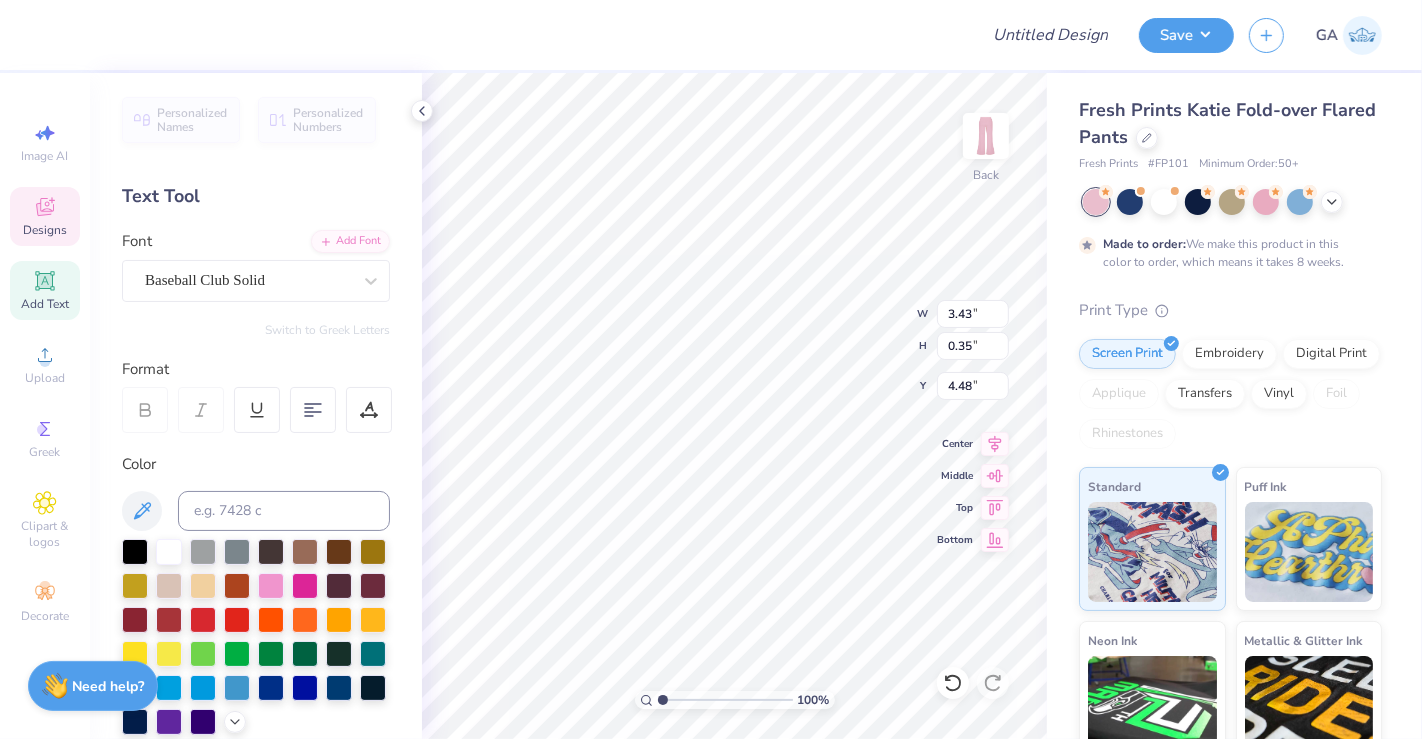 type on "3.25" 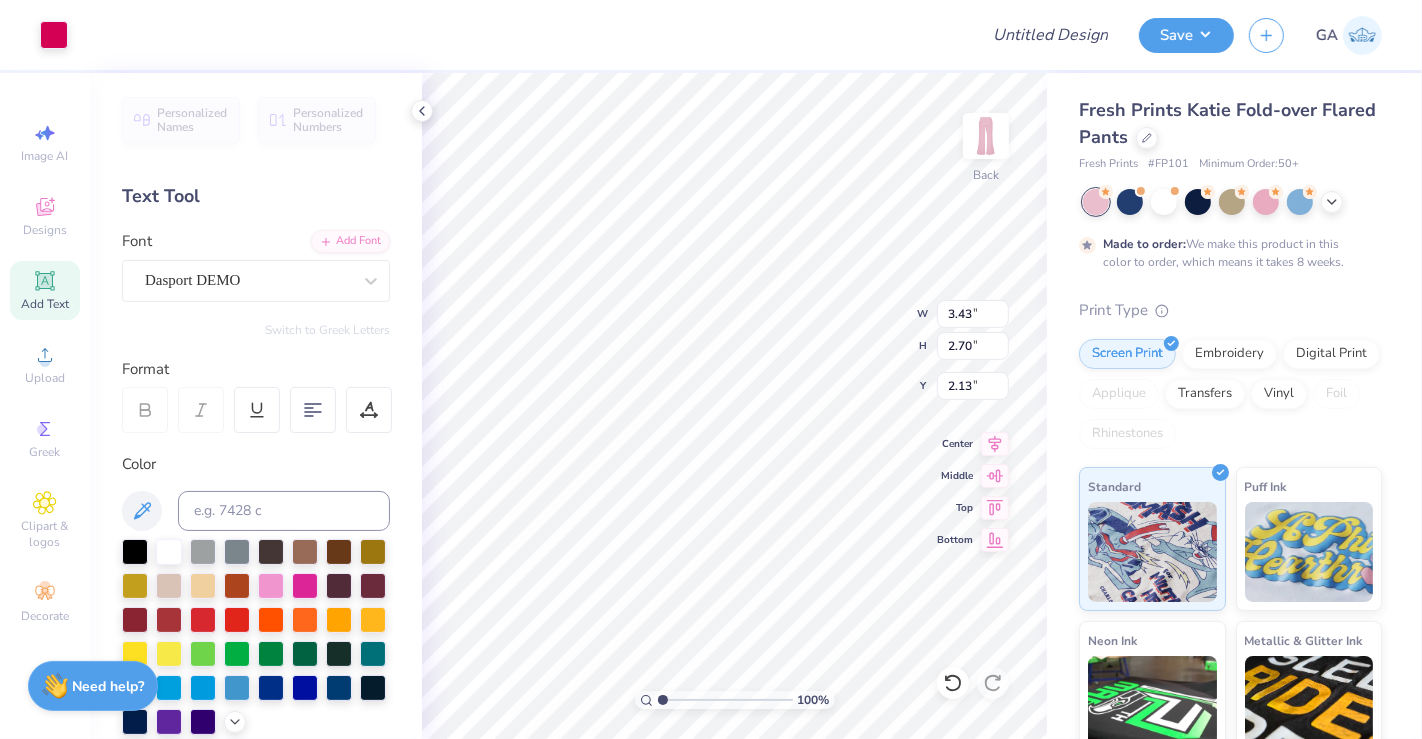 type on "2.94" 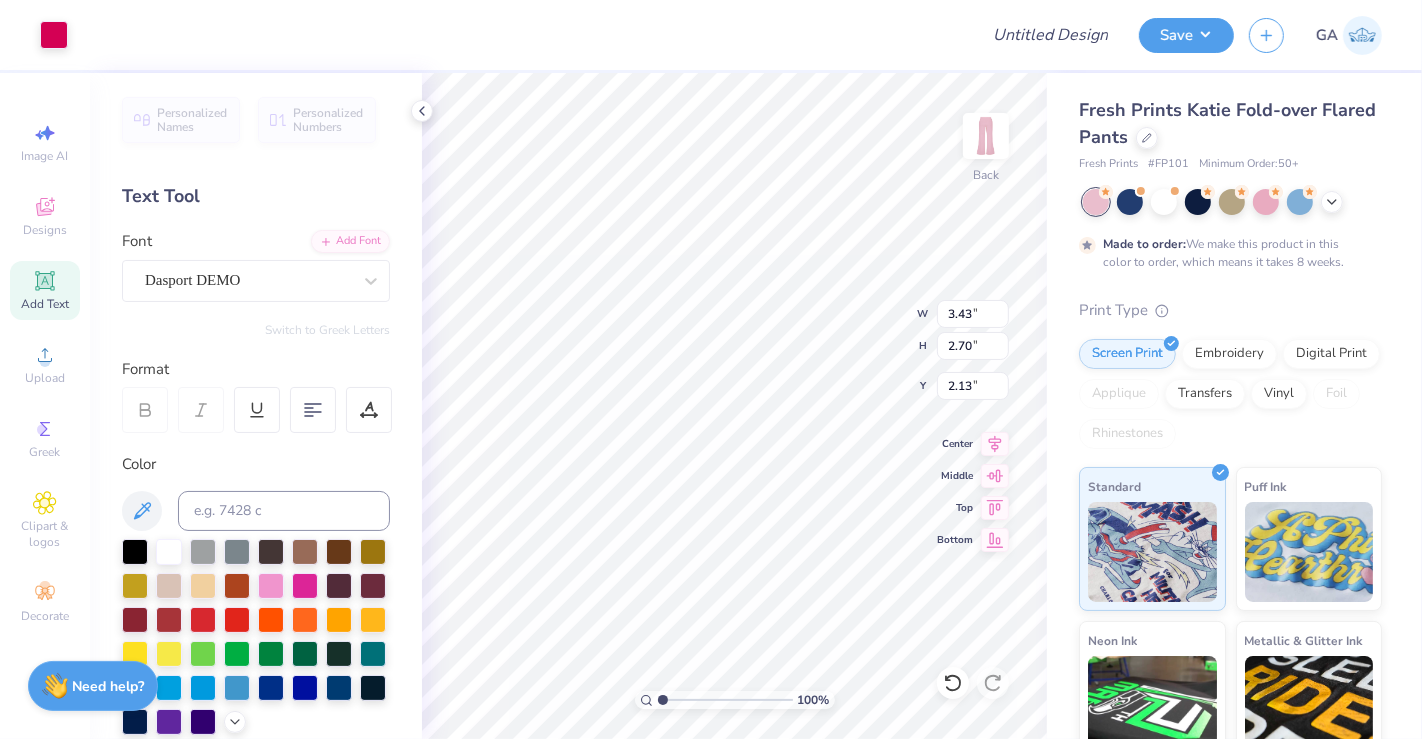 type on "2.31" 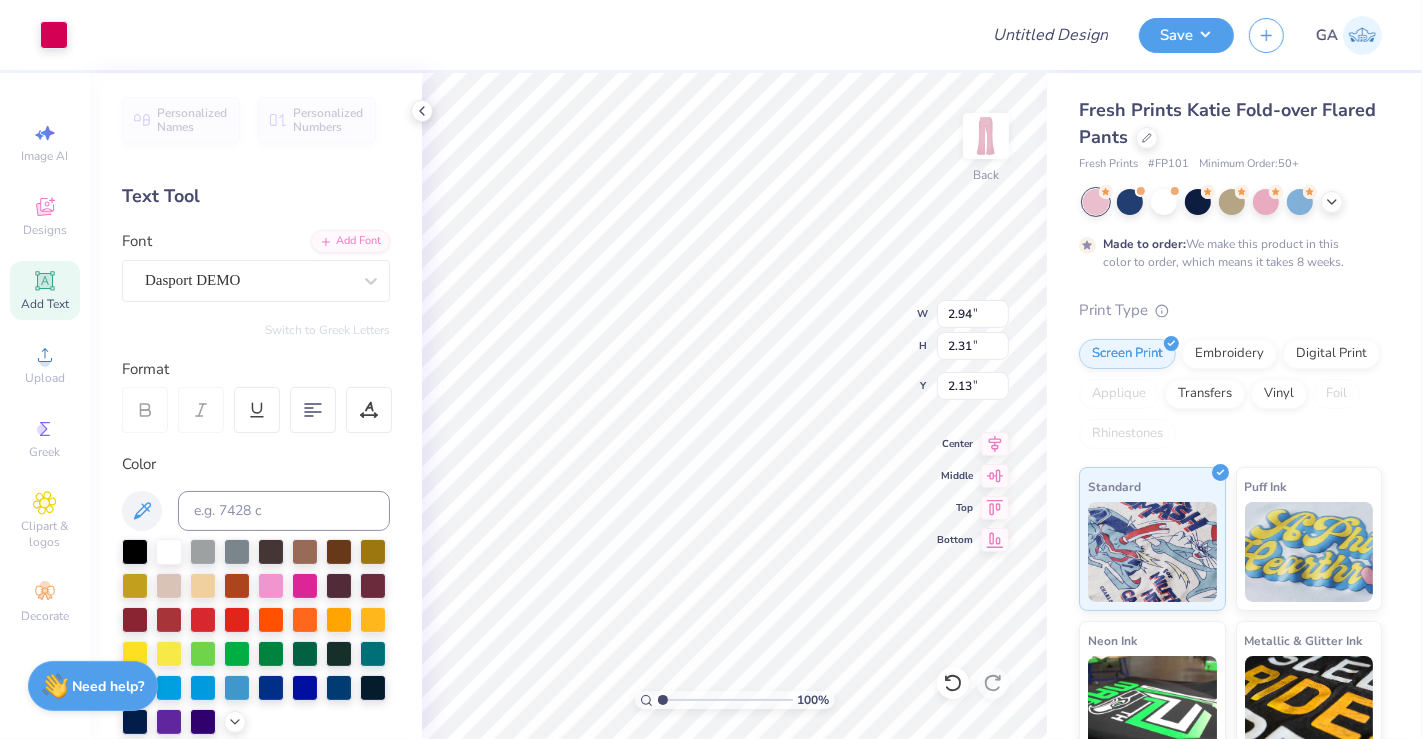 type on "3.32" 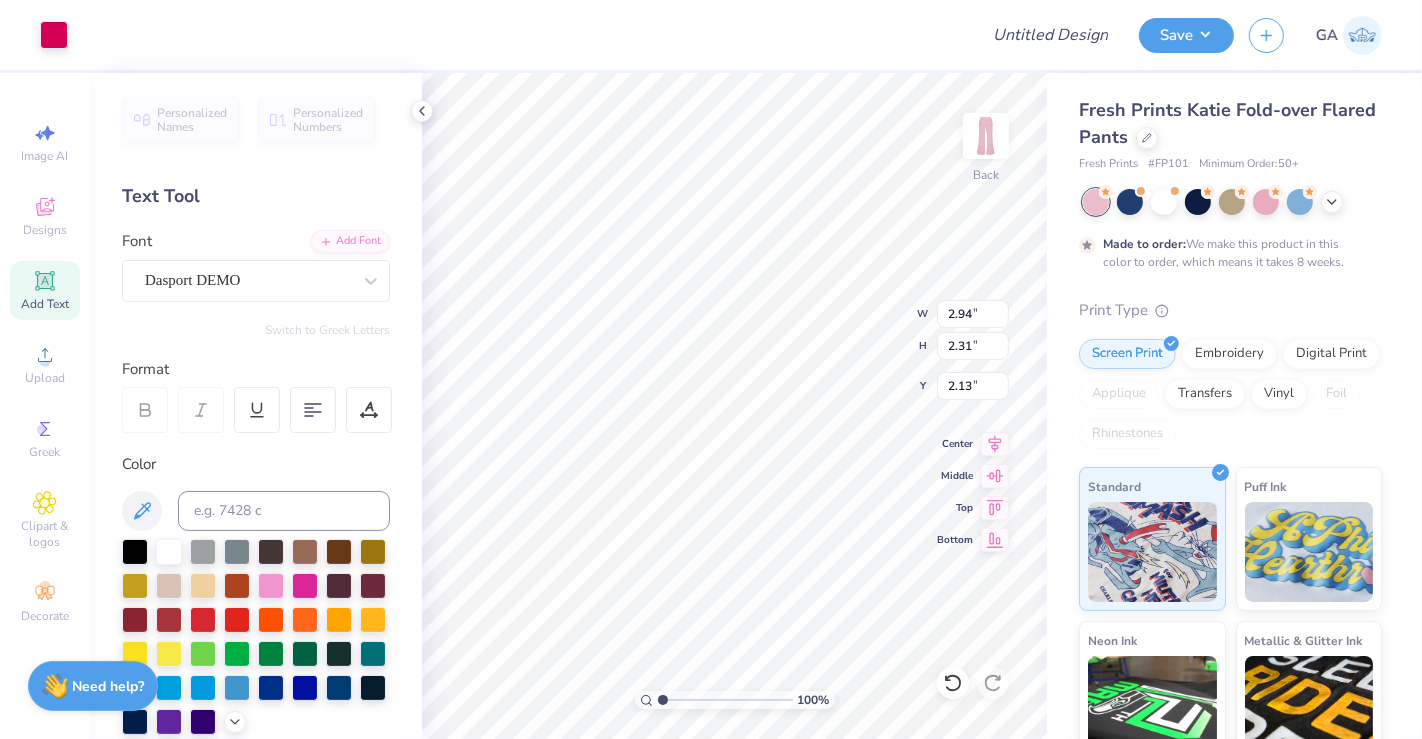 type on "2.61" 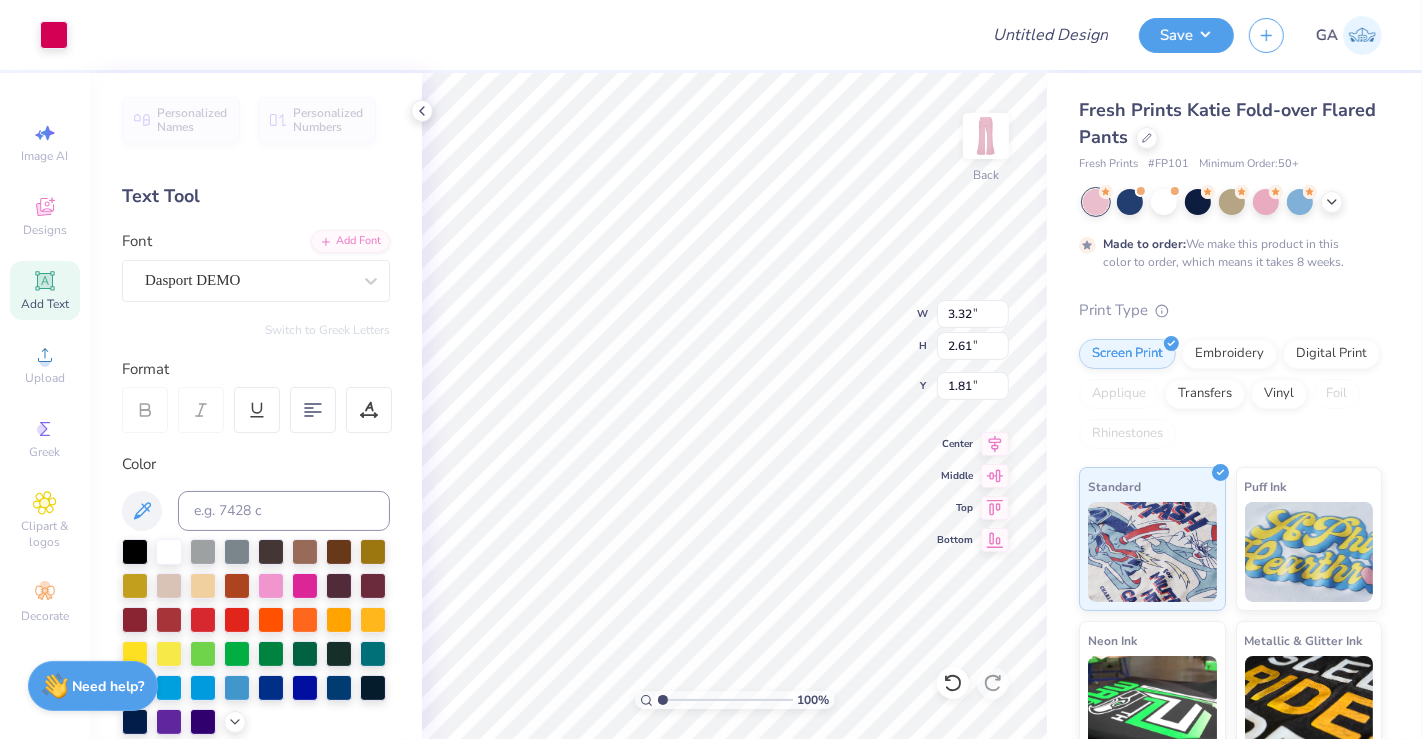type on "1.81" 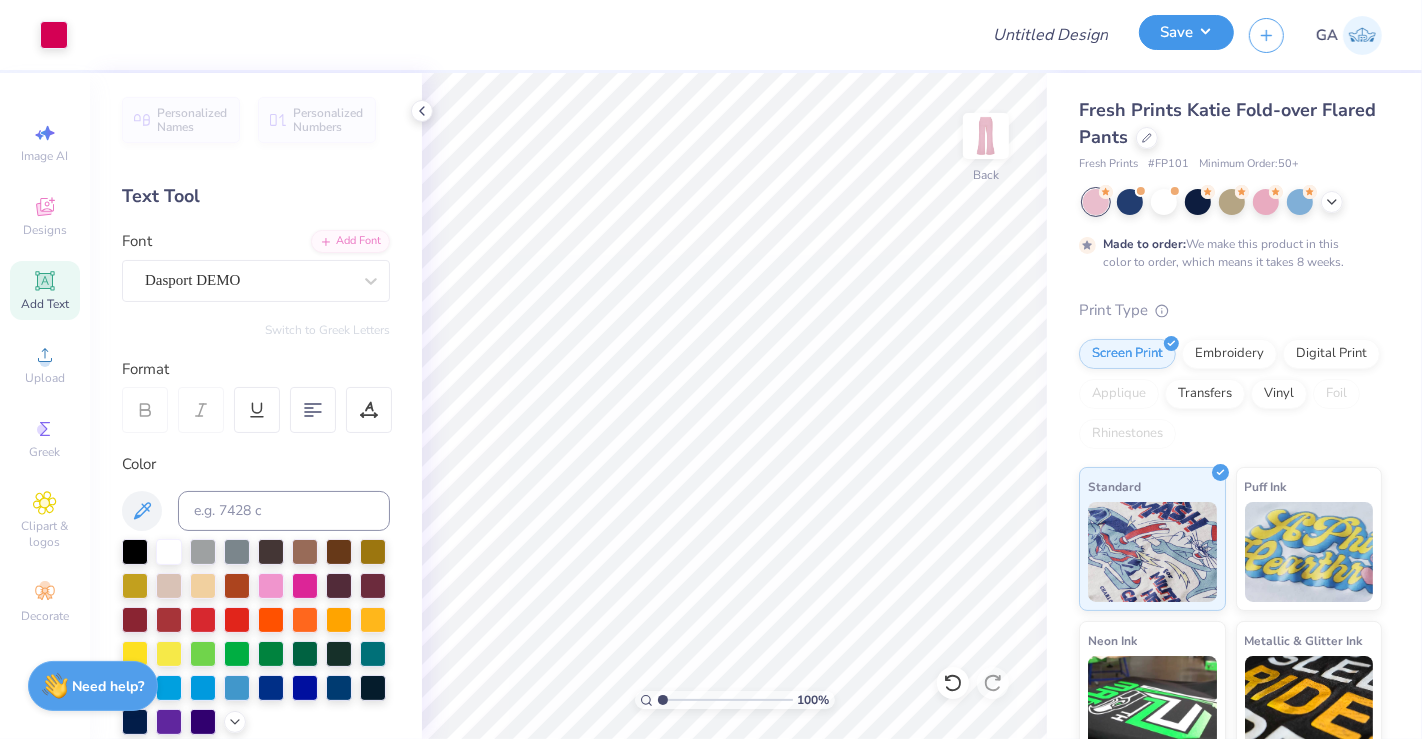 click on "Save" at bounding box center (1186, 32) 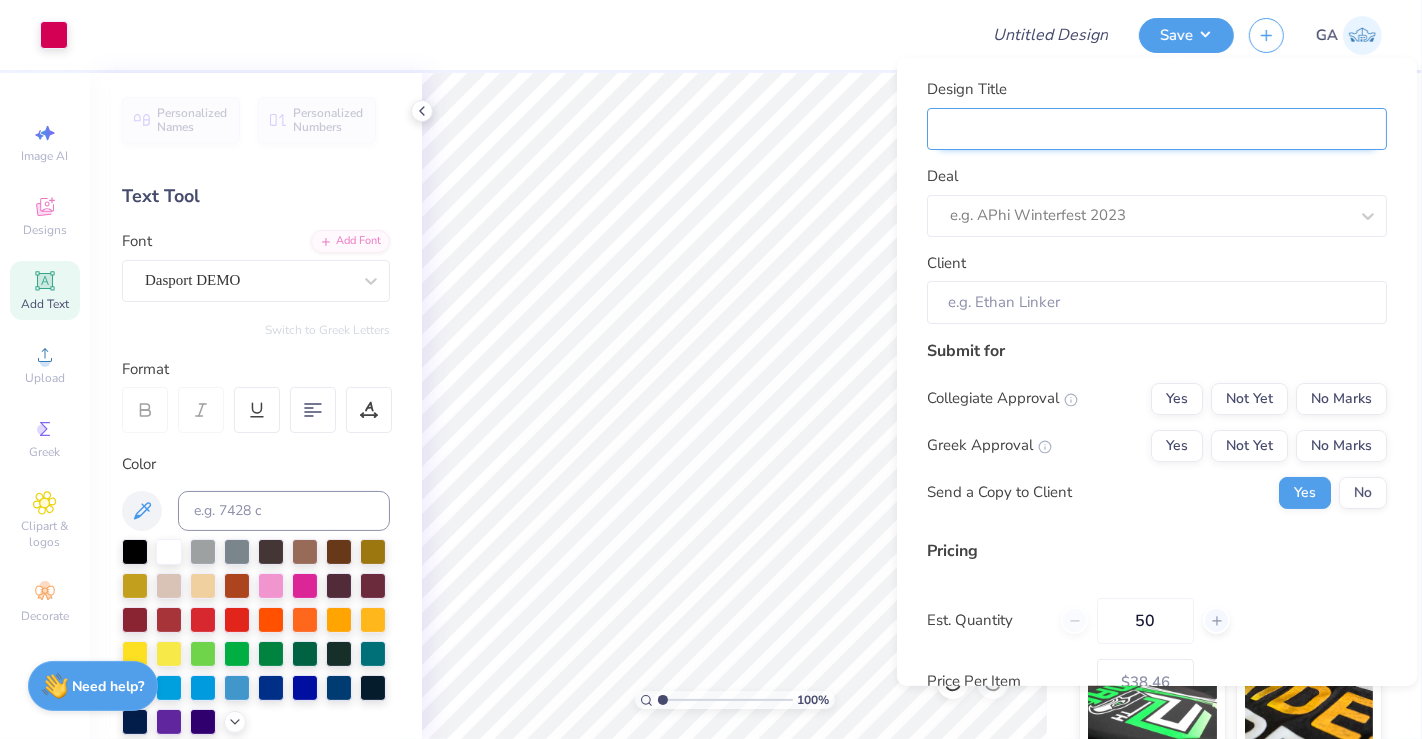 click on "Design Title" at bounding box center (1157, 128) 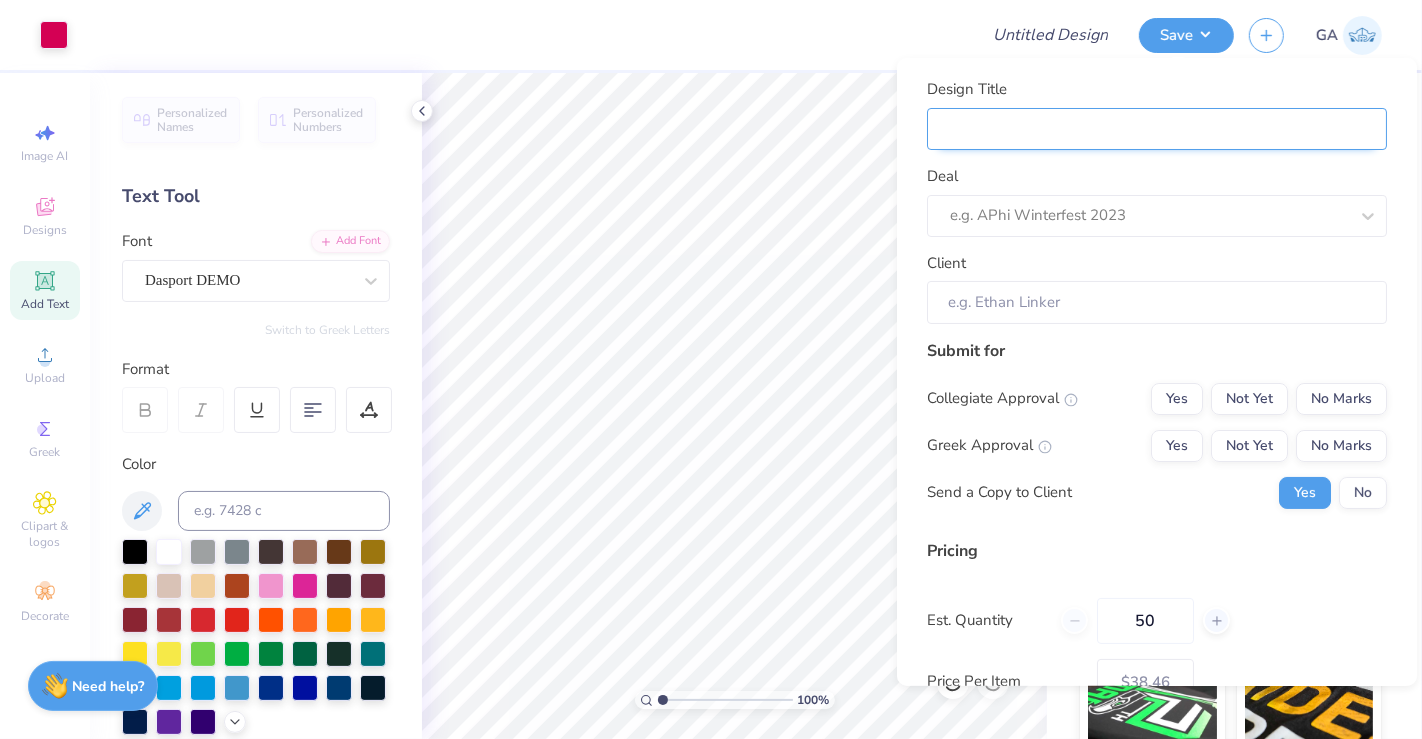 type on "Merch for Pink Penny CLub" 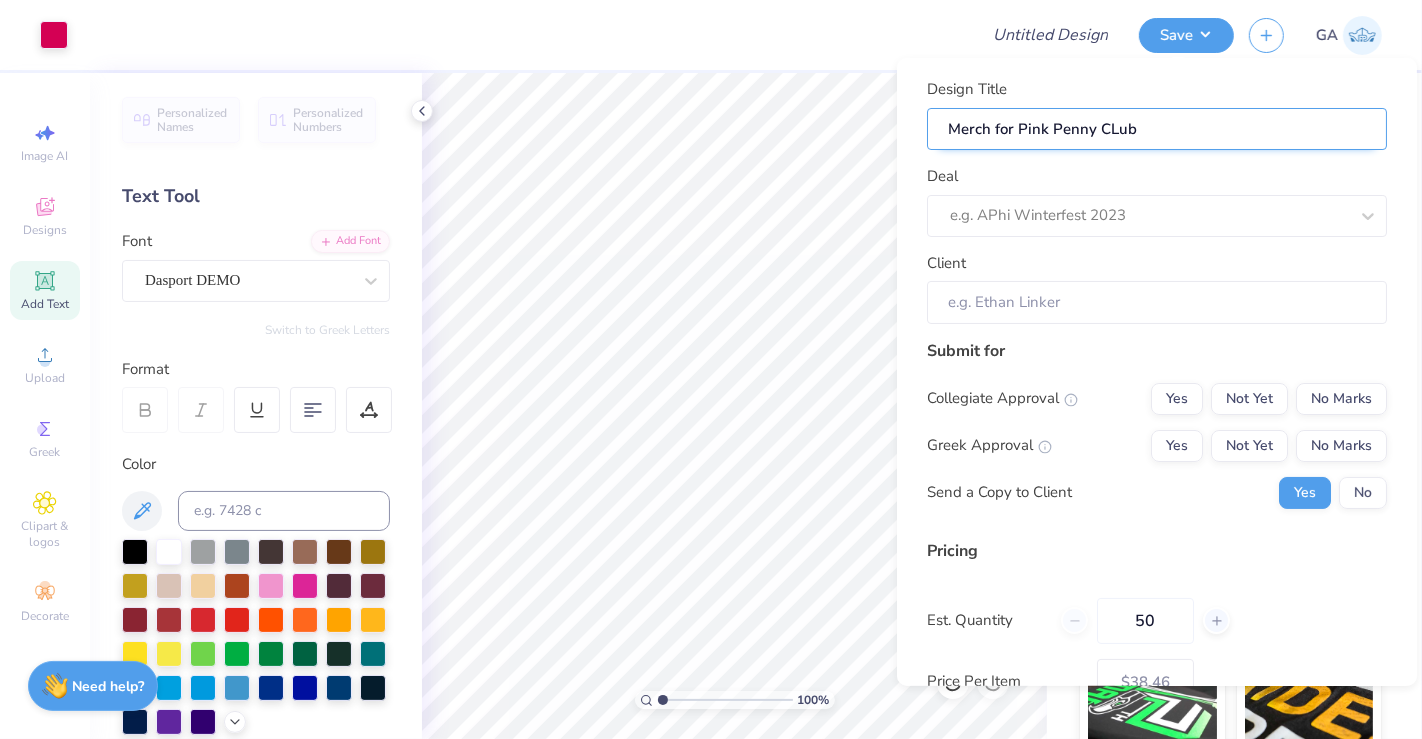type on "Merch for Pink Penny CLub" 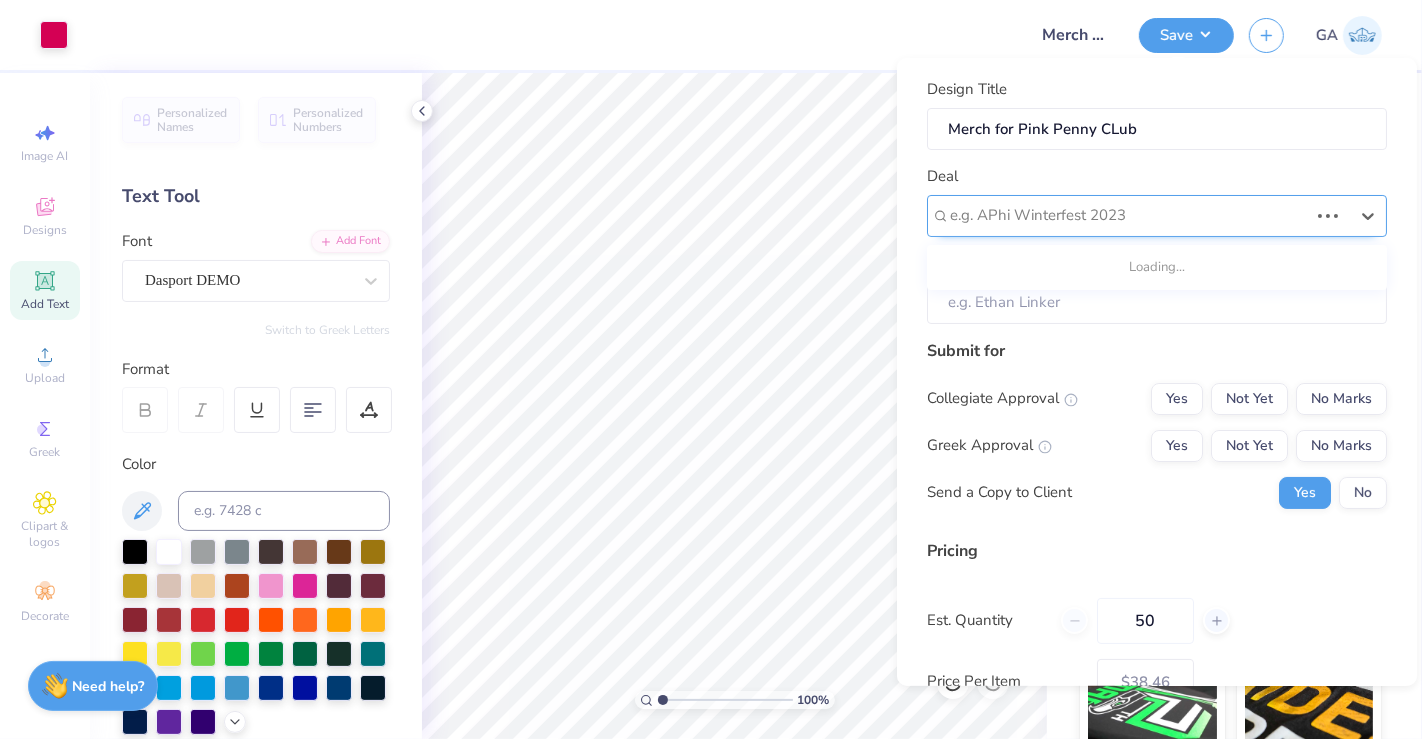 click at bounding box center (1129, 215) 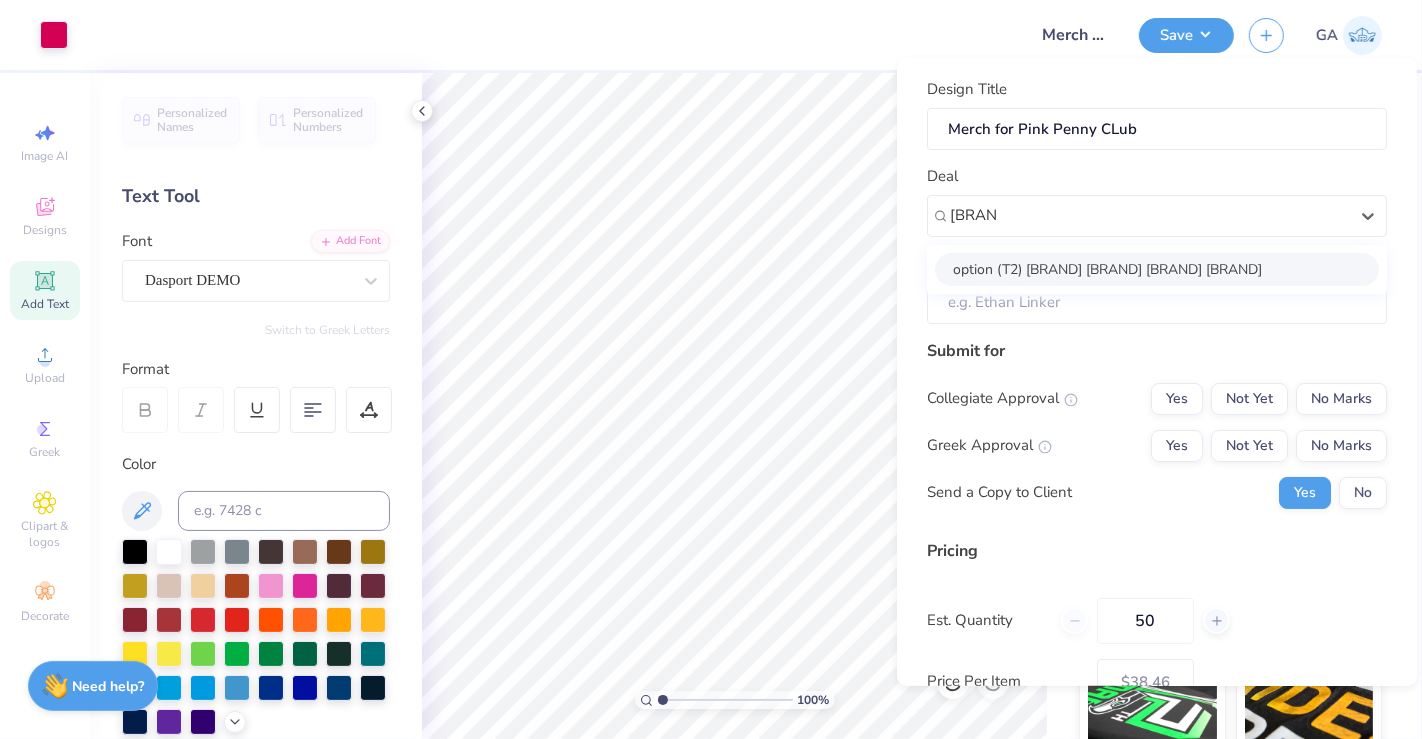 click on "(T2) Penny Samar Pink Penny Club merch" at bounding box center (1157, 268) 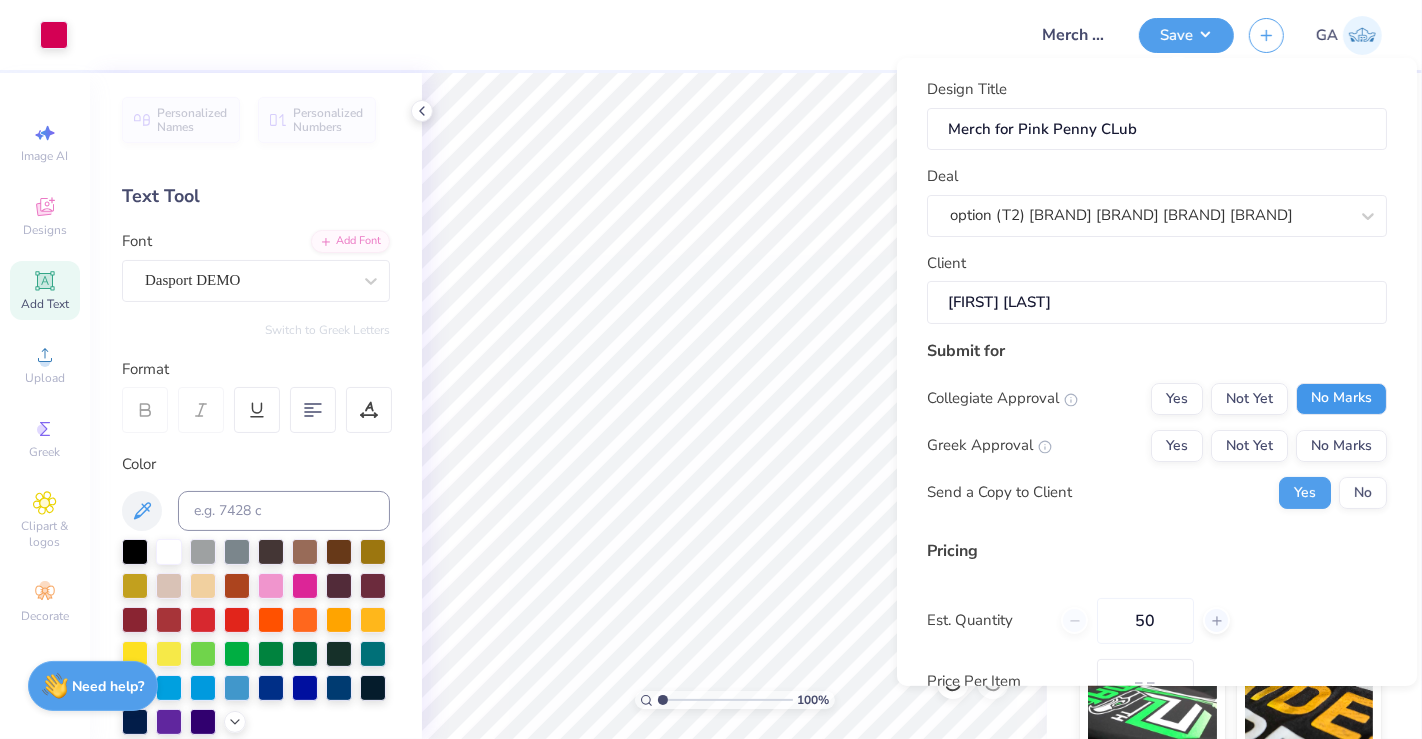 click on "No Marks" at bounding box center [1341, 398] 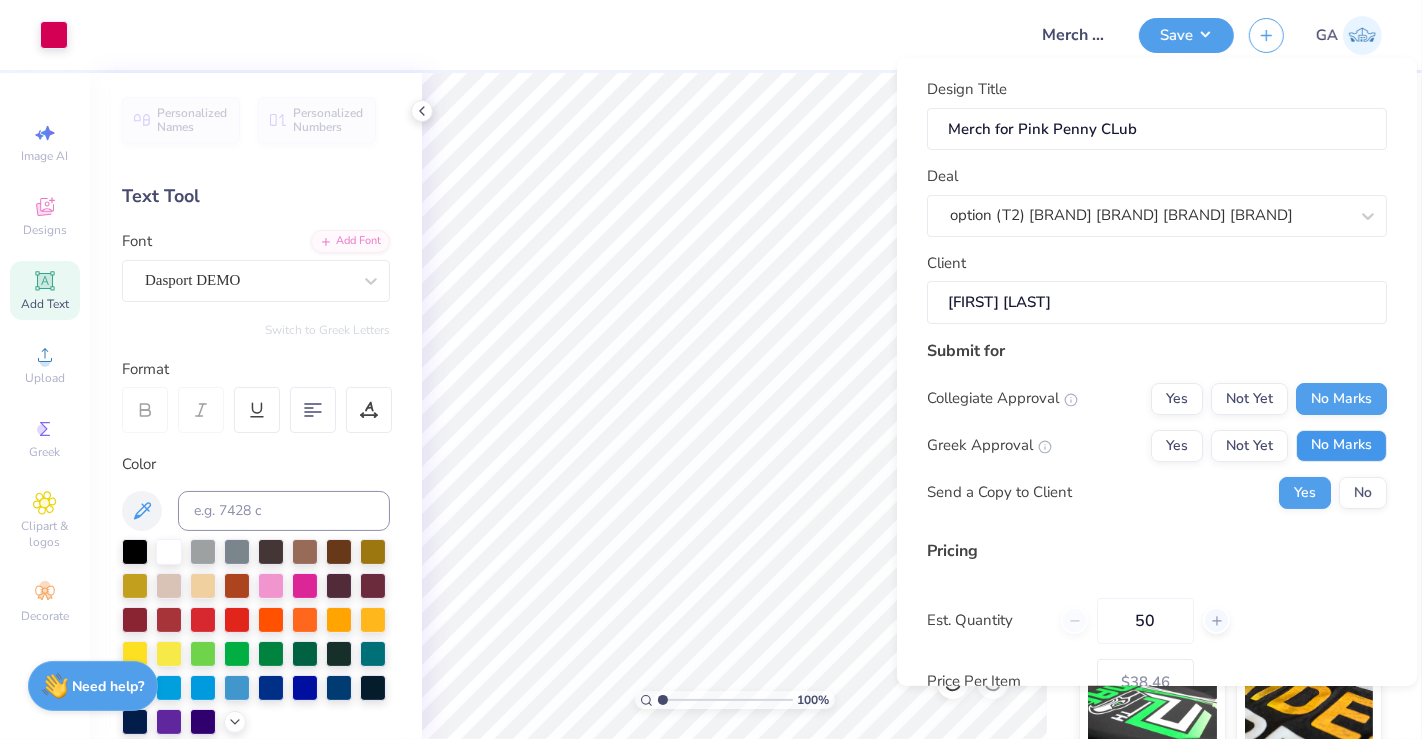 click on "No Marks" at bounding box center [1341, 445] 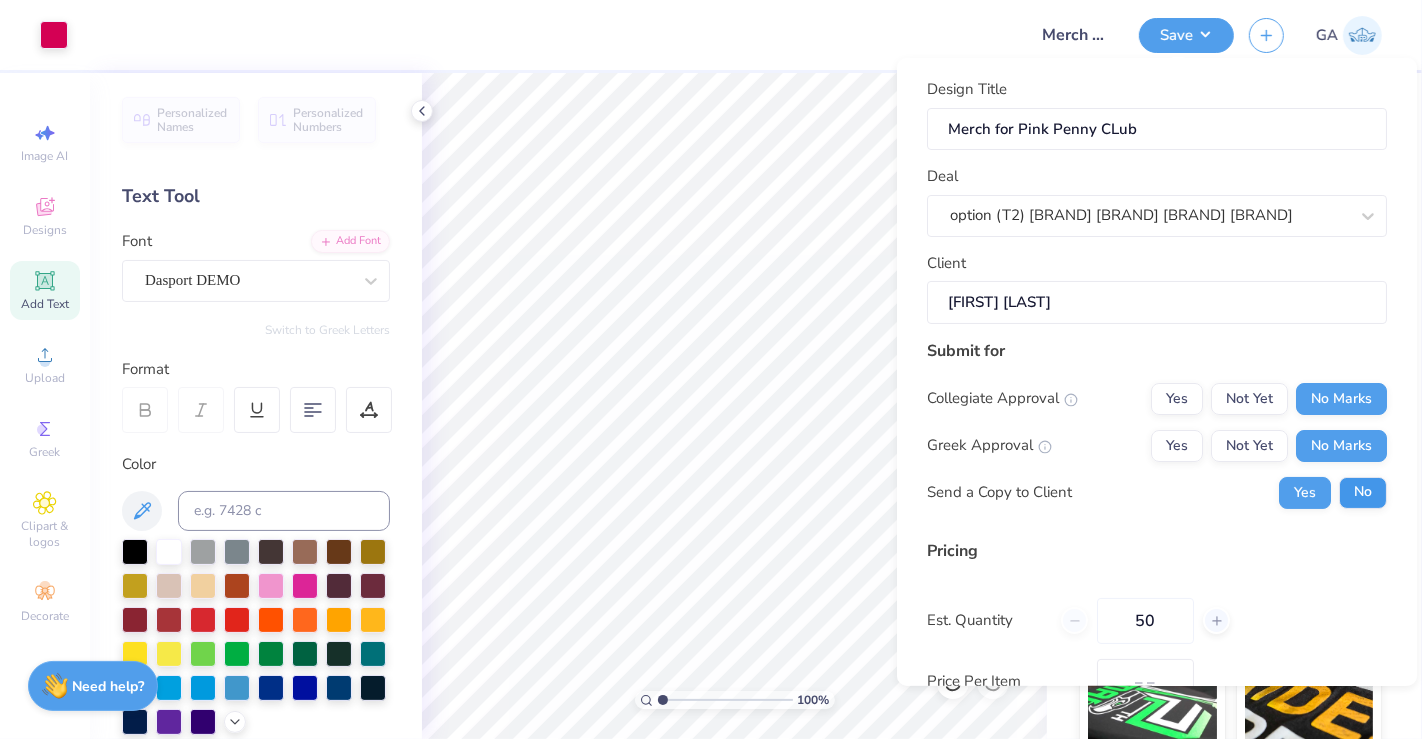 type on "$38.46" 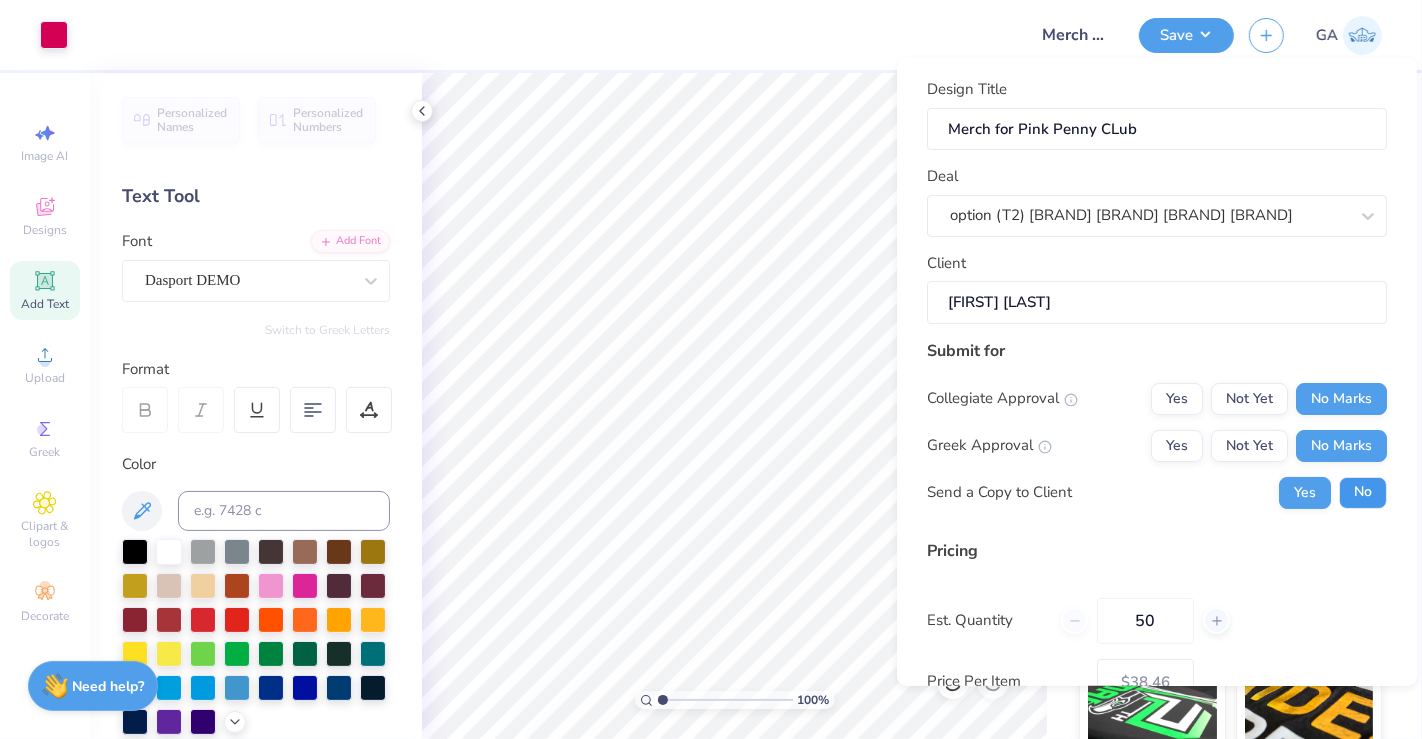 click on "No" at bounding box center (1363, 492) 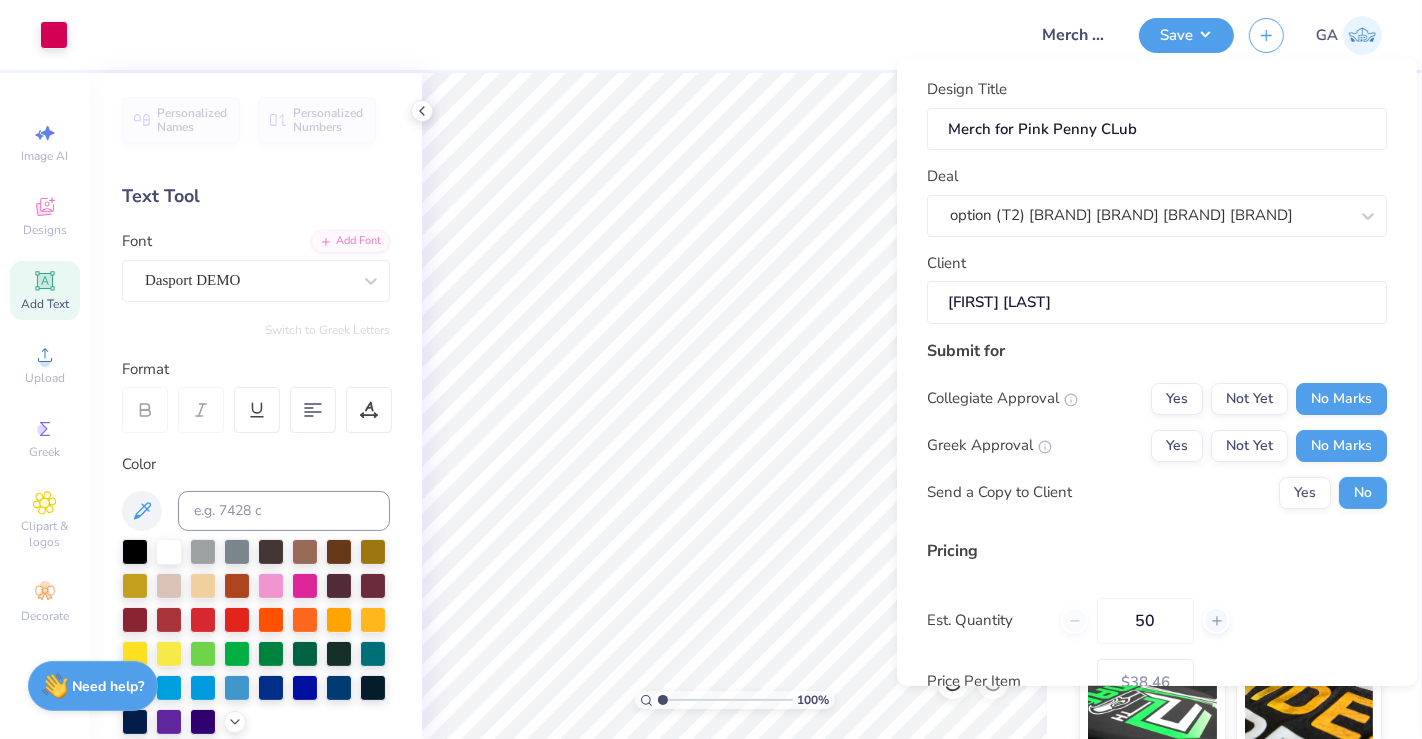click on "Pricing Est. Quantity 50 Price Per Item $38.46 Customers will see this price on HQ." at bounding box center (1157, 637) 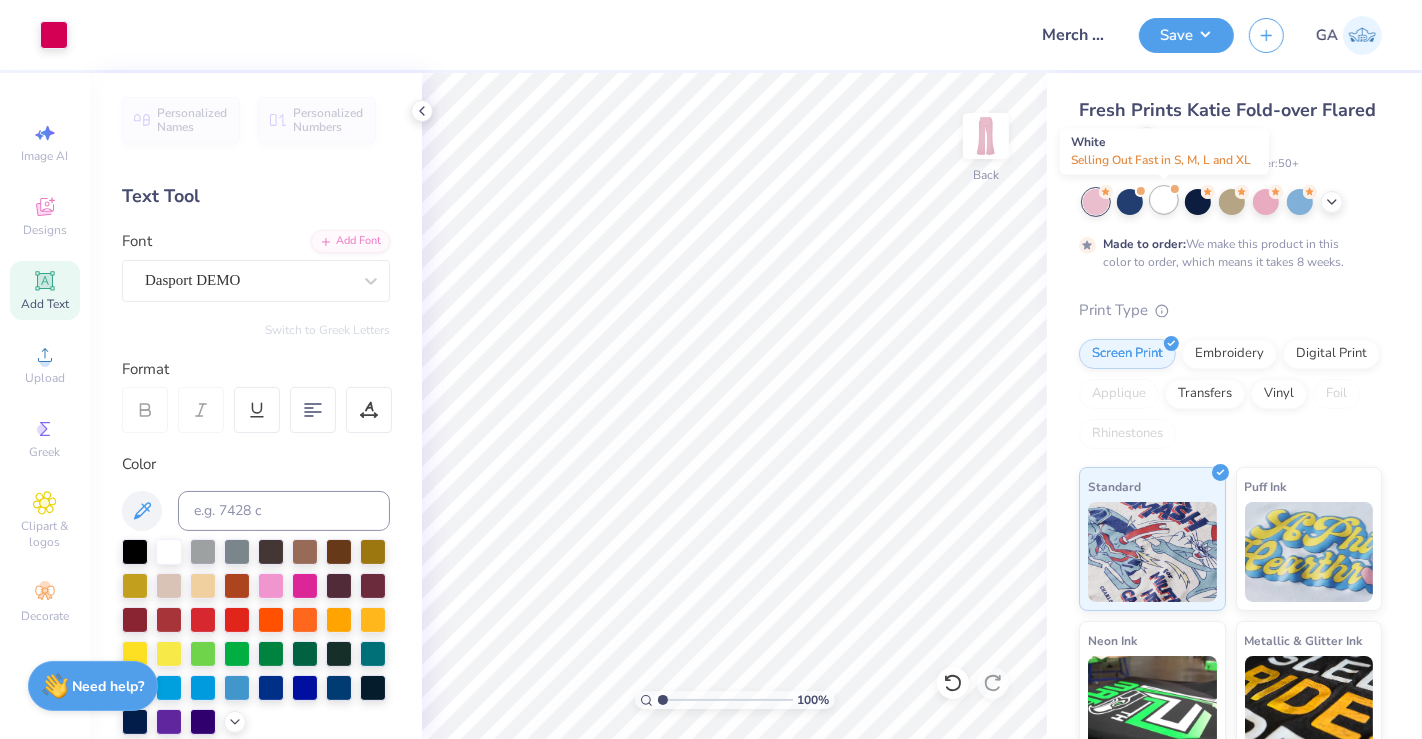 click at bounding box center (1164, 200) 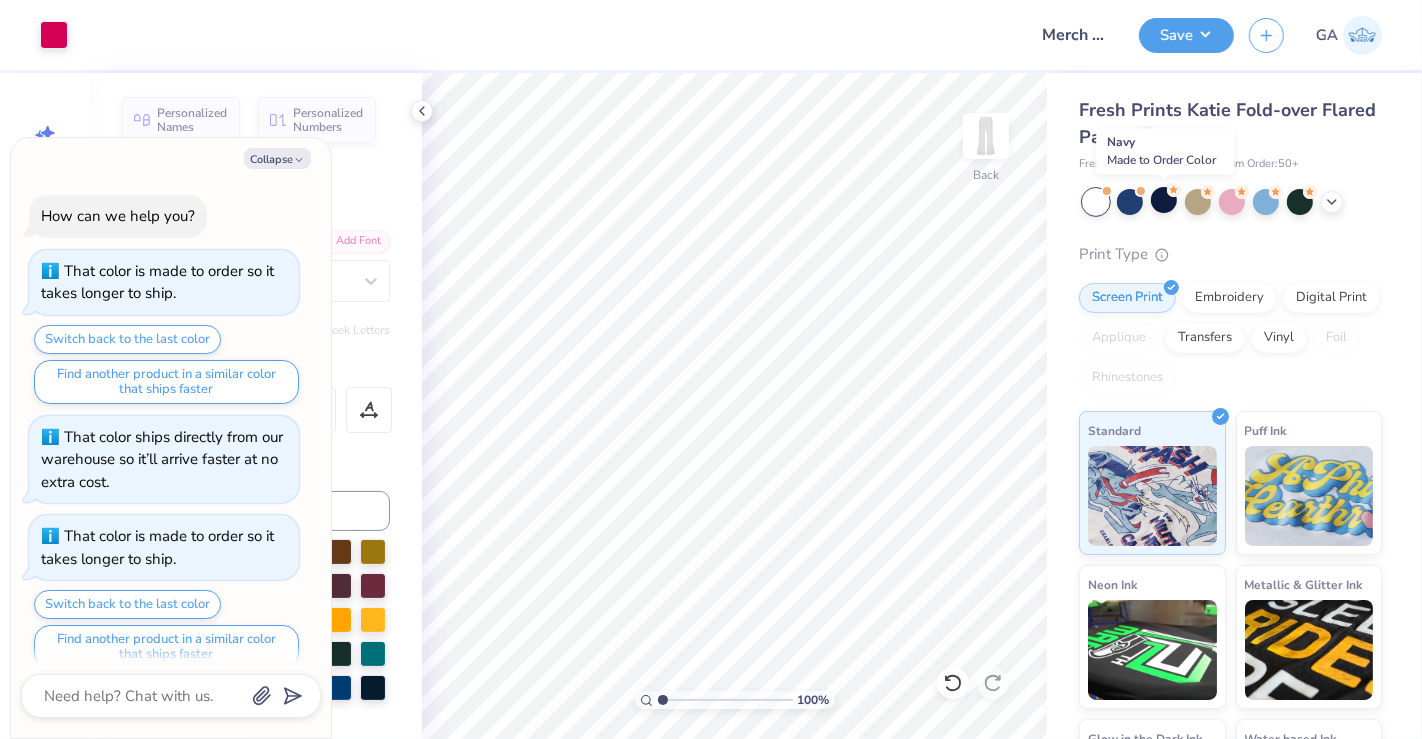 scroll, scrollTop: 444, scrollLeft: 0, axis: vertical 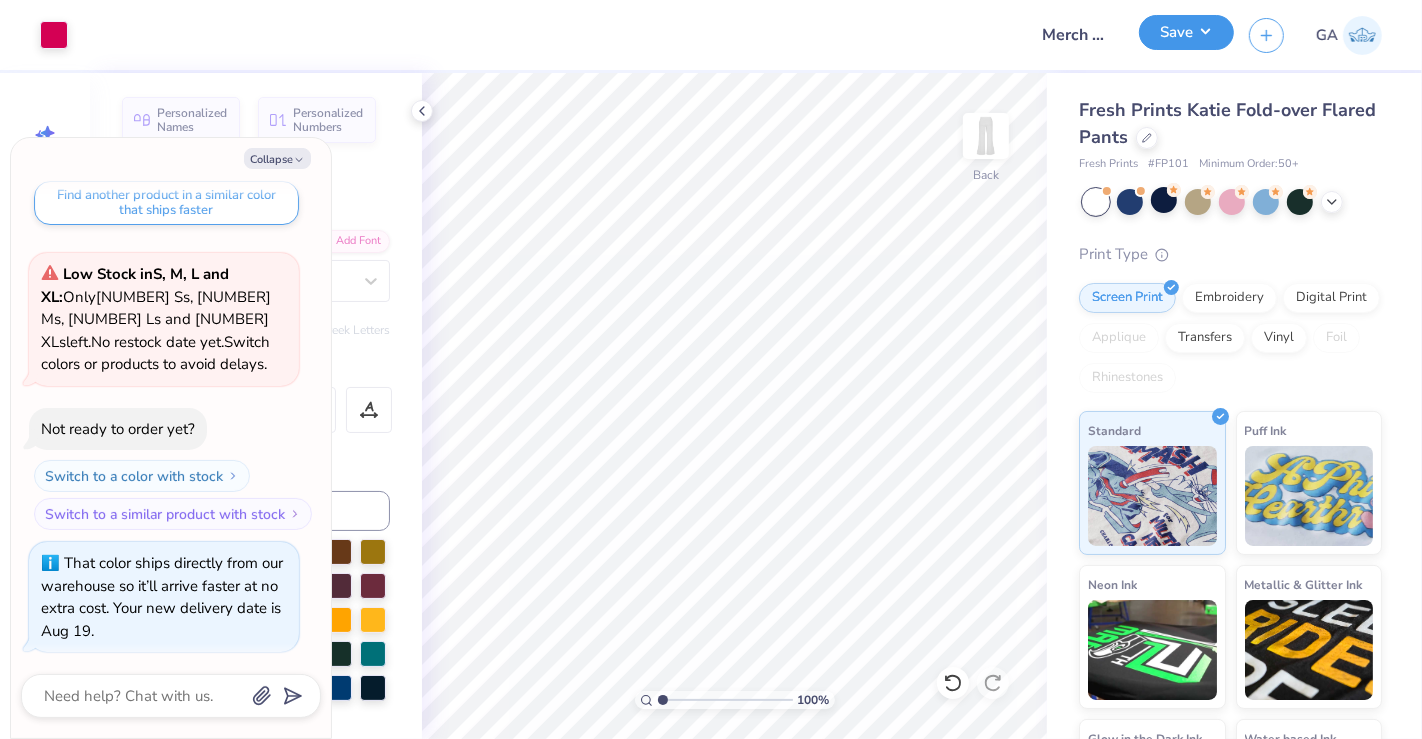 click on "Save" at bounding box center (1186, 32) 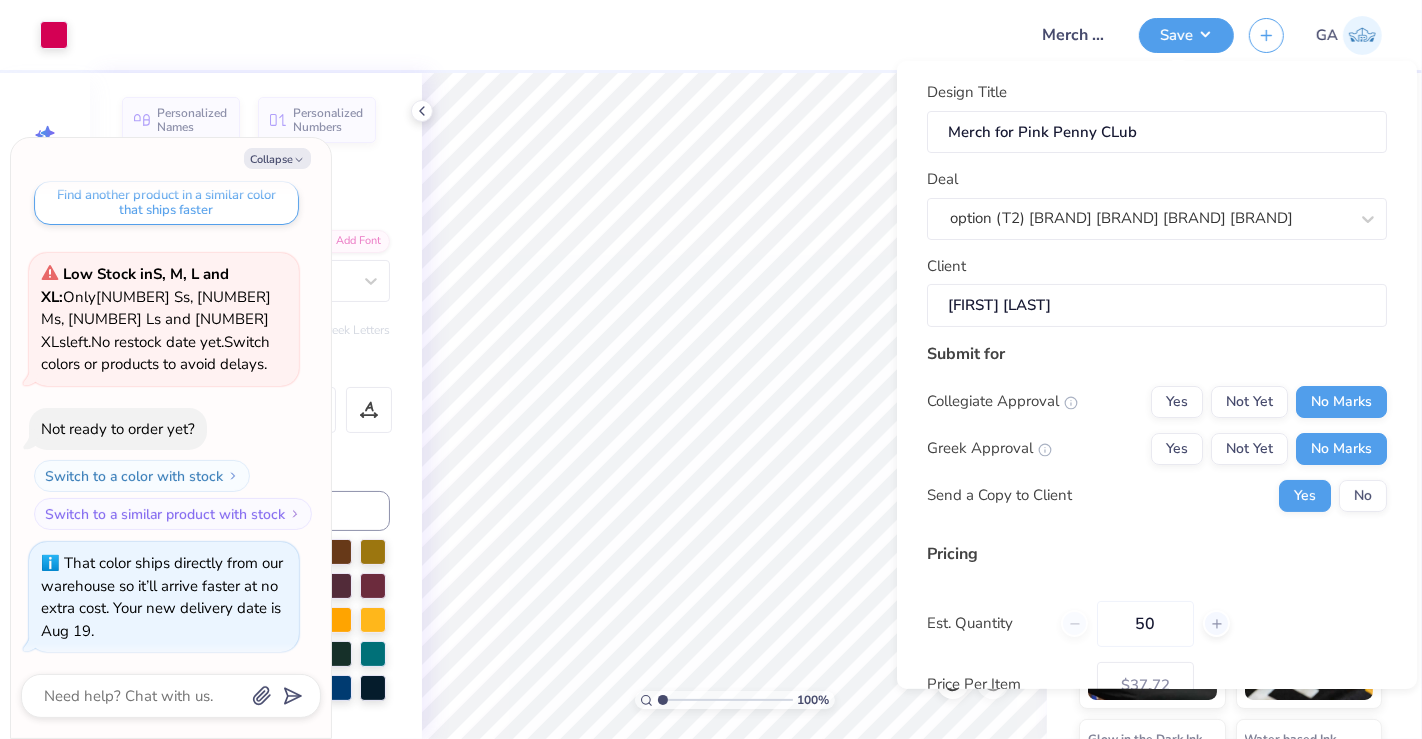 scroll, scrollTop: 174, scrollLeft: 0, axis: vertical 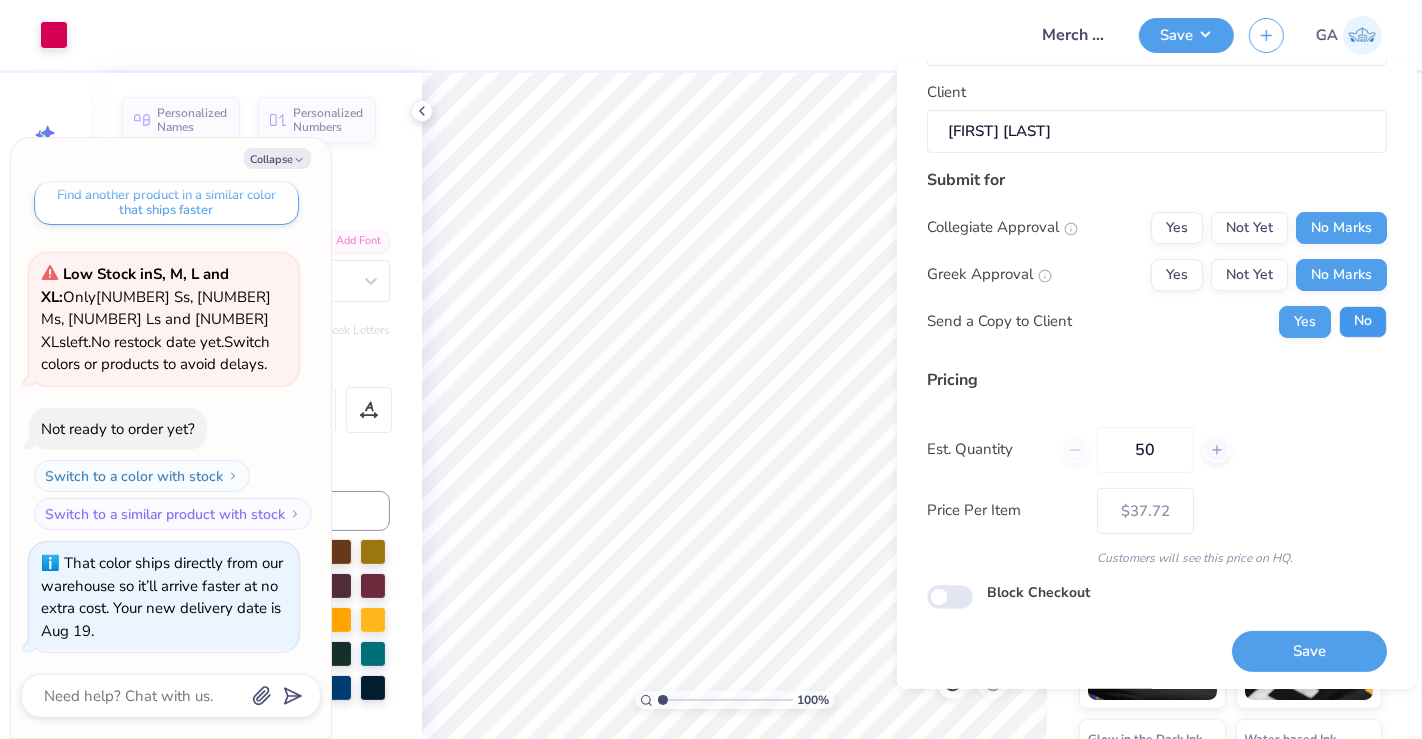 click on "No" at bounding box center (1363, 321) 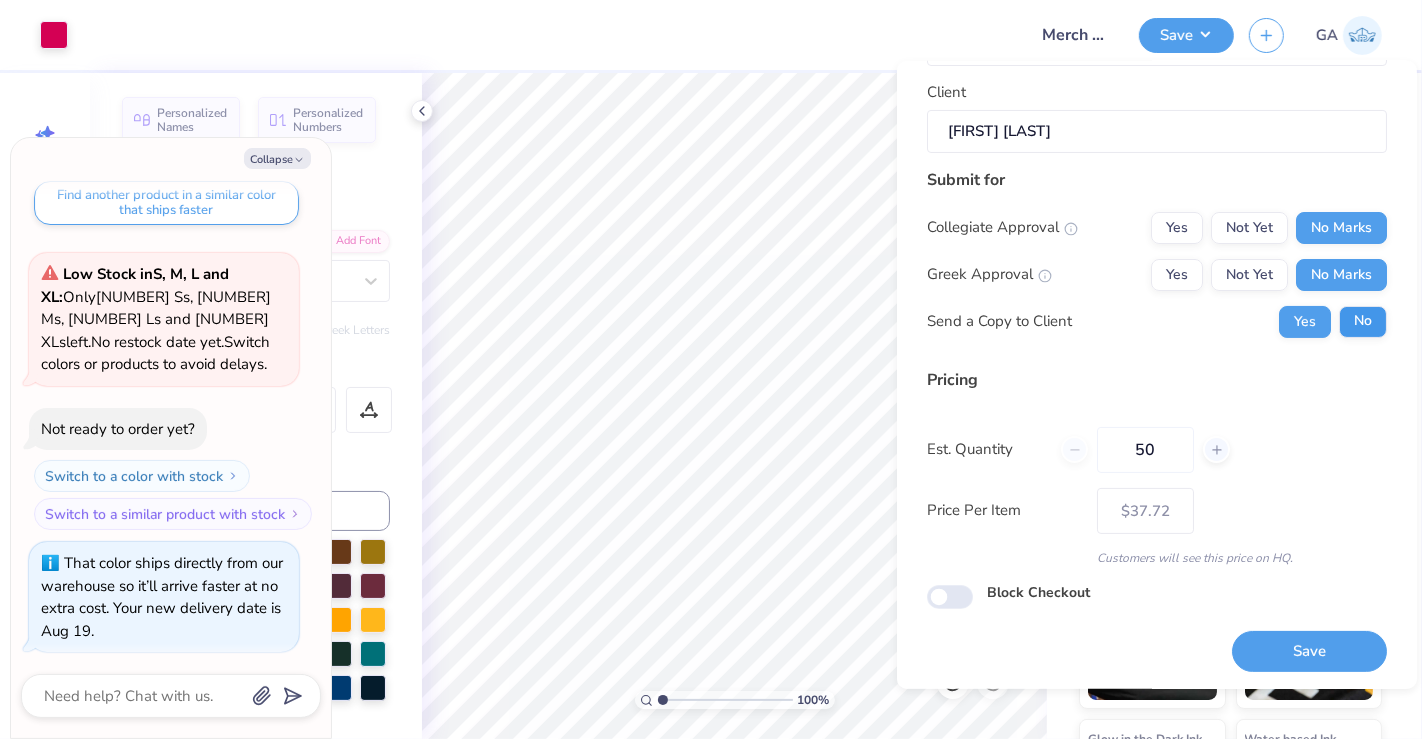 type on "x" 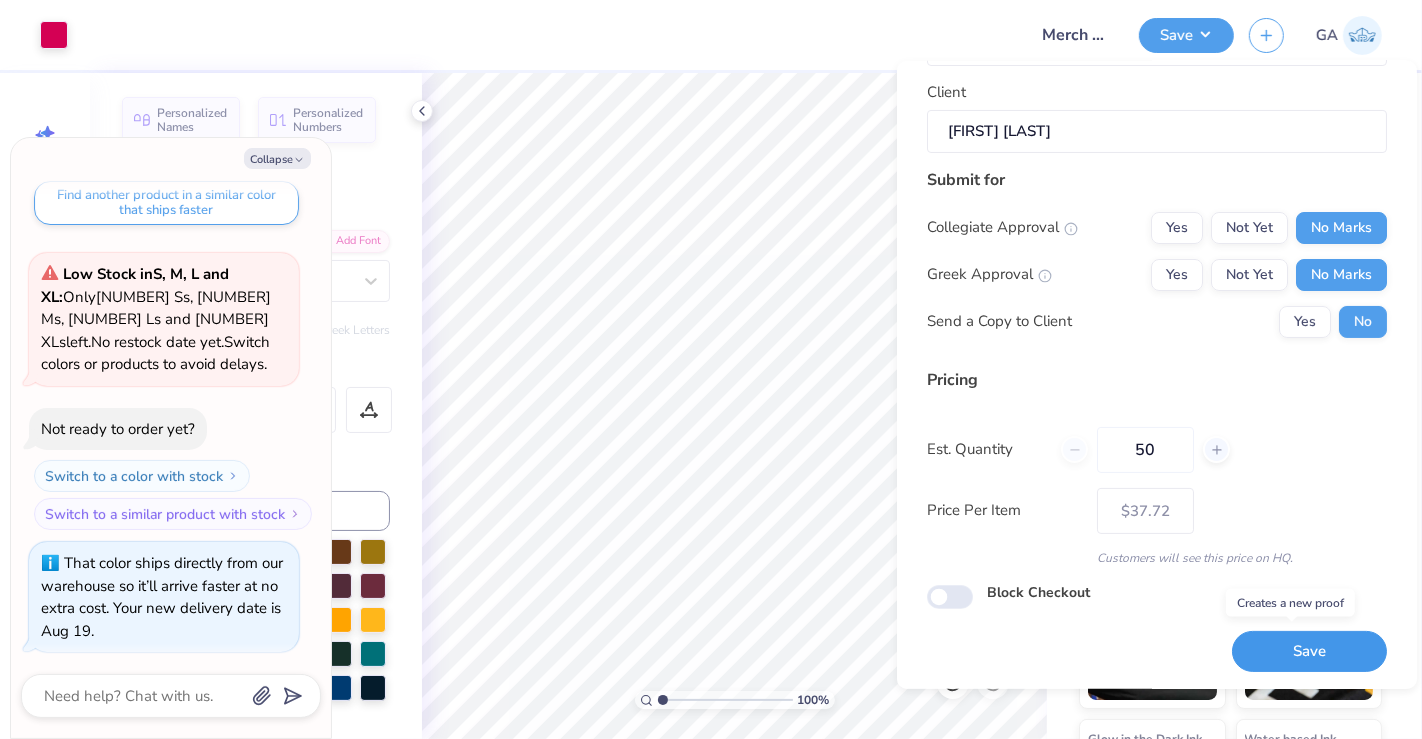 click on "Save" at bounding box center (1309, 651) 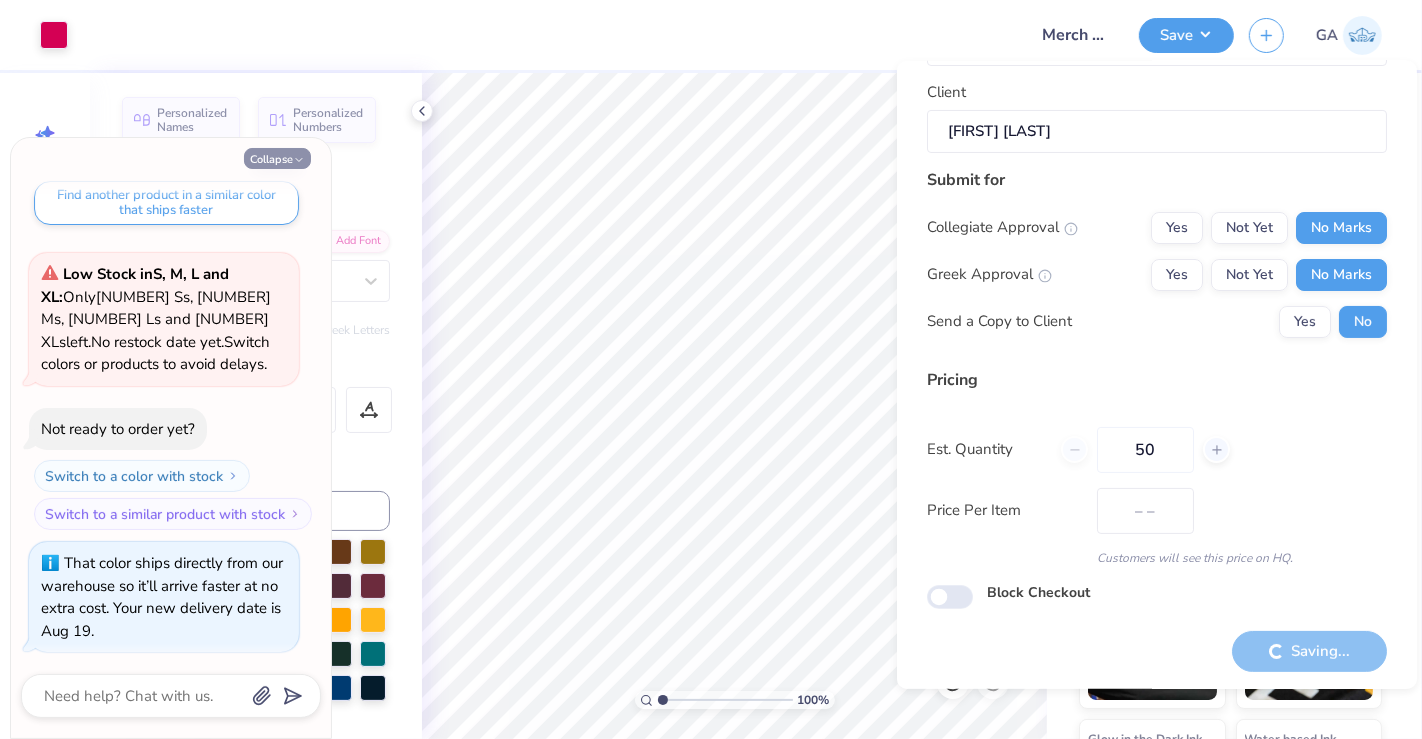 type on "$37.72" 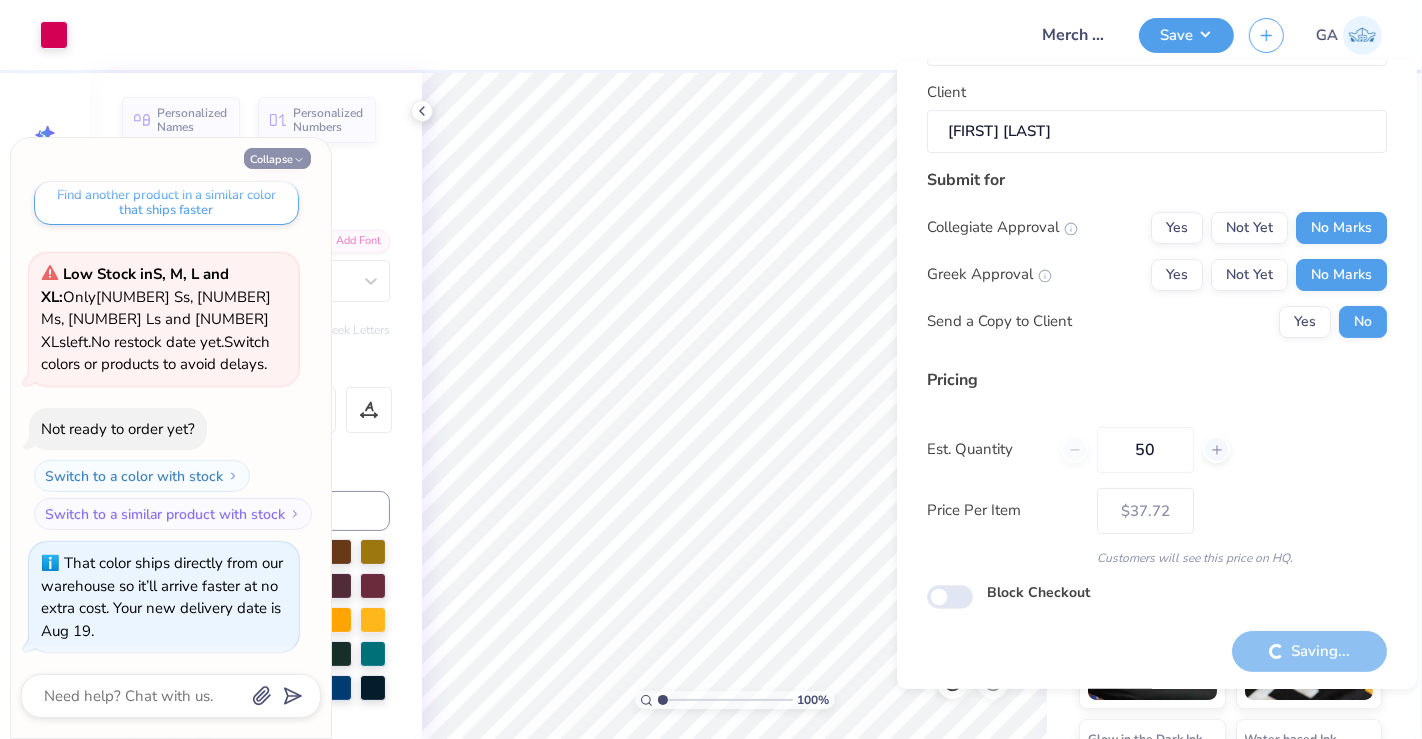 click on "Collapse" at bounding box center [277, 158] 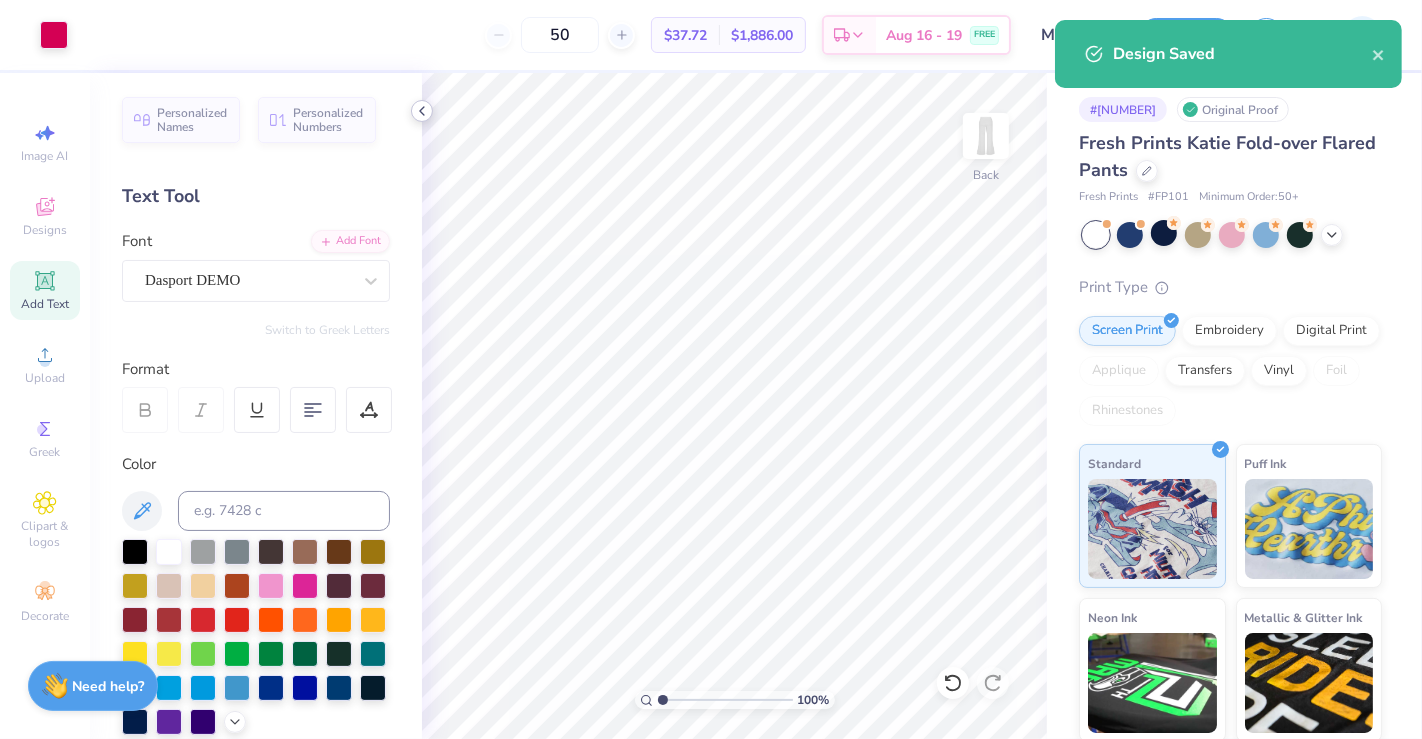click 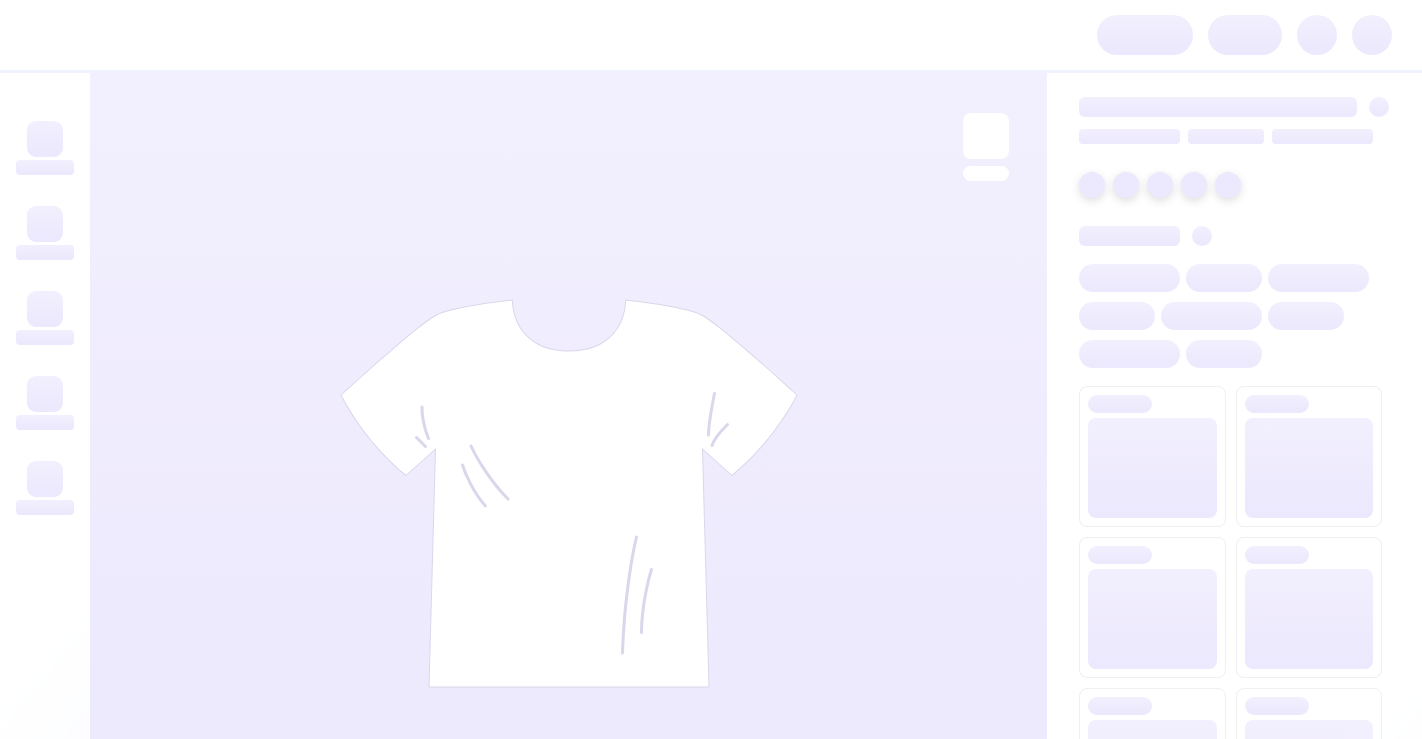 scroll, scrollTop: 0, scrollLeft: 0, axis: both 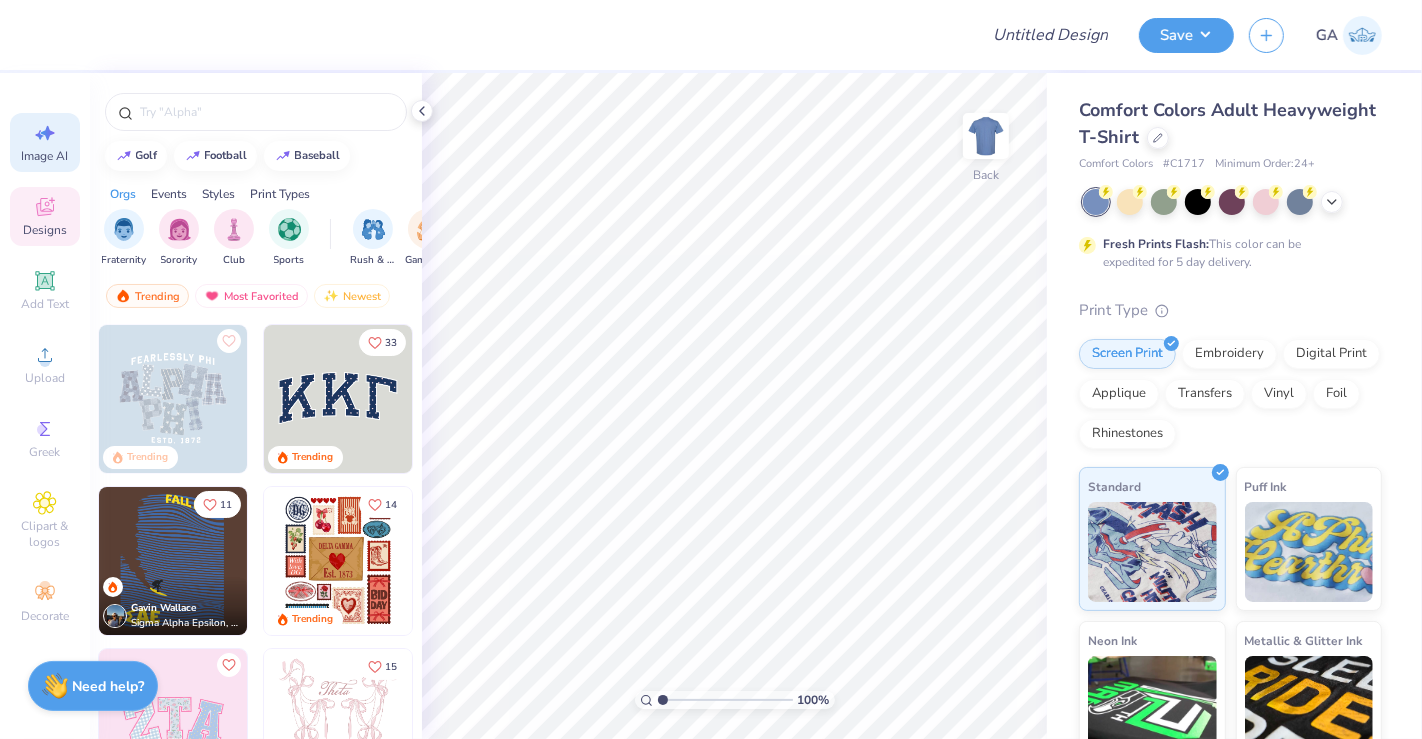 click on "Image AI" at bounding box center (45, 156) 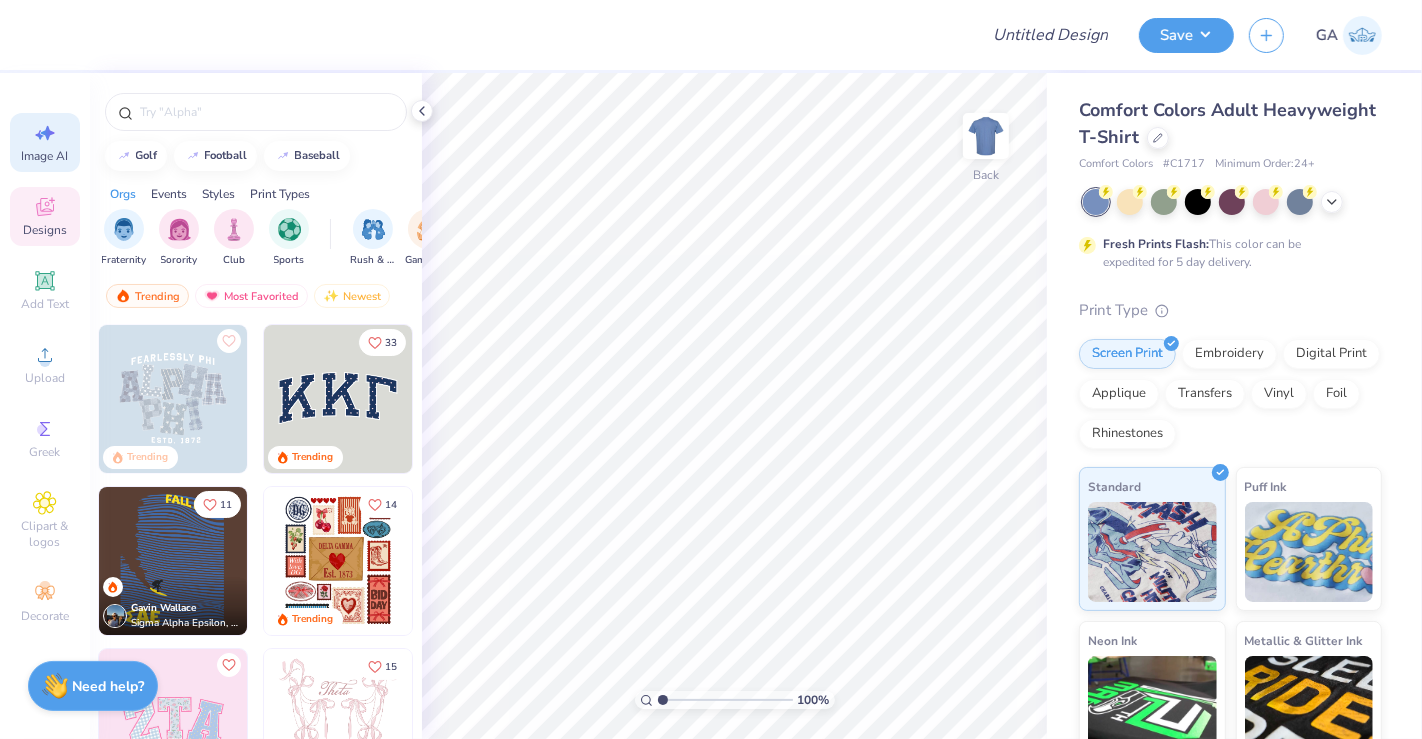 select on "4" 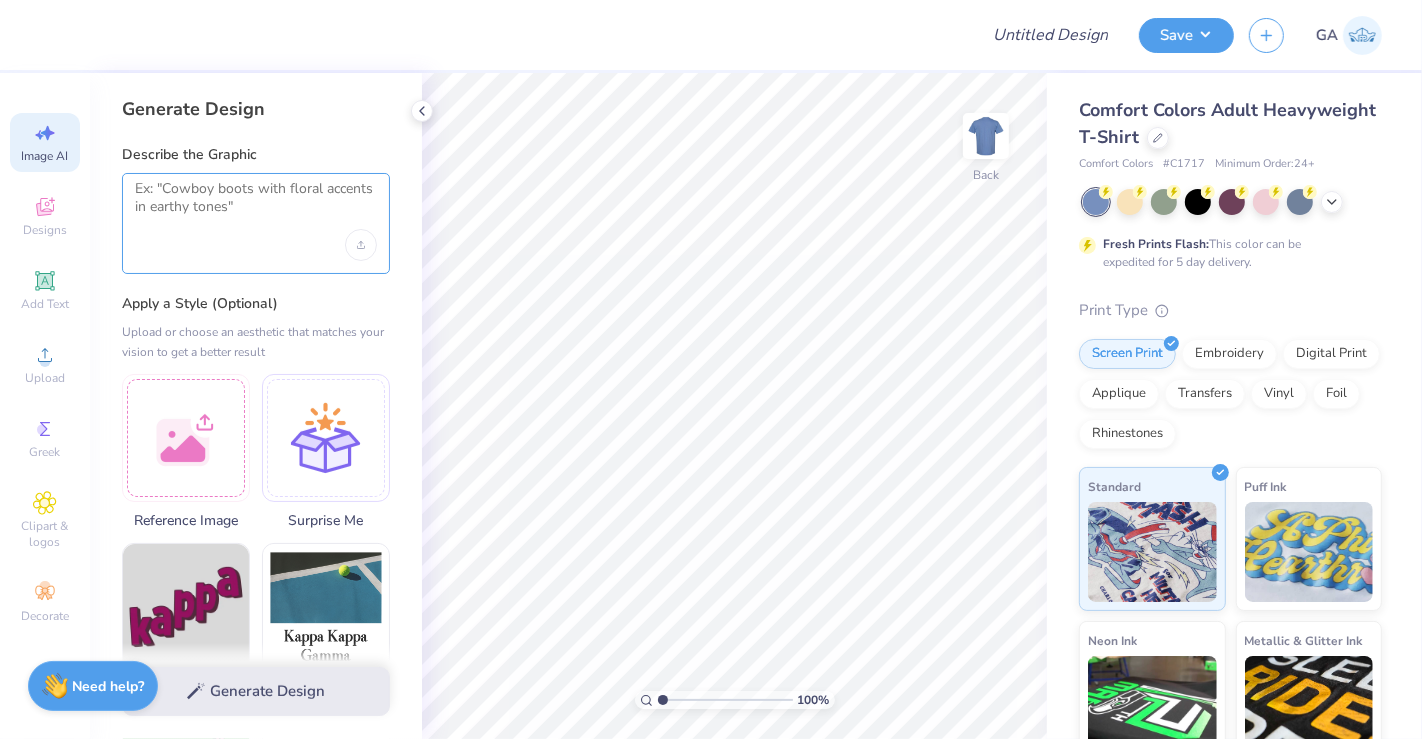 click at bounding box center (256, 205) 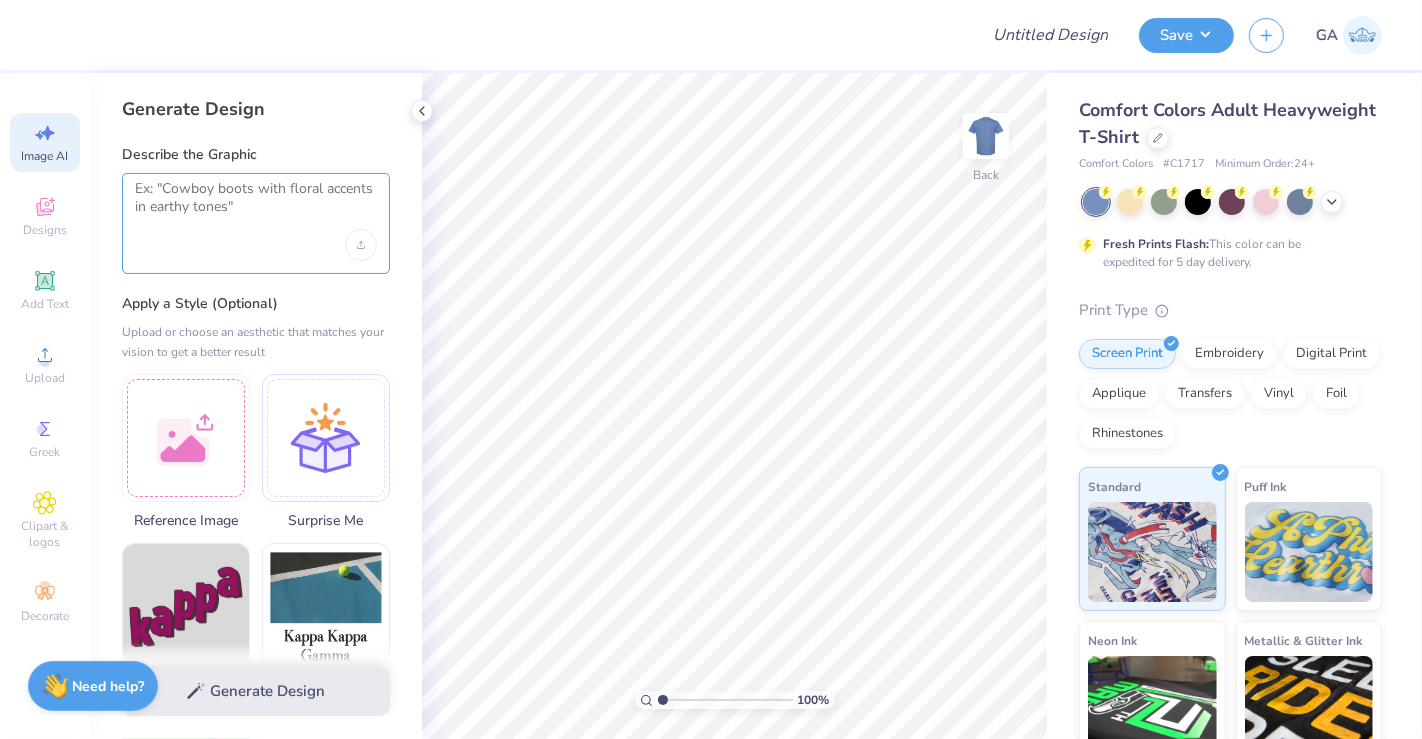 click at bounding box center (256, 205) 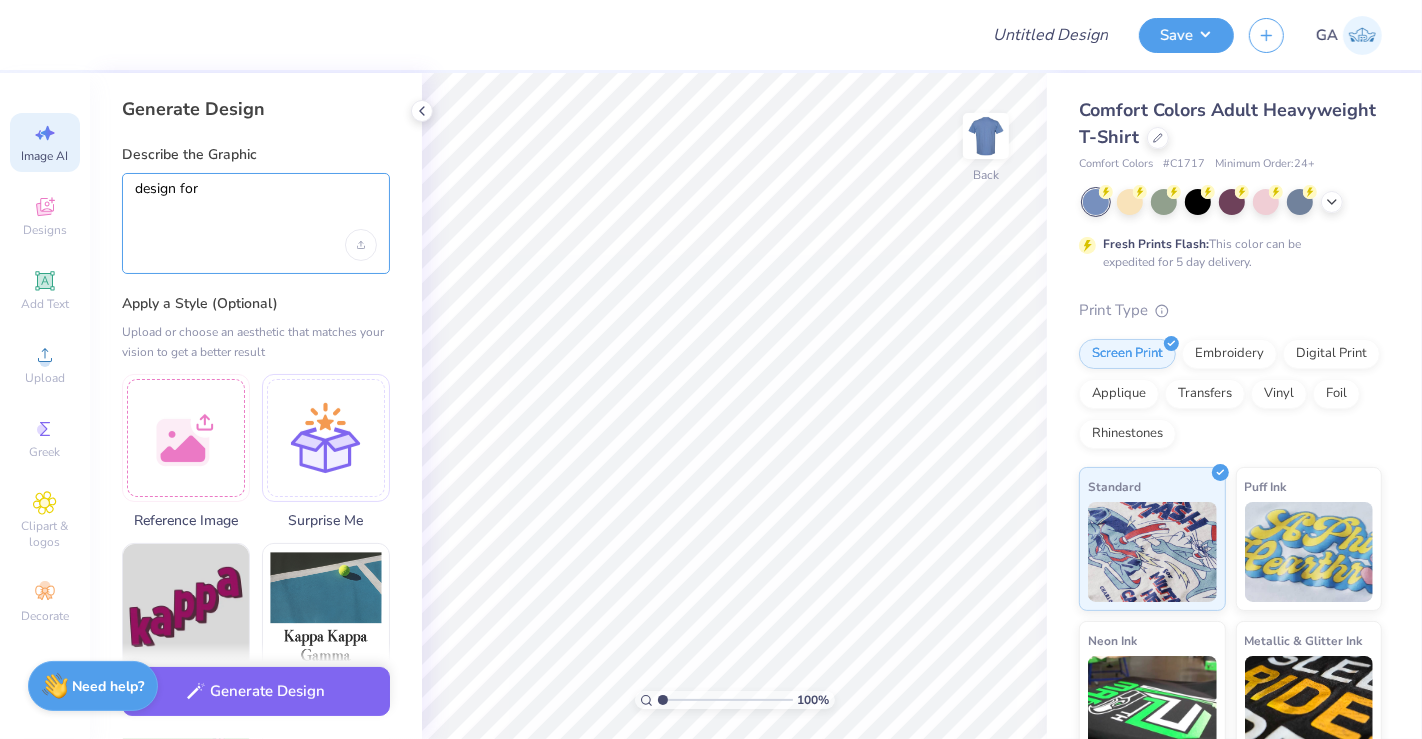 paste on "International Students Association" 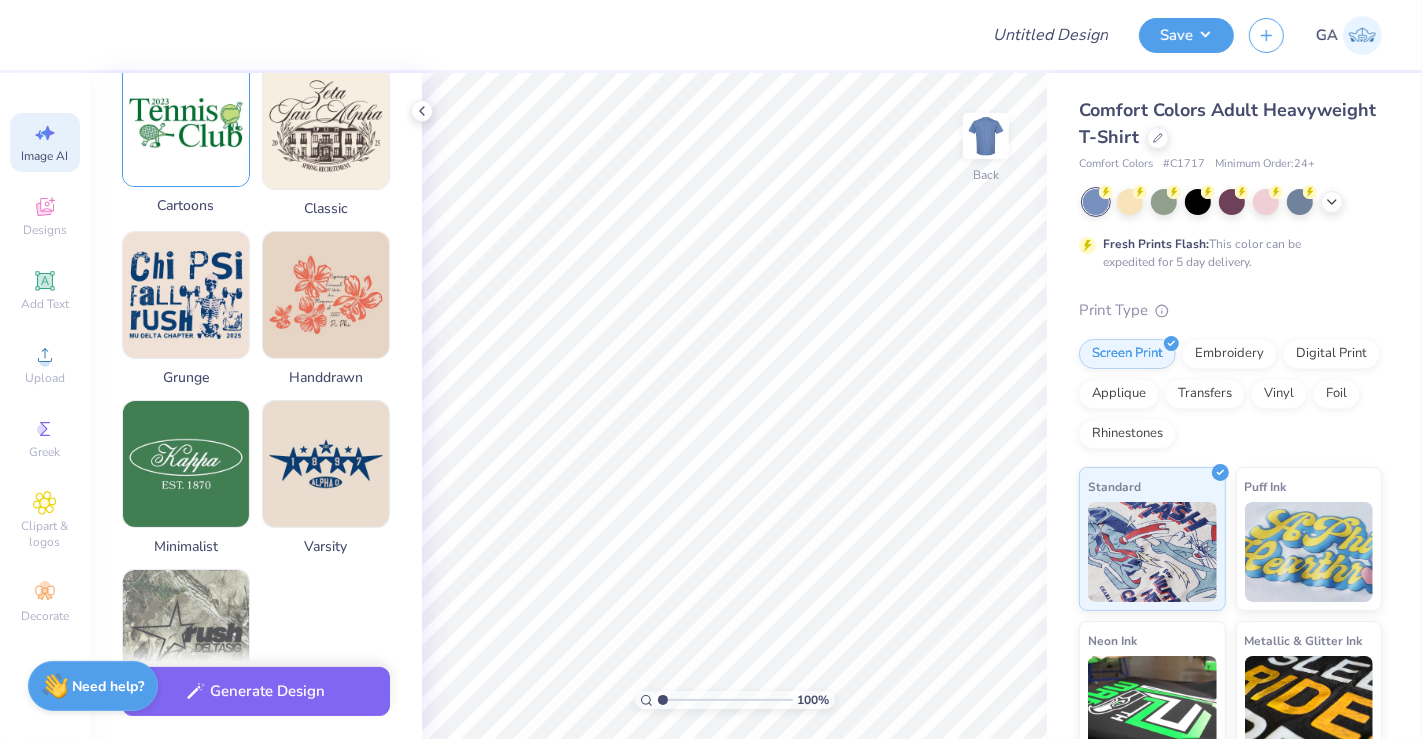 scroll, scrollTop: 784, scrollLeft: 0, axis: vertical 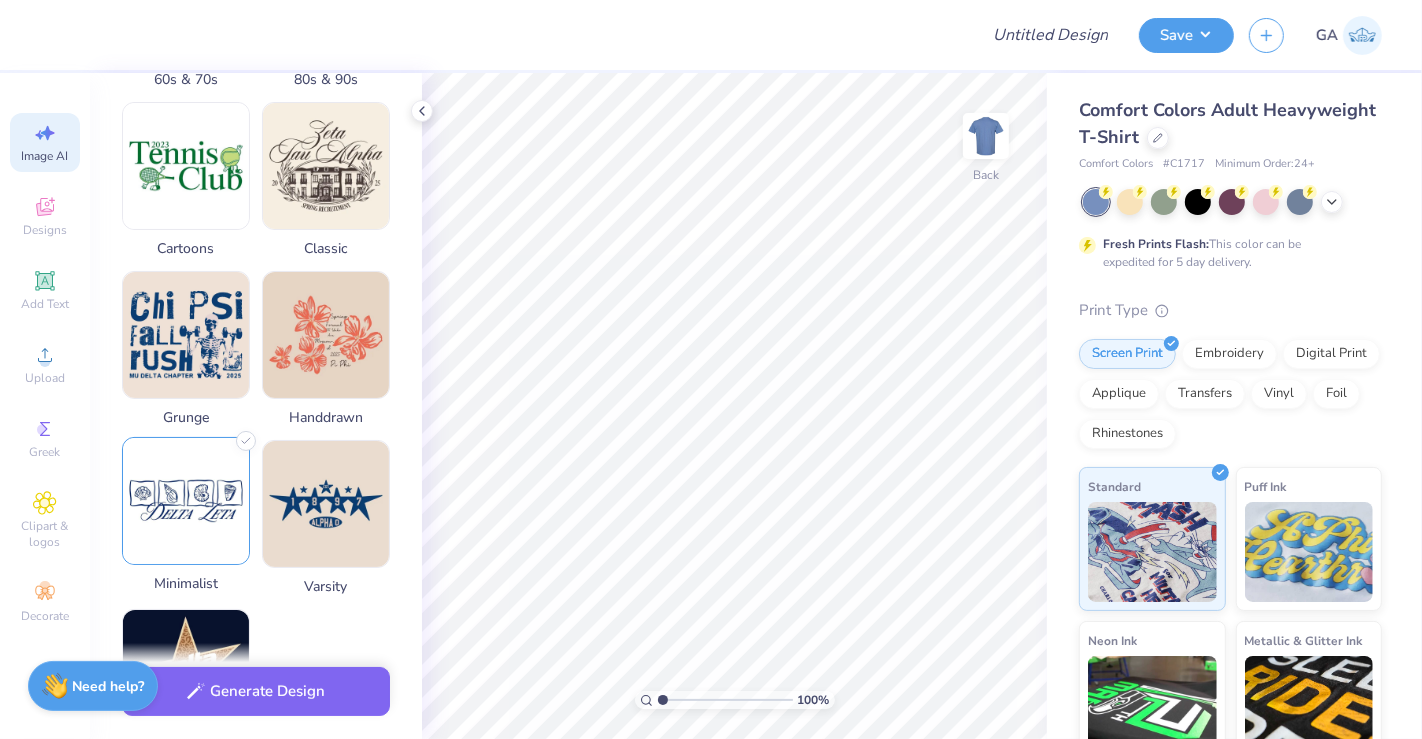 type on "design for International Students Association
add globe and other elements along" 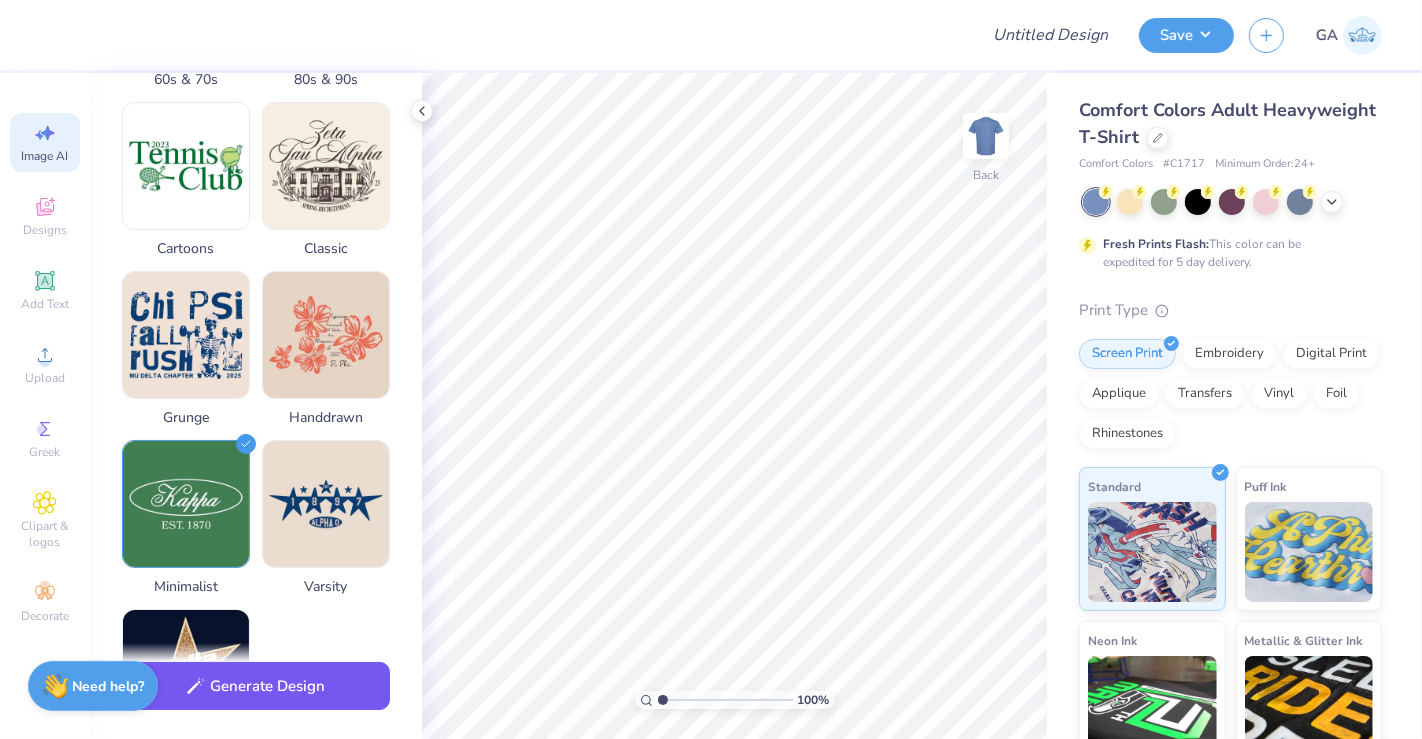 click on "Generate Design" at bounding box center [256, 686] 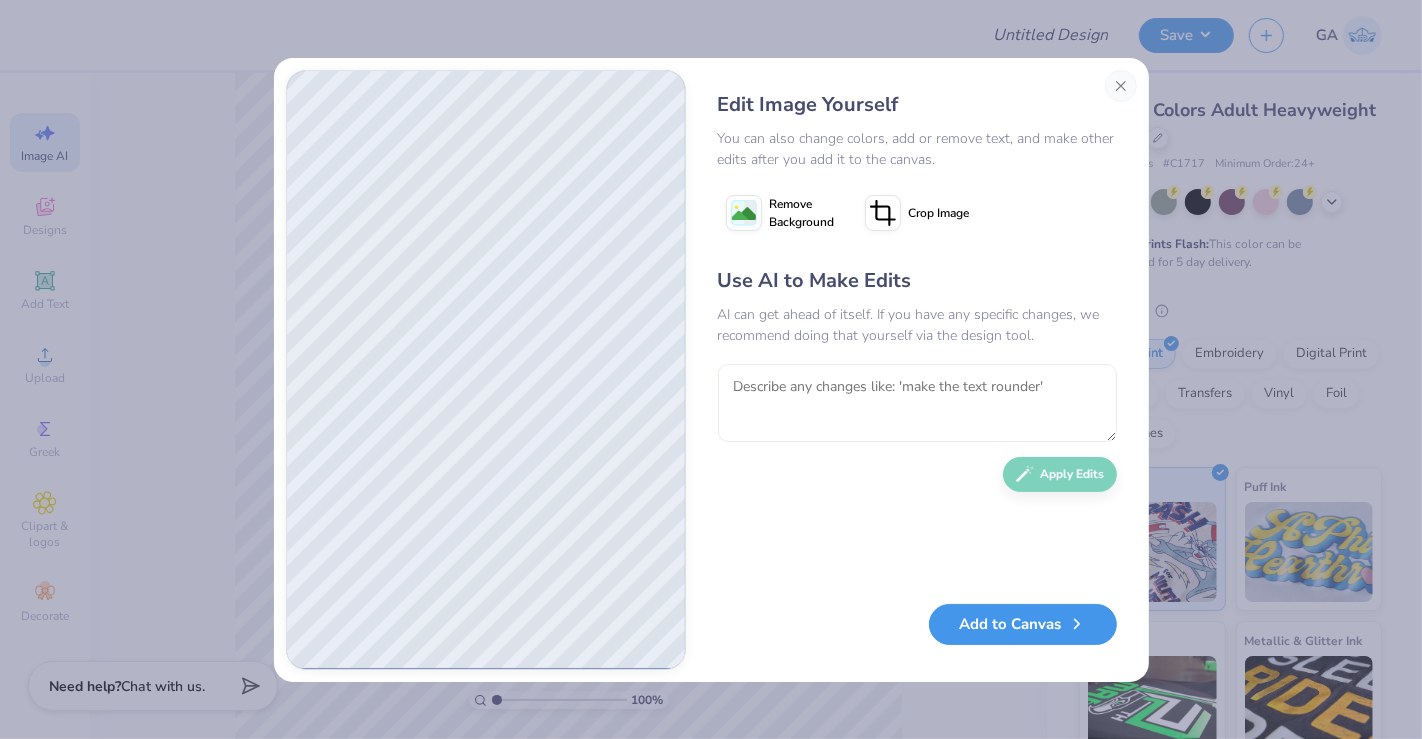 click on "Add to Canvas" at bounding box center [1023, 624] 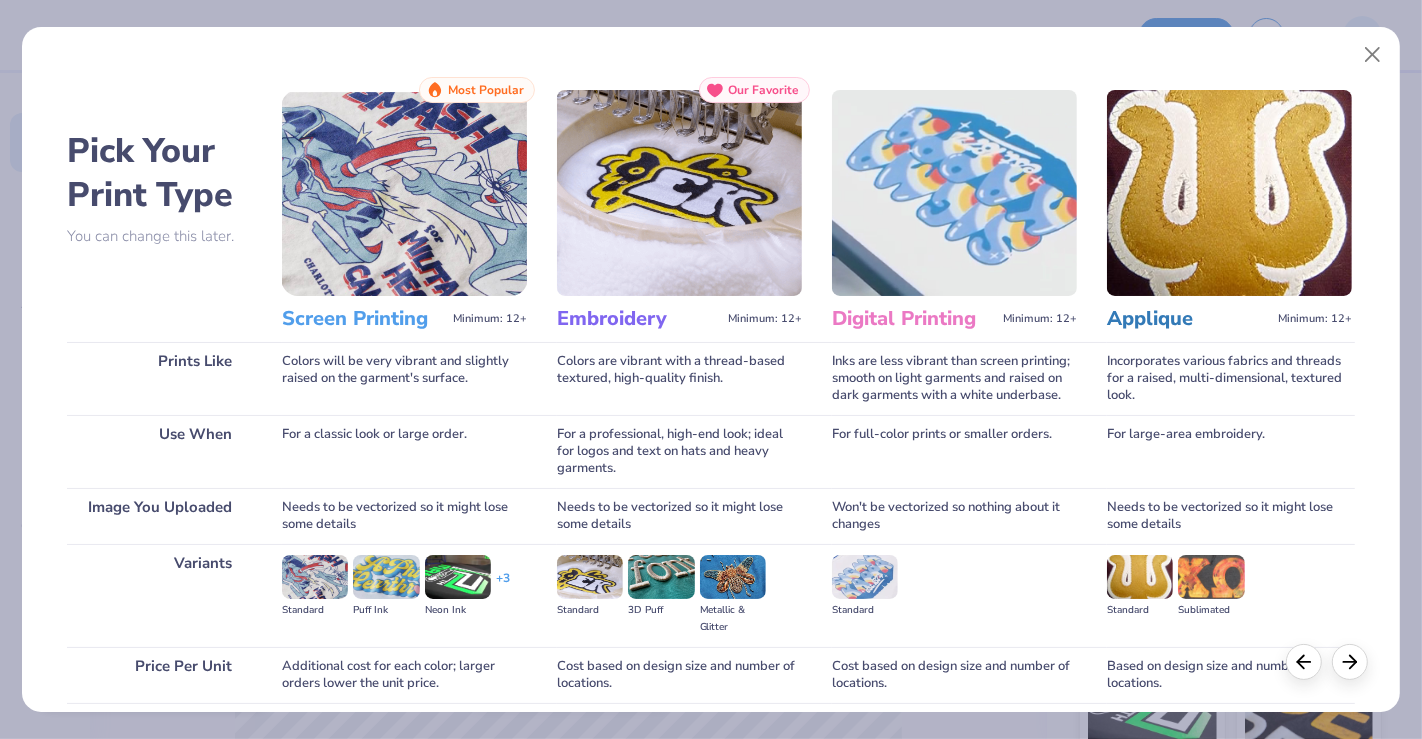 scroll, scrollTop: 157, scrollLeft: 0, axis: vertical 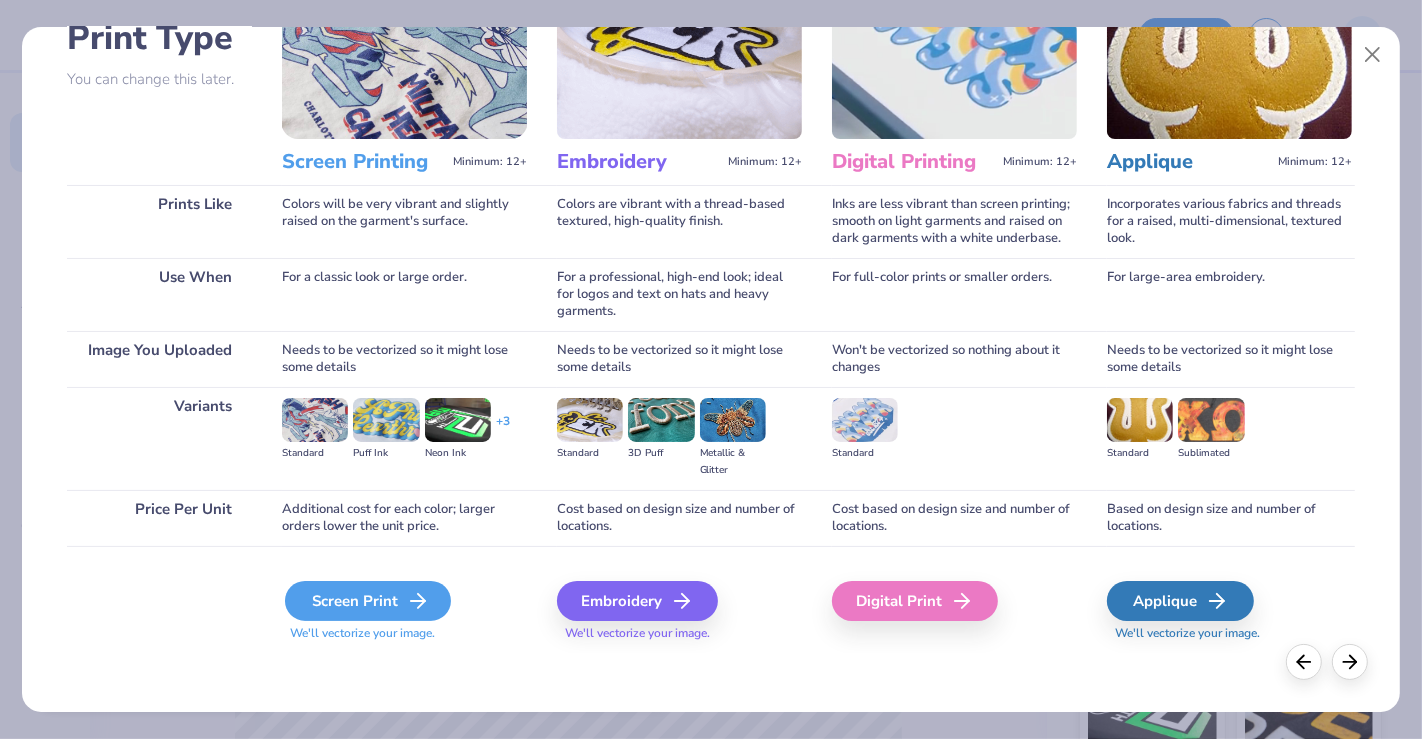 click on "Screen Print" at bounding box center (368, 601) 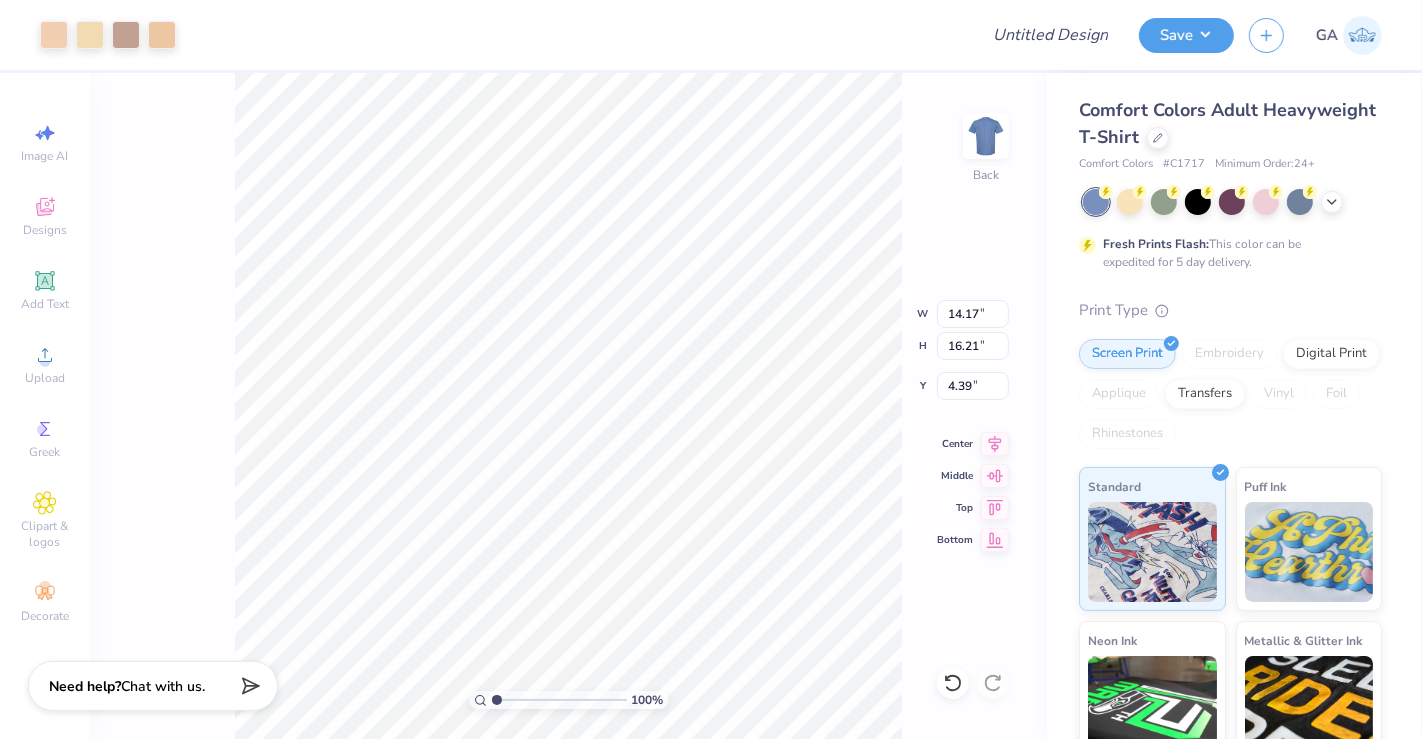 type on "8.12" 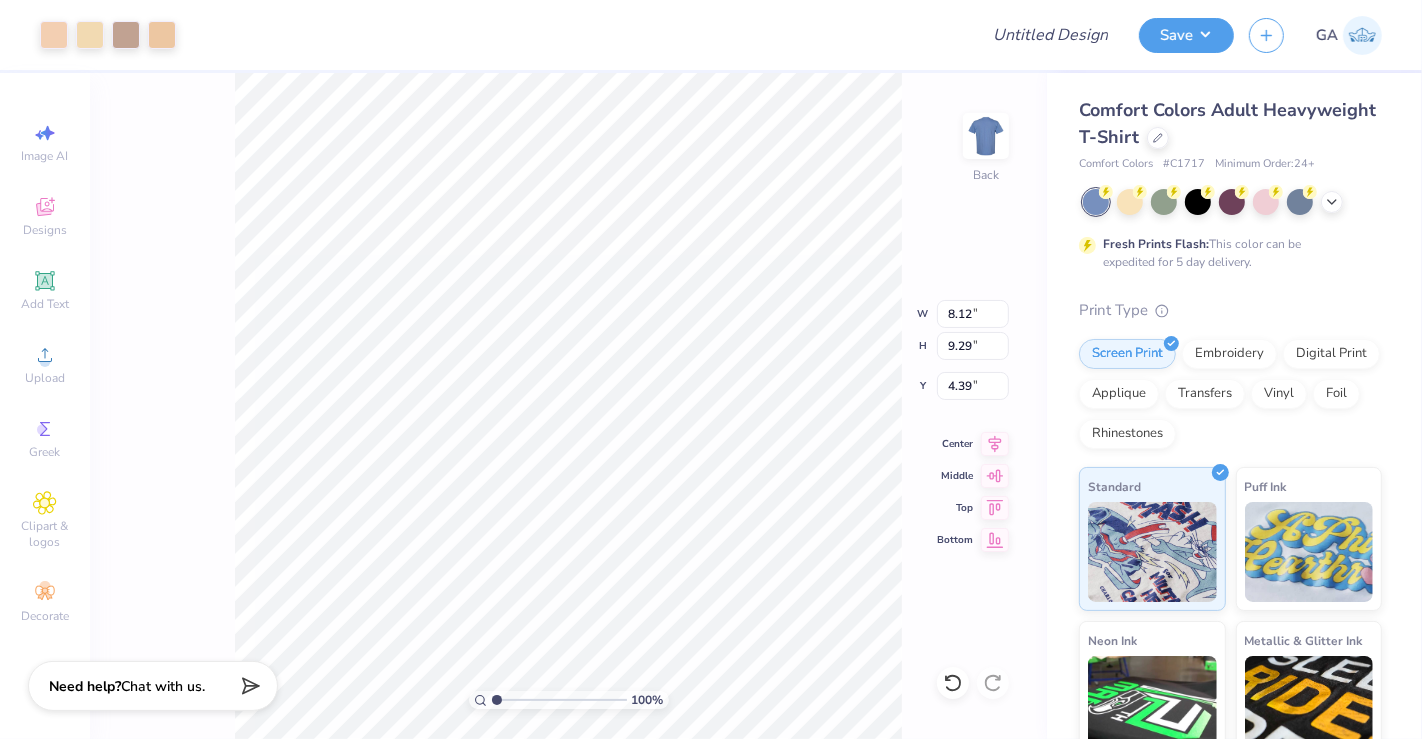 type on "3.58" 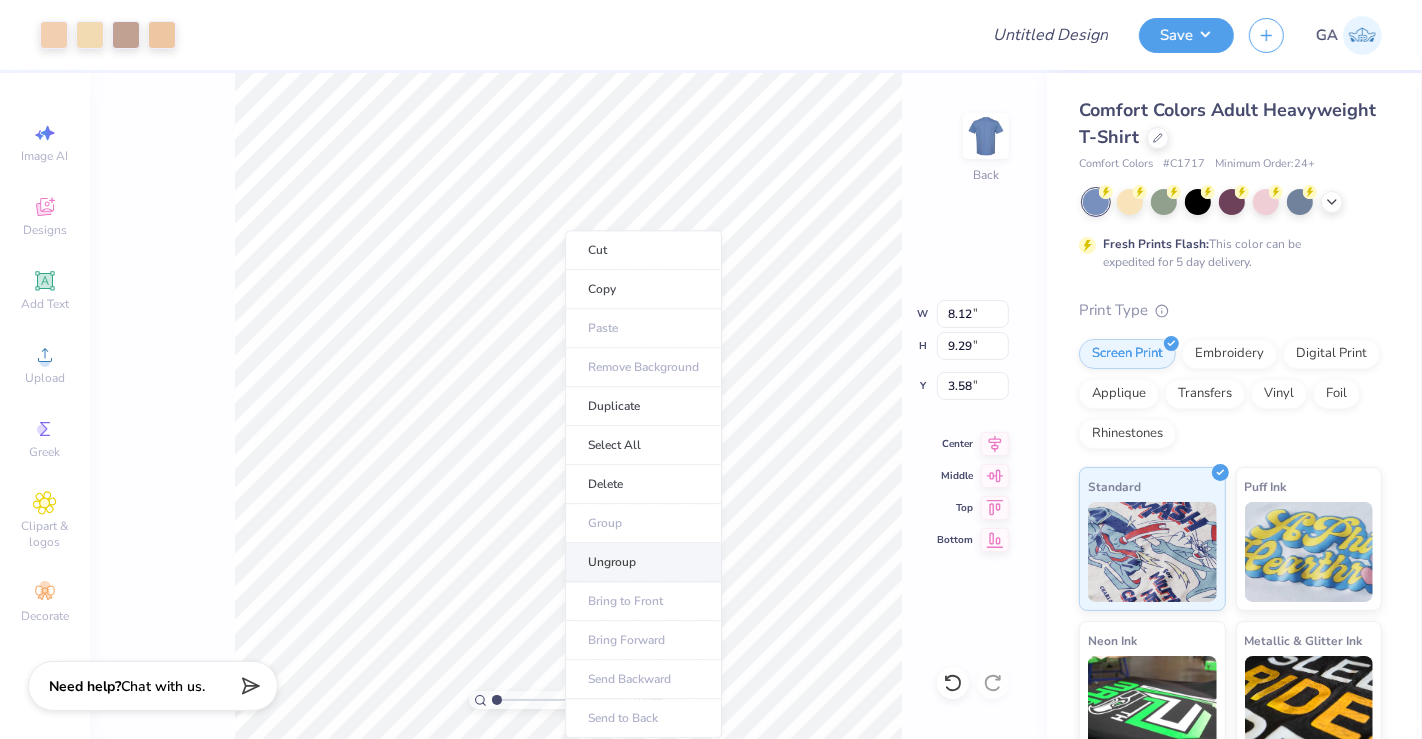 click on "Ungroup" at bounding box center (643, 562) 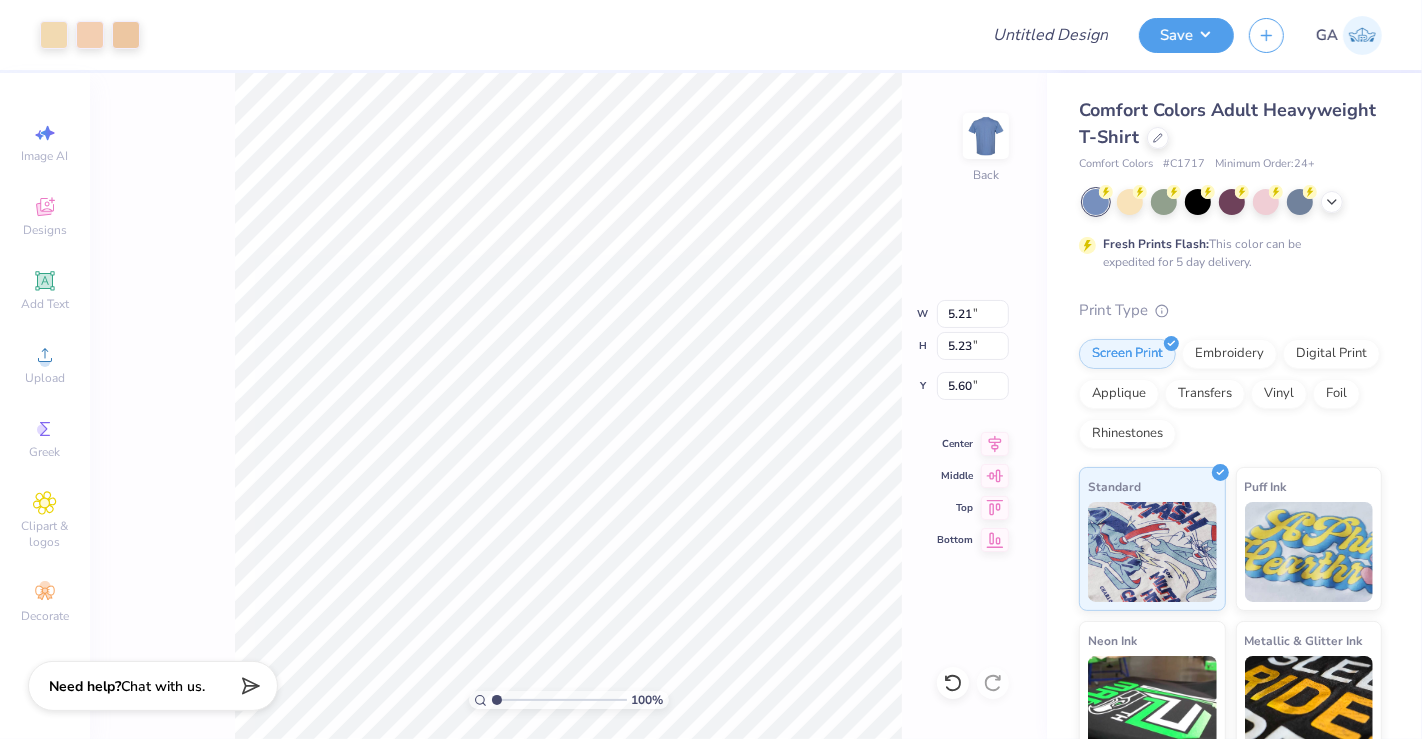 type on "1.63" 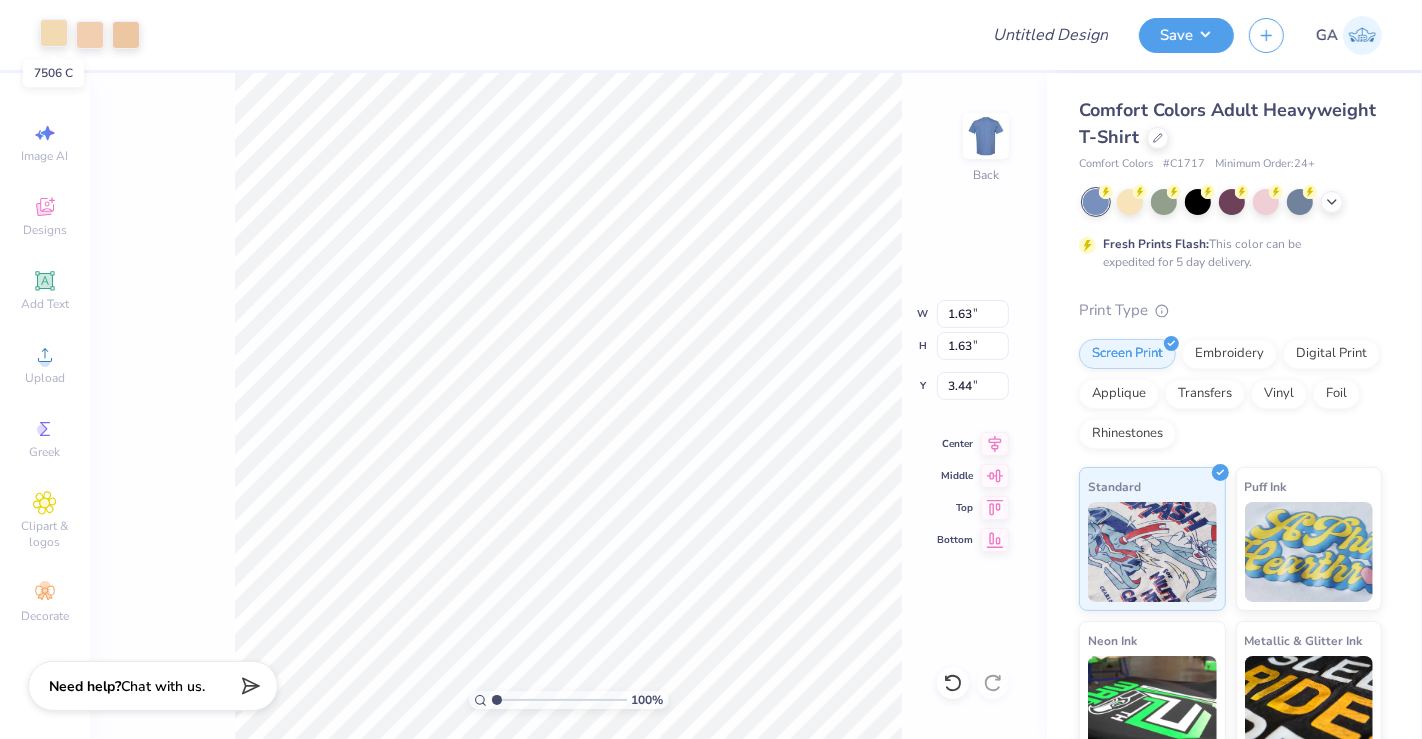 click at bounding box center [54, 33] 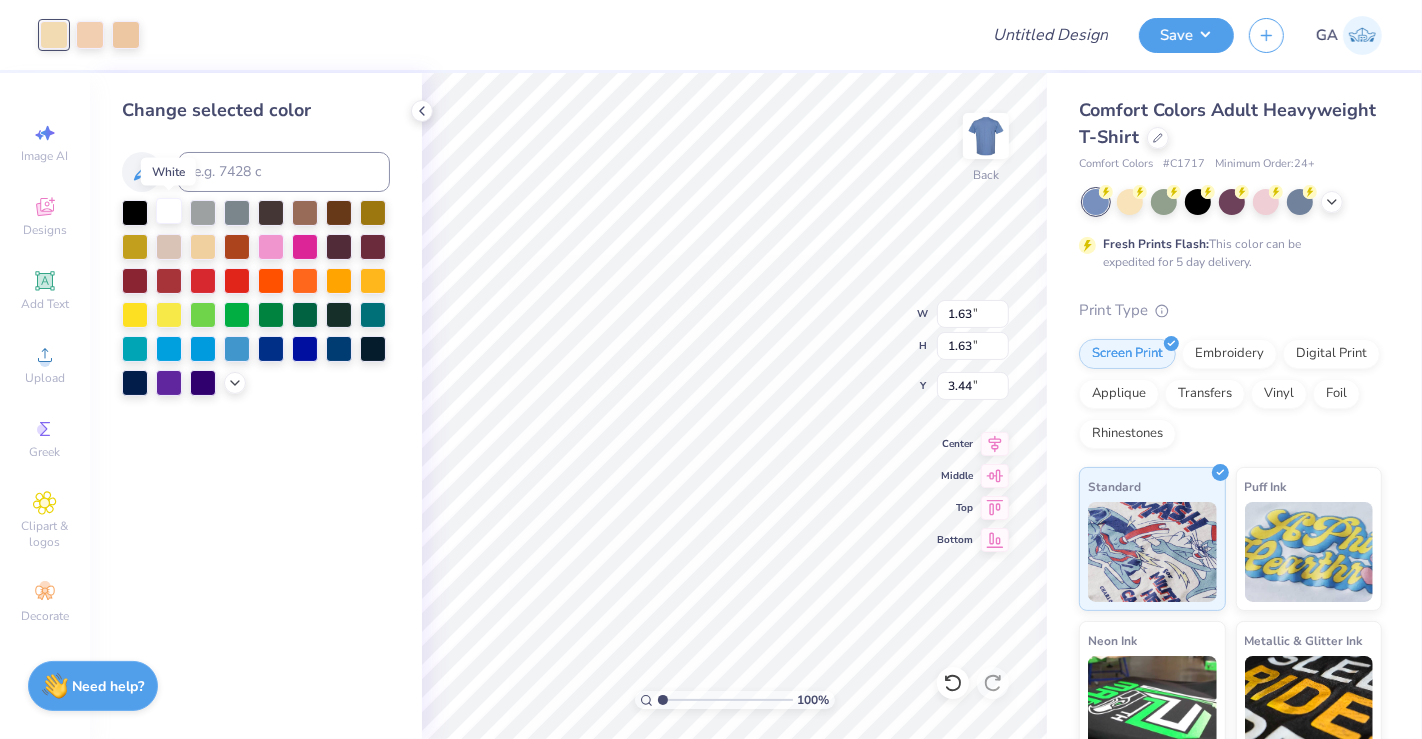 click at bounding box center (169, 211) 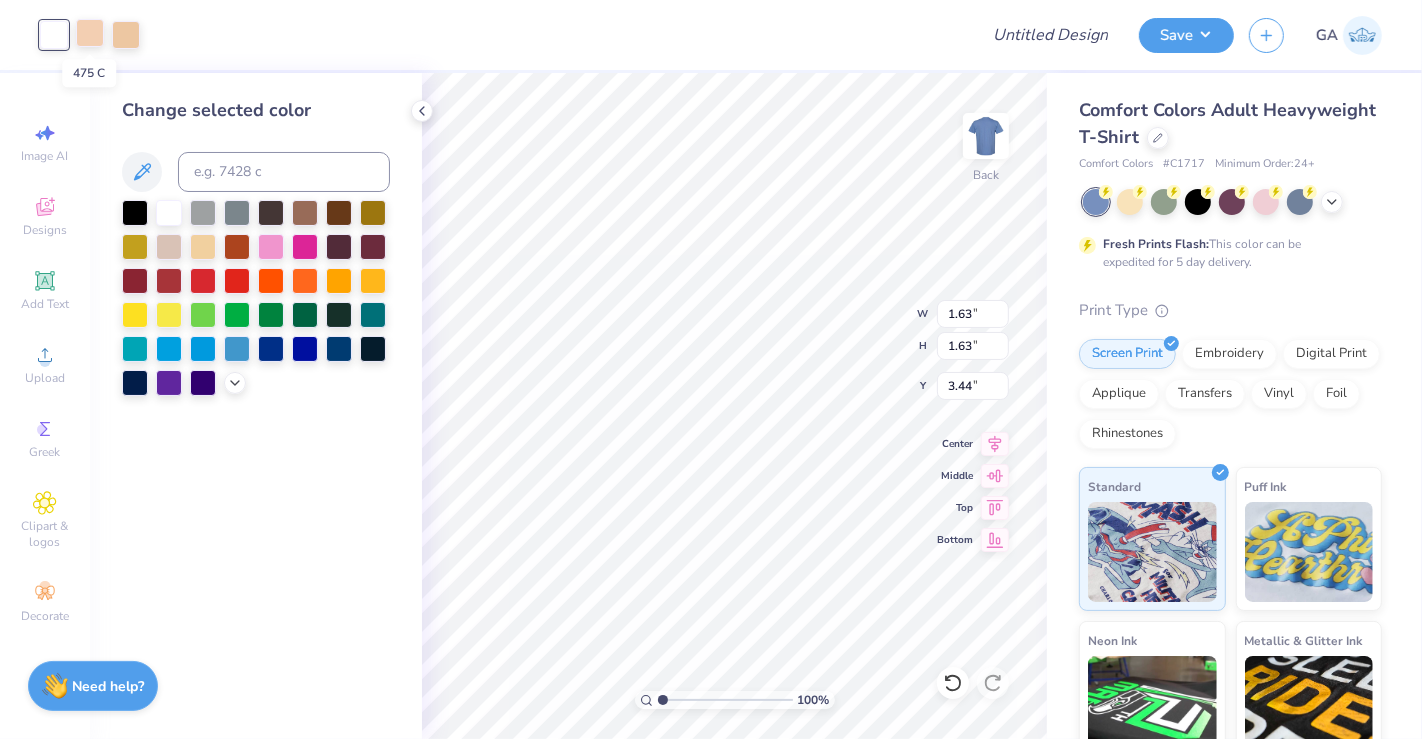 click at bounding box center (90, 33) 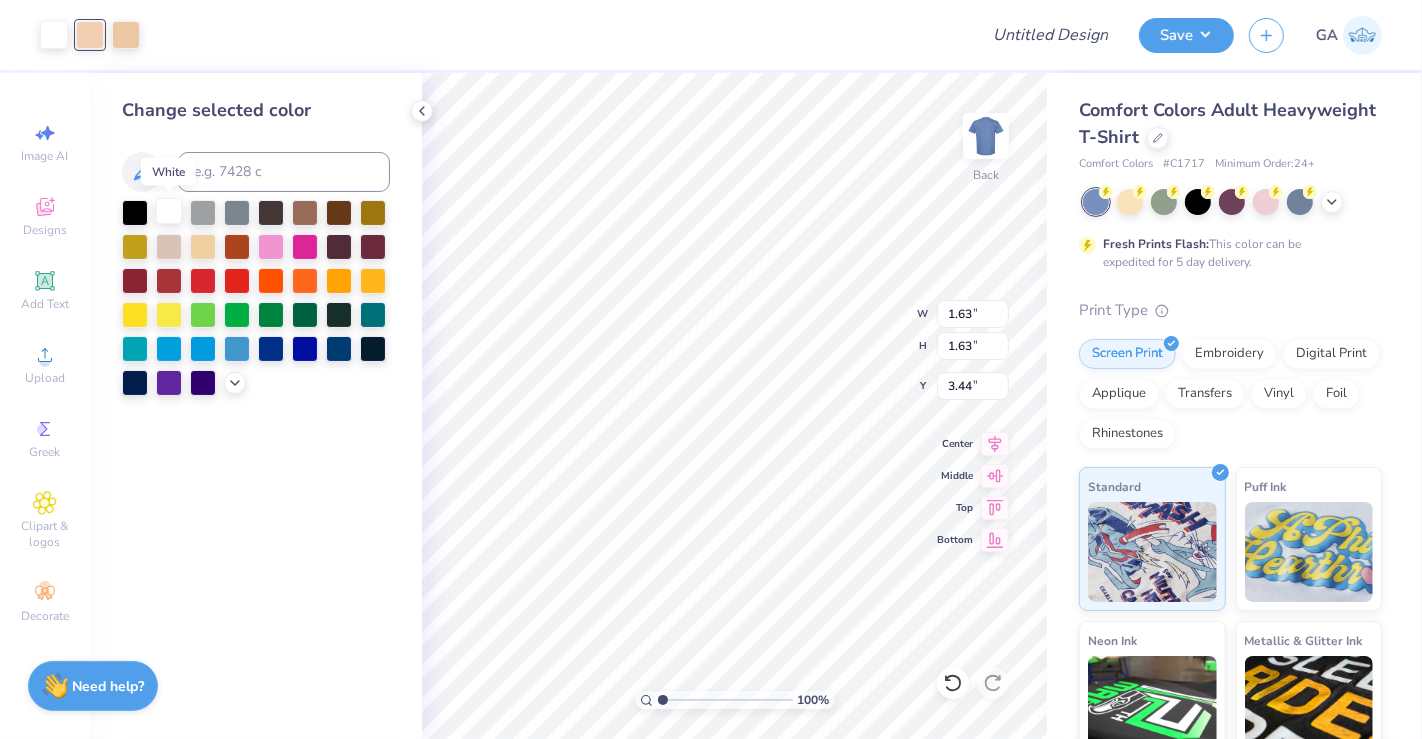 click at bounding box center [169, 211] 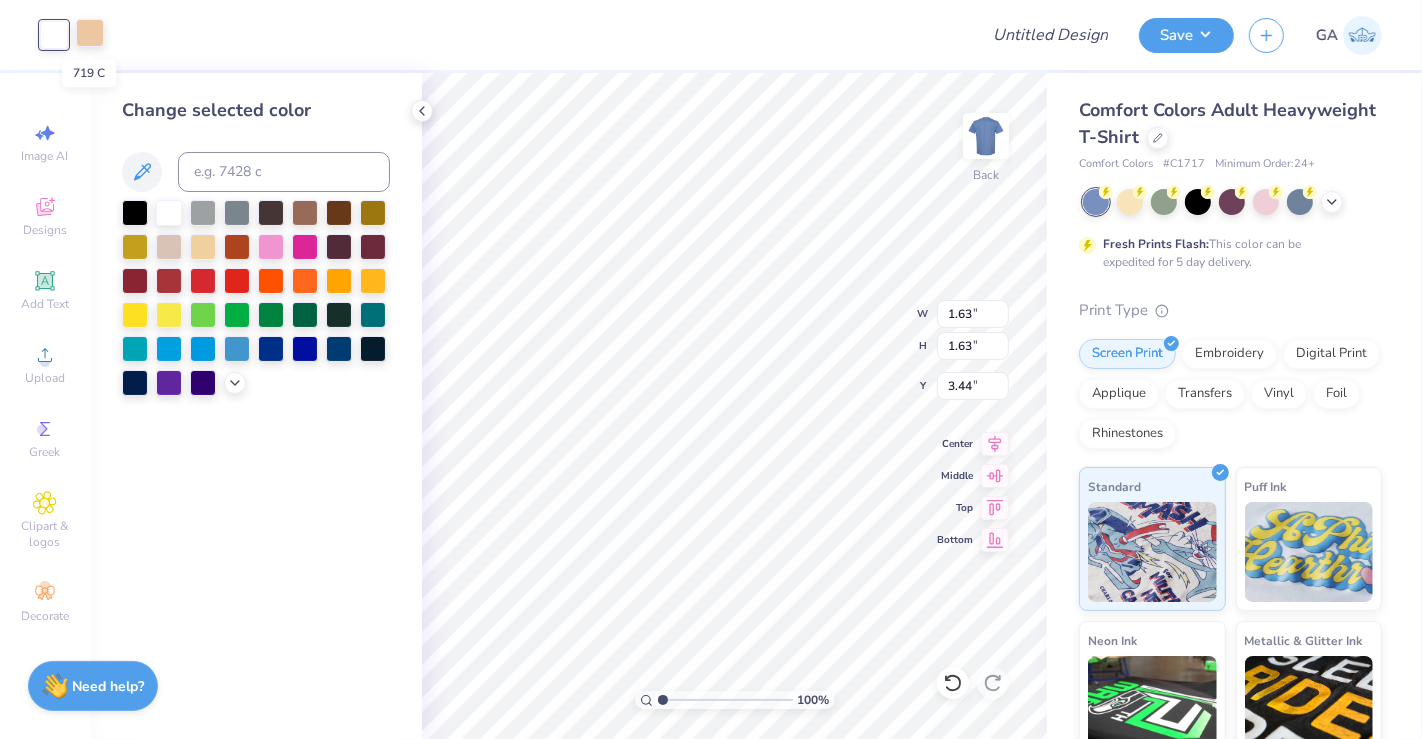 click at bounding box center [90, 33] 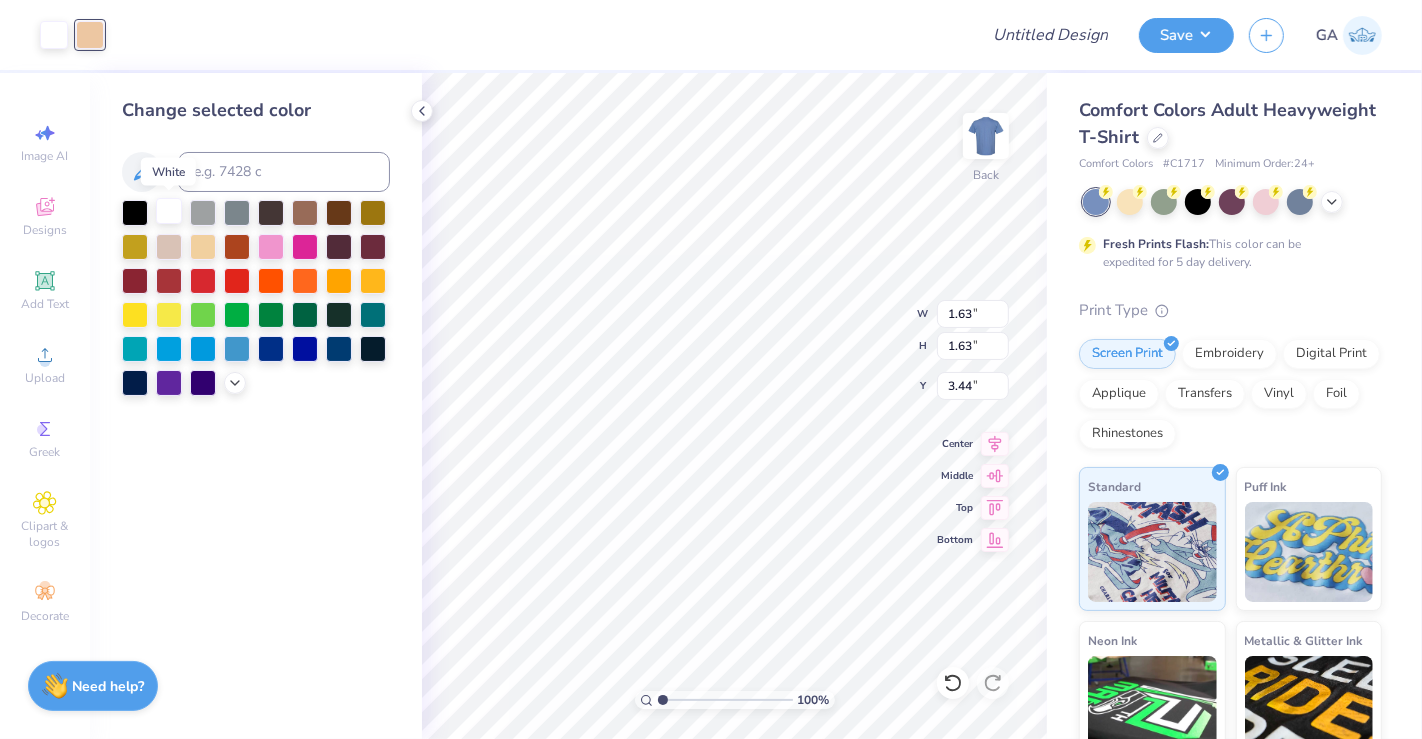 click at bounding box center (169, 211) 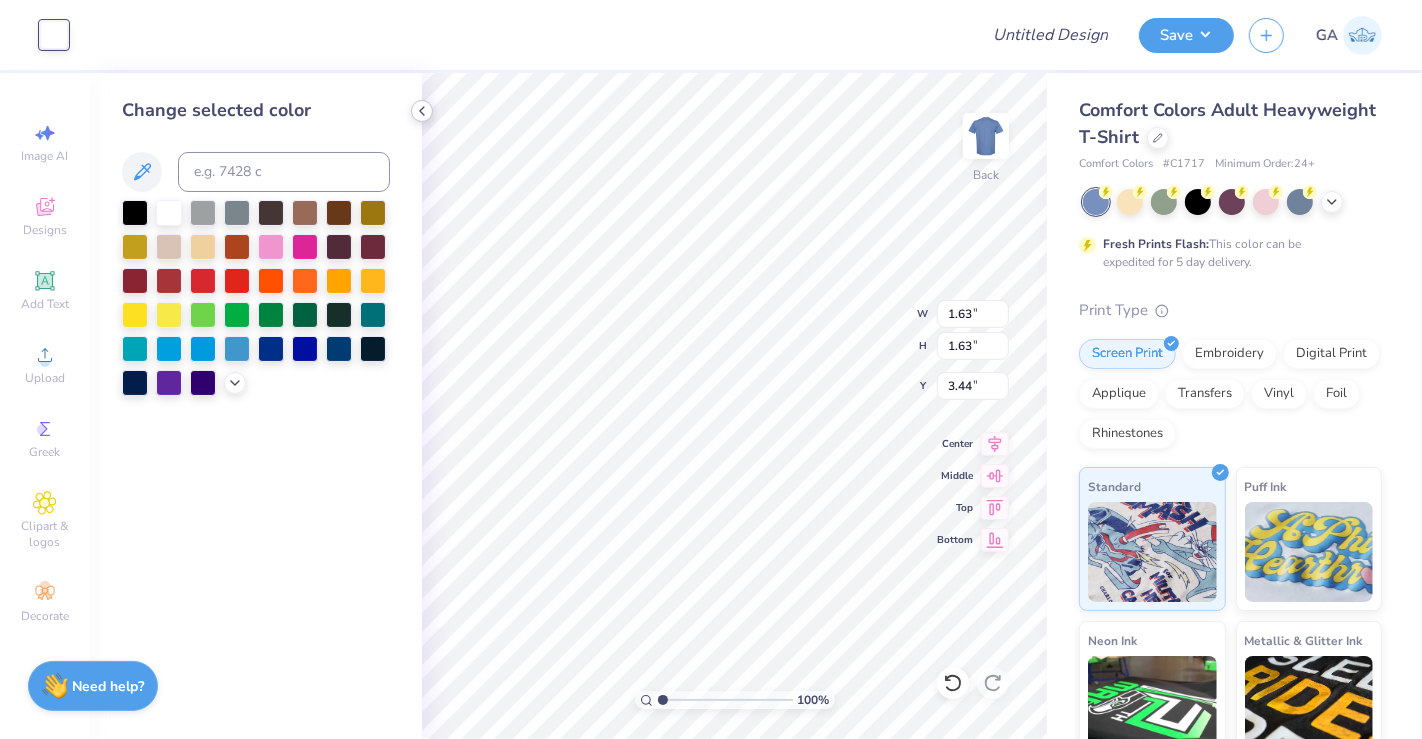 click 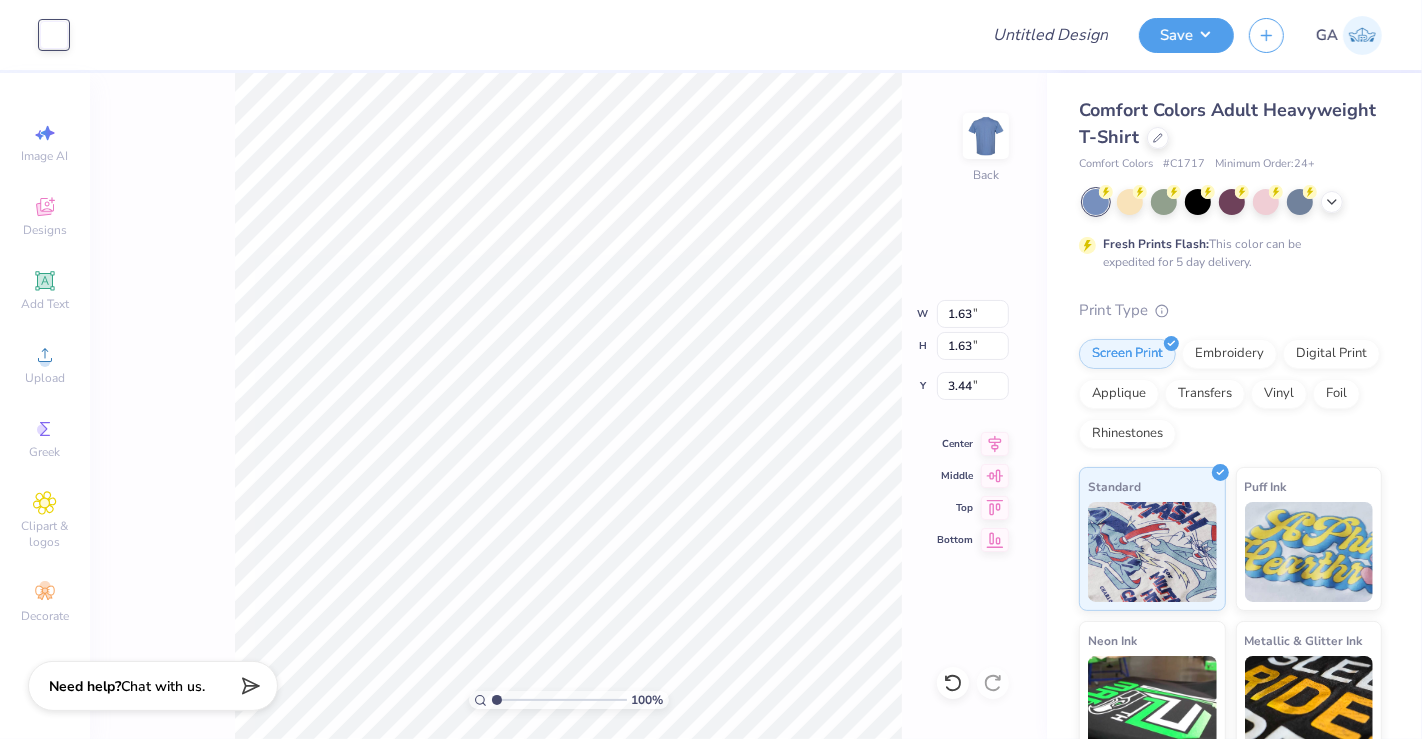 type on "3.34" 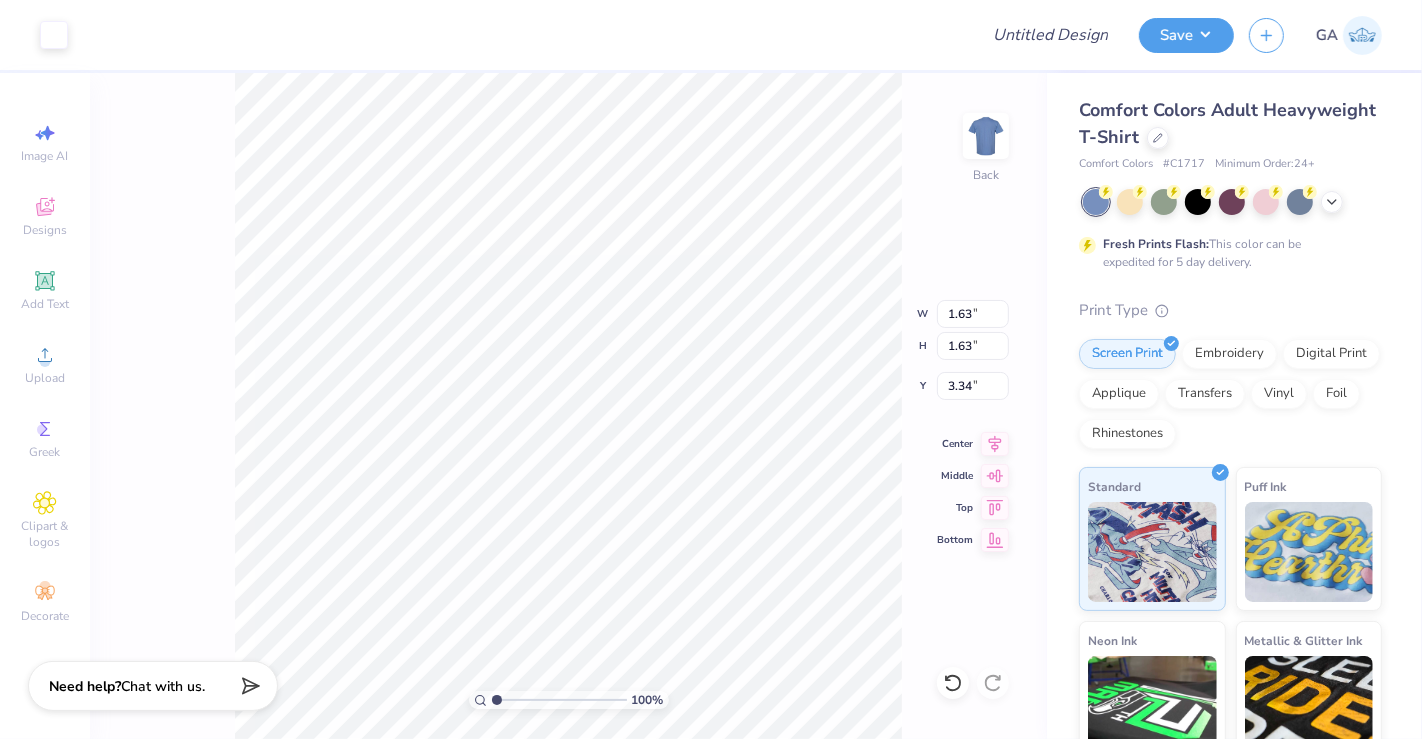 type on "3.31" 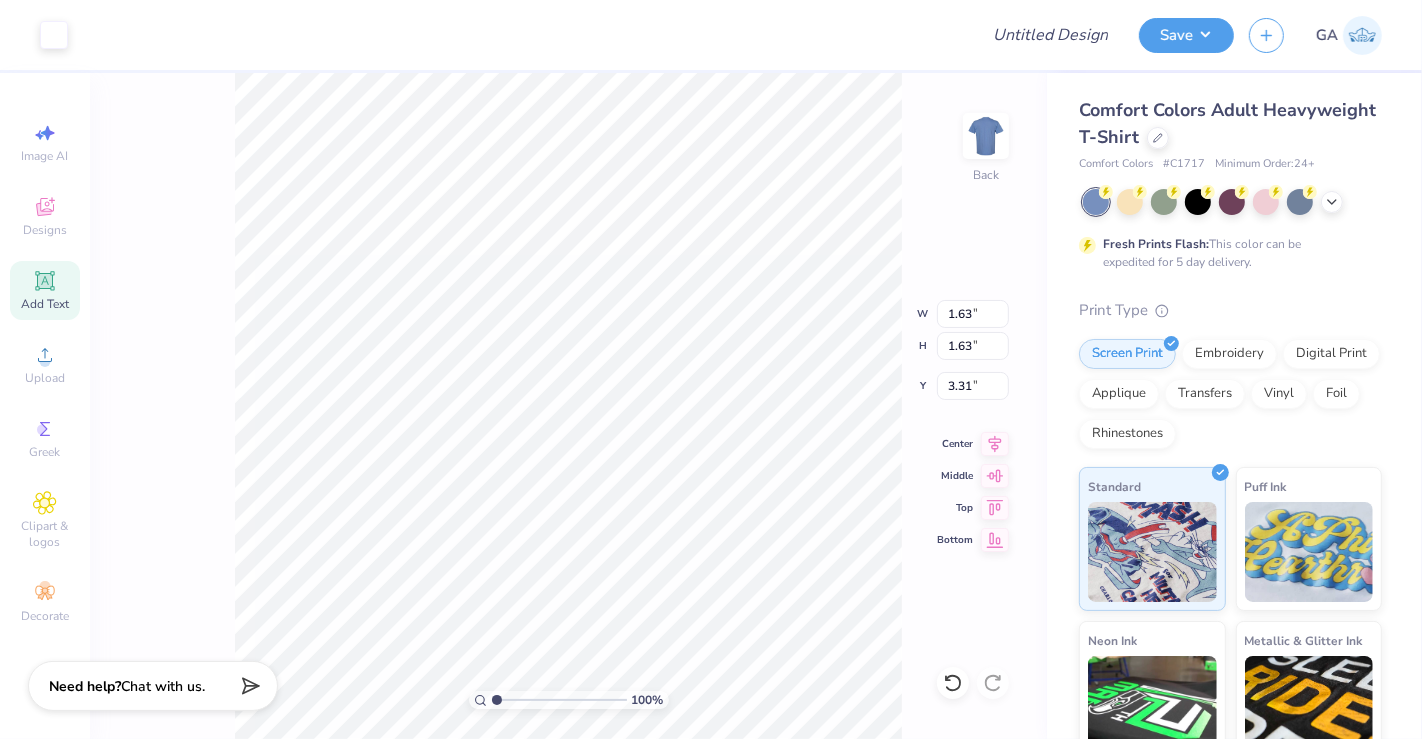 click on "Add Text" at bounding box center (45, 290) 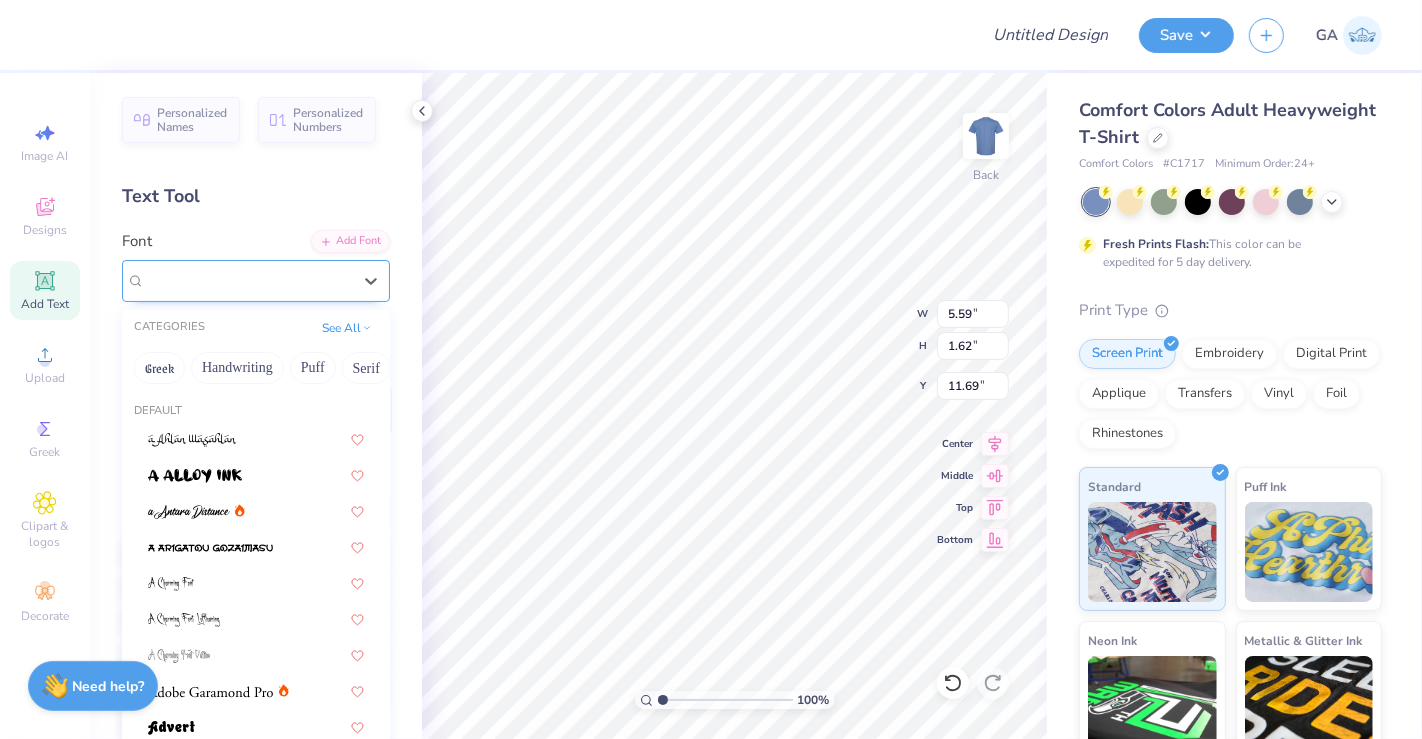 click on "Super Dream" at bounding box center (248, 280) 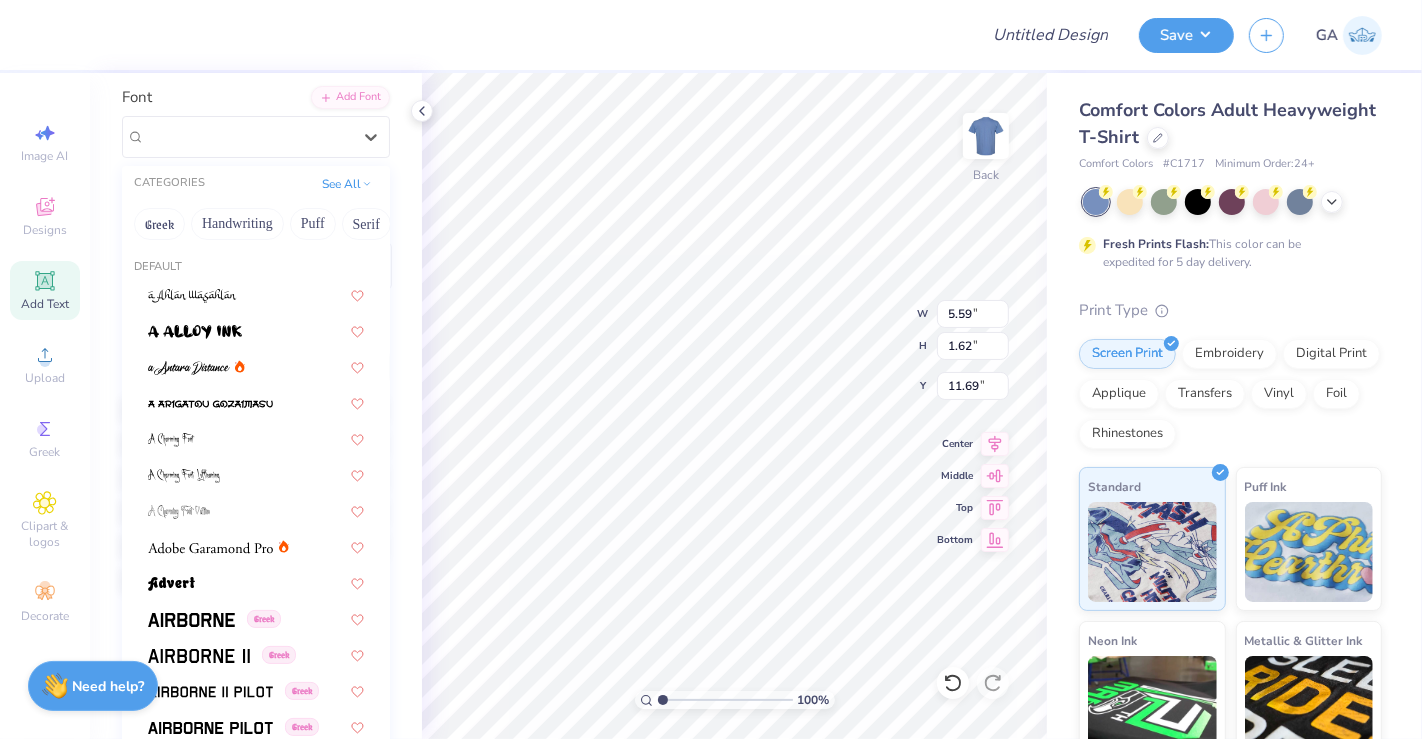 scroll, scrollTop: 148, scrollLeft: 0, axis: vertical 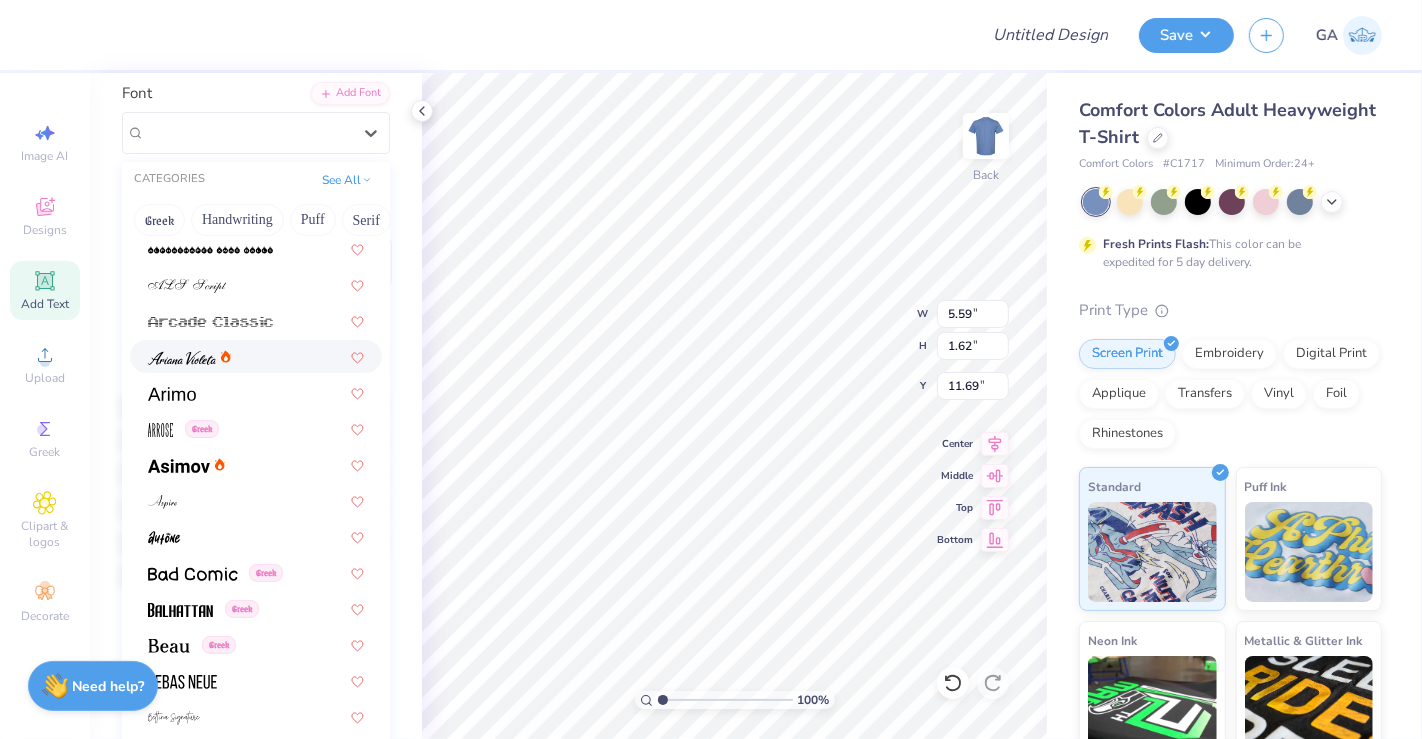 click at bounding box center [256, 356] 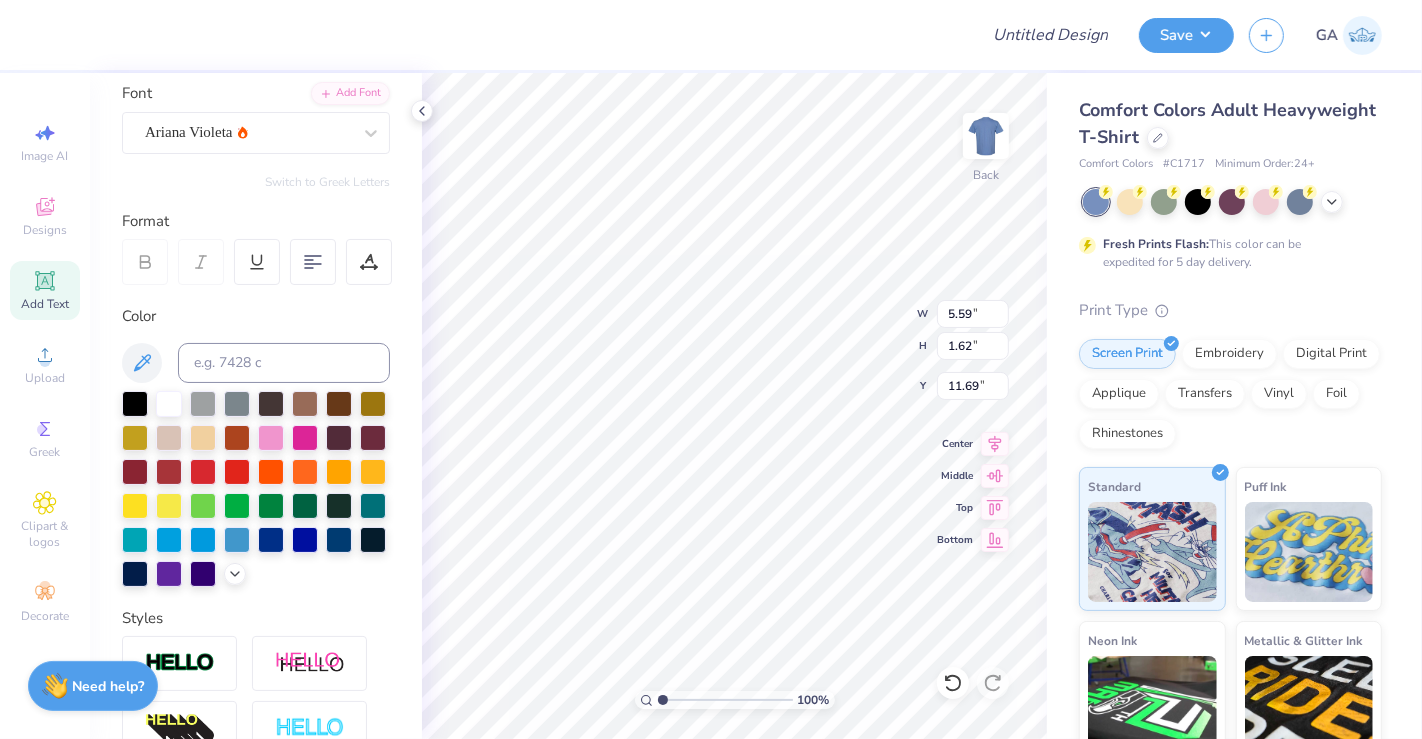 type on "6.17" 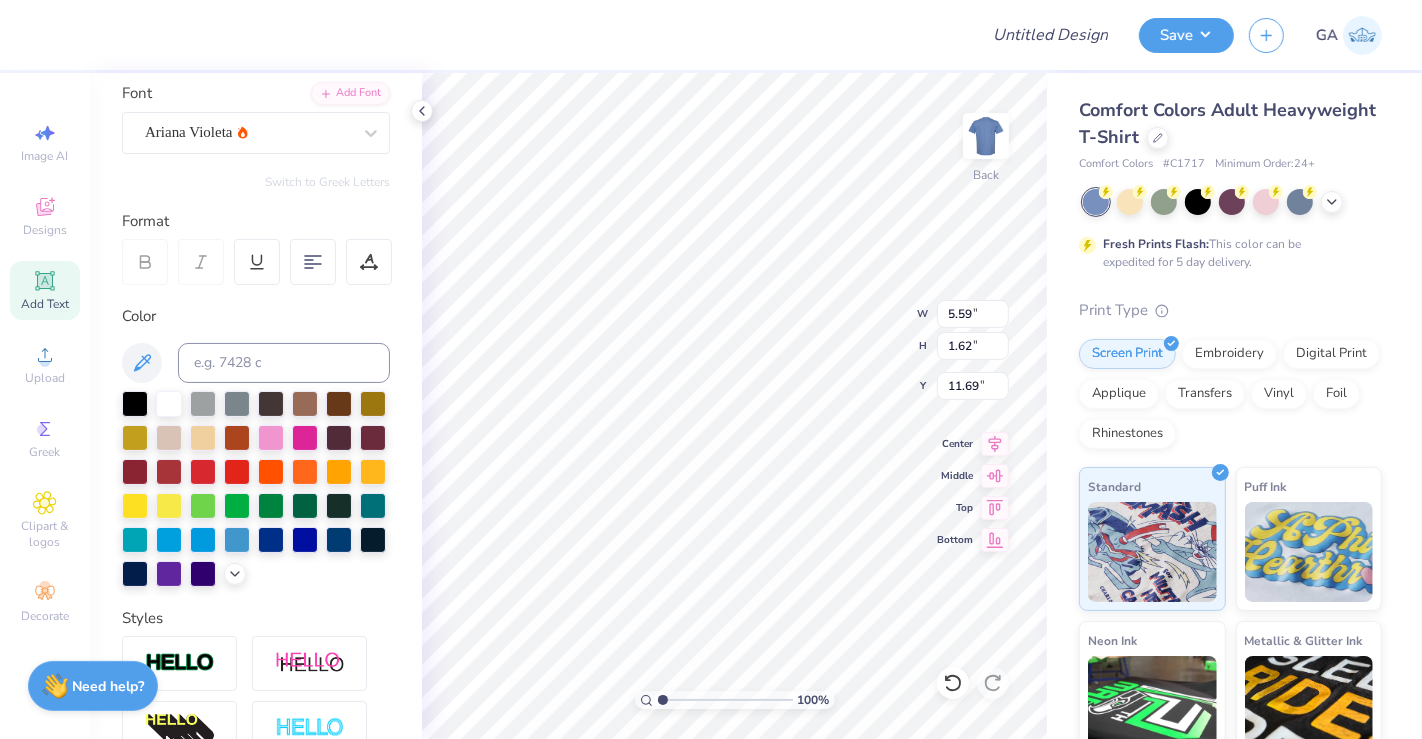 type on "1.97" 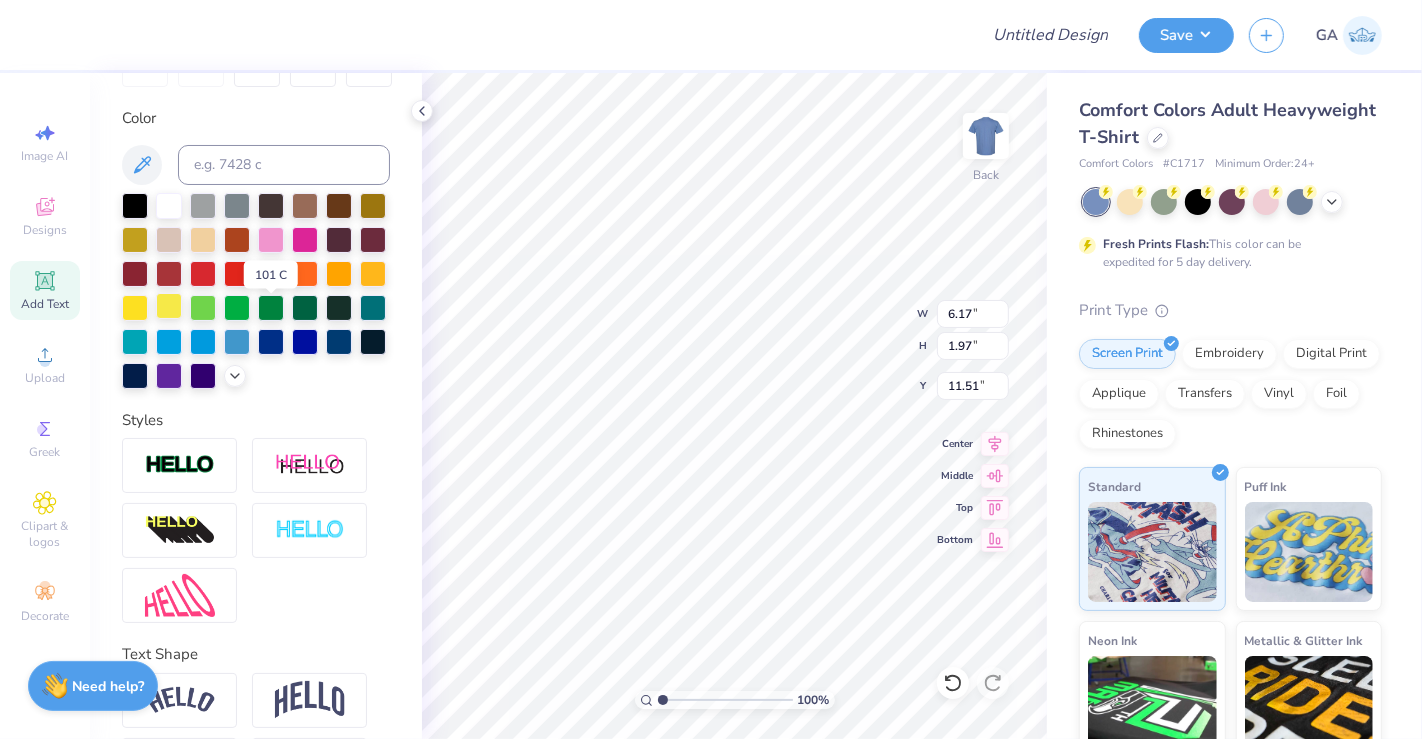 scroll, scrollTop: 348, scrollLeft: 0, axis: vertical 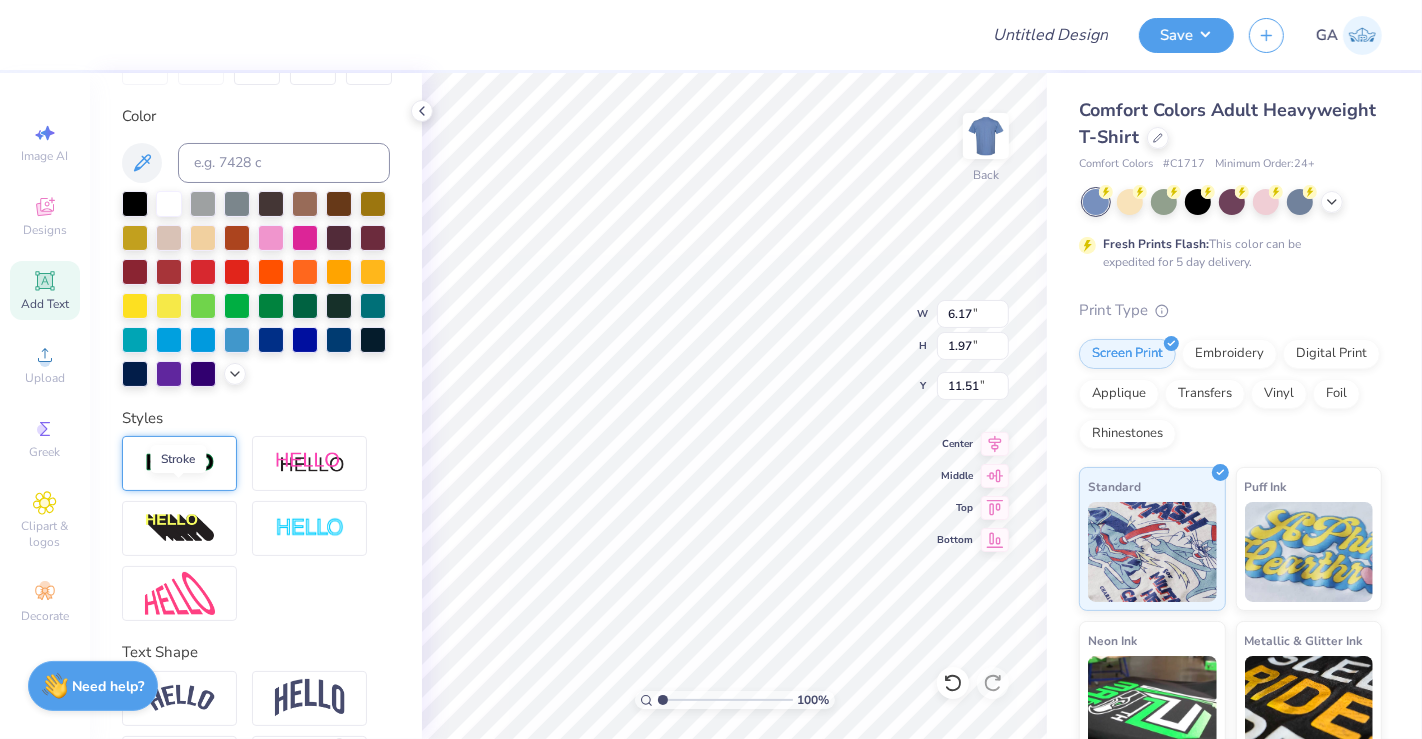 click at bounding box center (180, 463) 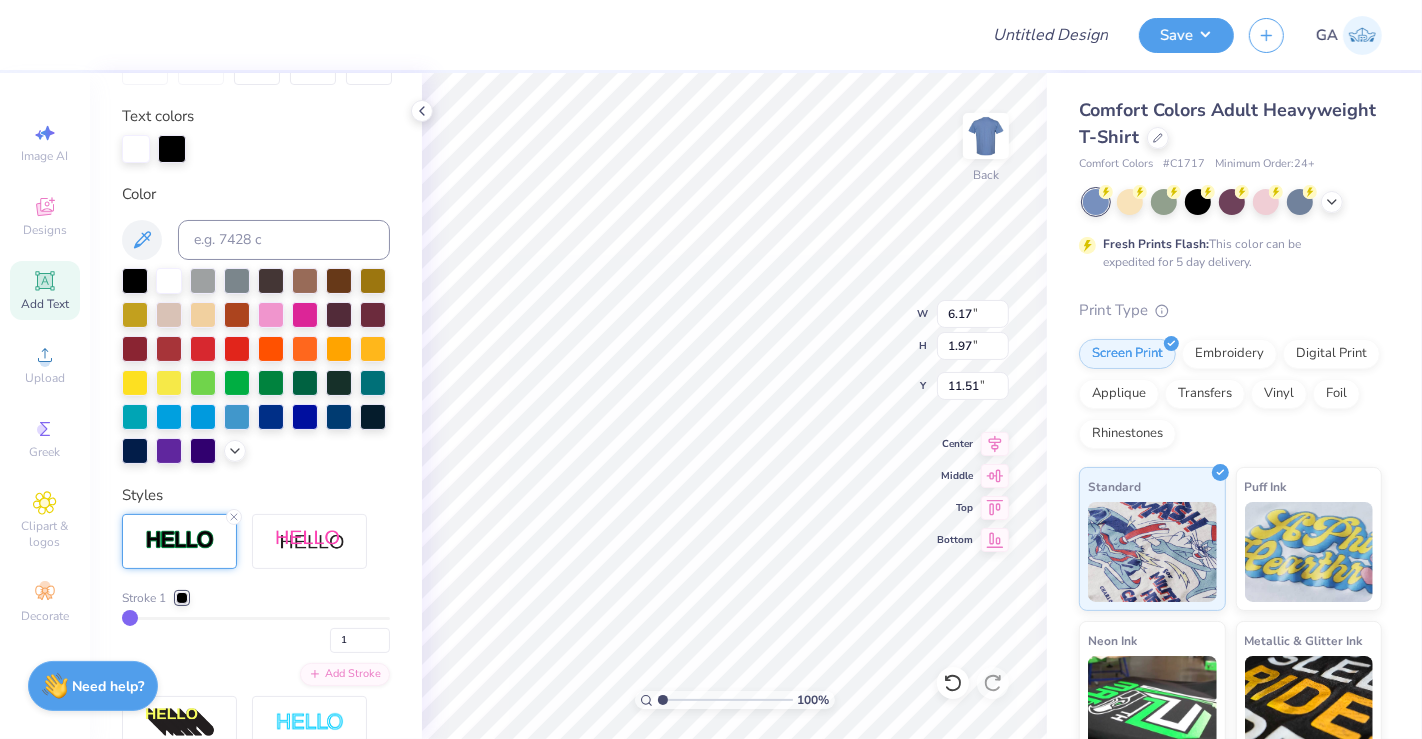 type on "6.20" 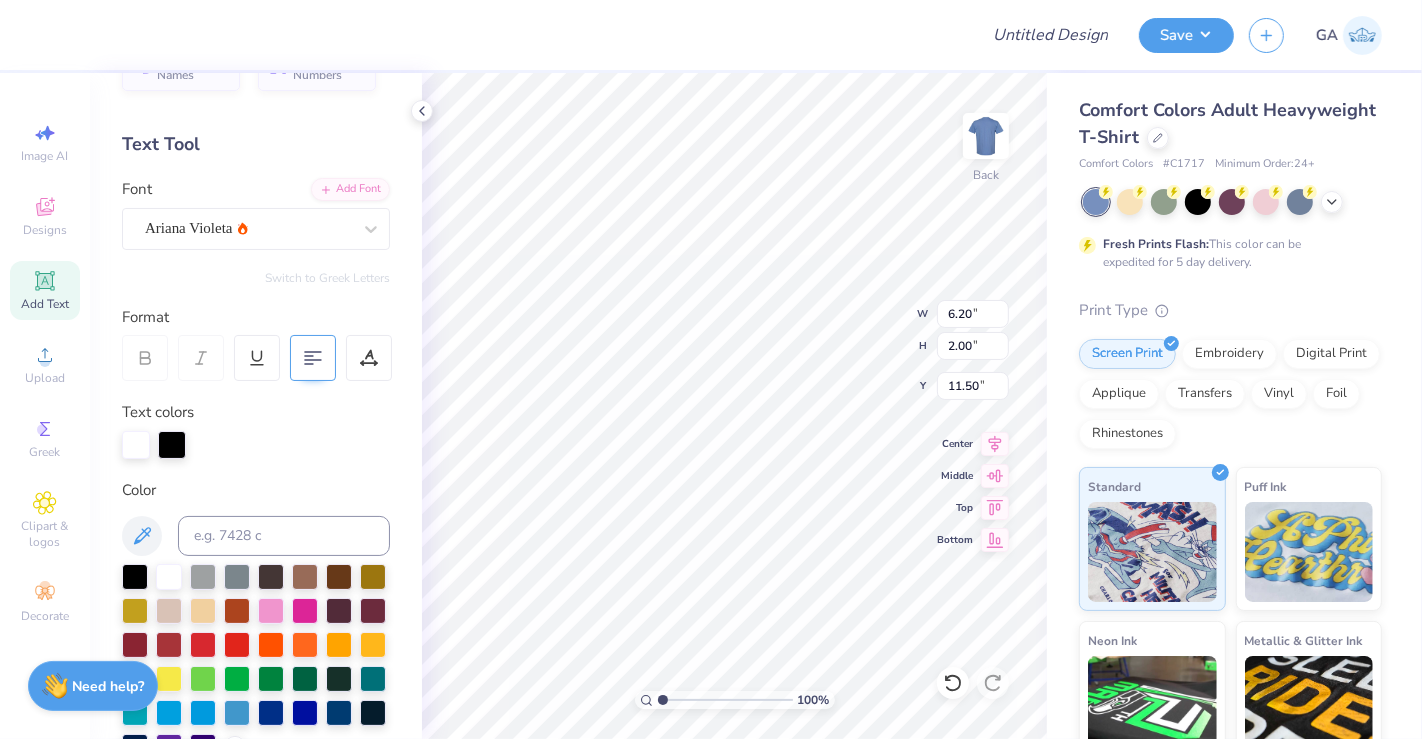 scroll, scrollTop: 51, scrollLeft: 0, axis: vertical 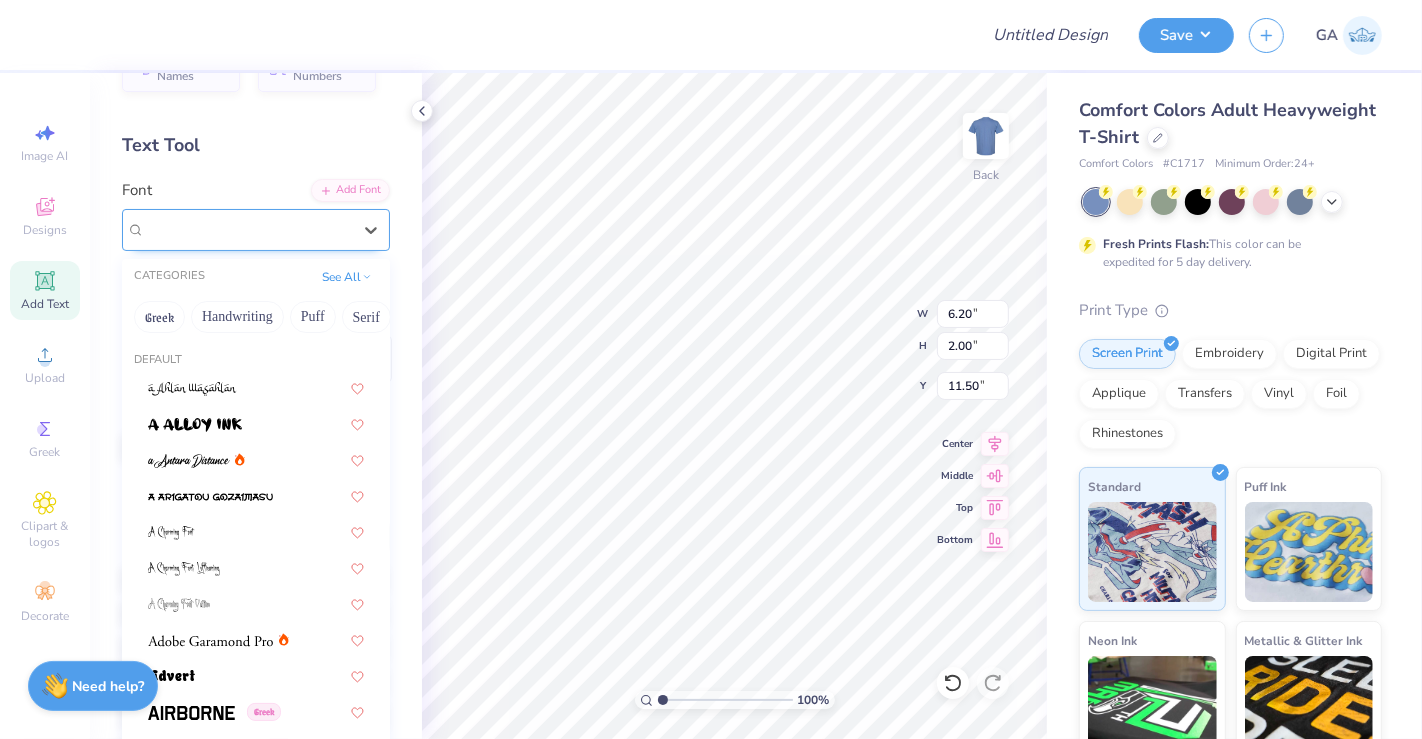 click on "Ariana Violeta" at bounding box center (248, 229) 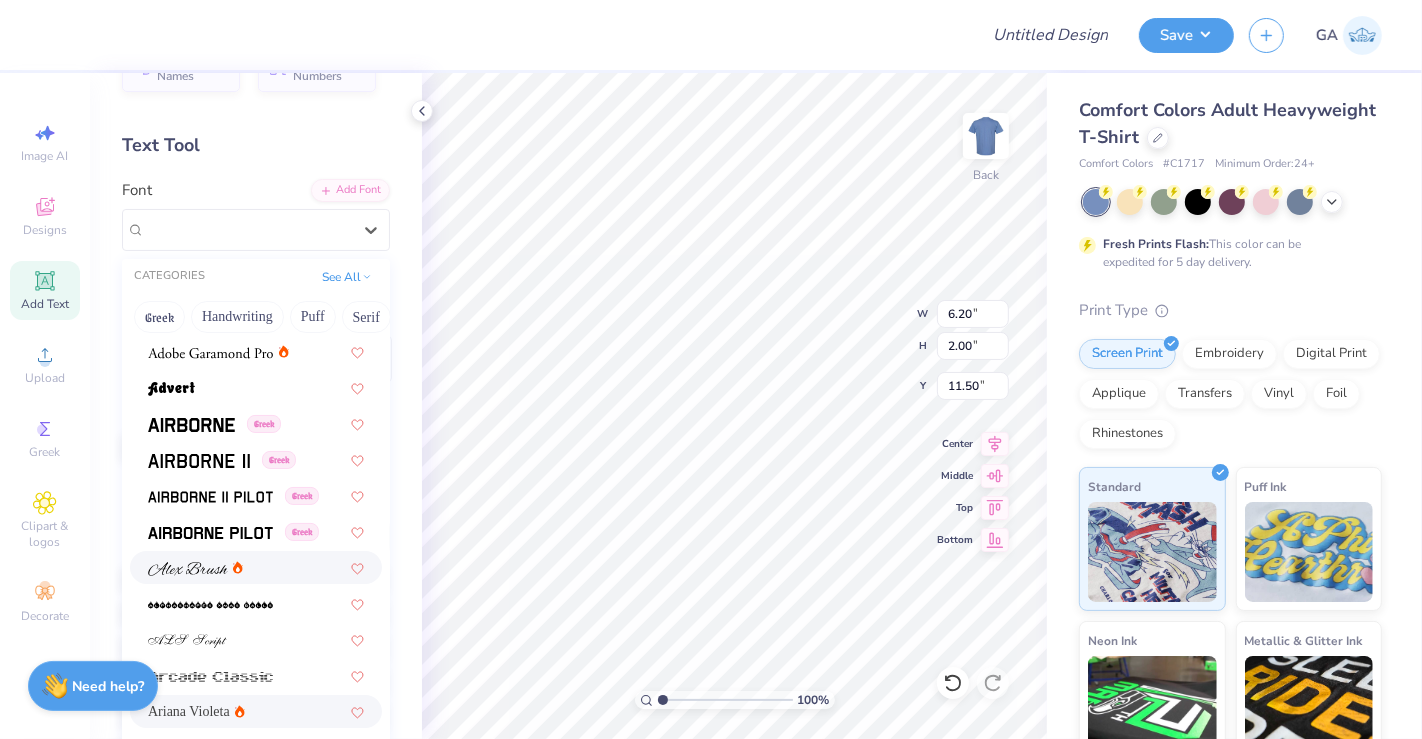 scroll, scrollTop: 357, scrollLeft: 0, axis: vertical 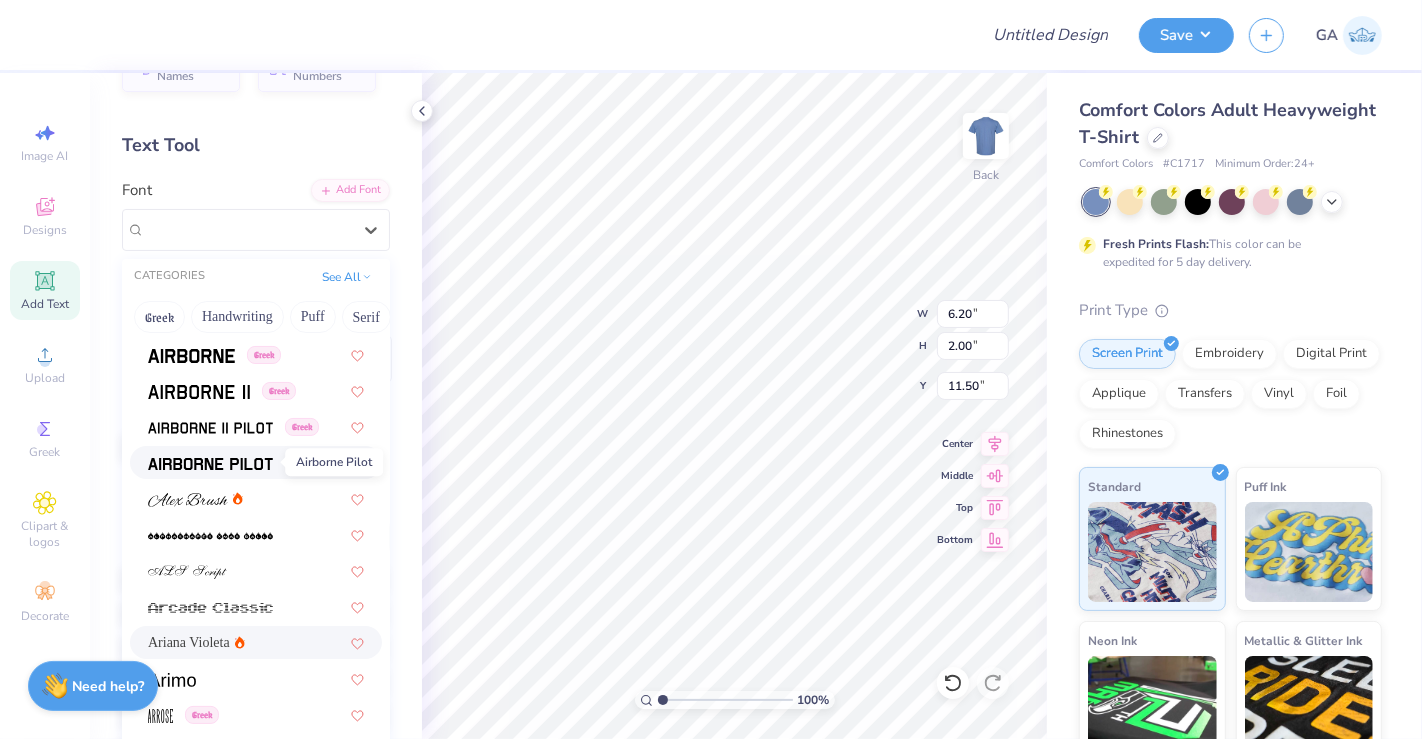 click at bounding box center (210, 462) 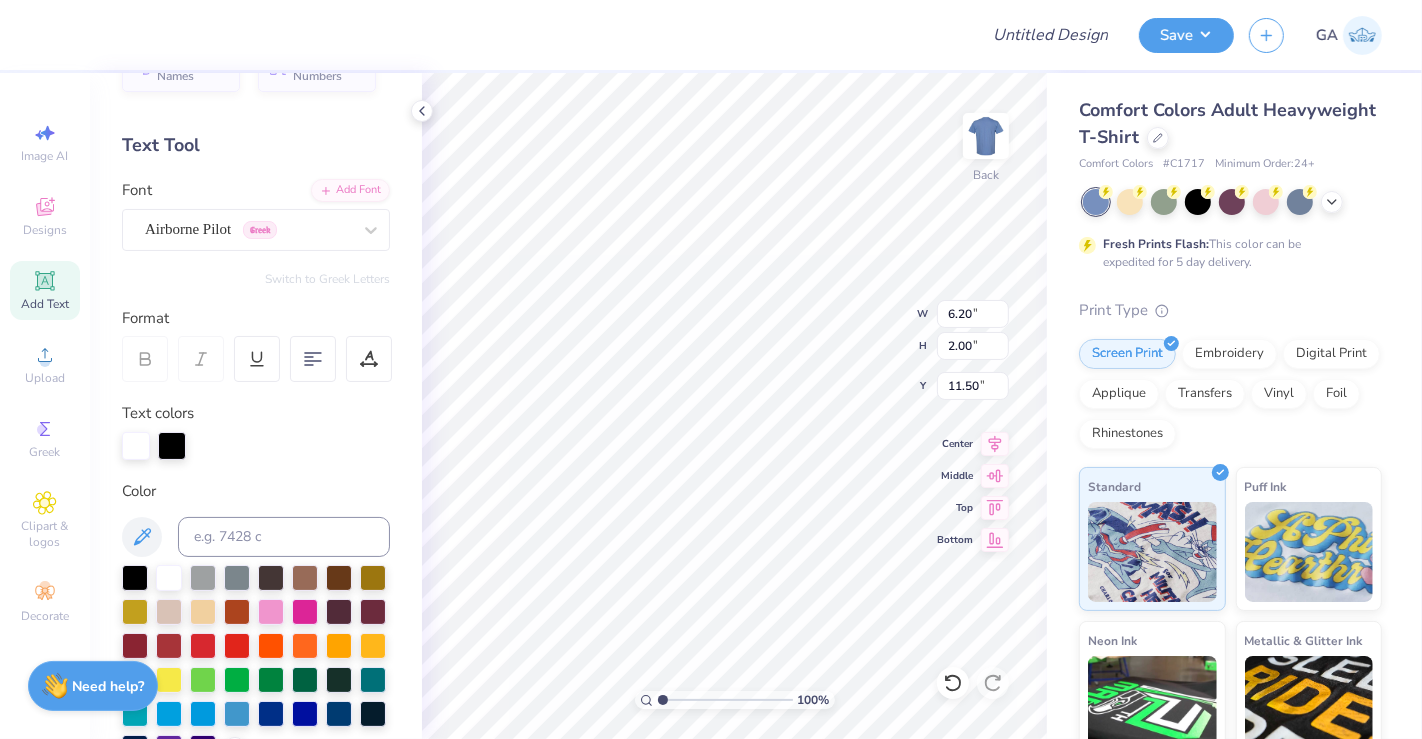 type on "5.38" 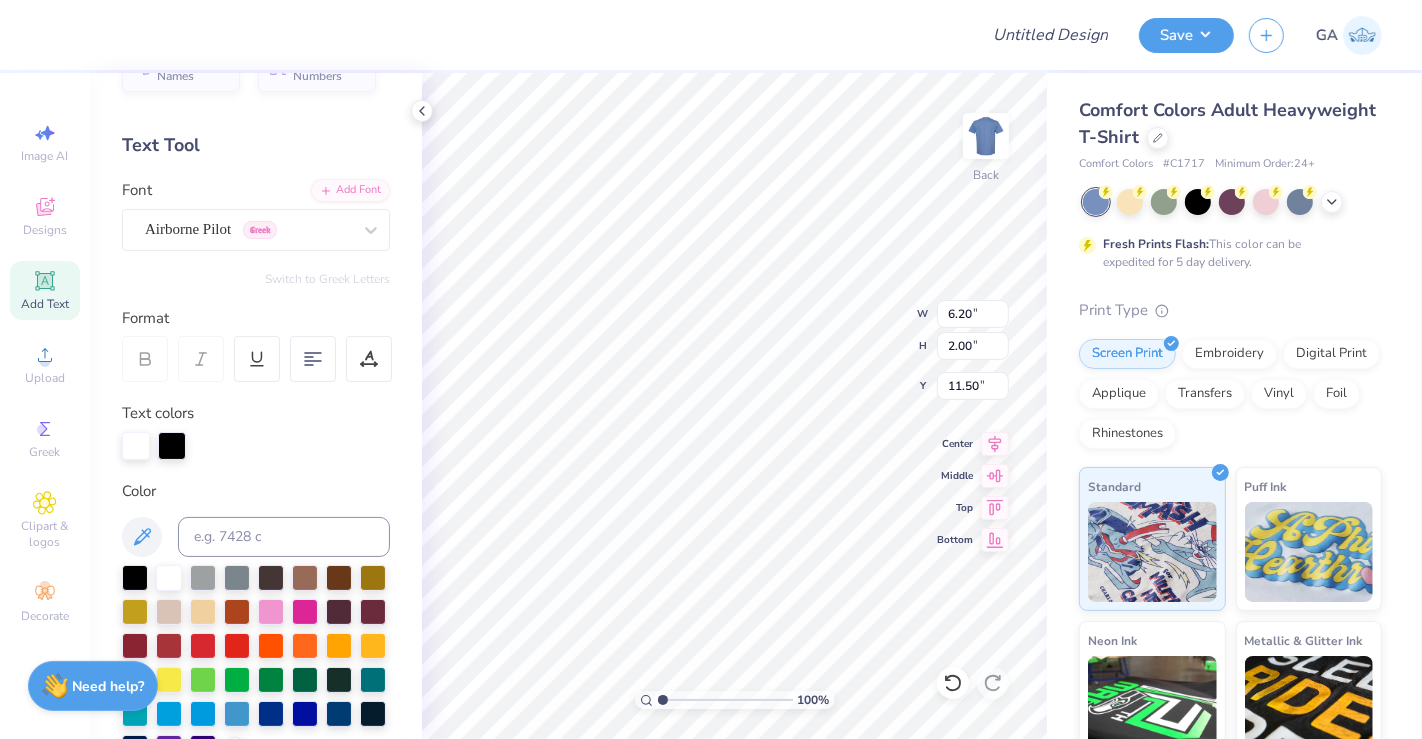 type on "1.72" 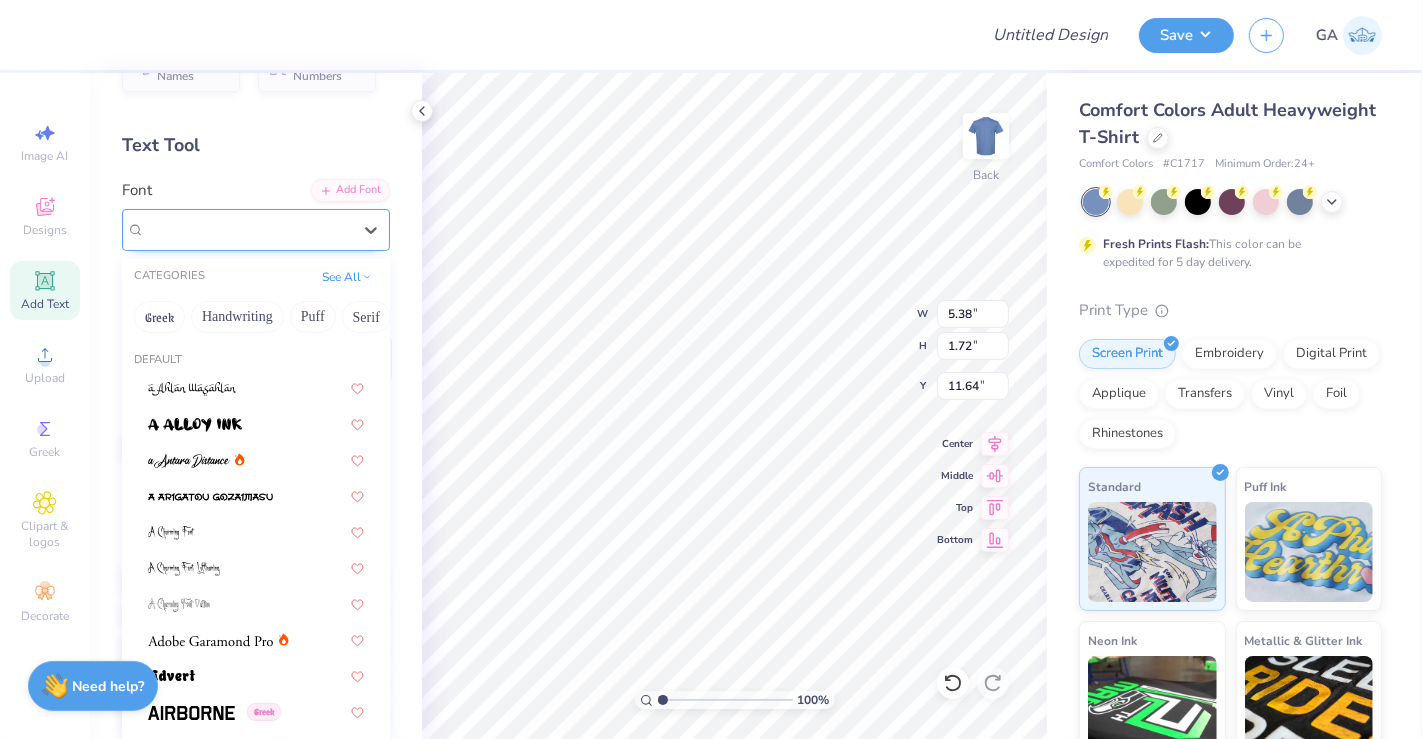 click on "Airborne Pilot Greek" at bounding box center (248, 229) 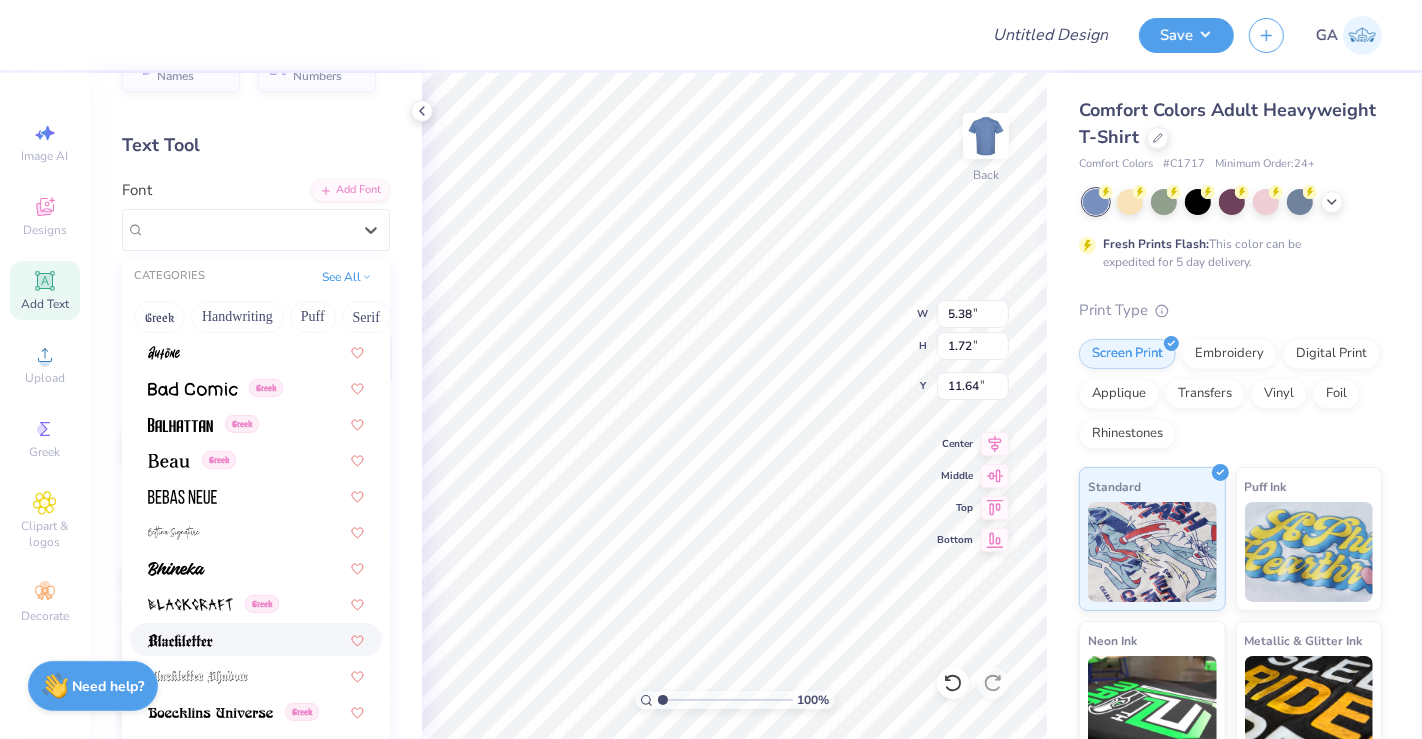 scroll, scrollTop: 832, scrollLeft: 0, axis: vertical 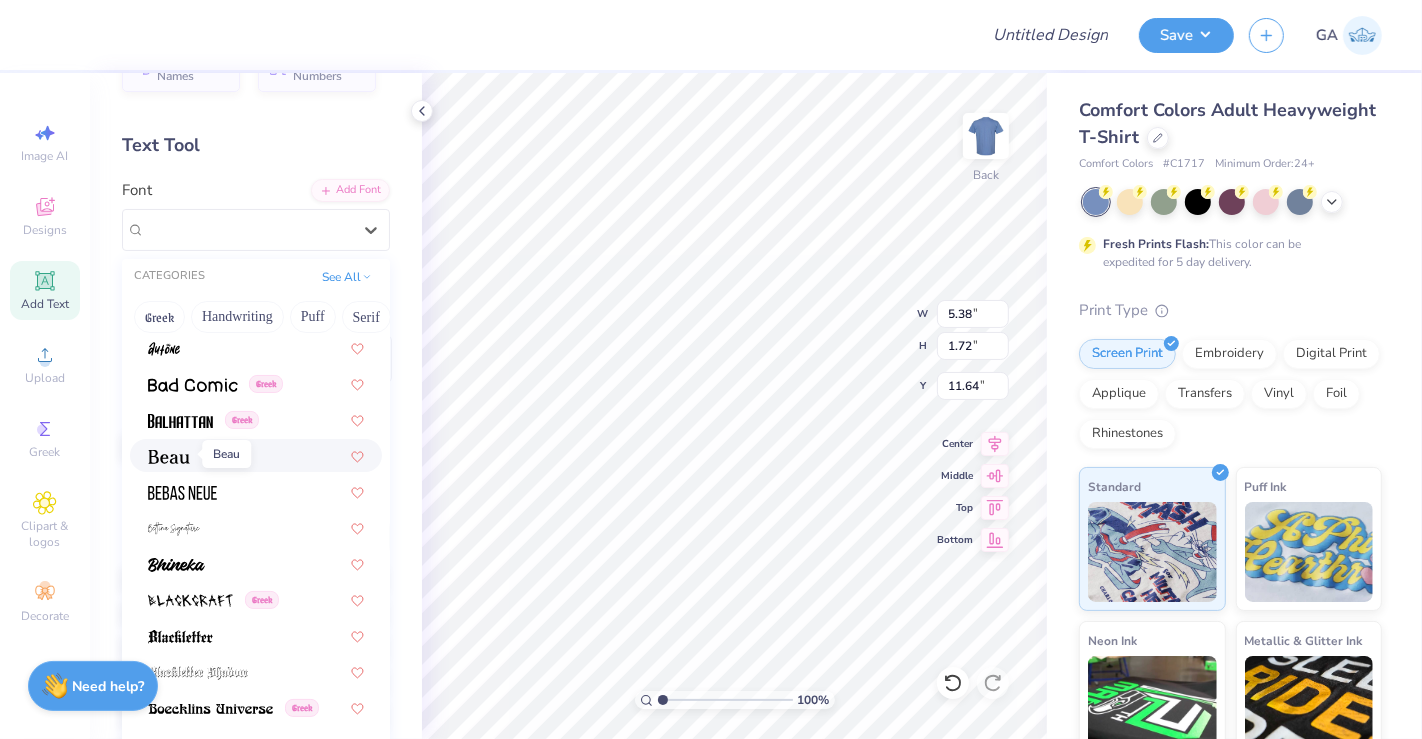 click at bounding box center [169, 457] 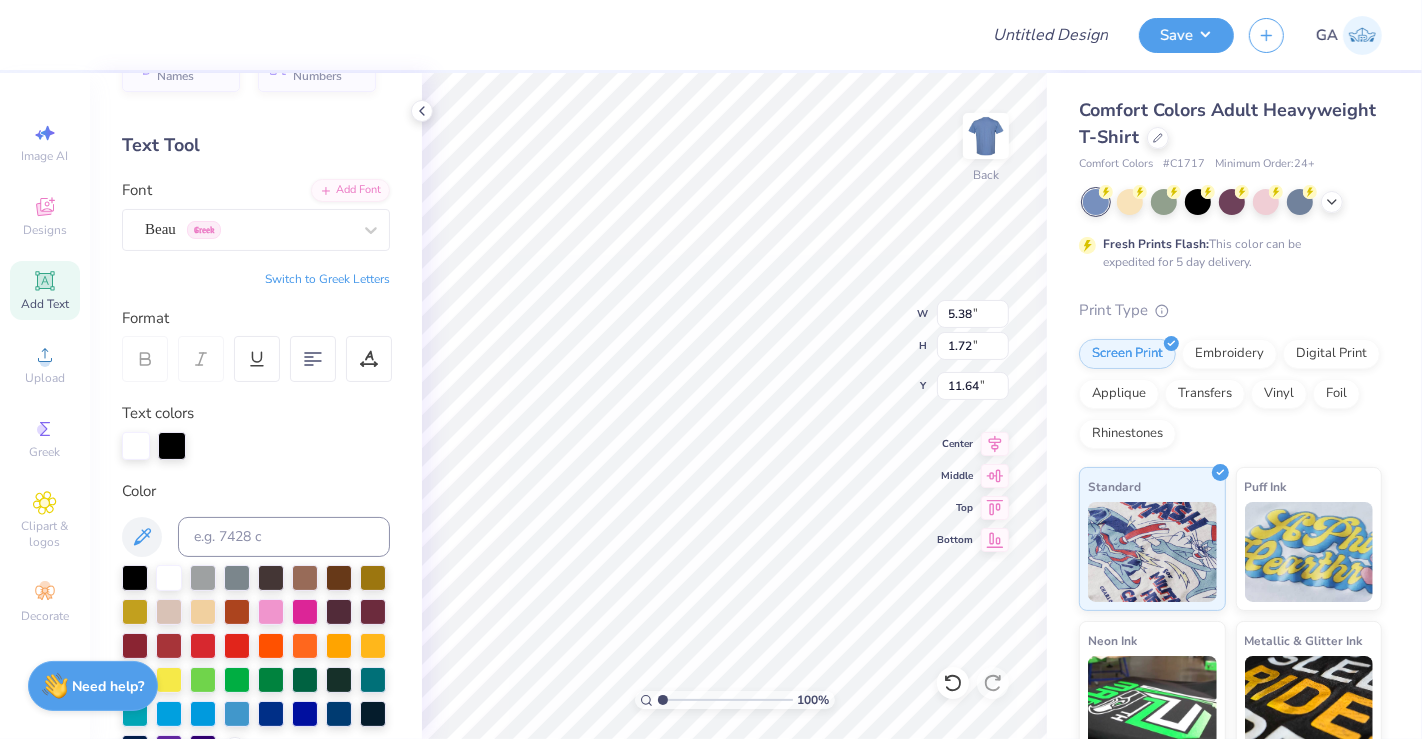 type on "5.23" 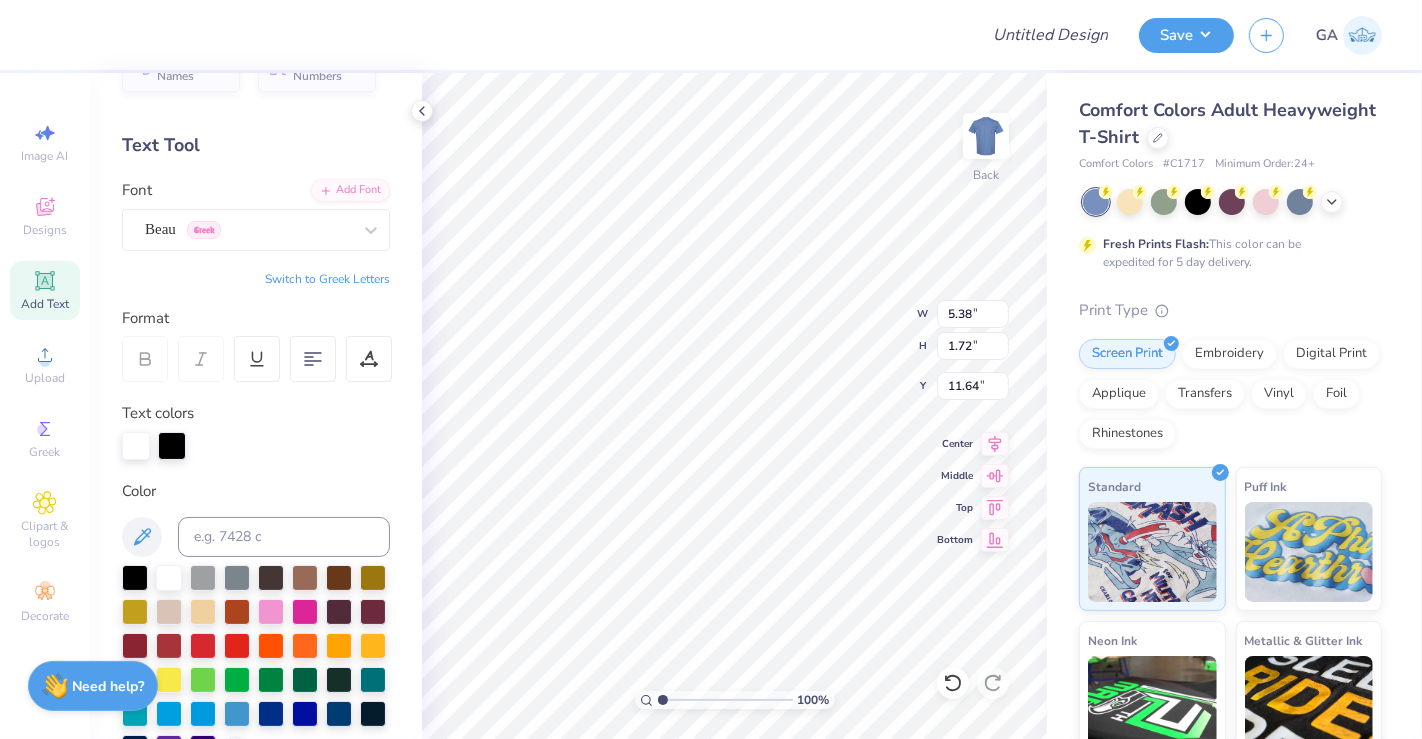 type on "1.63" 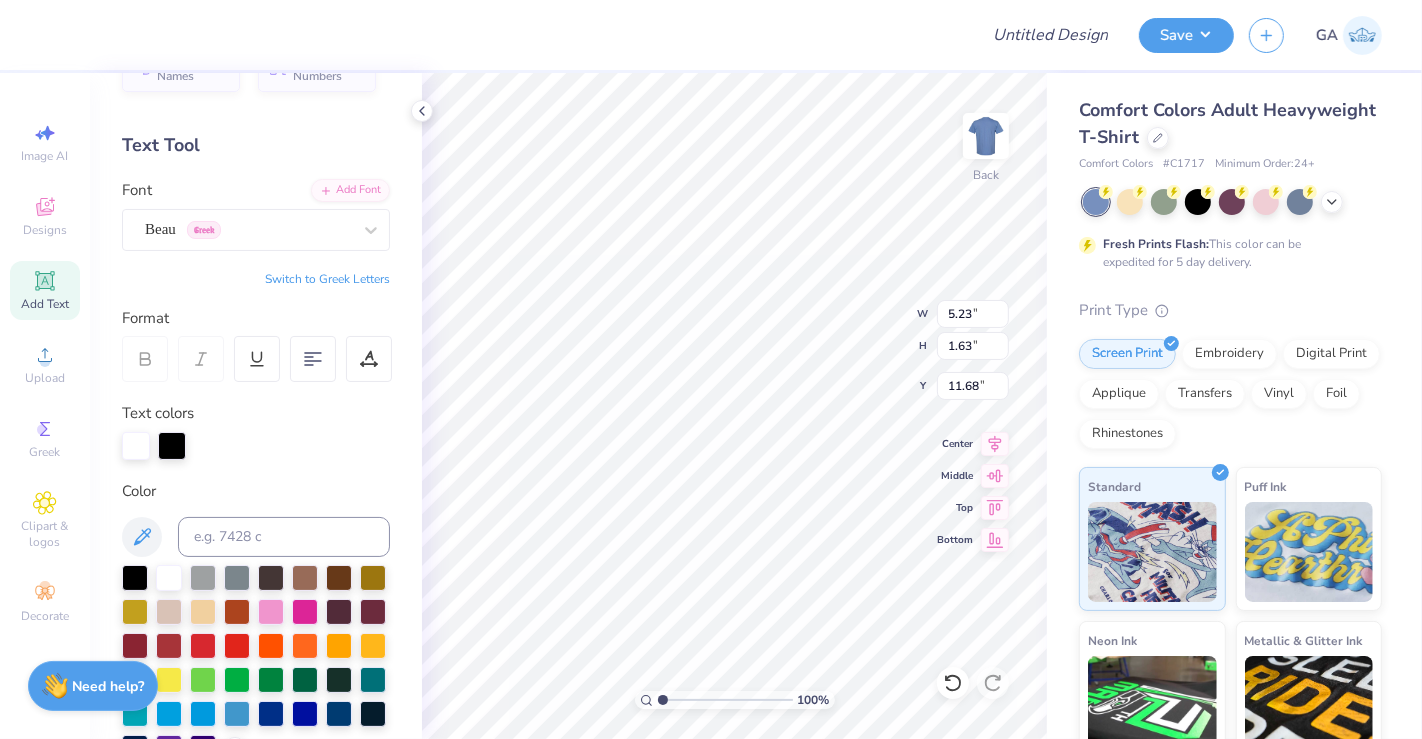 scroll, scrollTop: 18, scrollLeft: 2, axis: both 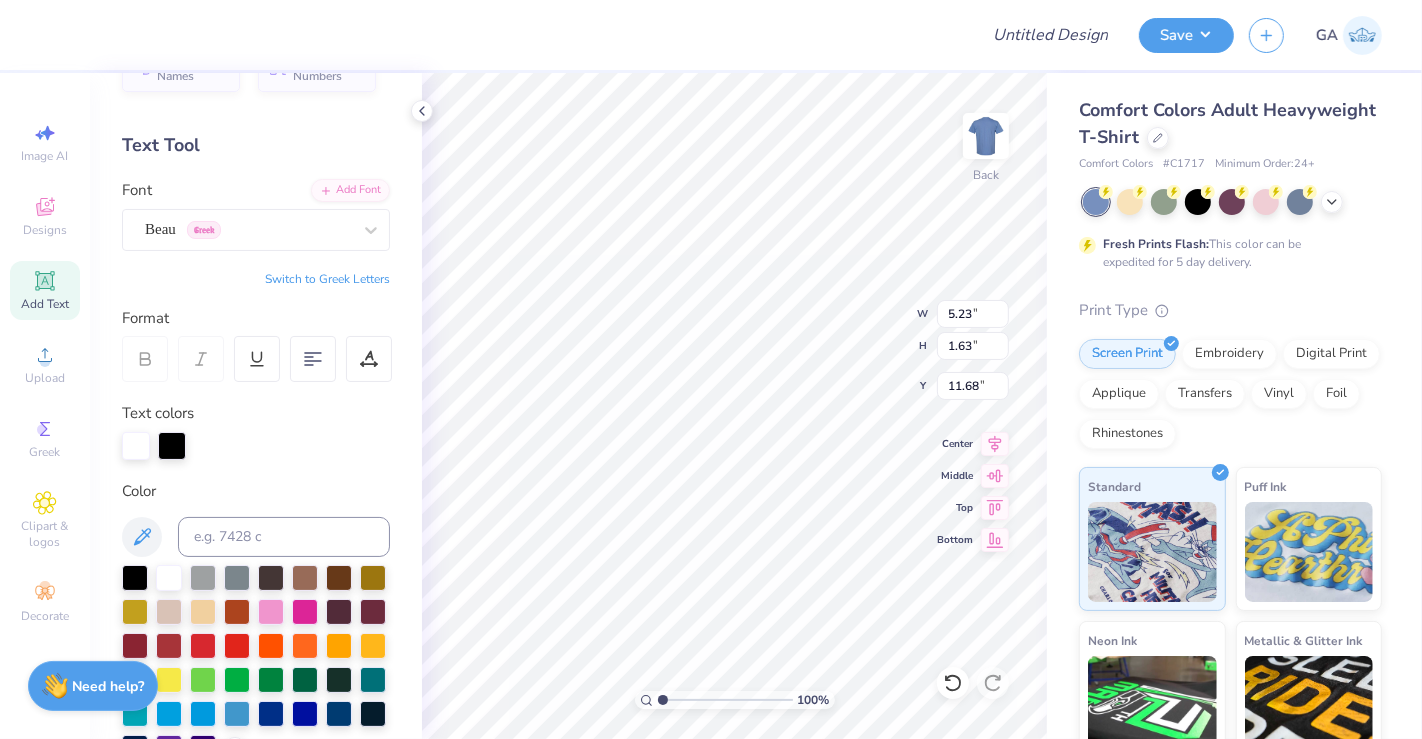 type on "U" 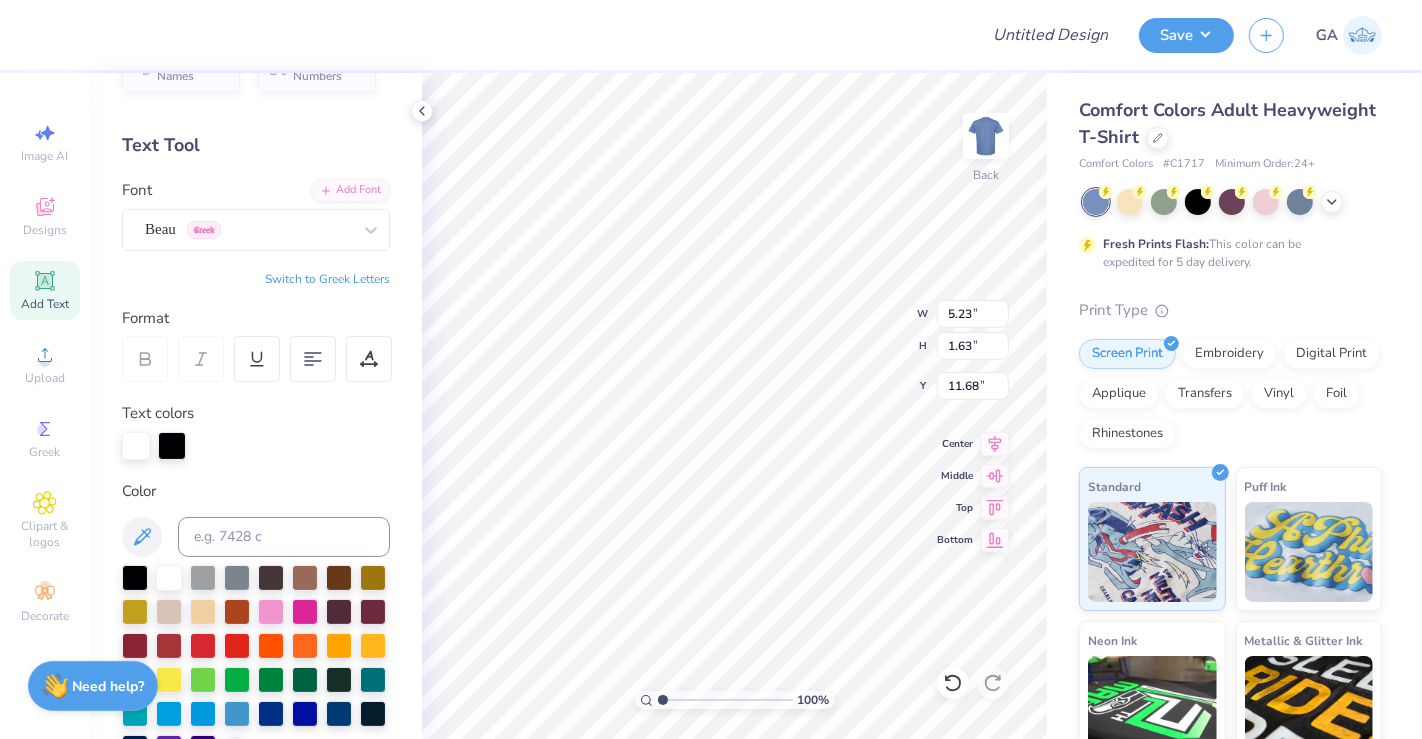 type on "ISAB" 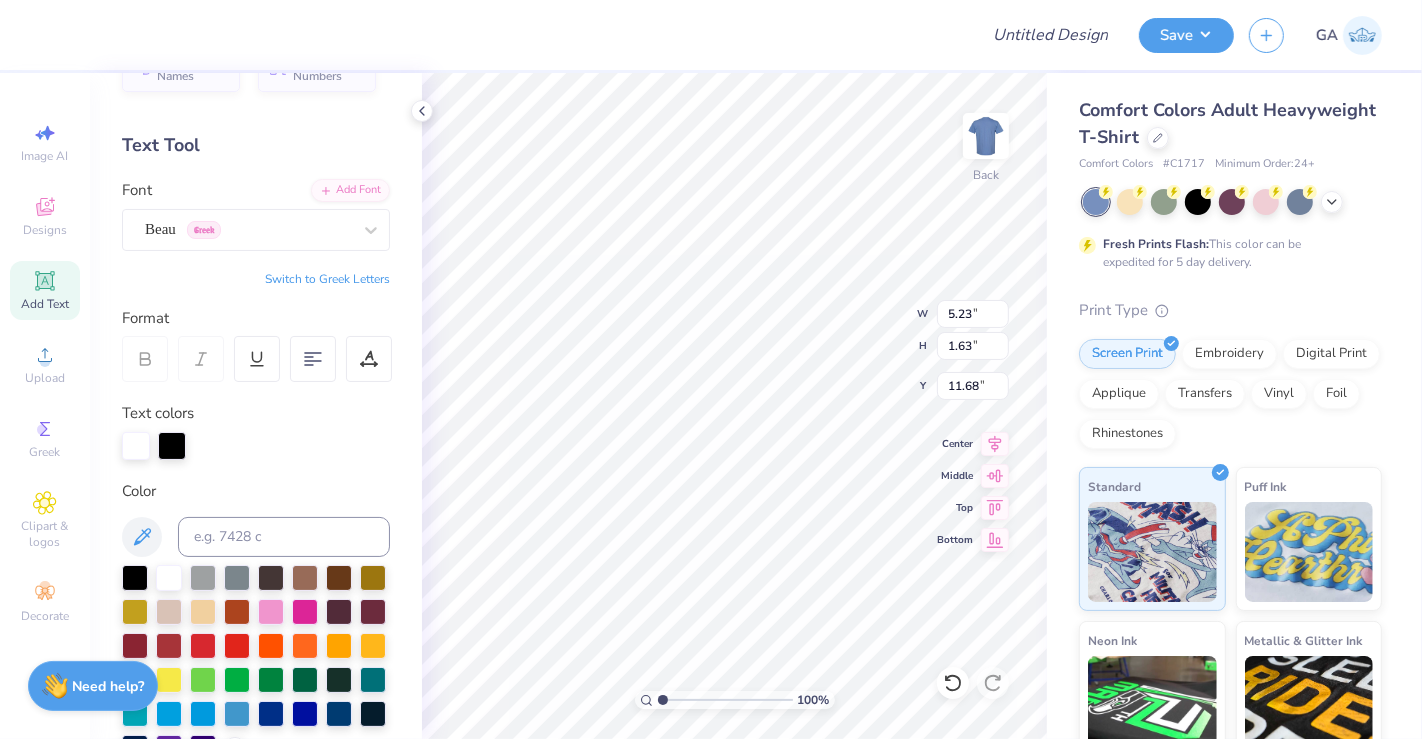 scroll, scrollTop: 16, scrollLeft: 2, axis: both 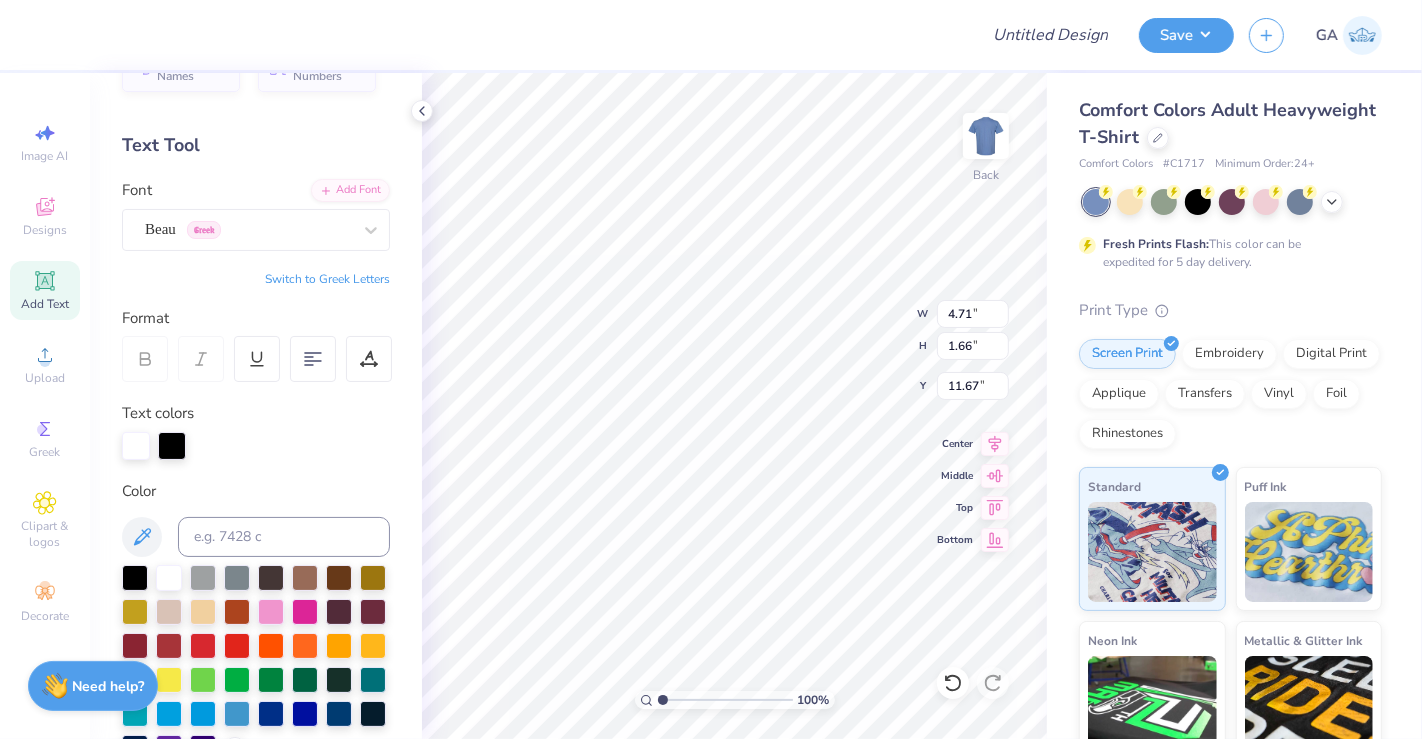 type on "1.69" 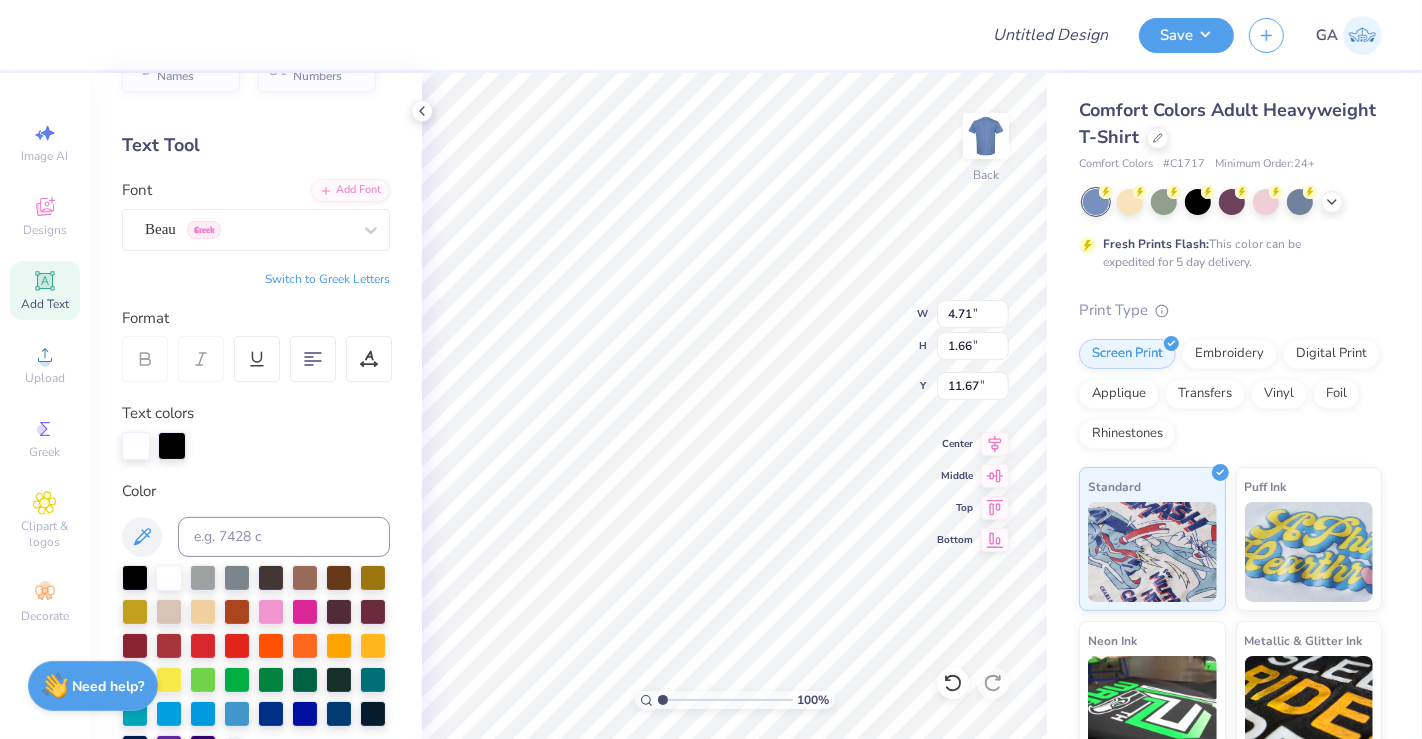 type on "0.60" 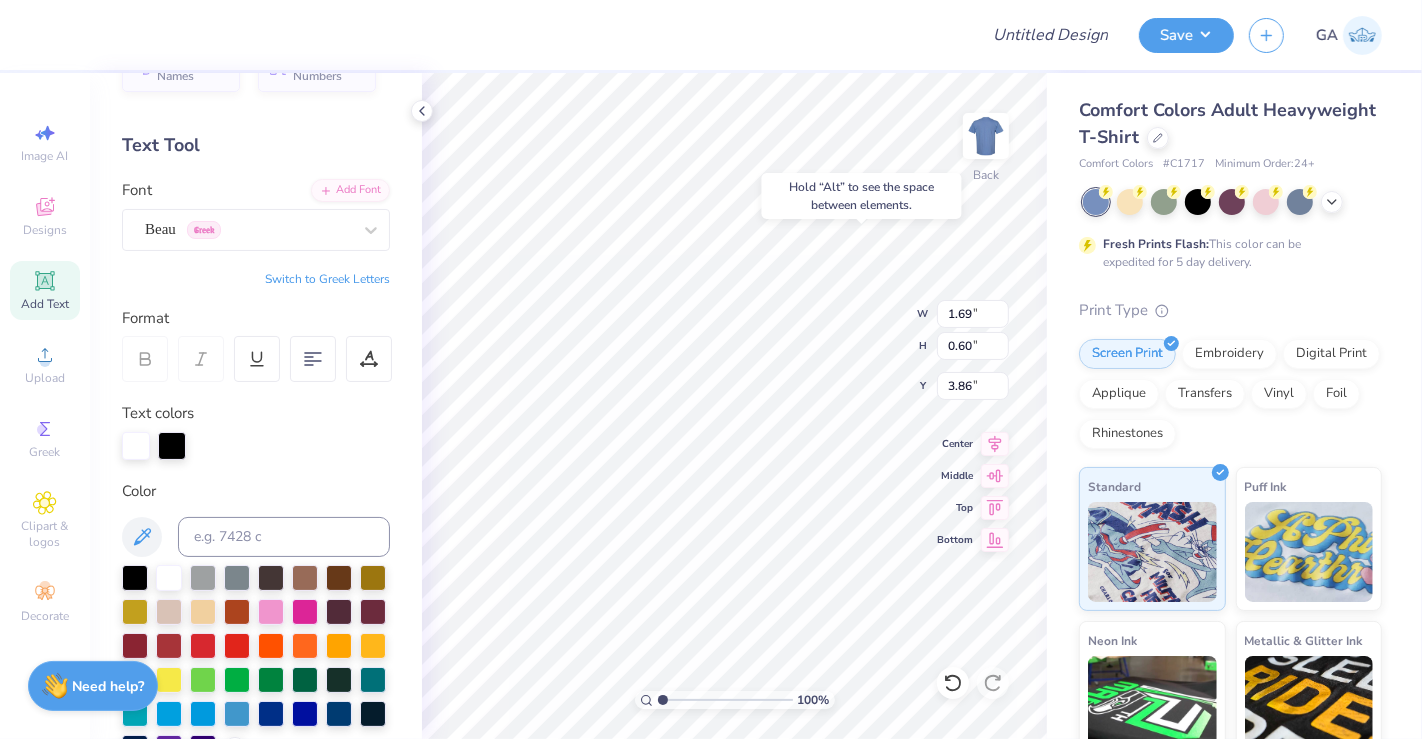 type on "3.86" 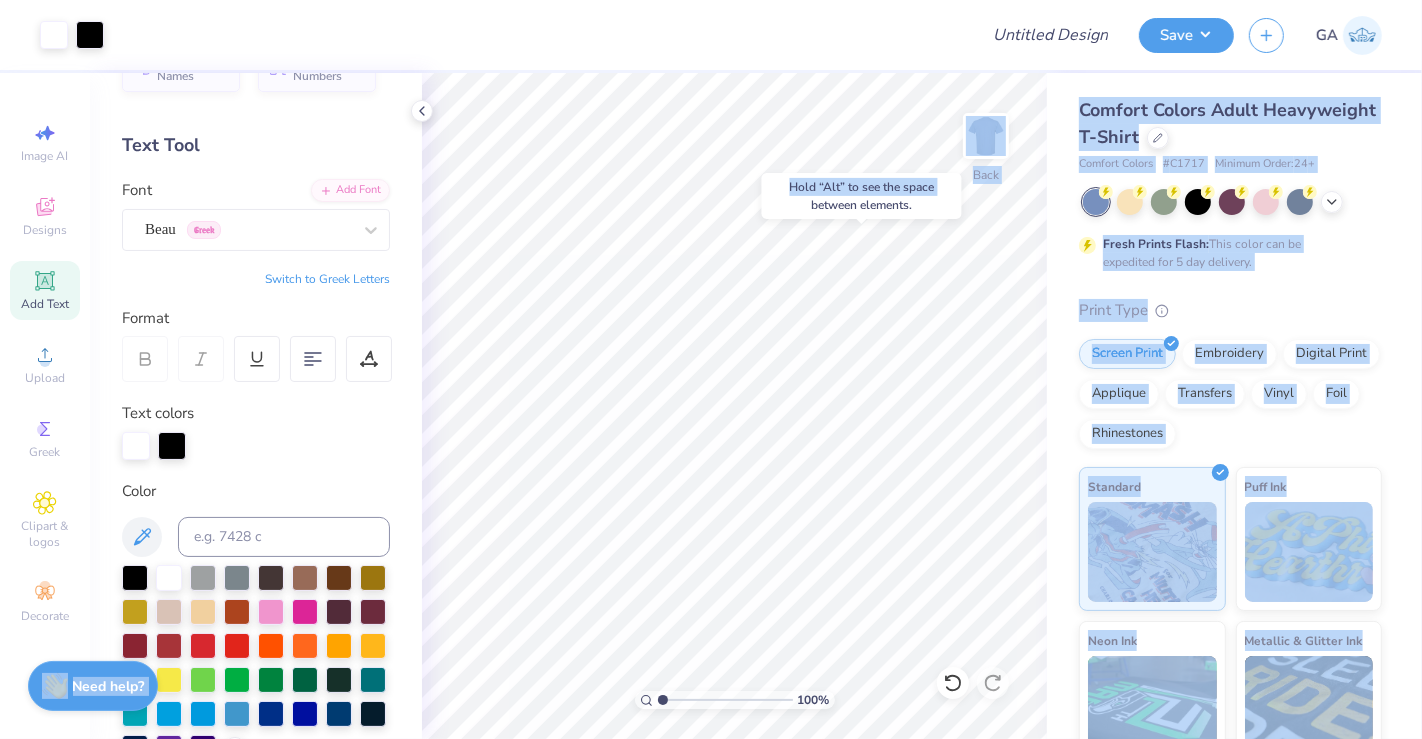 click on "Art colors Design Title Save GA Image AI Designs Add Text Upload Greek Clipart & logos Decorate Personalized Names Personalized Numbers Text Tool  Add Font Font Beau Greek Switch to Greek Letters Format Text colors Color Styles Stroke 1 1  Add Stroke Text Shape 100  % Back Comfort Colors Adult Heavyweight T-Shirt Comfort Colors # C1717 Minimum Order:  24 +   Fresh Prints Flash:  This color can be expedited for 5 day delivery. Print Type Screen Print Embroidery Digital Print Applique Transfers Vinyl Foil Rhinestones Standard Puff Ink Neon Ink Metallic & Glitter Ink Glow in the Dark Ink Water based Ink Need help?  Chat with us.
Hold “Alt” to see the space between elements." at bounding box center [711, 369] 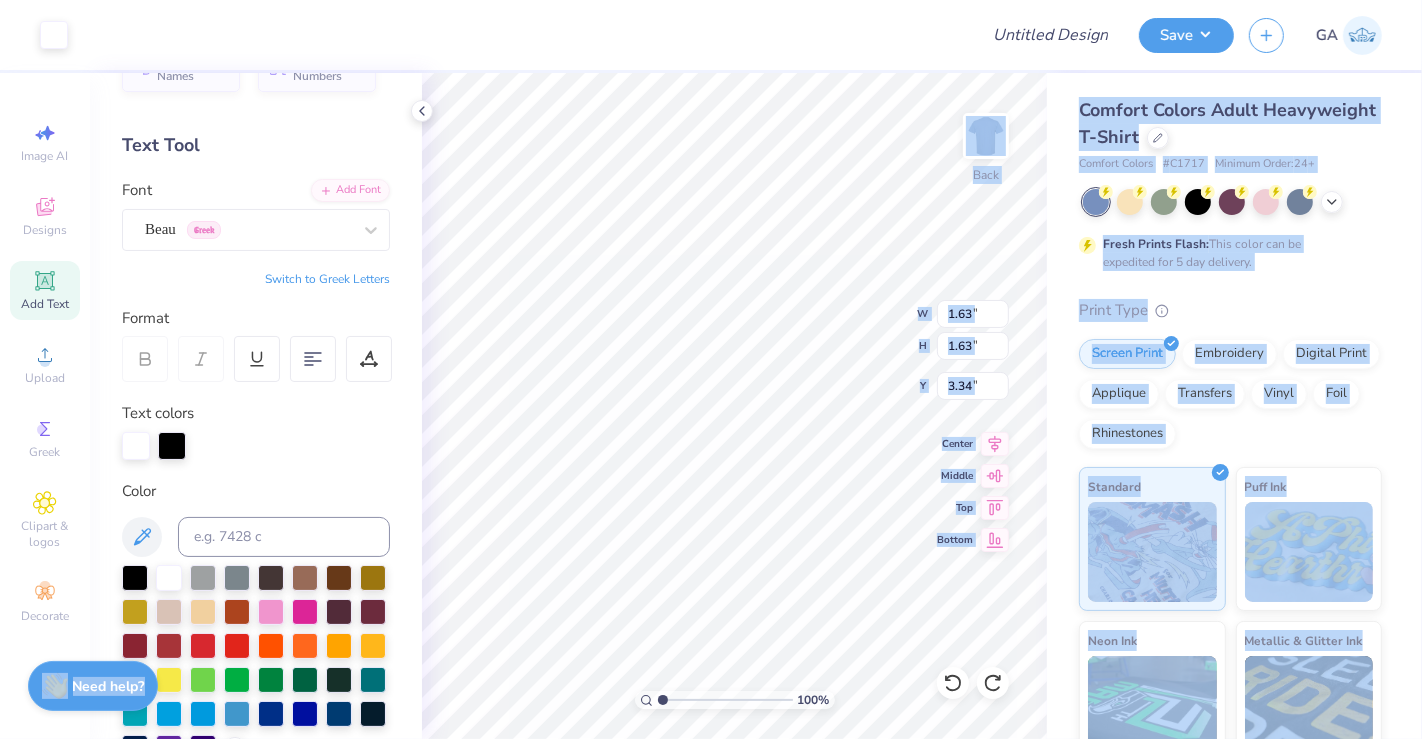 type on "3.31" 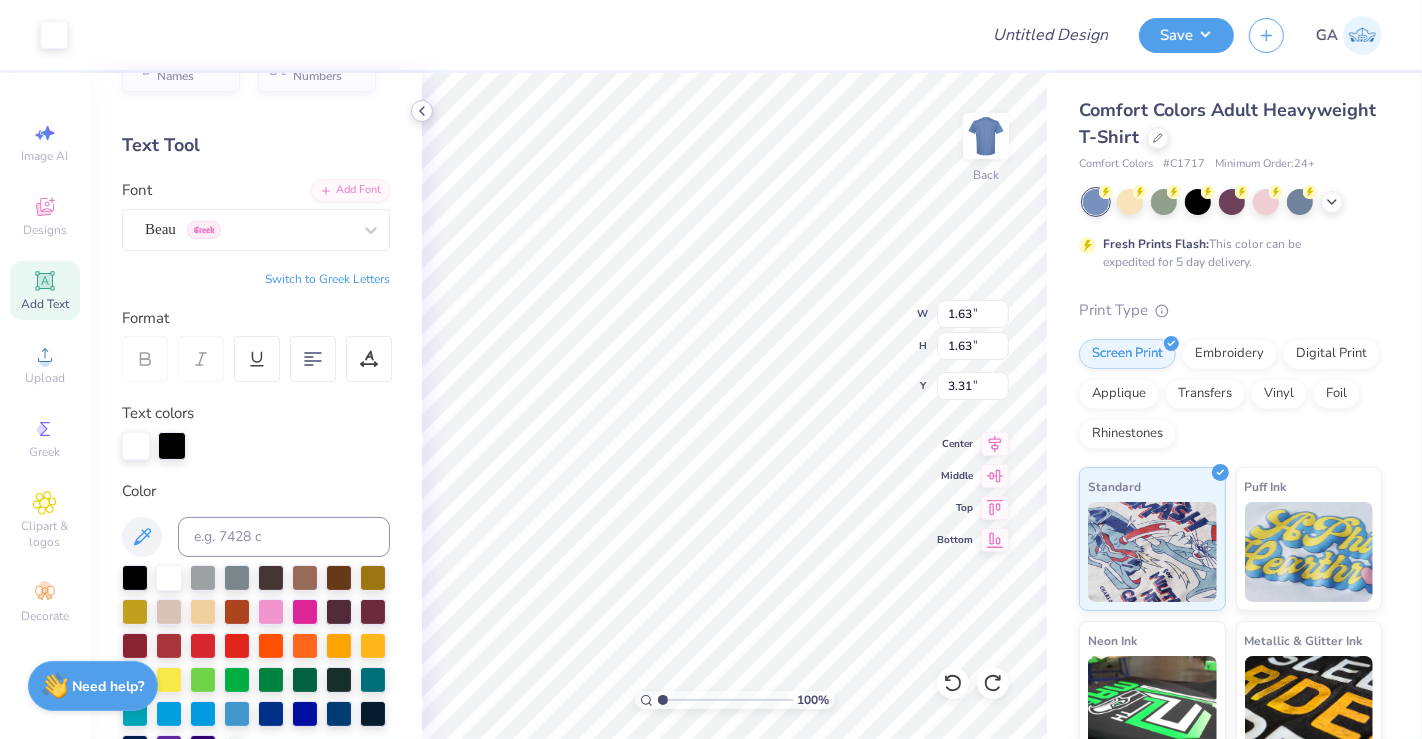 click 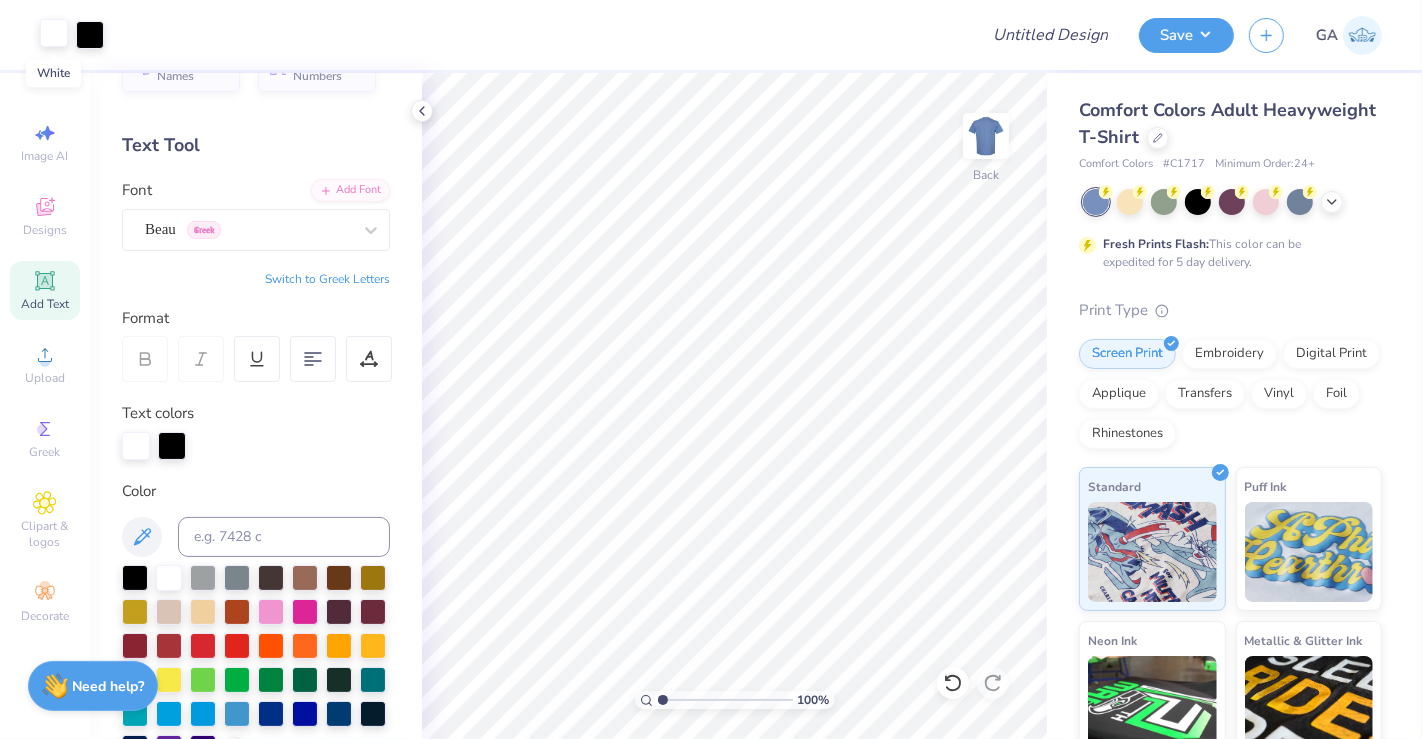 click at bounding box center [54, 33] 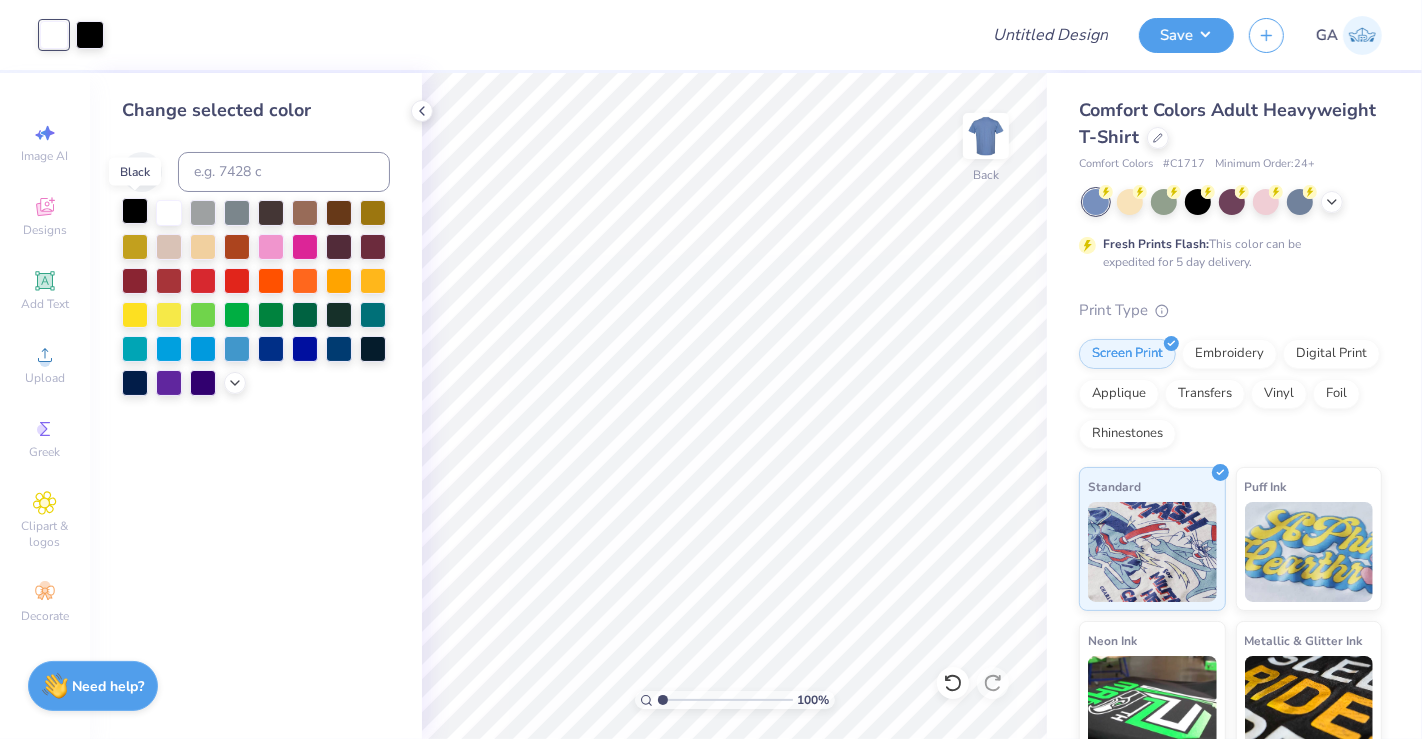 click at bounding box center (135, 211) 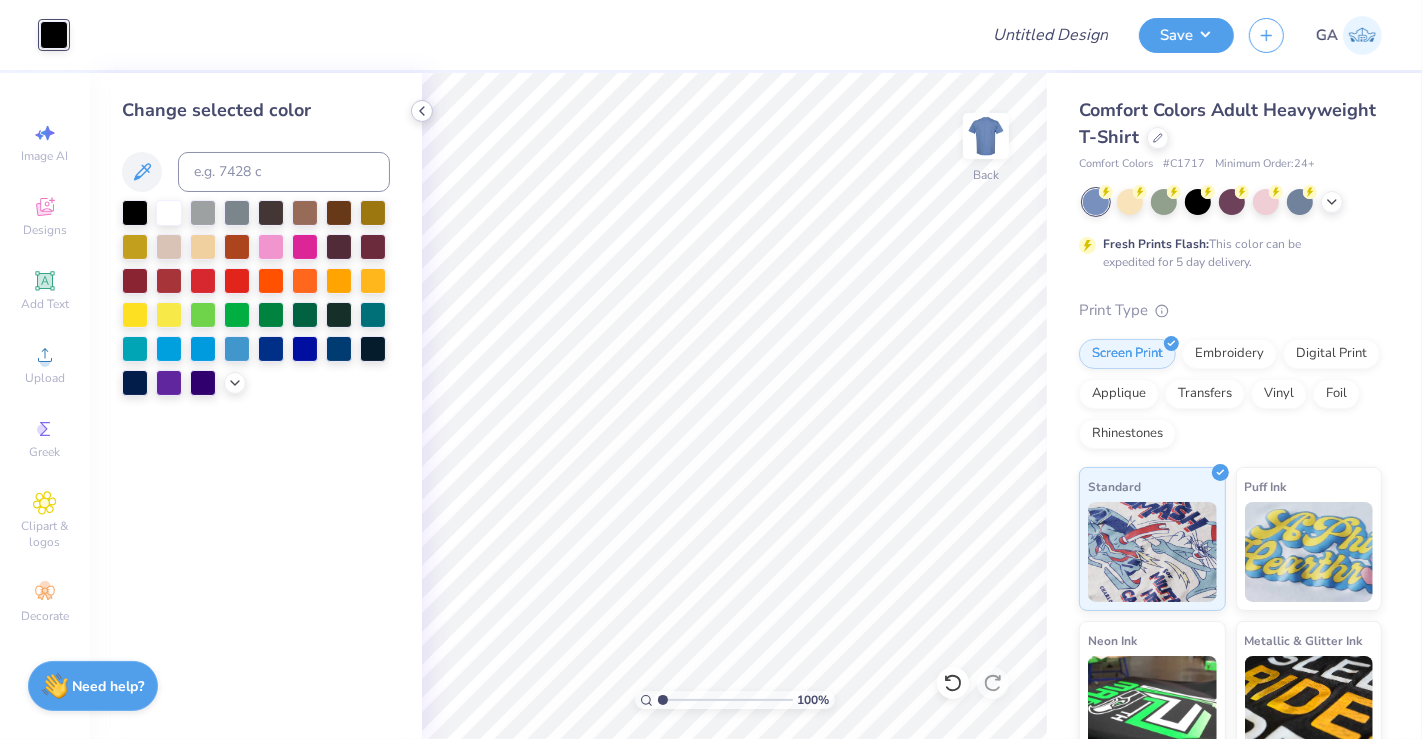 click 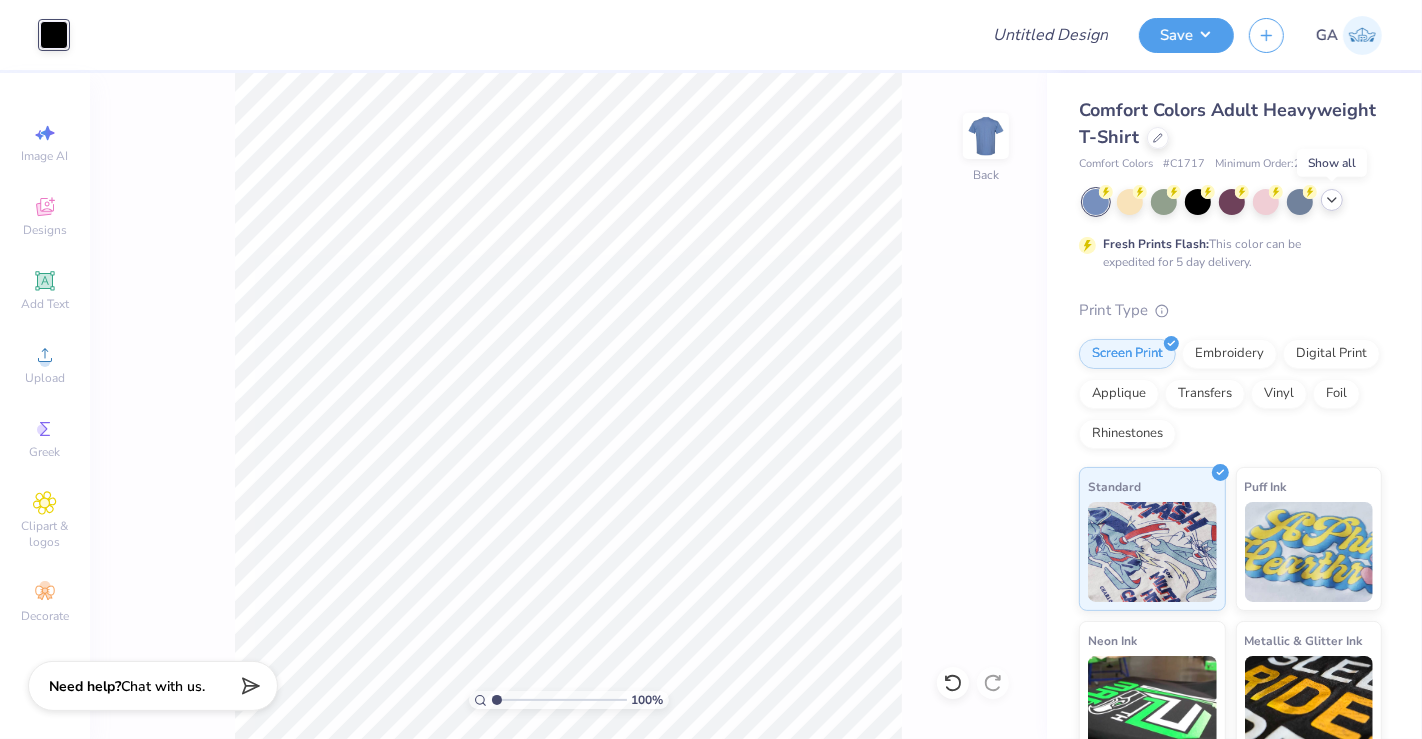 click 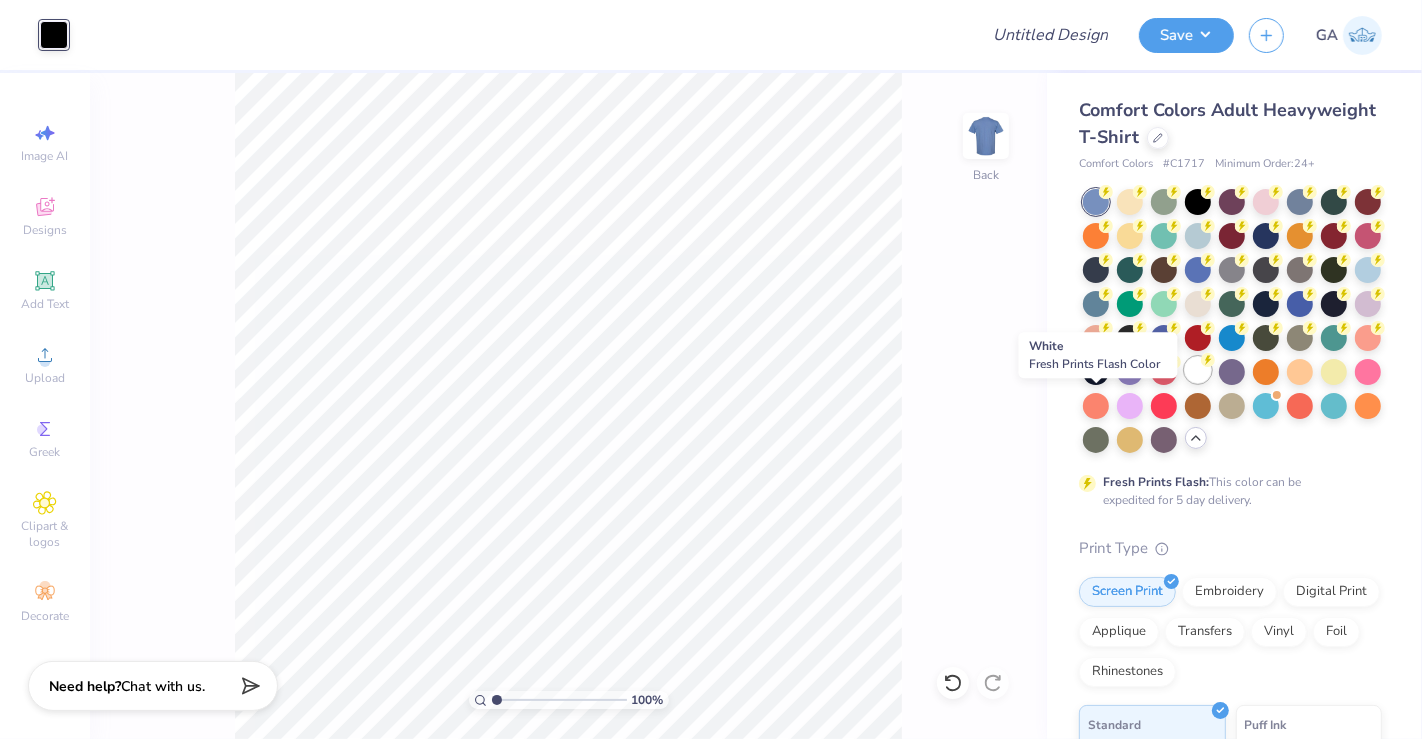 click at bounding box center [1198, 370] 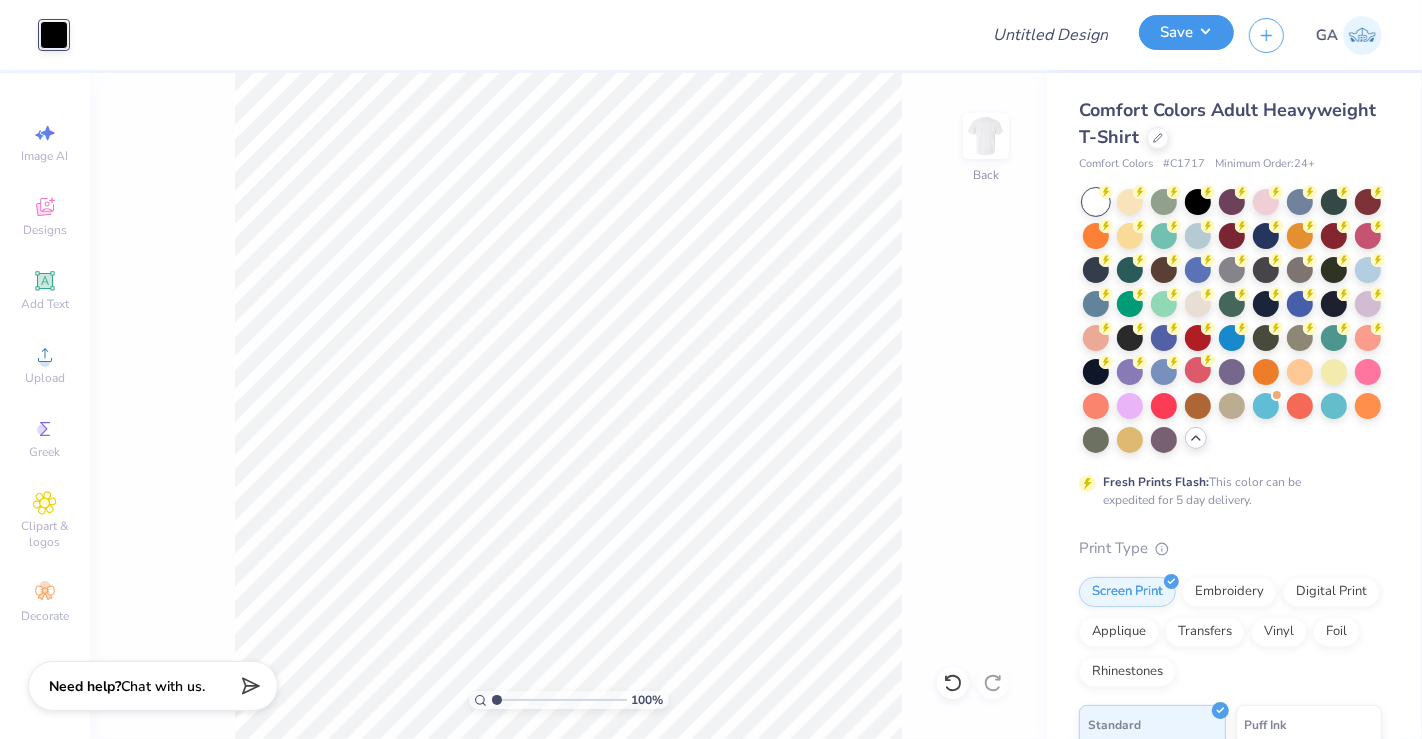 click on "Save" at bounding box center [1186, 32] 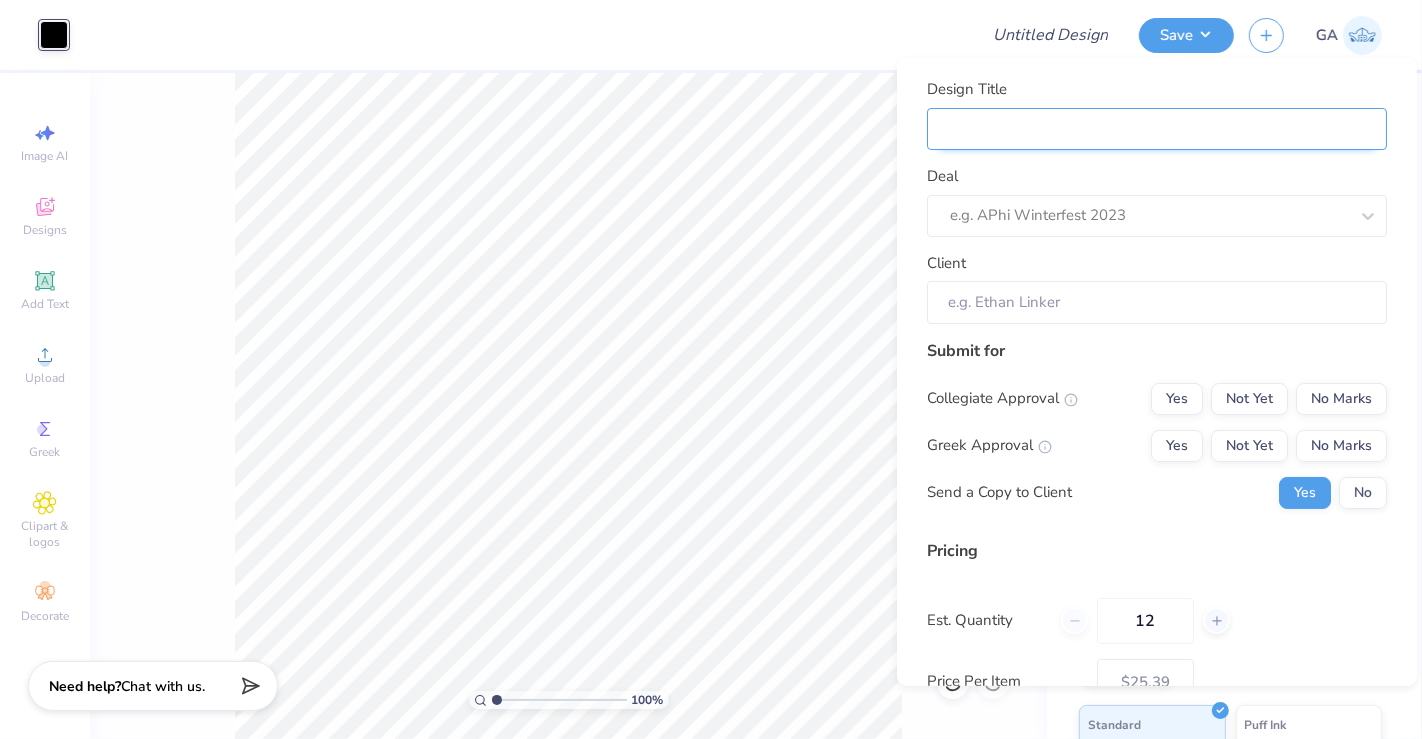 click on "Design Title" at bounding box center (1157, 128) 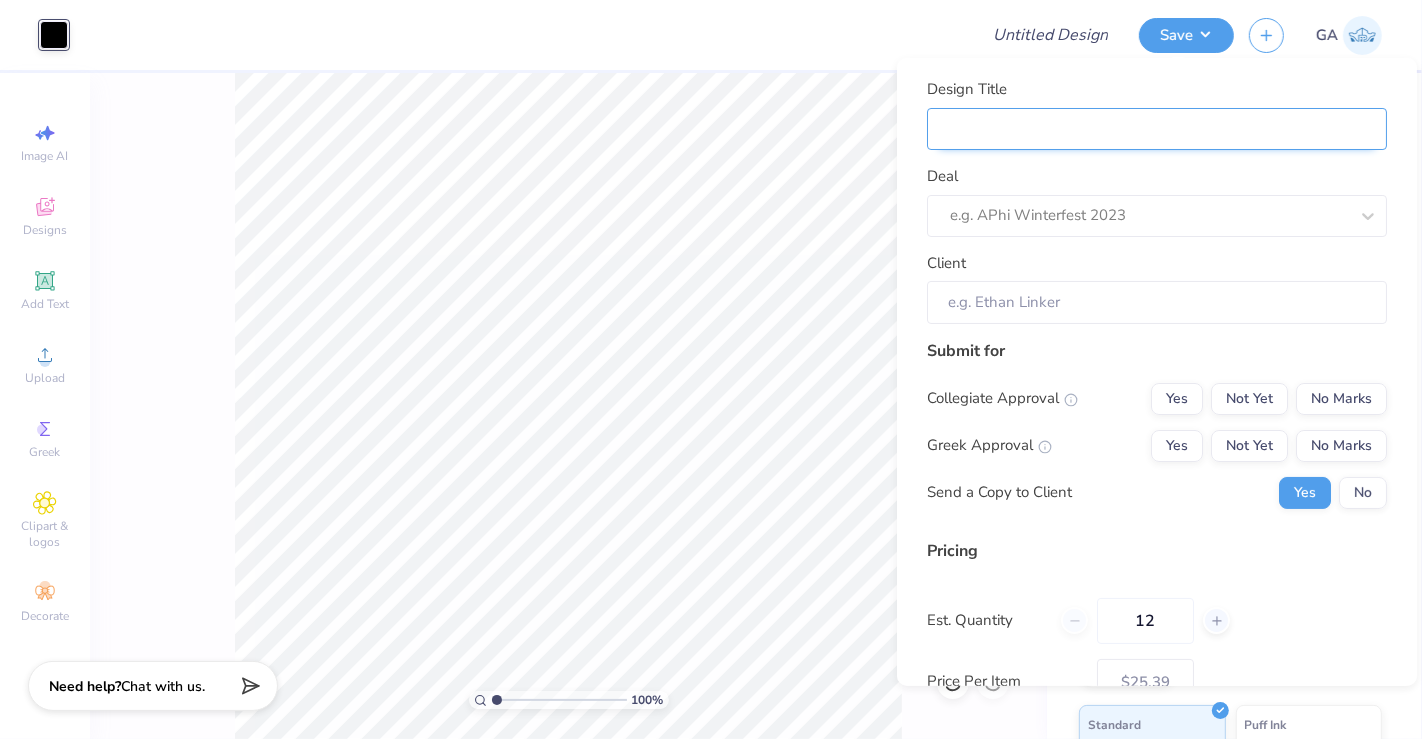 type on "Merch for ISAB" 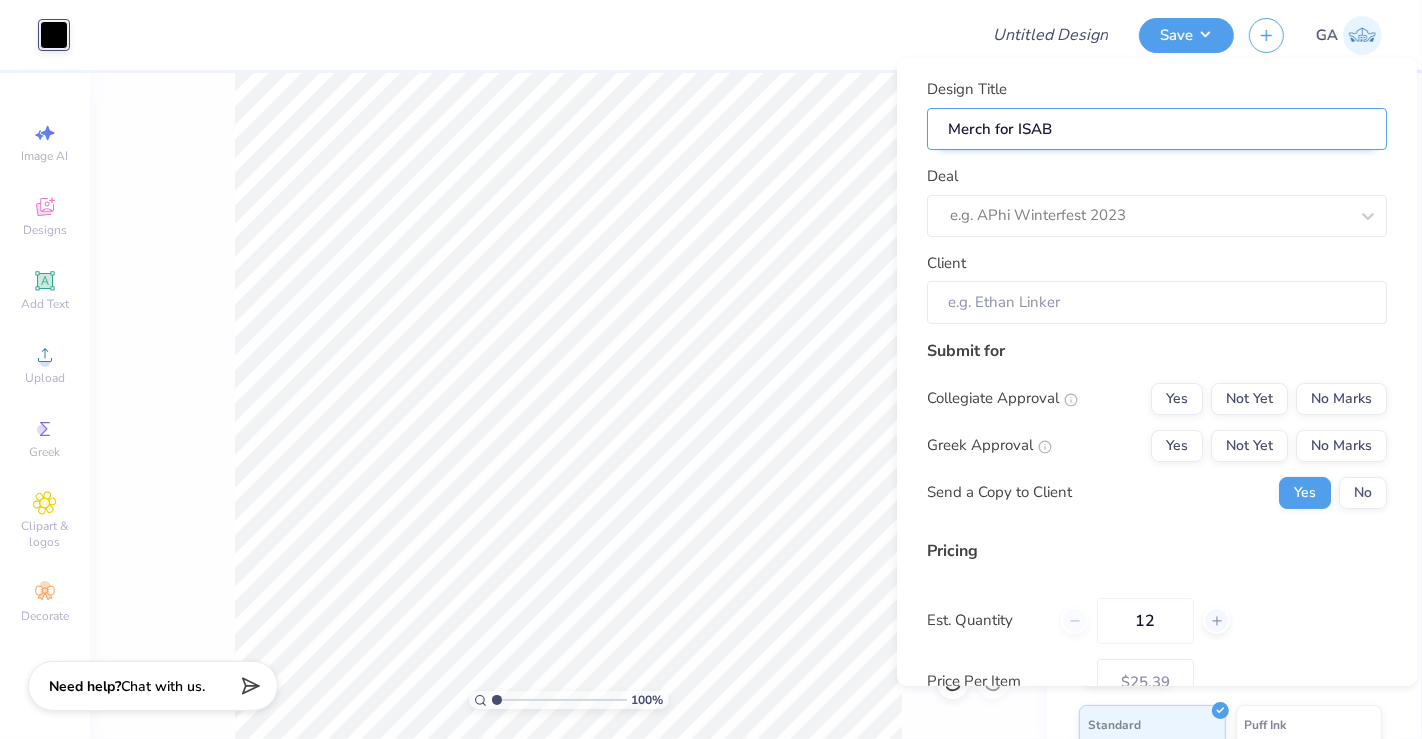 type on "Merch for ISAB" 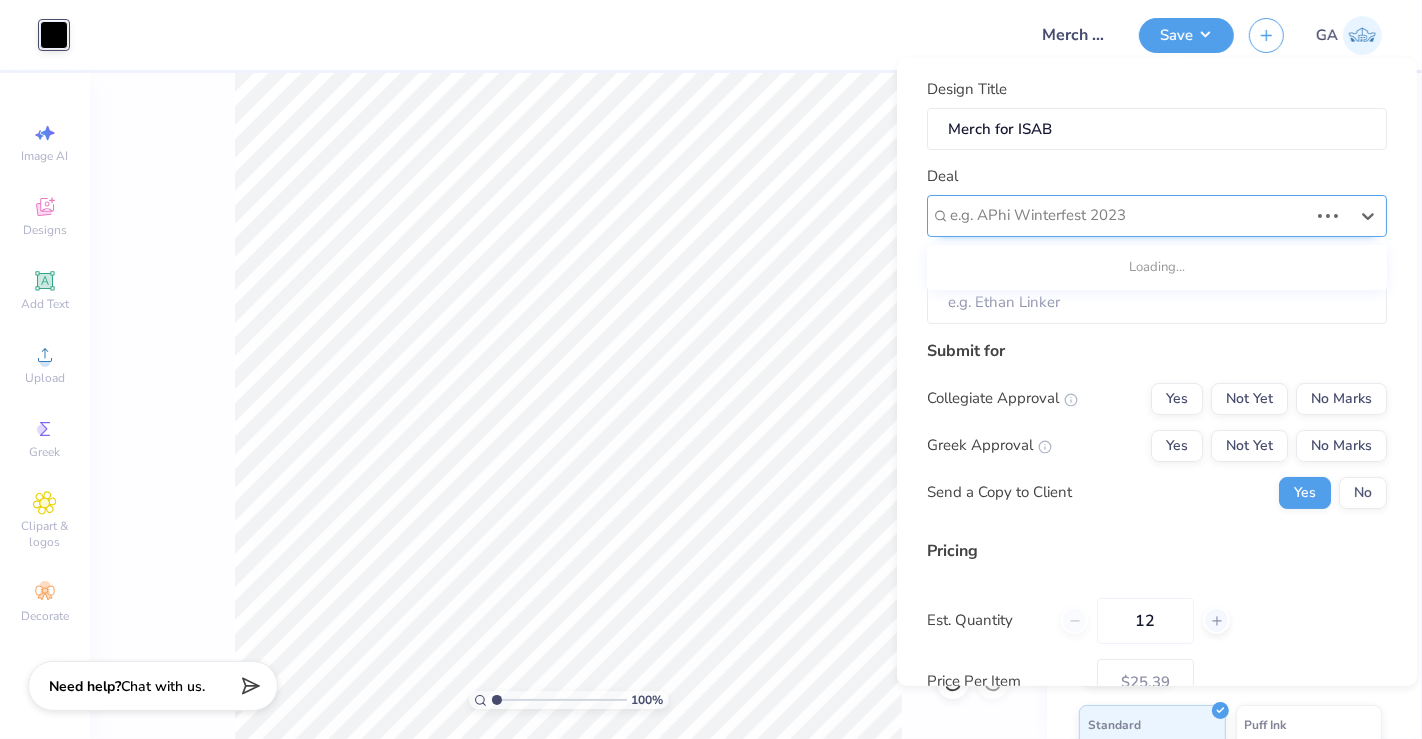 click at bounding box center [1129, 215] 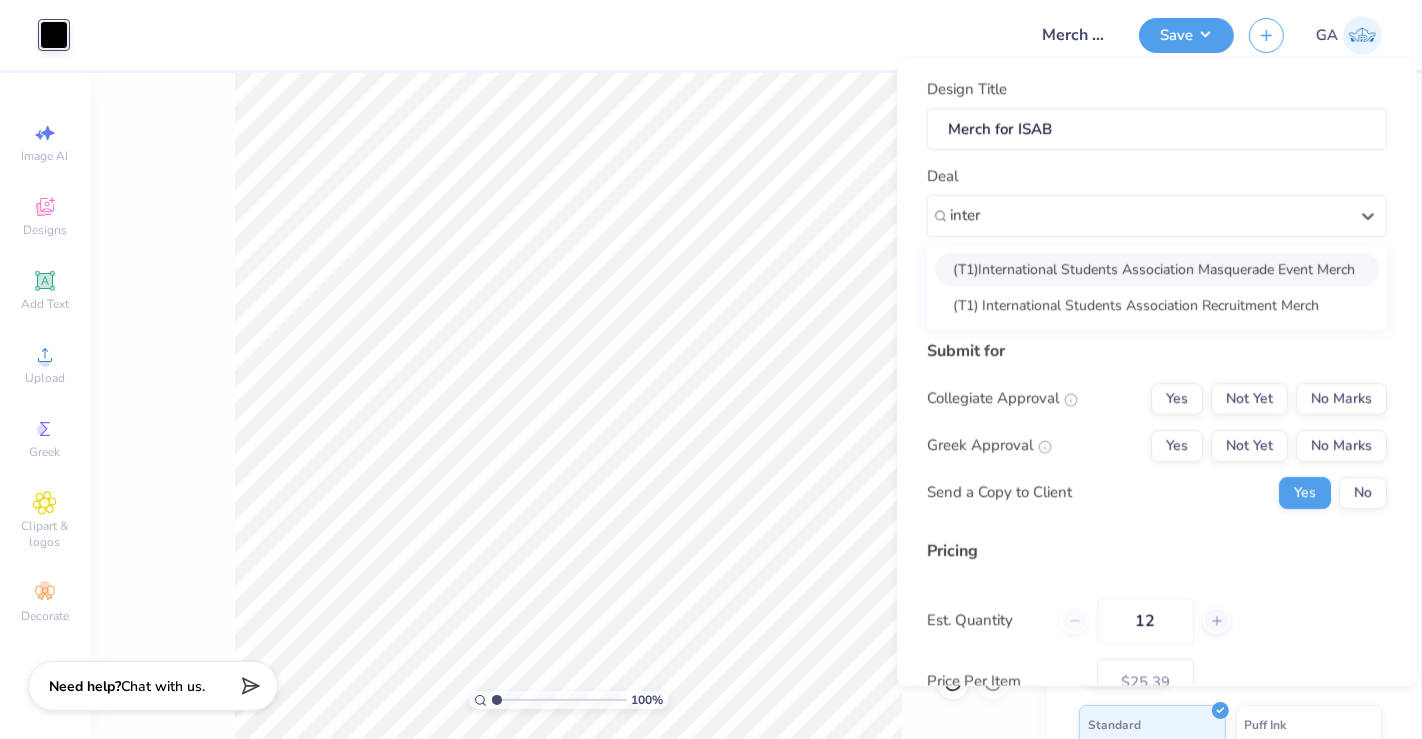 click on "(T1)International Students Association Masquerade Event Merch" at bounding box center [1157, 268] 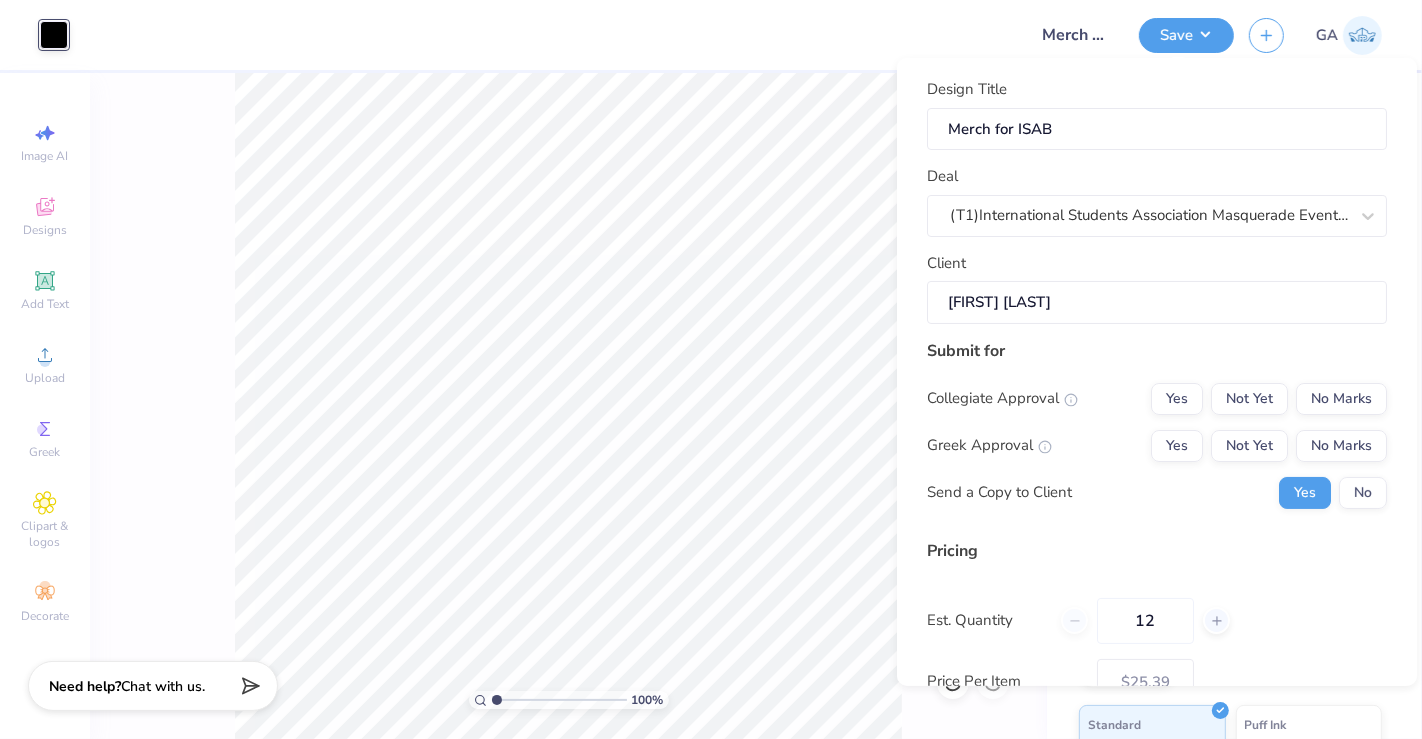 type 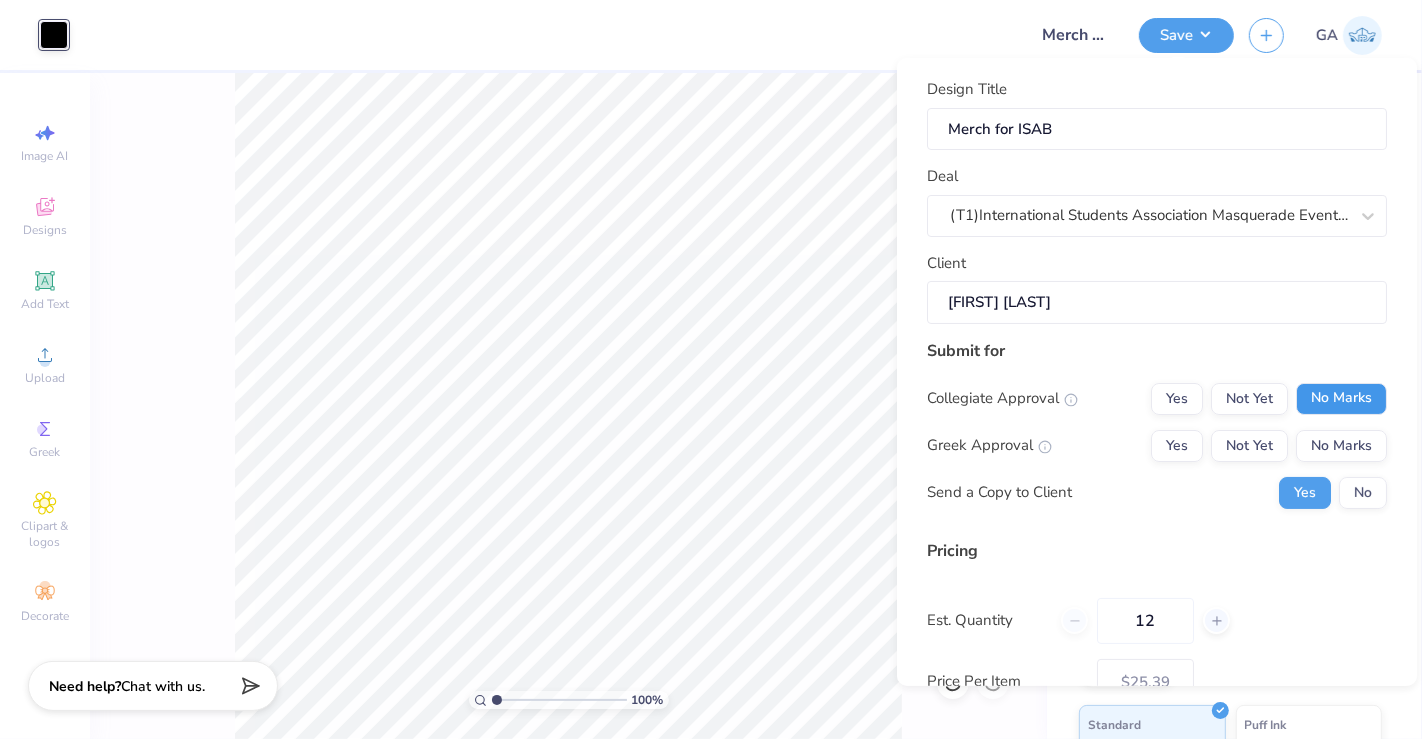 click on "No Marks" at bounding box center [1341, 398] 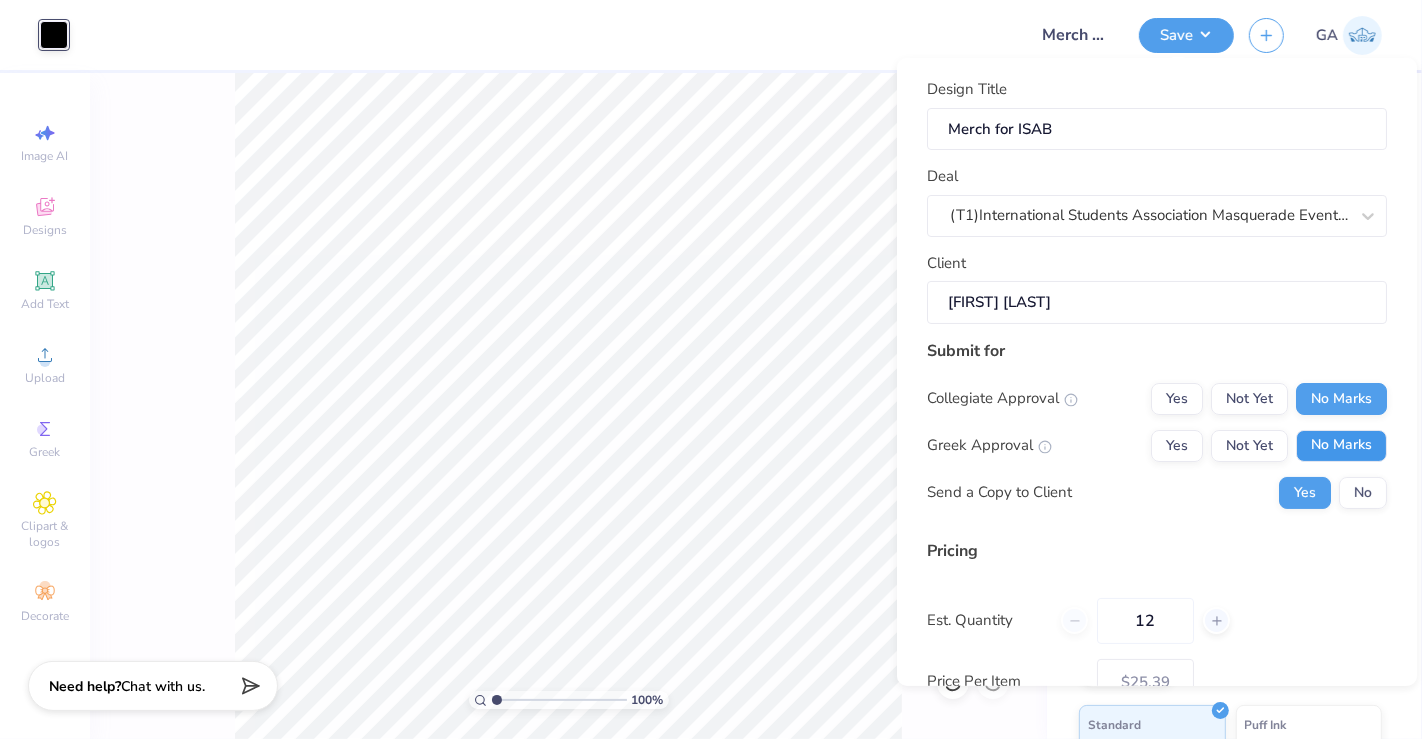 click on "No Marks" at bounding box center (1341, 445) 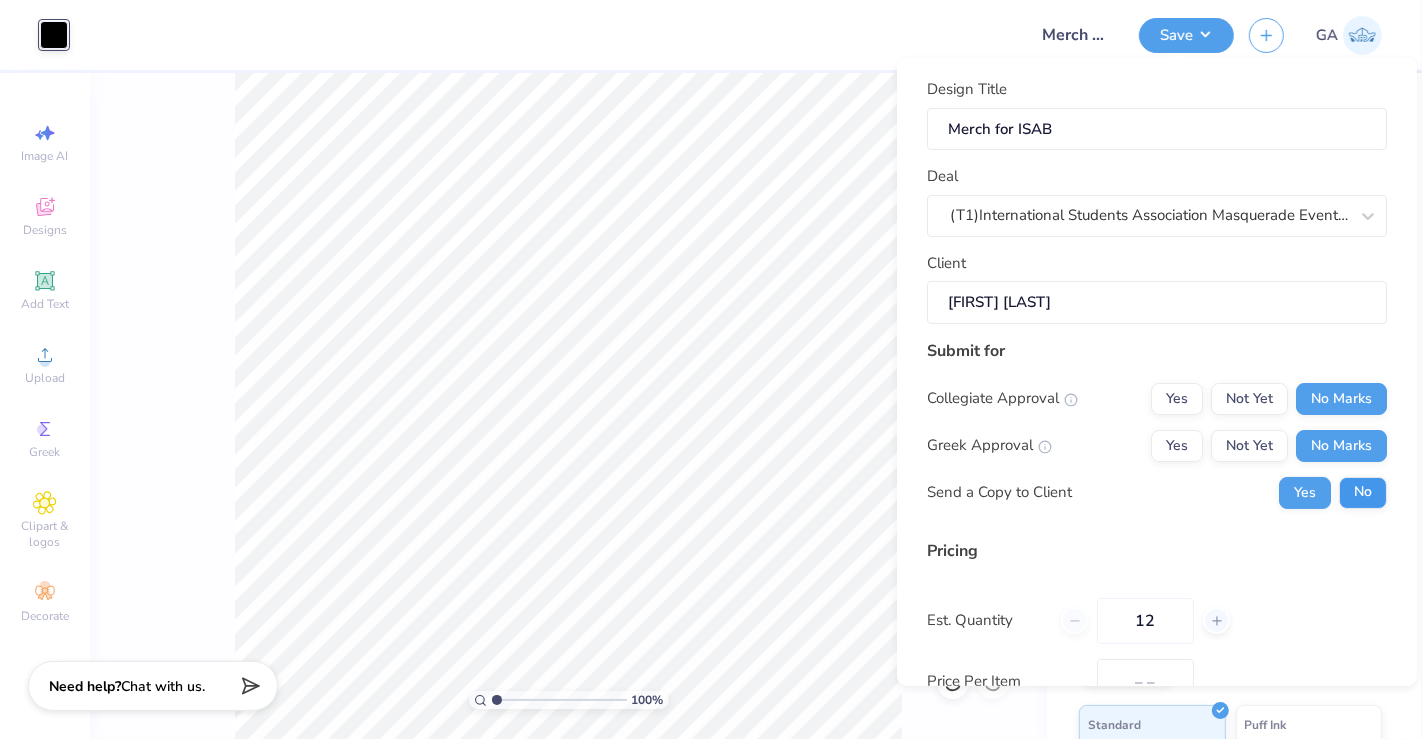 type on "$25.39" 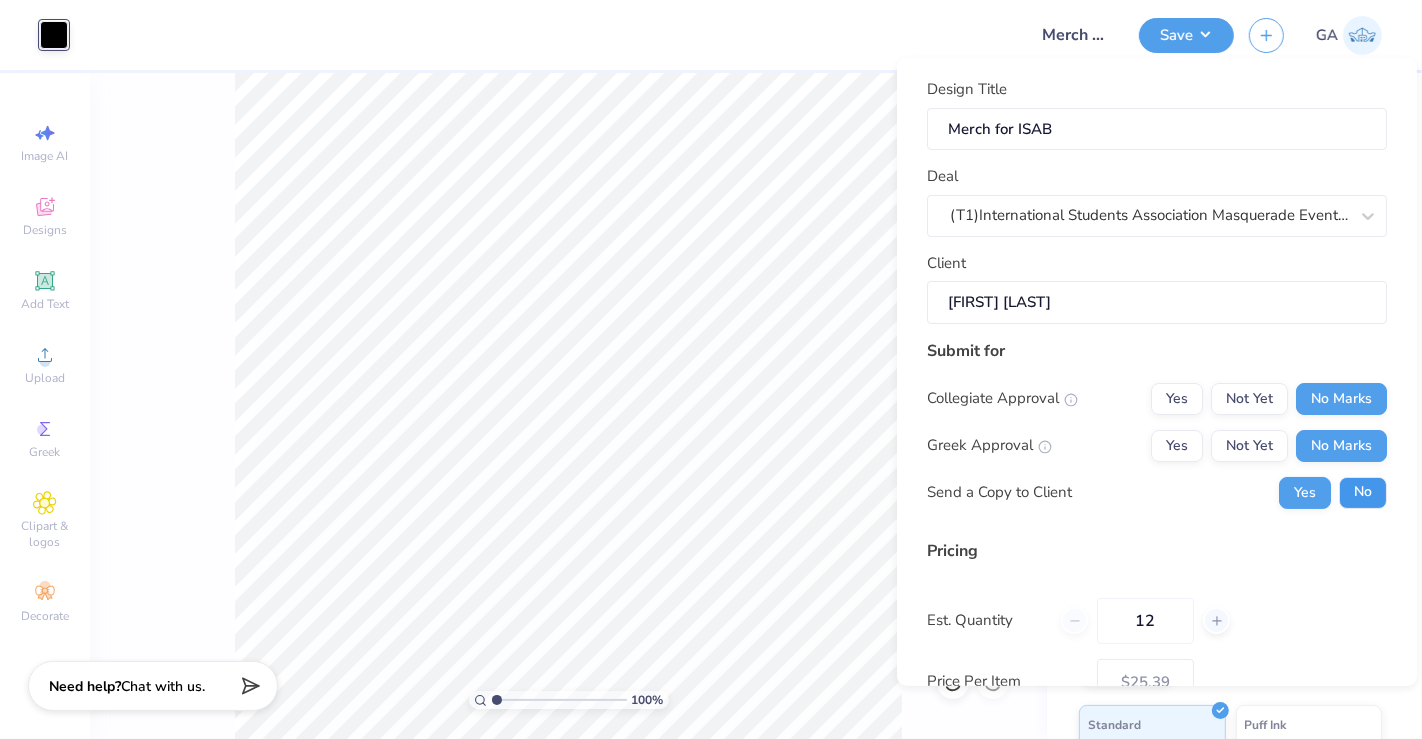 click on "No" at bounding box center (1363, 492) 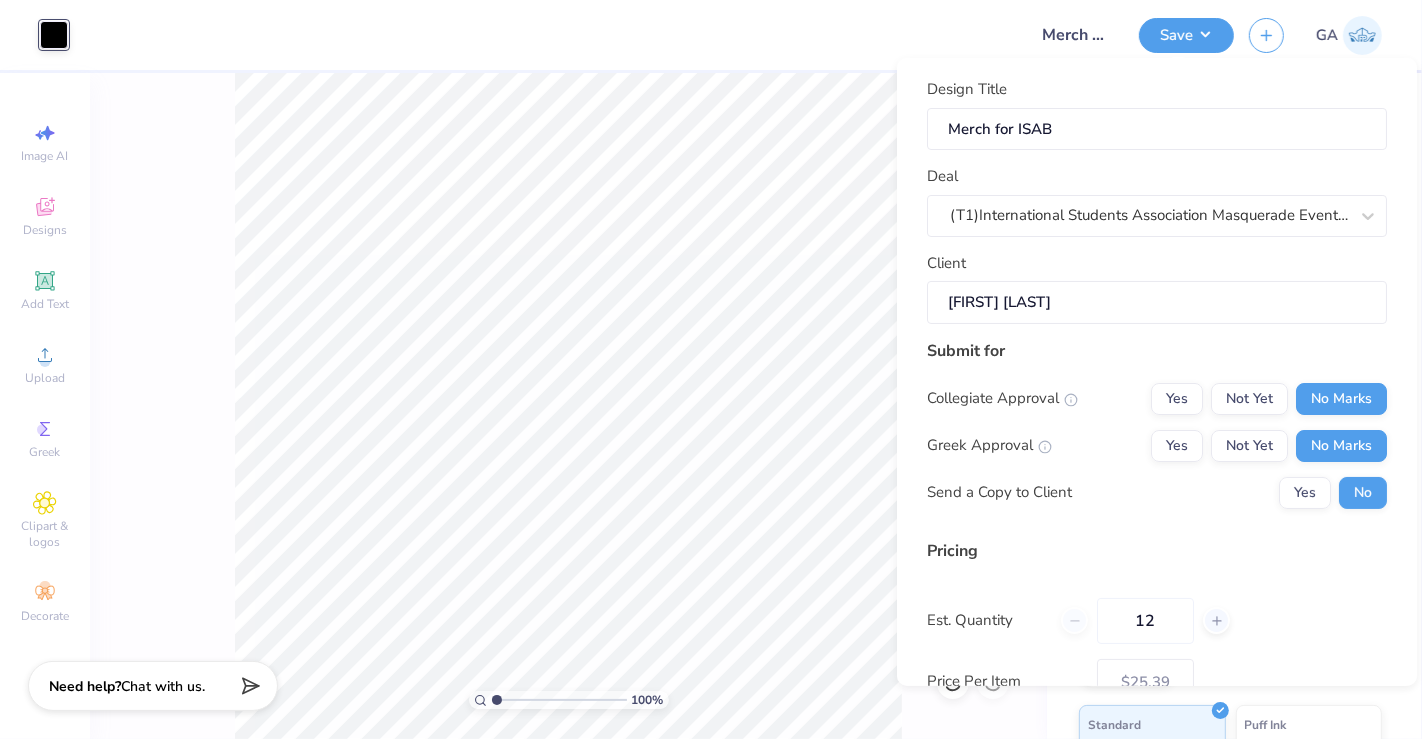 scroll, scrollTop: 174, scrollLeft: 0, axis: vertical 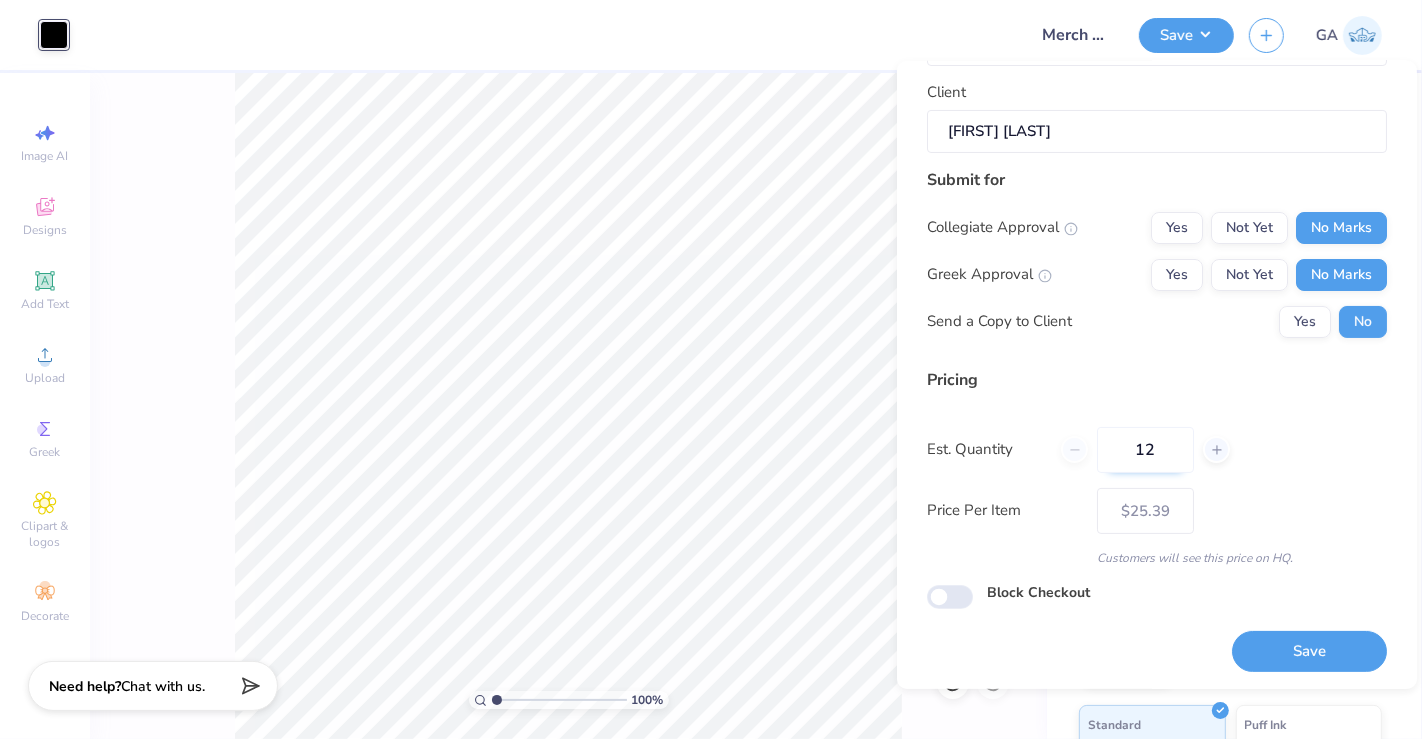 click on "12" at bounding box center (1145, 449) 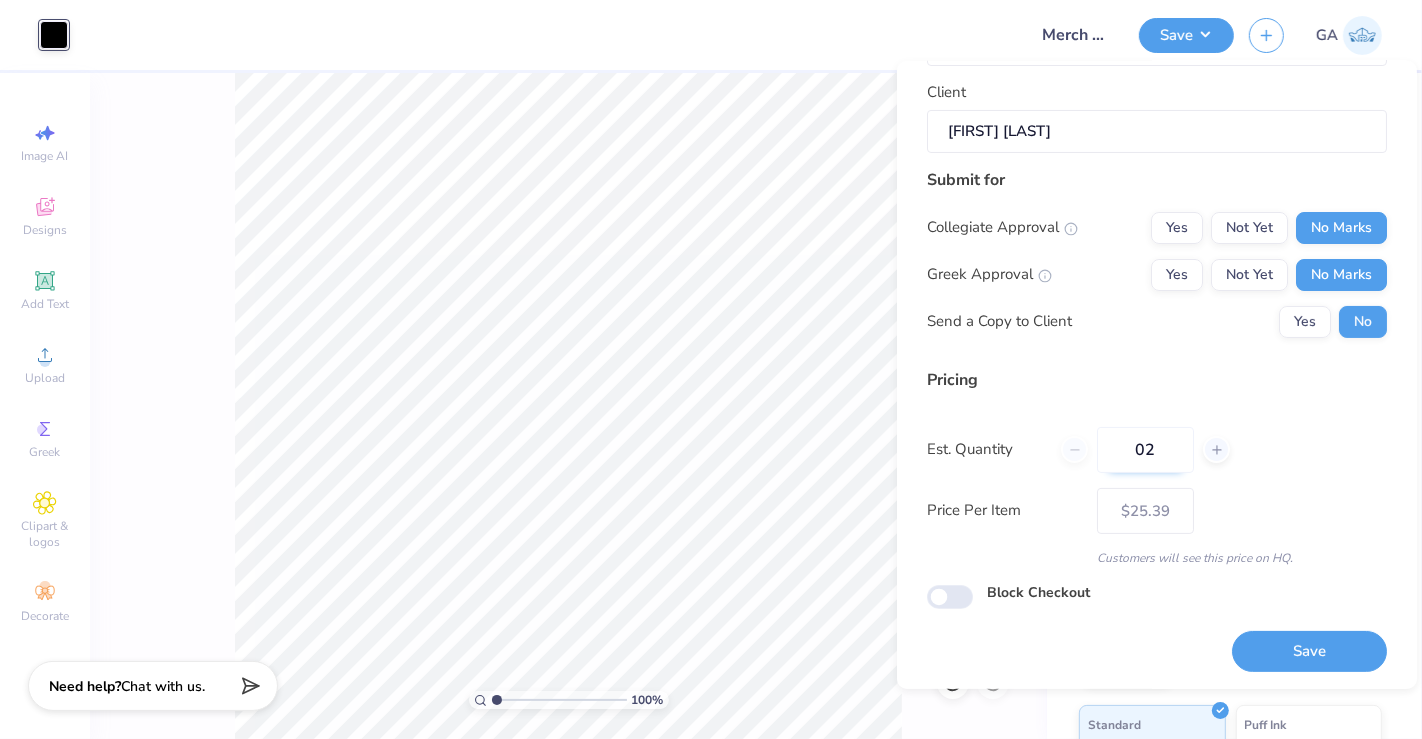 type on "024" 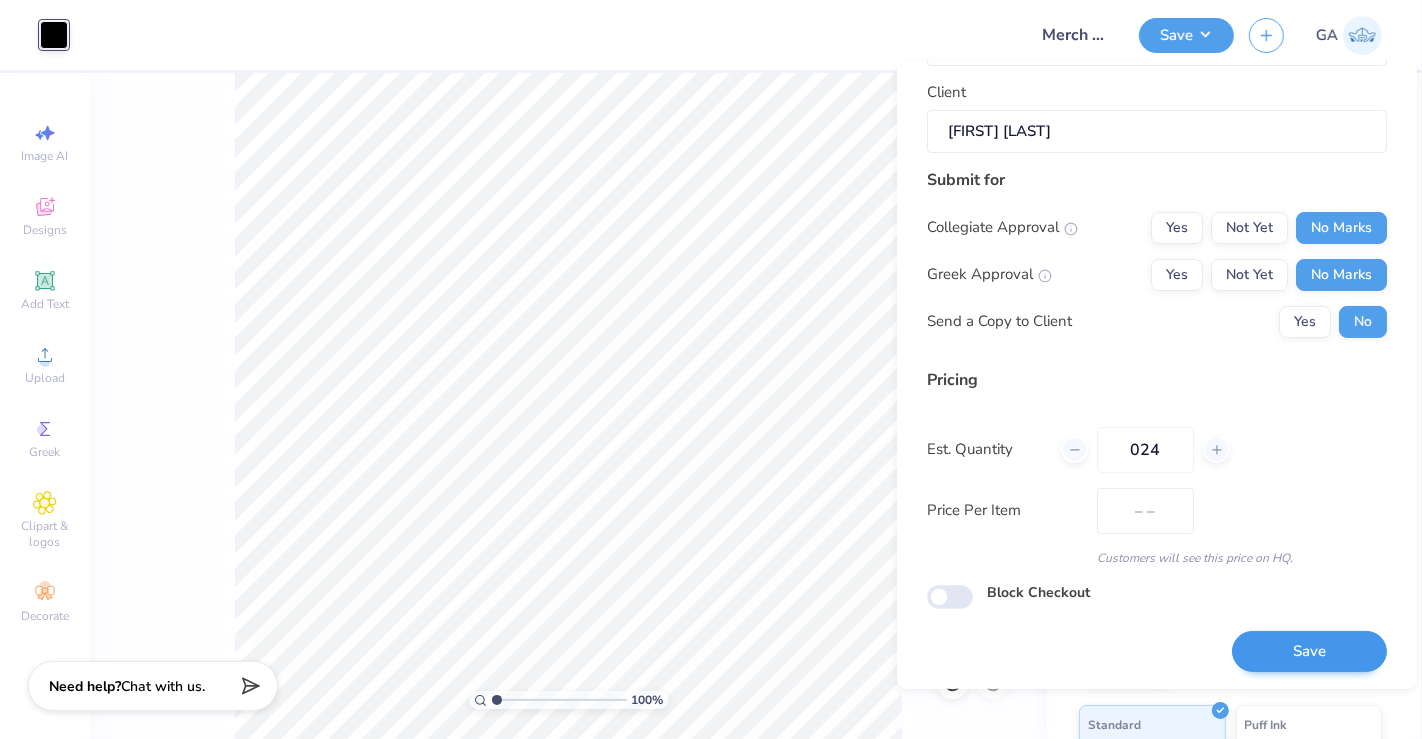 type on "$19.49" 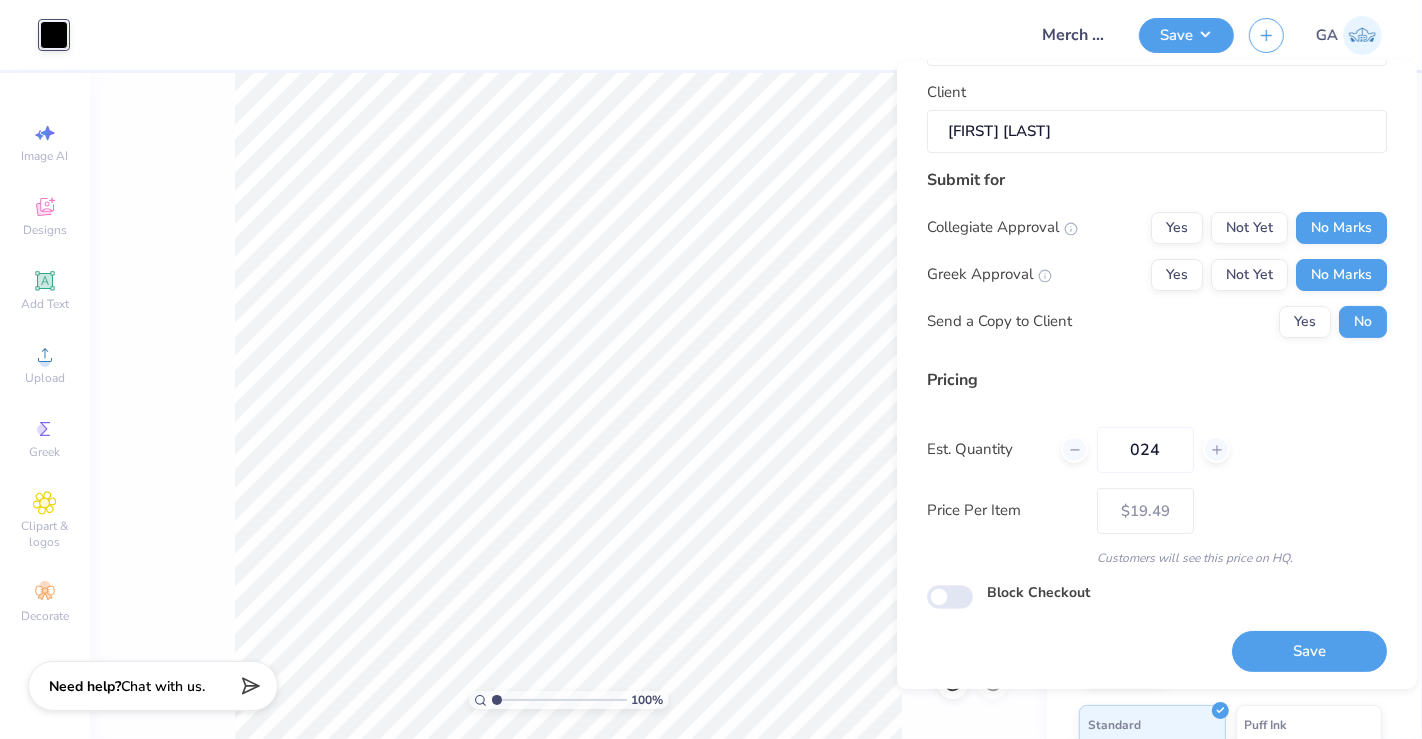 type on "024" 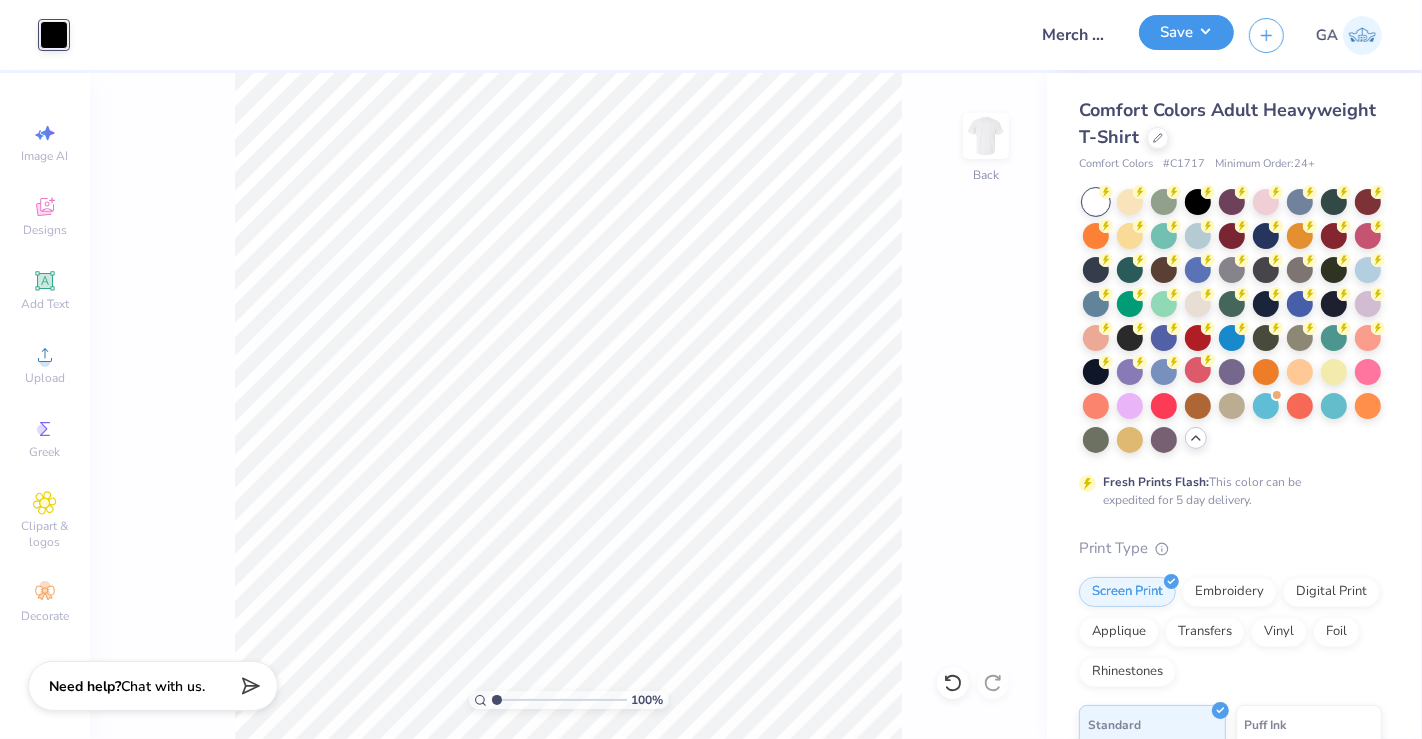 click on "Save" at bounding box center (1186, 32) 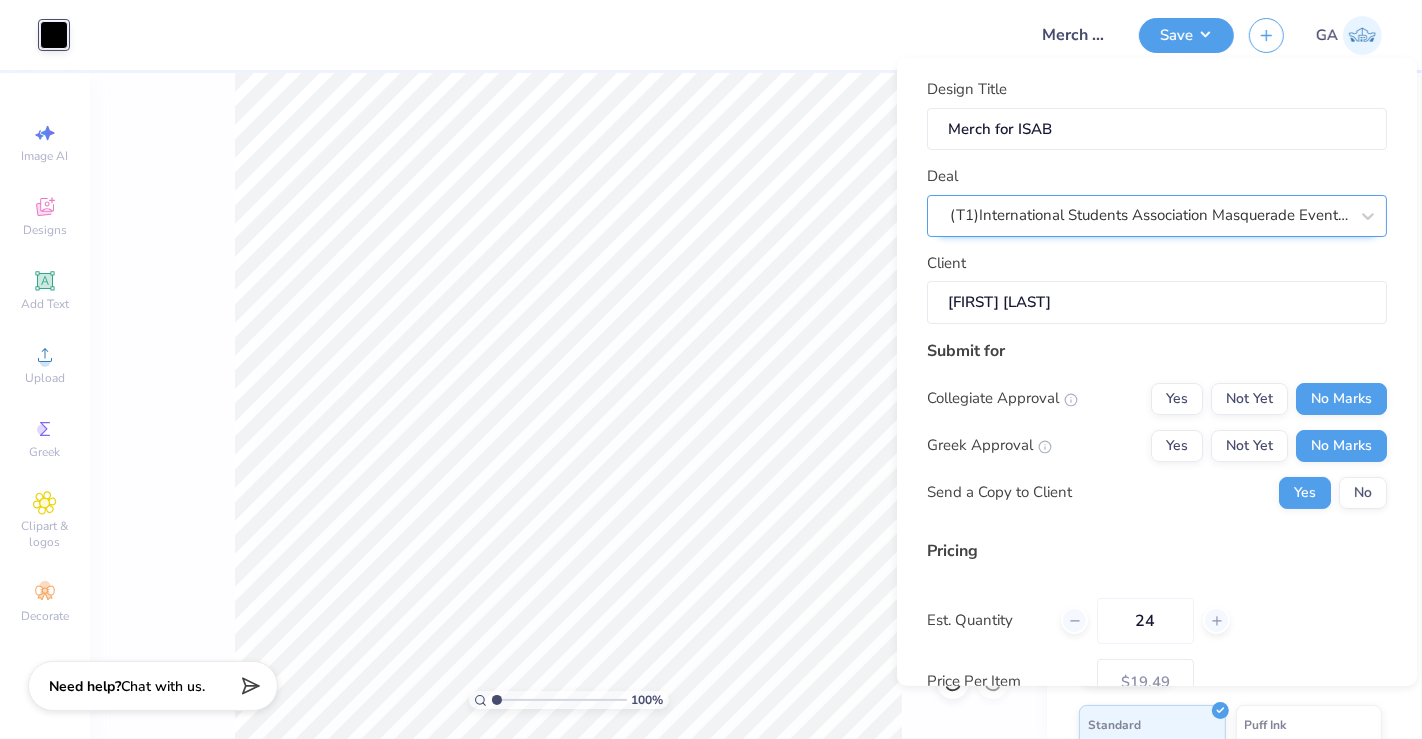 click on "(T1)International Students Association Masquerade Event Merch" at bounding box center (1149, 215) 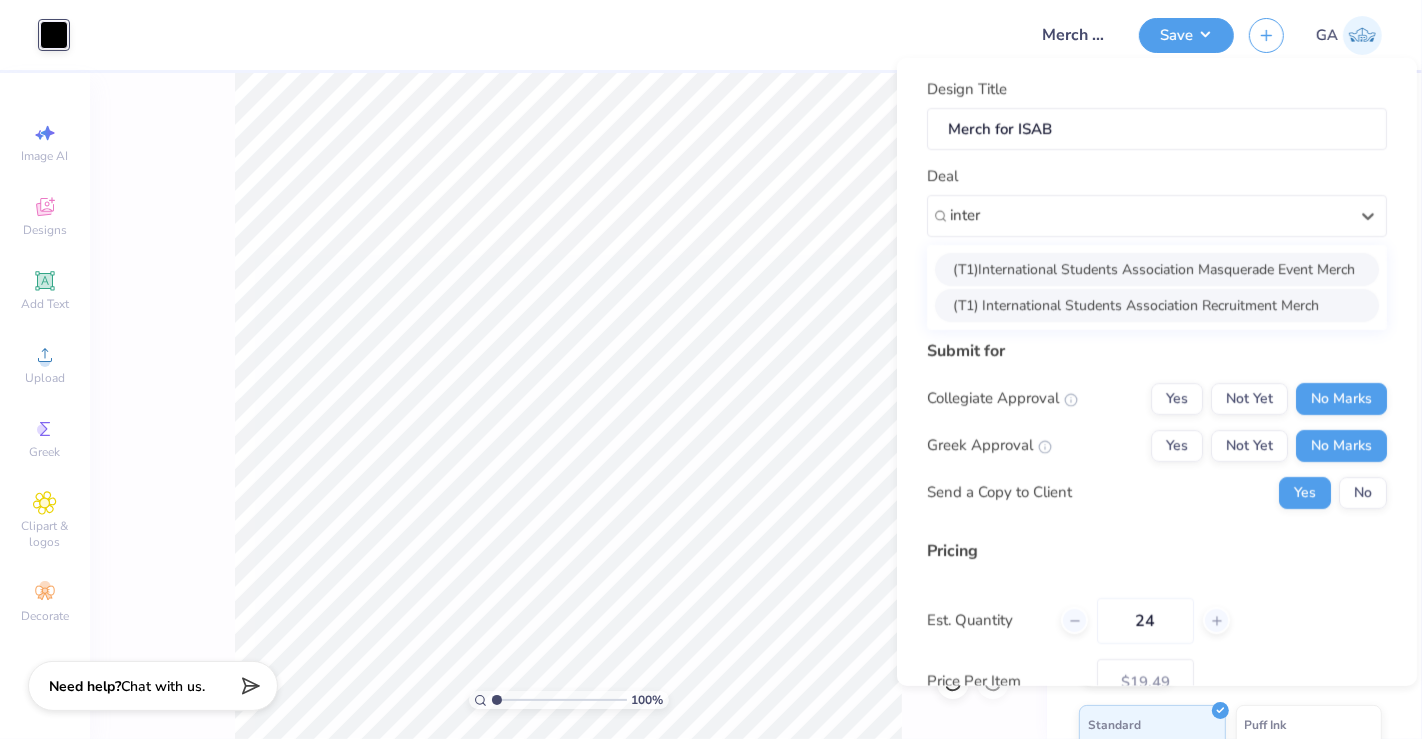 click on "(T1) International Students Association Recruitment Merch" at bounding box center (1157, 304) 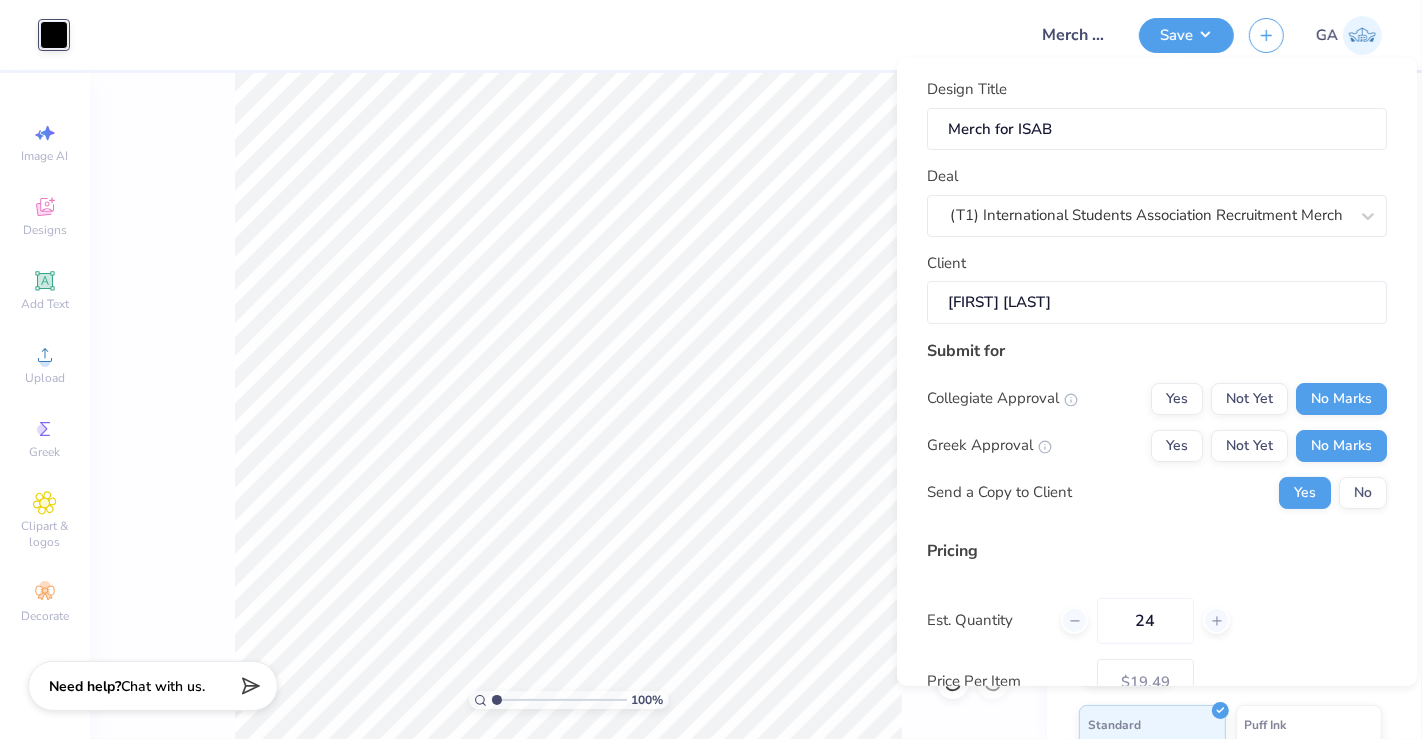 type 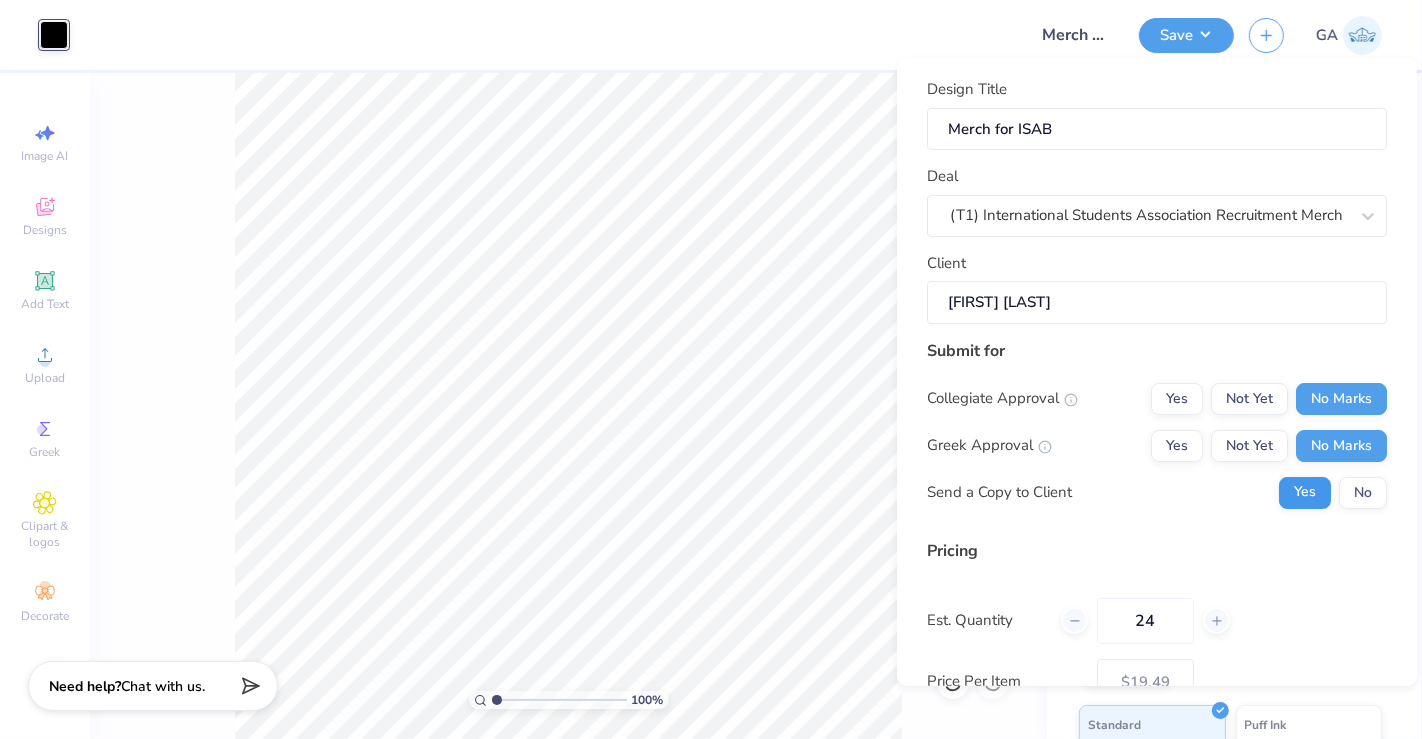 scroll, scrollTop: 174, scrollLeft: 0, axis: vertical 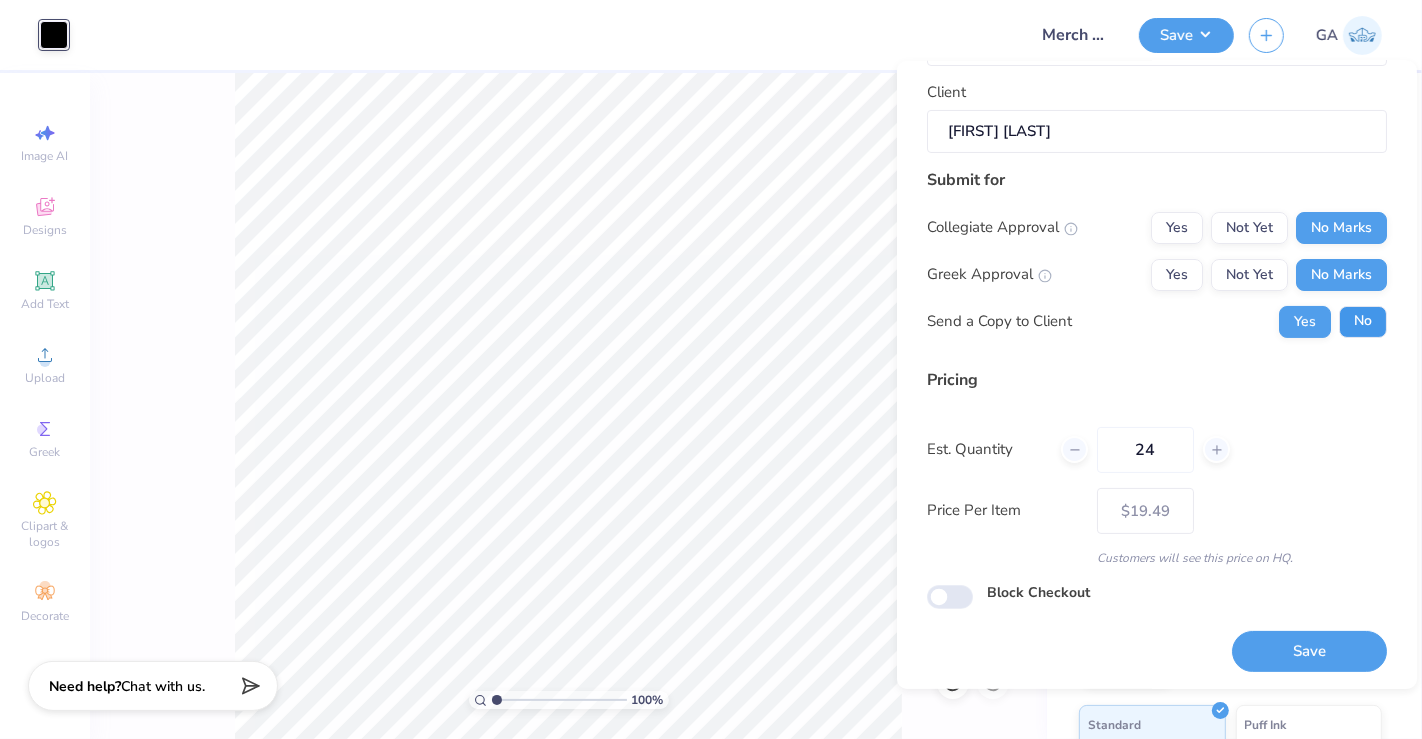 click on "No" at bounding box center (1363, 321) 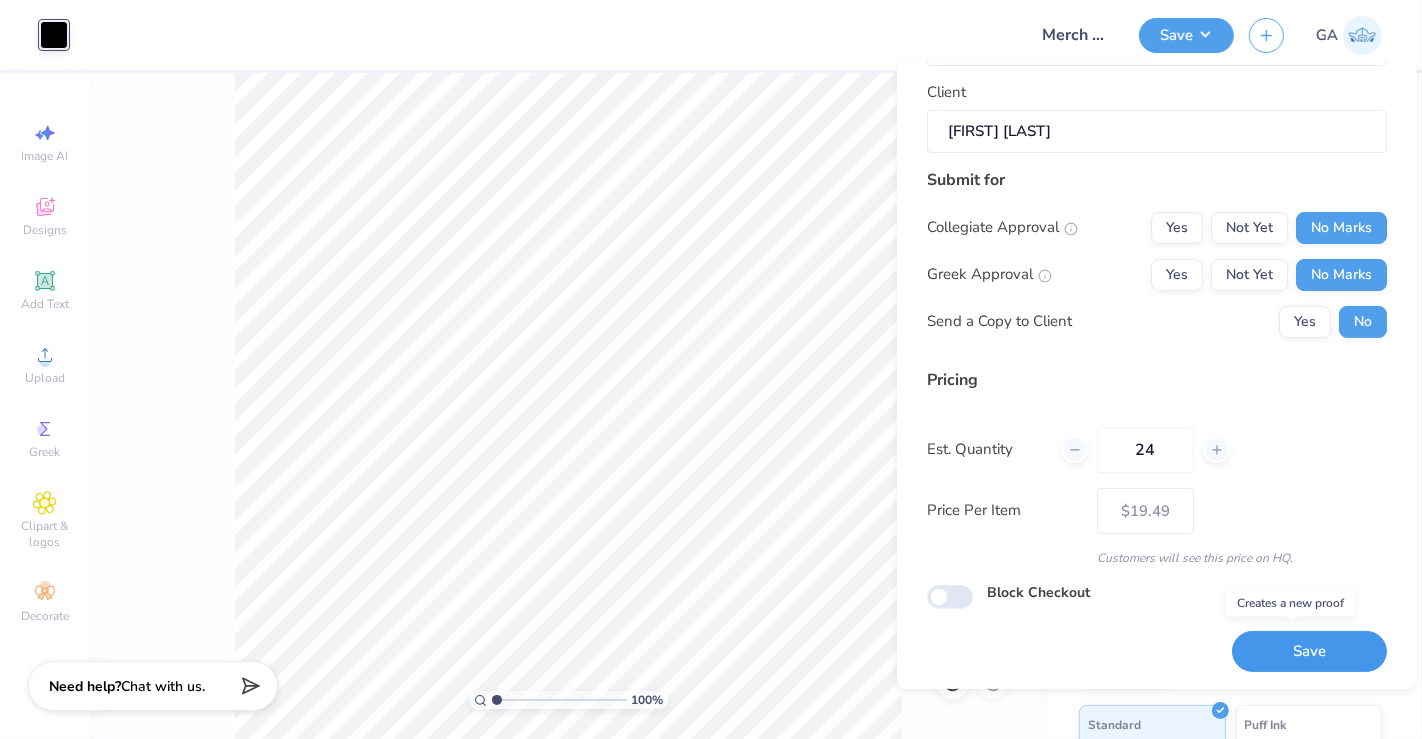 click on "Save" at bounding box center [1309, 651] 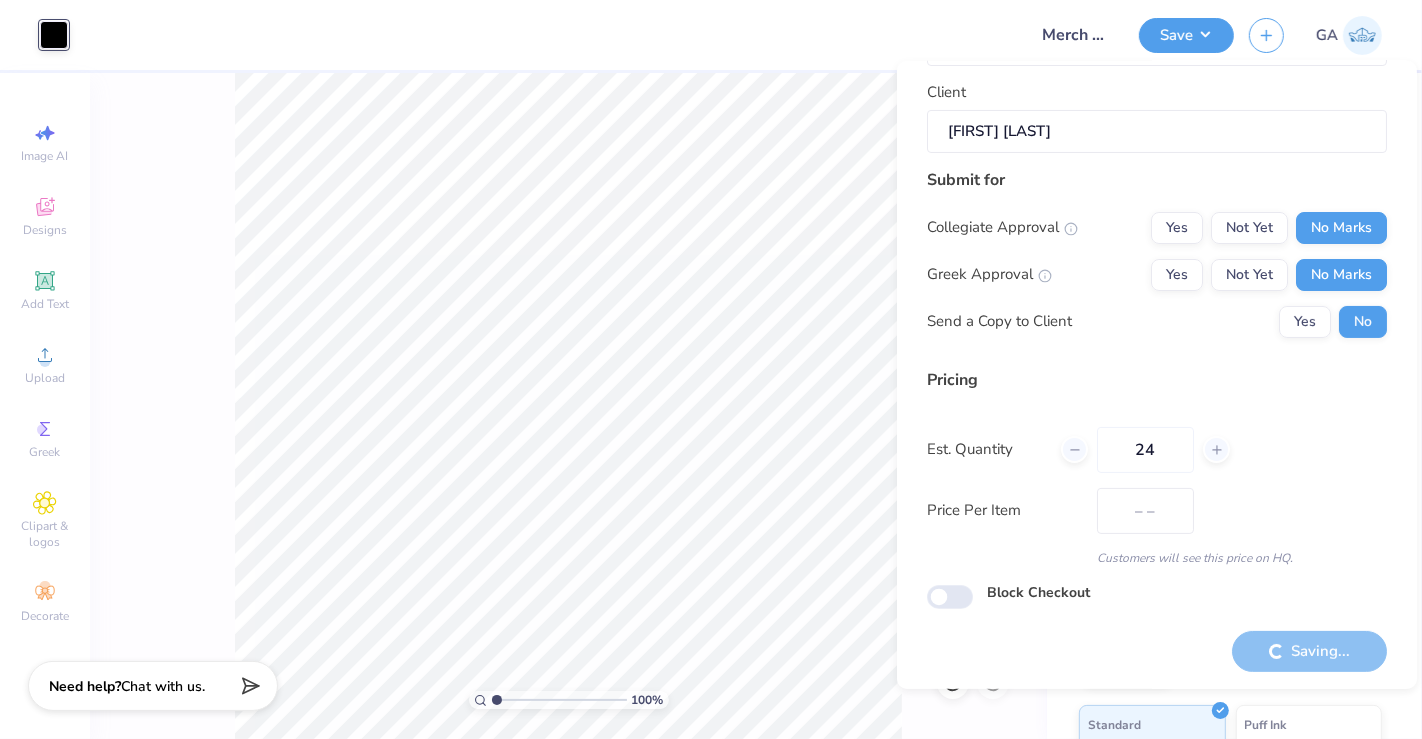 scroll, scrollTop: 0, scrollLeft: 0, axis: both 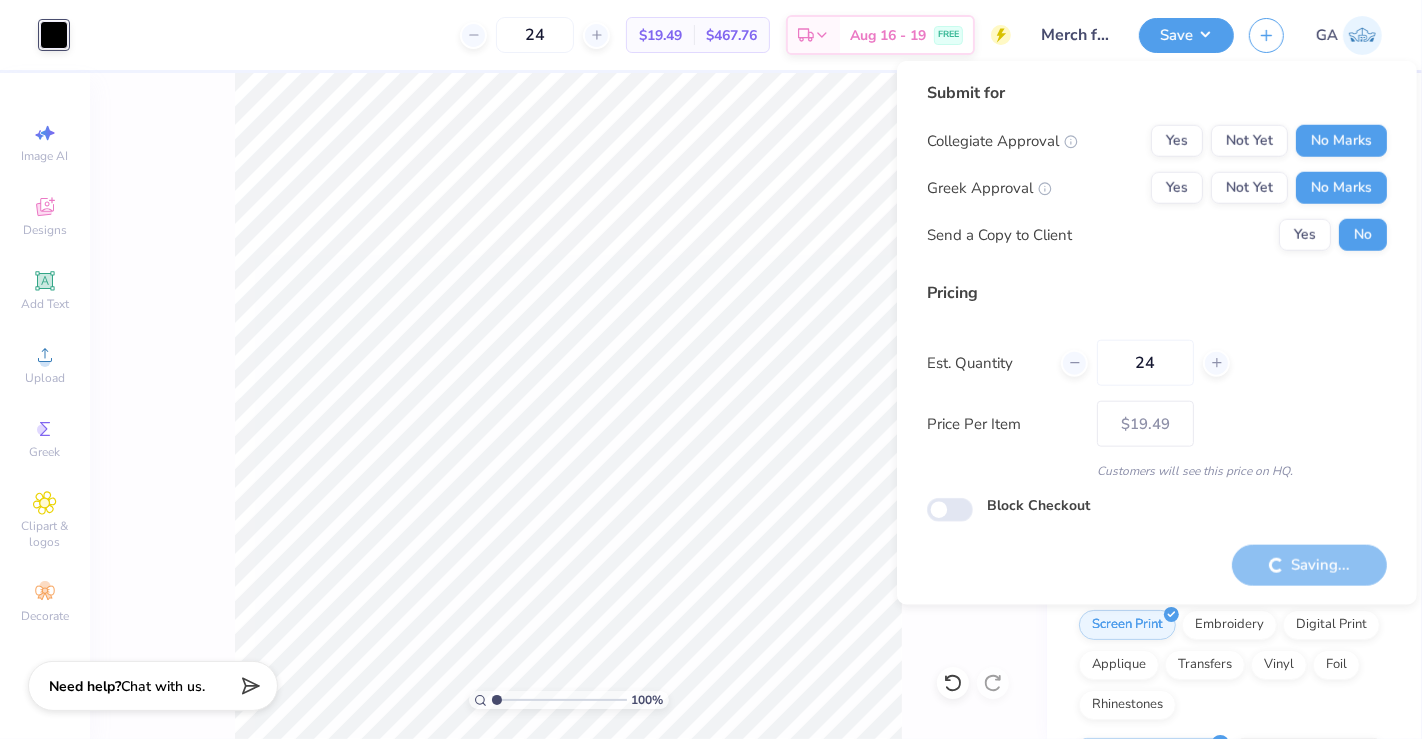 type on "– –" 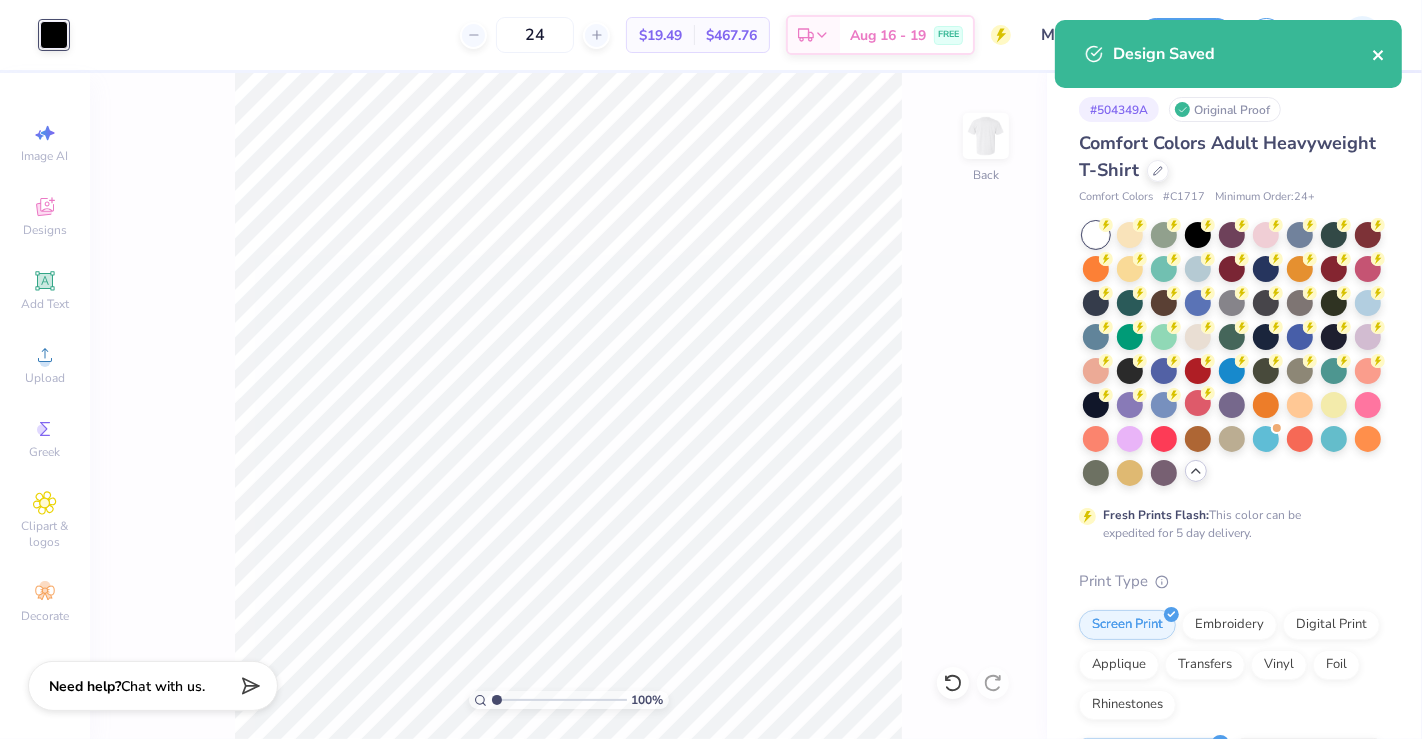 click 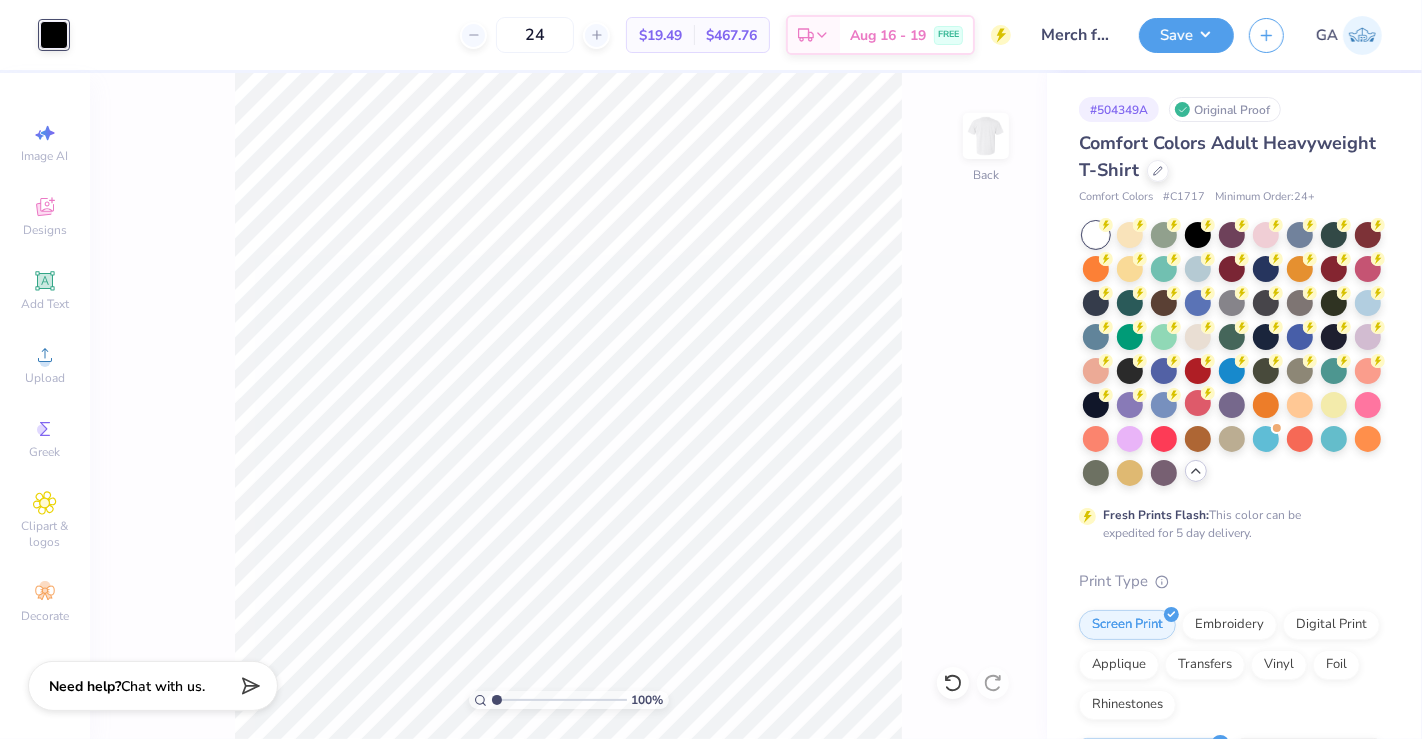click at bounding box center (1266, 35) 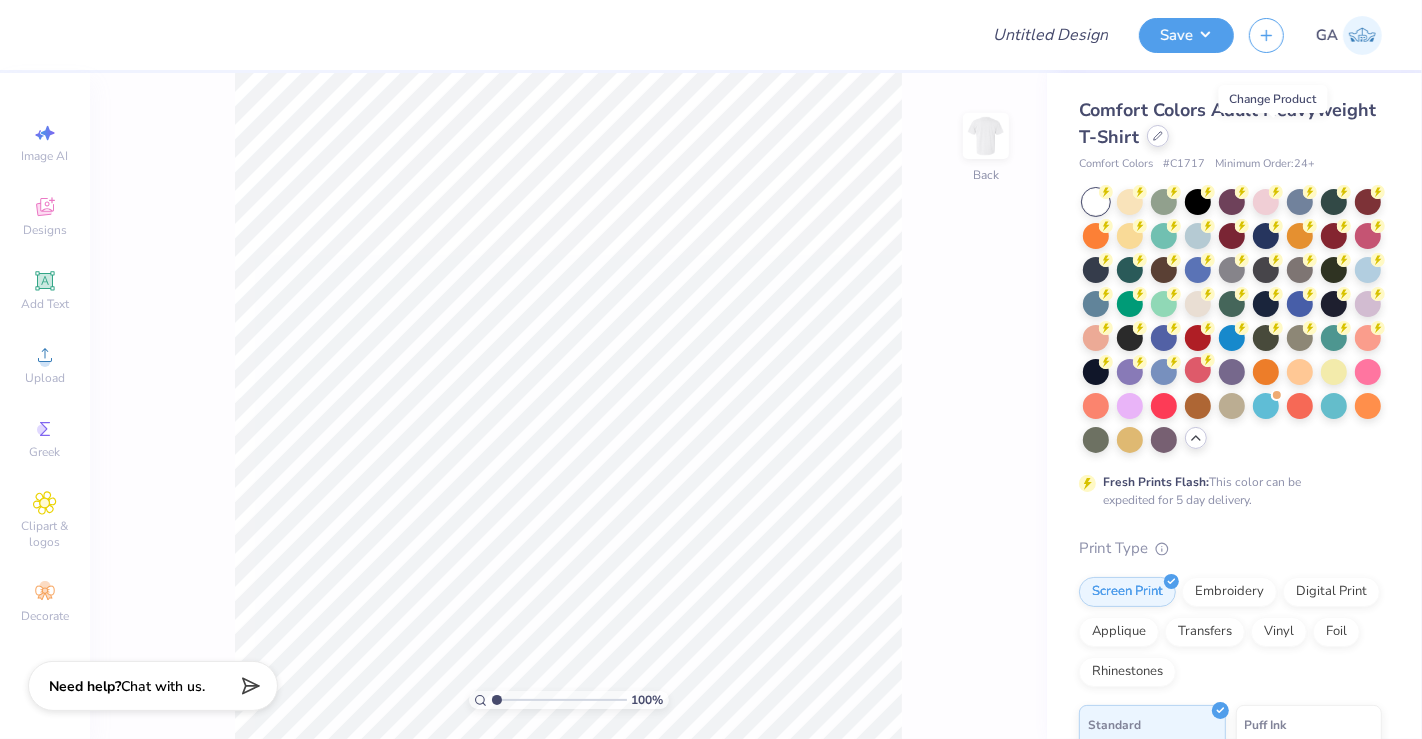 click 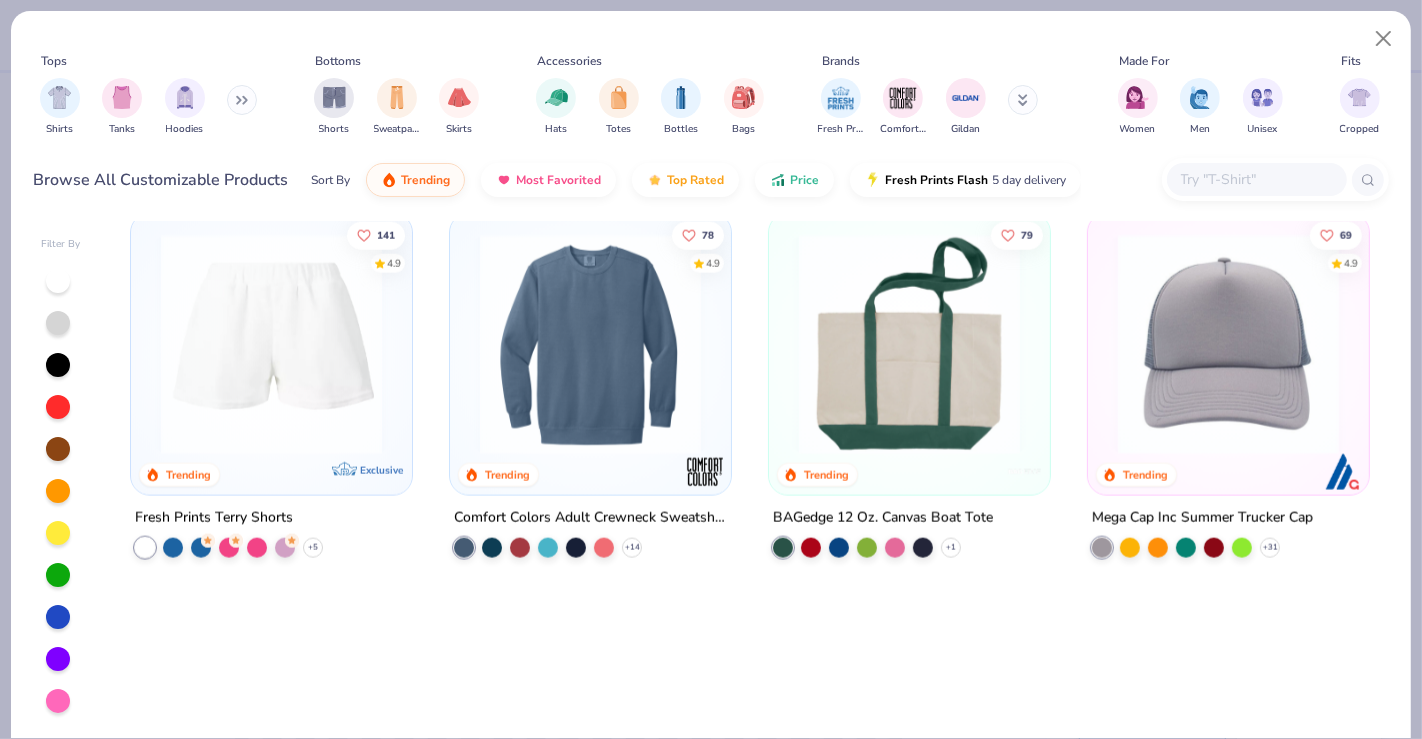 scroll, scrollTop: 660, scrollLeft: 0, axis: vertical 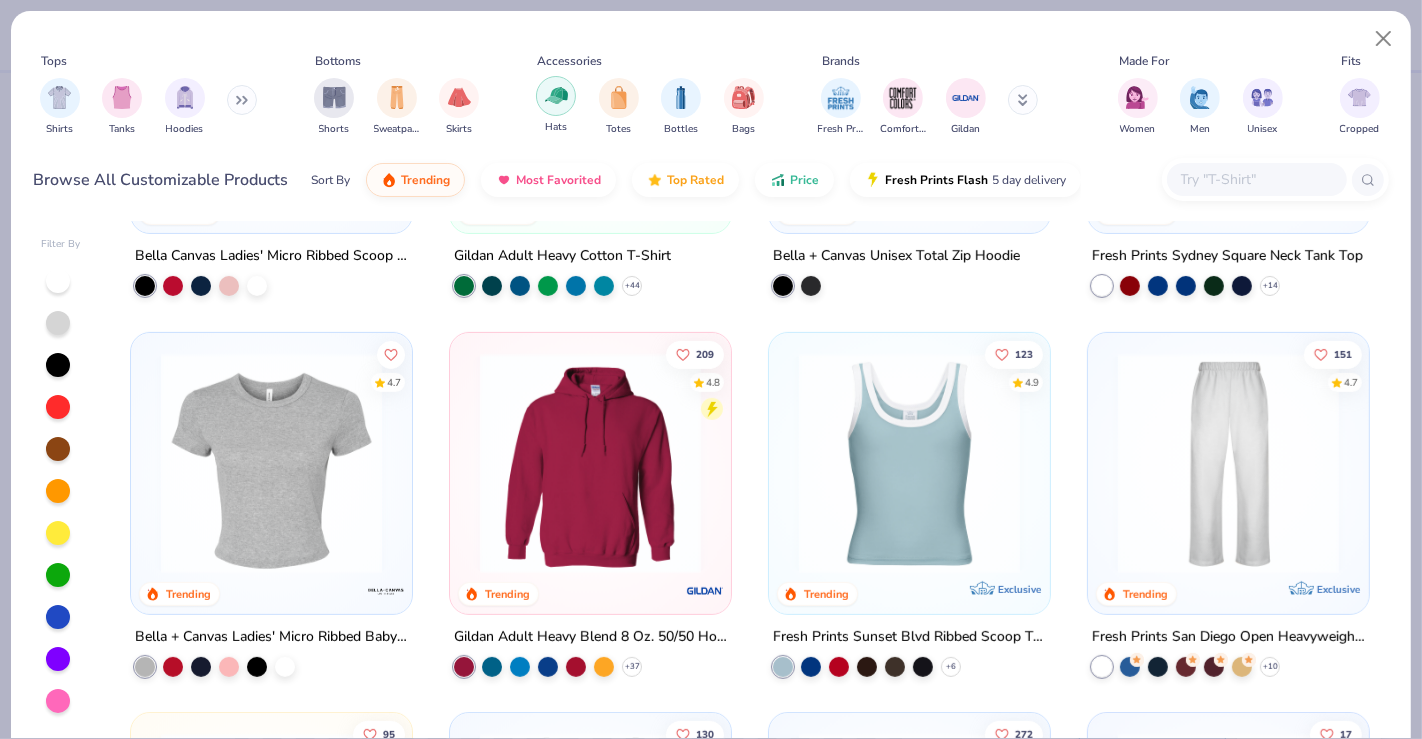click at bounding box center (556, 95) 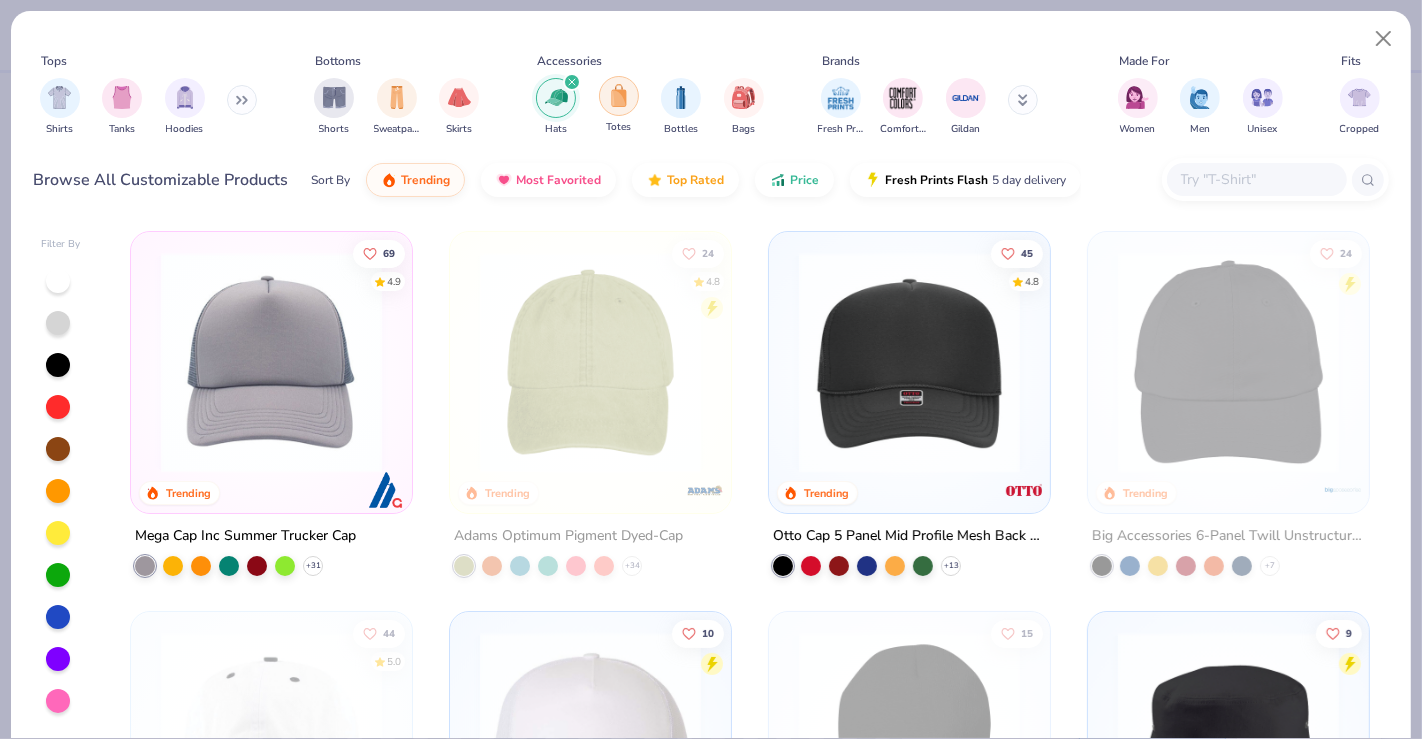 click at bounding box center (619, 95) 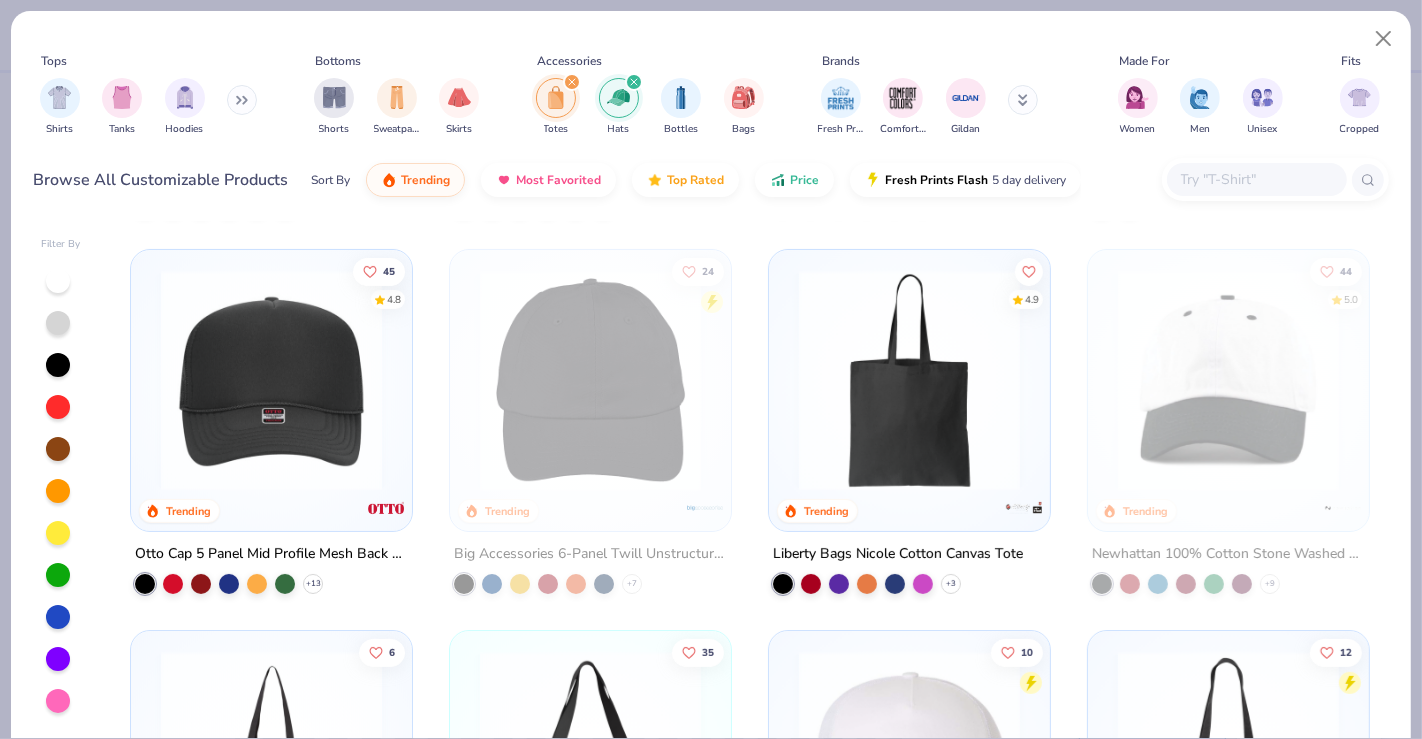 scroll, scrollTop: 371, scrollLeft: 0, axis: vertical 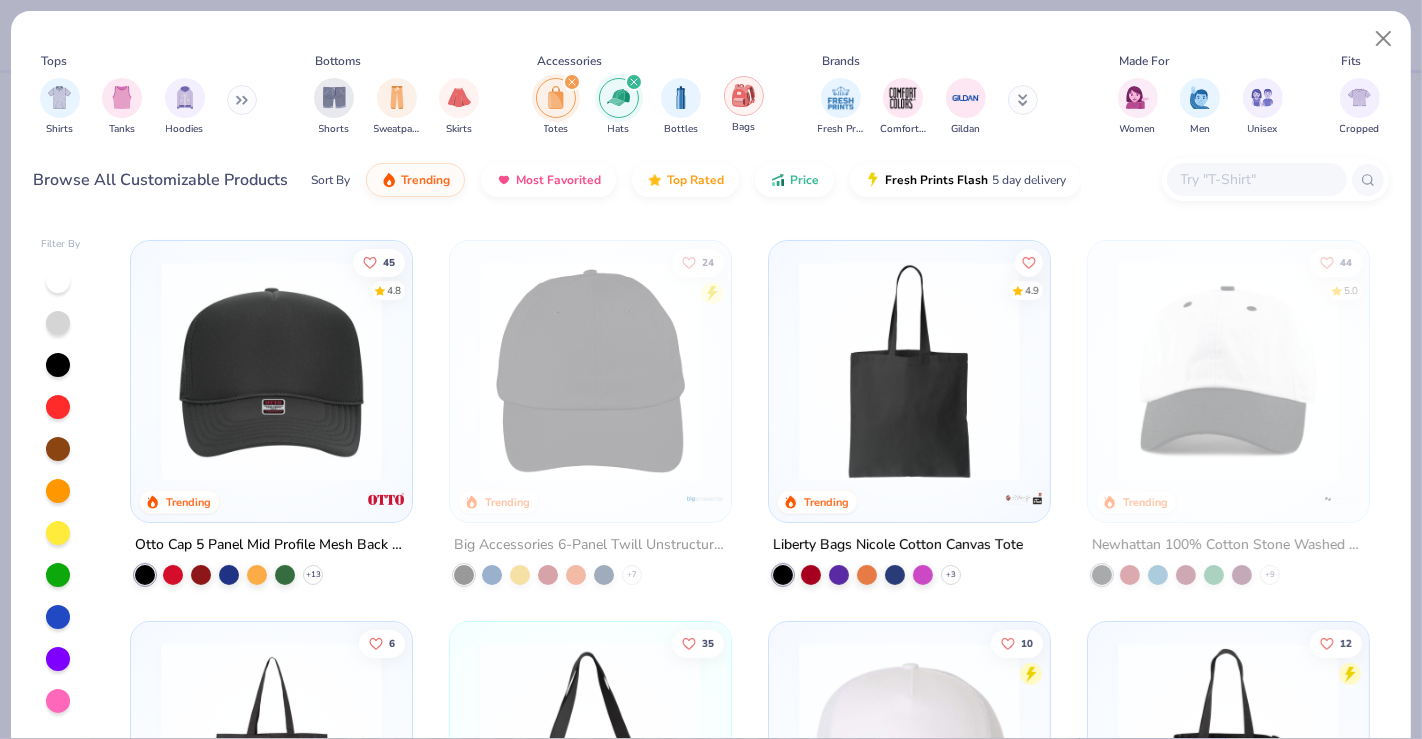 click at bounding box center (743, 95) 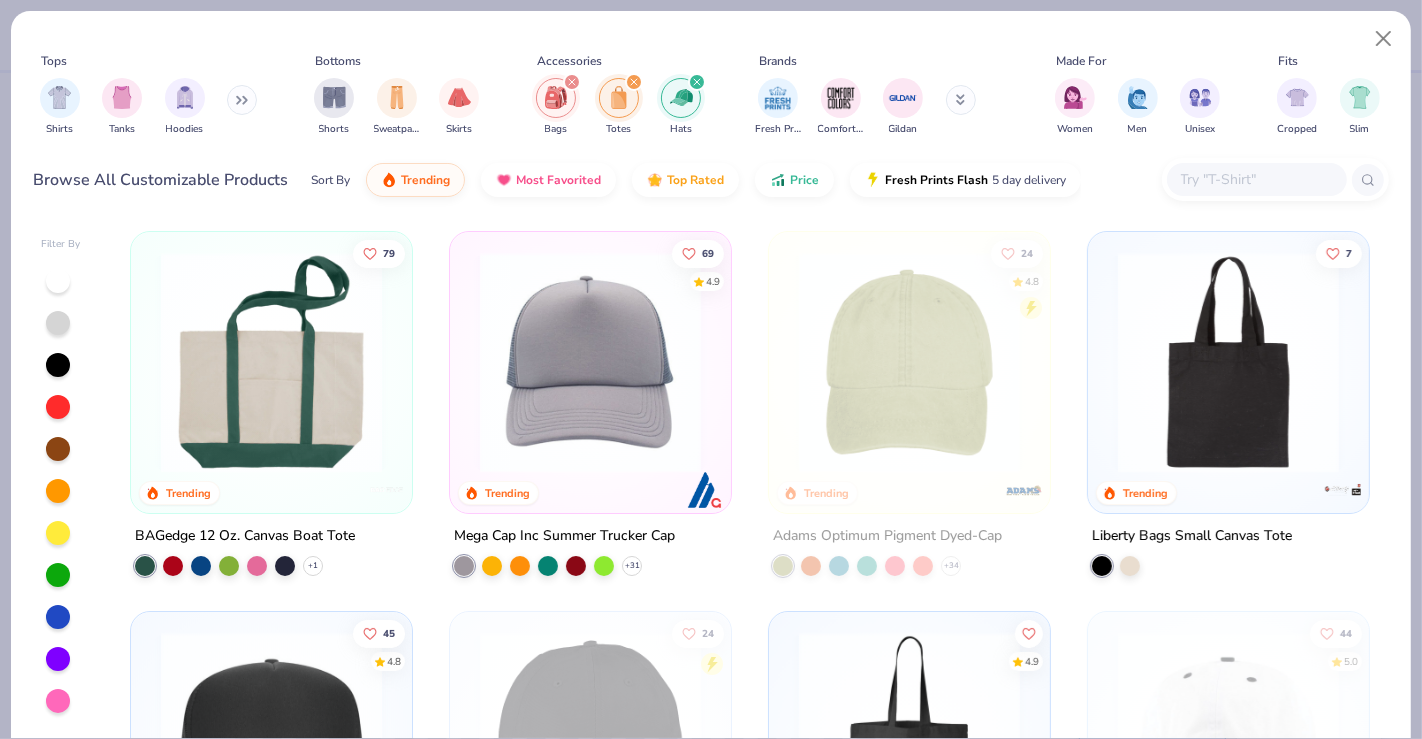 click 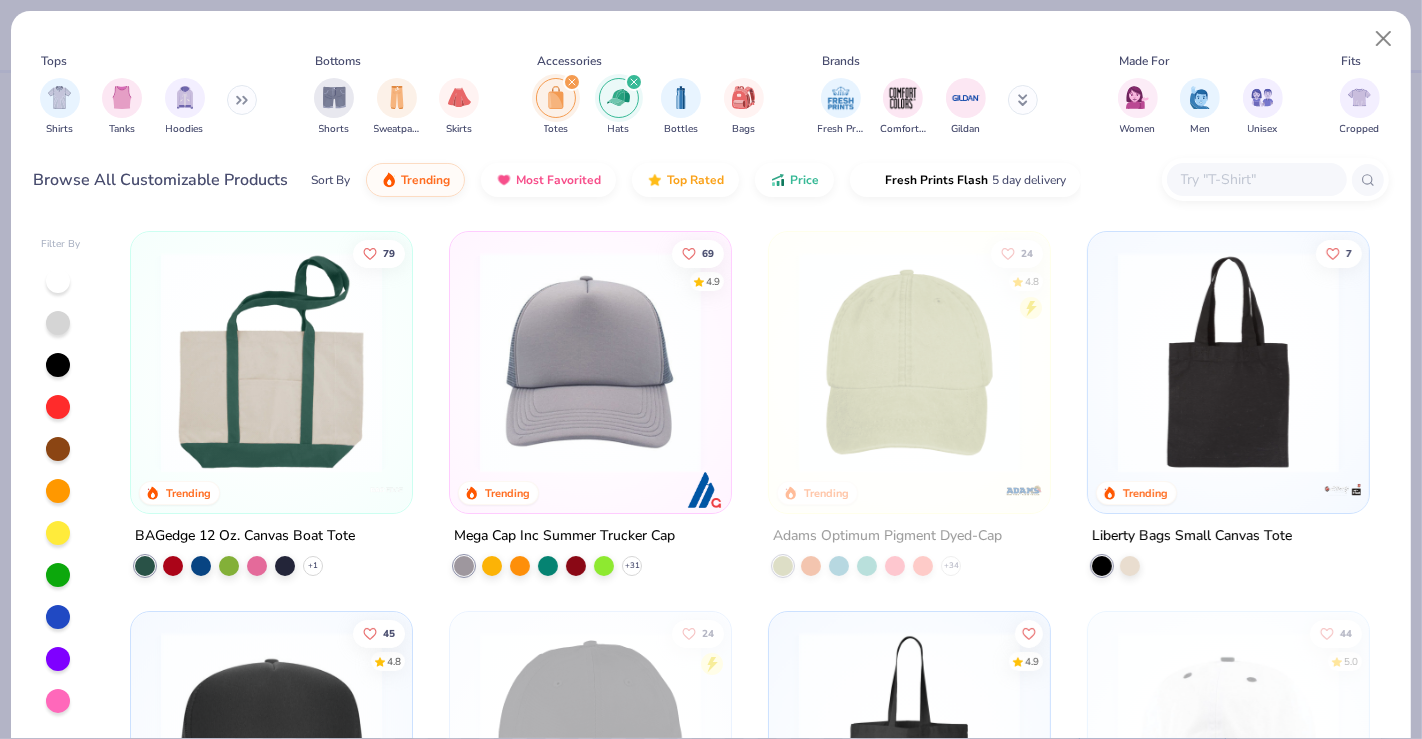 click at bounding box center (634, 82) 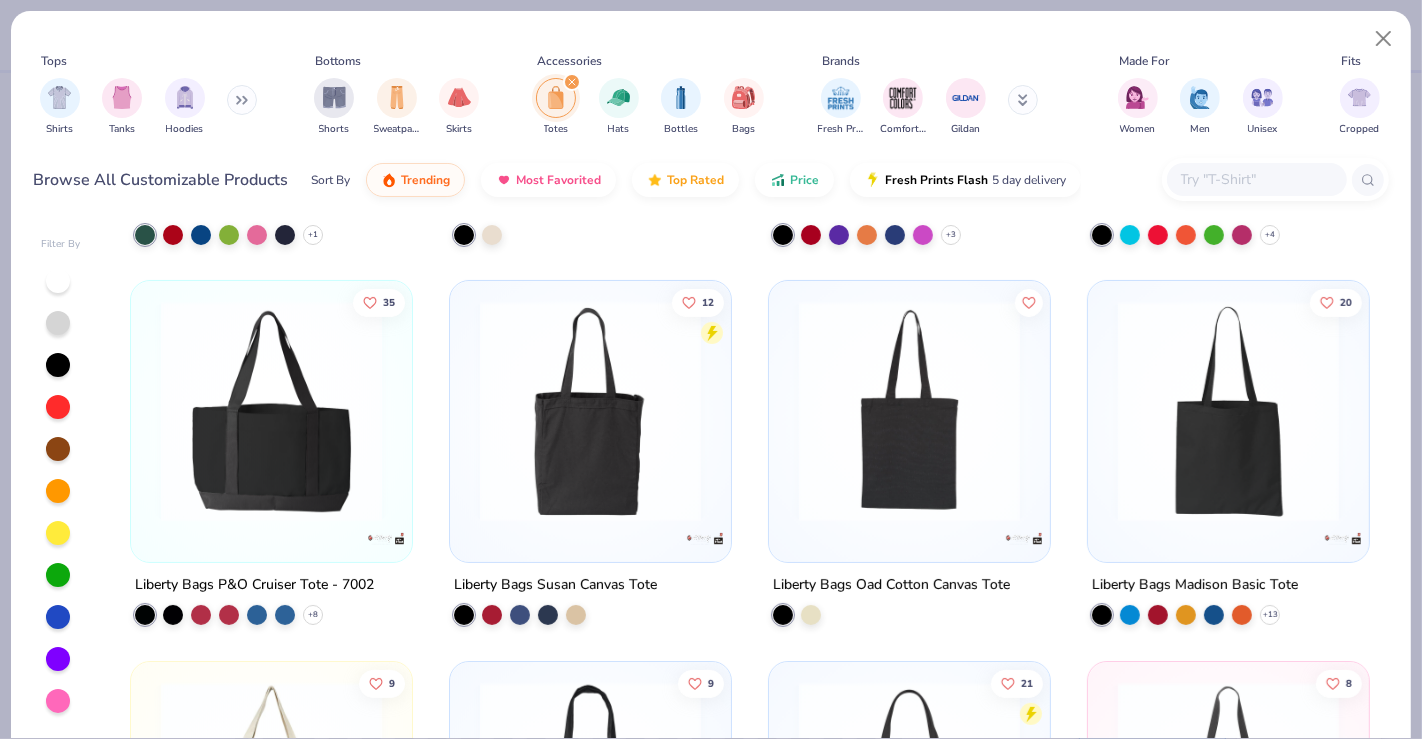 scroll, scrollTop: 342, scrollLeft: 0, axis: vertical 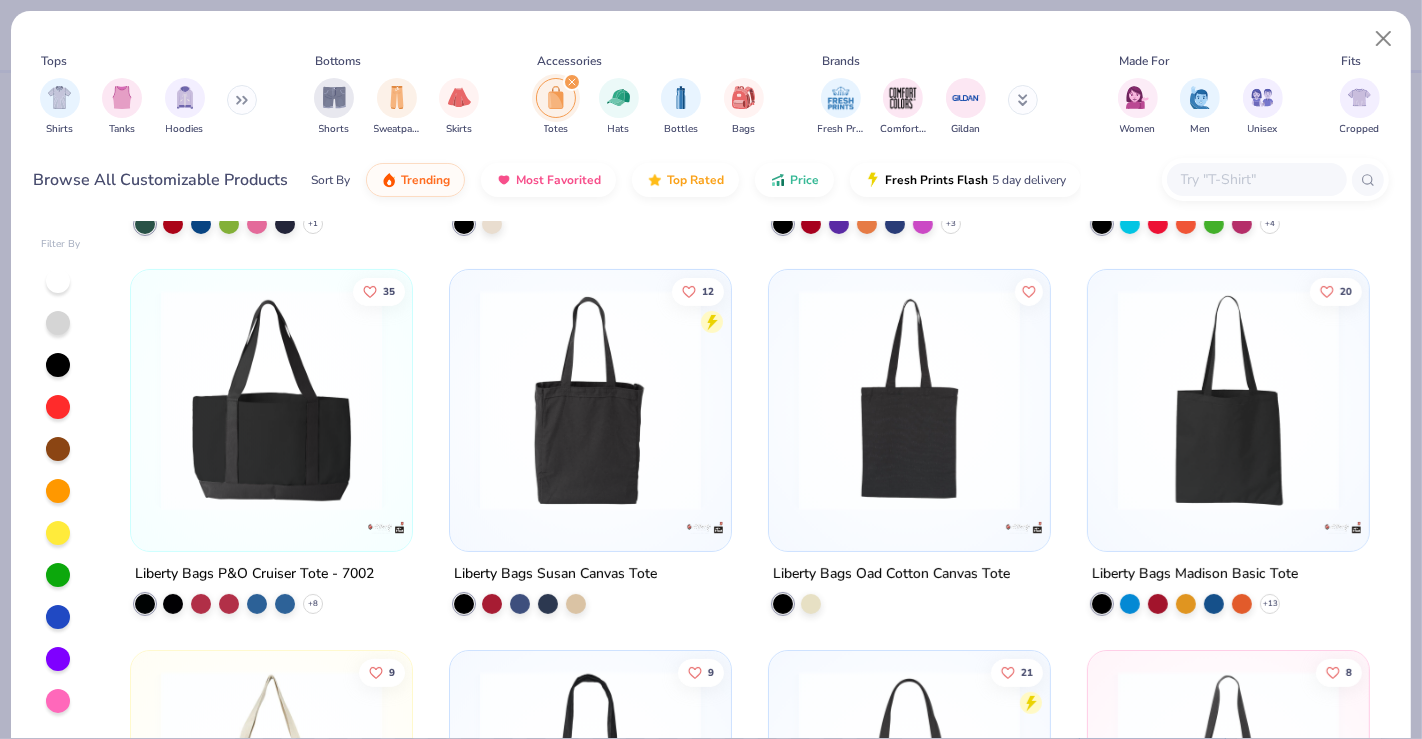 click at bounding box center [1228, 400] 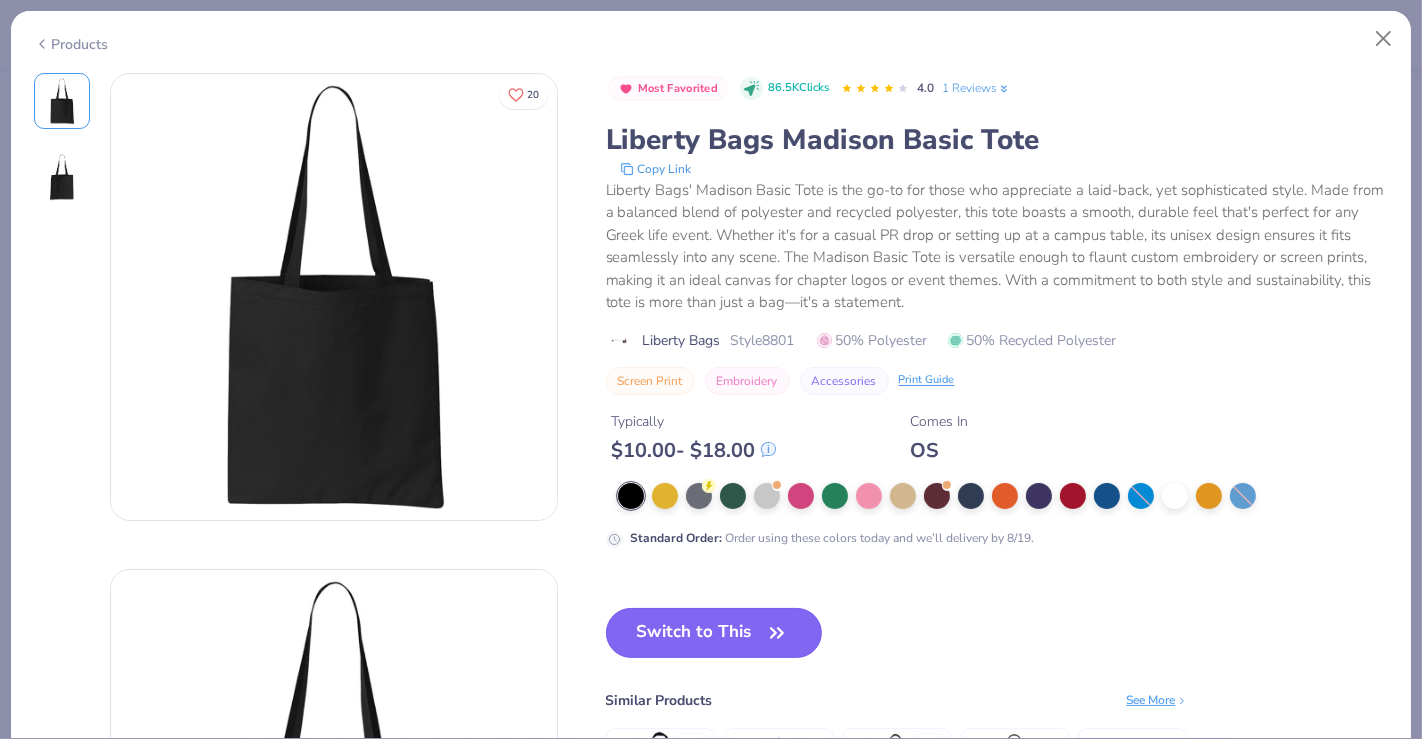 click on "Switch to This" at bounding box center (714, 633) 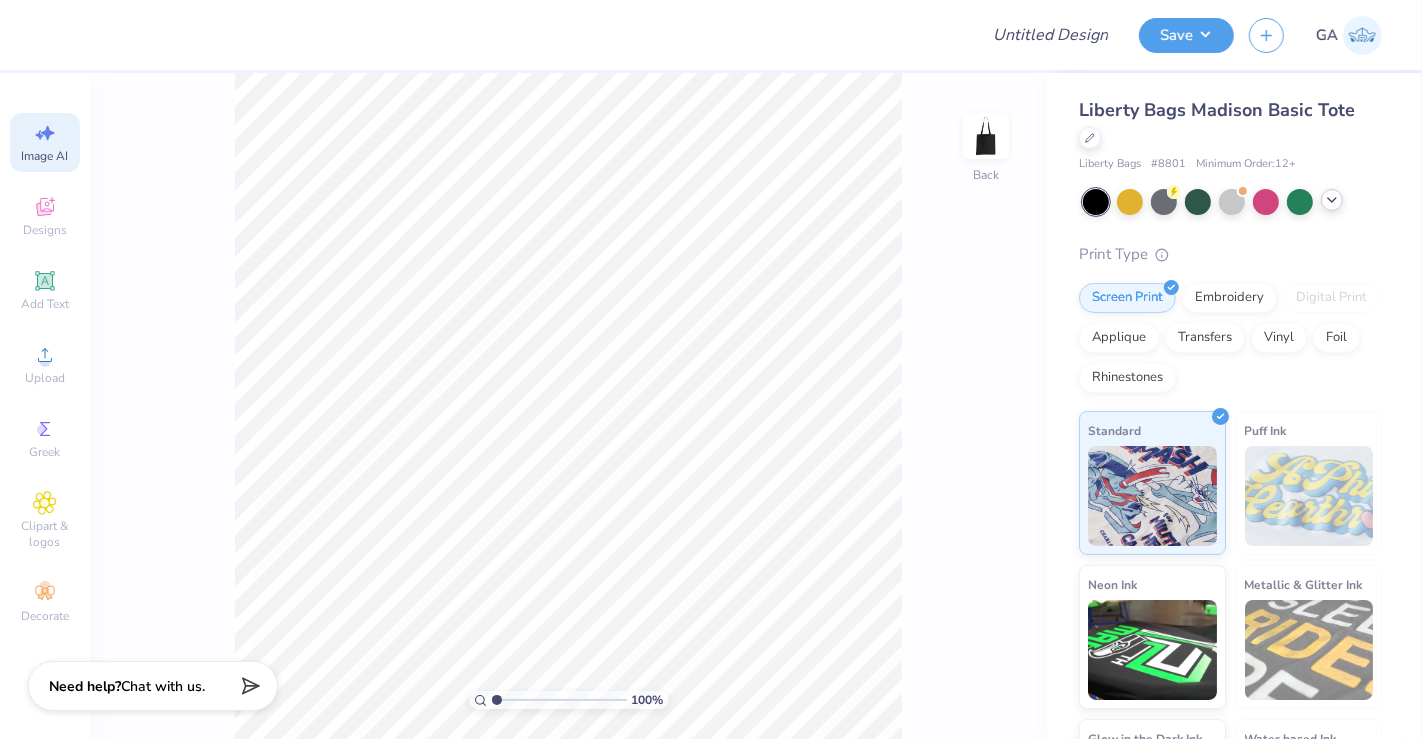 click on "Image AI" at bounding box center (45, 142) 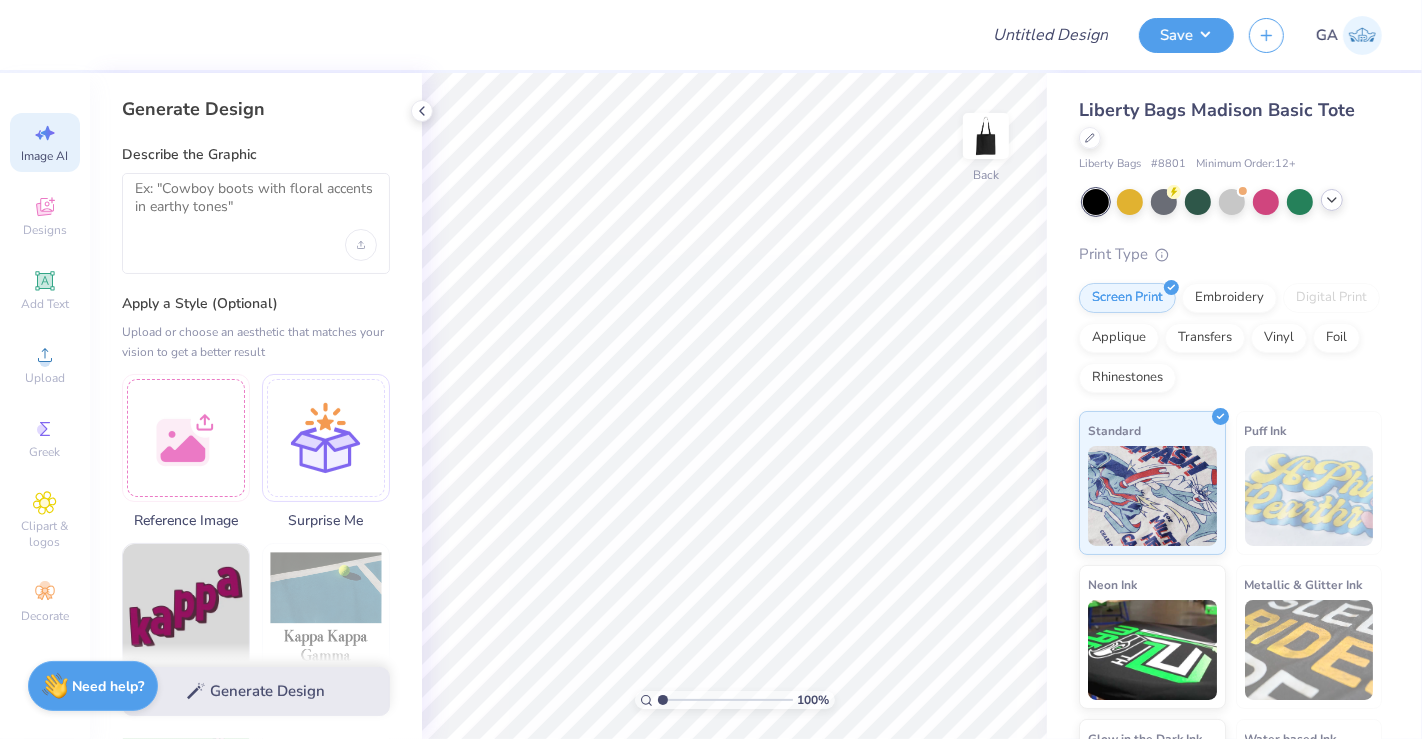 drag, startPoint x: 214, startPoint y: 174, endPoint x: 209, endPoint y: 190, distance: 16.763054 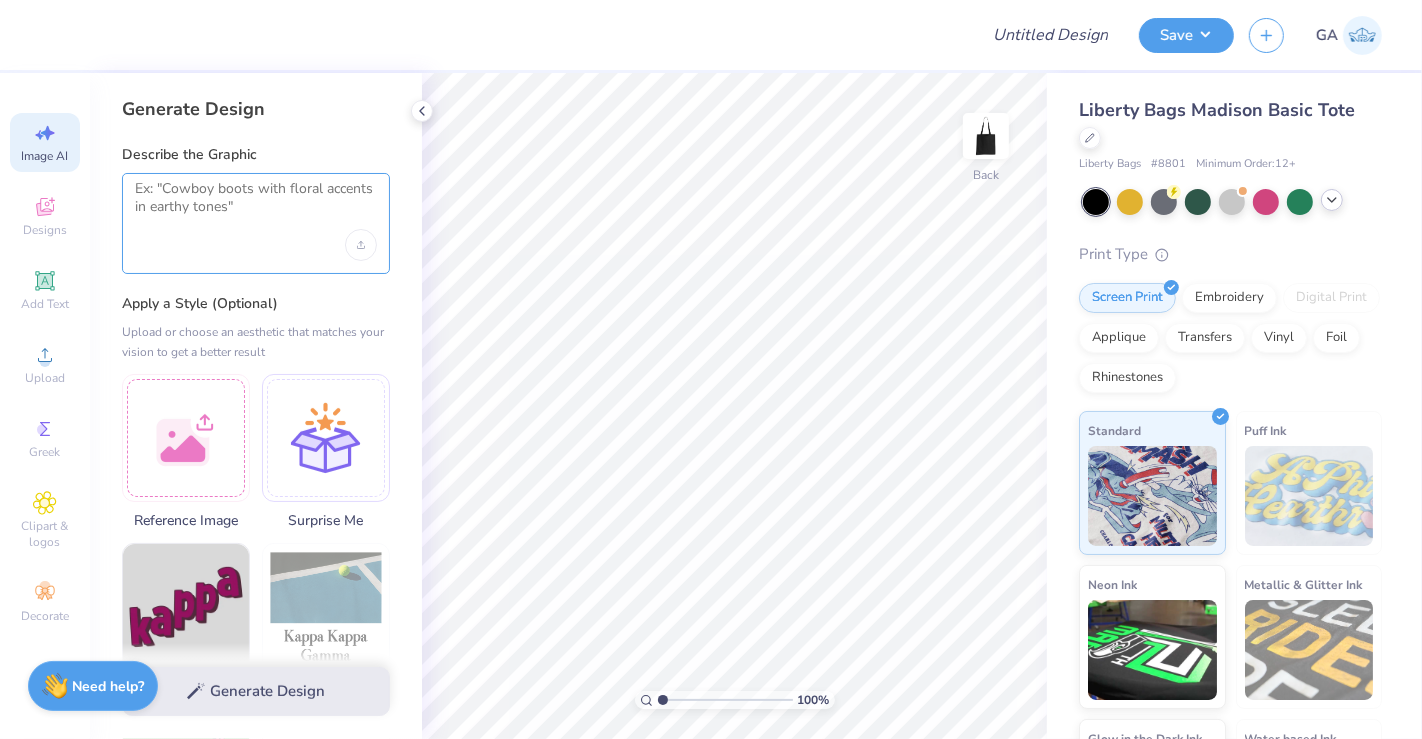 click at bounding box center (256, 205) 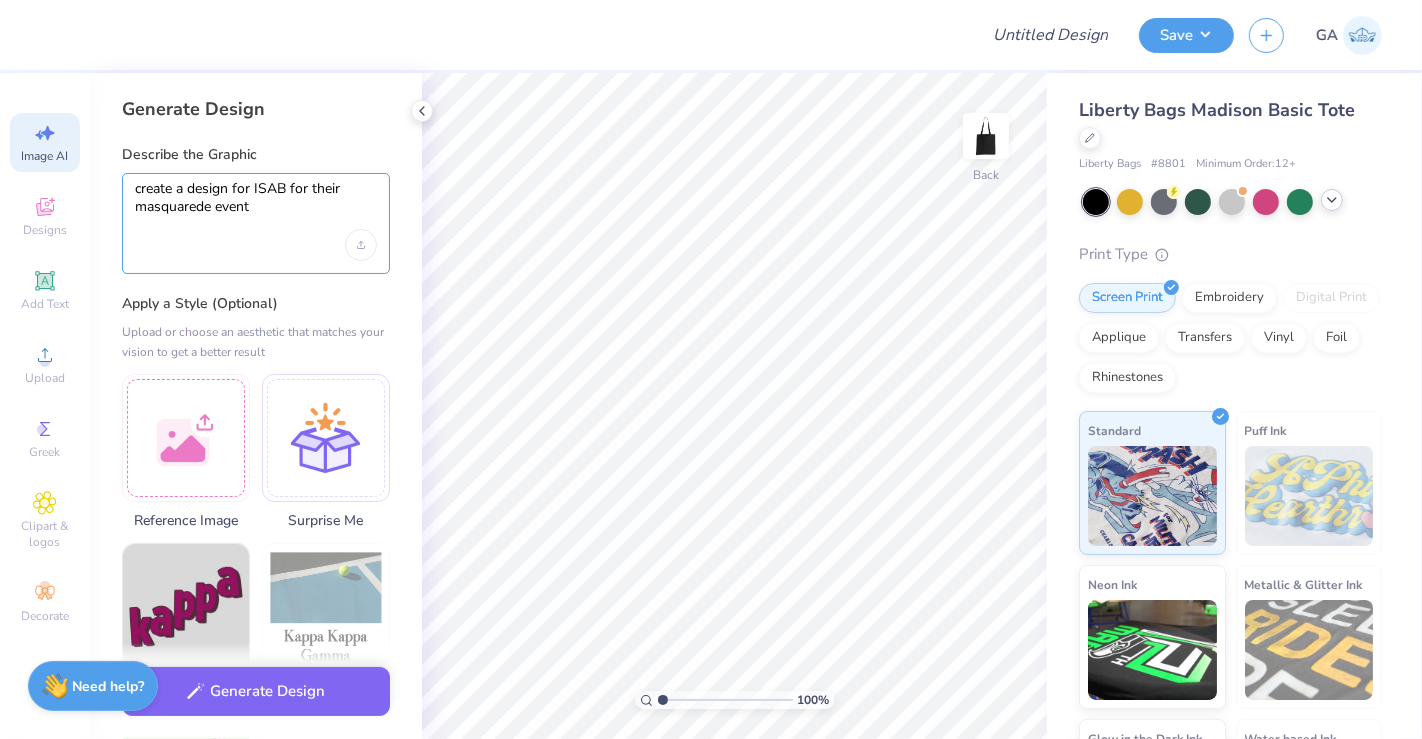 drag, startPoint x: 251, startPoint y: 190, endPoint x: 362, endPoint y: 205, distance: 112.00893 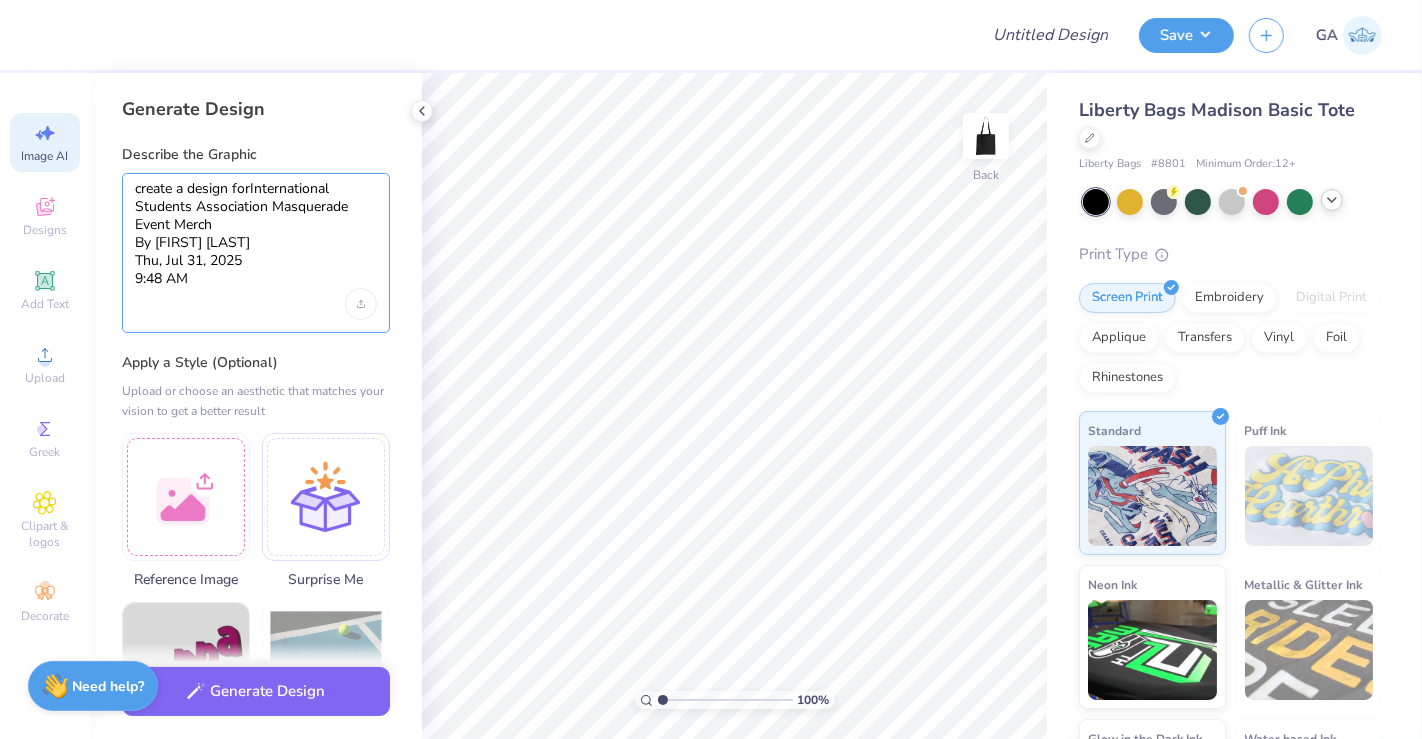 drag, startPoint x: 137, startPoint y: 245, endPoint x: 237, endPoint y: 291, distance: 110.0727 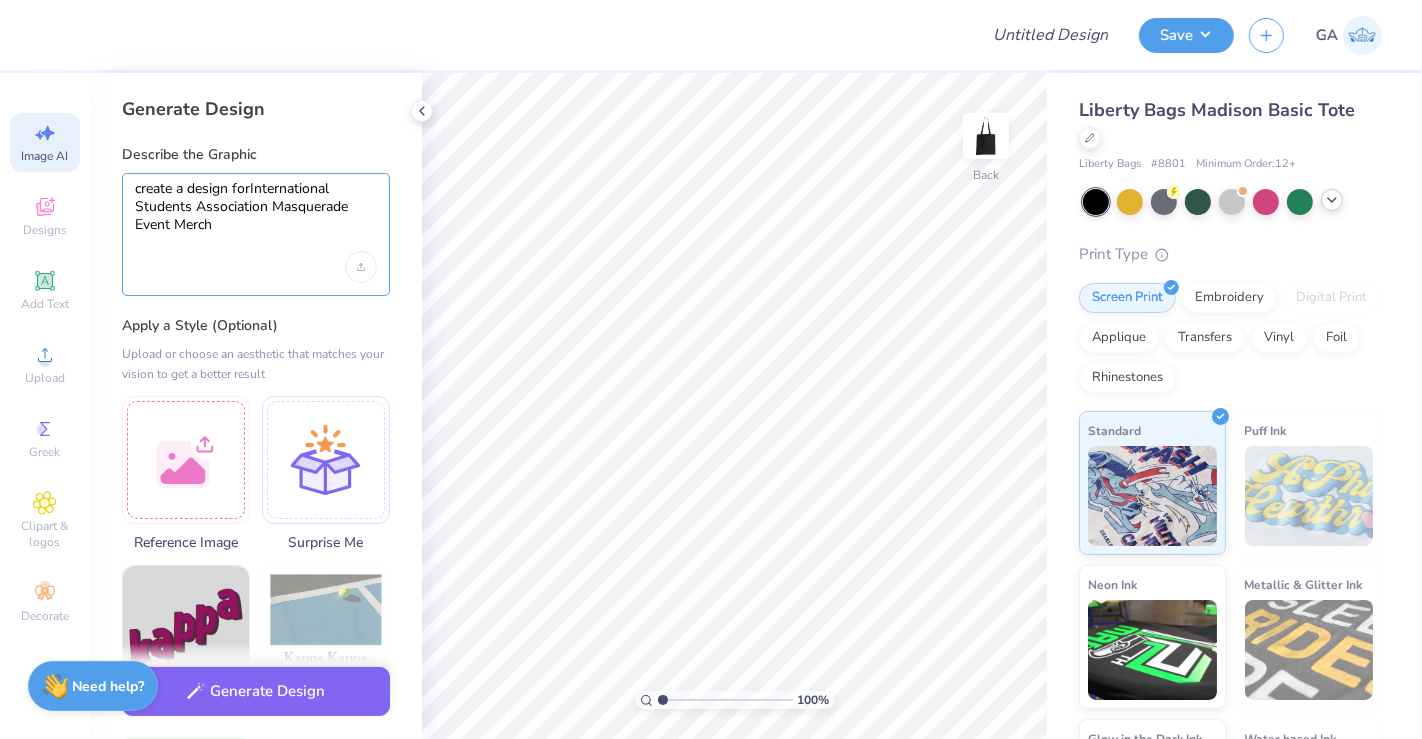 click on "create a design forInternational Students Association Masquerade Event Merch" at bounding box center (256, 216) 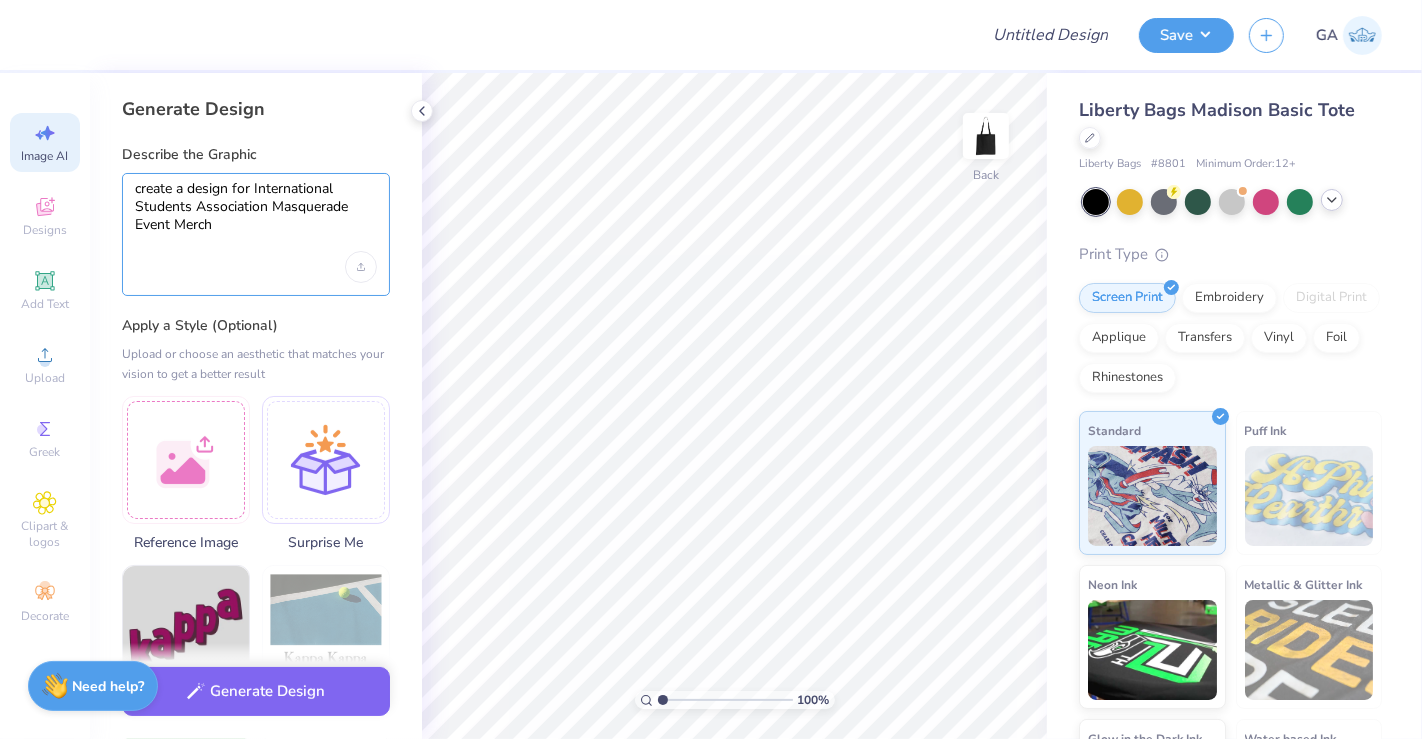 click on "create a design for International Students Association Masquerade Event Merch" at bounding box center [256, 216] 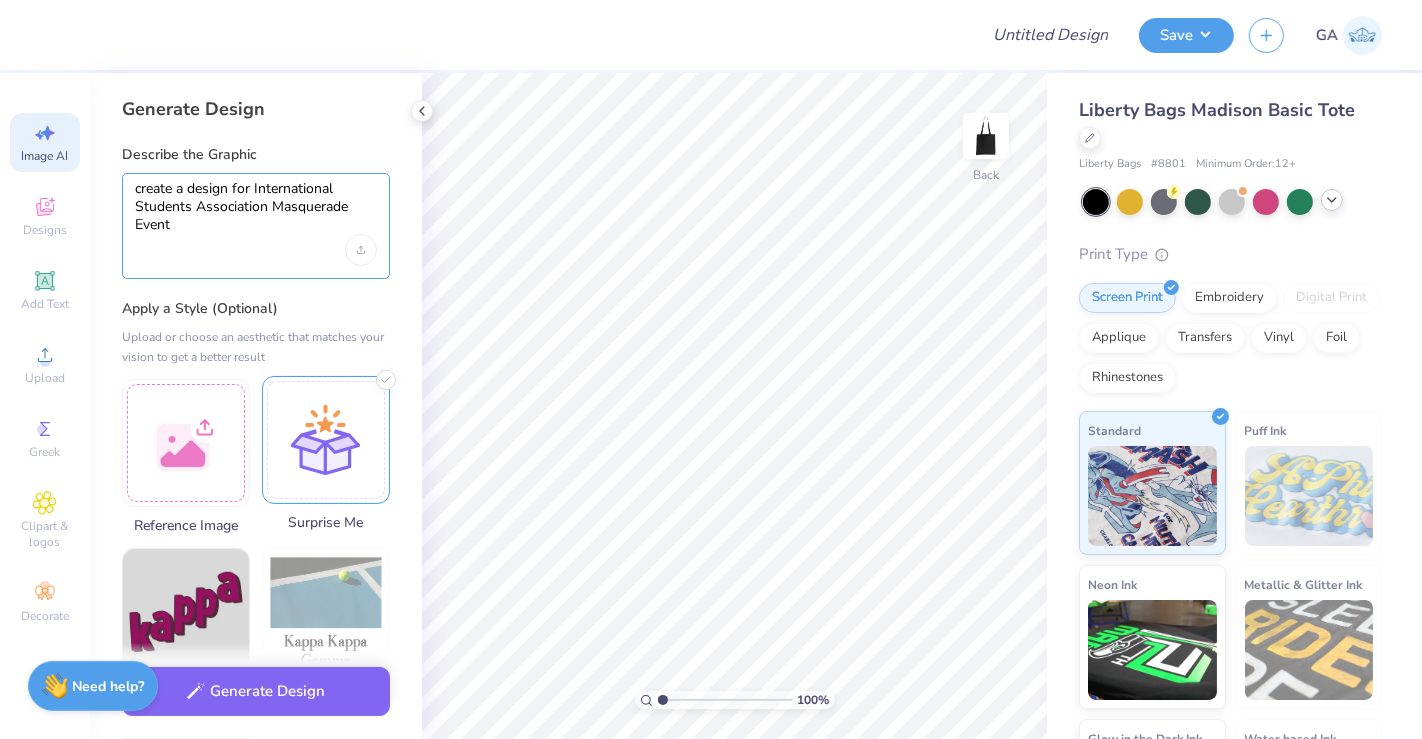 type on "create a design for International Students Association Masquerade Event" 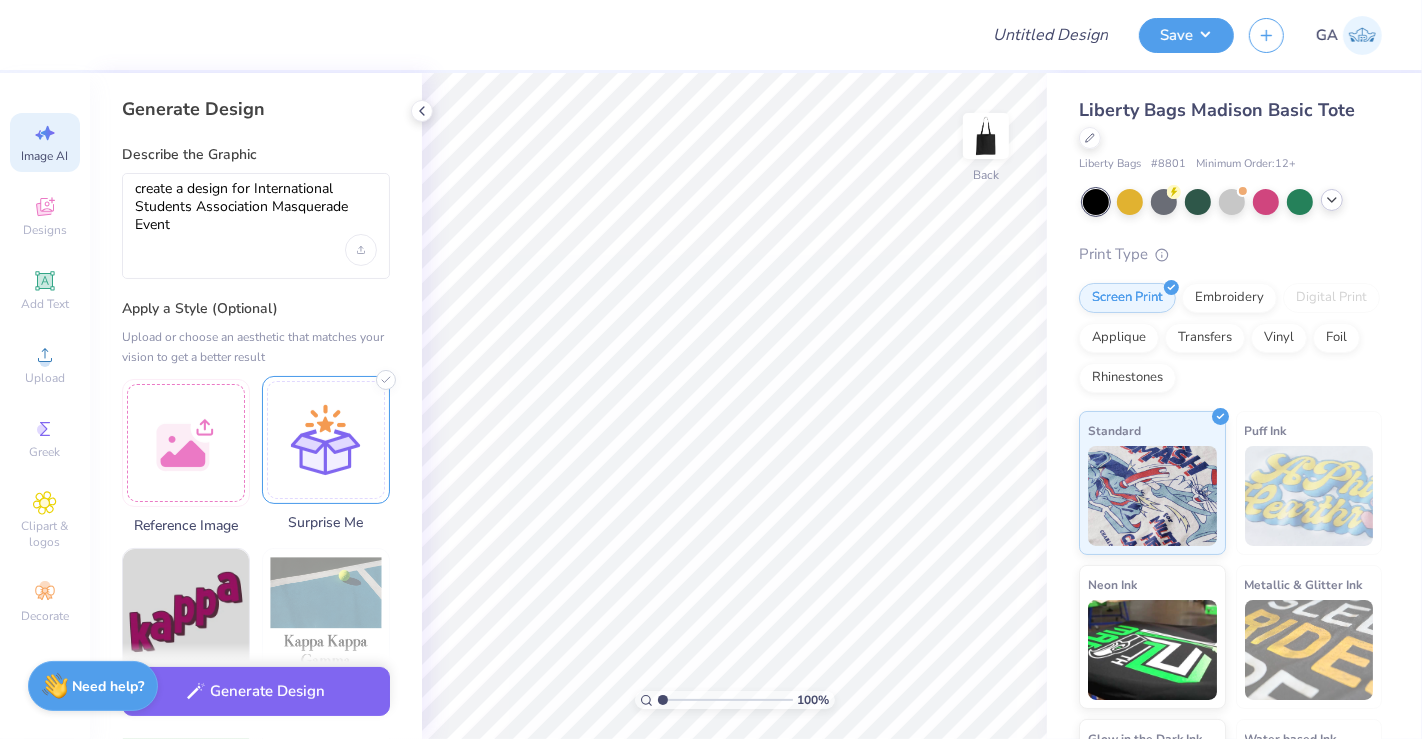 click at bounding box center (326, 440) 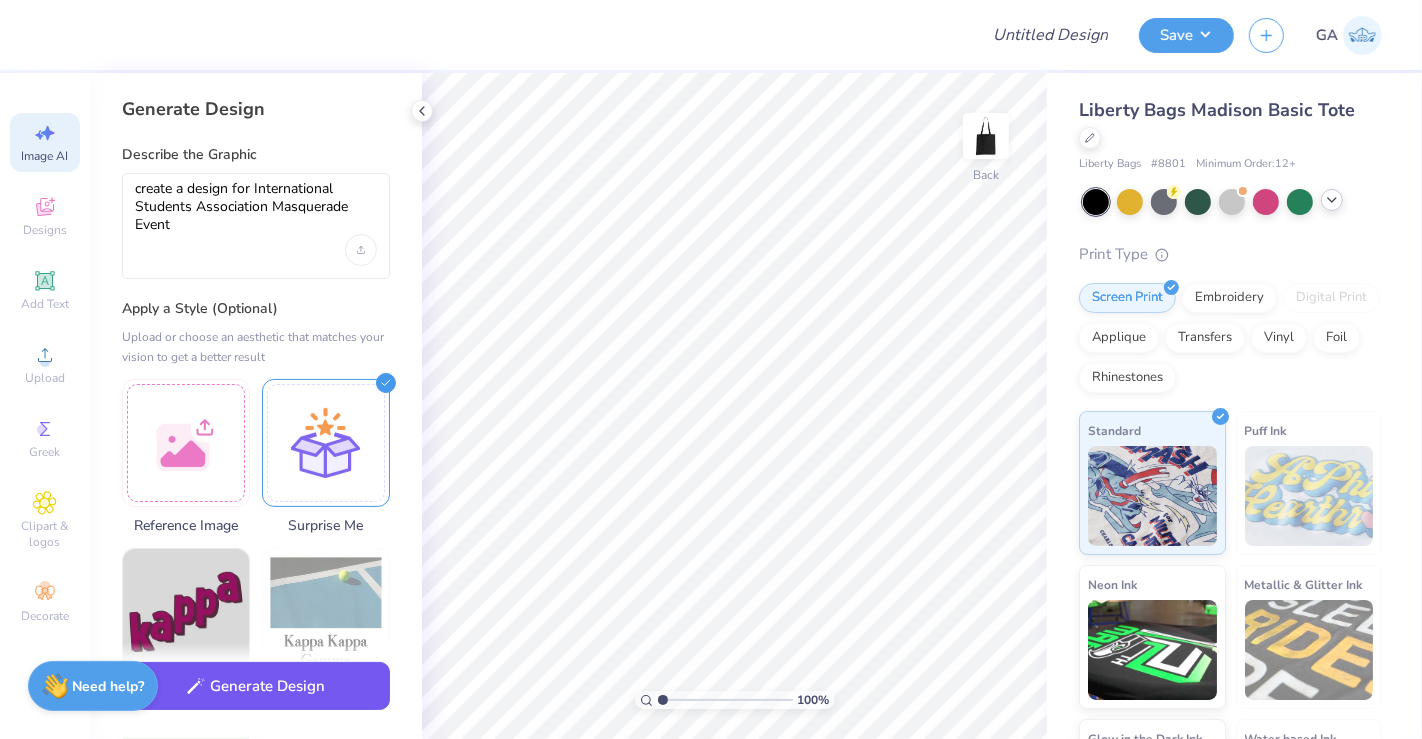 click on "Generate Design" at bounding box center [256, 686] 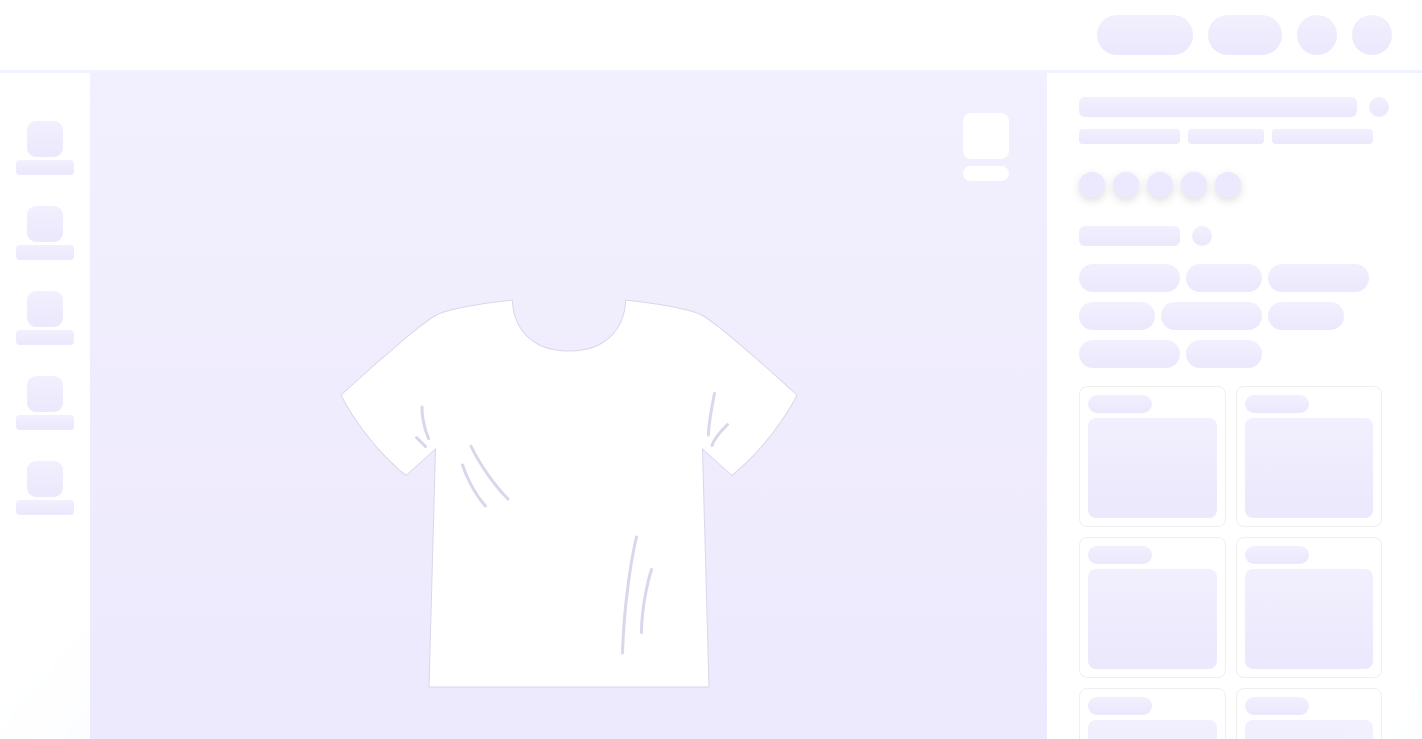 scroll, scrollTop: 0, scrollLeft: 0, axis: both 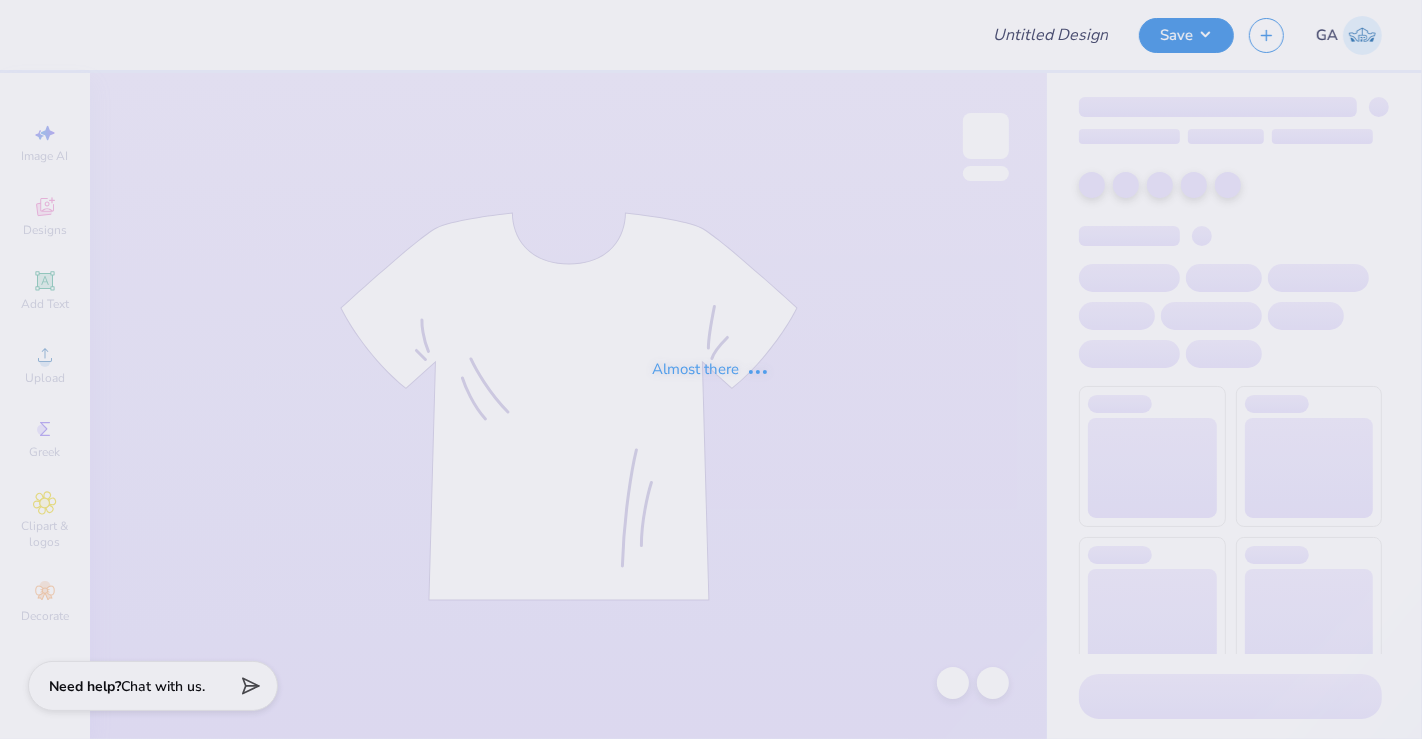 type on "[ORG] Merch" 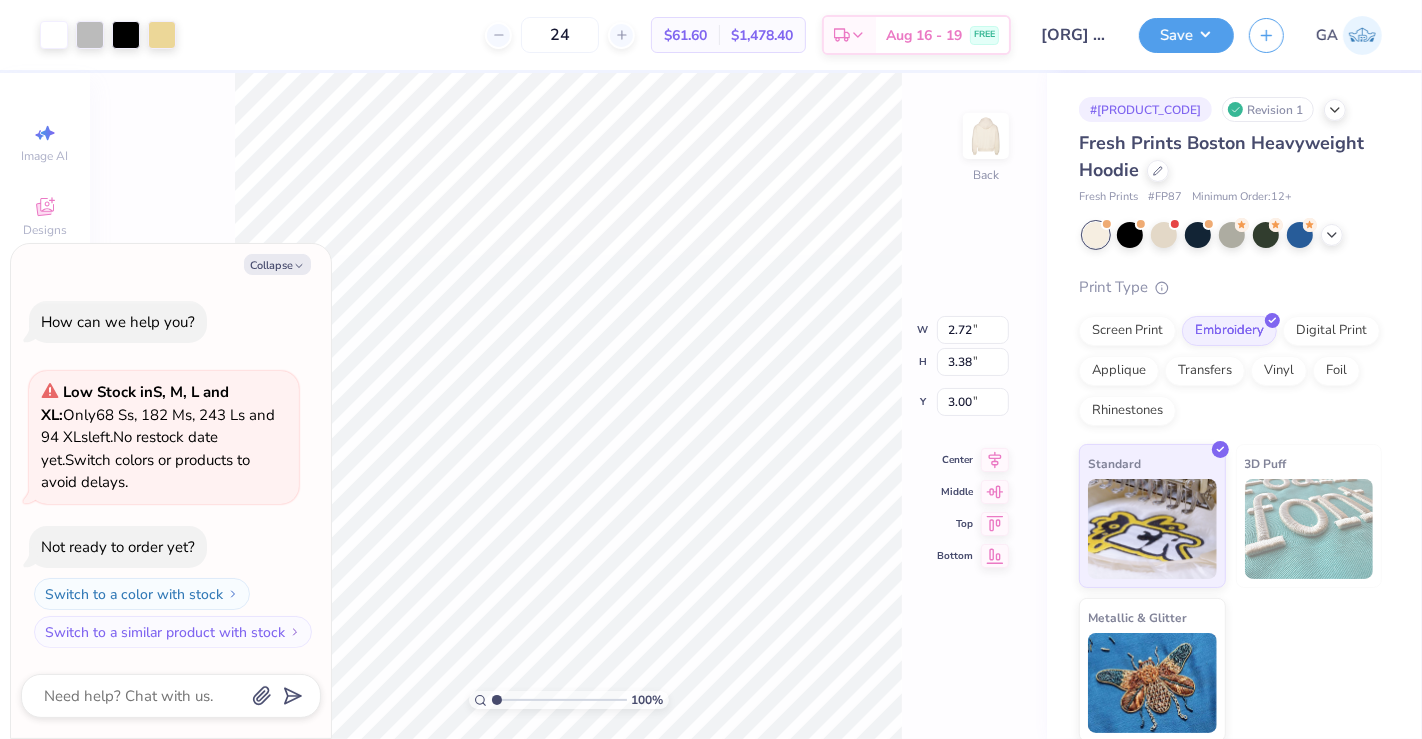 type on "x" 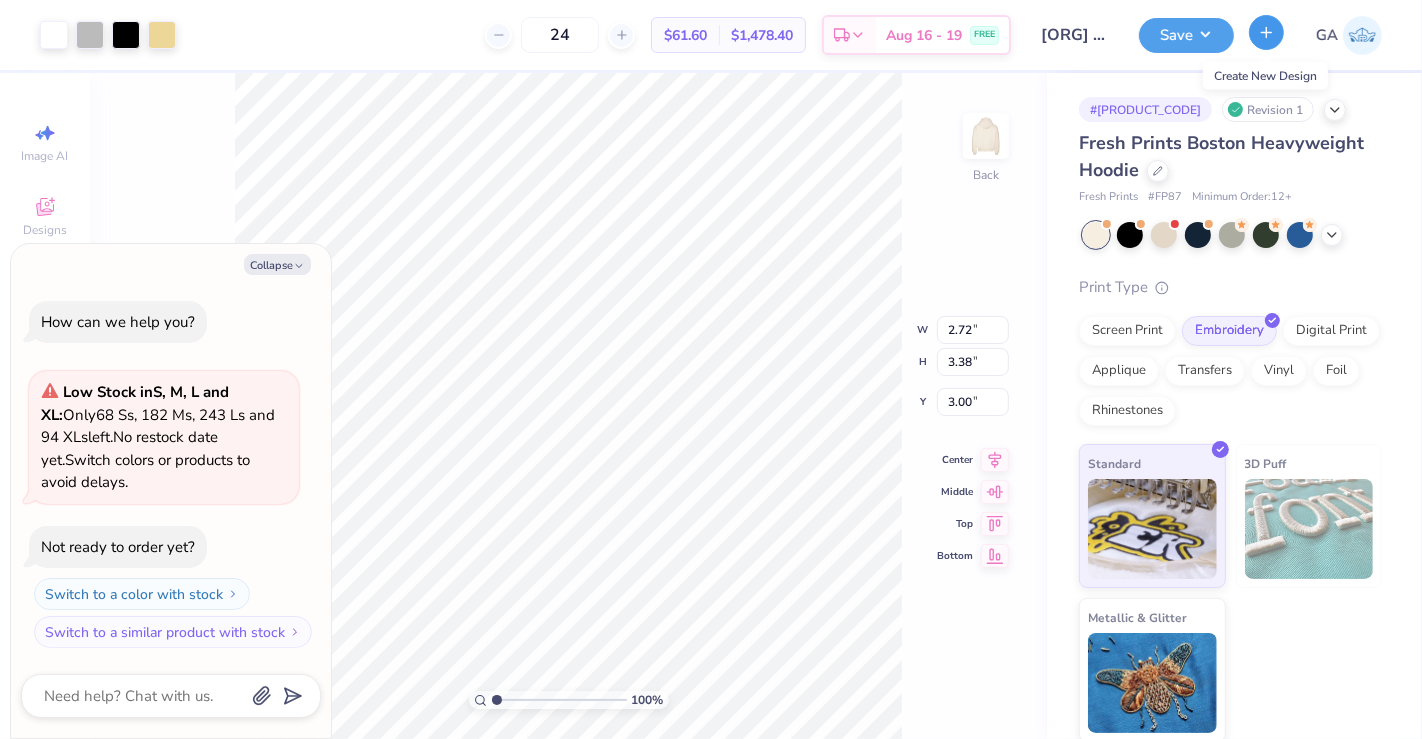 click 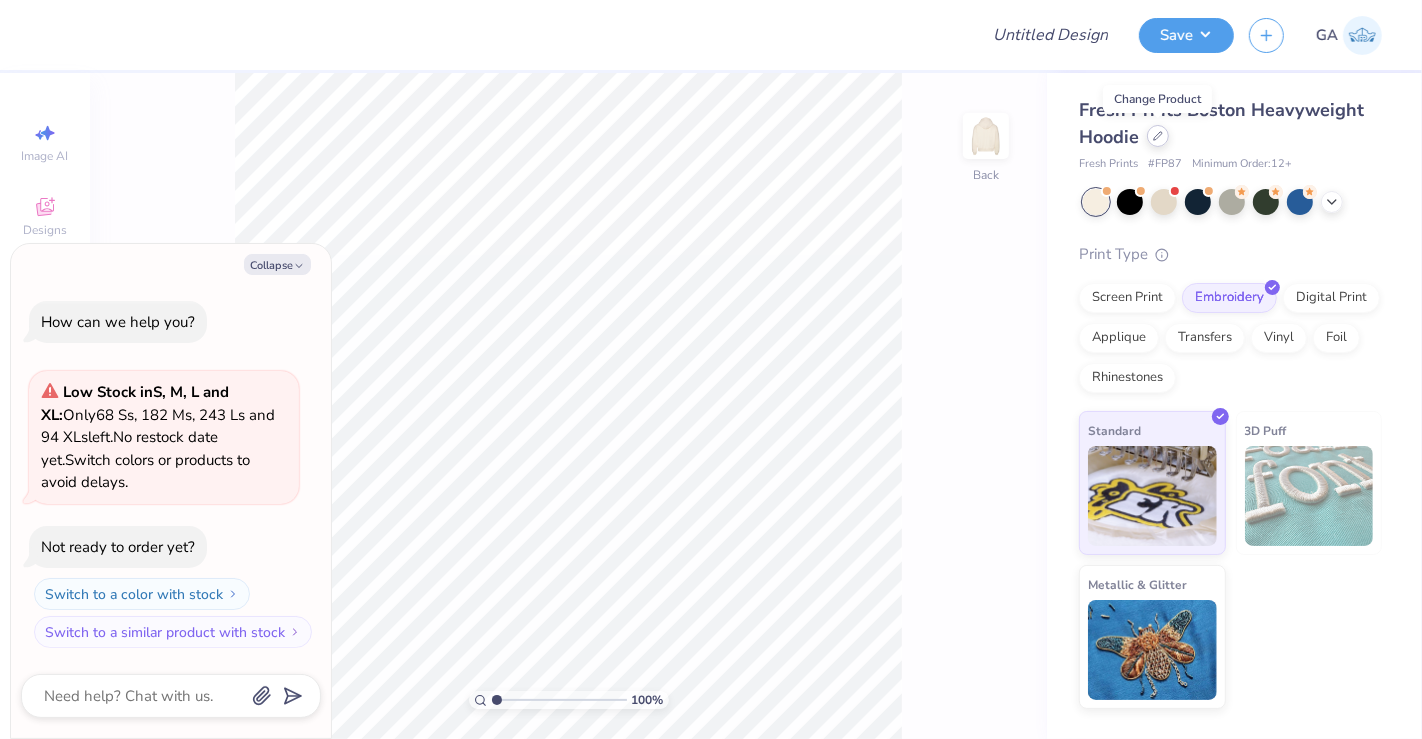 click 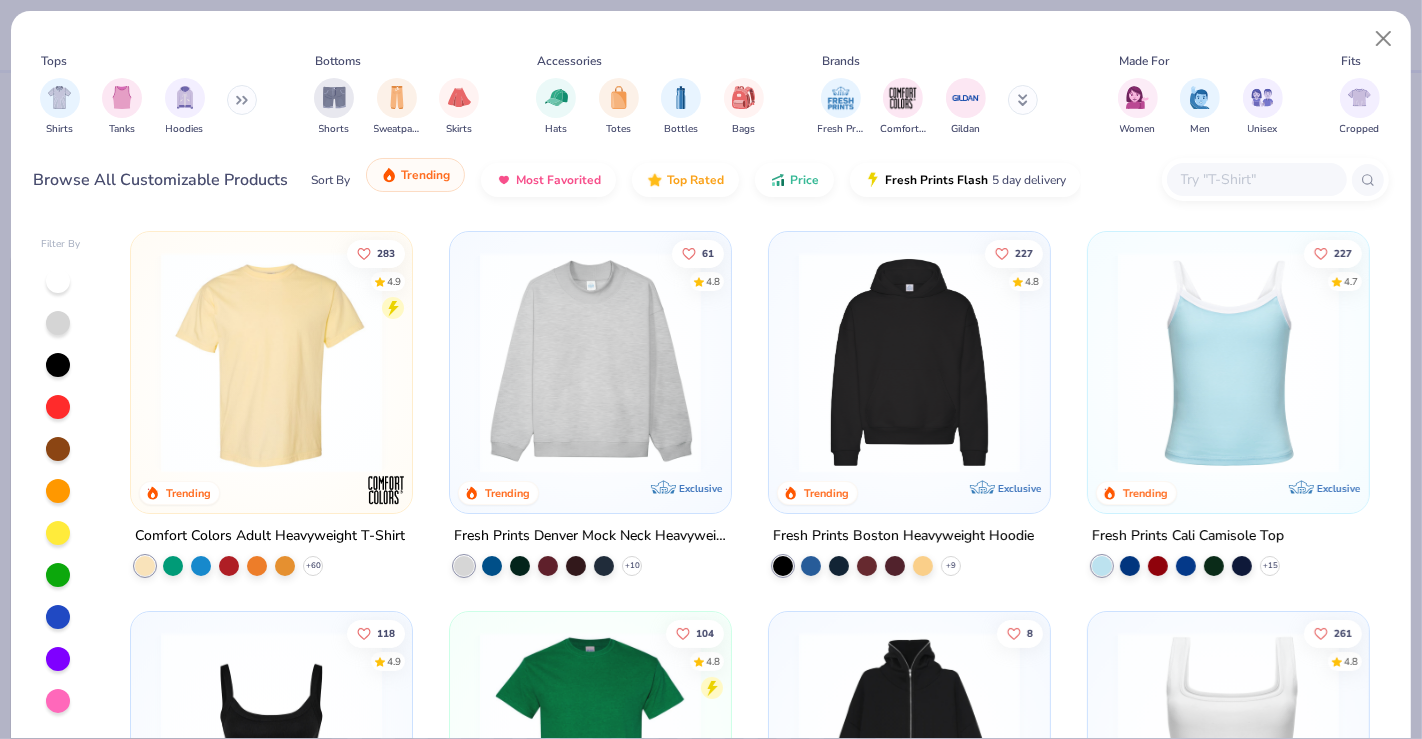 click on "Trending" at bounding box center (415, 175) 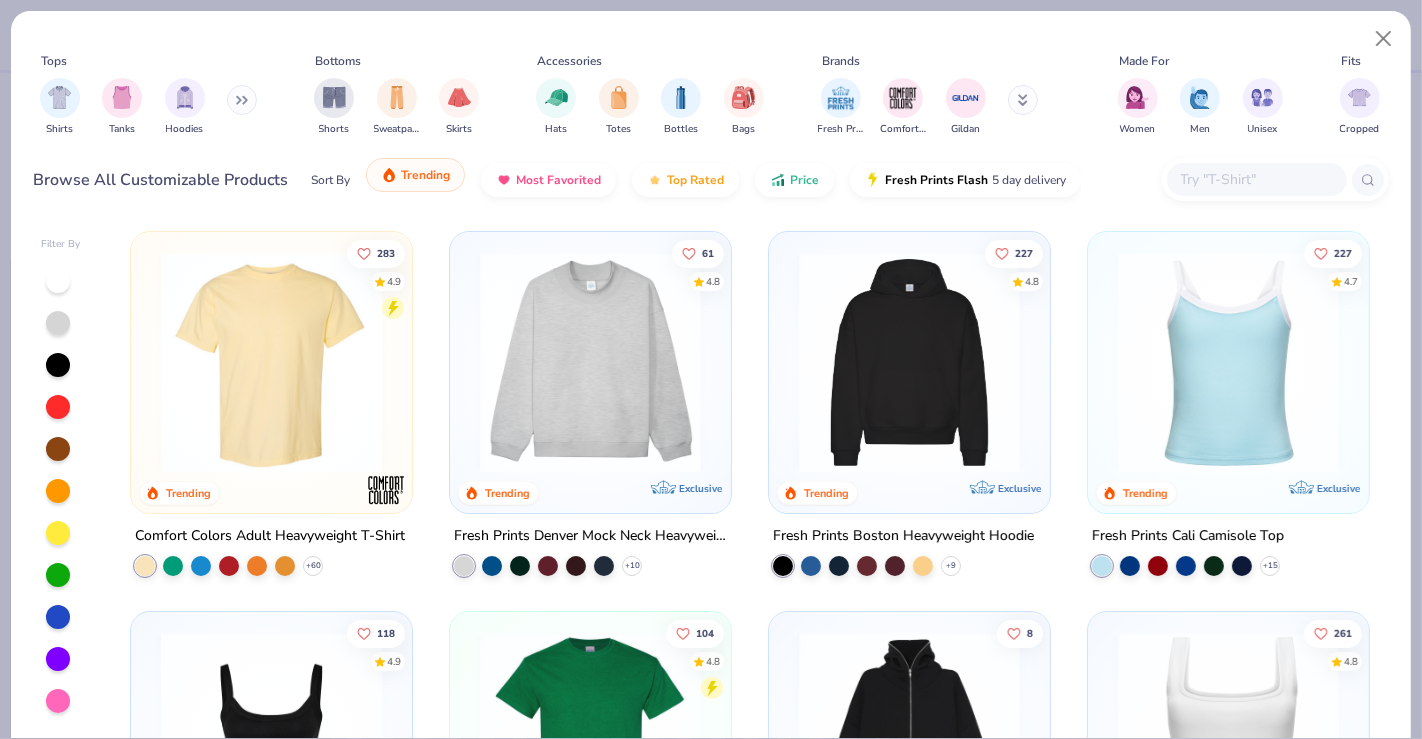 click on "Trending" at bounding box center (425, 175) 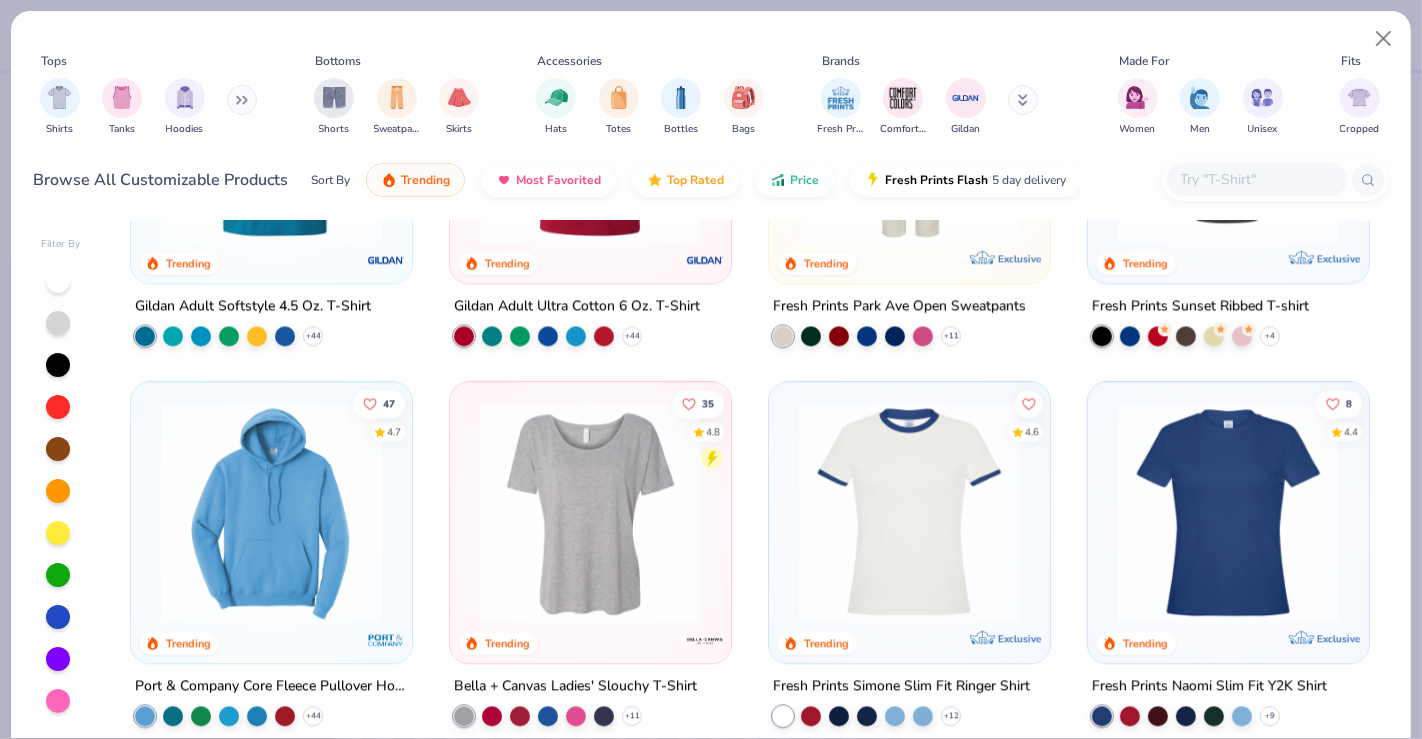 scroll, scrollTop: 4040, scrollLeft: 0, axis: vertical 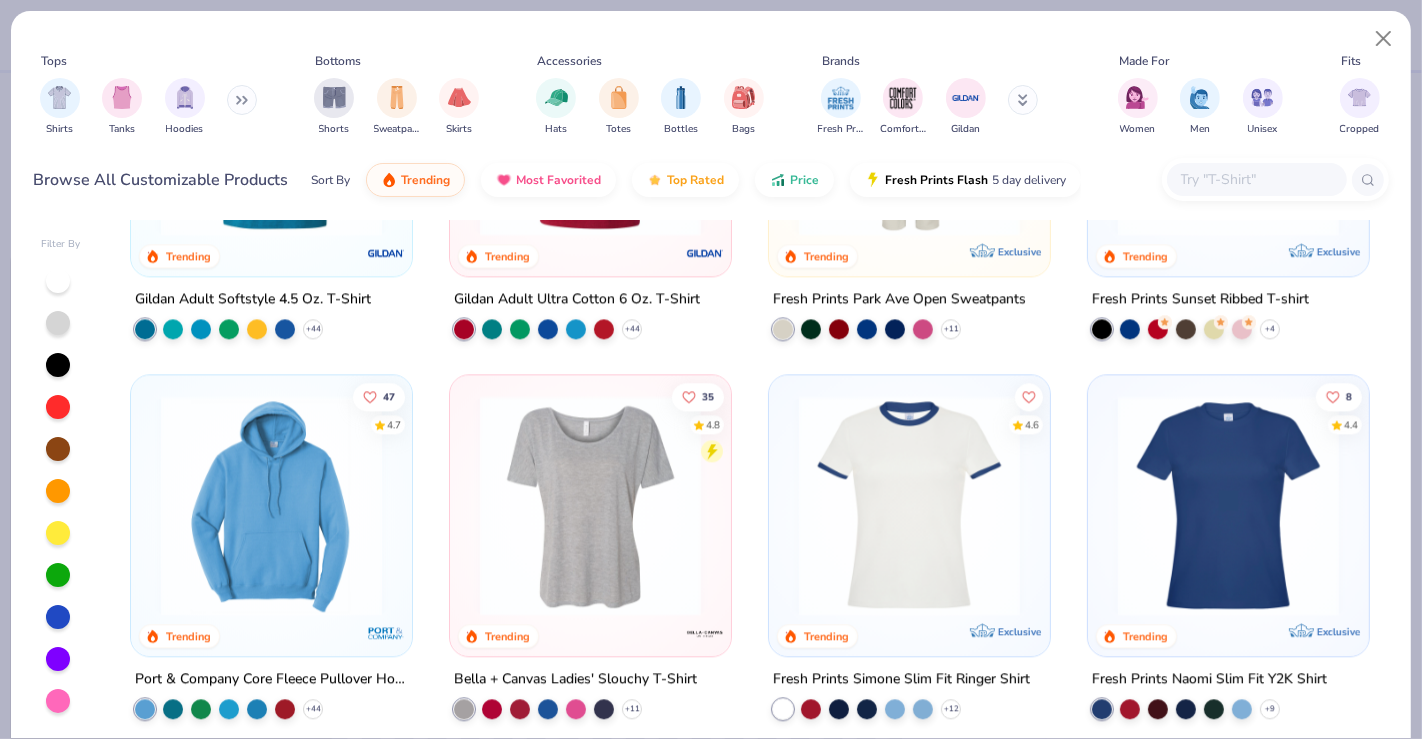 click at bounding box center (909, 505) 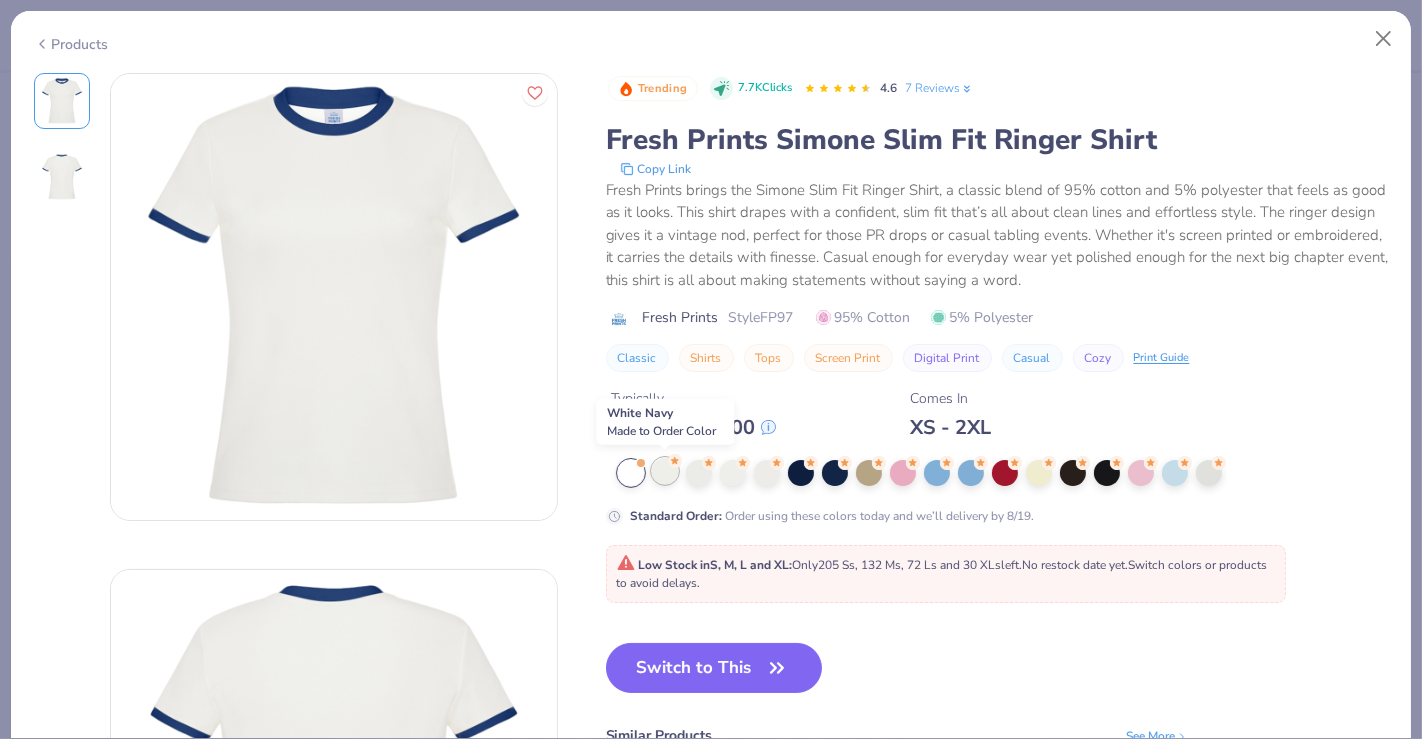 click at bounding box center [665, 471] 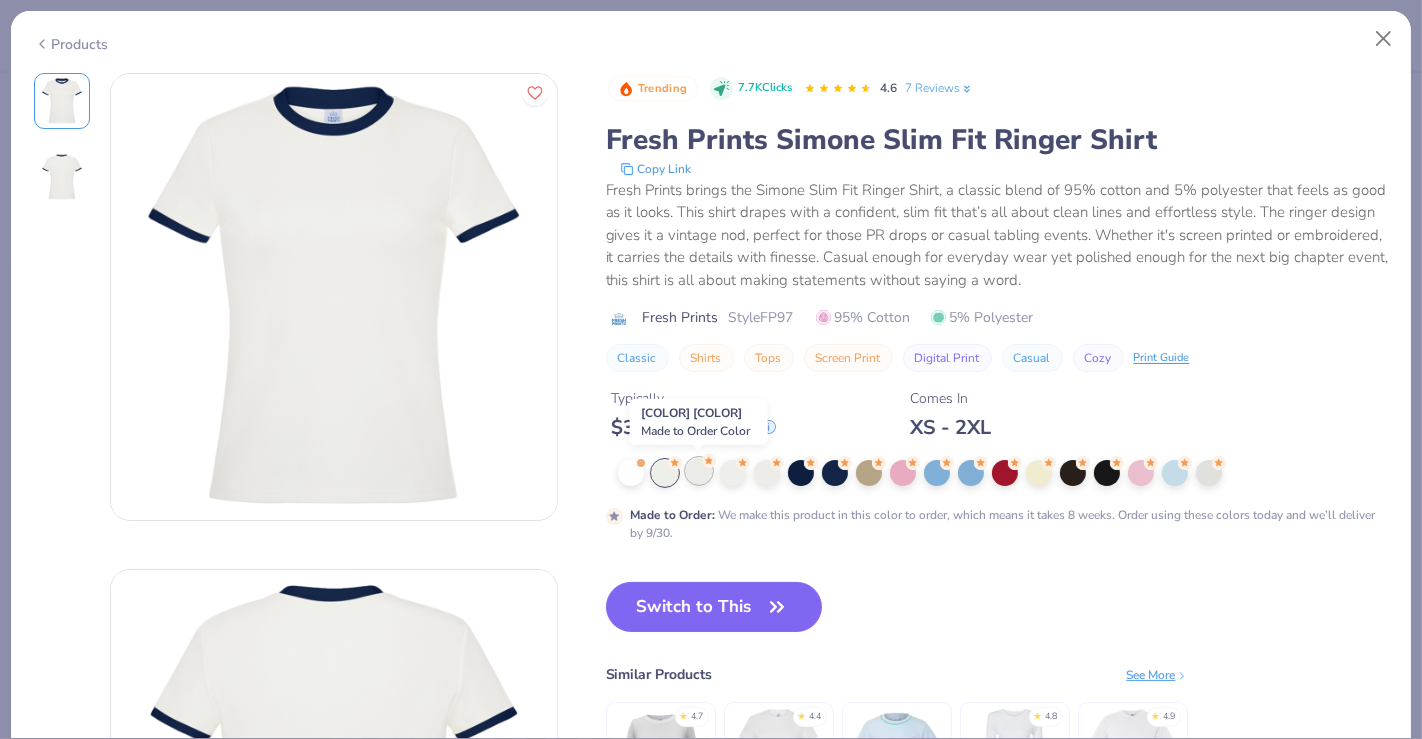 click at bounding box center [699, 471] 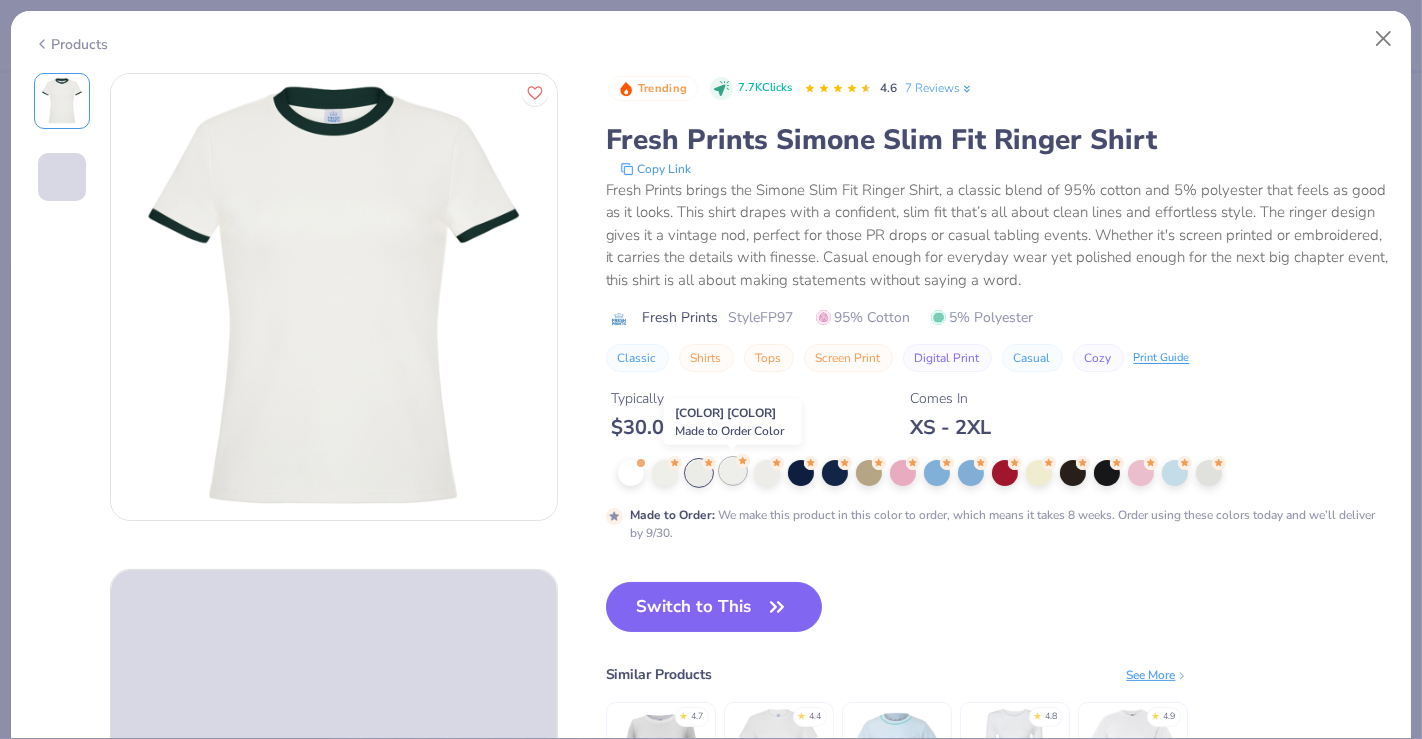 click at bounding box center [733, 471] 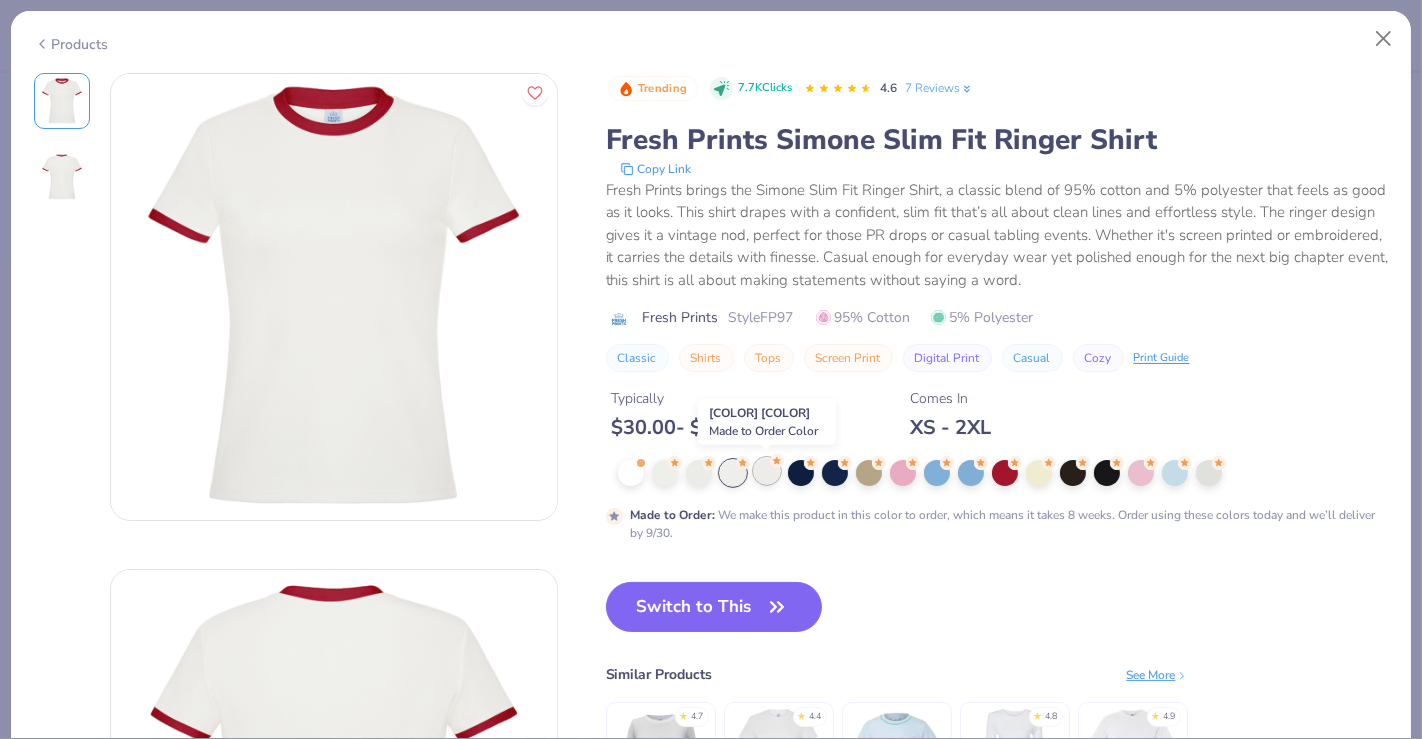 click at bounding box center [767, 471] 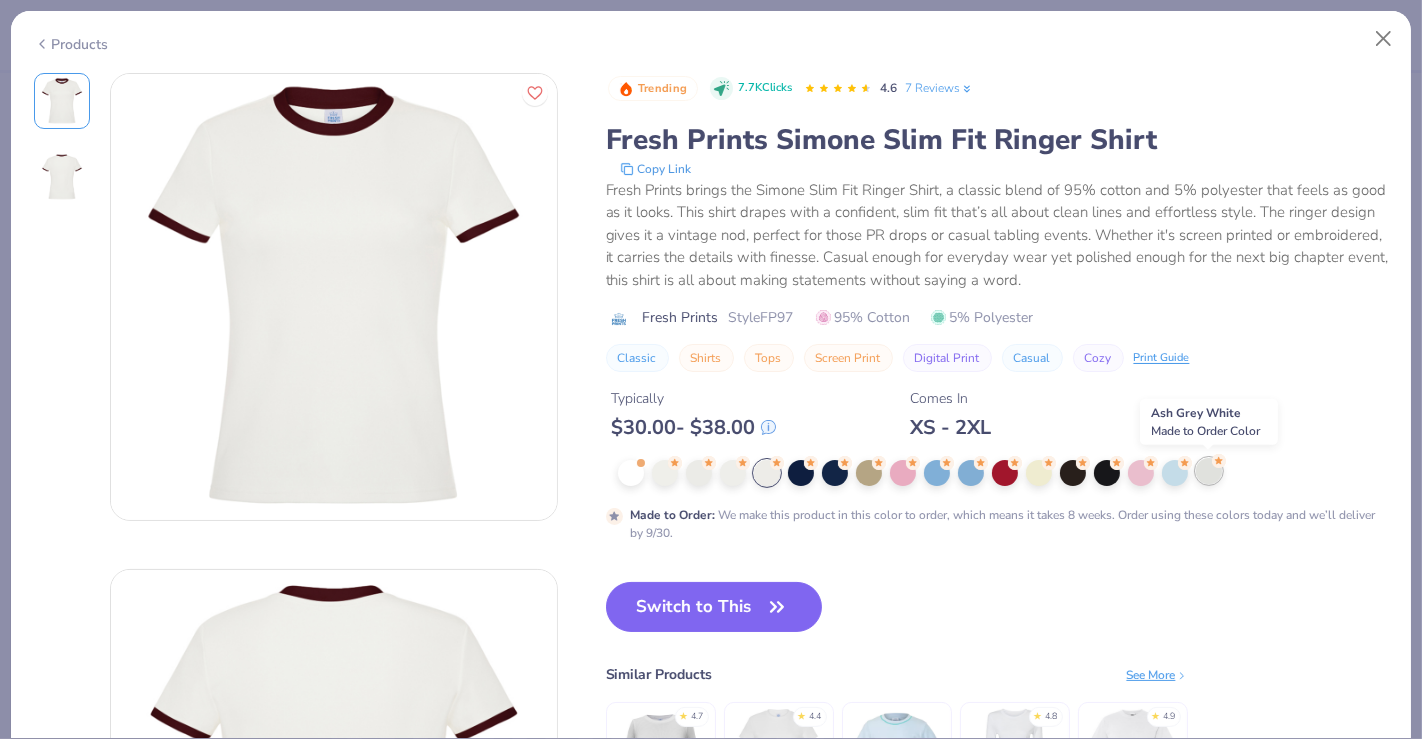 click at bounding box center [1209, 471] 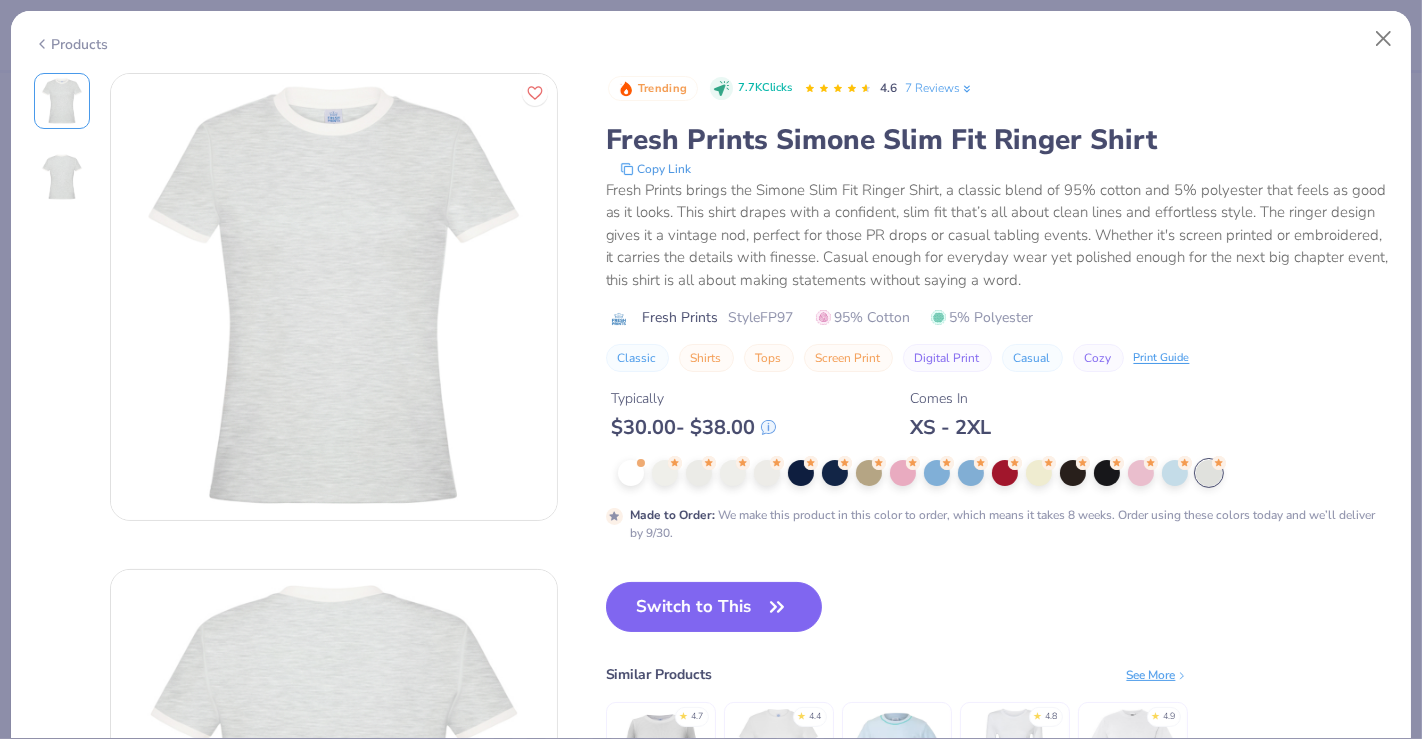 click on "Products" at bounding box center [71, 44] 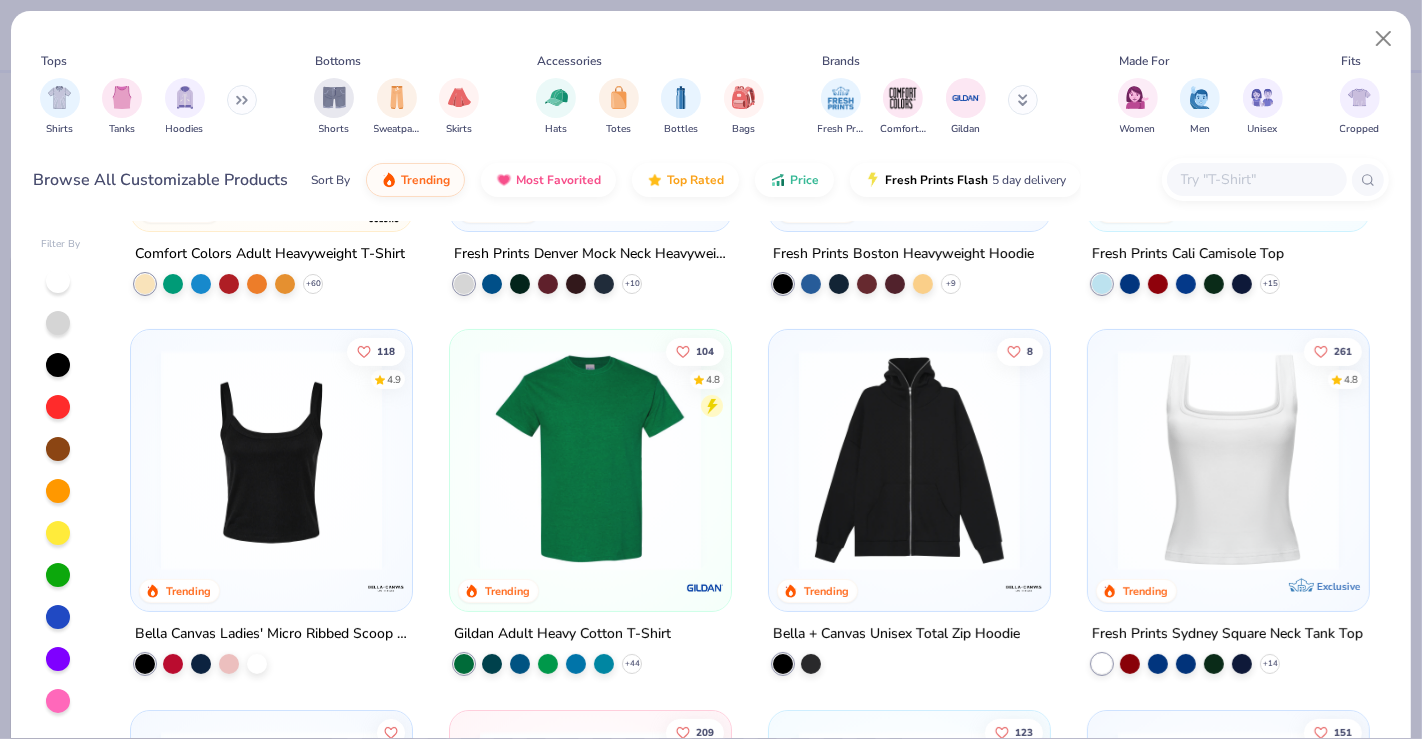 scroll, scrollTop: 0, scrollLeft: 0, axis: both 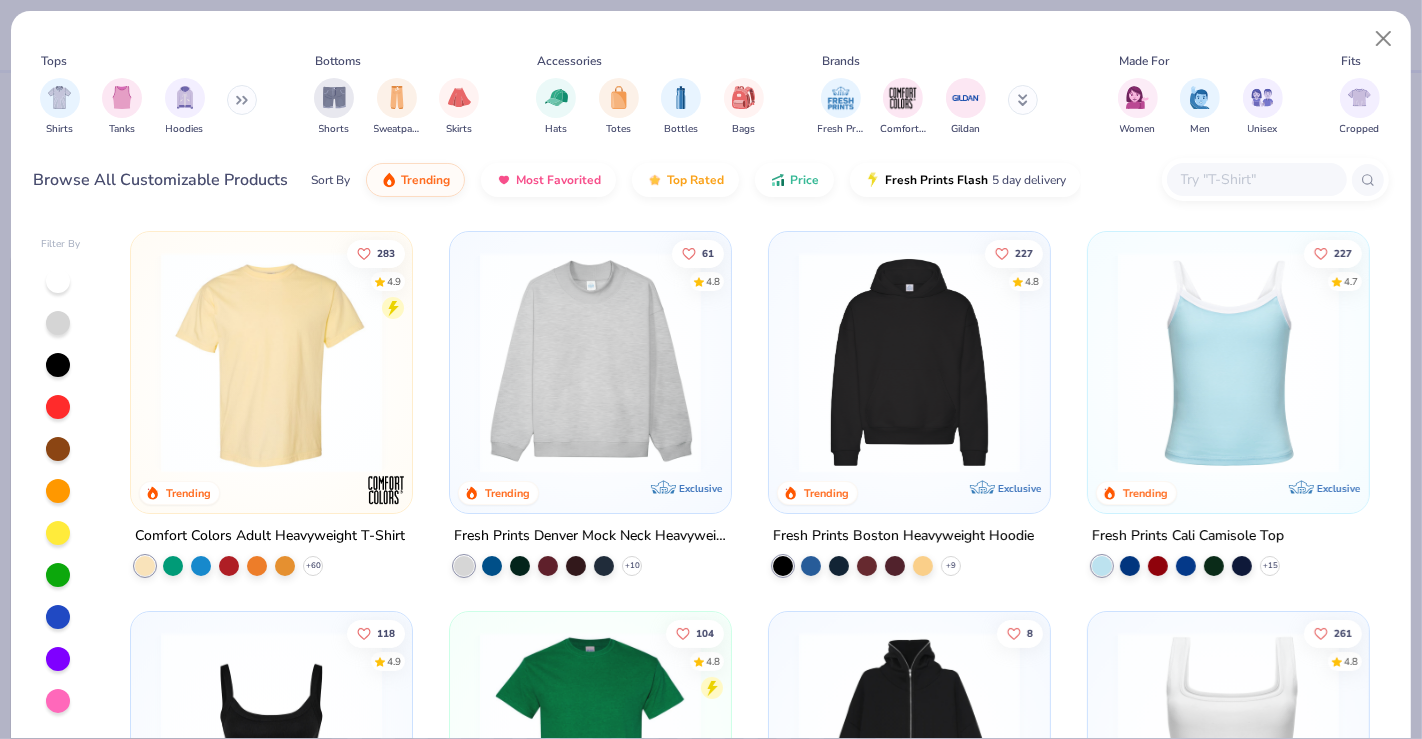 click at bounding box center [590, 362] 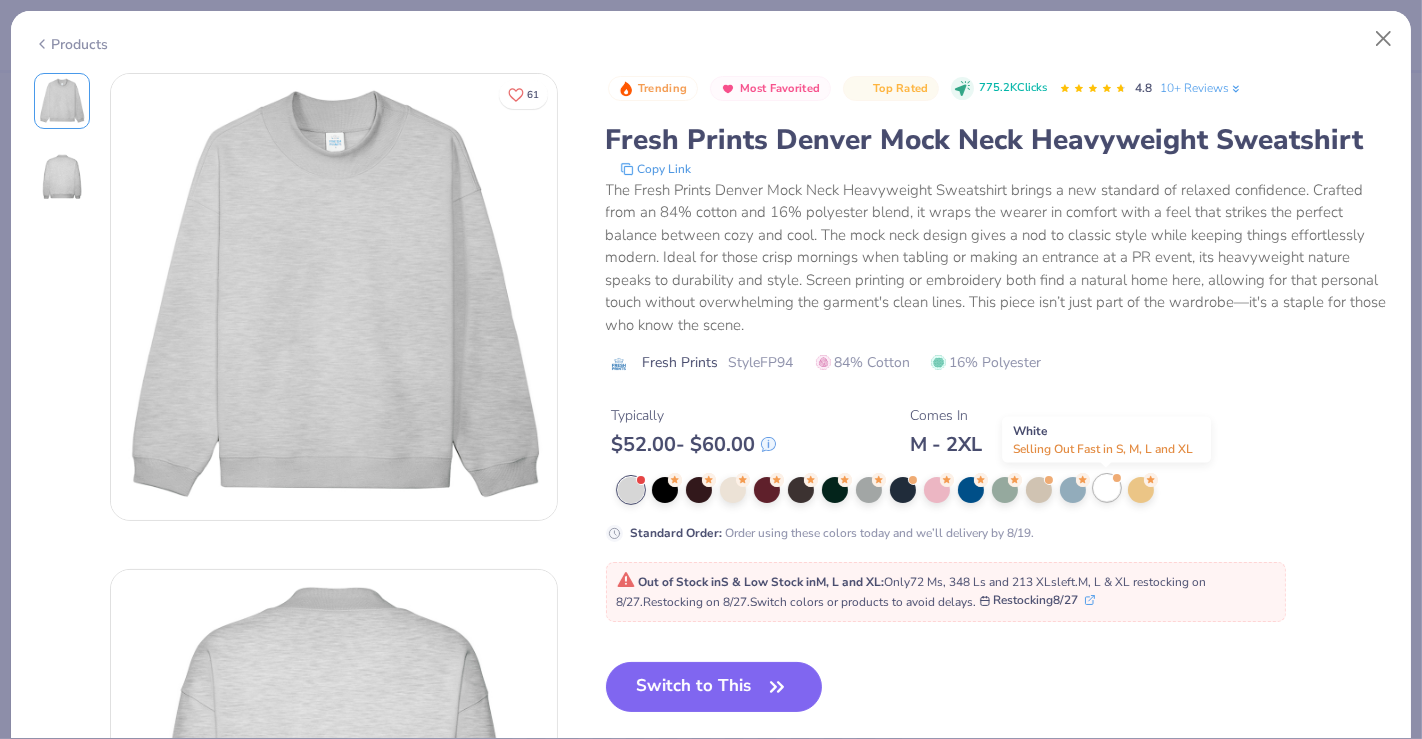 click at bounding box center [1107, 488] 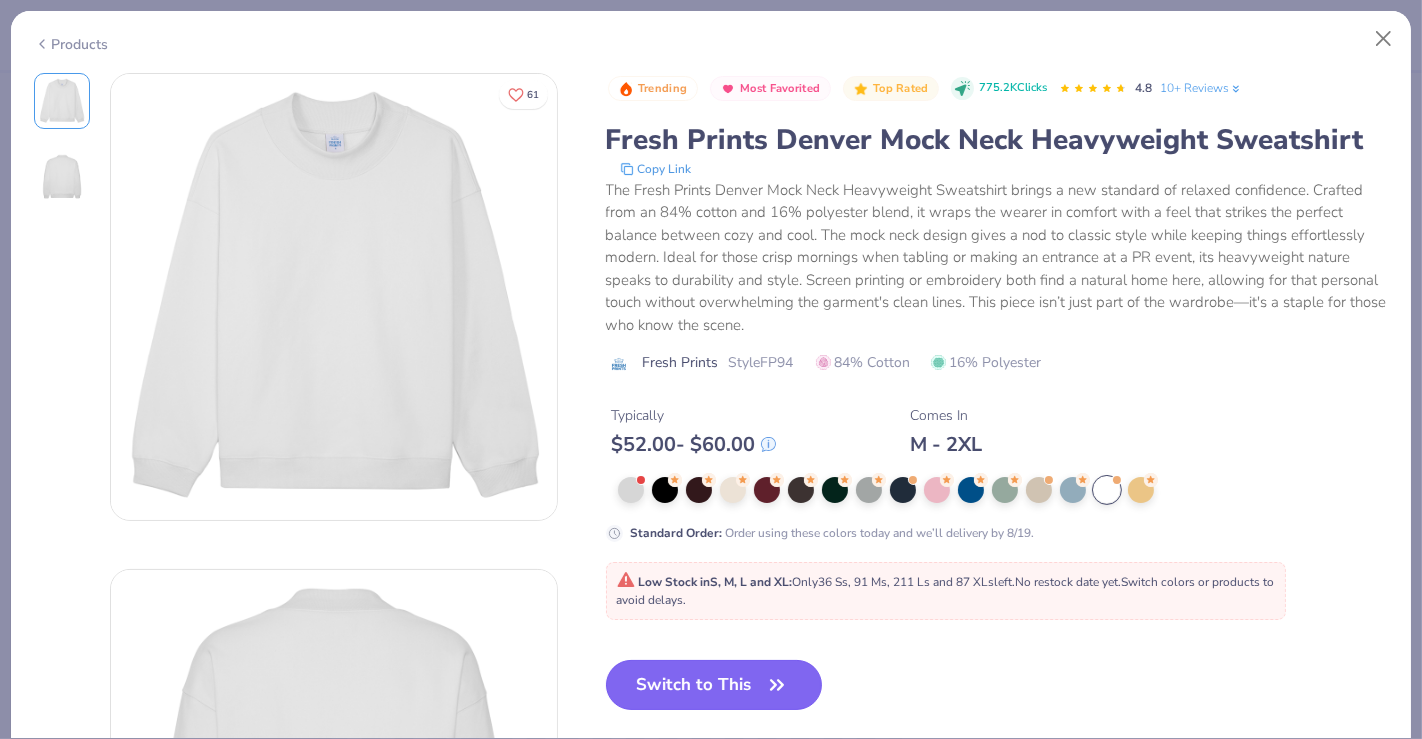 click on "Switch to This" at bounding box center [714, 685] 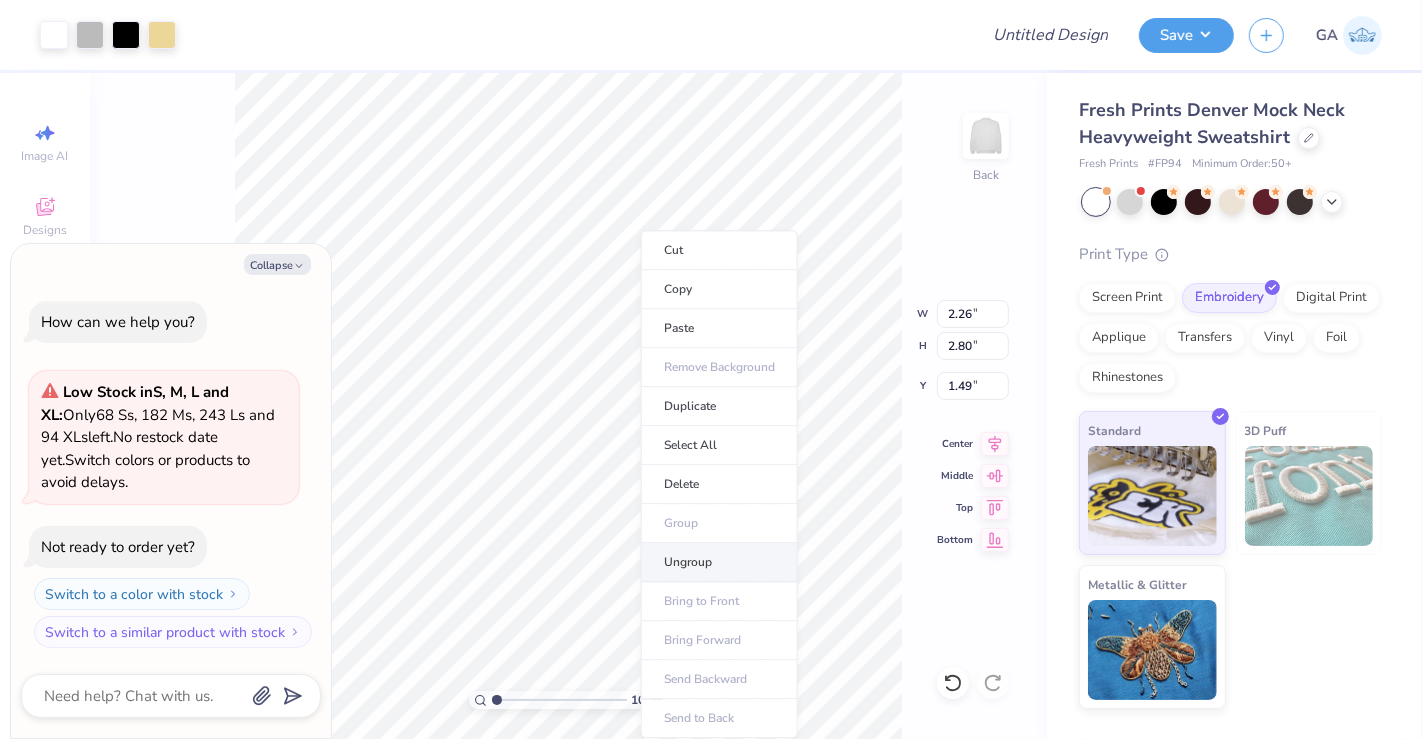 click on "Ungroup" at bounding box center (719, 562) 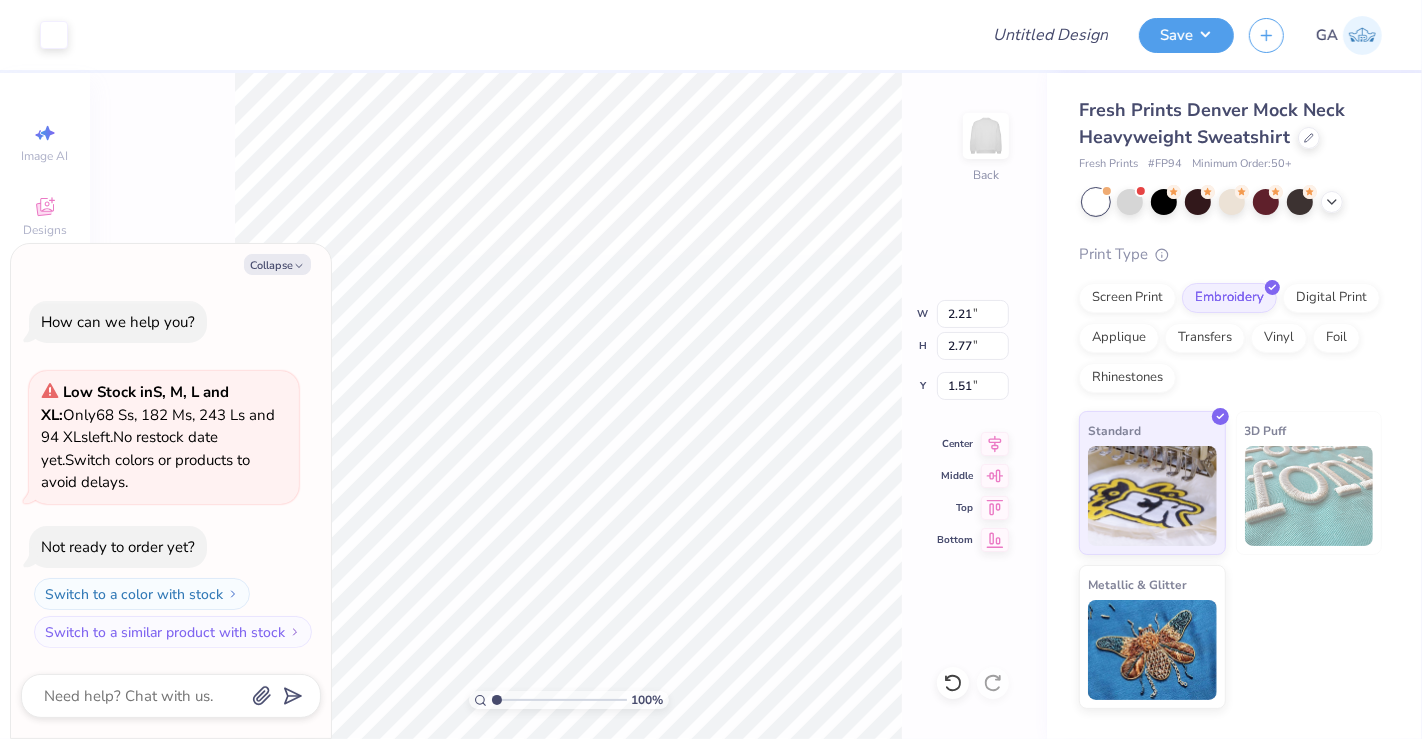 type on "x" 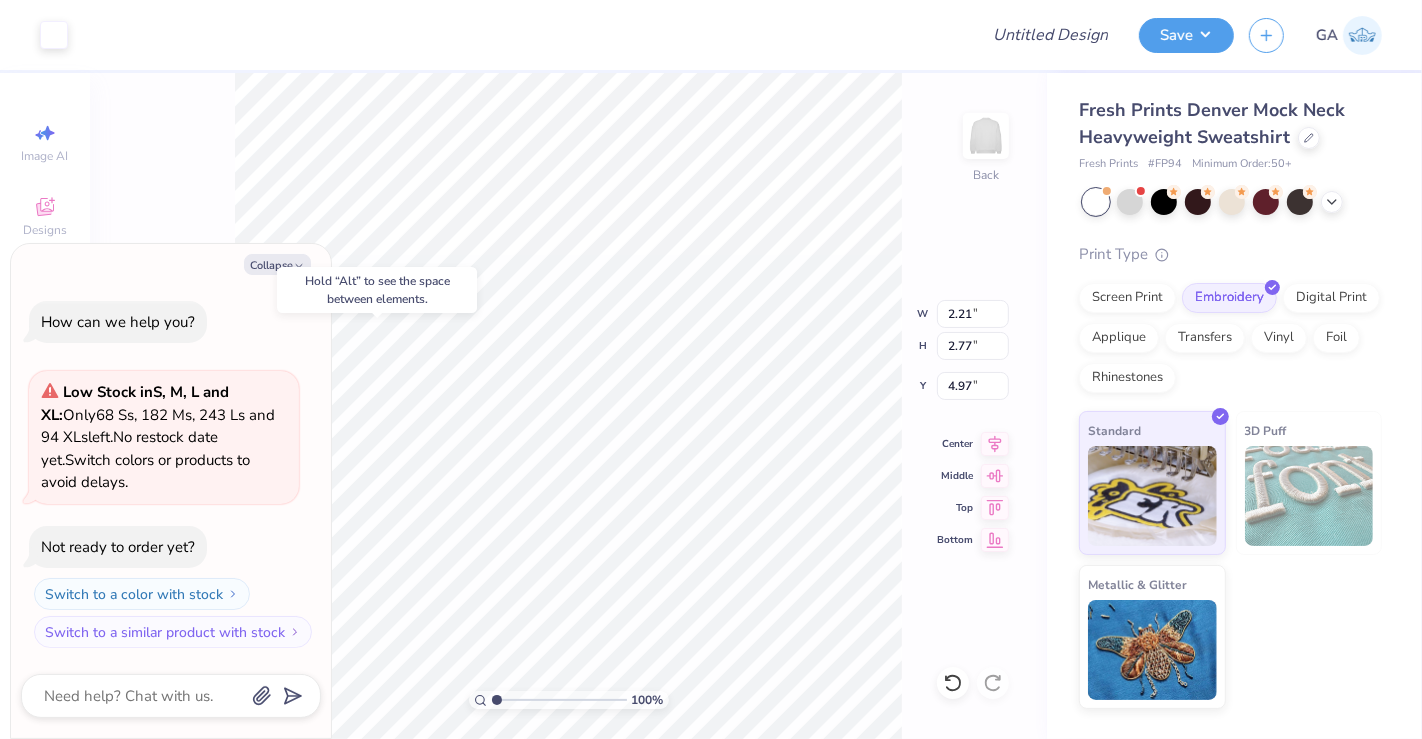 type on "x" 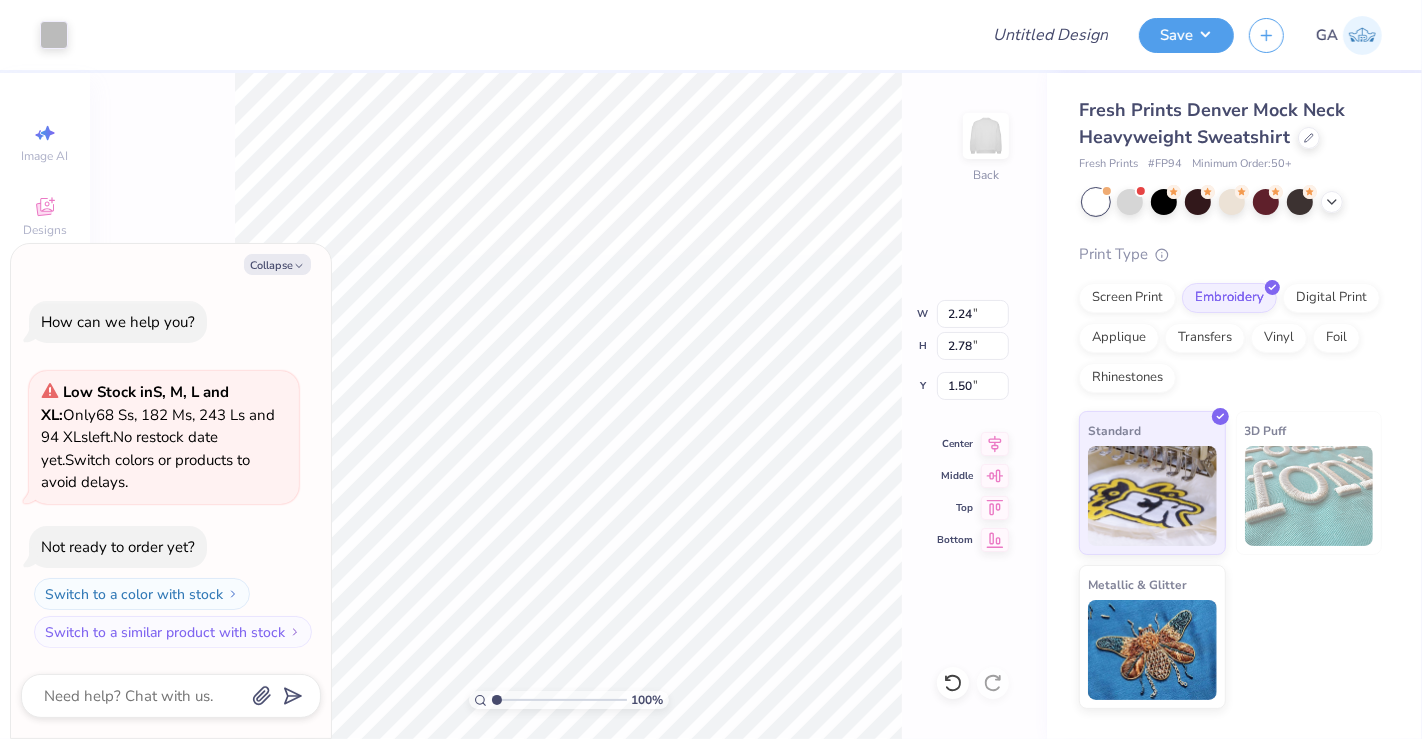 type on "x" 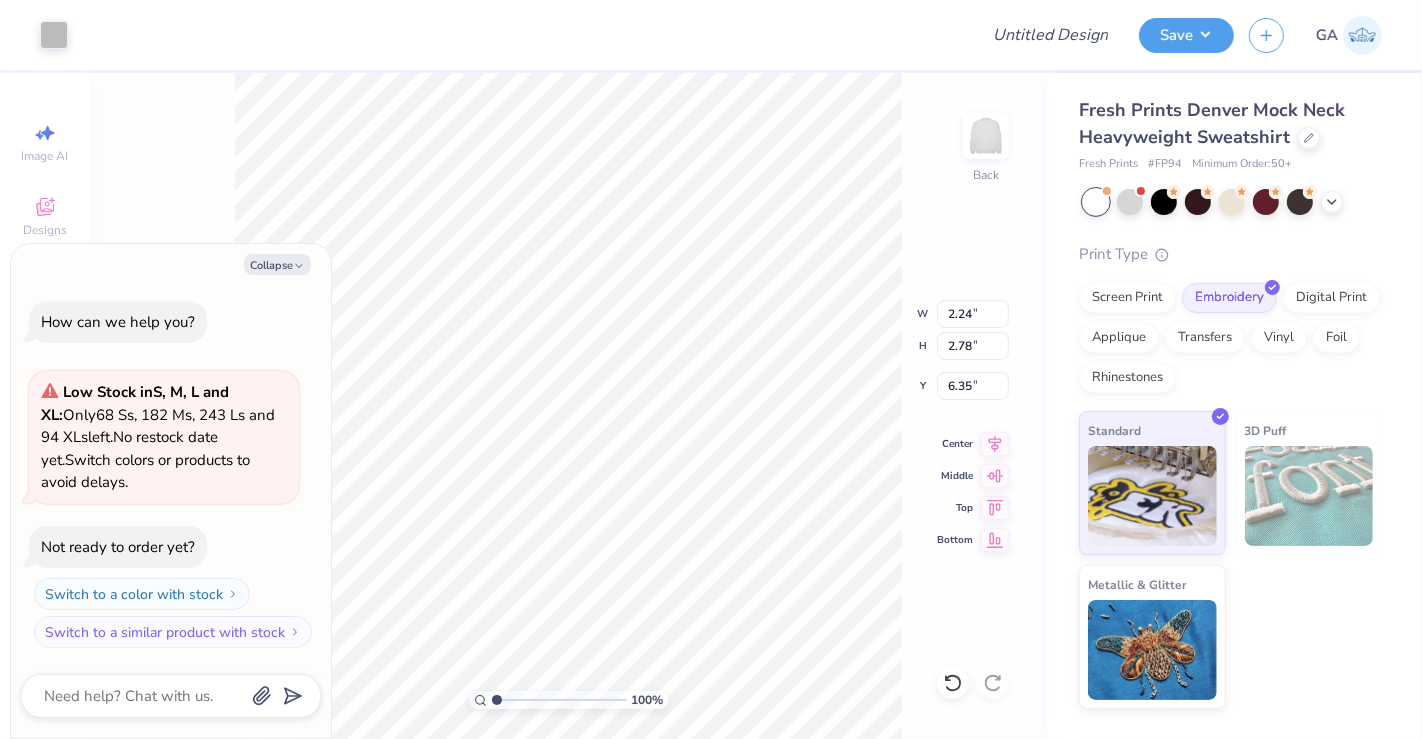 type on "x" 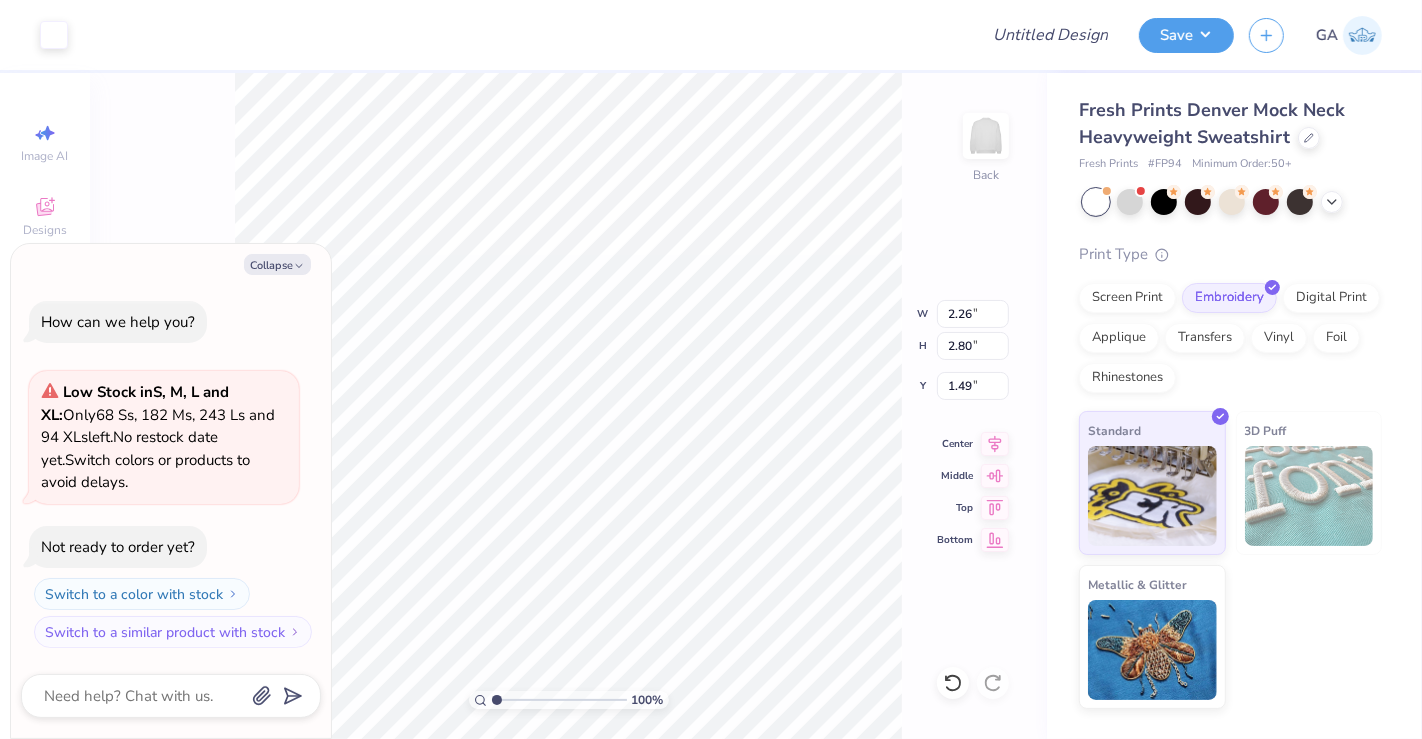 type on "x" 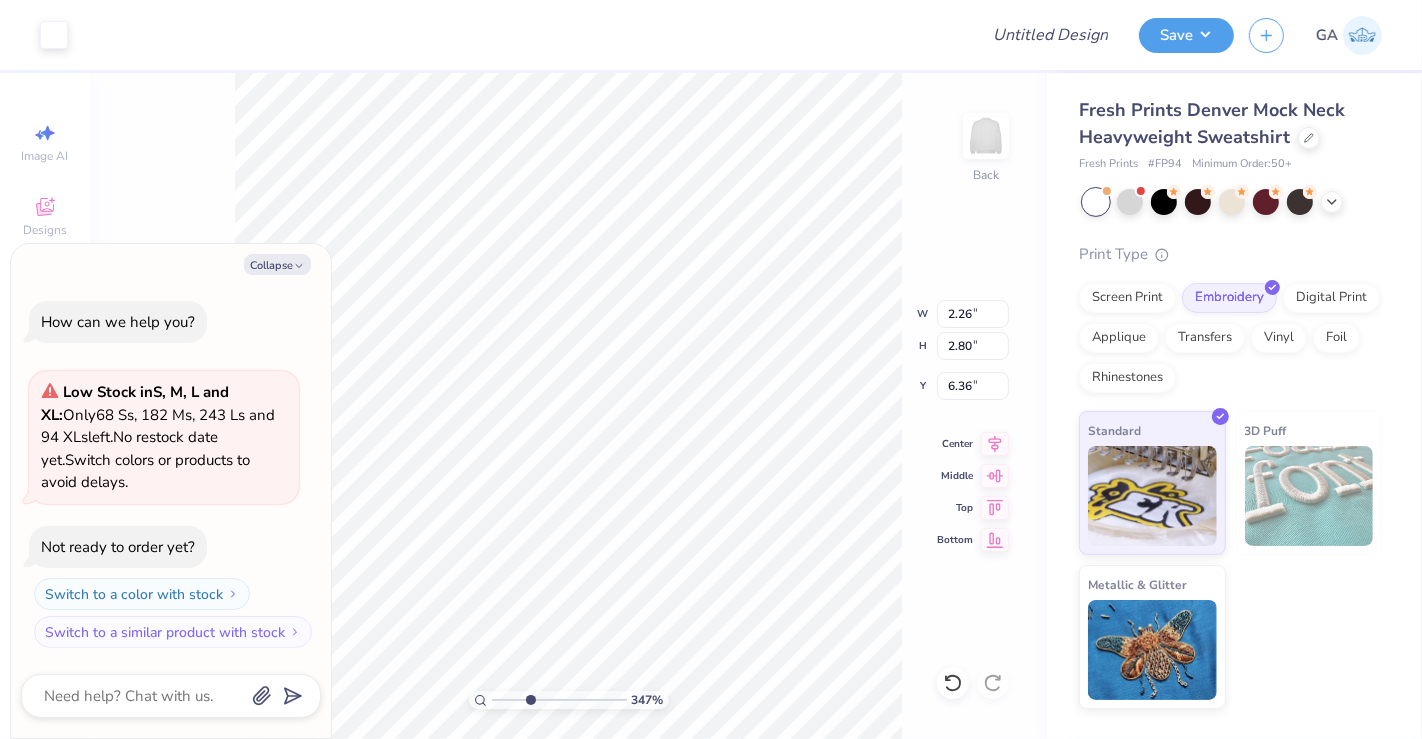 type on "3.46593639733027" 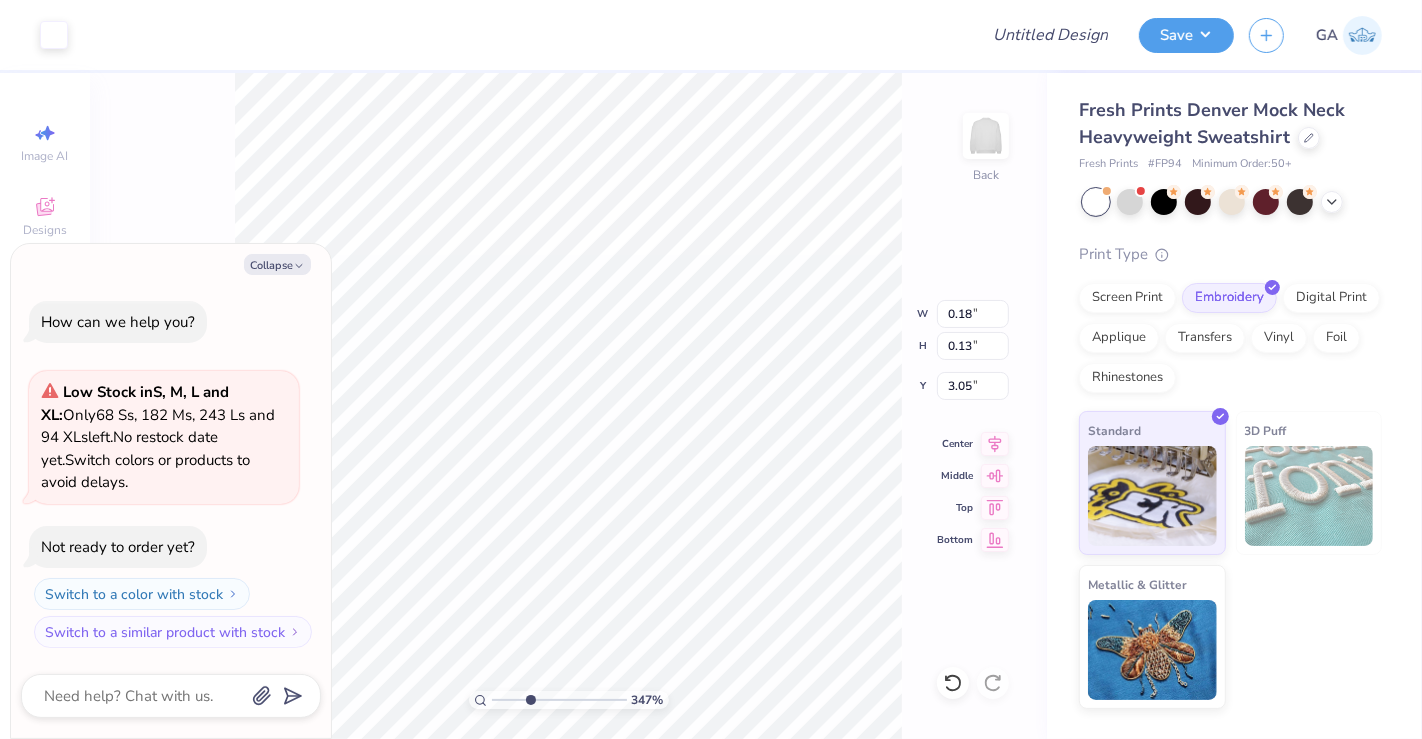 type on "3.46593639733027" 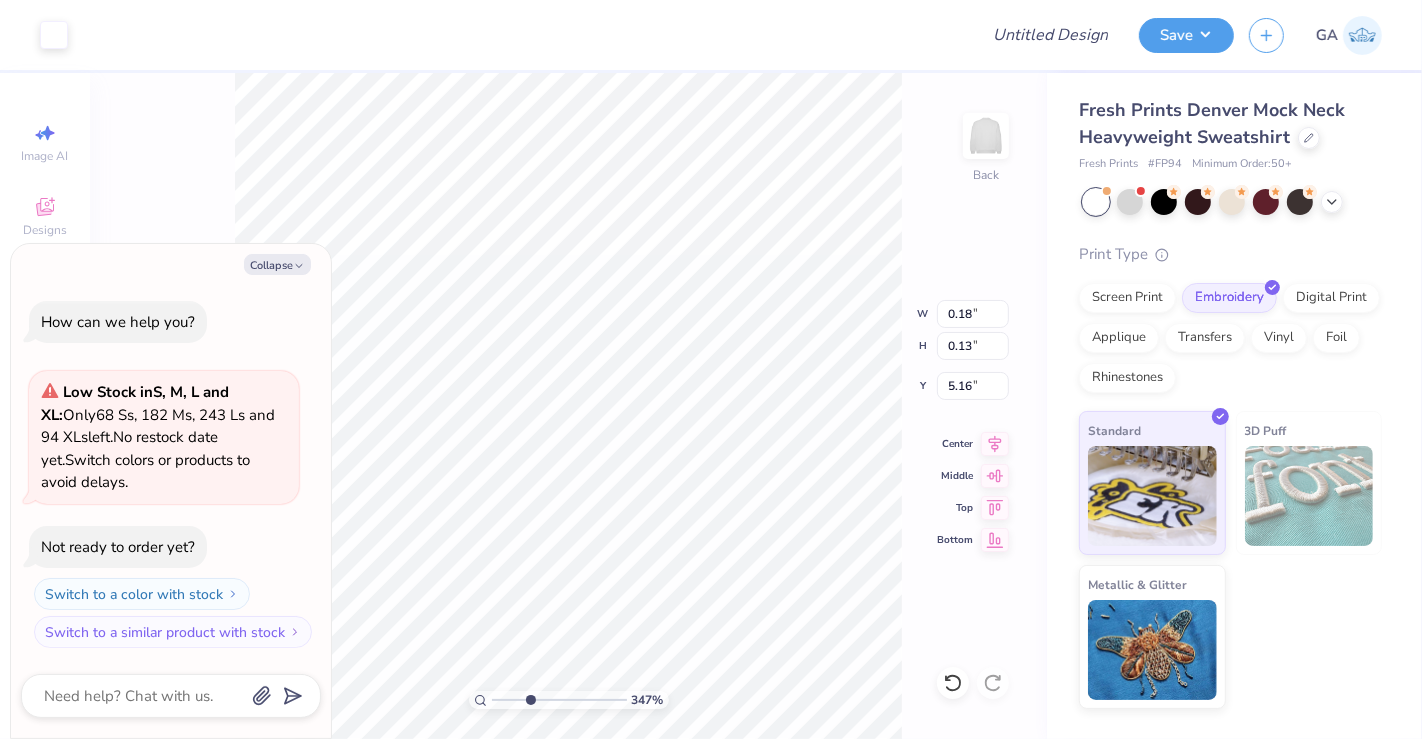 type on "3.46593639733027" 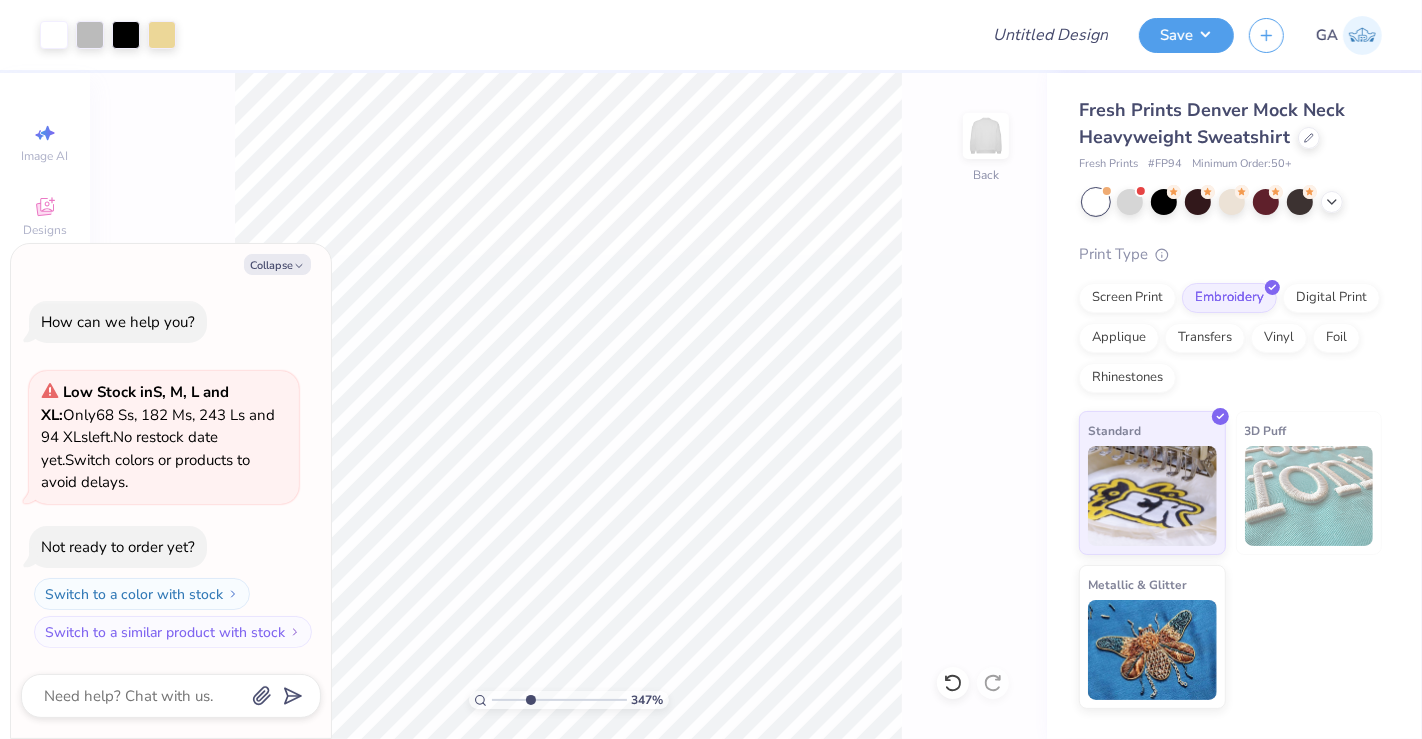 type on "3.46593639733027" 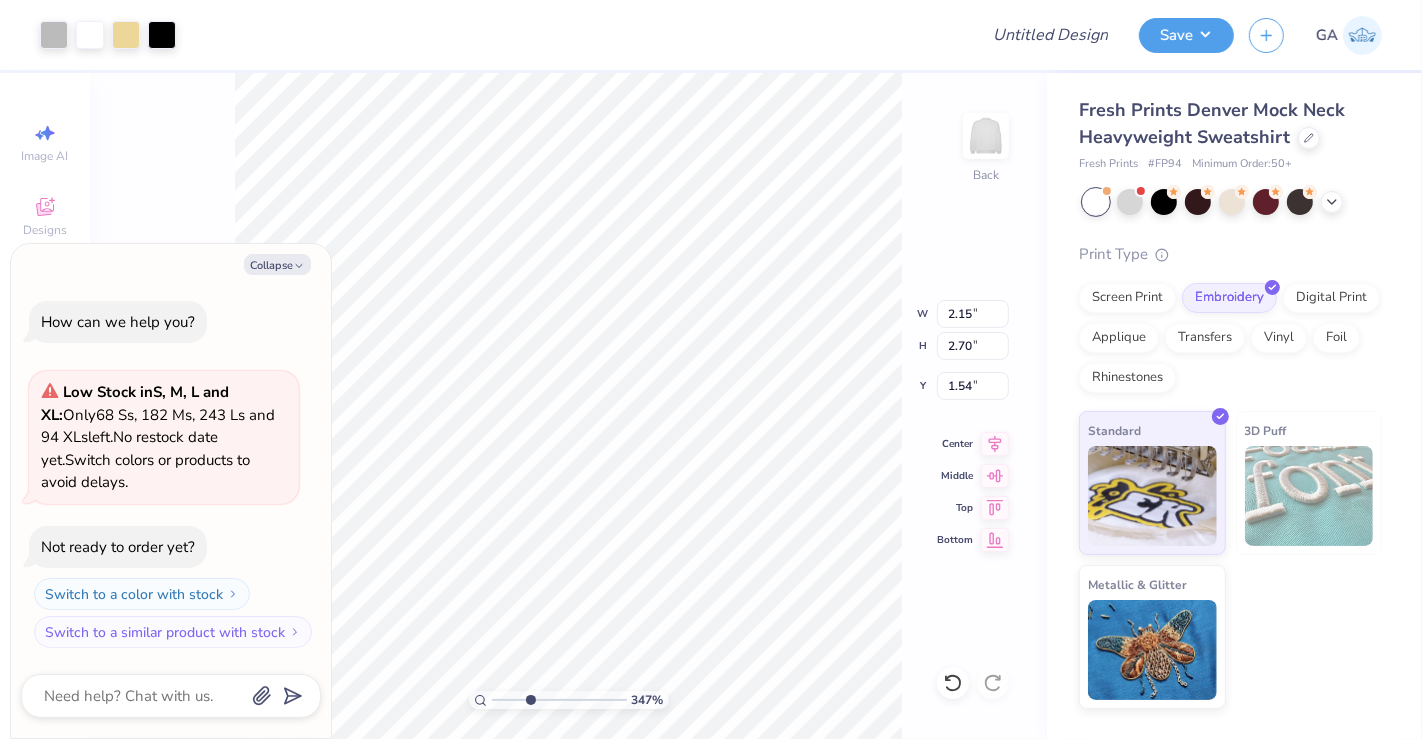 type on "3.46593639733027" 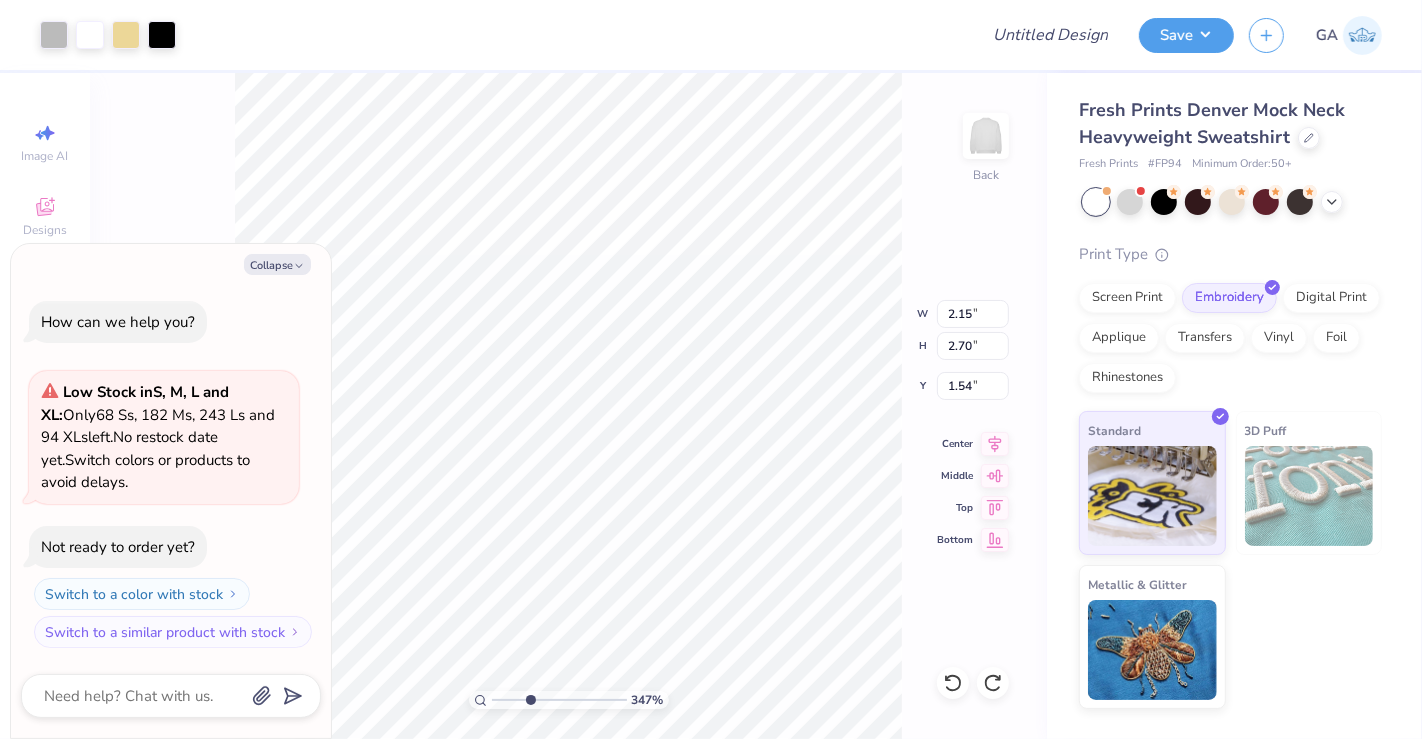 type on "3.46593639733027" 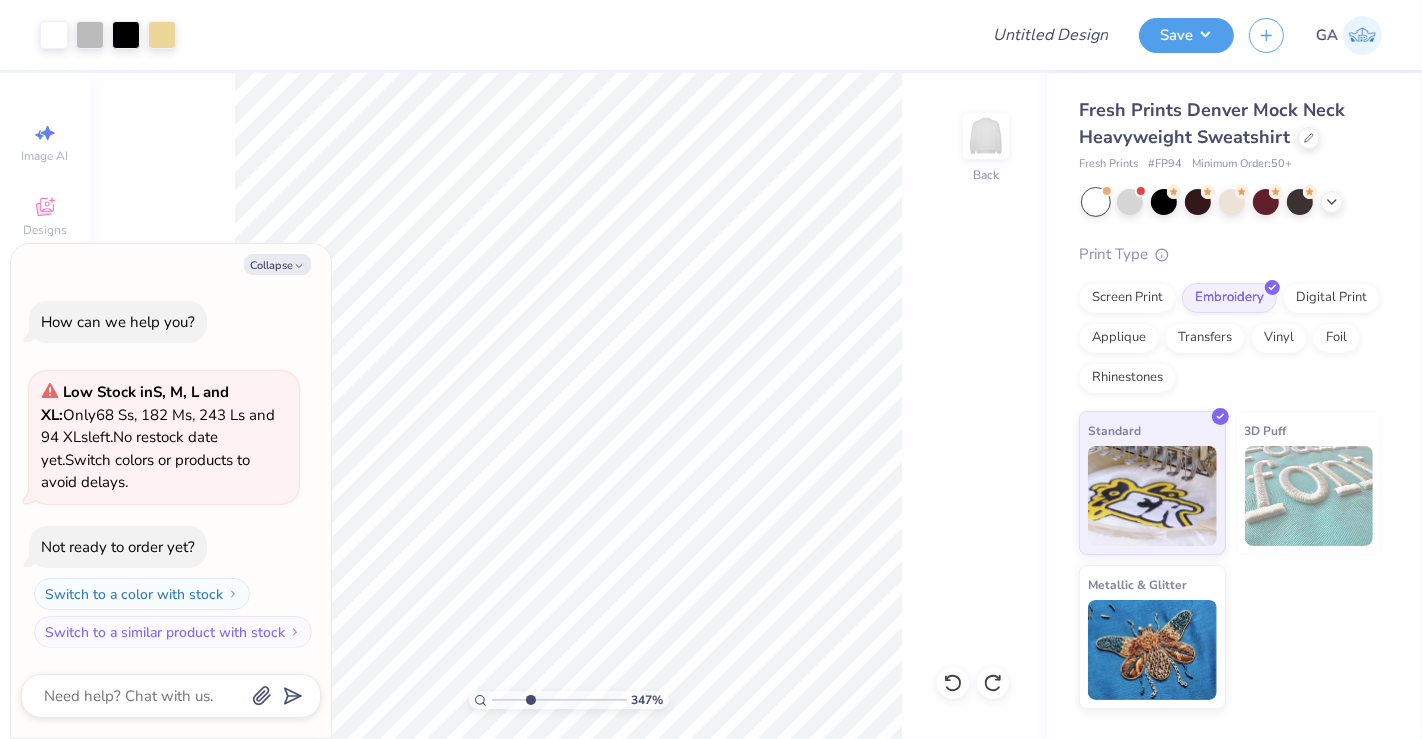 type on "3.46593639733027" 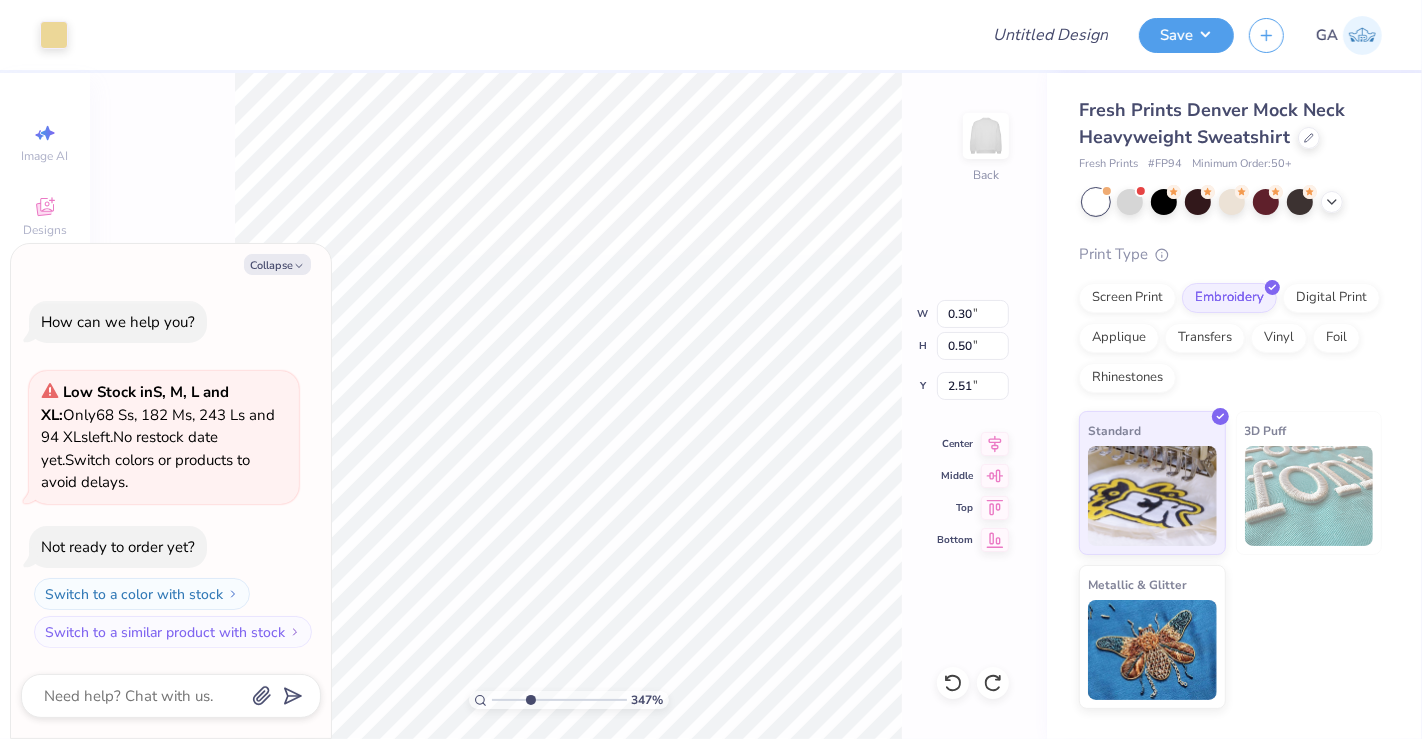 type on "3.46593639733027" 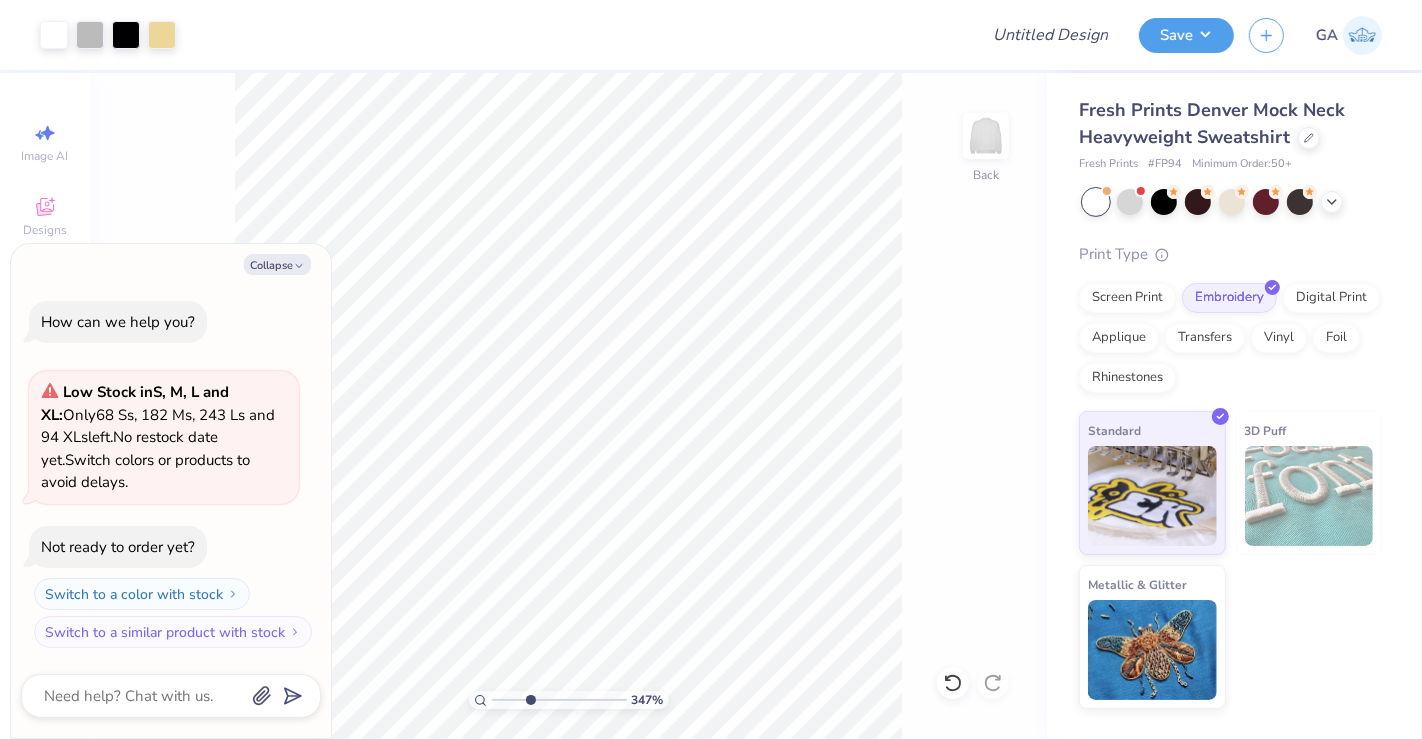 type on "3.46593639733027" 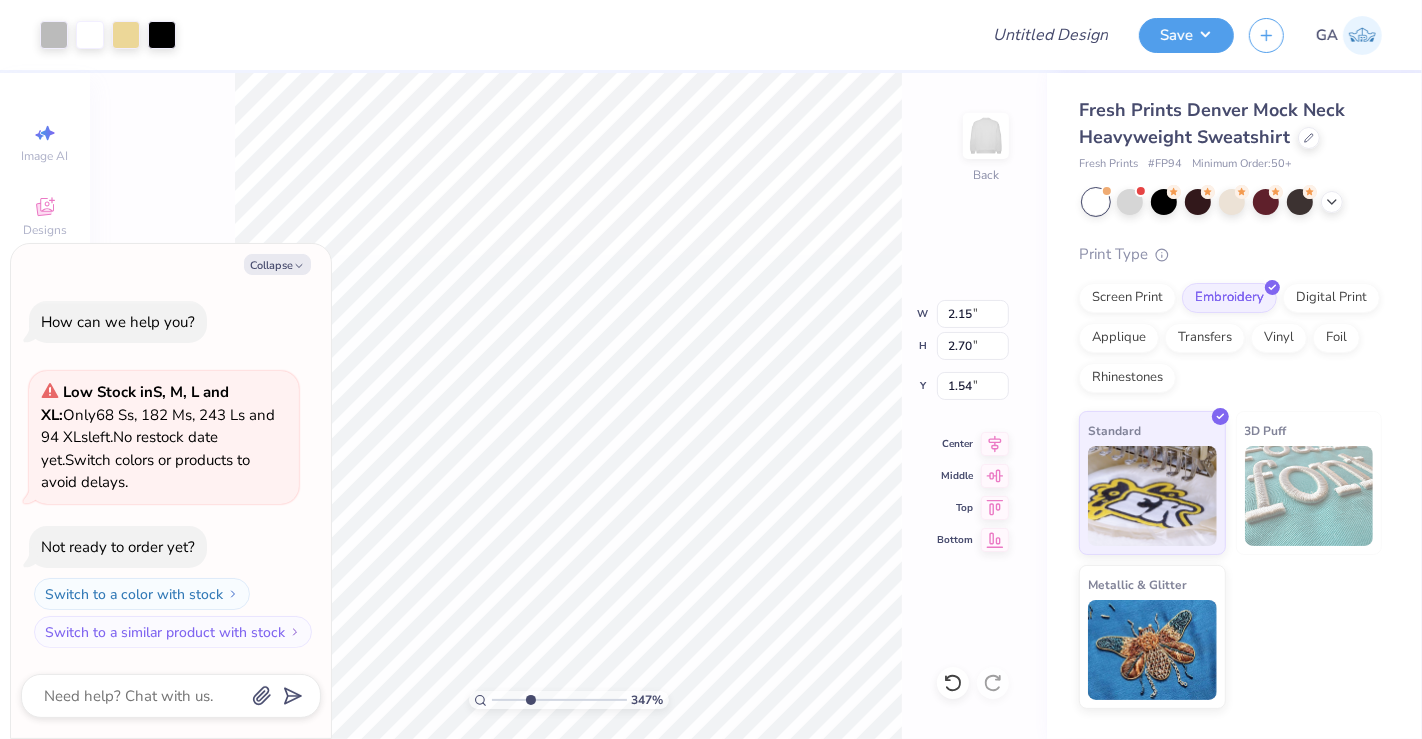 type on "3.46593639733027" 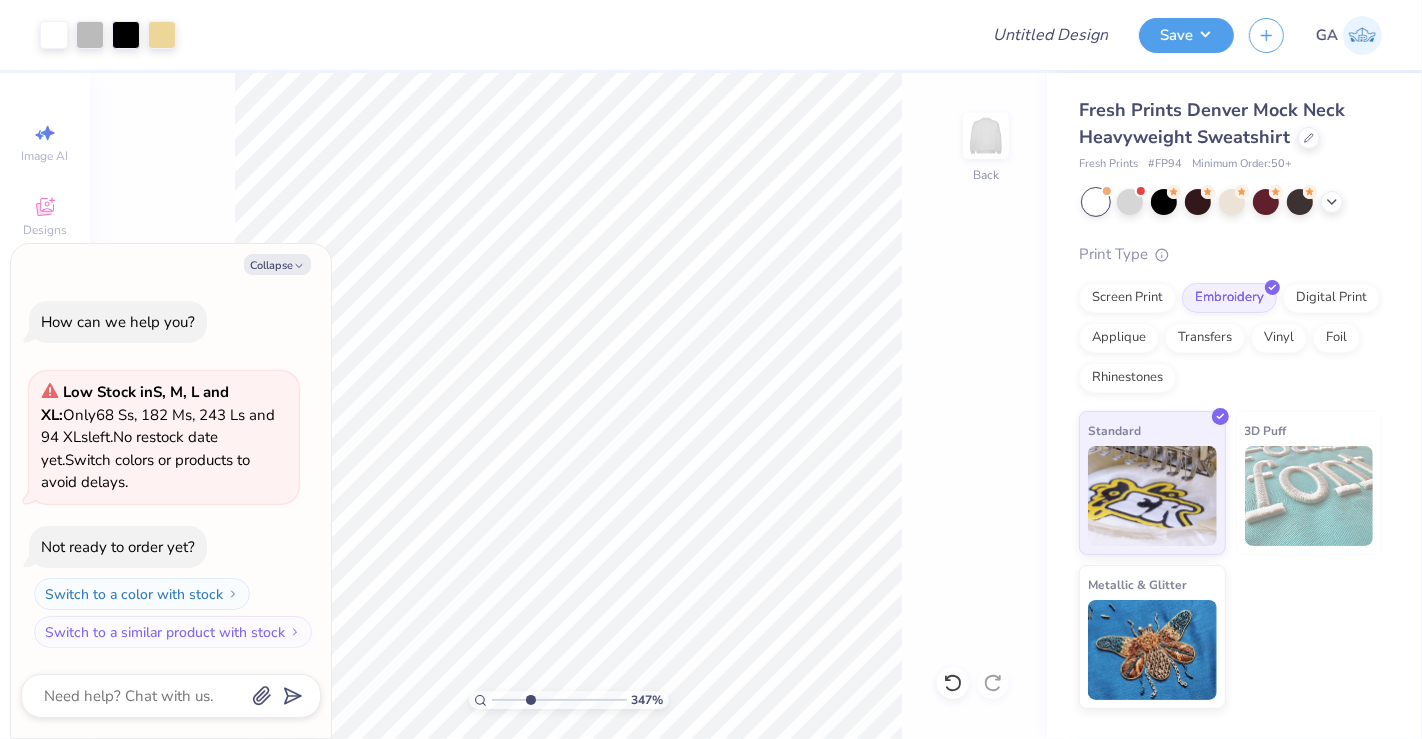 type on "3.46593639733027" 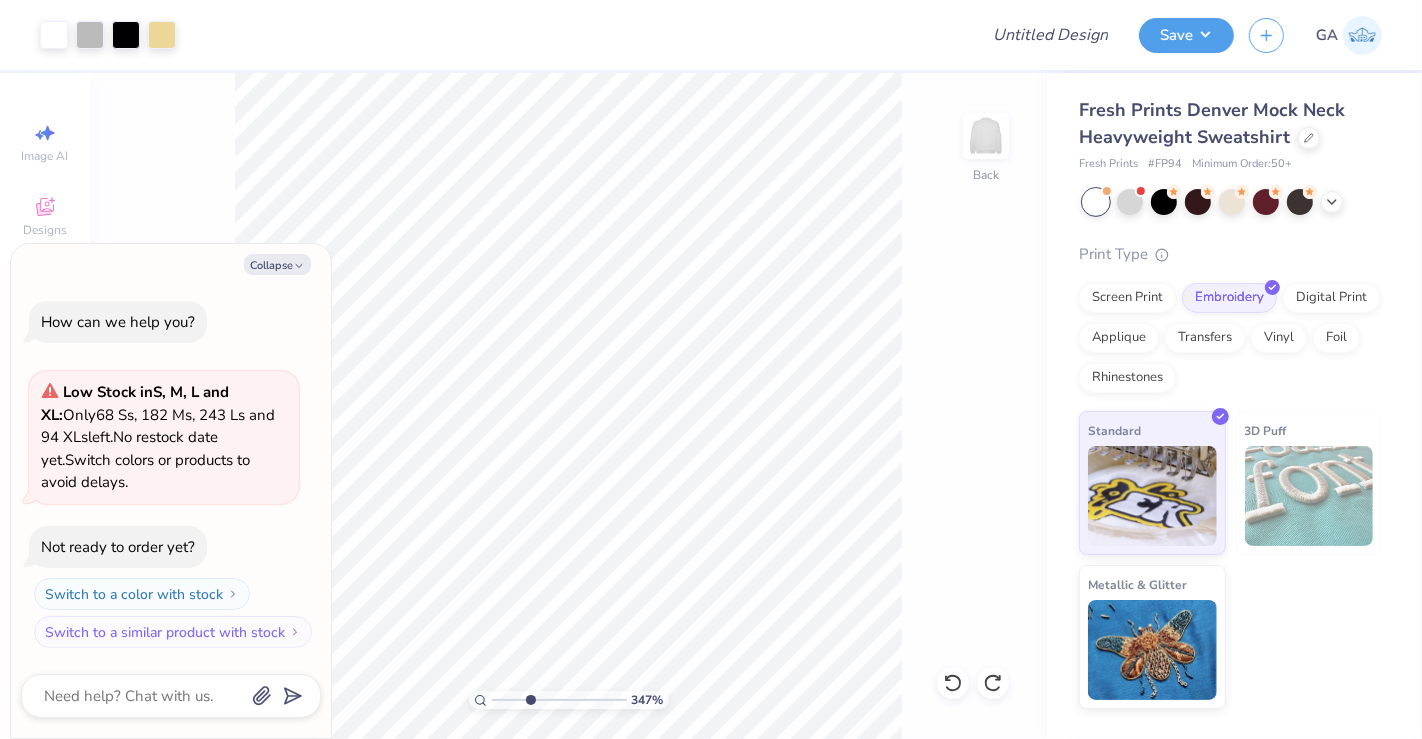 type on "3.46593639733027" 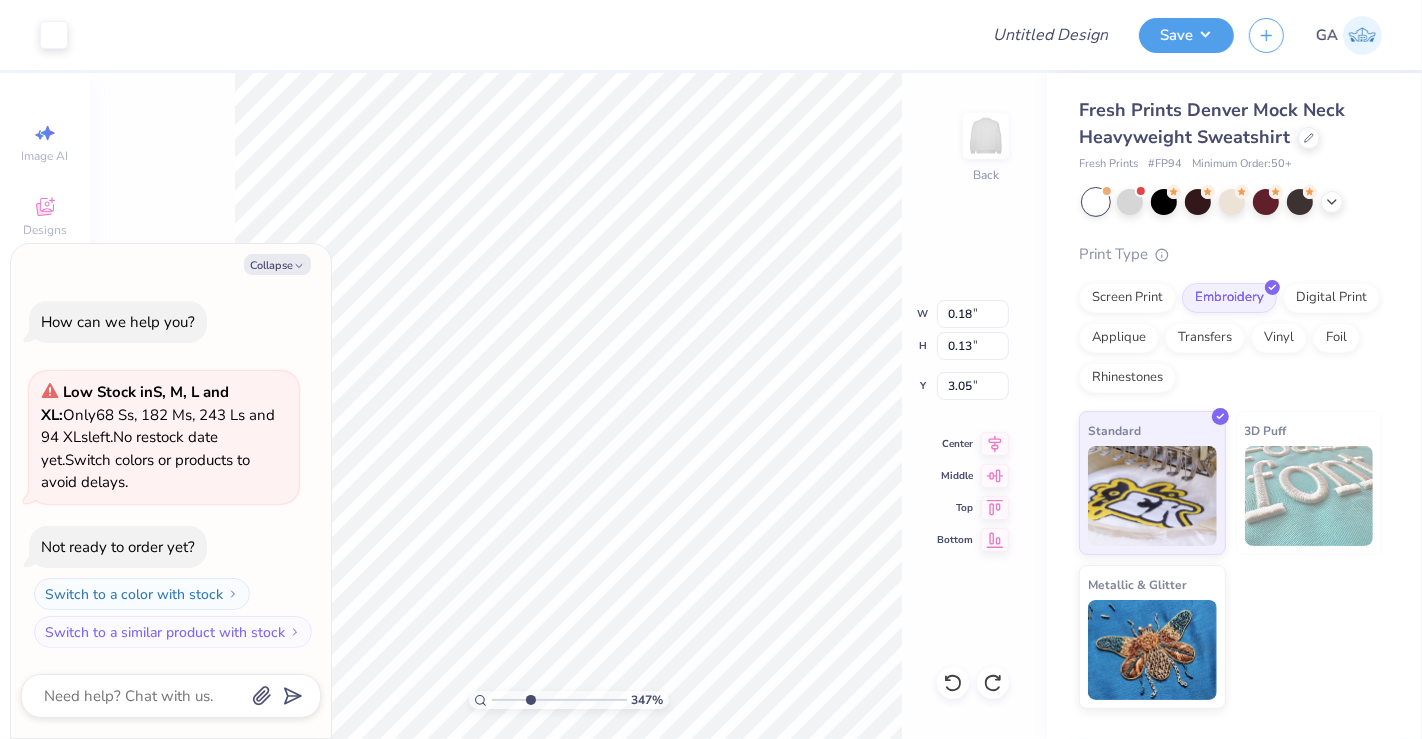 type on "3.46593639733027" 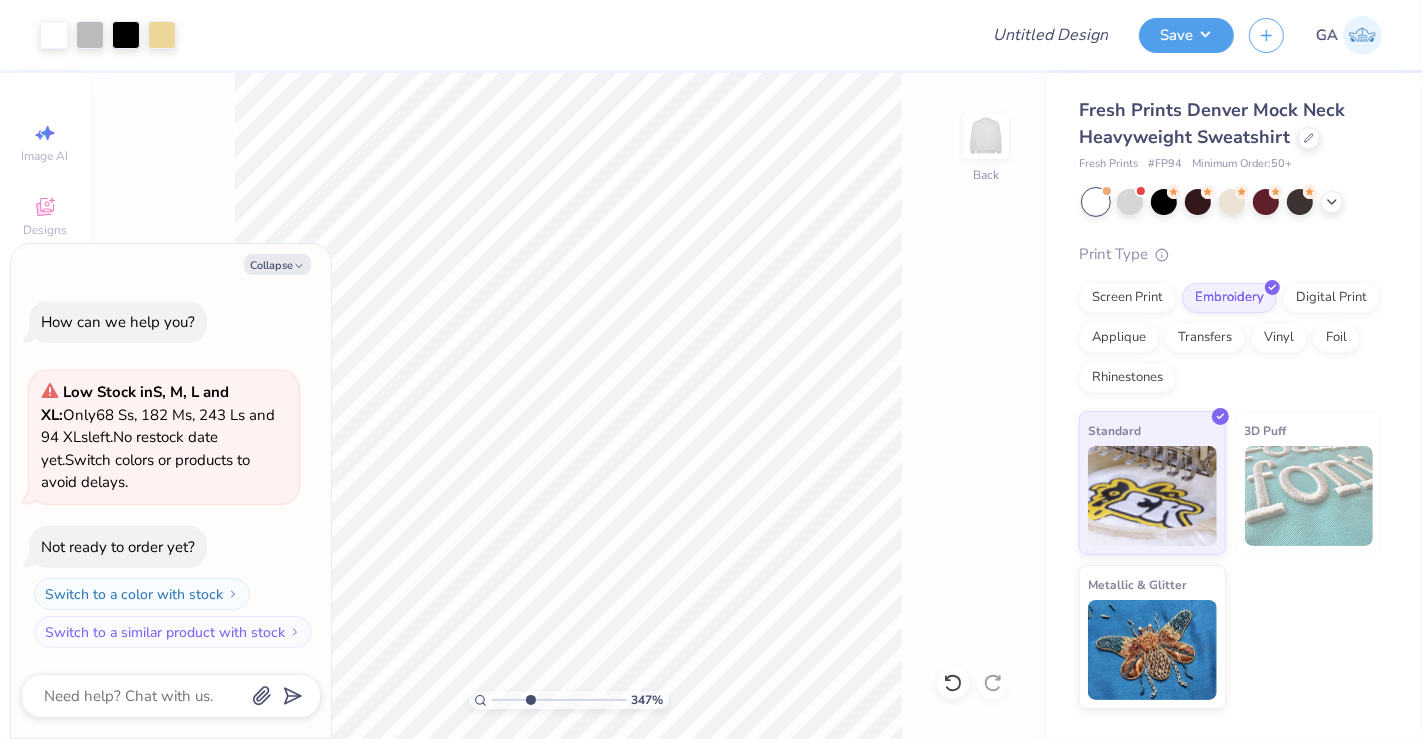type on "3.46593639733027" 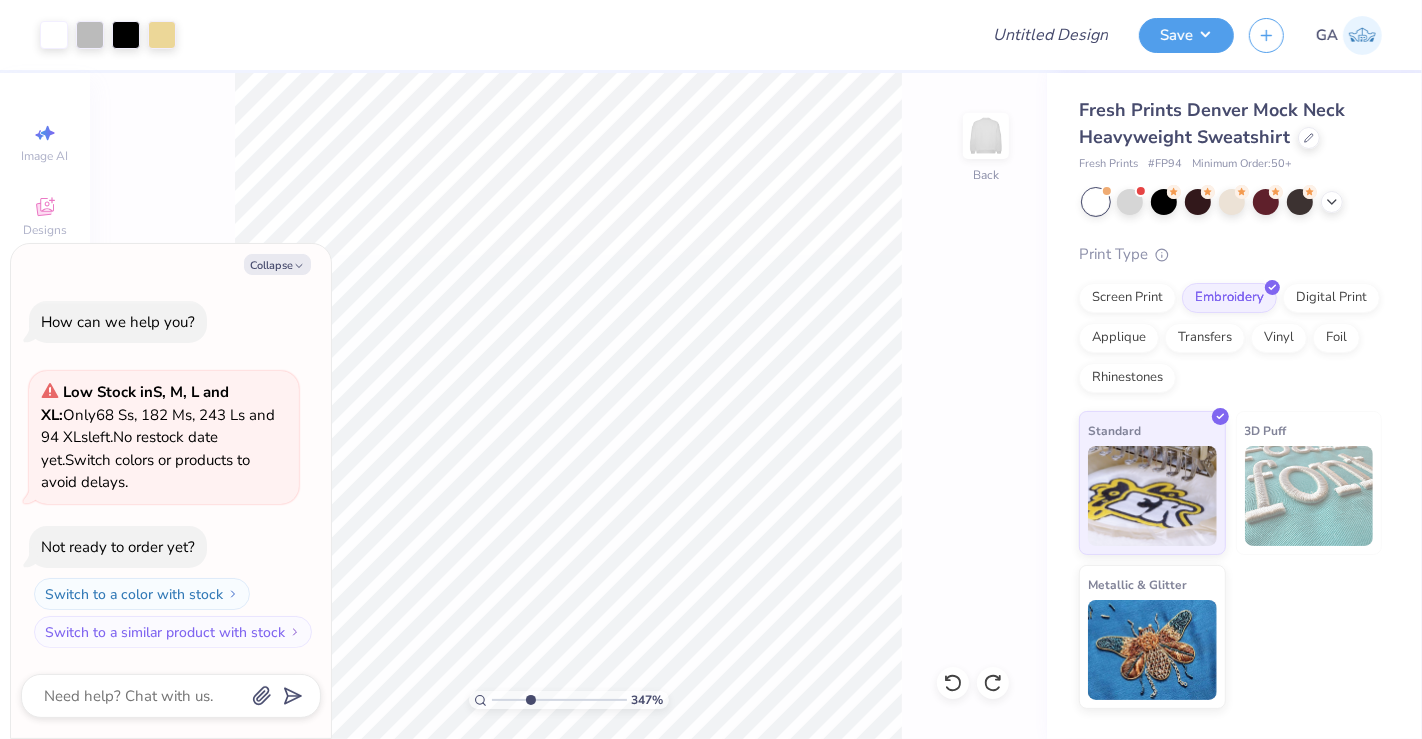 type on "3.46593639733027" 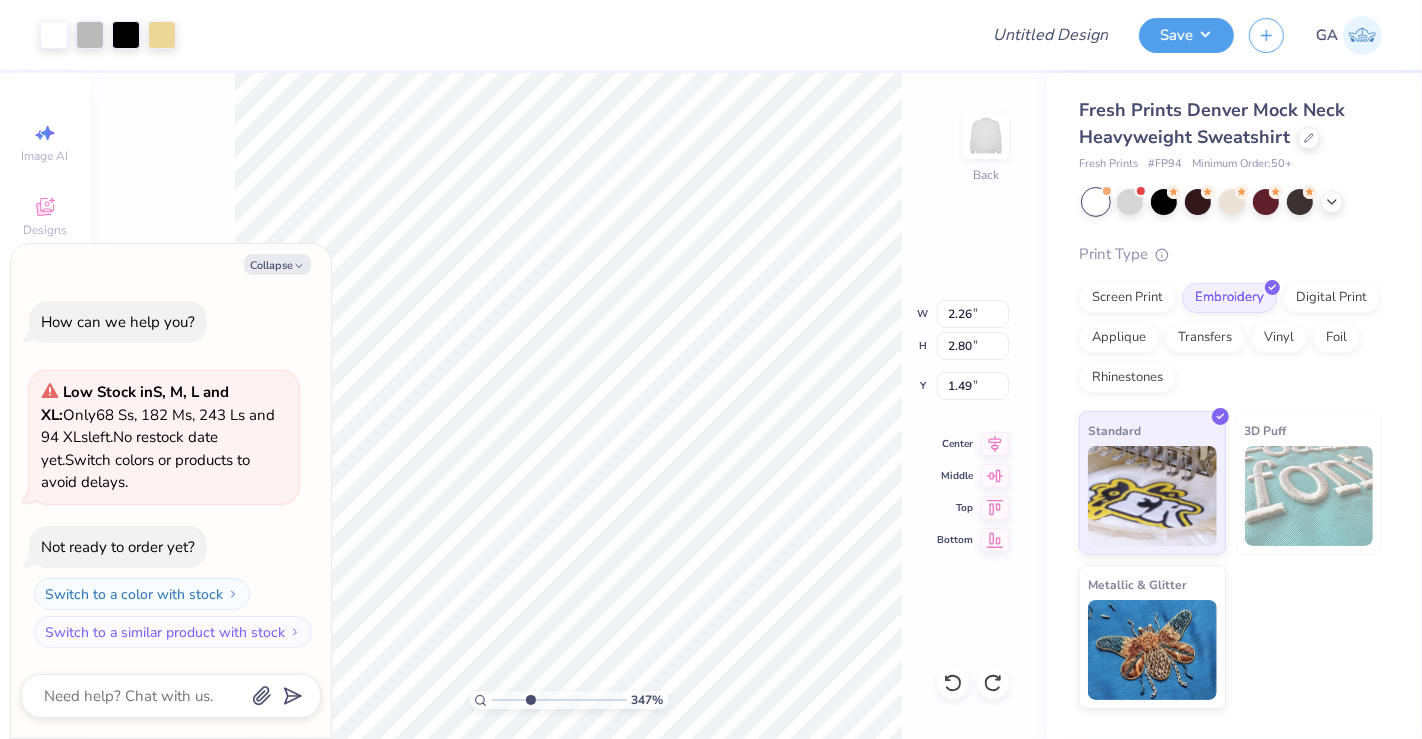 type on "3.46593639733027" 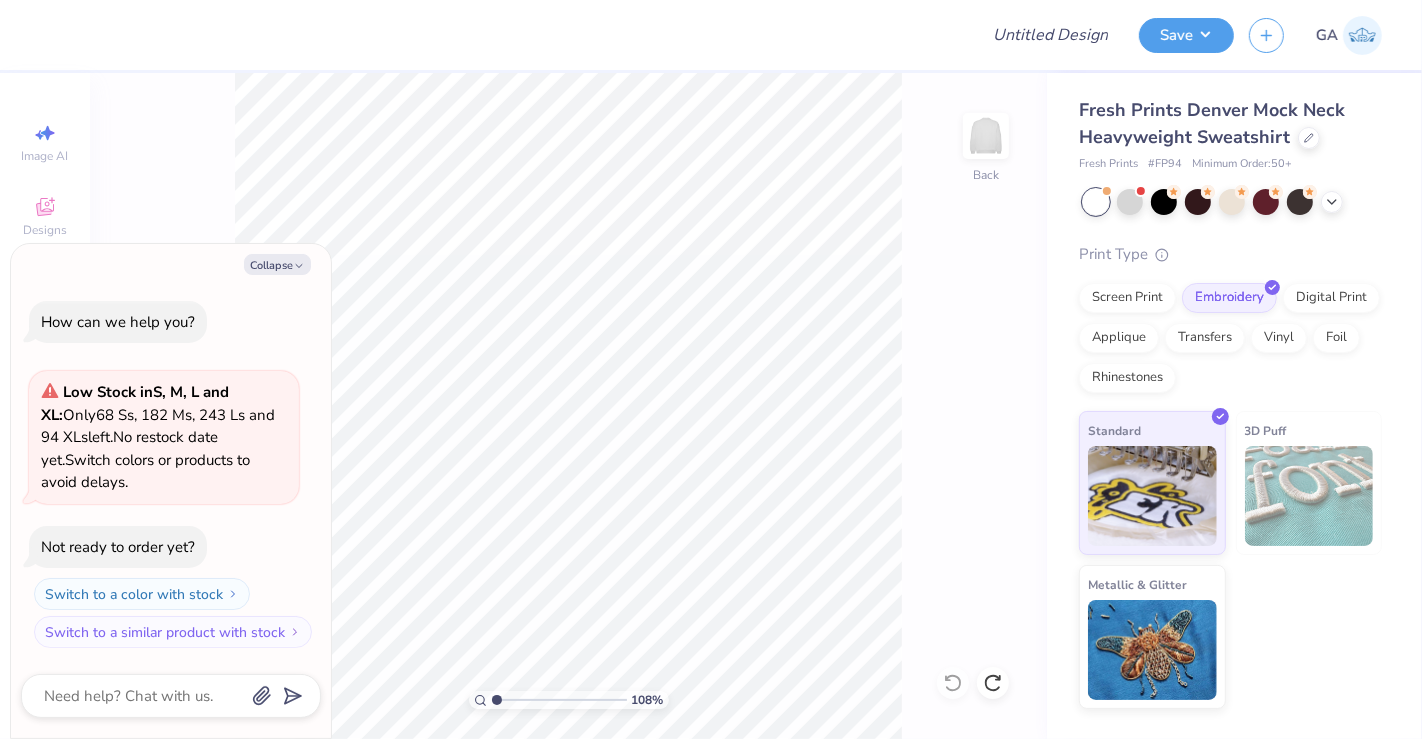 type on "1" 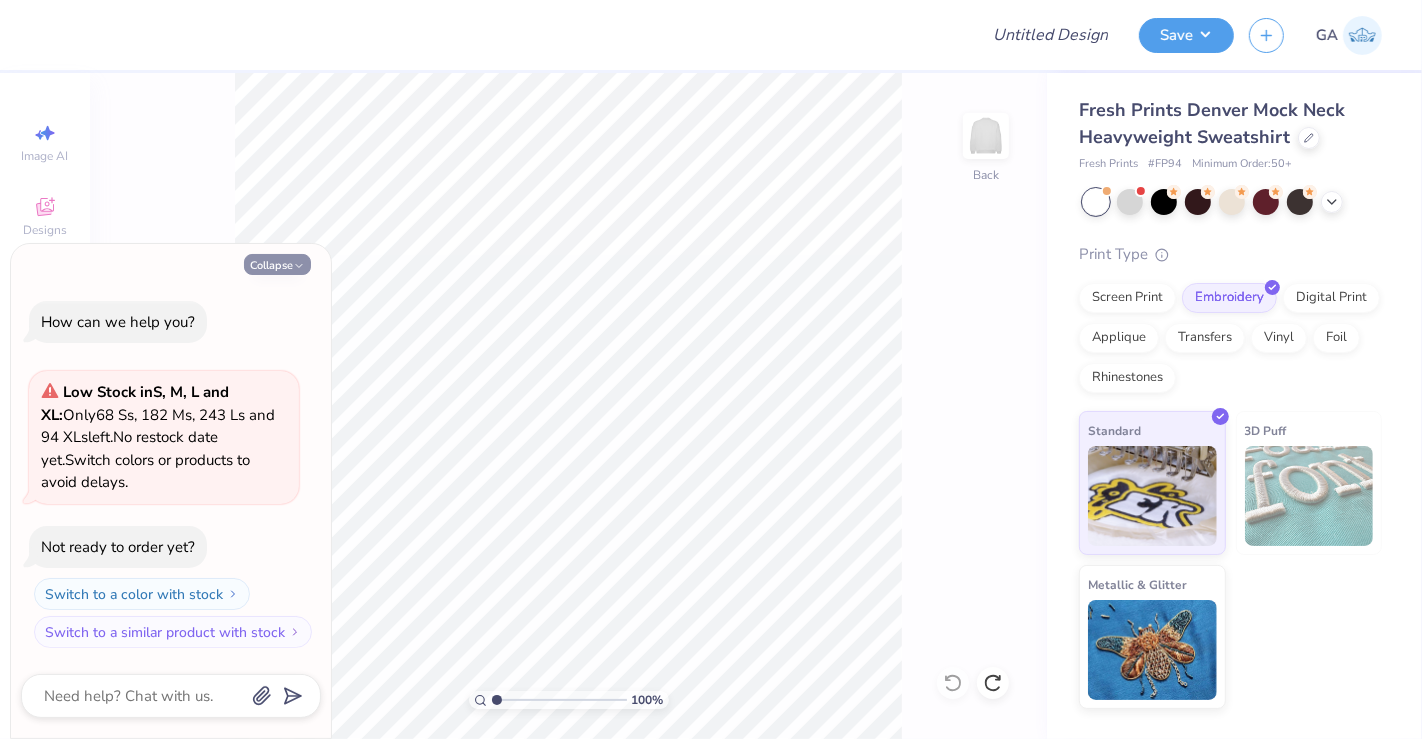 click on "Collapse" at bounding box center [277, 264] 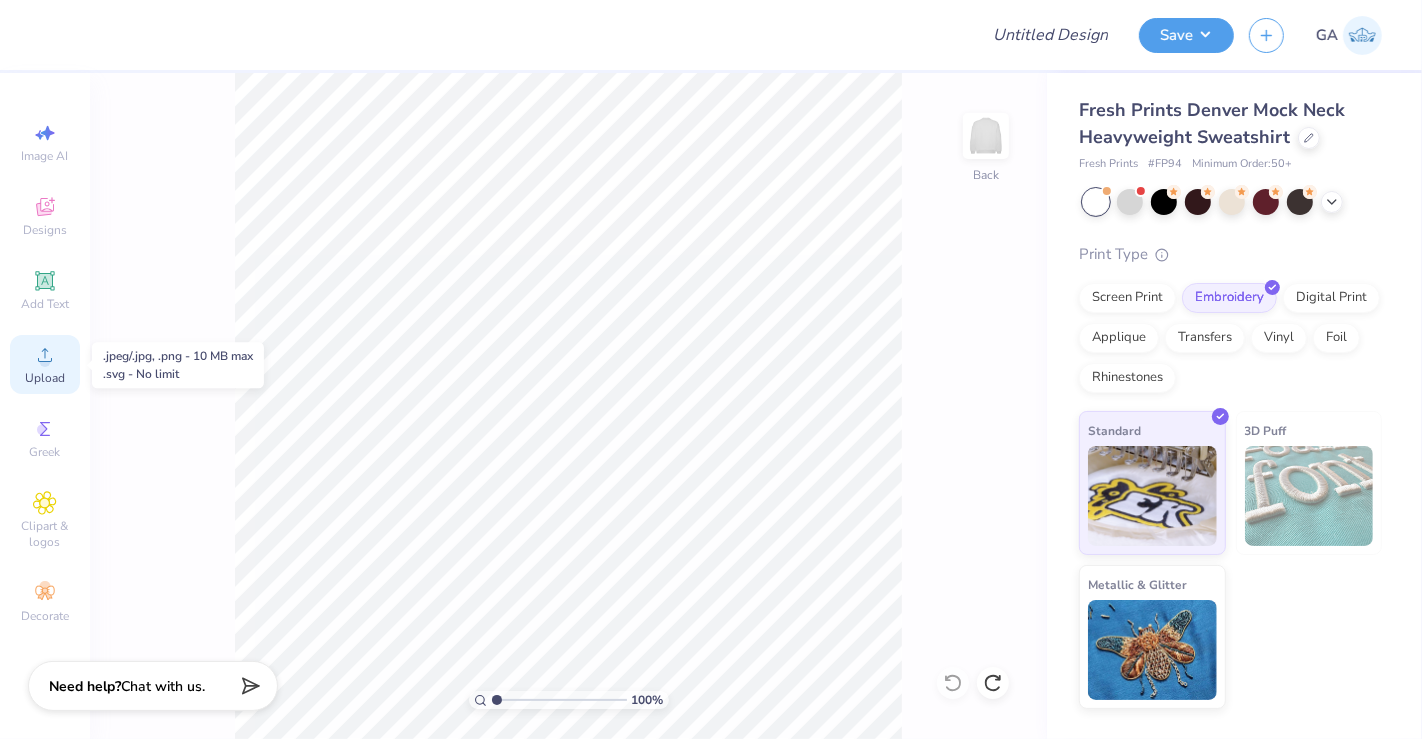 click on "Upload" at bounding box center [45, 378] 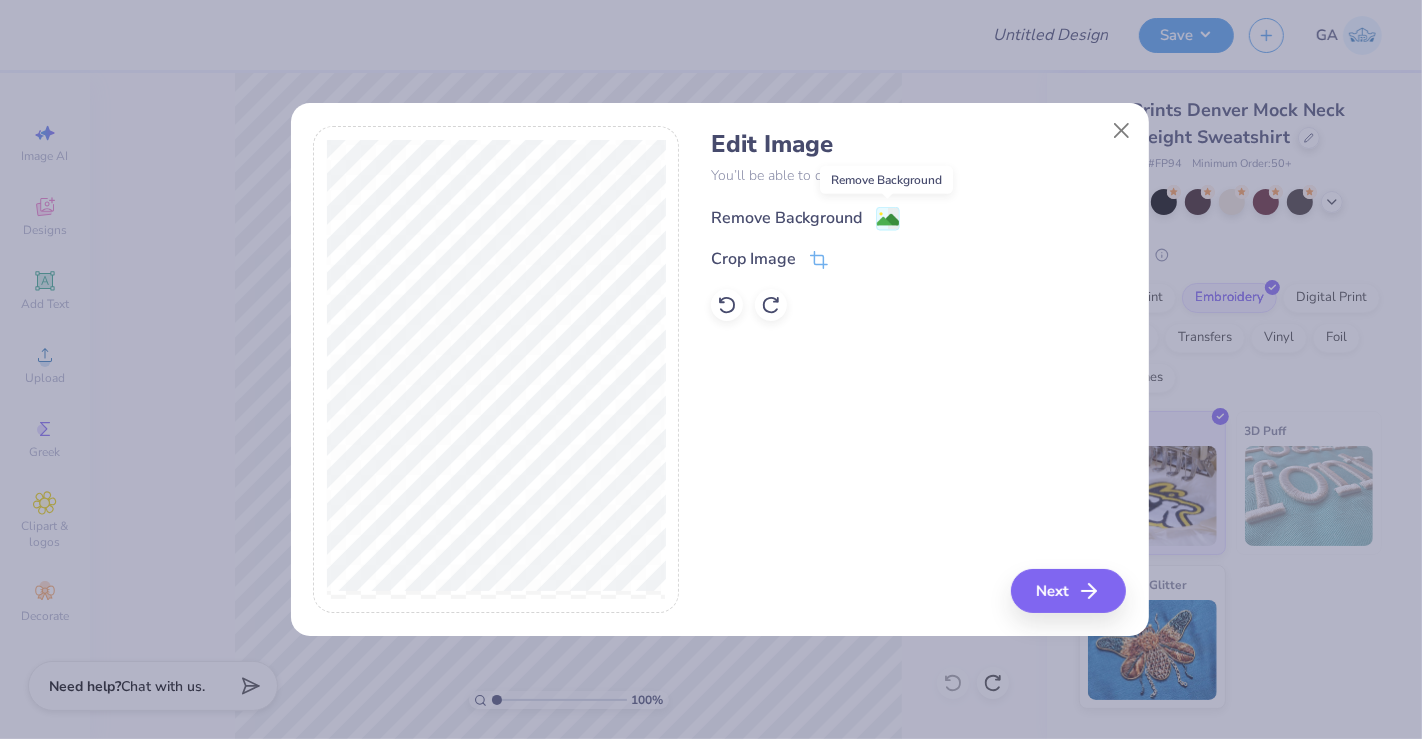 click 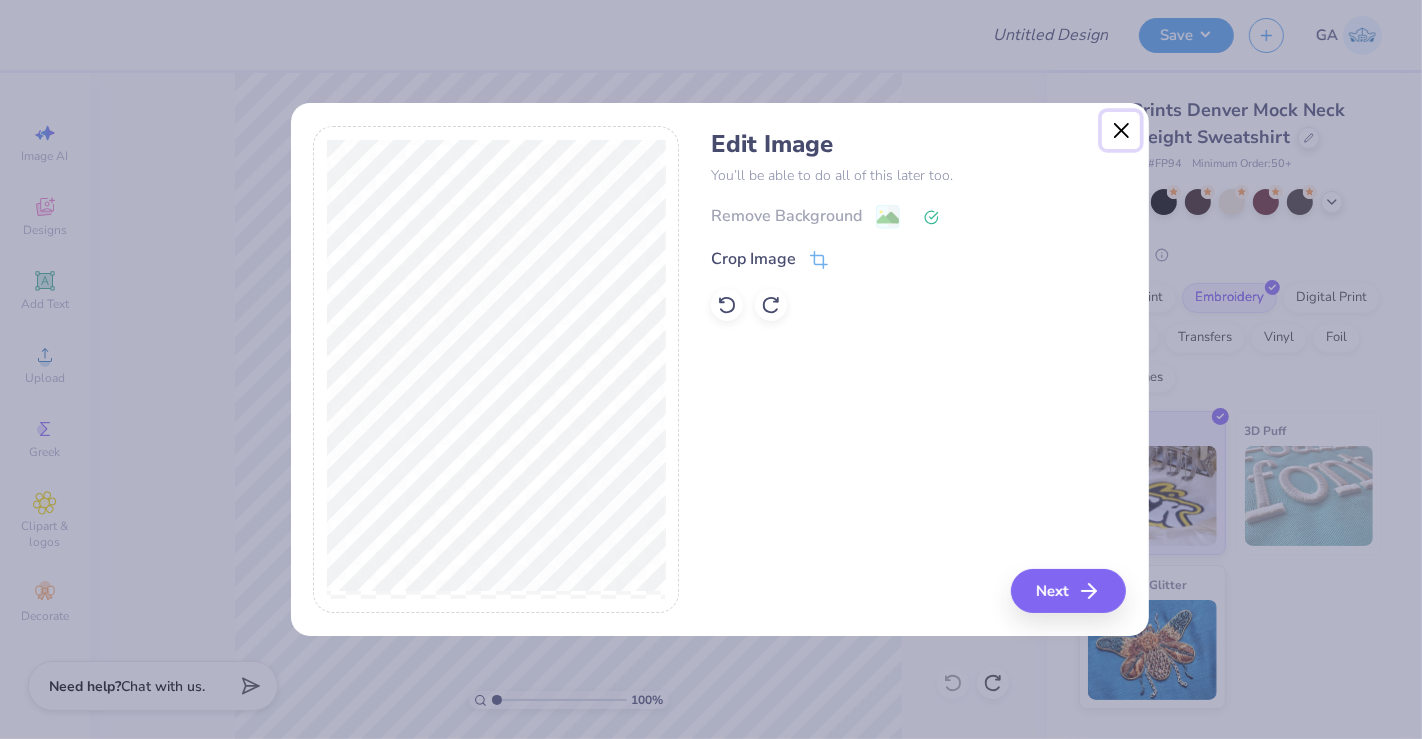 click at bounding box center [1121, 131] 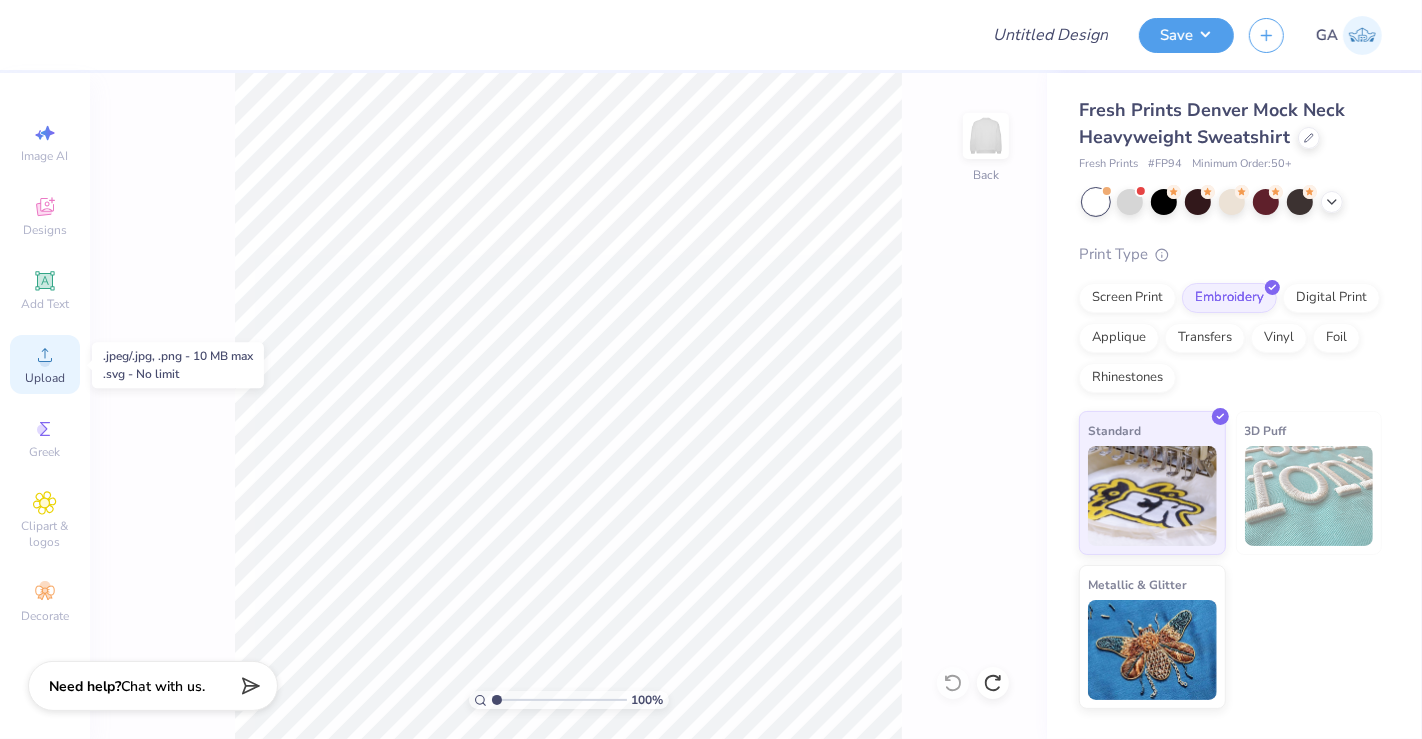 click on "Upload" at bounding box center (45, 364) 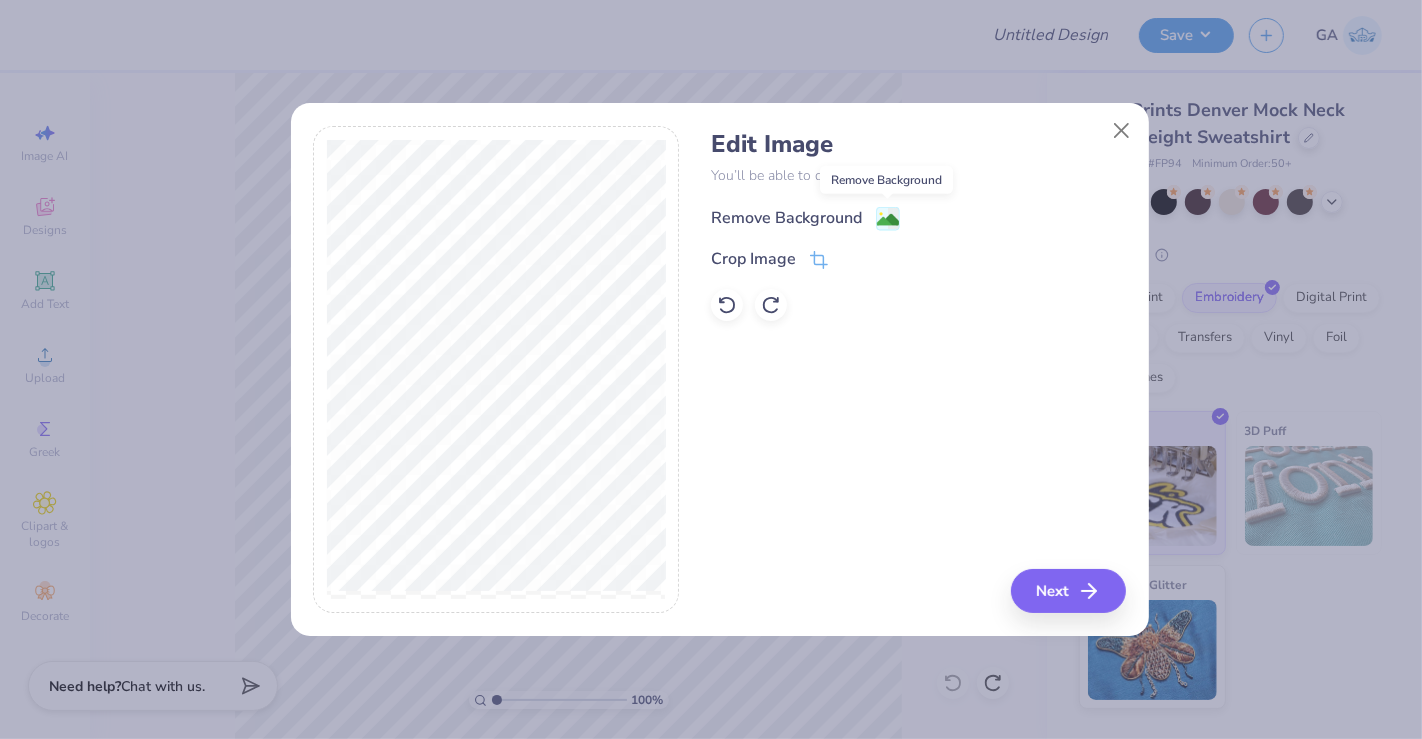 click 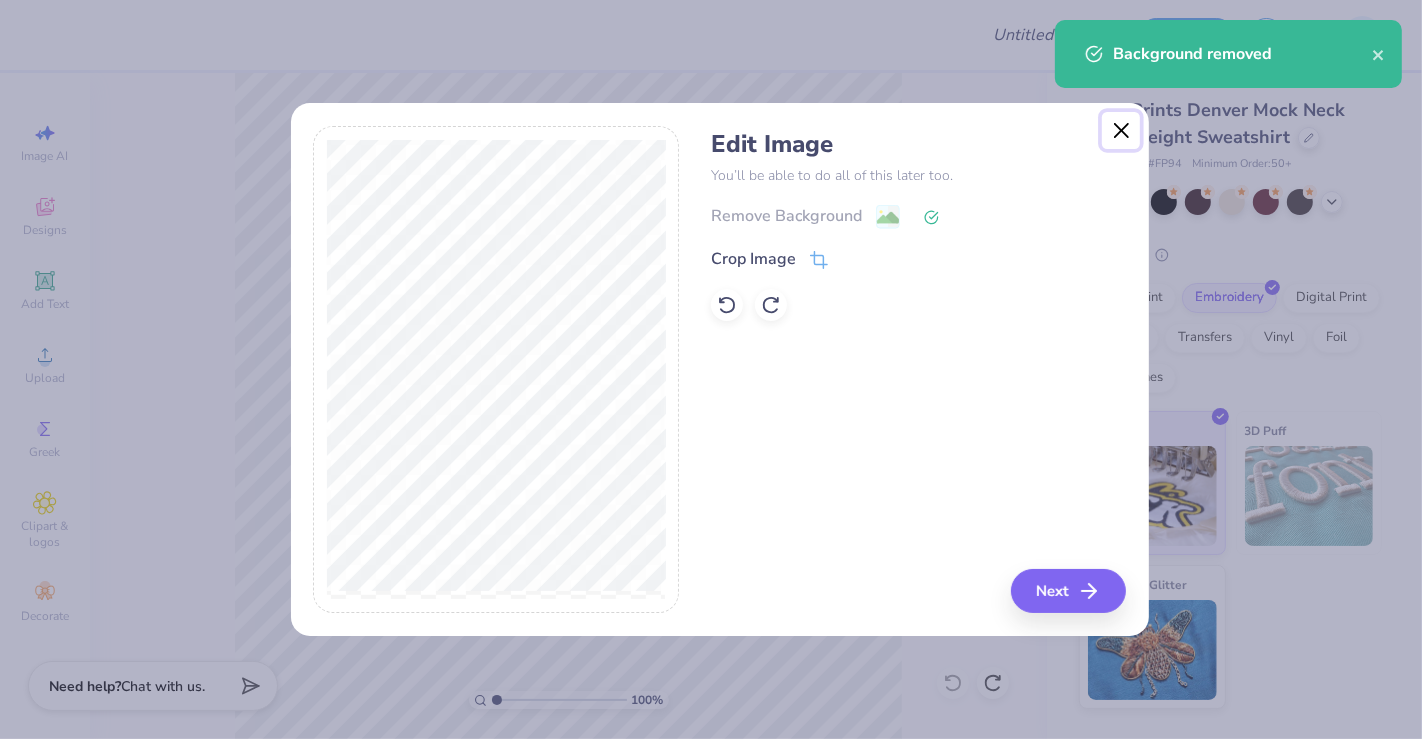 click at bounding box center [1121, 131] 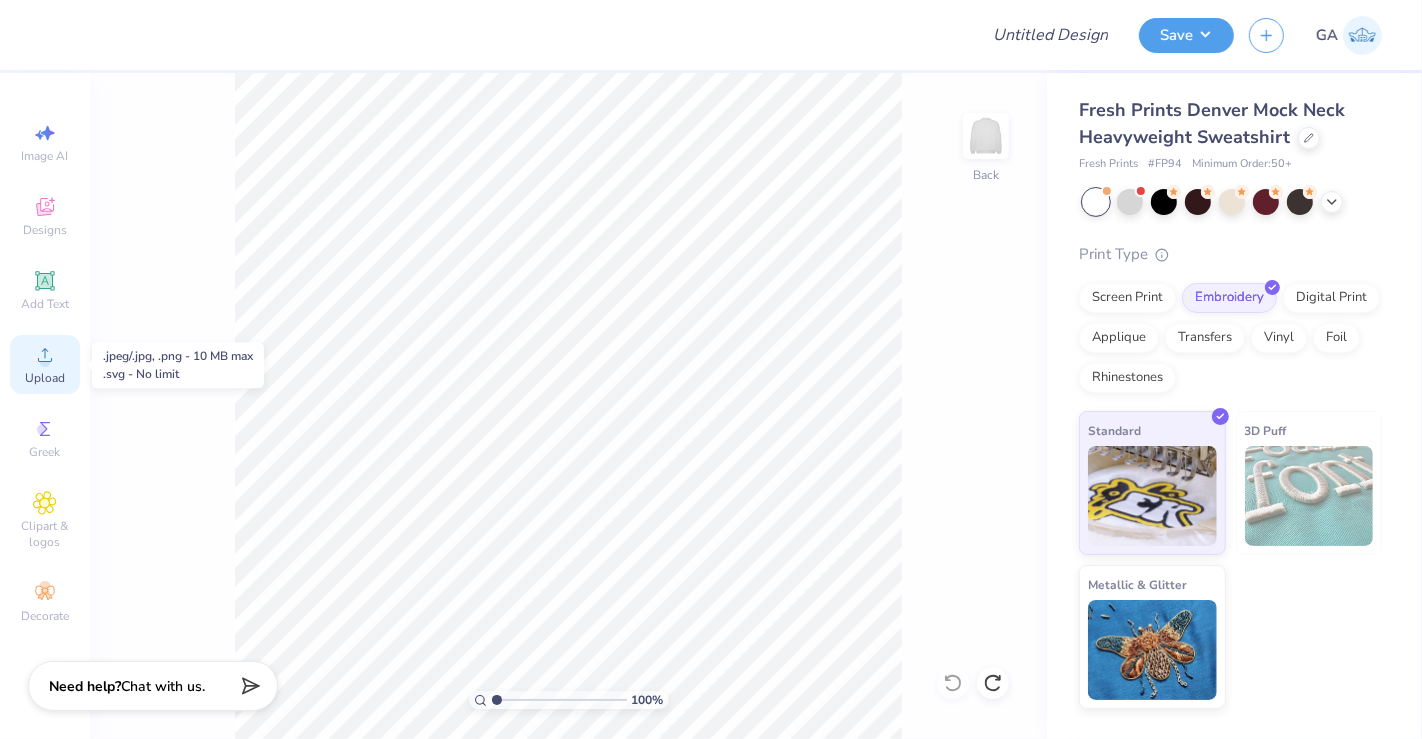 click on "Image AI Designs Add Text Upload Greek Clipart & logos Decorate" at bounding box center [45, 372] 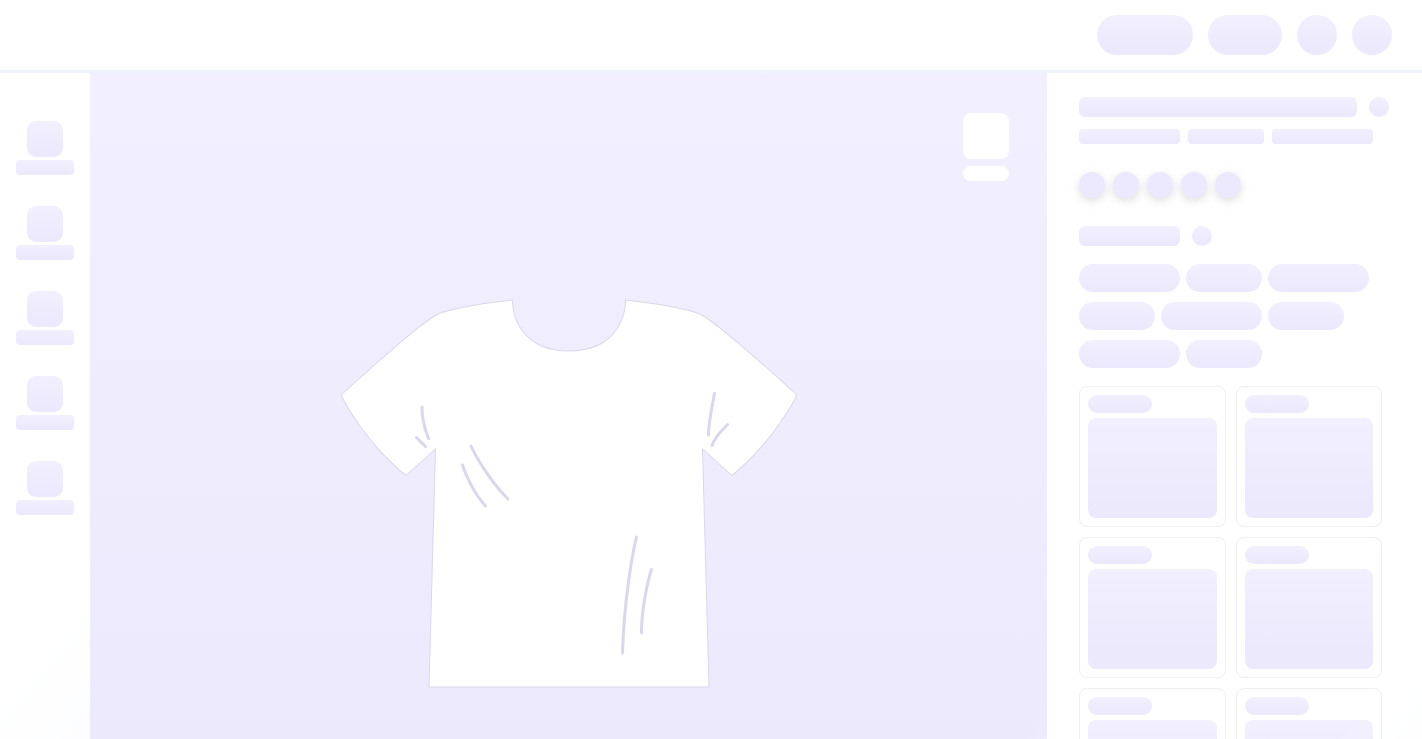 scroll, scrollTop: 0, scrollLeft: 0, axis: both 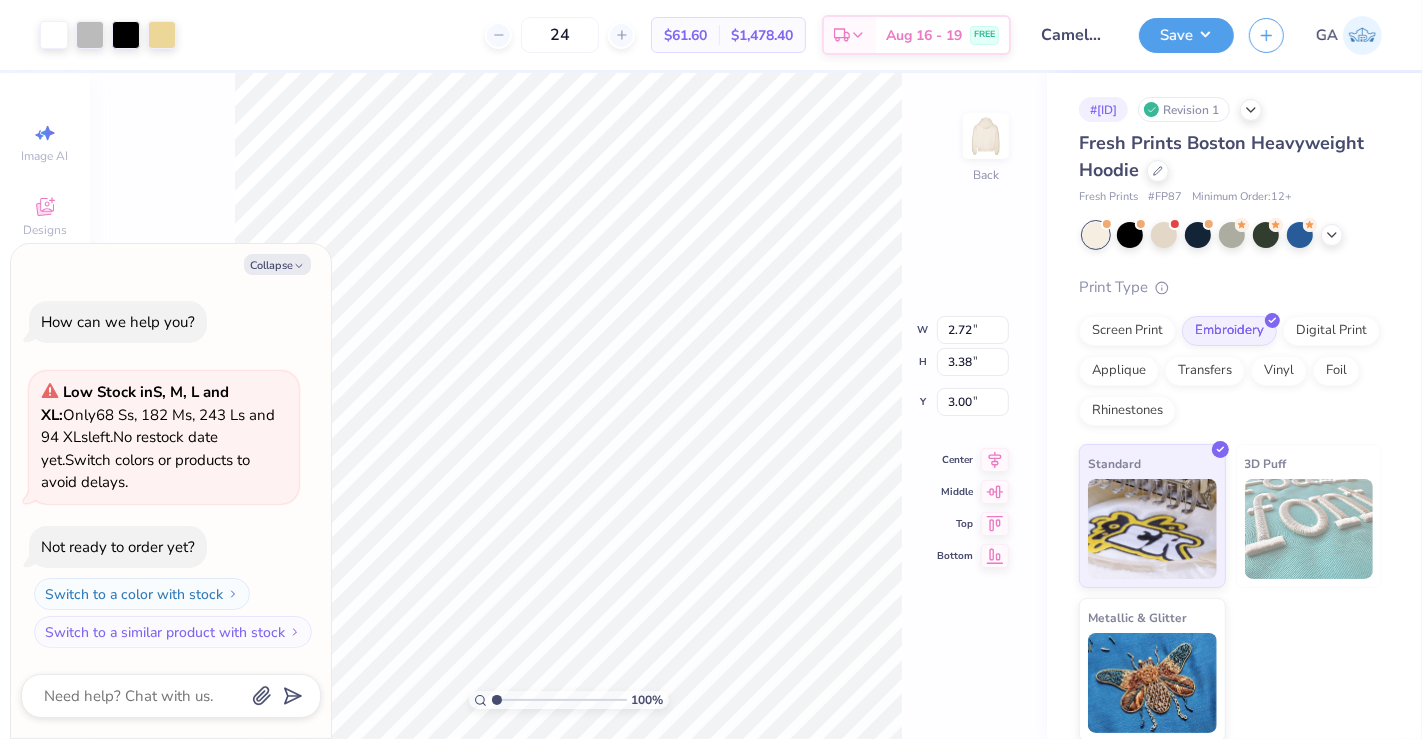 type on "x" 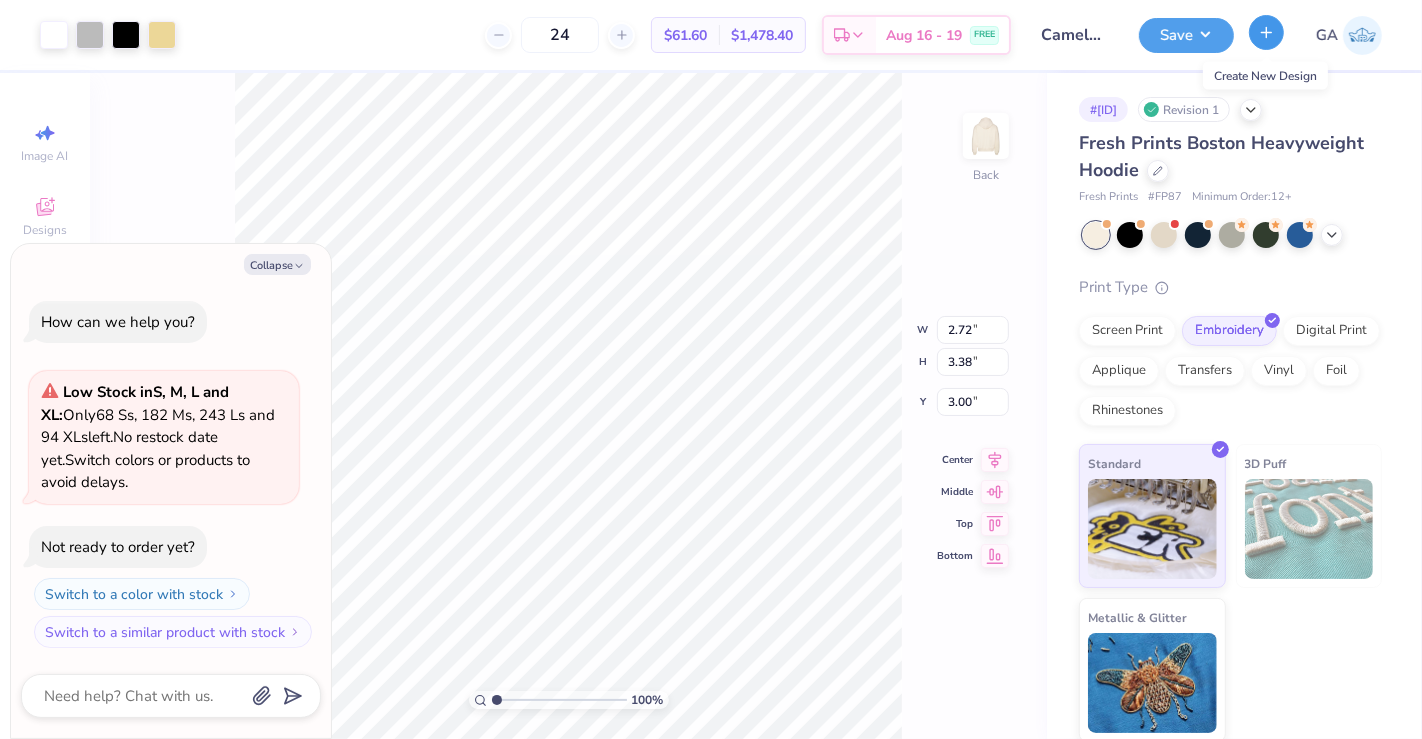 click 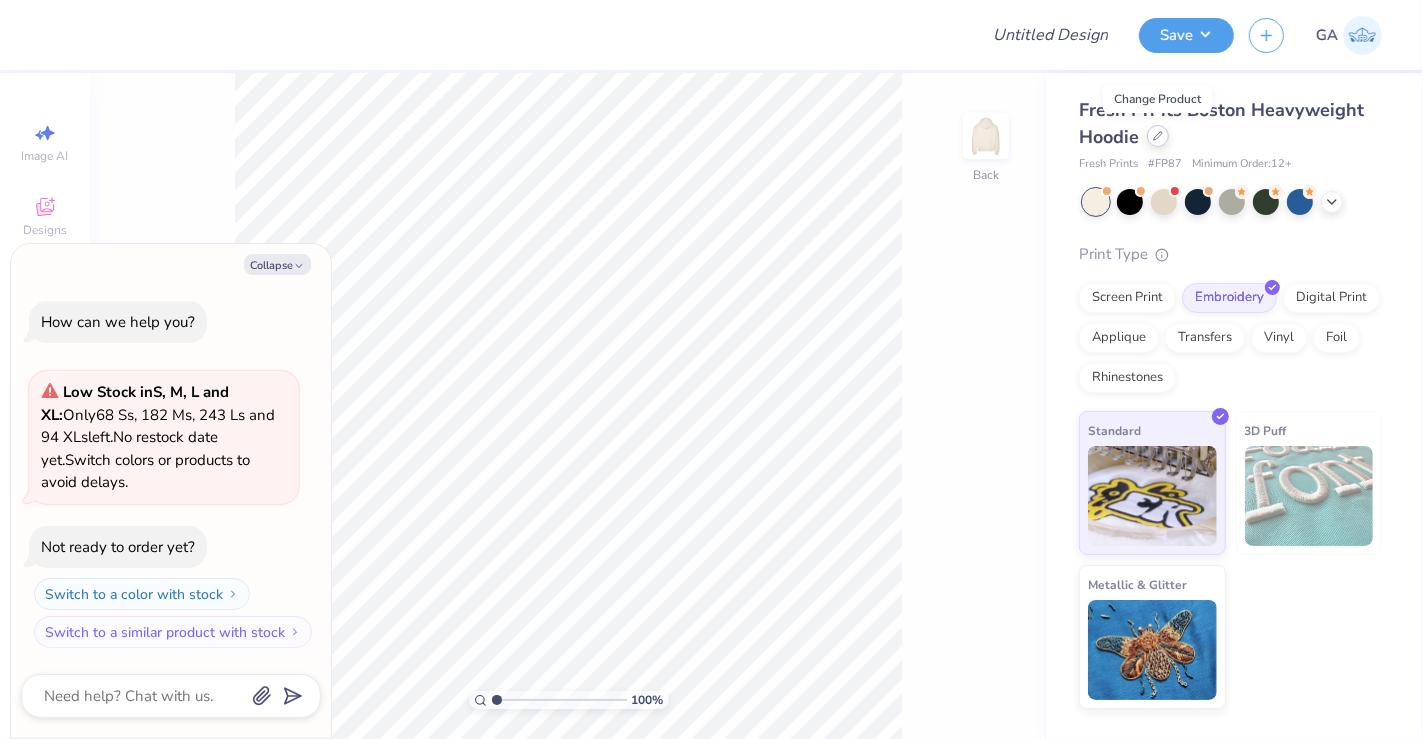 click 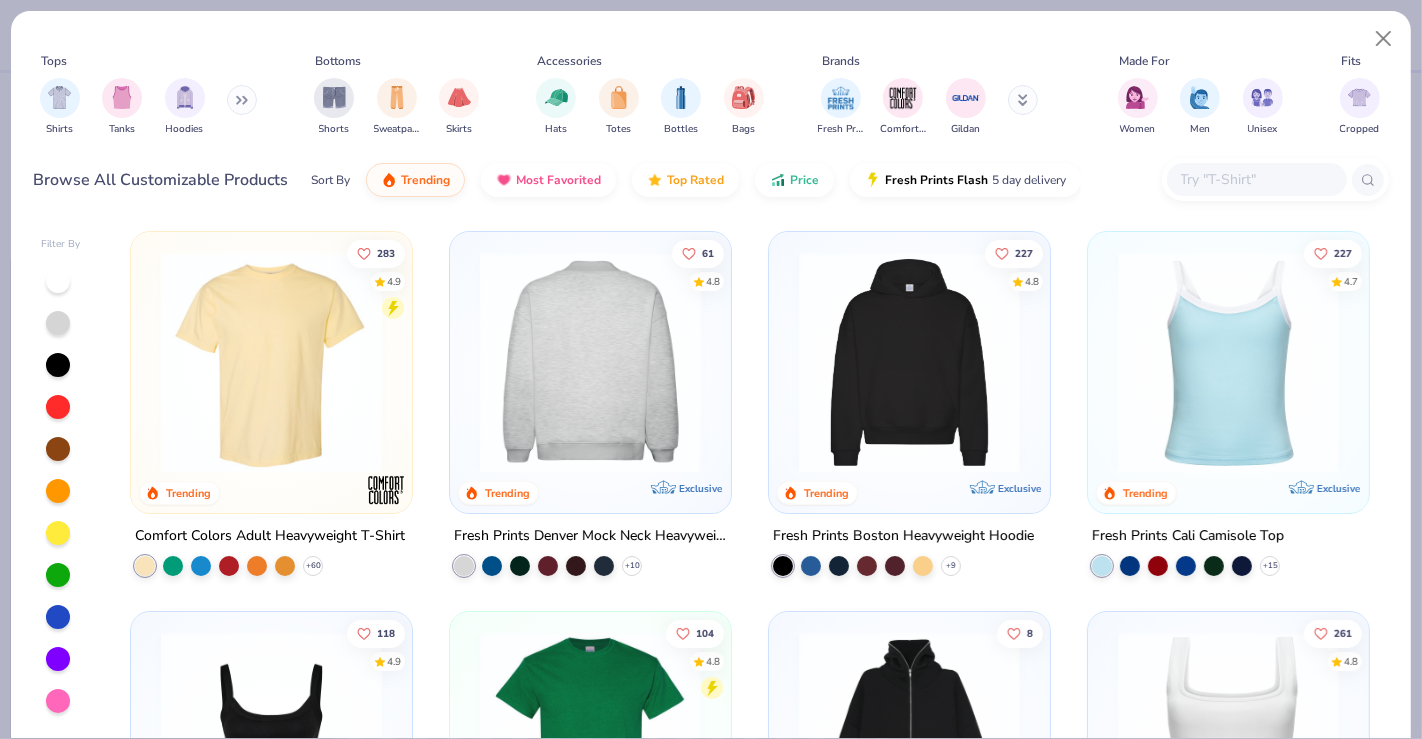 click at bounding box center [591, 362] 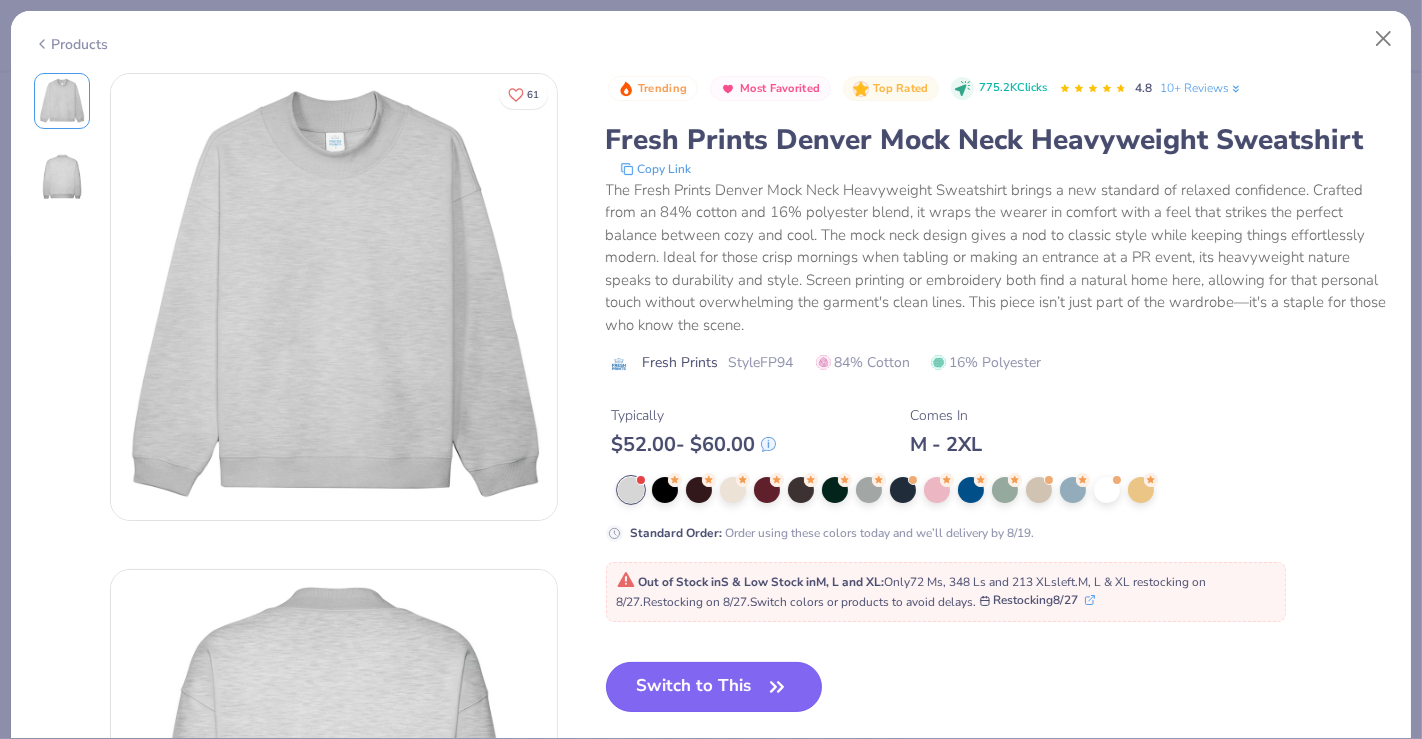 click on "Switch to This" at bounding box center (714, 687) 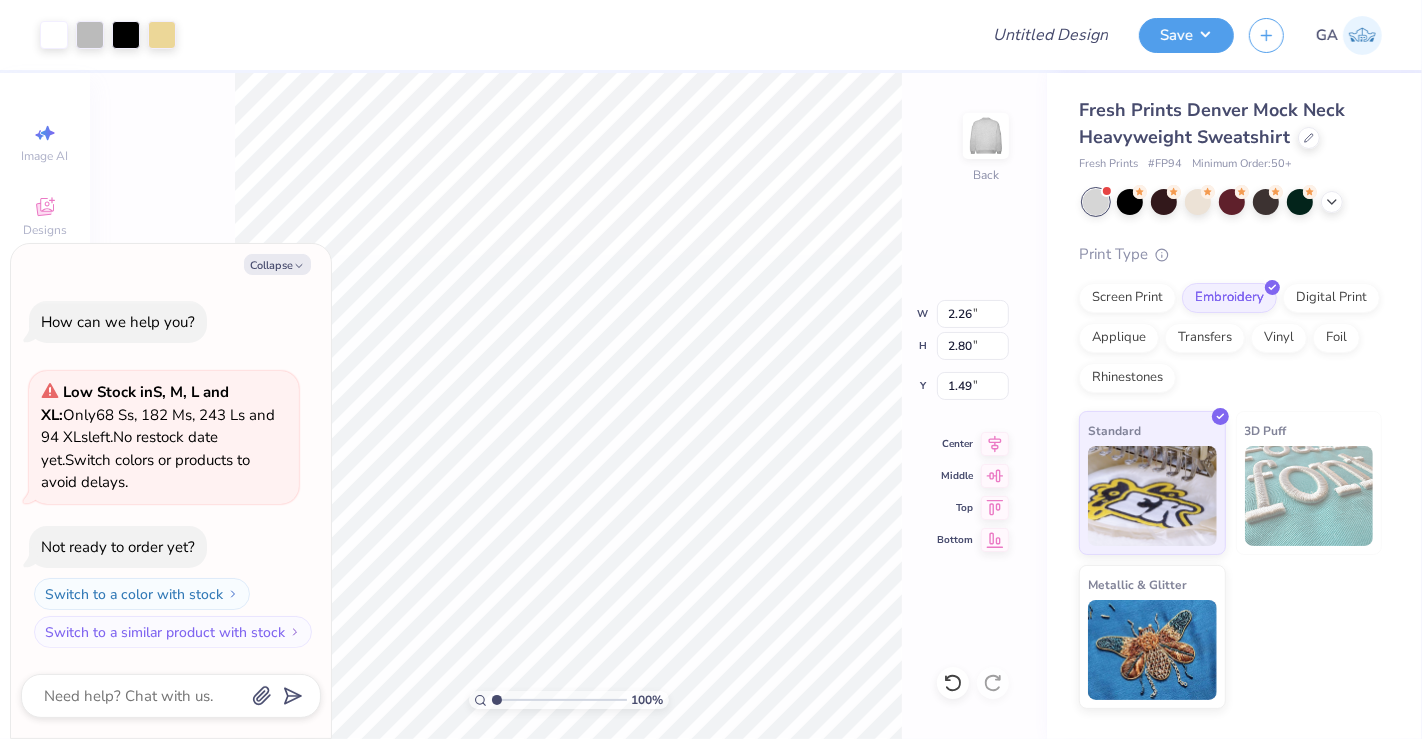 type on "x" 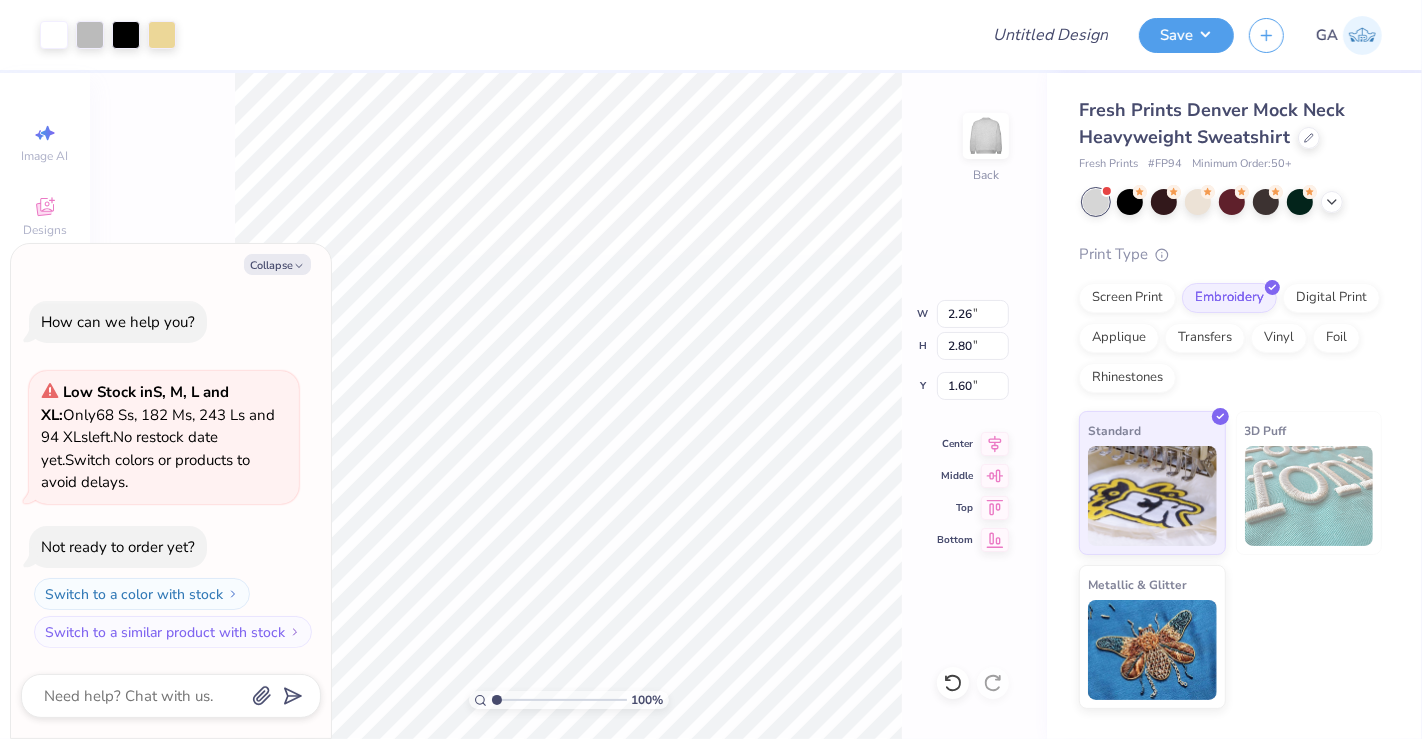 type on "x" 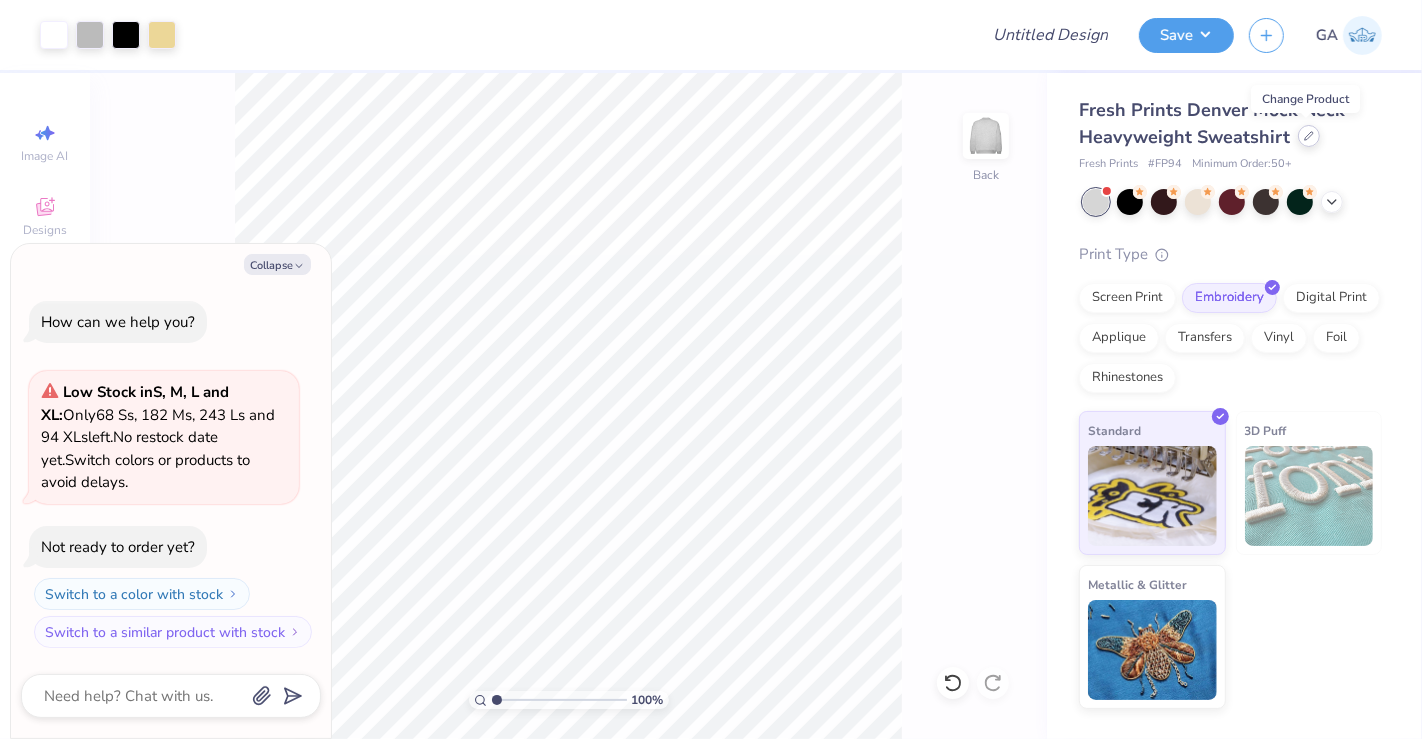 click at bounding box center (1309, 136) 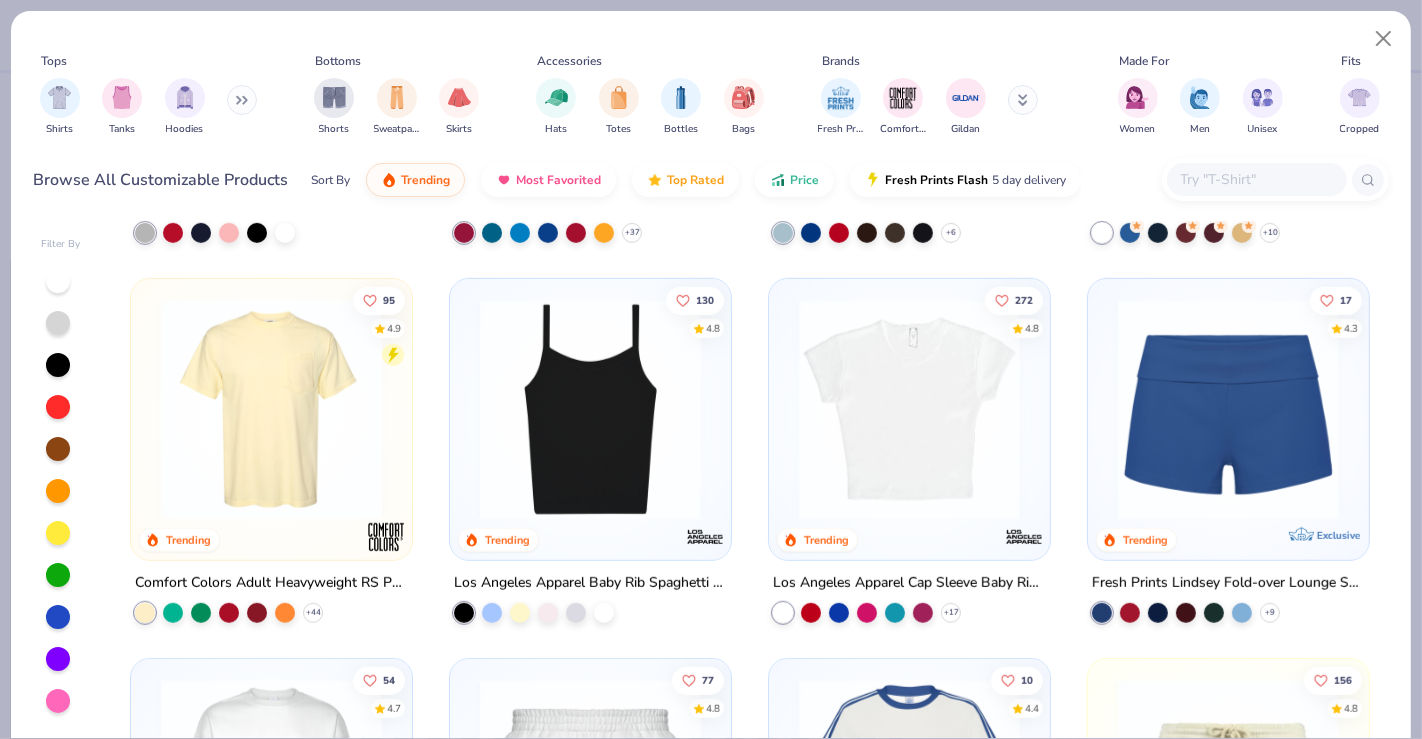 scroll, scrollTop: 1093, scrollLeft: 0, axis: vertical 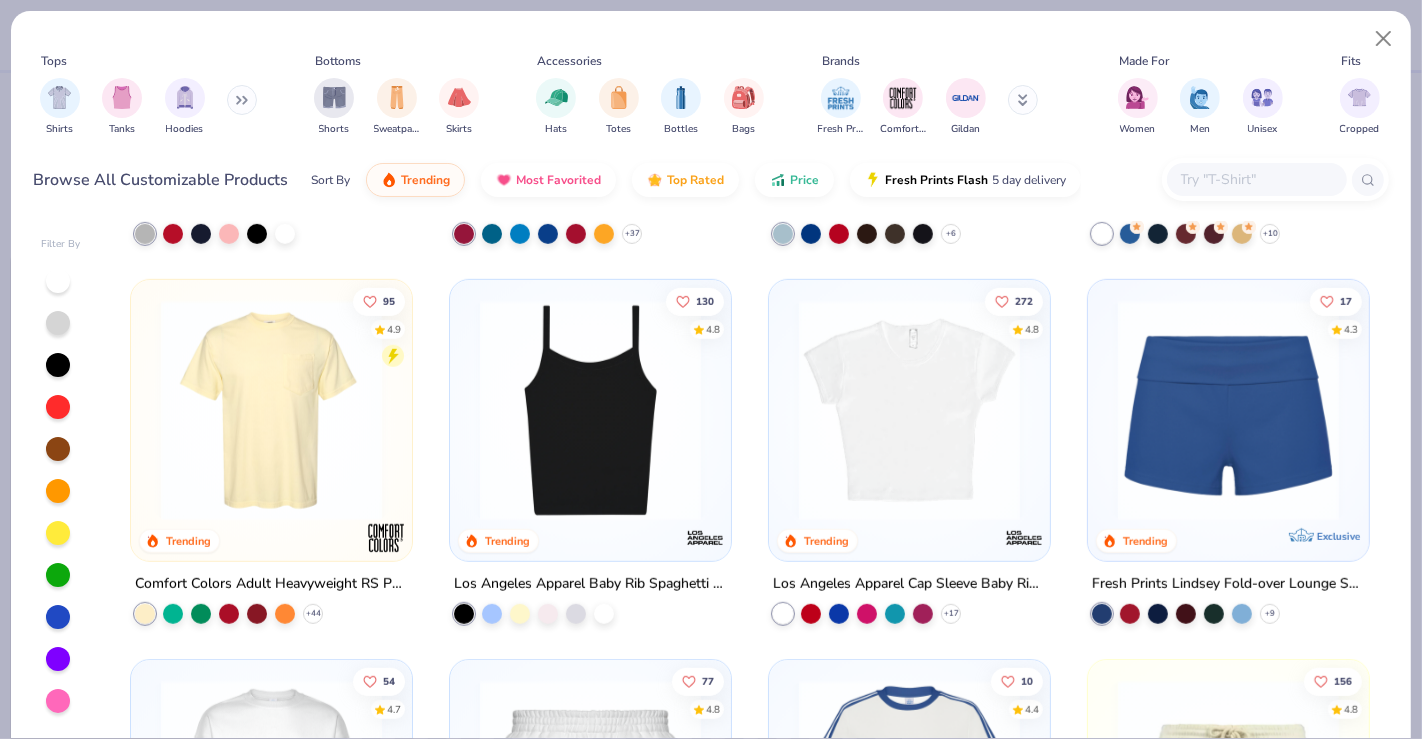 click at bounding box center [909, 410] 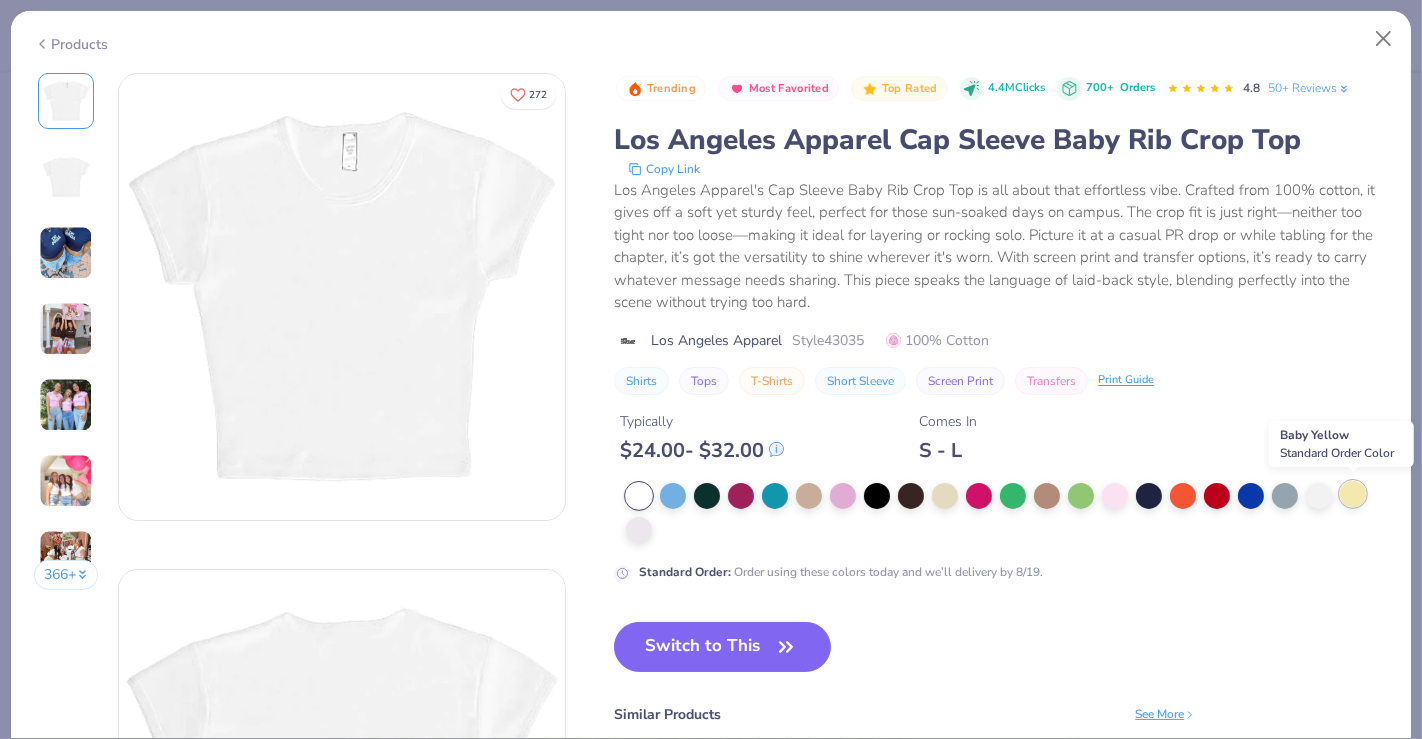 click at bounding box center [1353, 494] 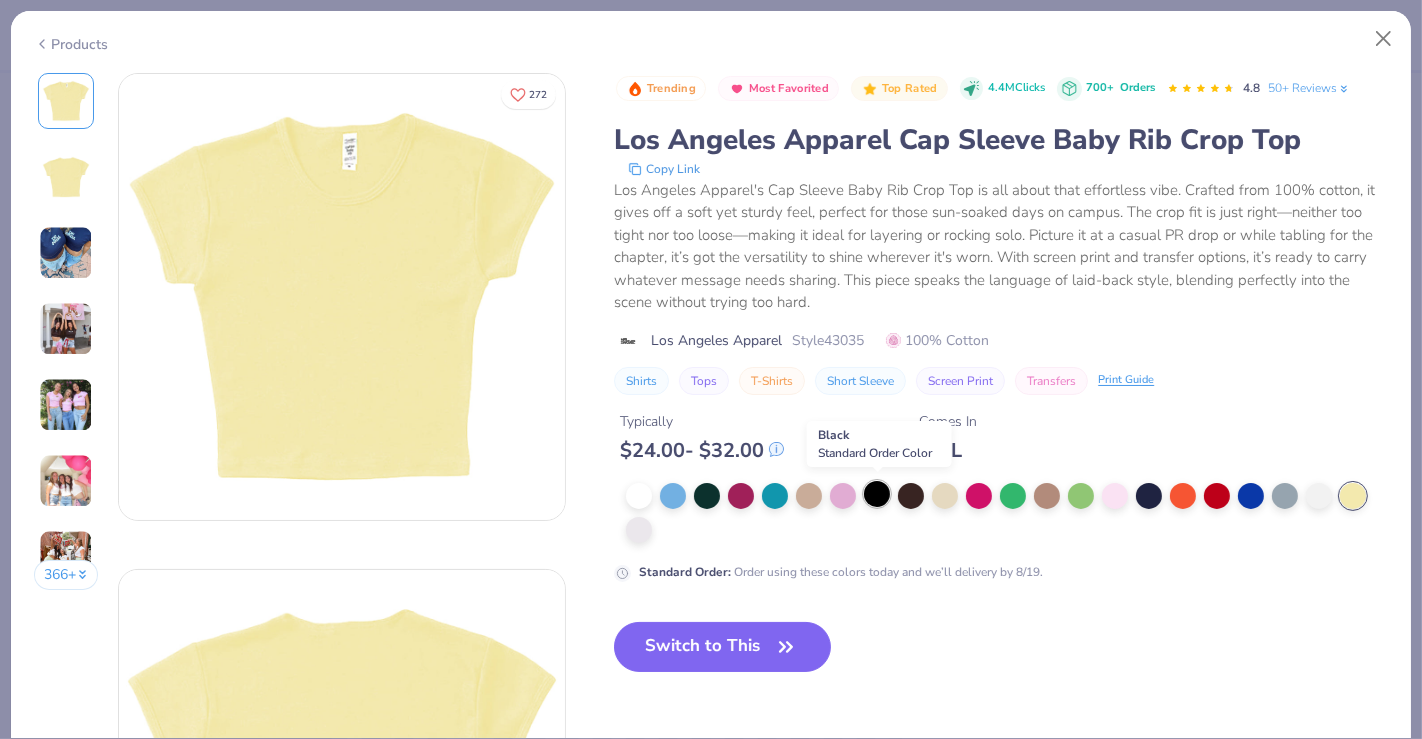 click at bounding box center [877, 494] 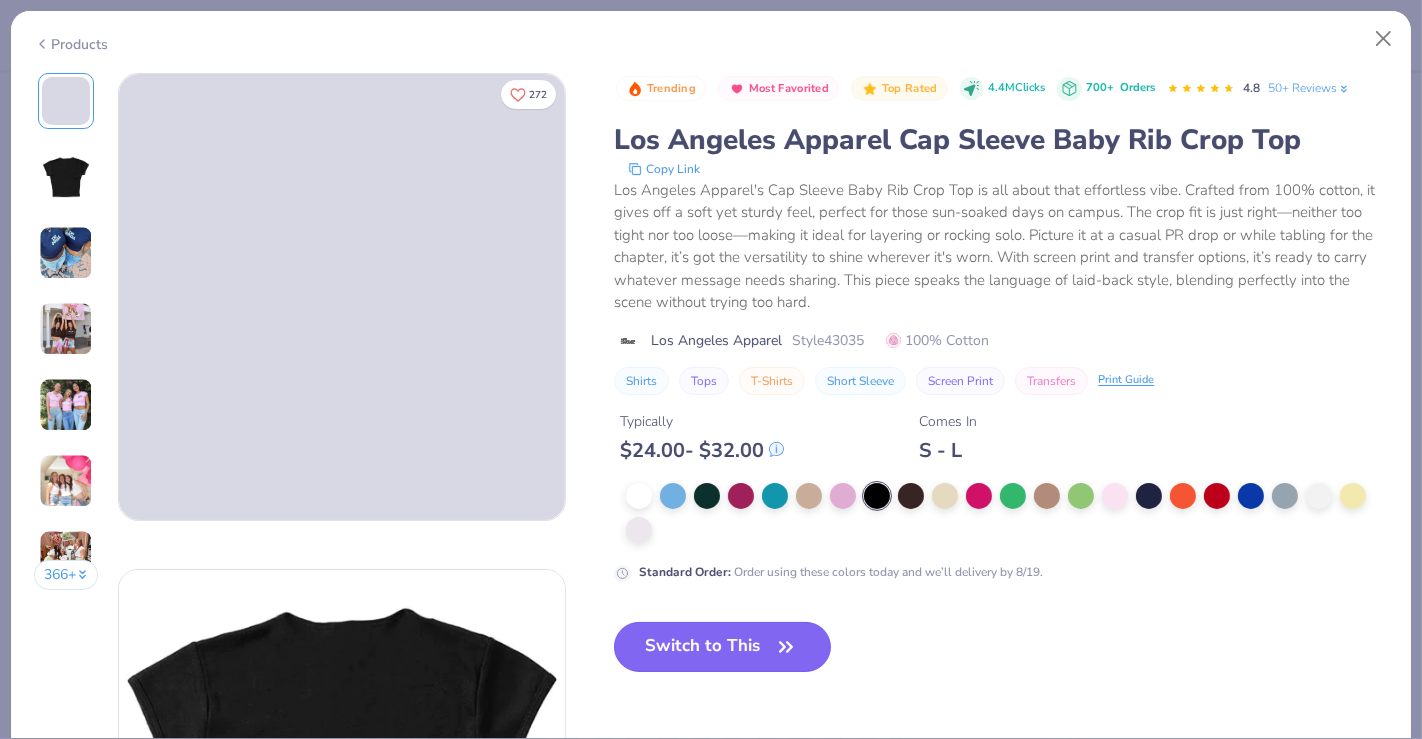click on "Switch to This" at bounding box center (722, 647) 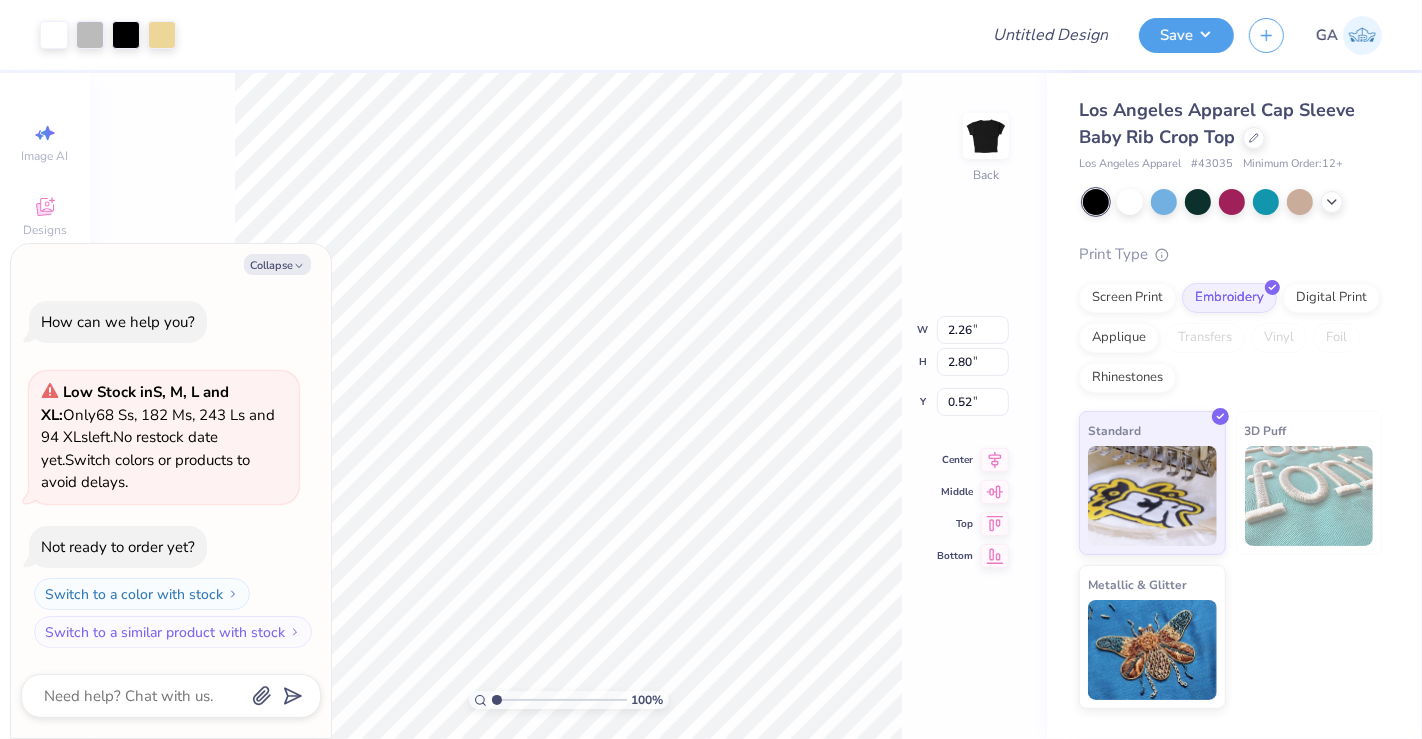 type on "x" 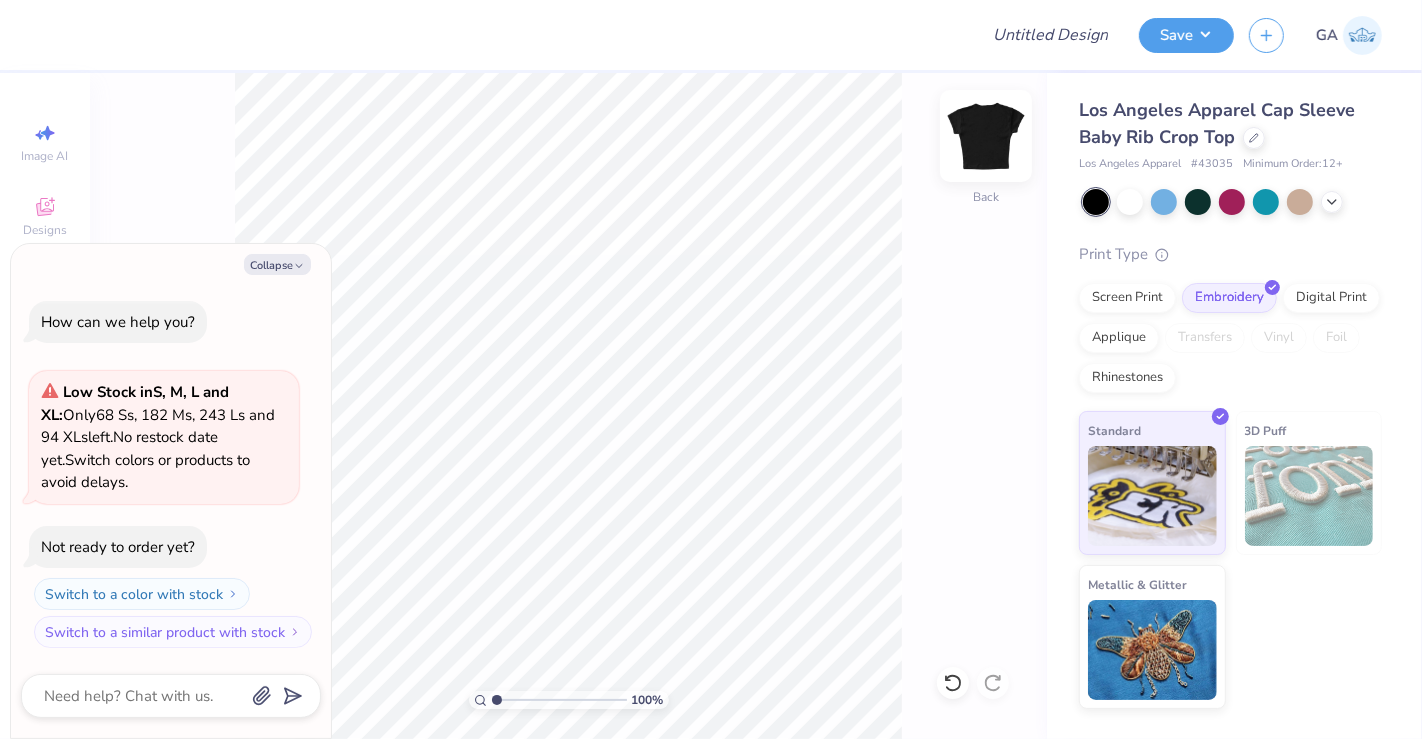 click at bounding box center (986, 136) 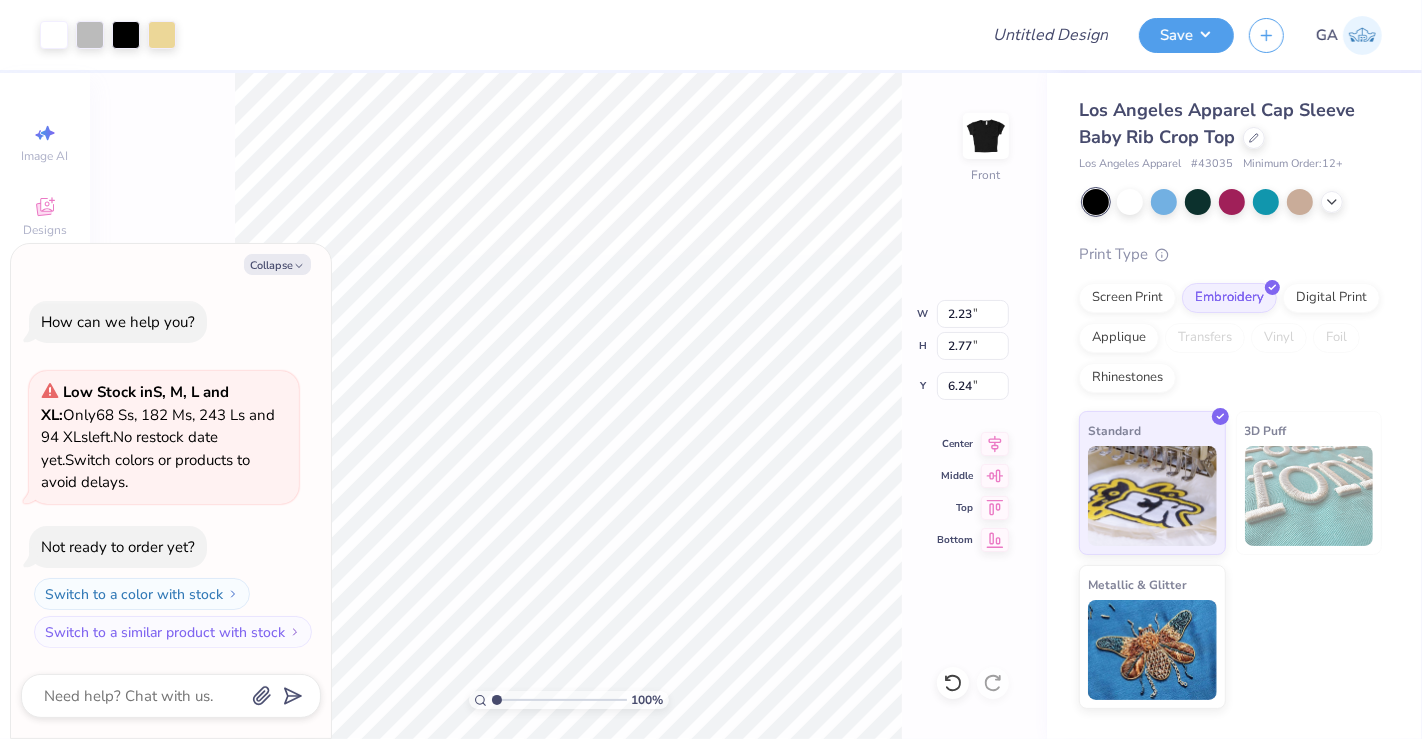 type on "x" 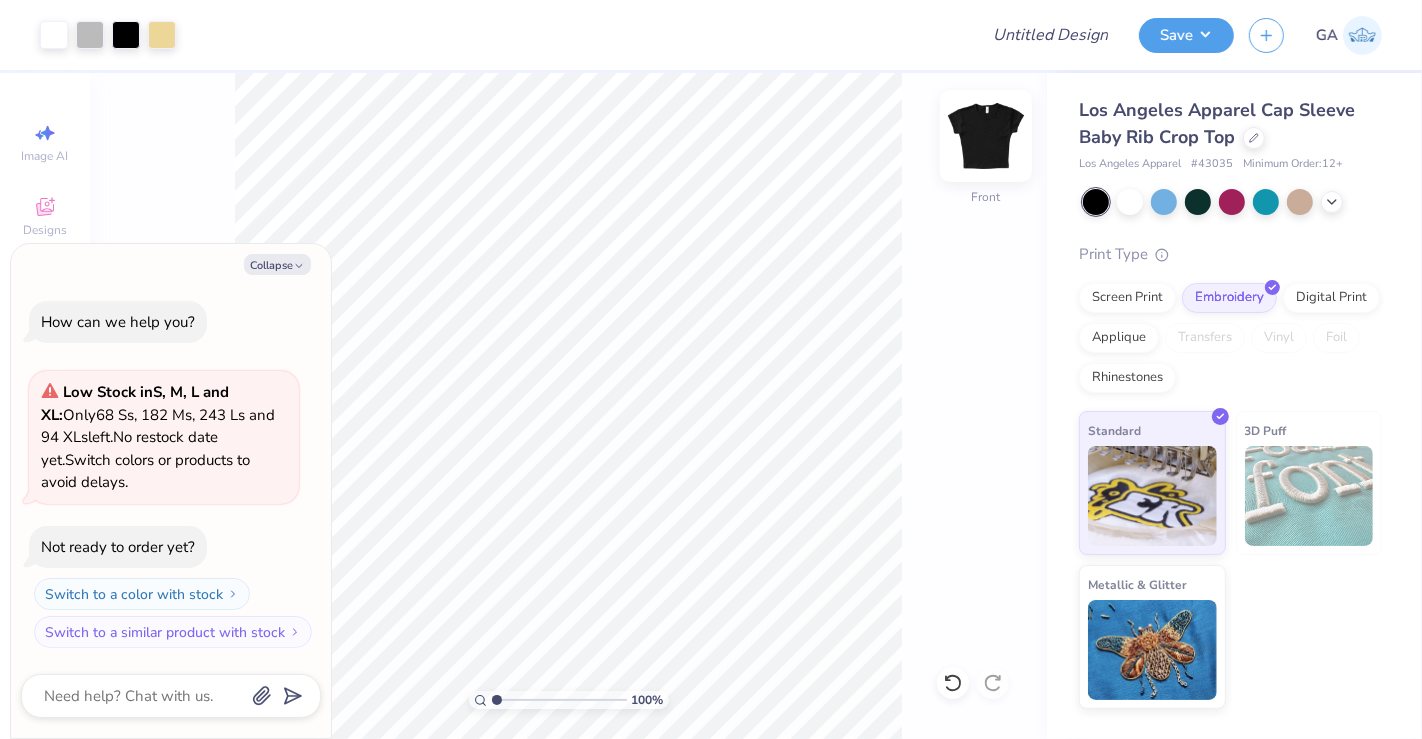 click at bounding box center (986, 136) 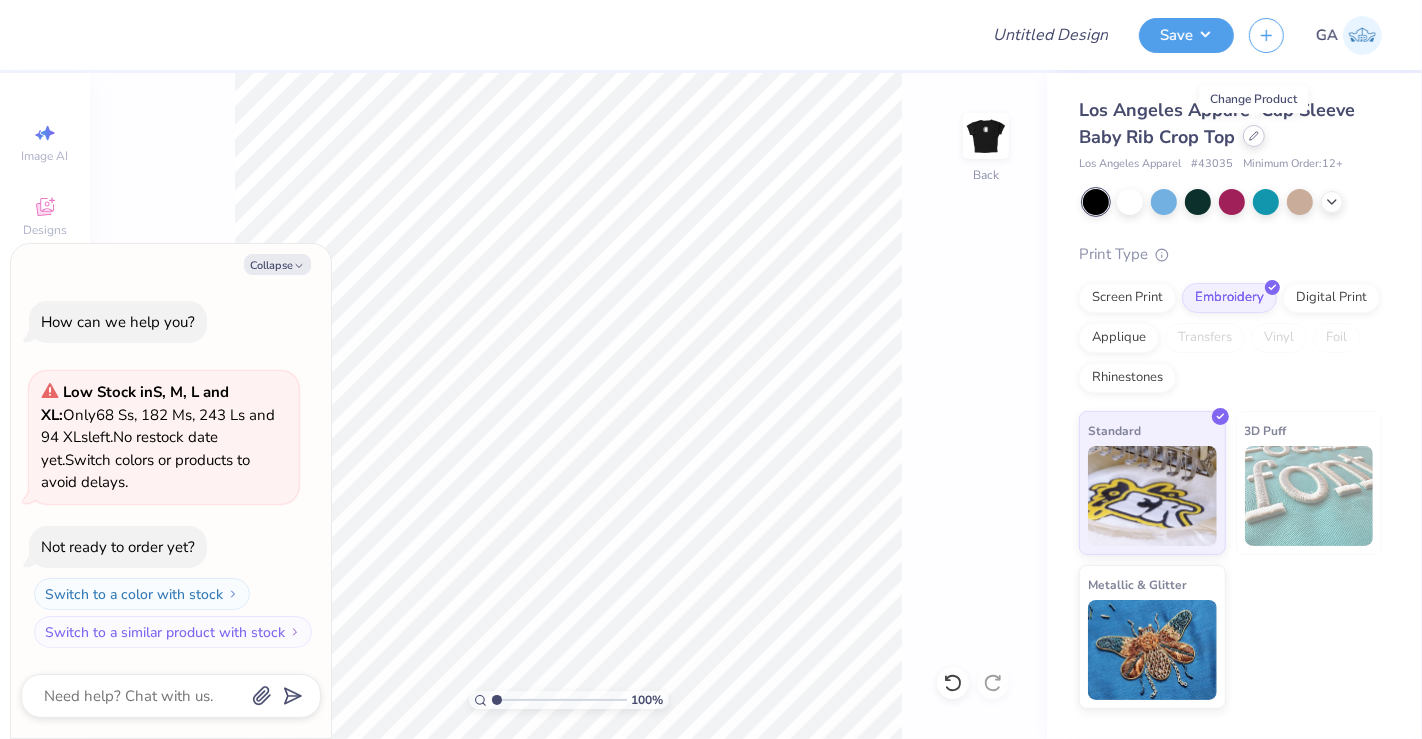 click 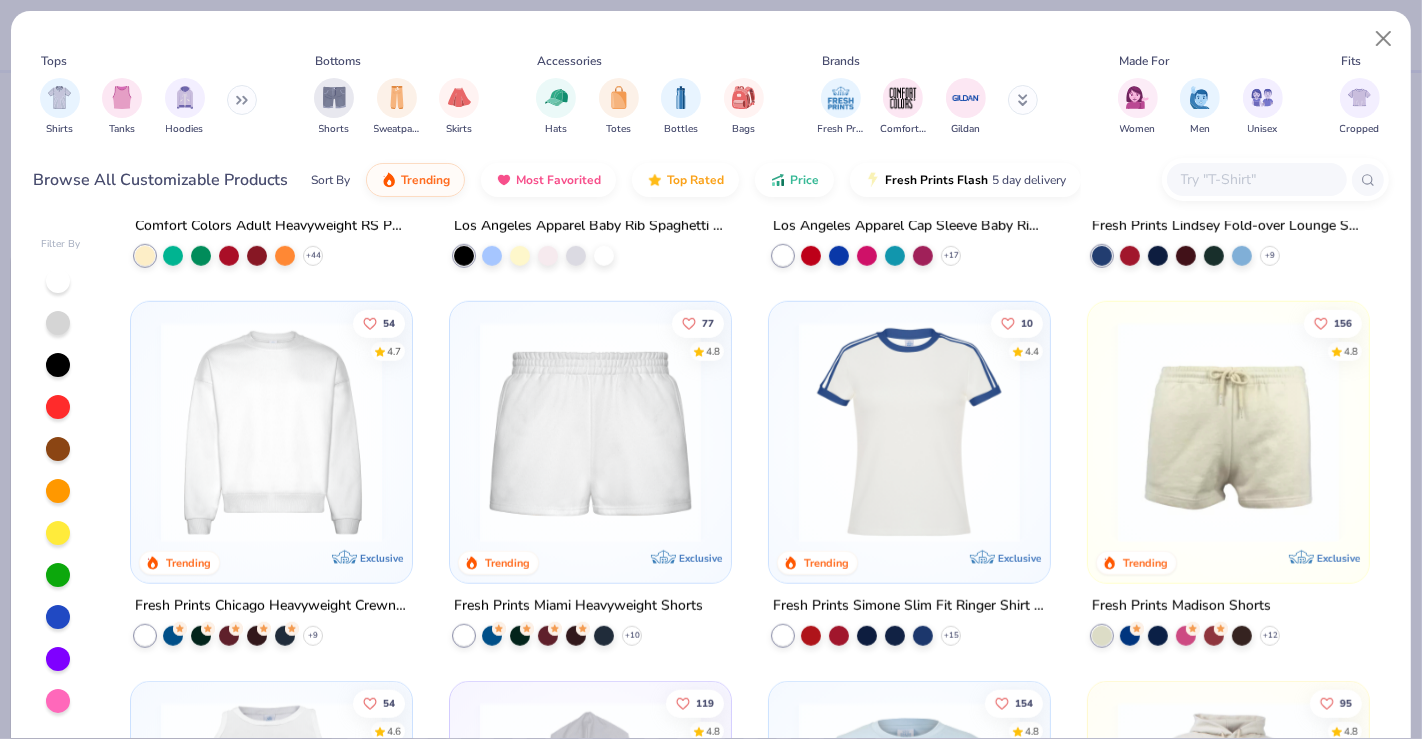 scroll, scrollTop: 1454, scrollLeft: 0, axis: vertical 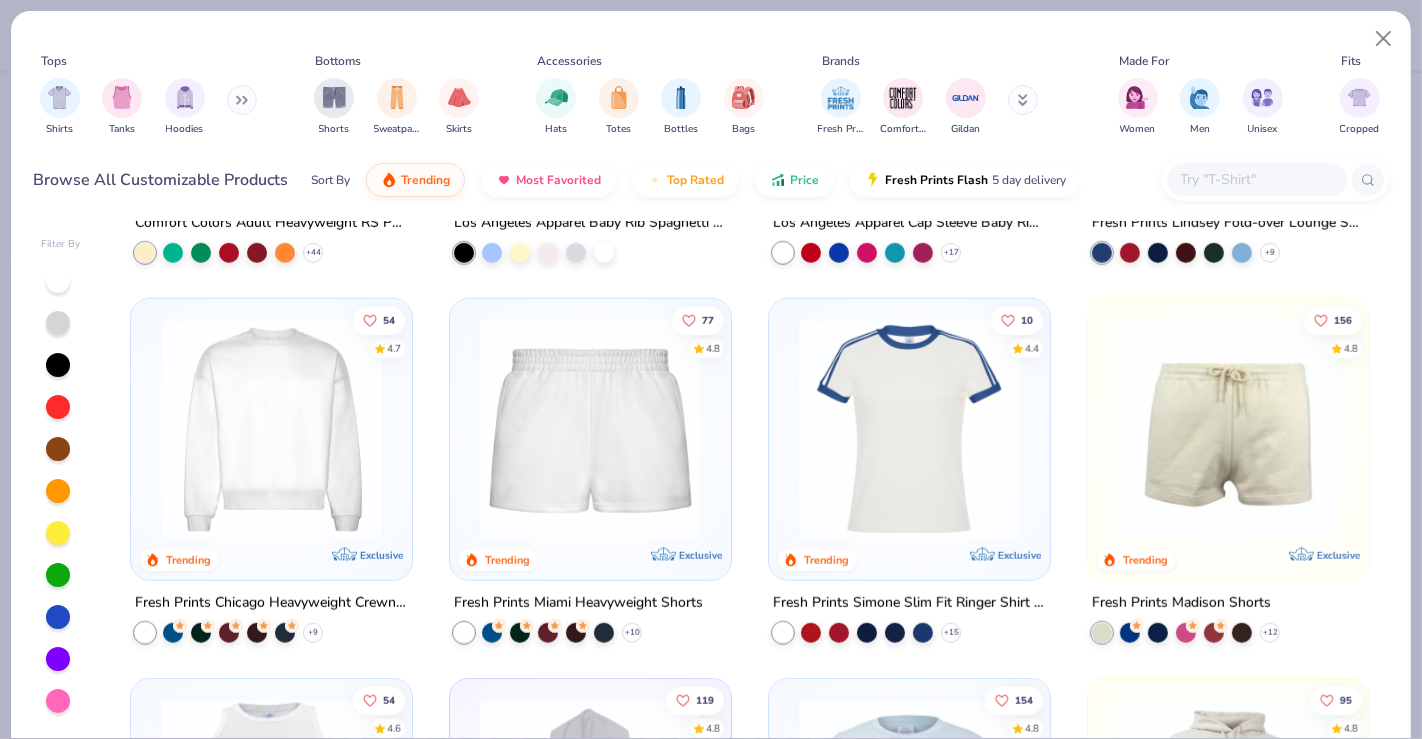 click at bounding box center (909, 429) 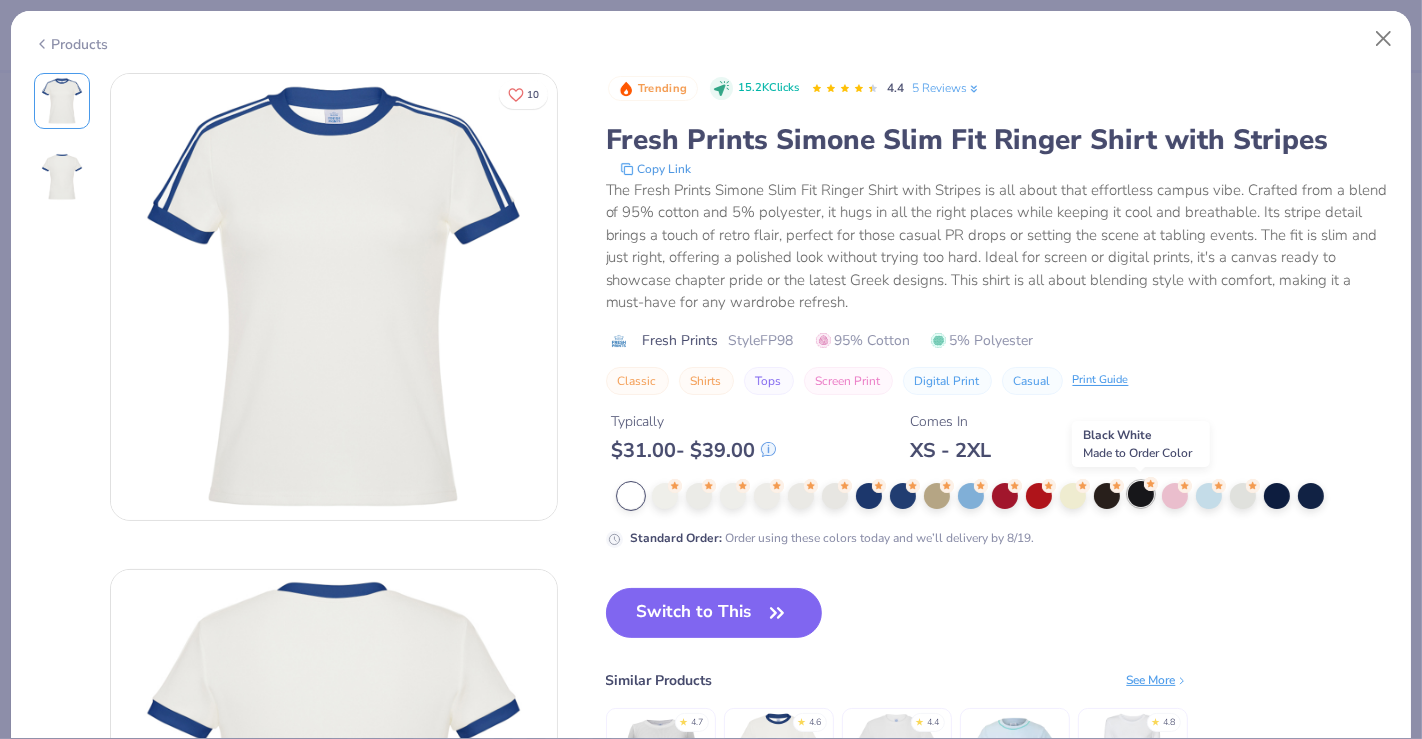 click at bounding box center [1141, 494] 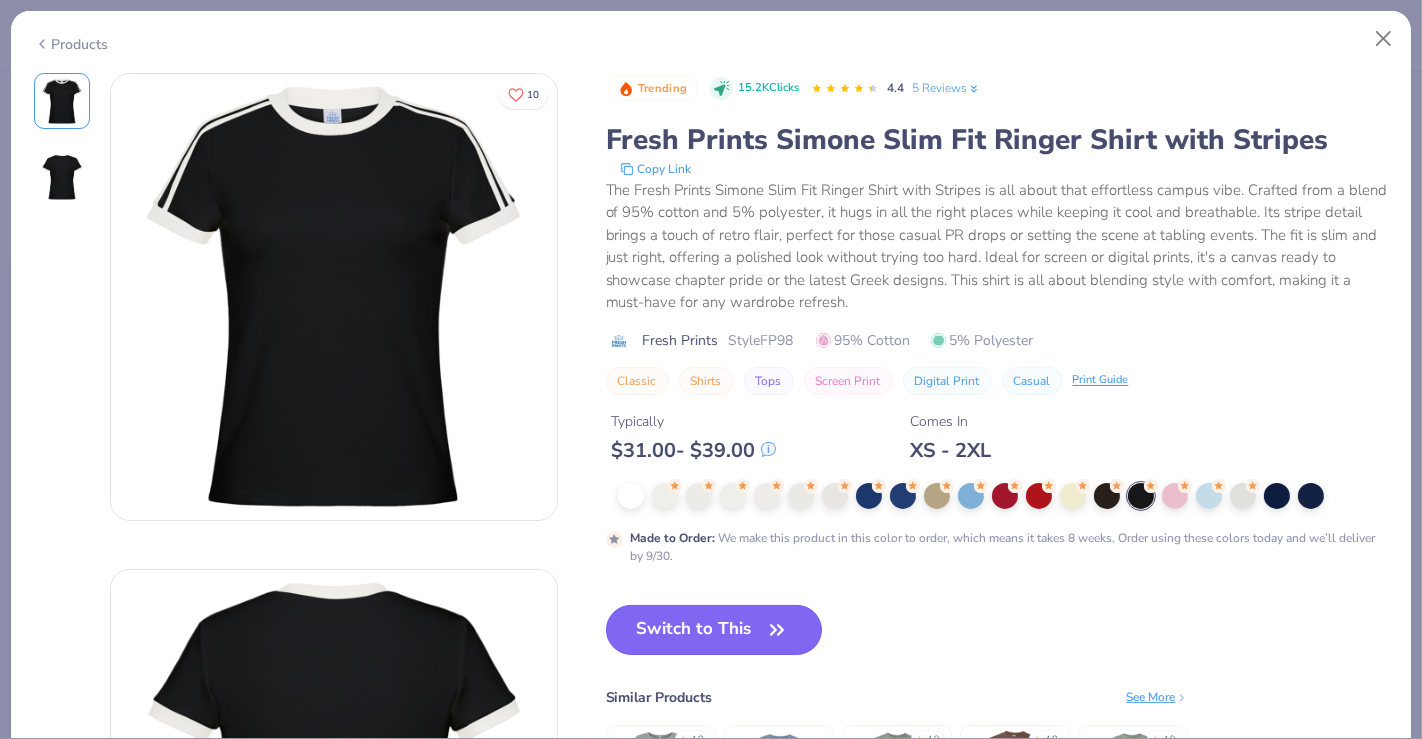 click on "Switch to This" at bounding box center (714, 630) 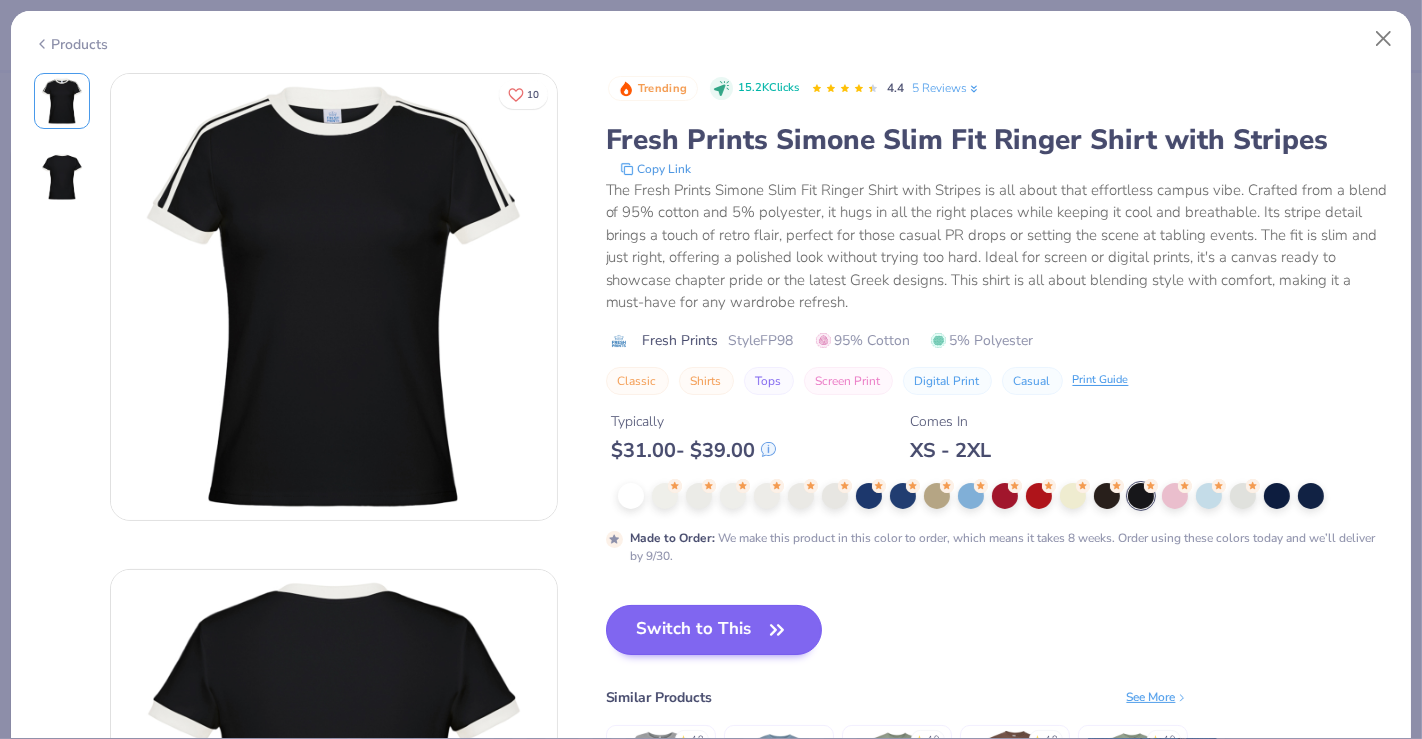 scroll, scrollTop: 80, scrollLeft: 0, axis: vertical 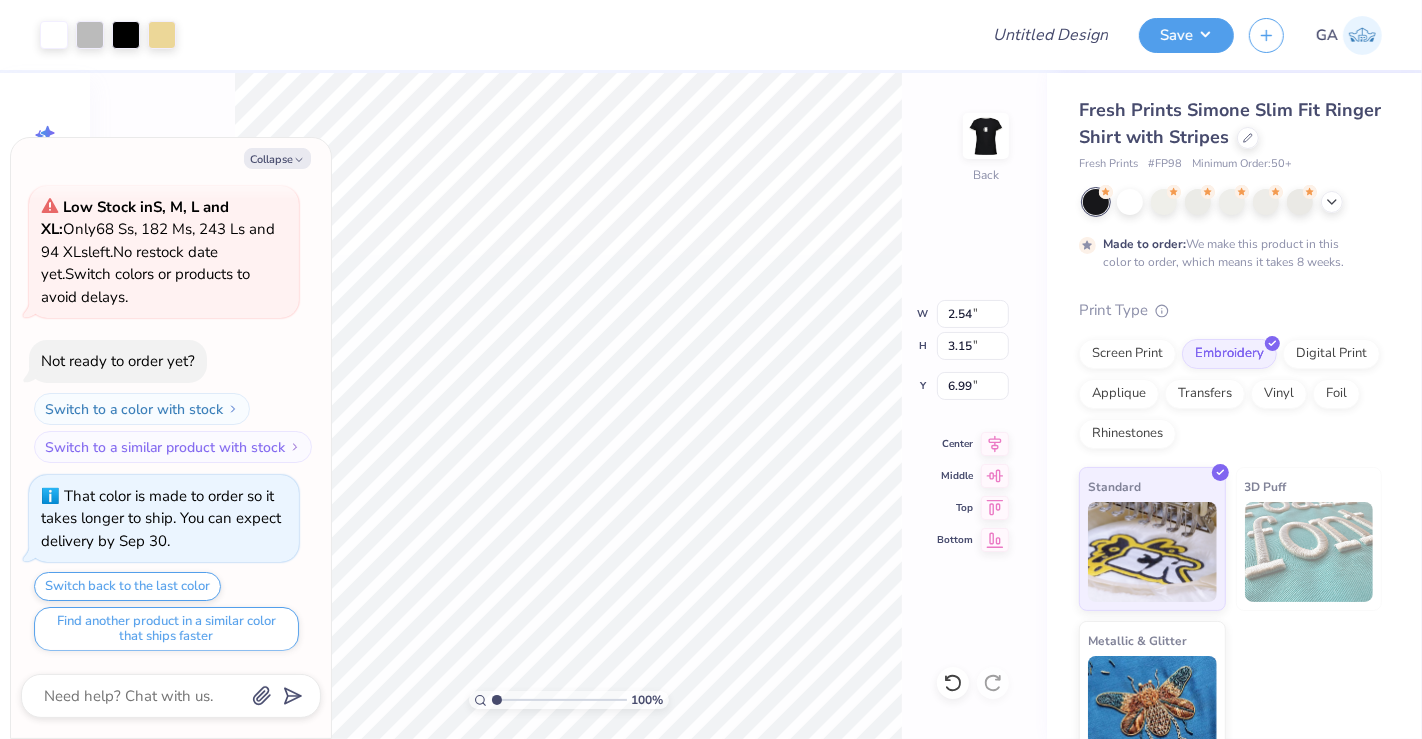 type on "x" 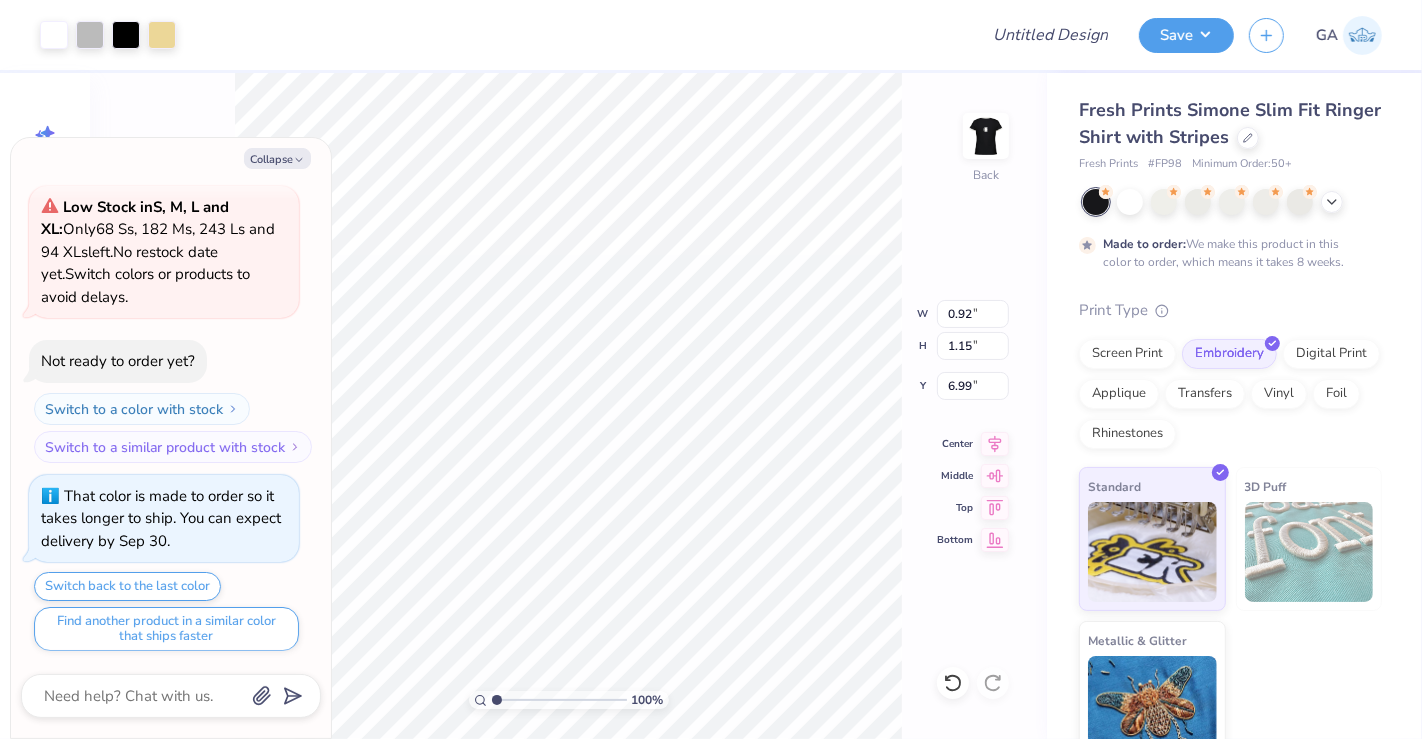 type on "x" 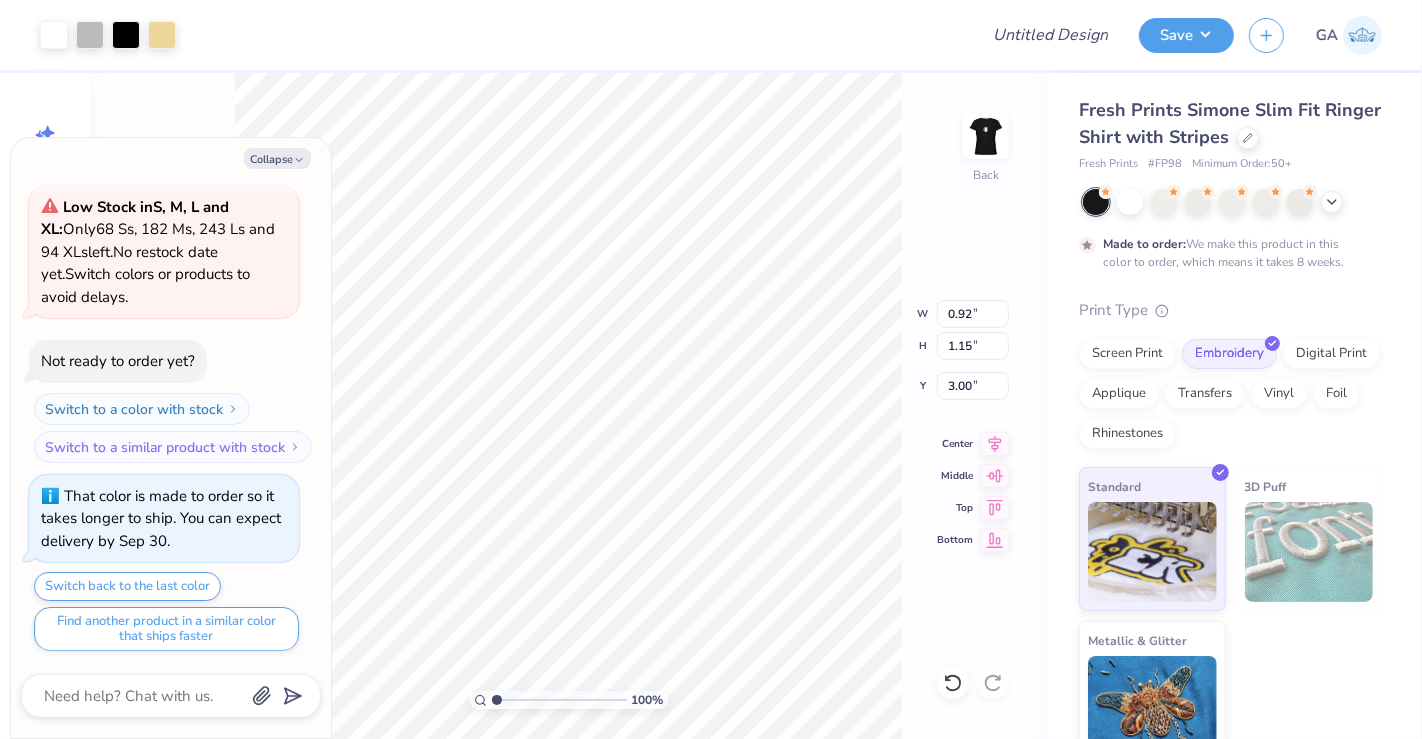 type on "x" 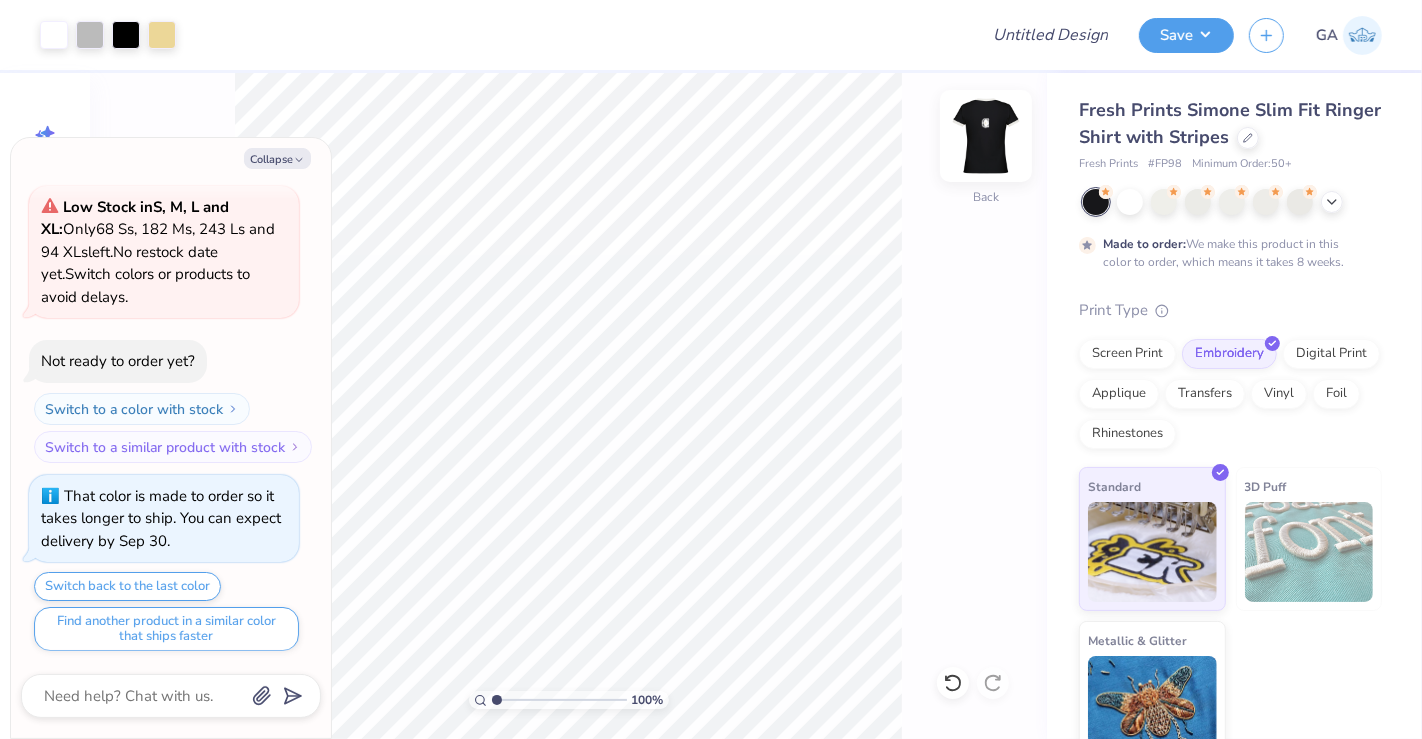 click at bounding box center [986, 136] 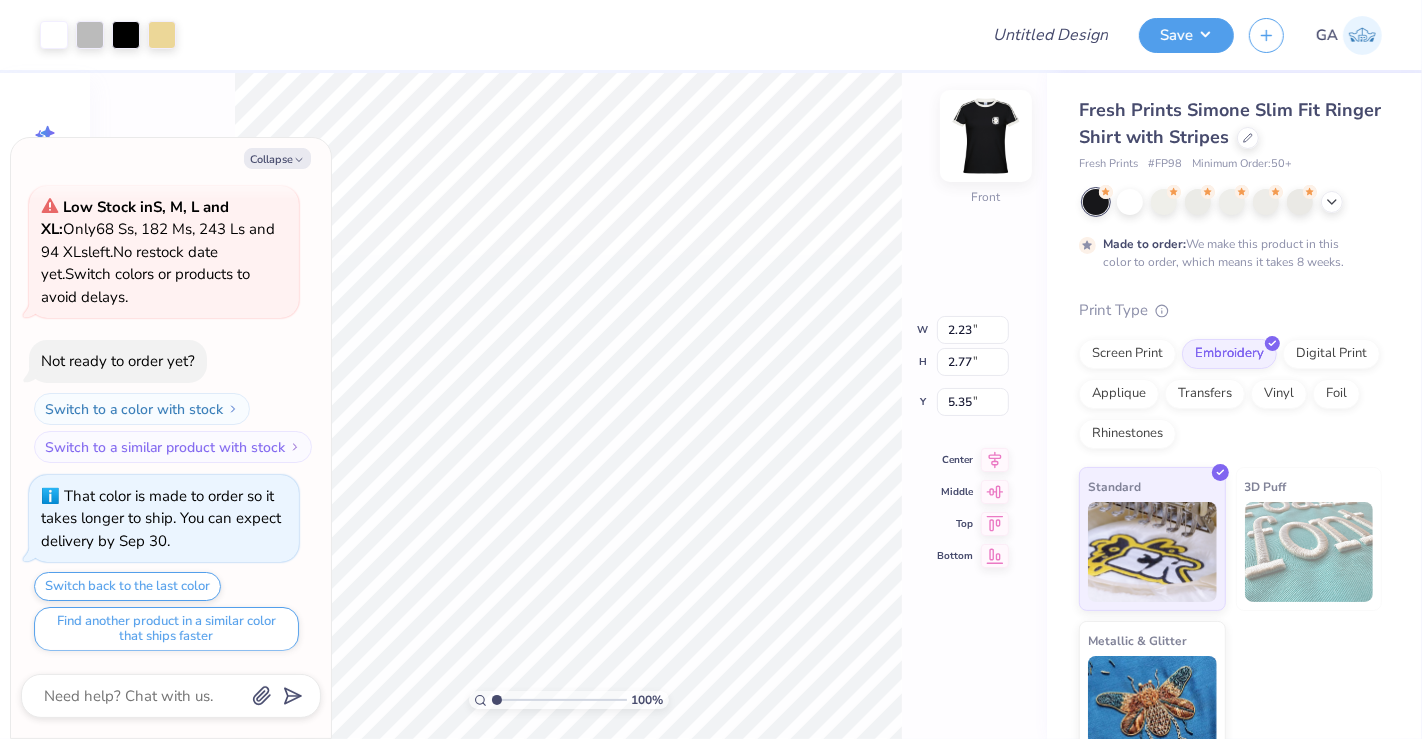 type on "x" 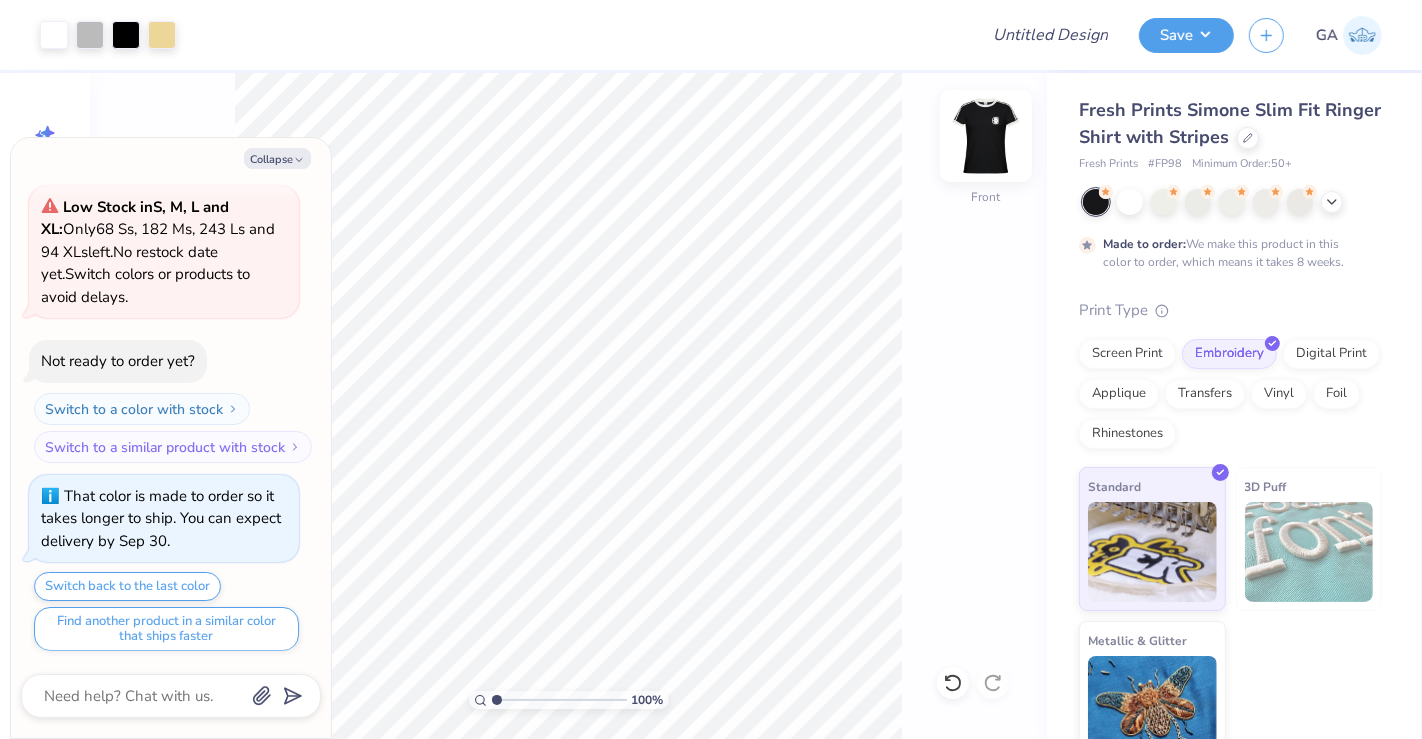 click at bounding box center (986, 136) 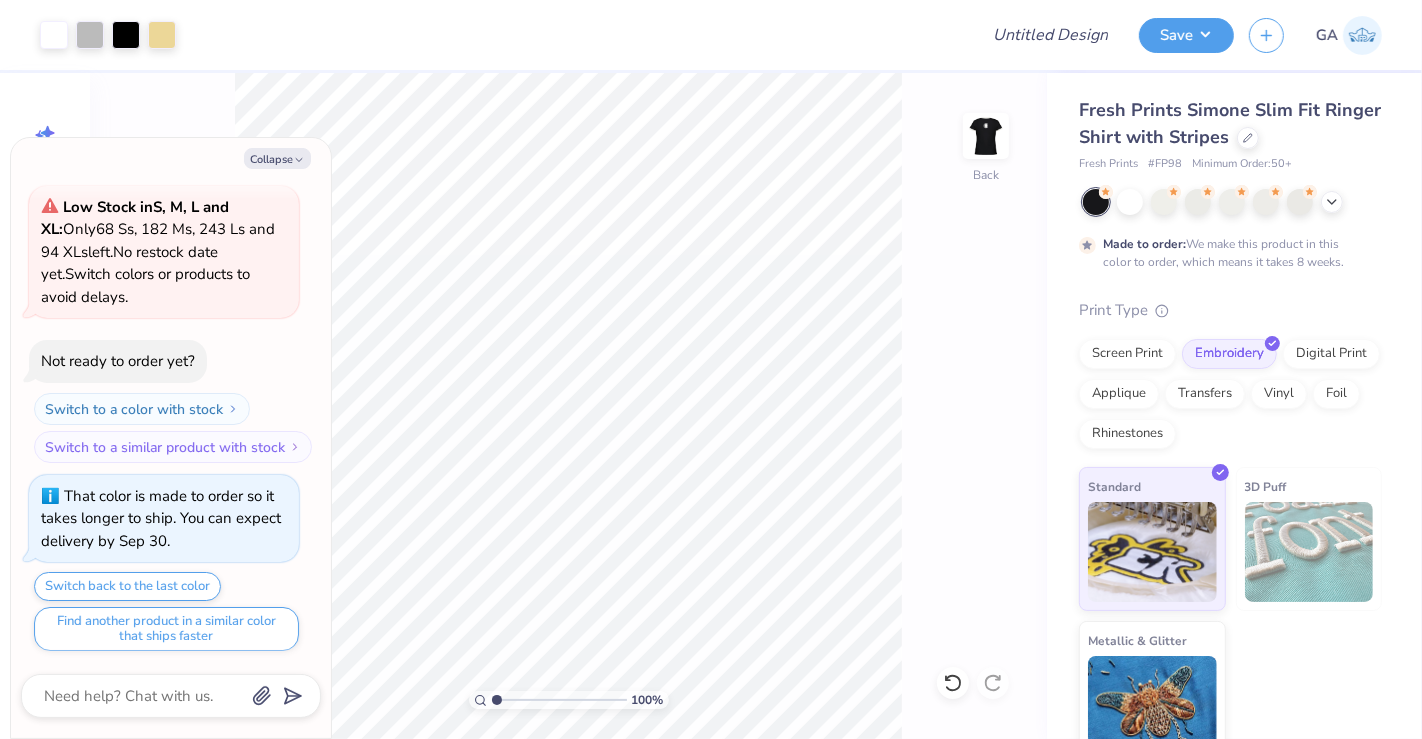 click at bounding box center [986, 136] 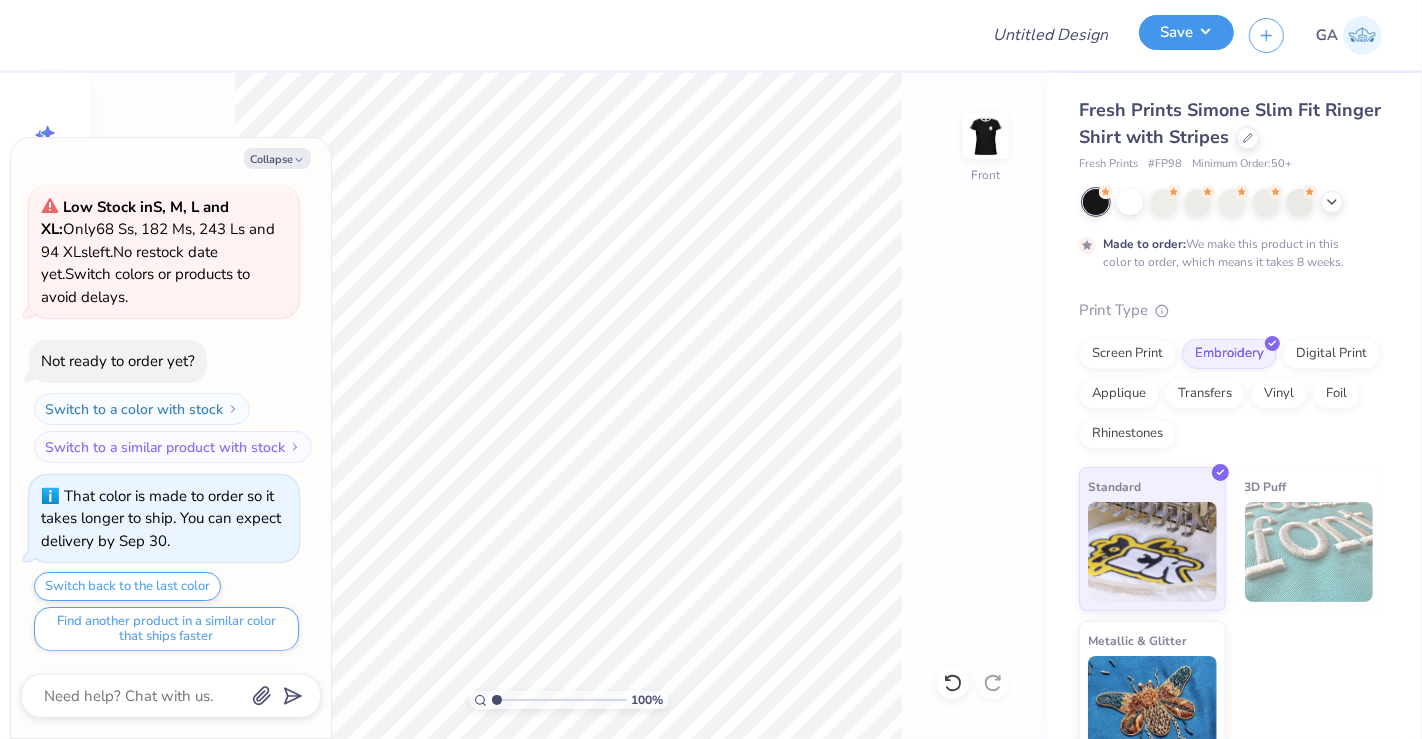 click on "Save" at bounding box center [1186, 32] 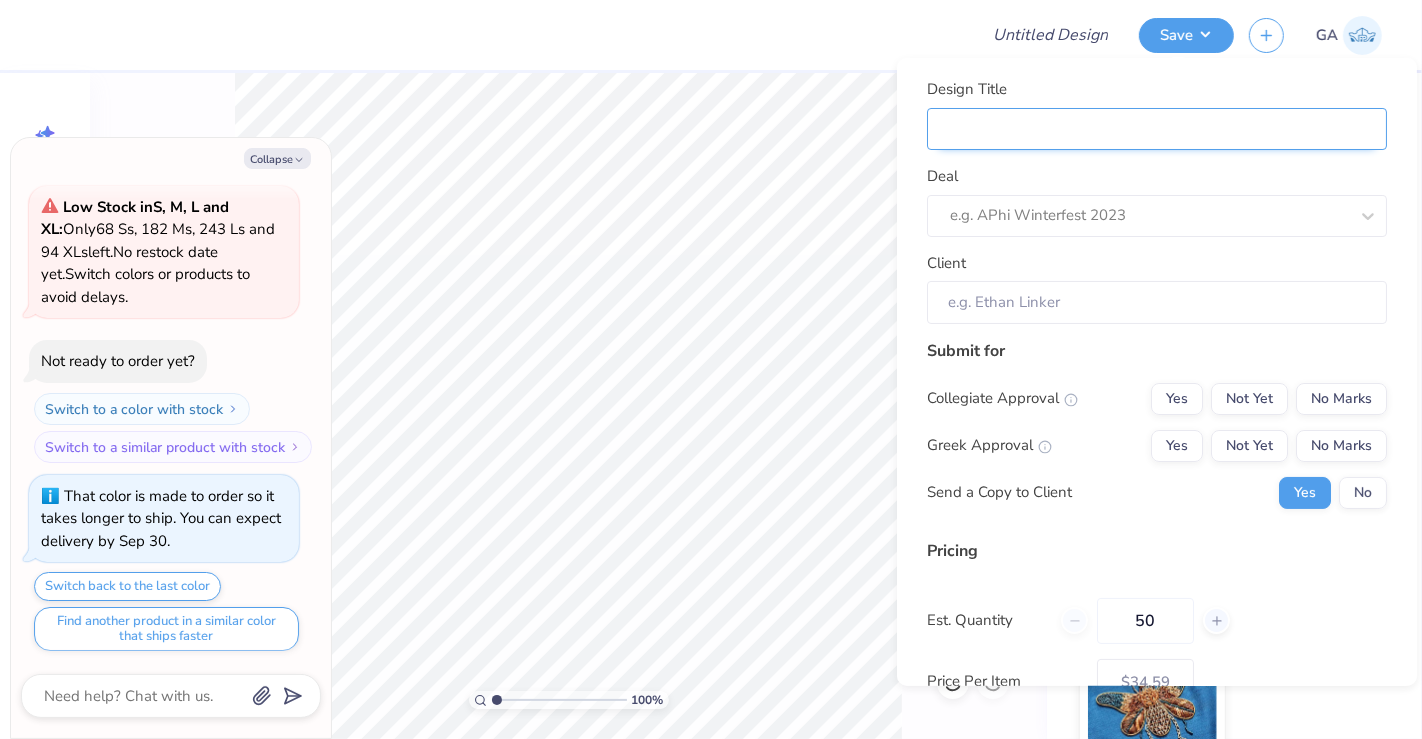 click on "Design Title" at bounding box center [1157, 128] 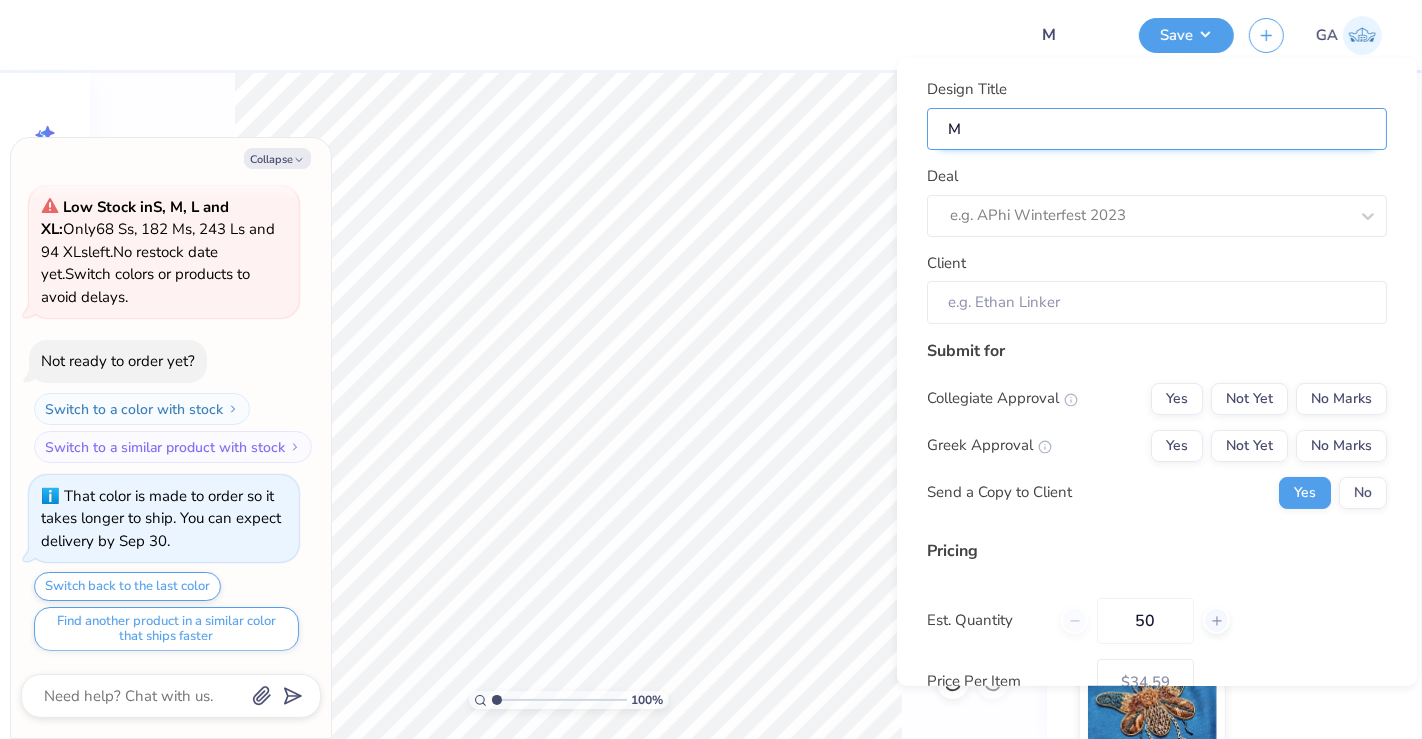 type on "Me" 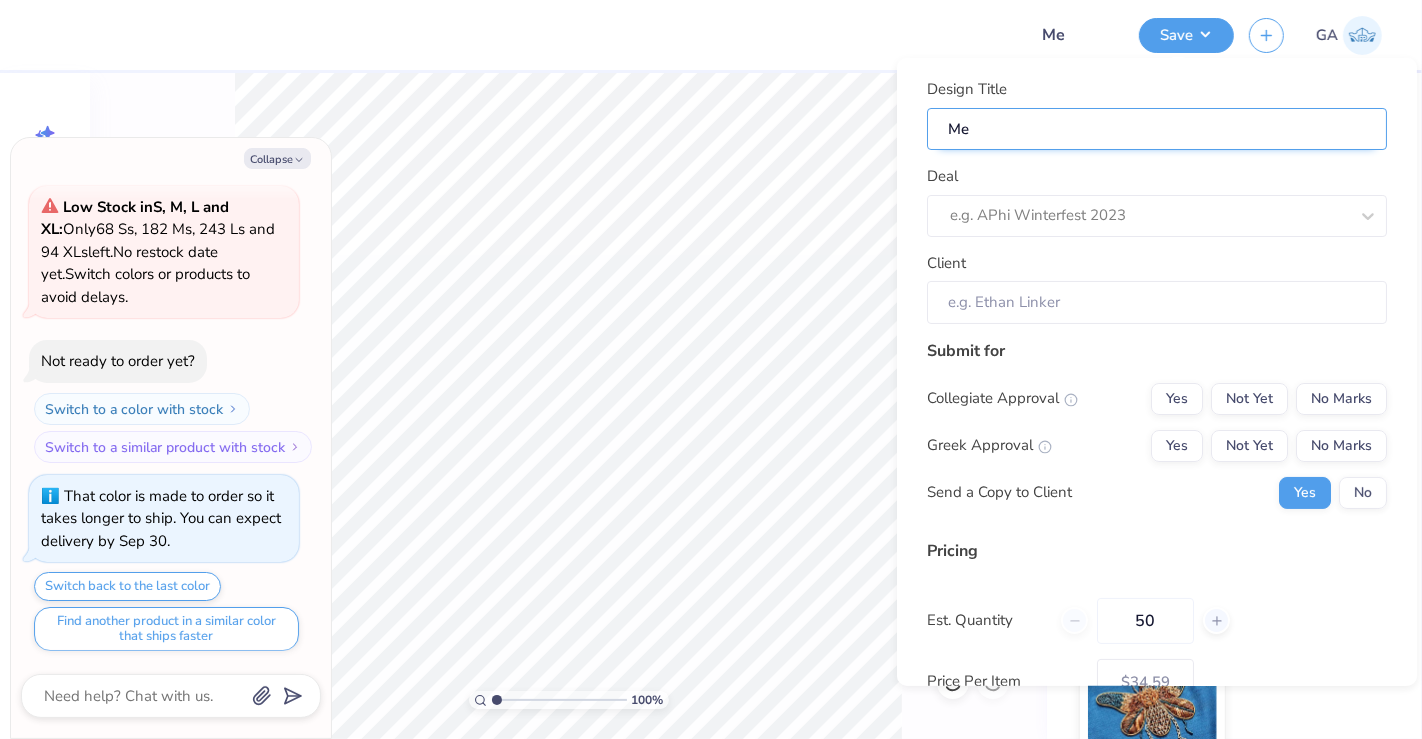 type on "Mer" 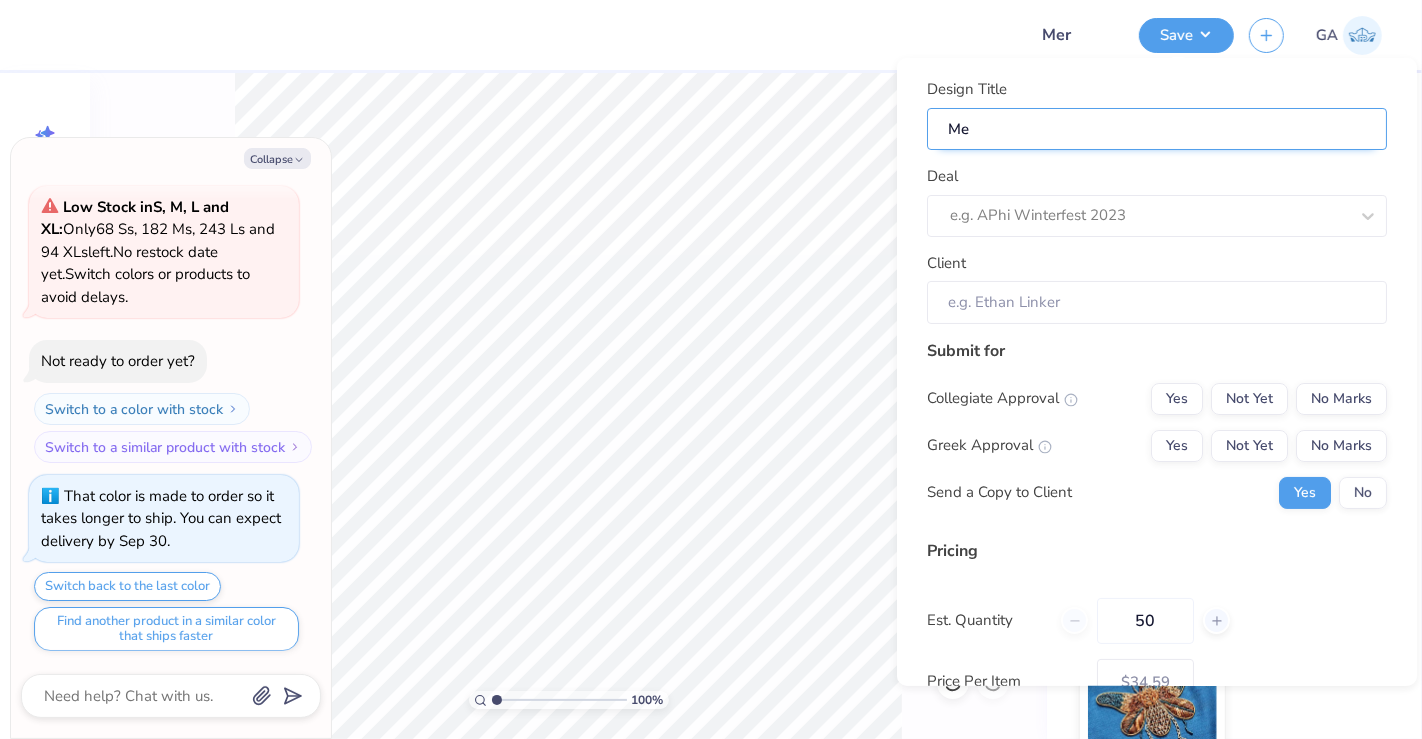 type on "x" 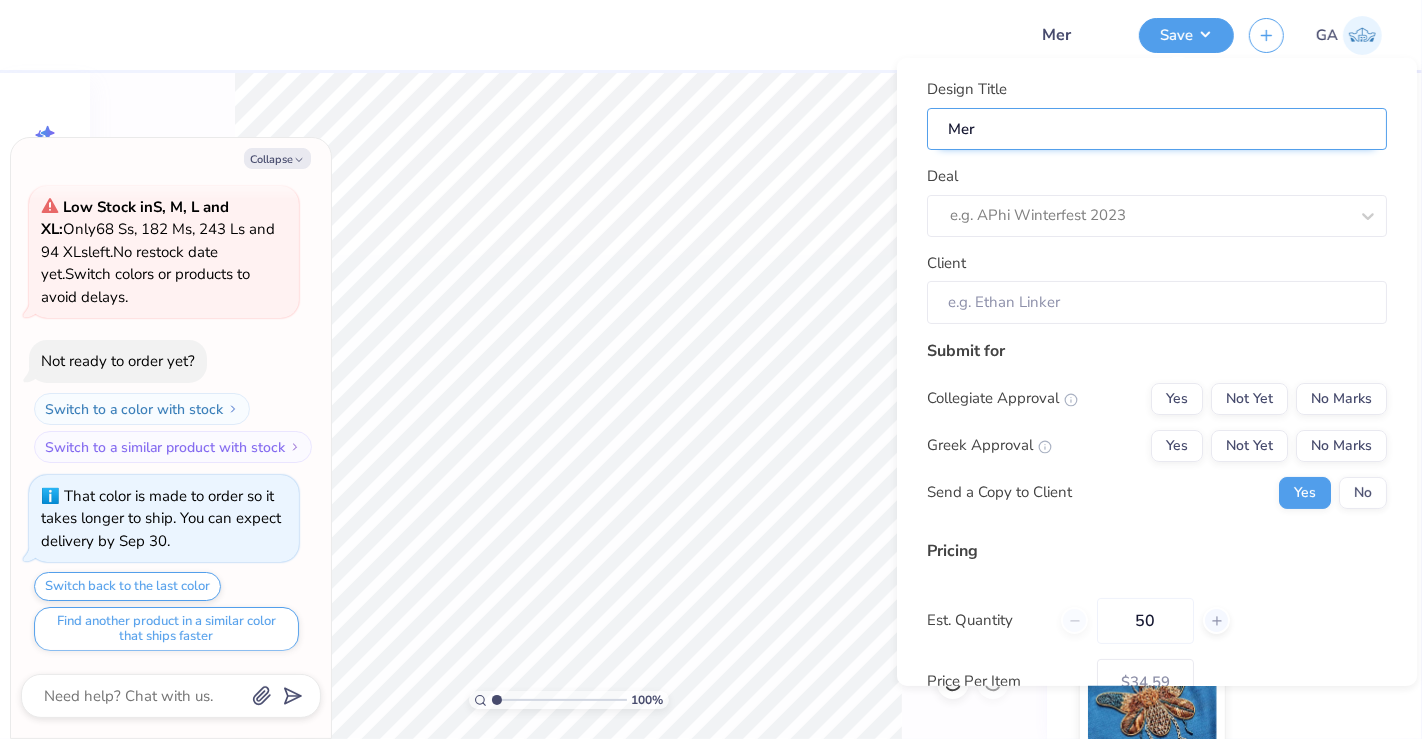 type on "Merc" 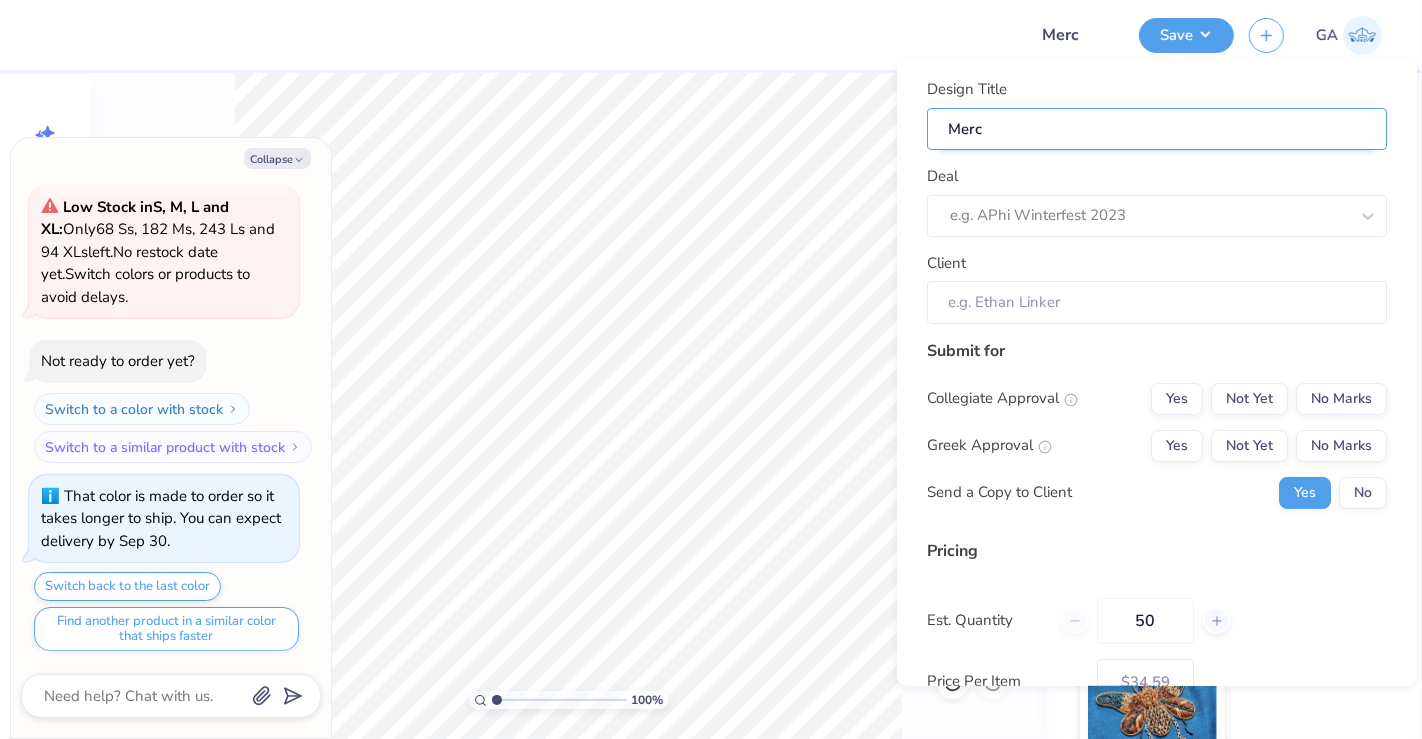 type on "Merch" 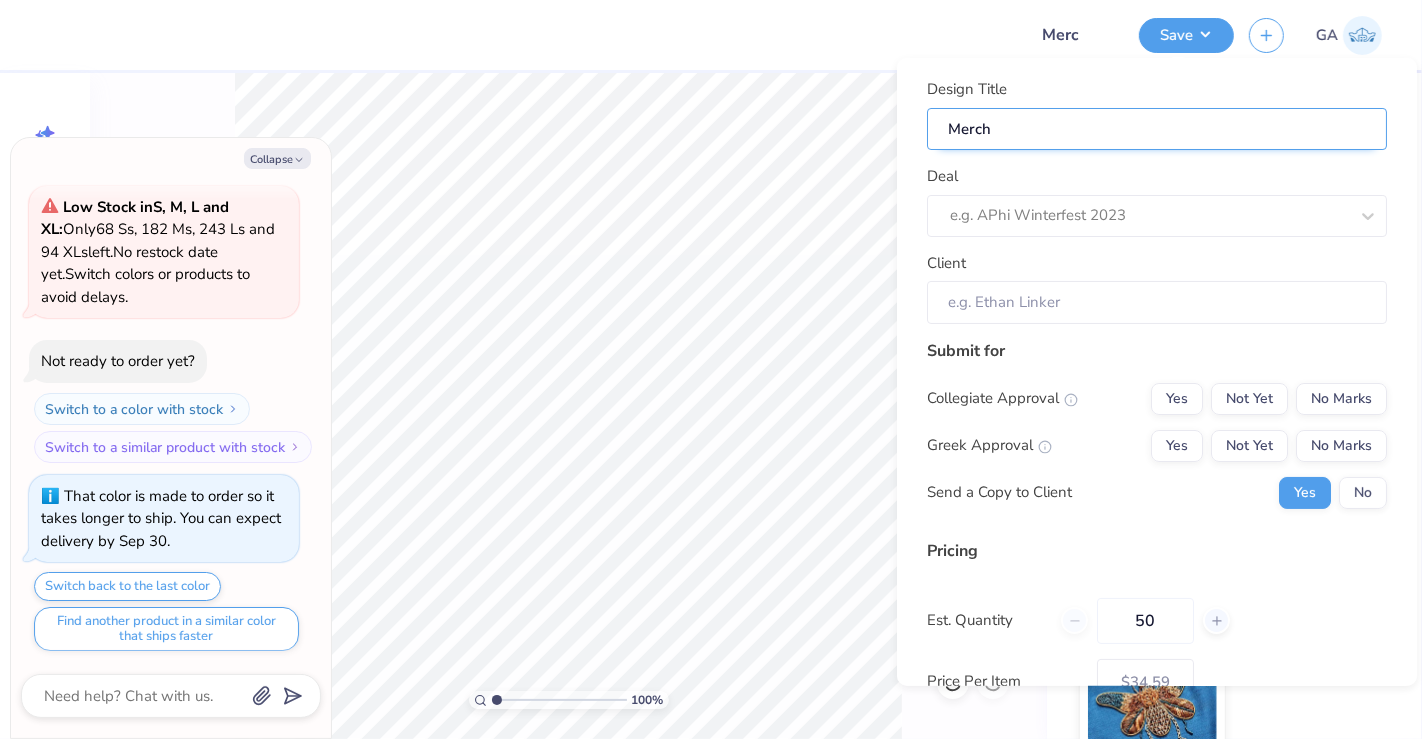 type on "Merch" 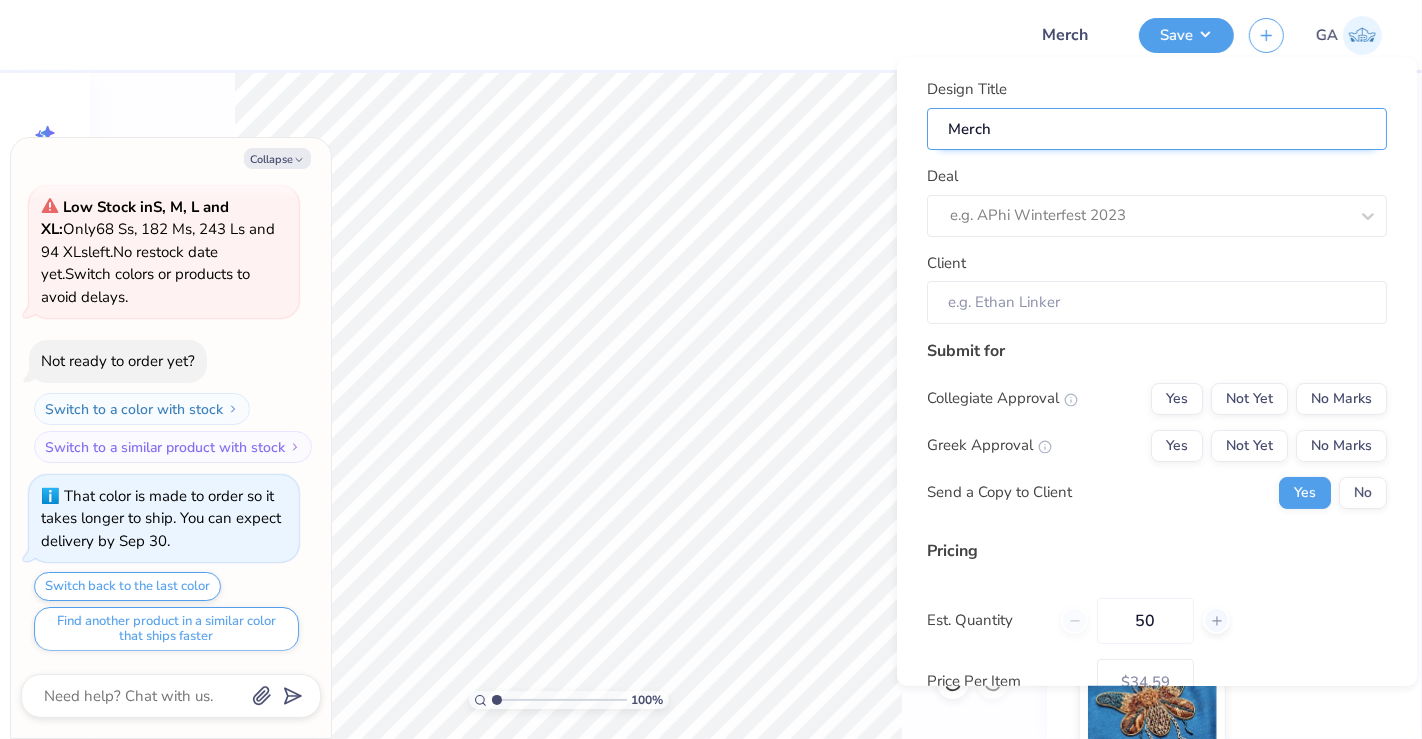 type on "Merch" 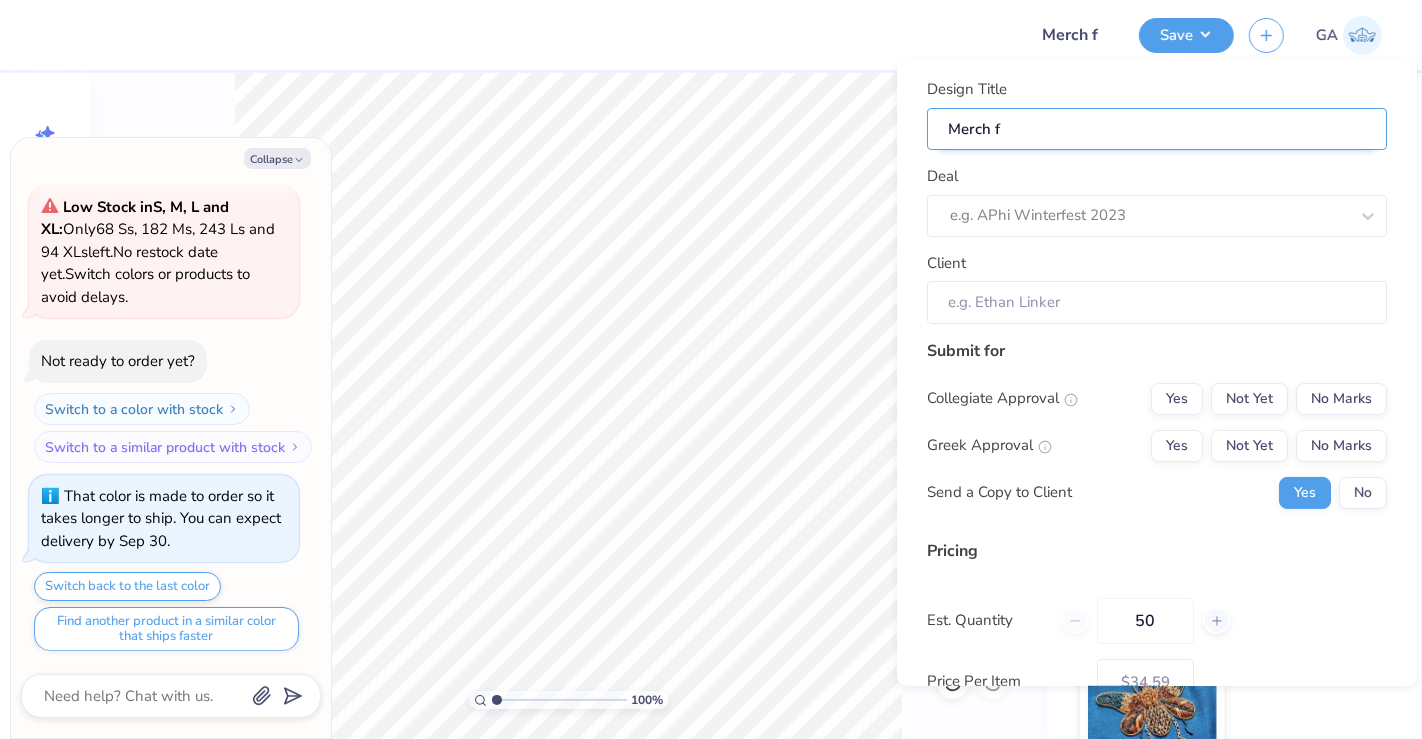 type on "Merch fo" 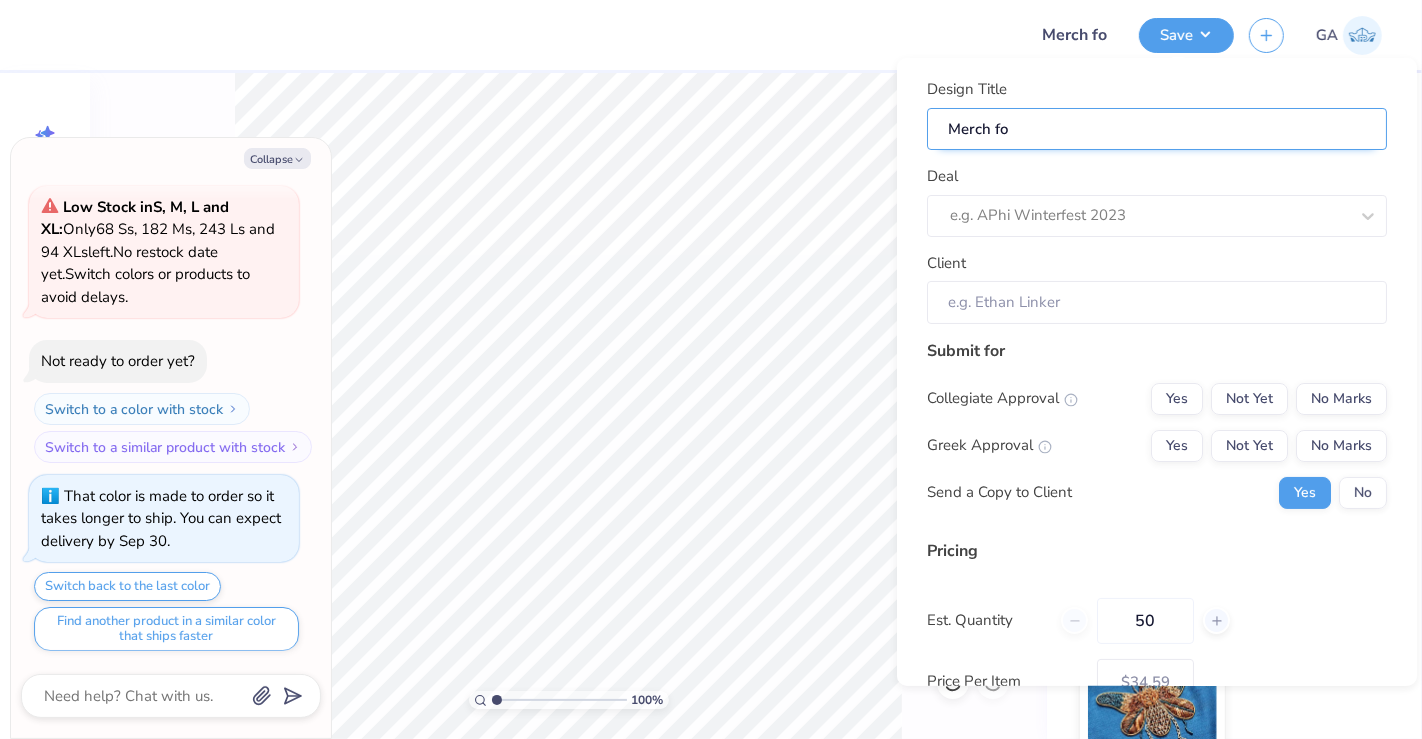 type on "Merch for" 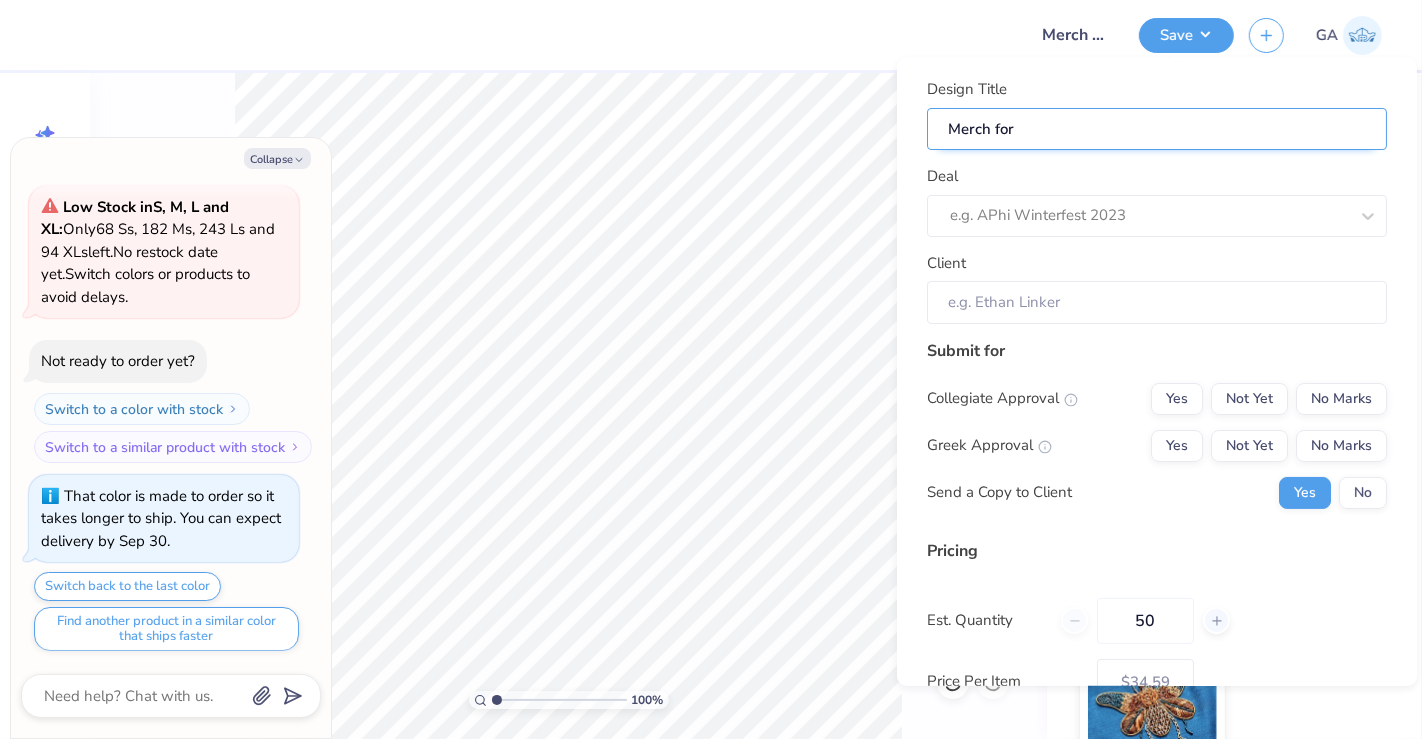 type on "Merch for" 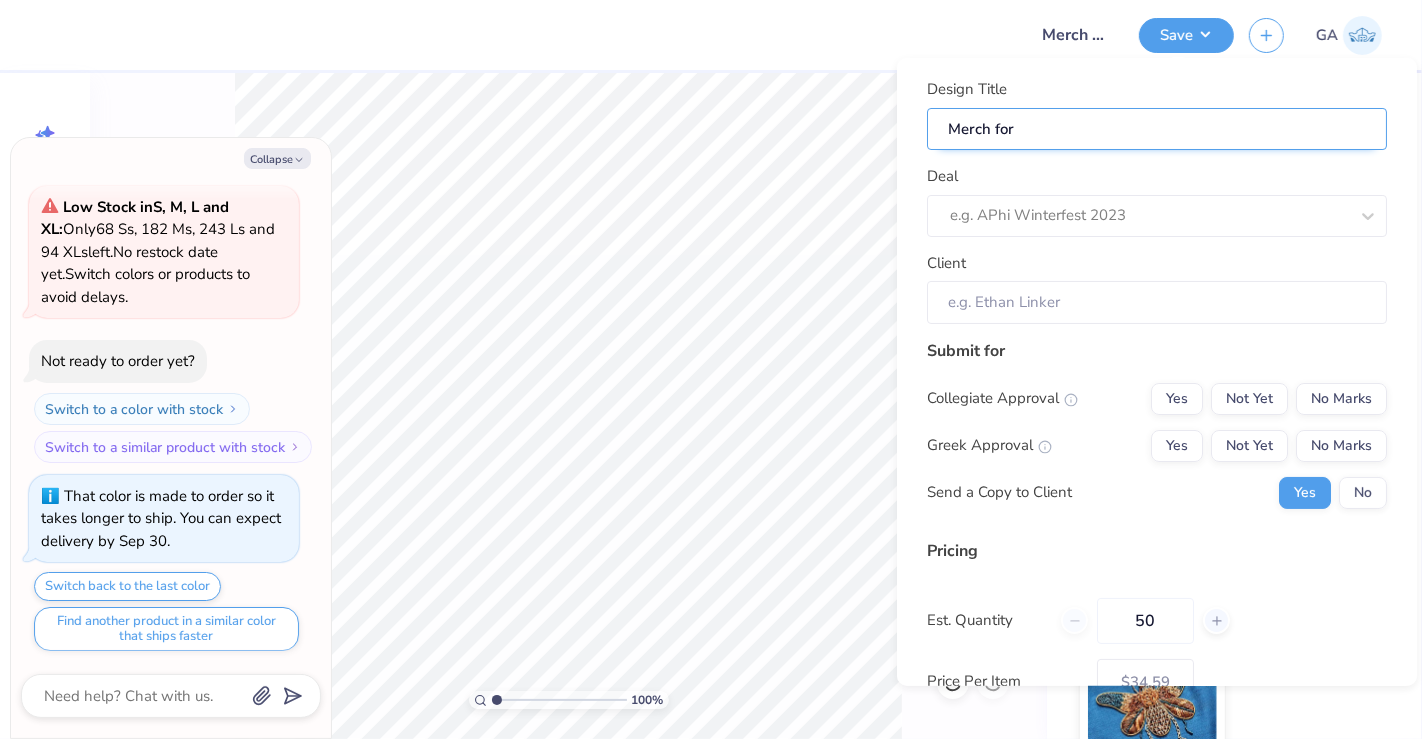 type on "Merch for C" 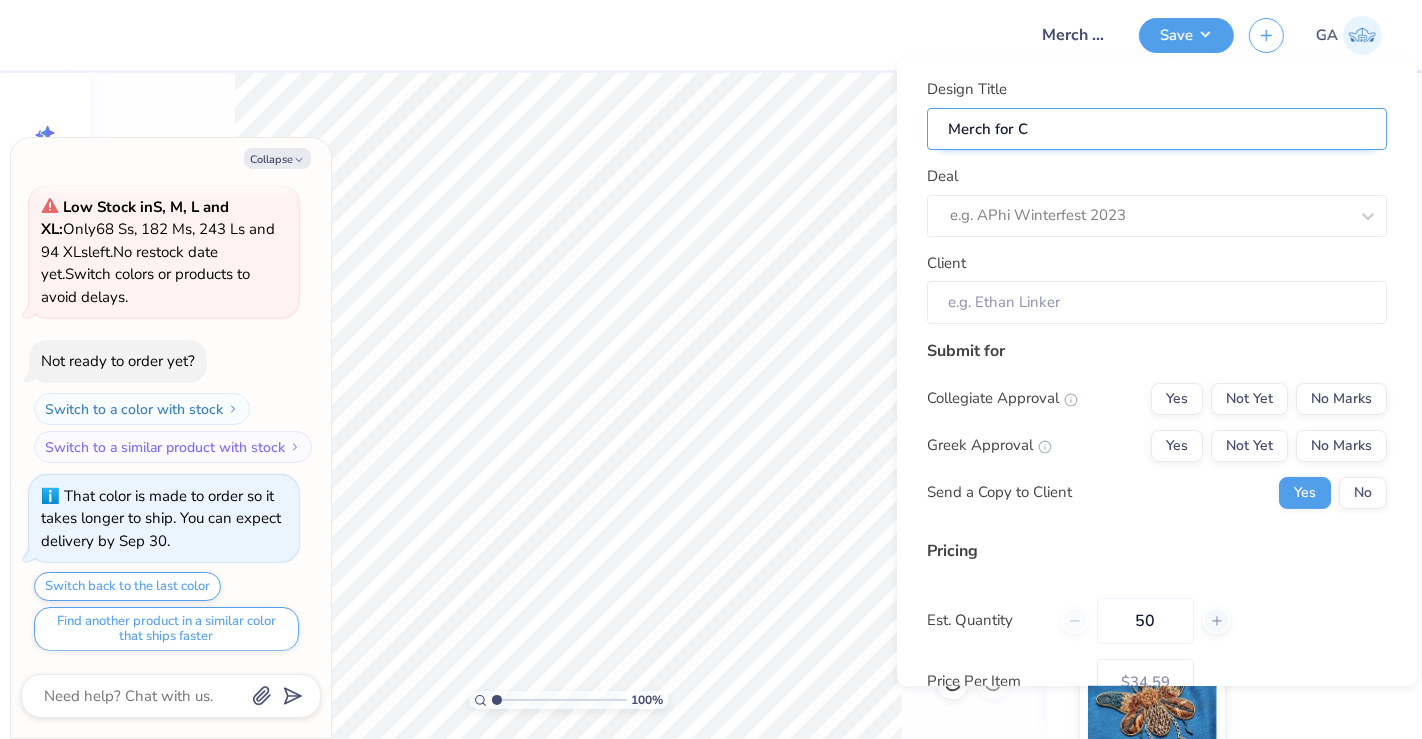 type on "Merch for Ce" 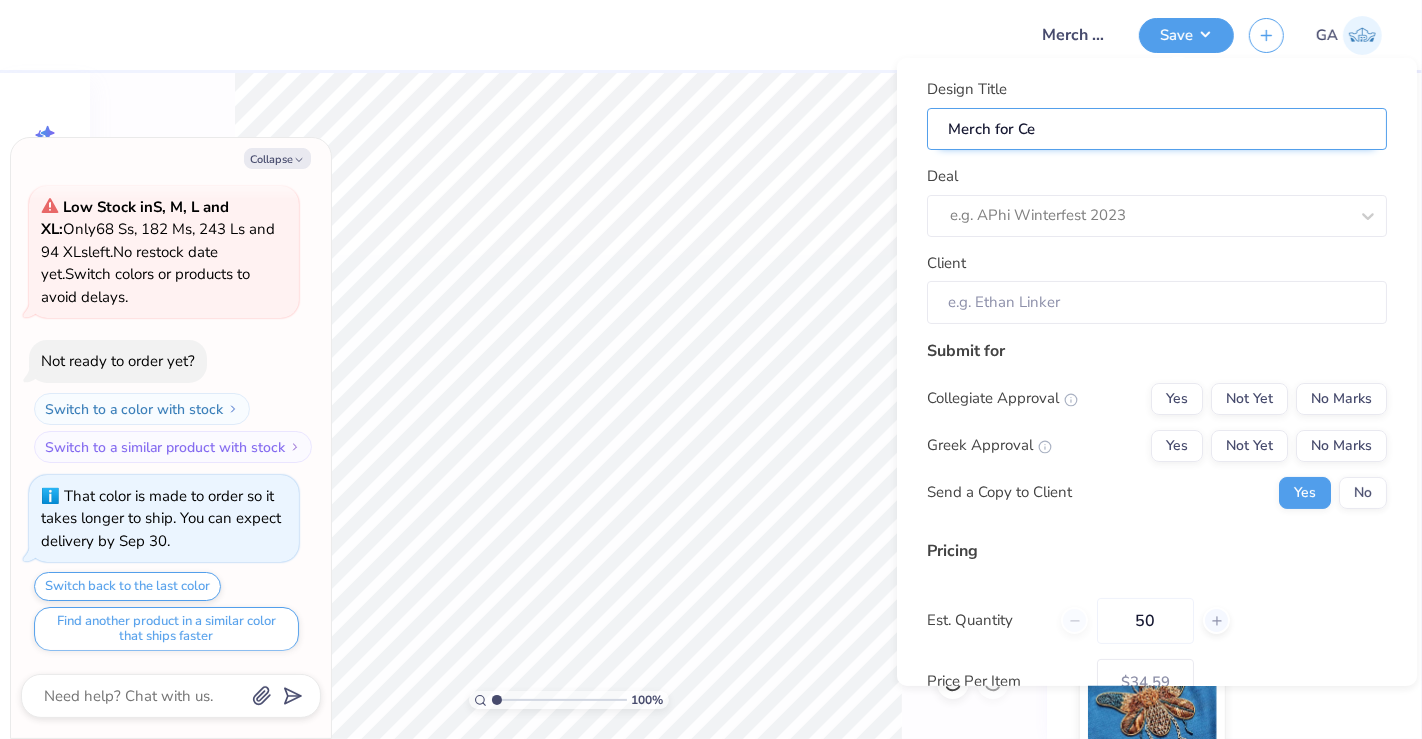 type on "Merch for C" 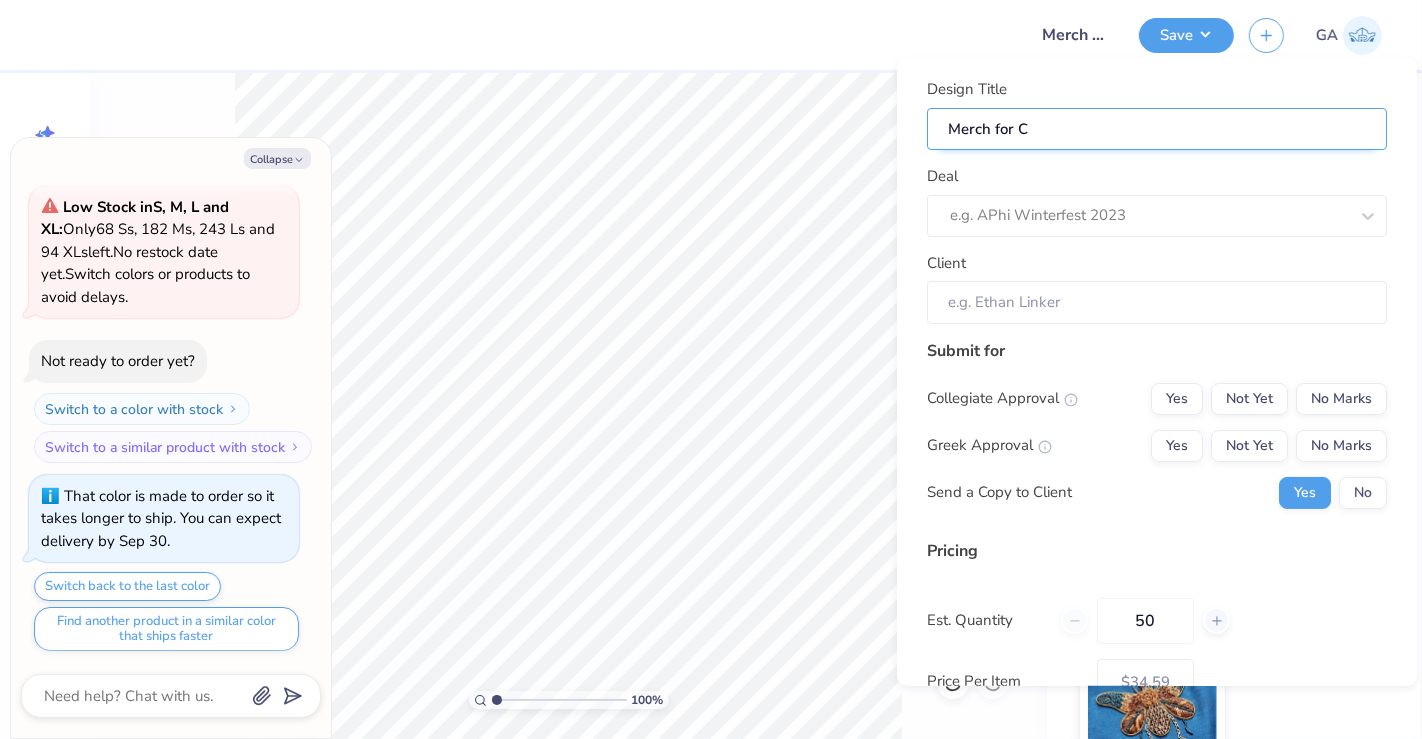 type on "Merch for Ca" 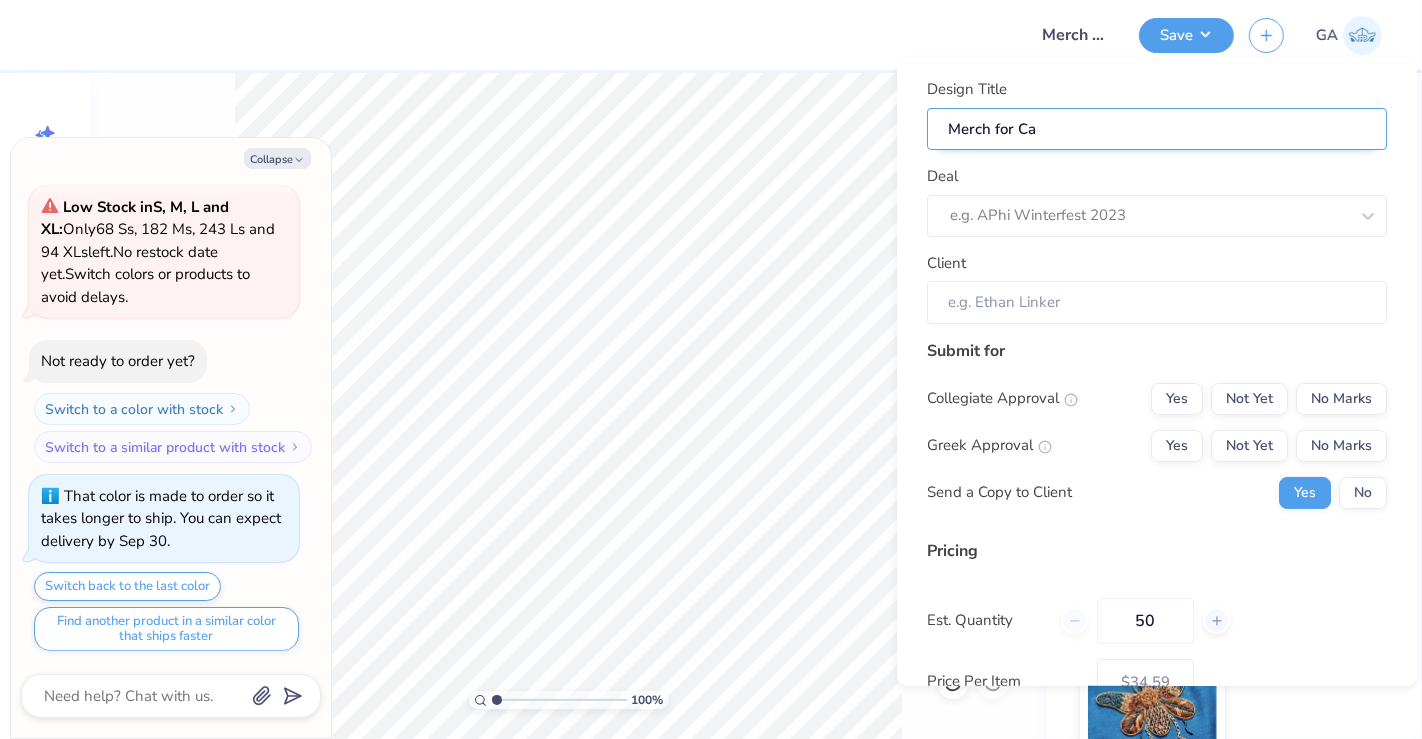 type on "Merch for Cam" 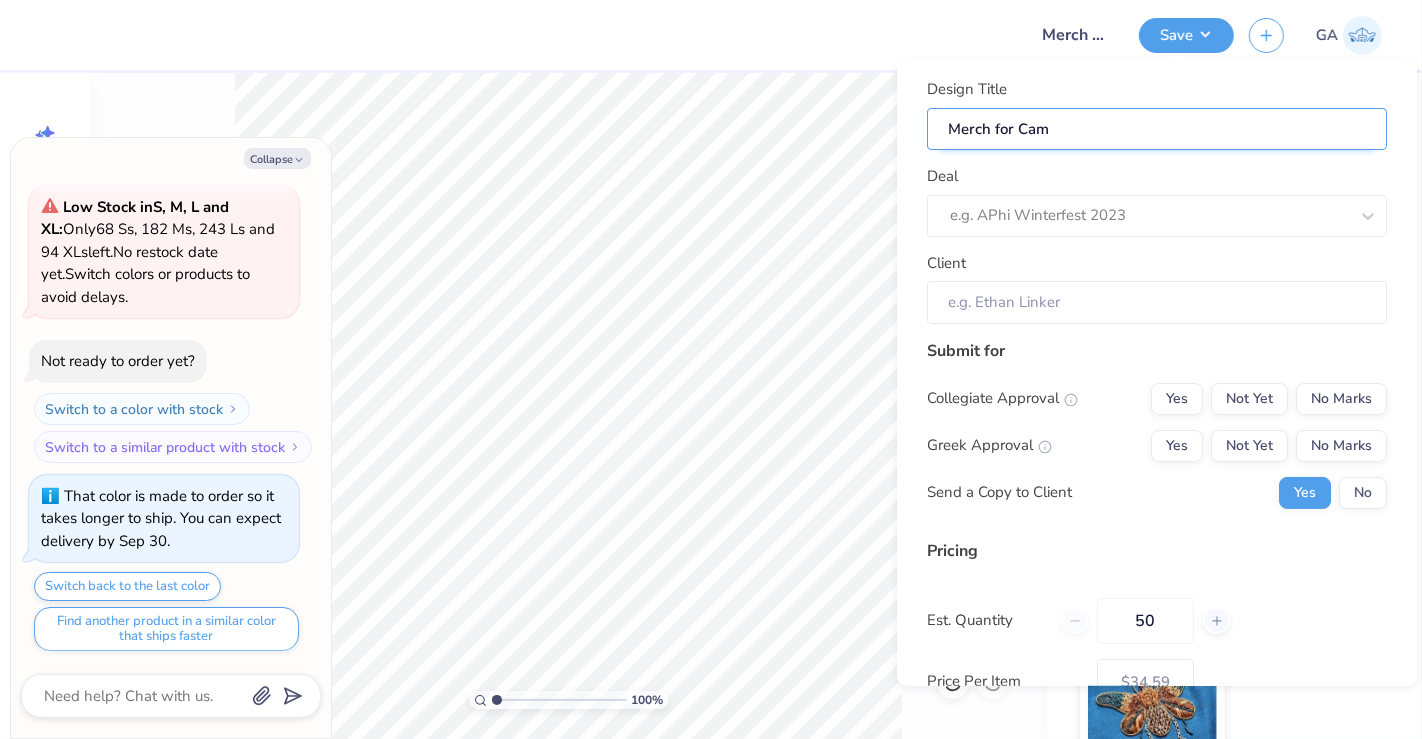 type on "Merch for Came" 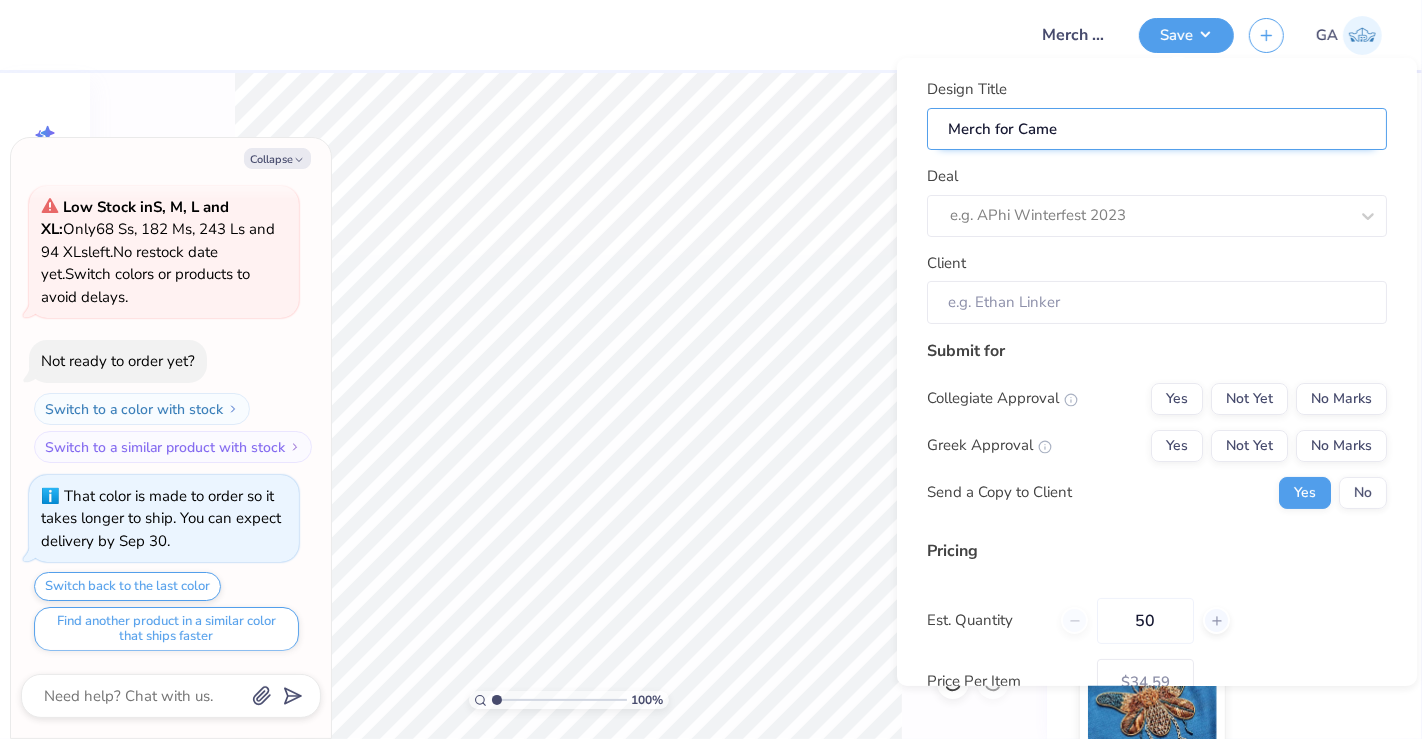 type on "Merch for Camel" 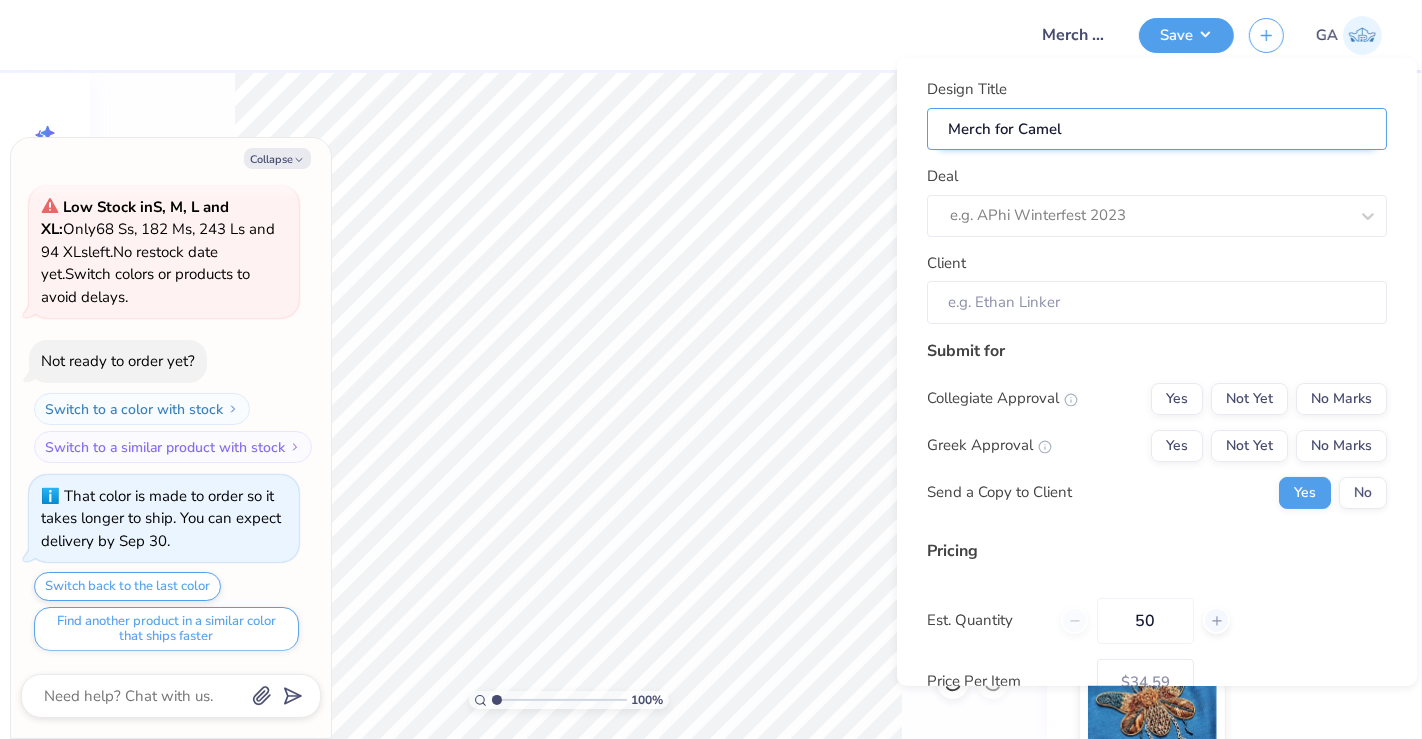 type on "Merch for Camelo" 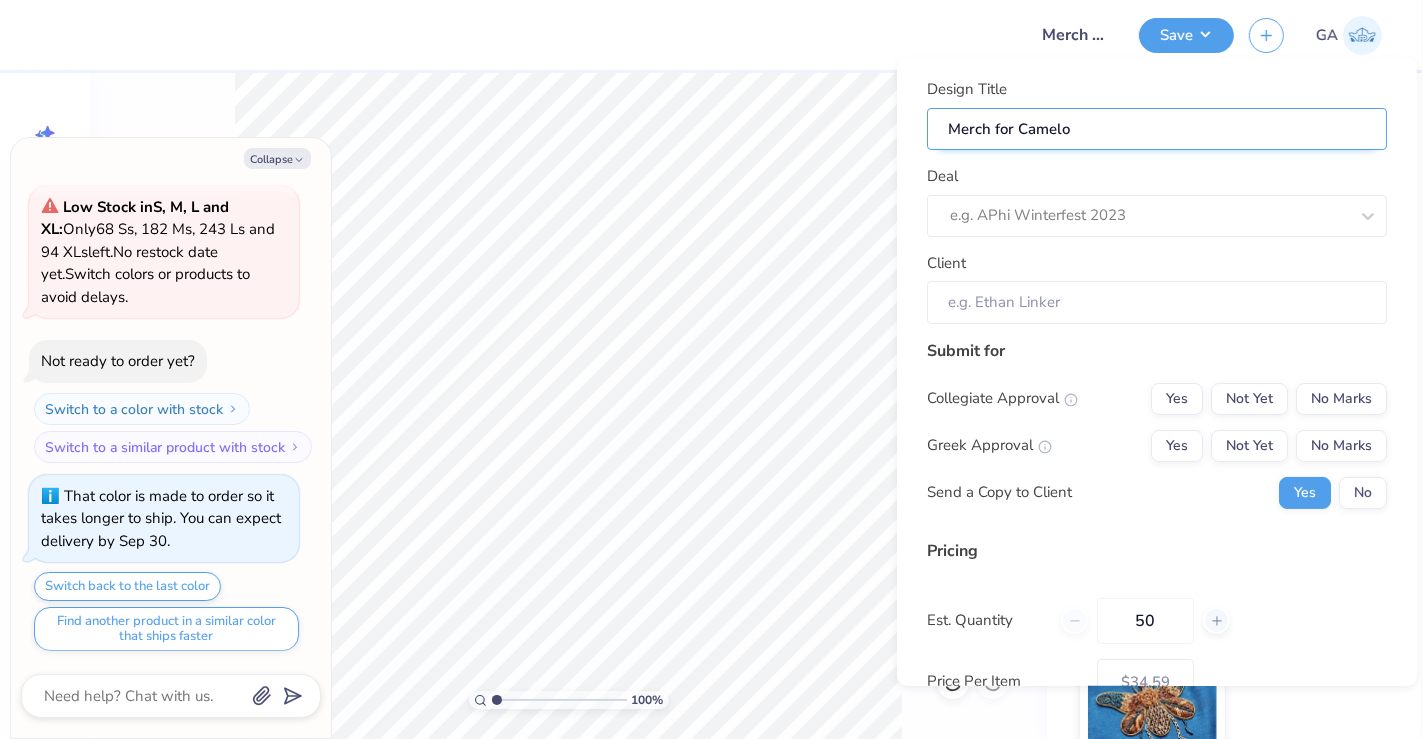 type on "Merch for Camelot" 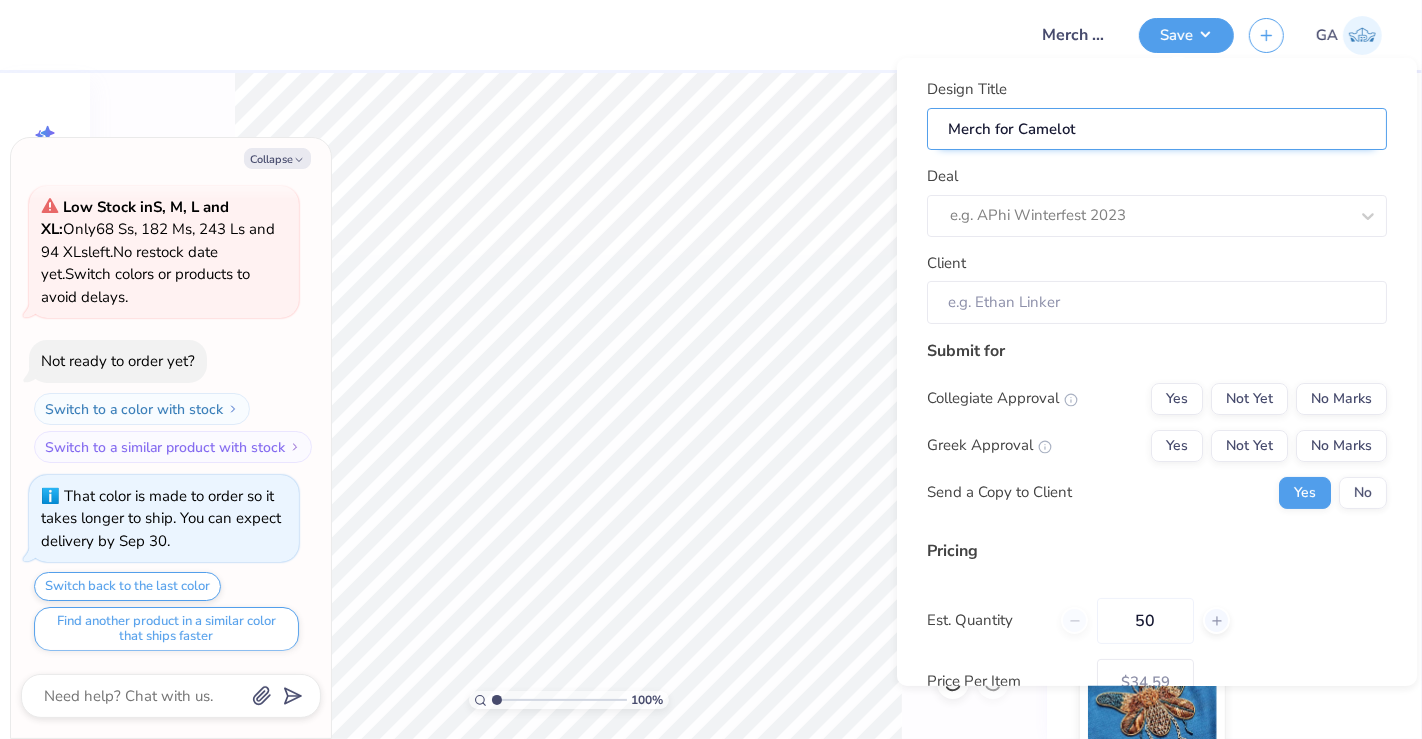 type on "Merch for Camelot" 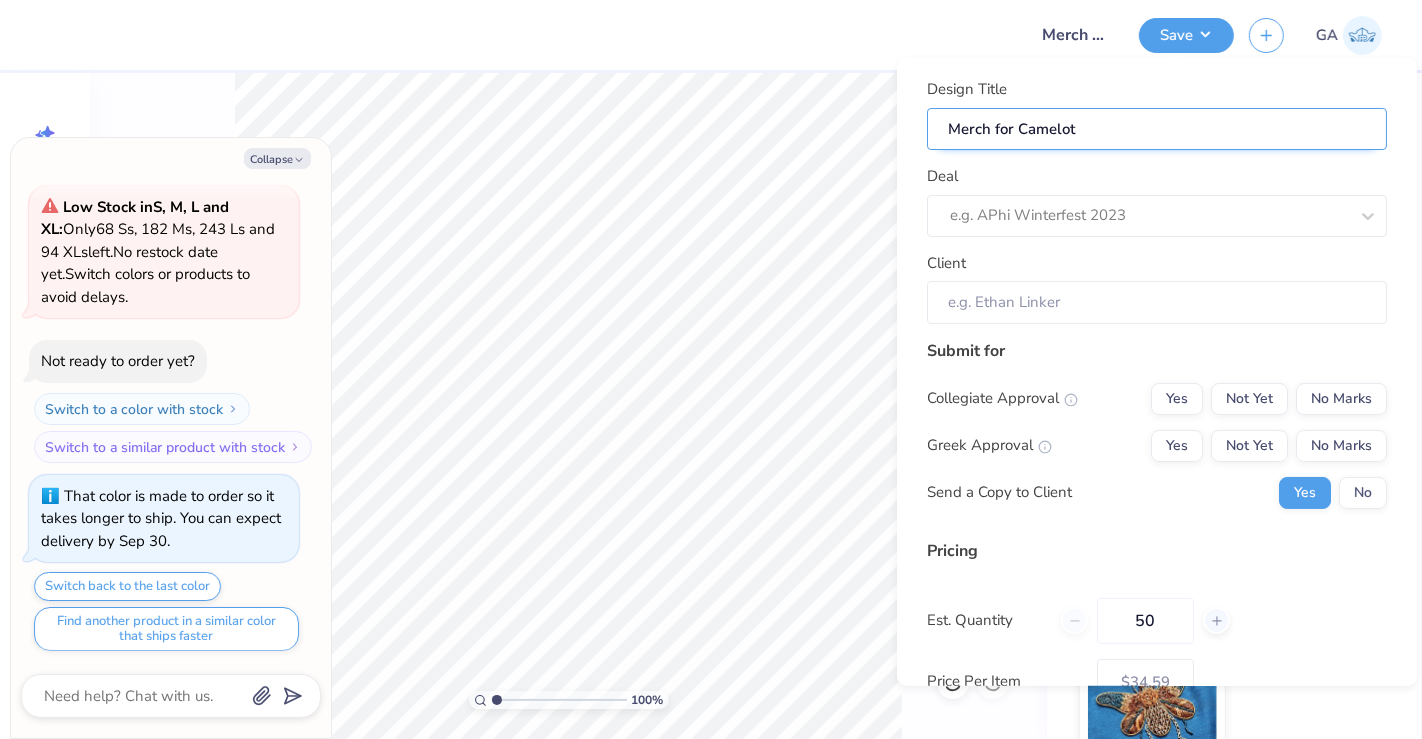 type on "Merch for Camelot S" 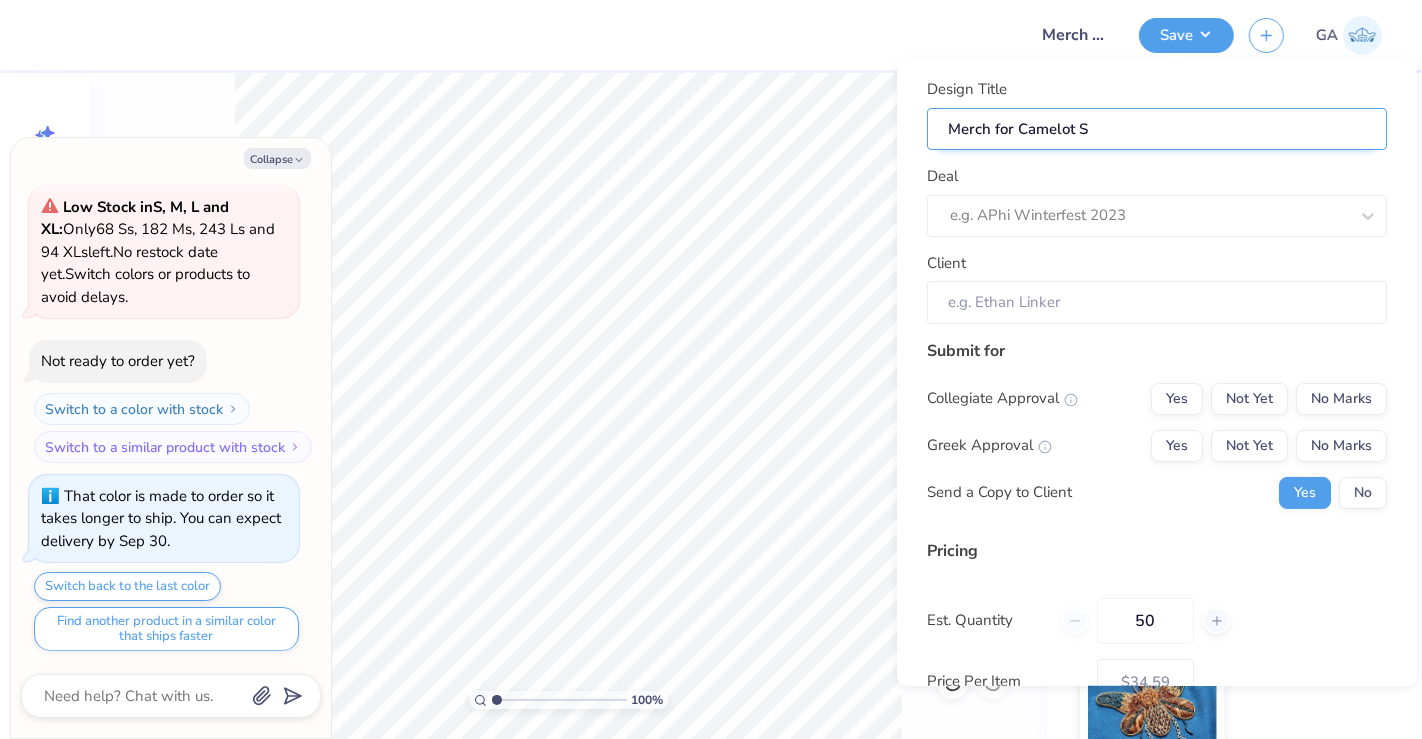 type on "Merch for Camelot St" 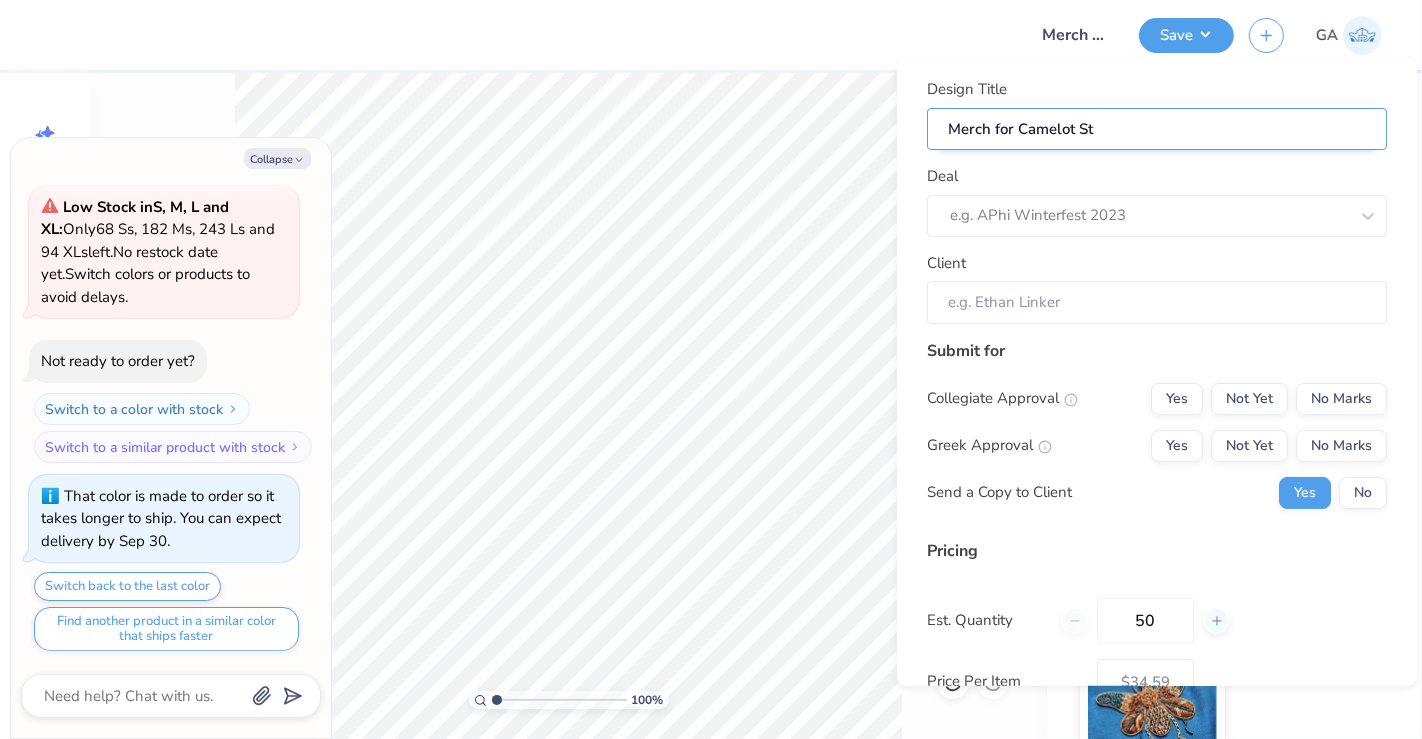 type on "Merch for Camelot St" 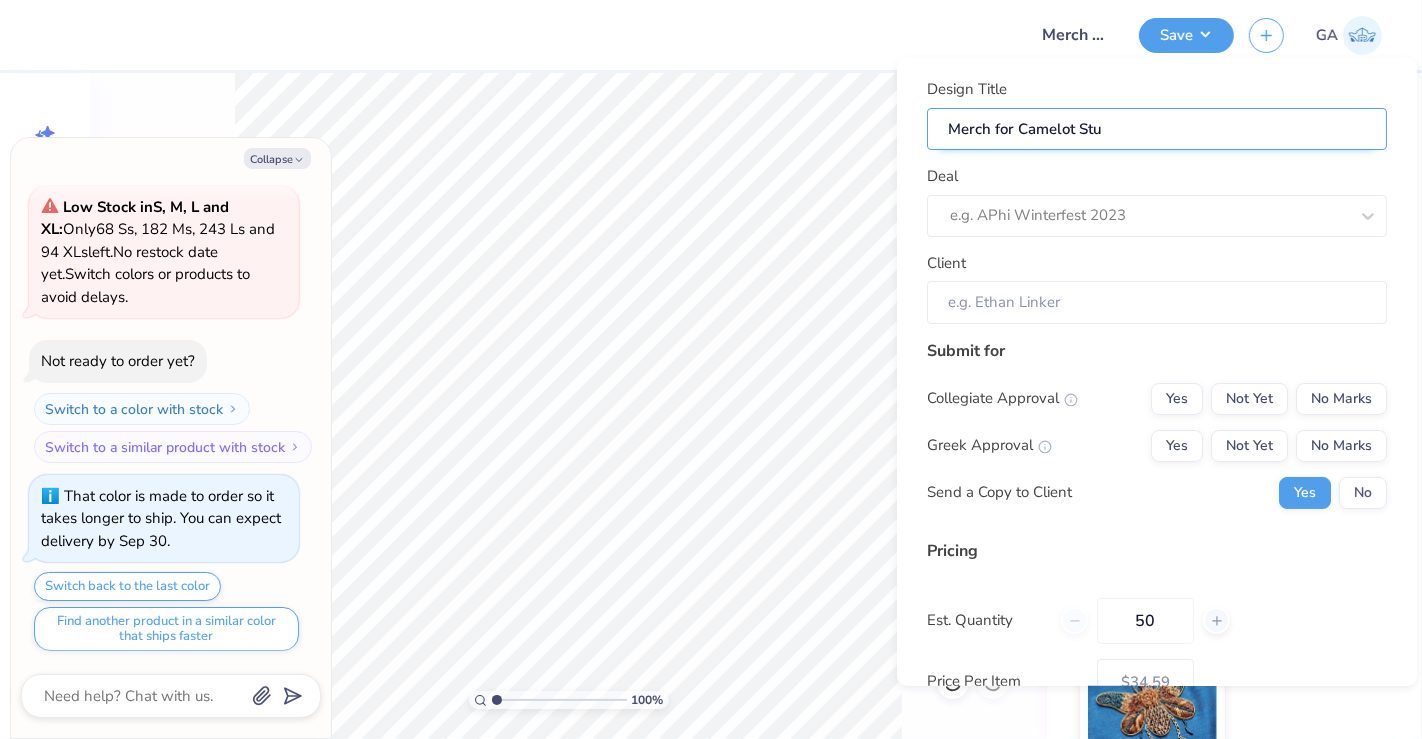 type on "Merch for Camelot Stud" 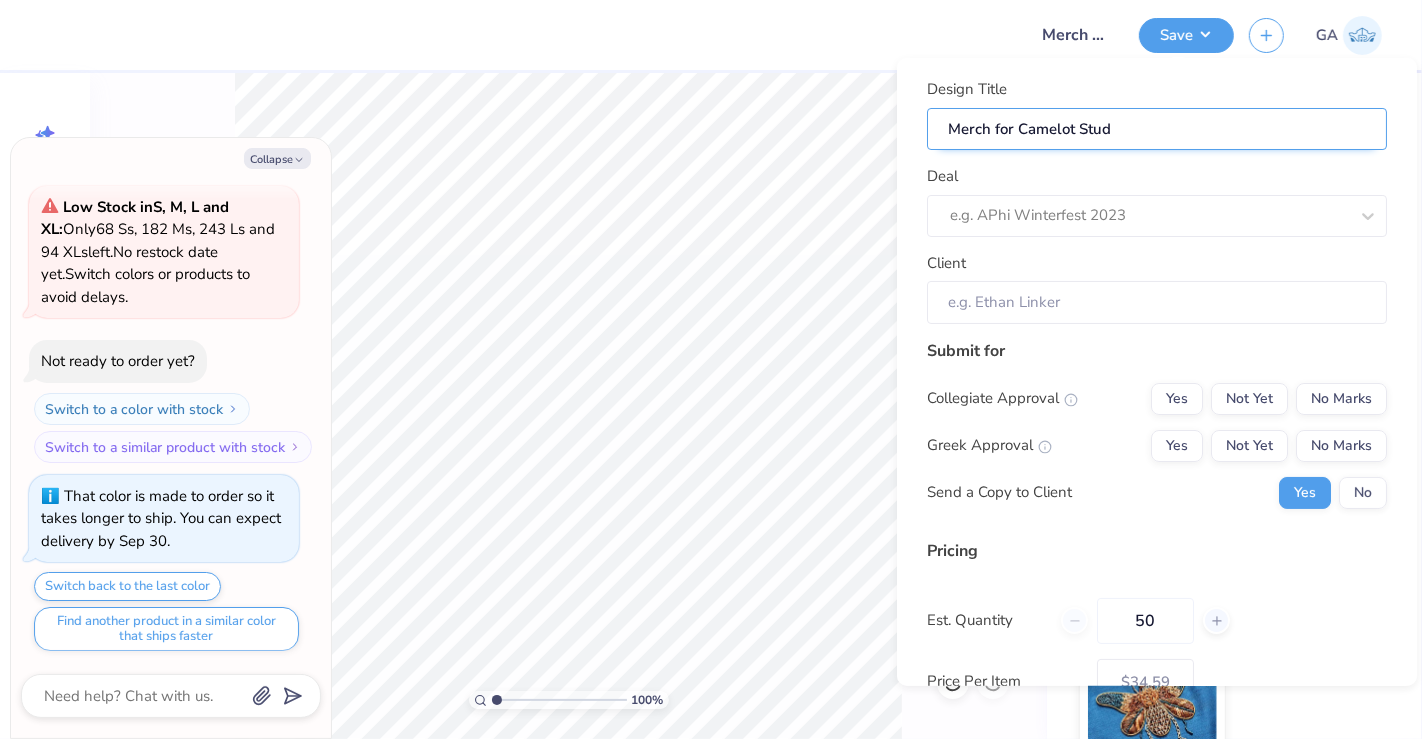 type on "Merch for Camelot Studi" 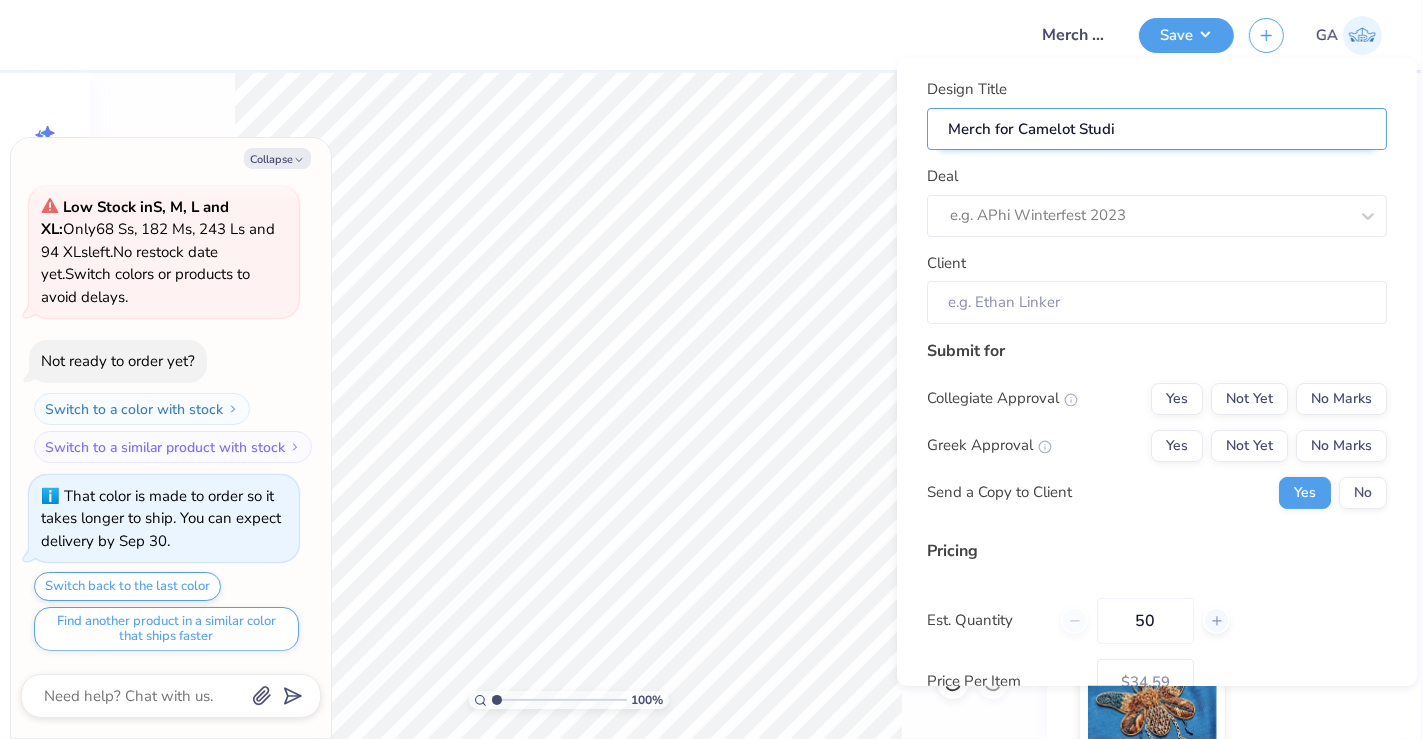 type on "Merch for Camelot Studio" 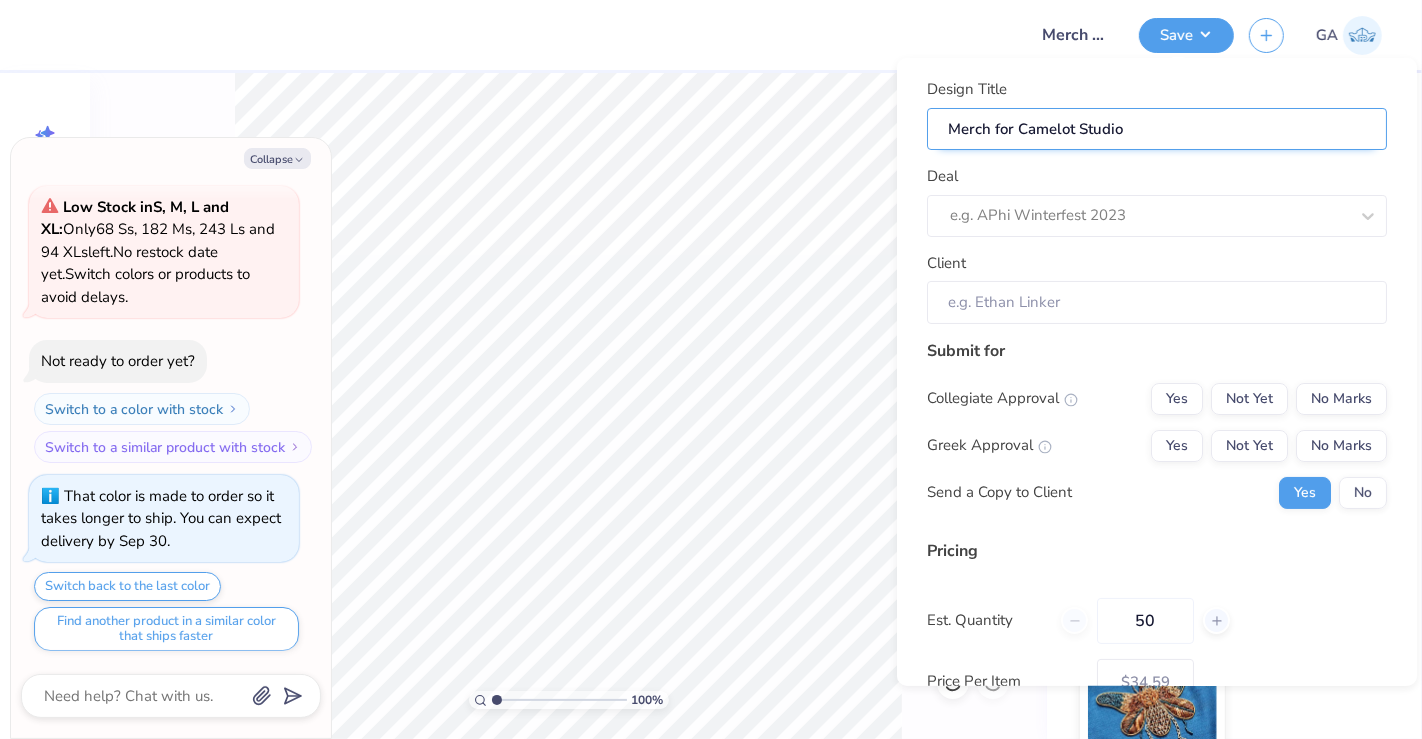 type on "Merch for Camelot Studios" 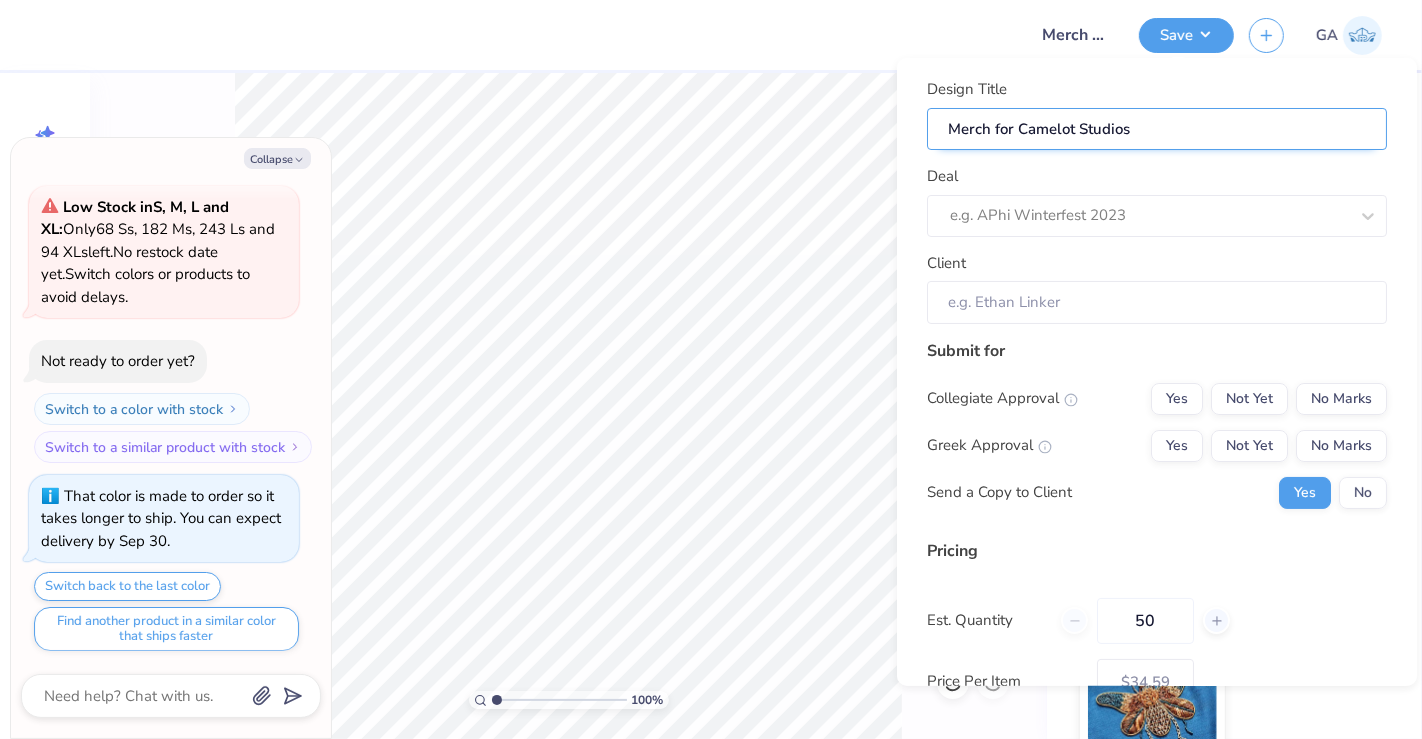 type on "Merch for Camelot Studios" 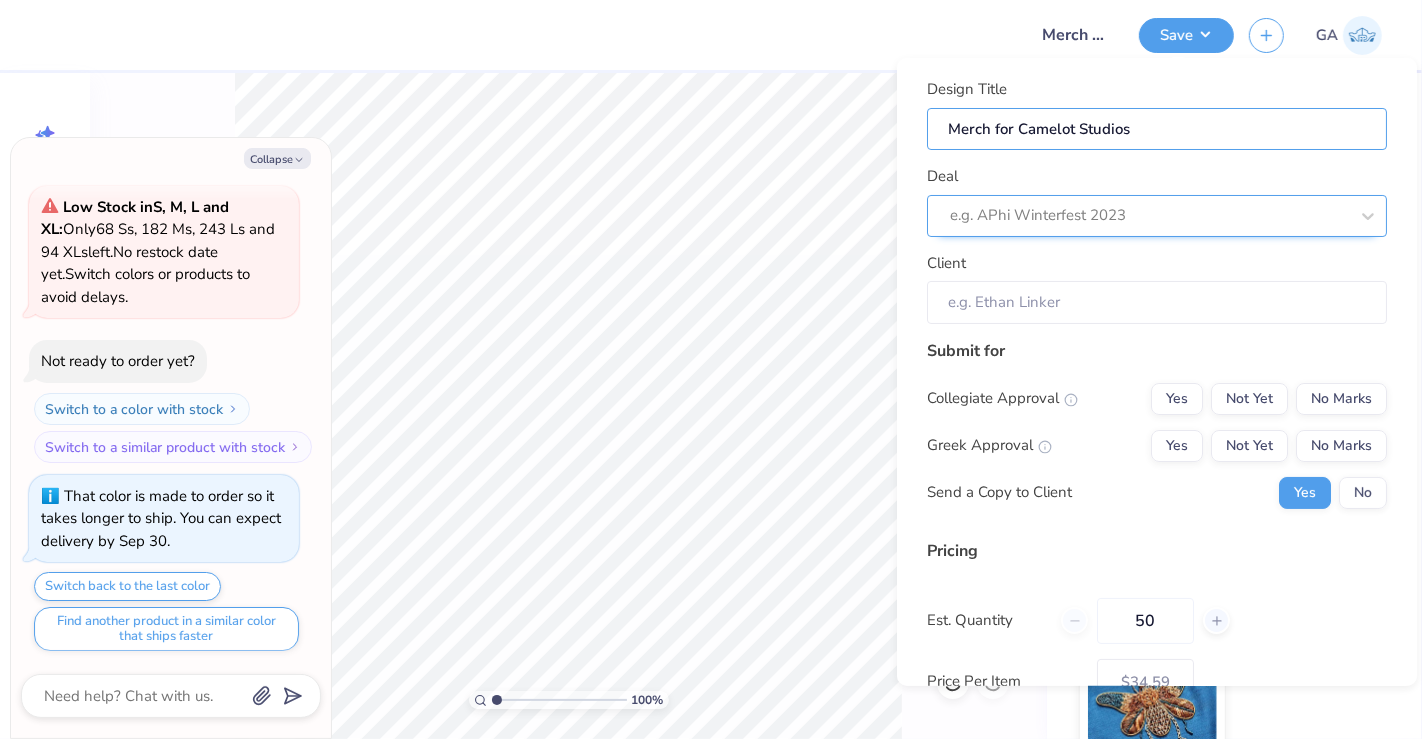 type on "Merch for Camelot Studios" 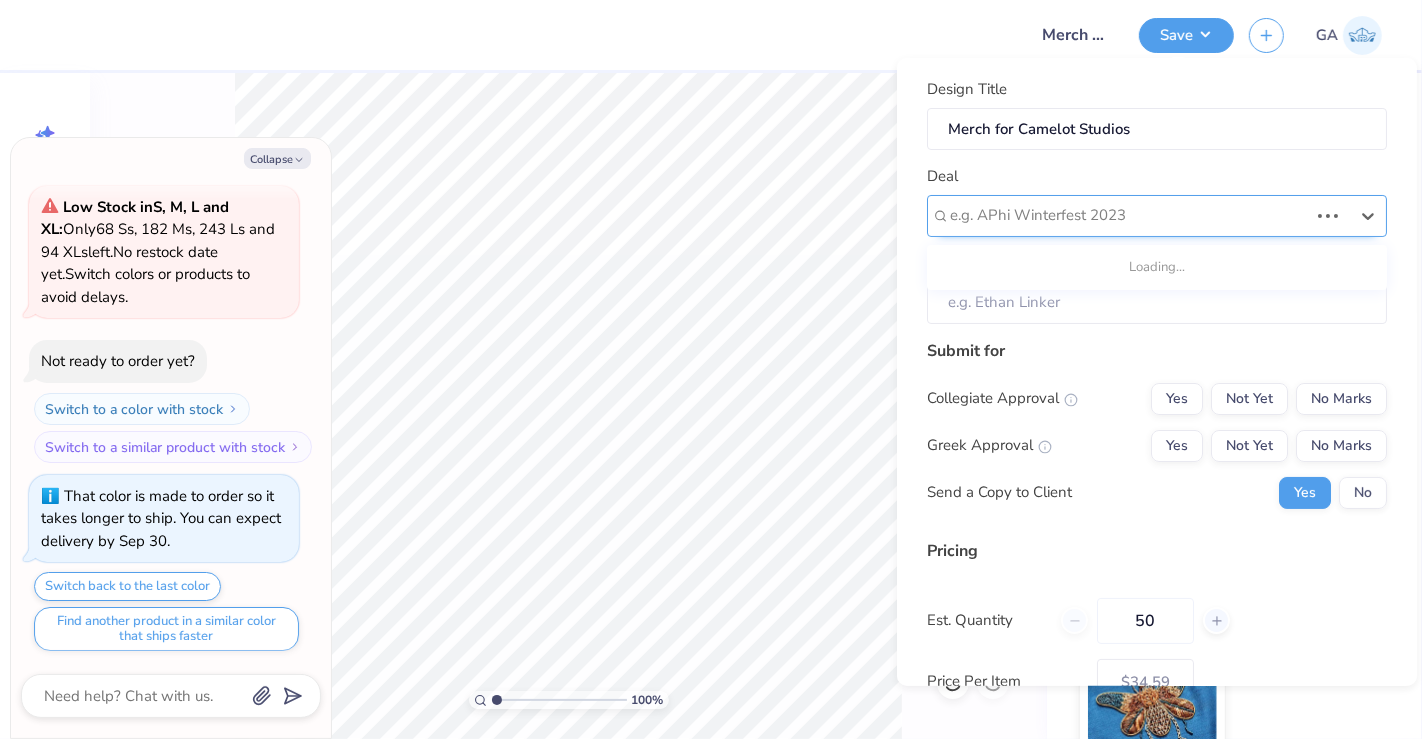 click at bounding box center (1129, 215) 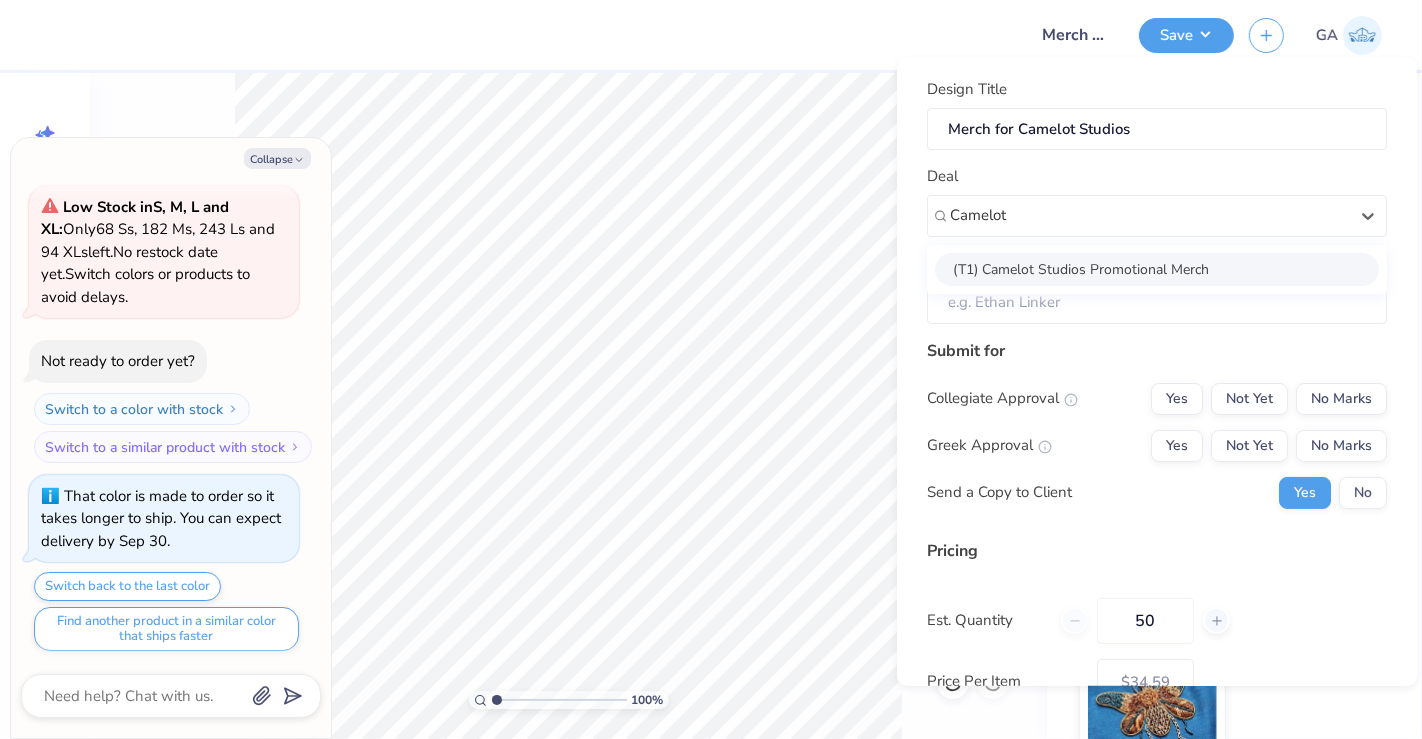 click on "(T1) Camelot Studios Promotional Merch" at bounding box center [1157, 268] 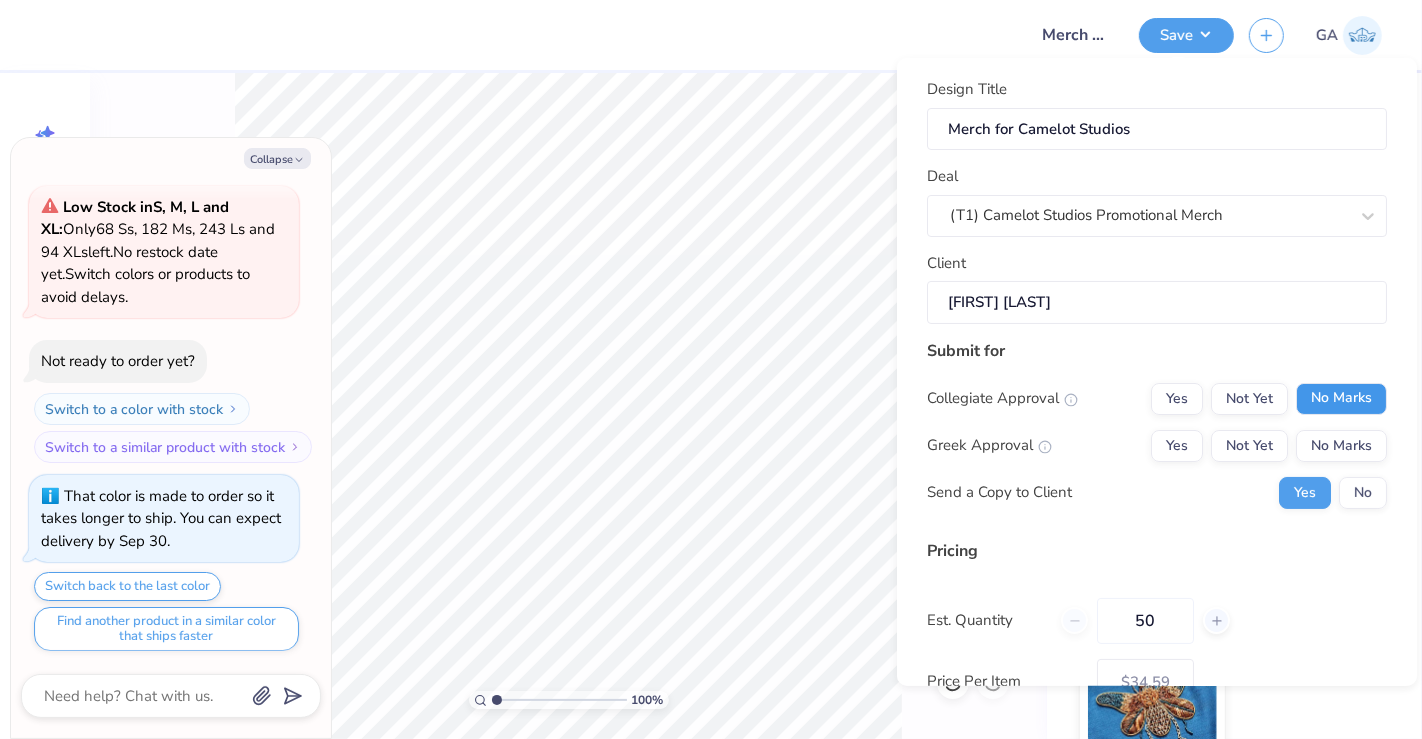 click on "No Marks" at bounding box center (1341, 398) 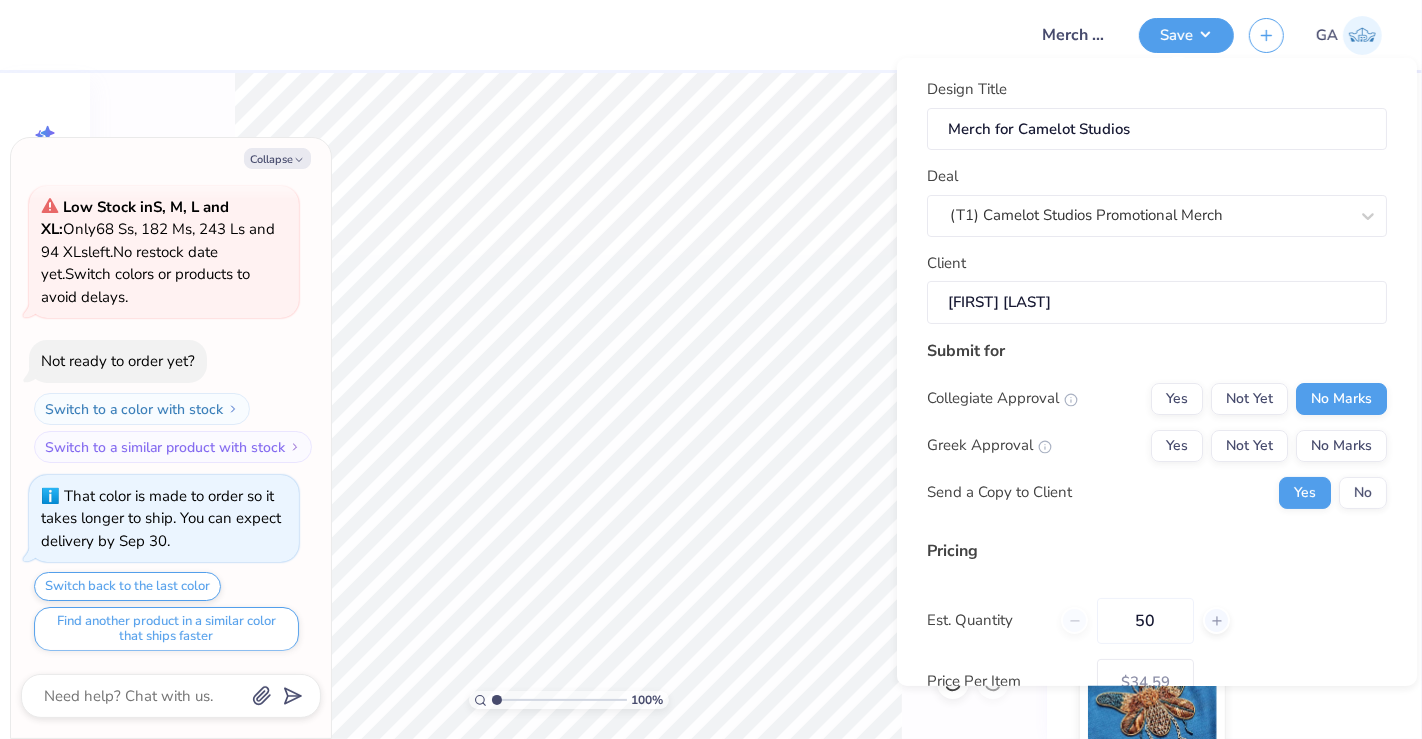 scroll, scrollTop: 174, scrollLeft: 0, axis: vertical 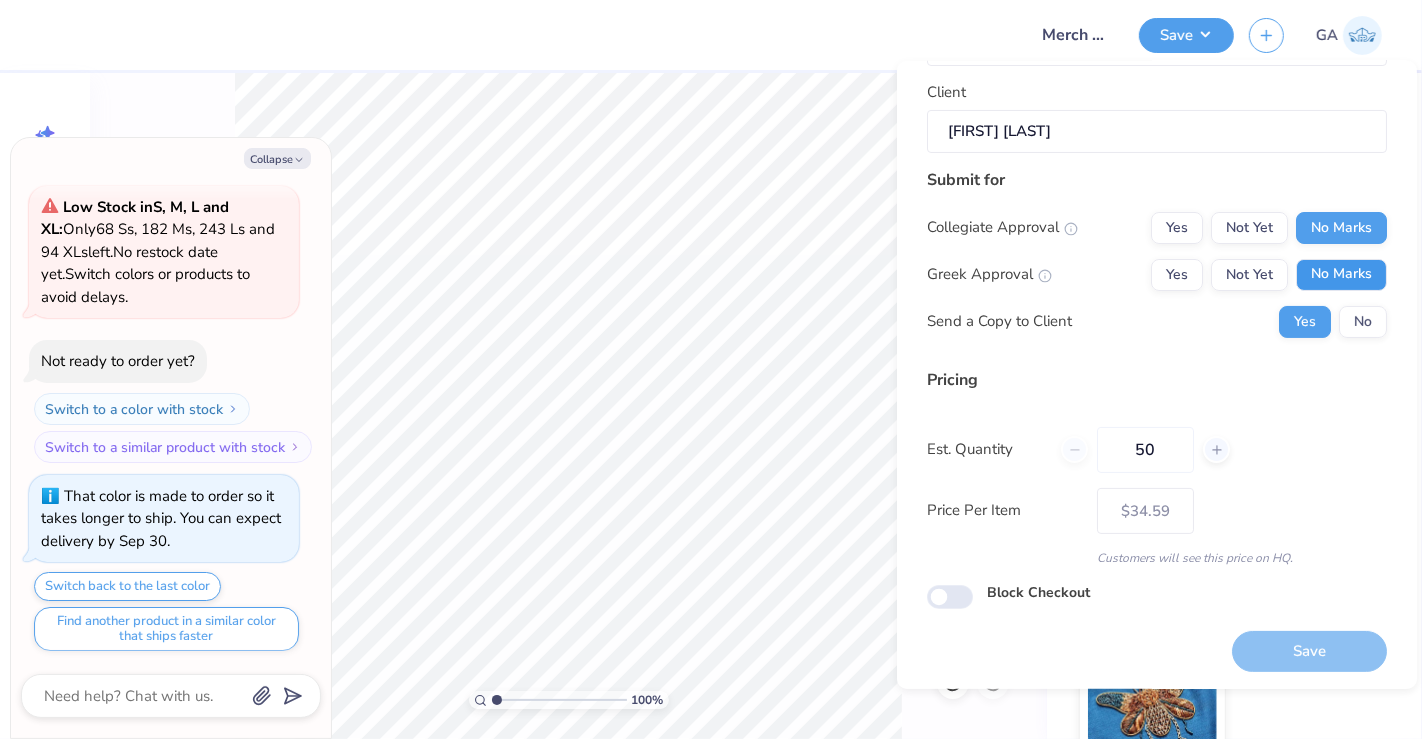 click on "No Marks" at bounding box center (1341, 274) 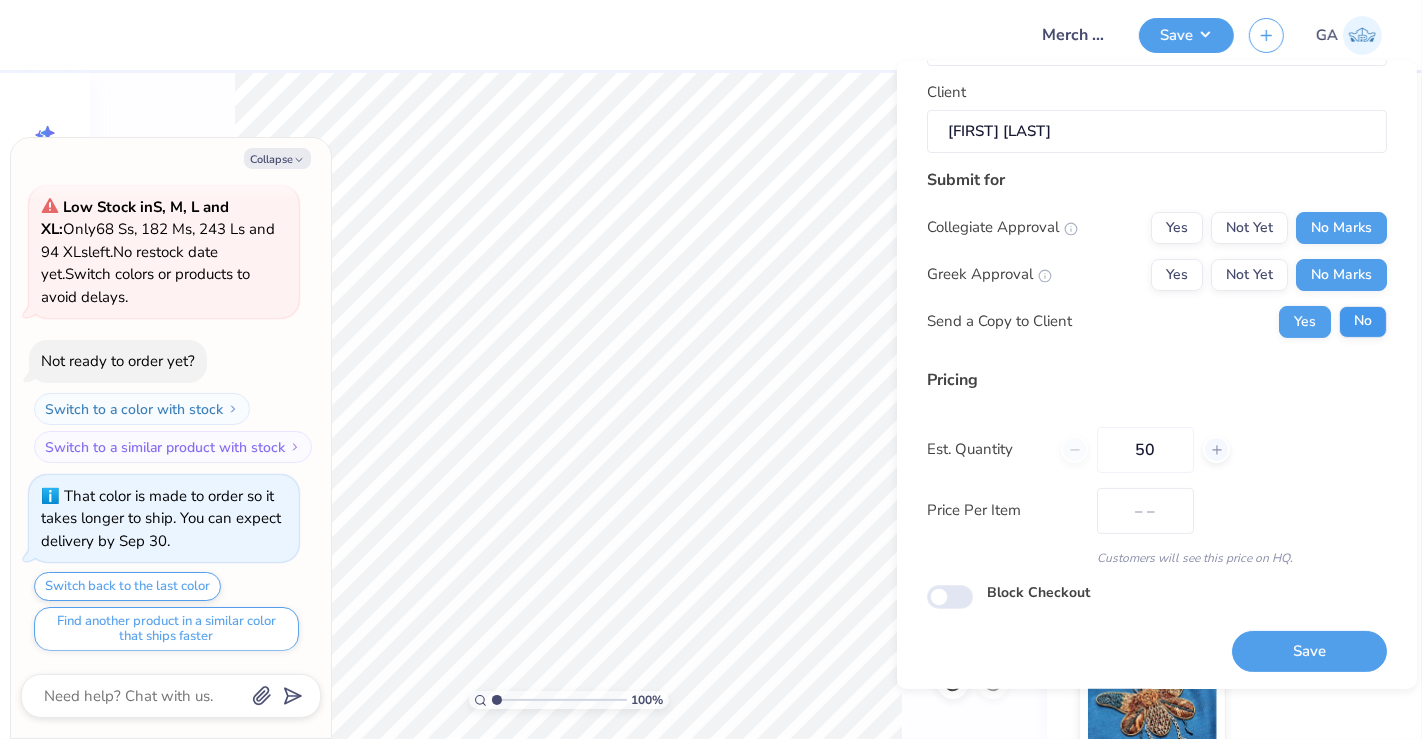 type on "$34.59" 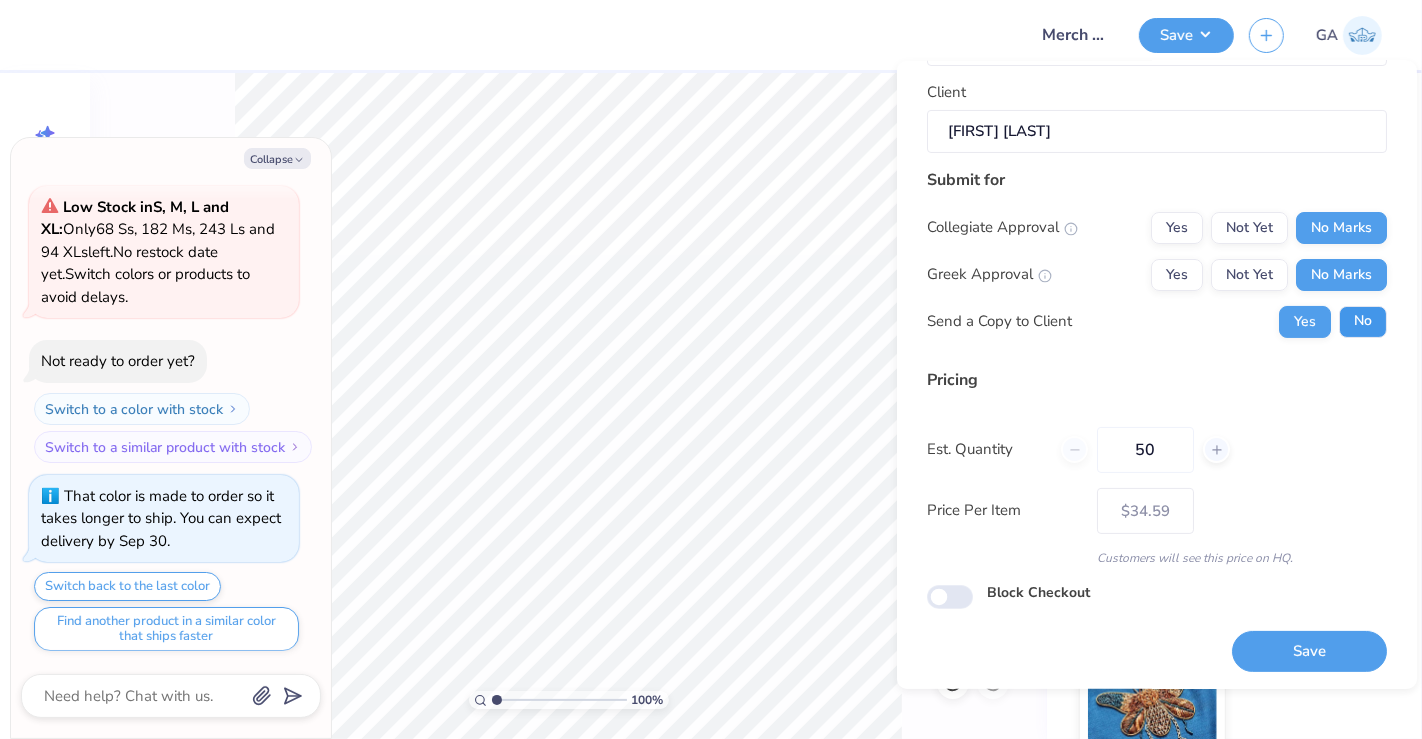 click on "No" at bounding box center [1363, 321] 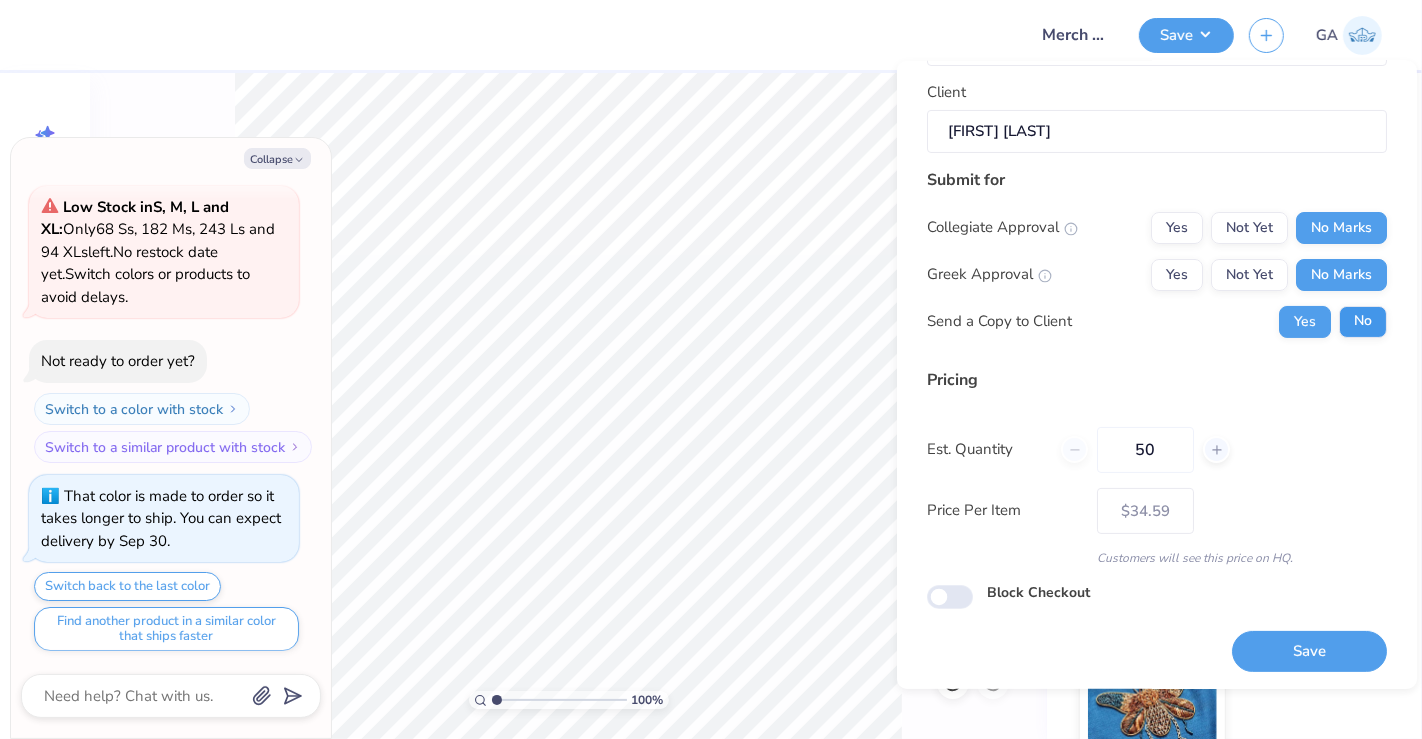 type on "x" 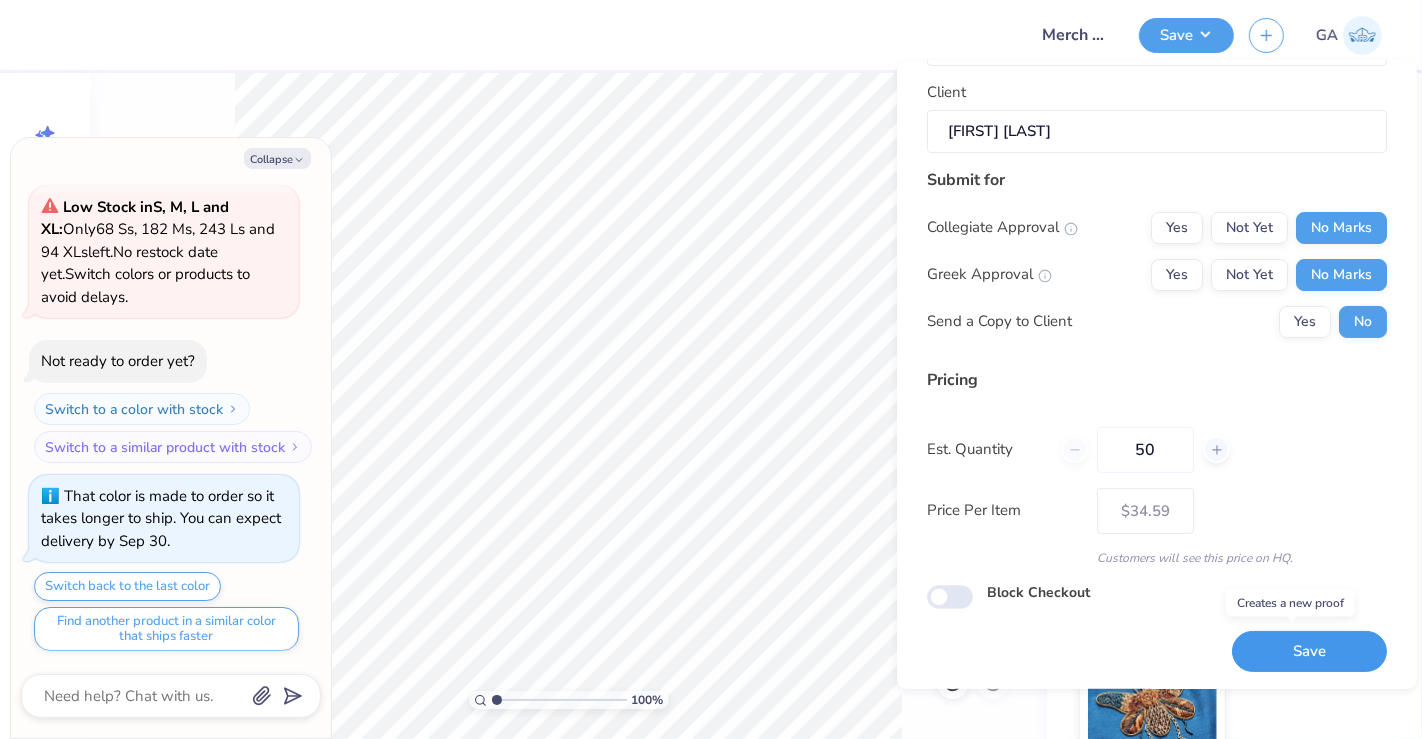click on "Save" at bounding box center [1309, 651] 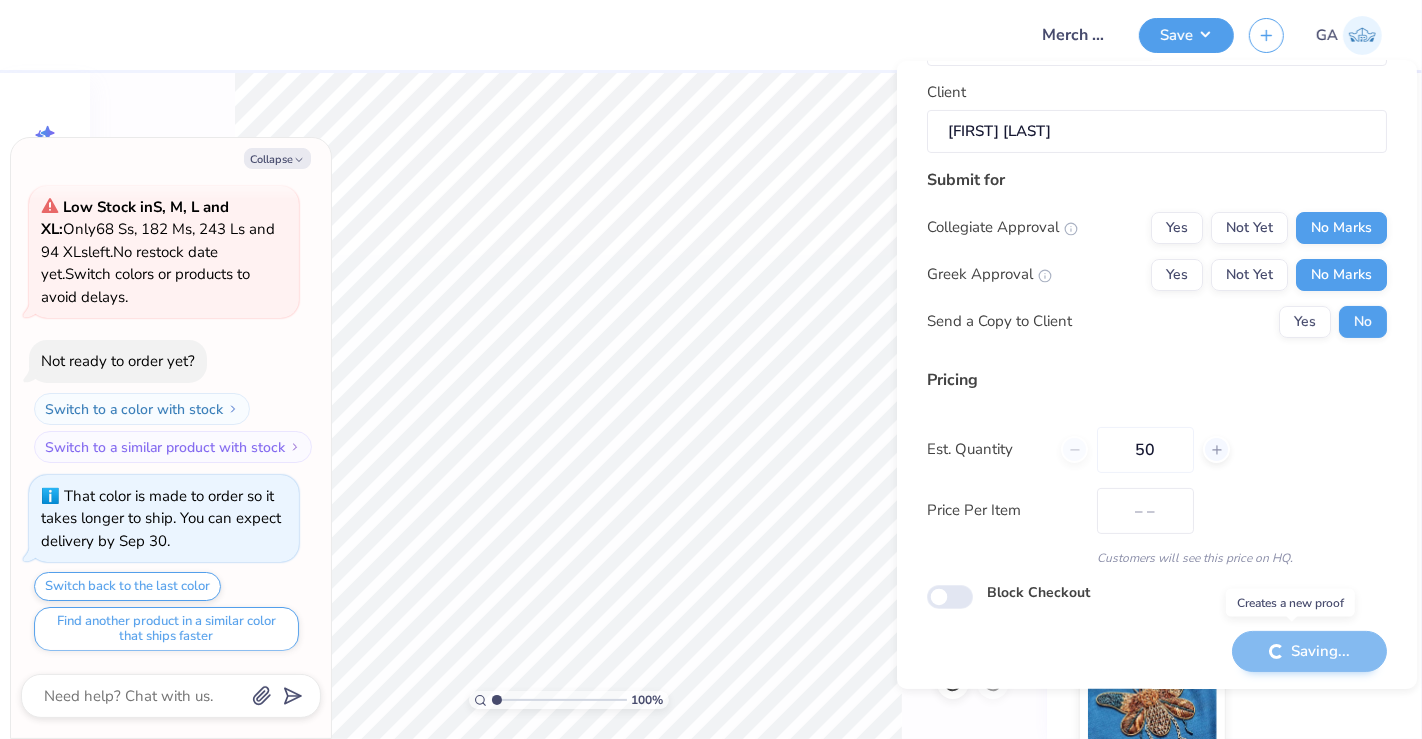 type on "$34.59" 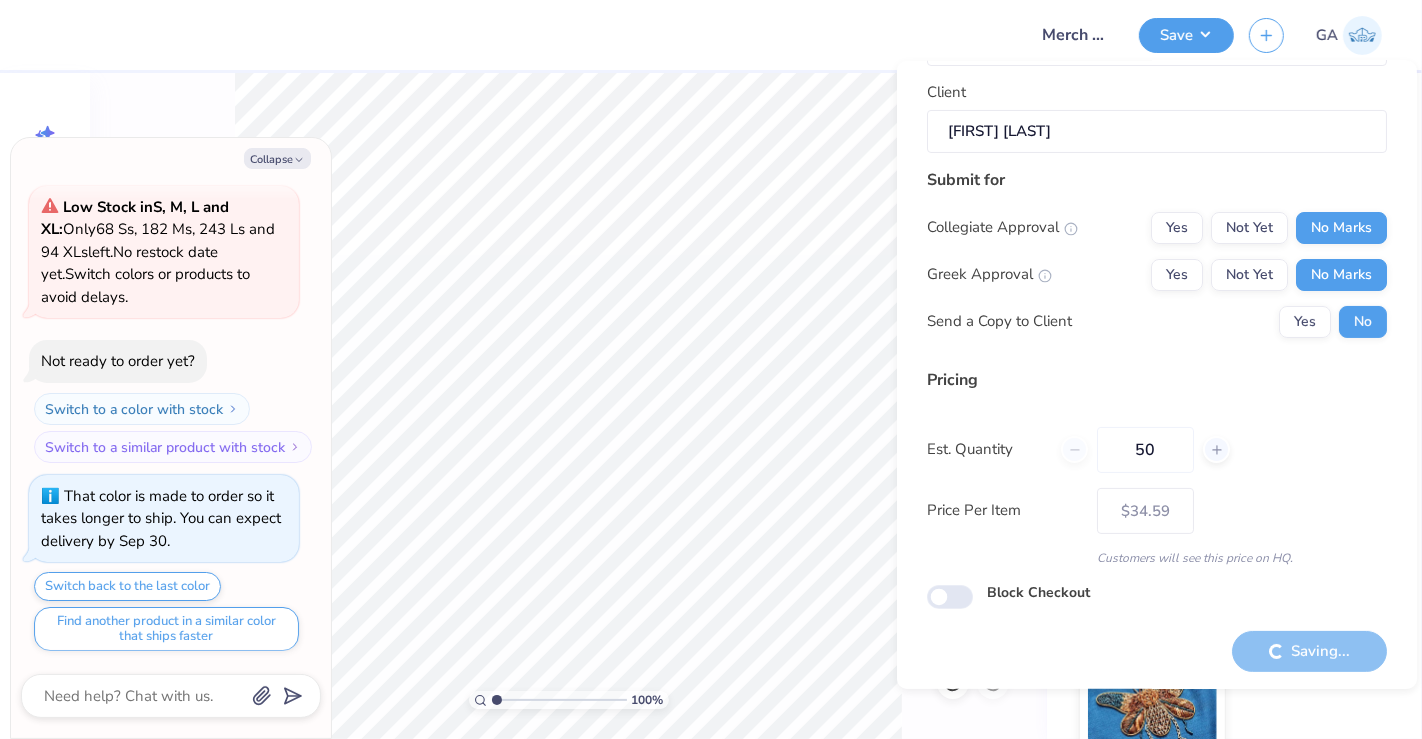 type on "x" 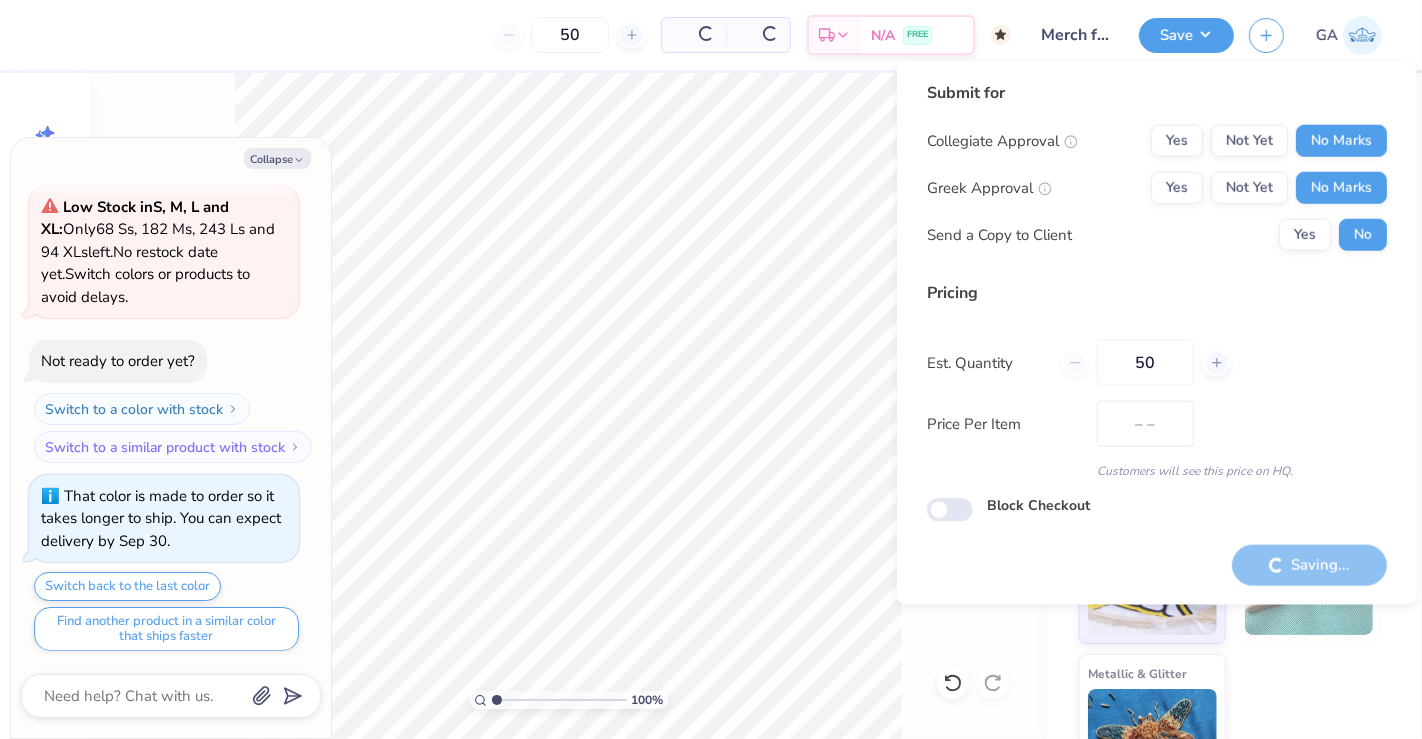 scroll, scrollTop: 0, scrollLeft: 0, axis: both 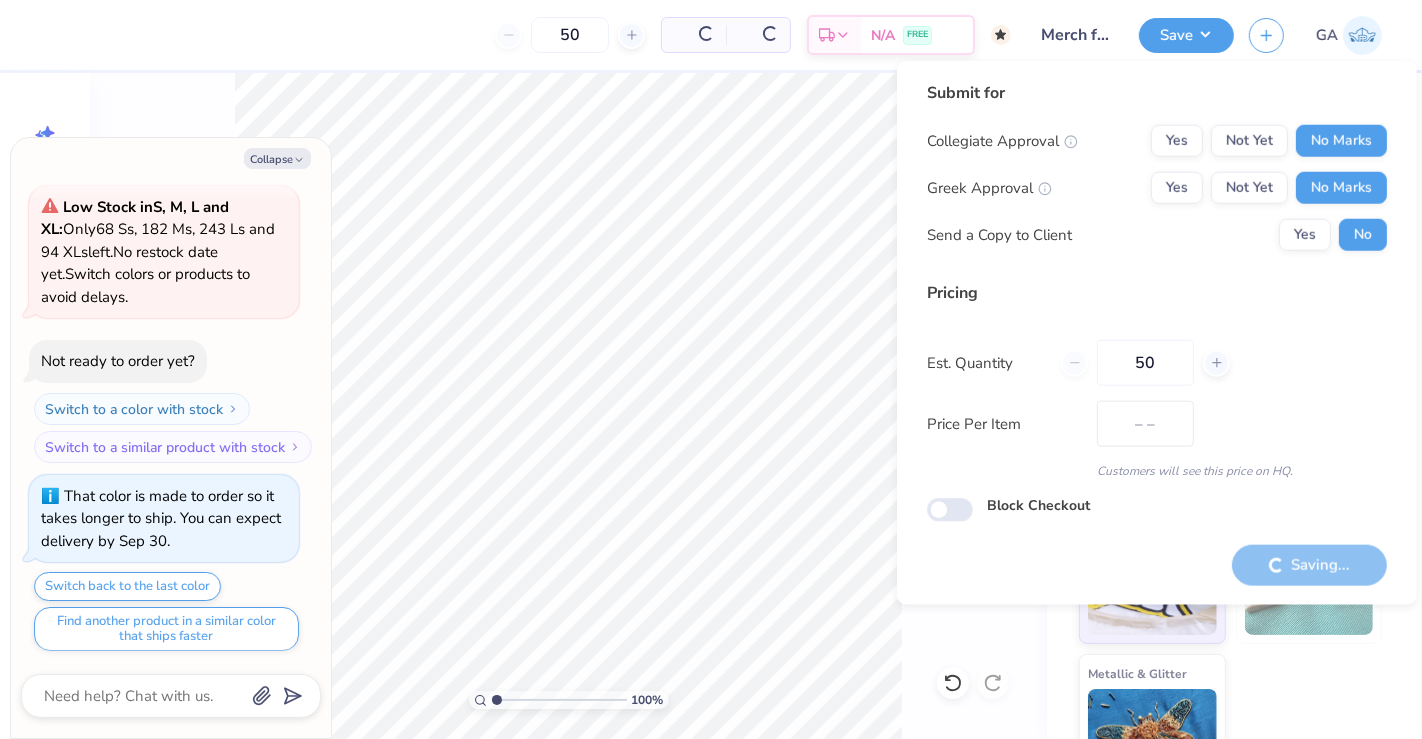 type on "$34.59" 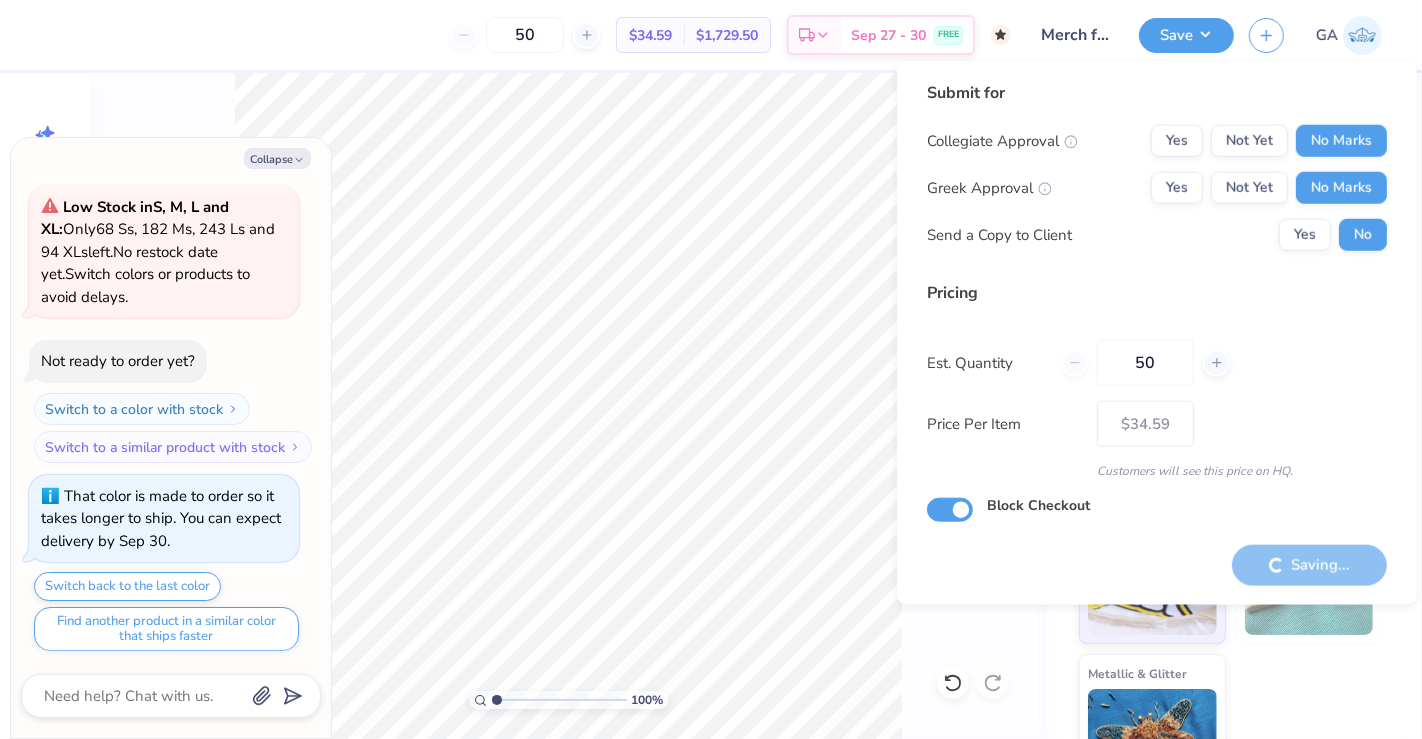 type on "x" 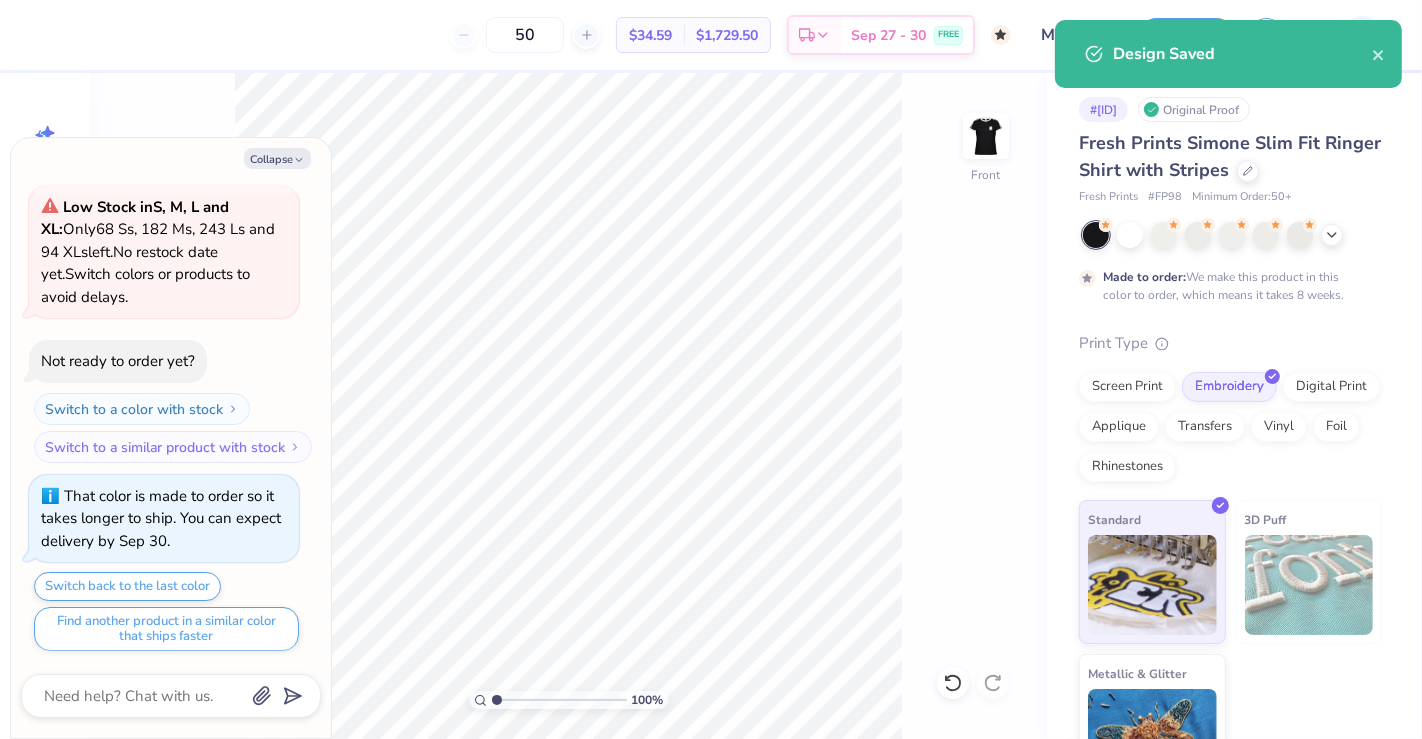 click on "Design Saved" at bounding box center [1228, 54] 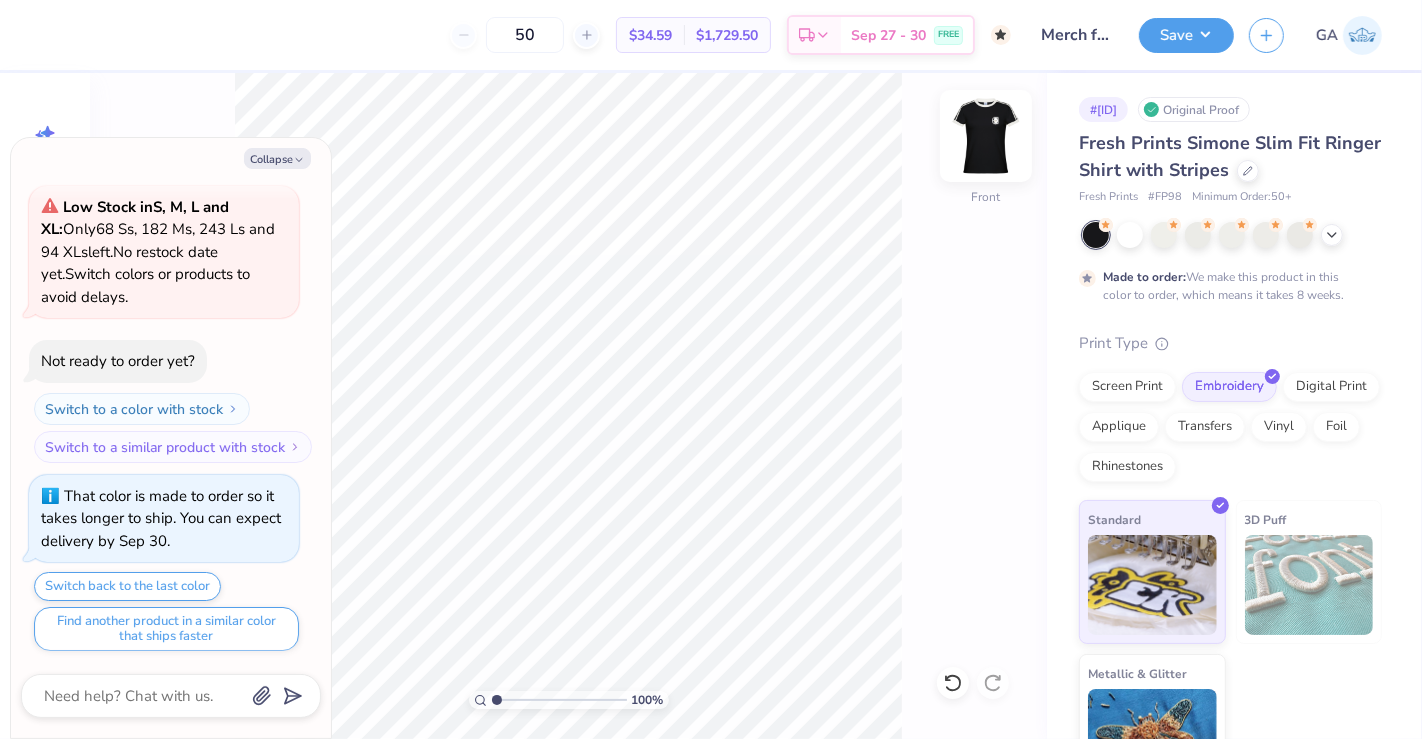 click at bounding box center (986, 136) 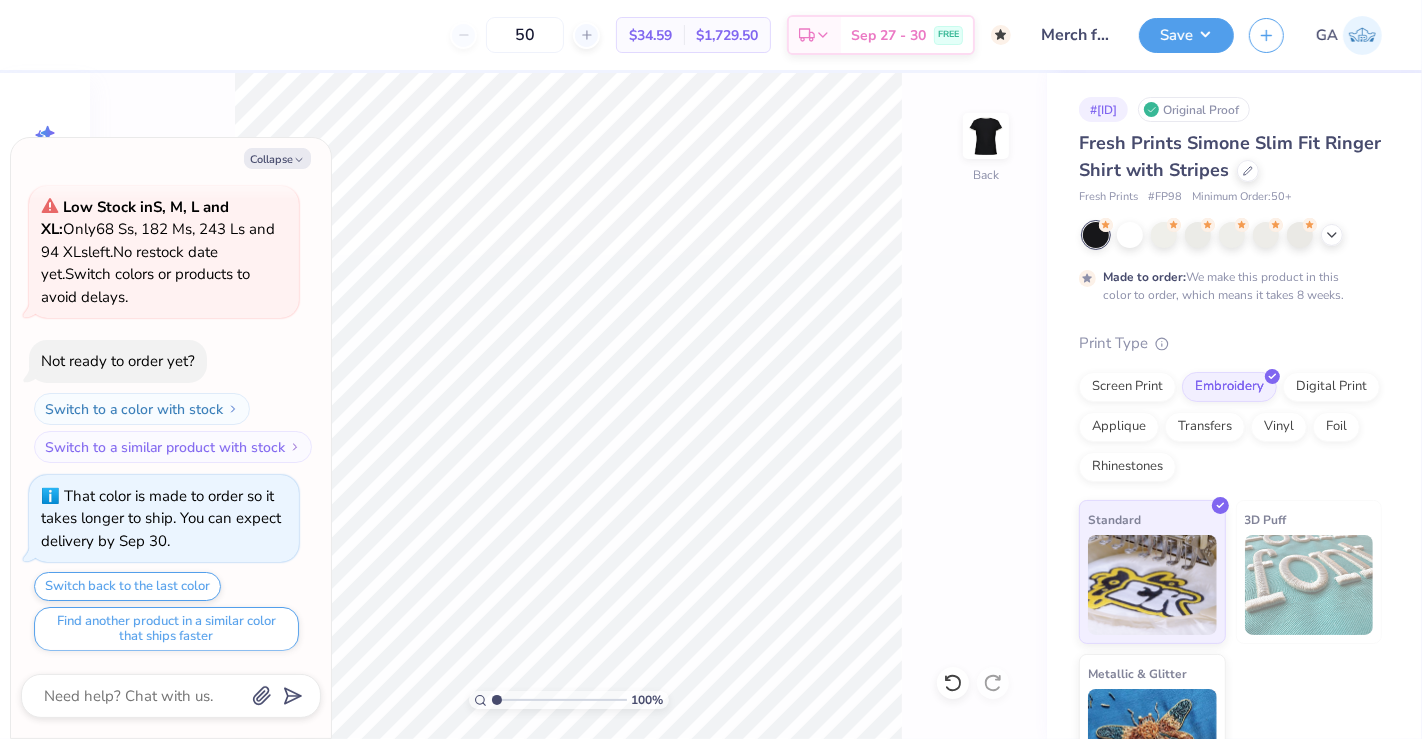 type on "x" 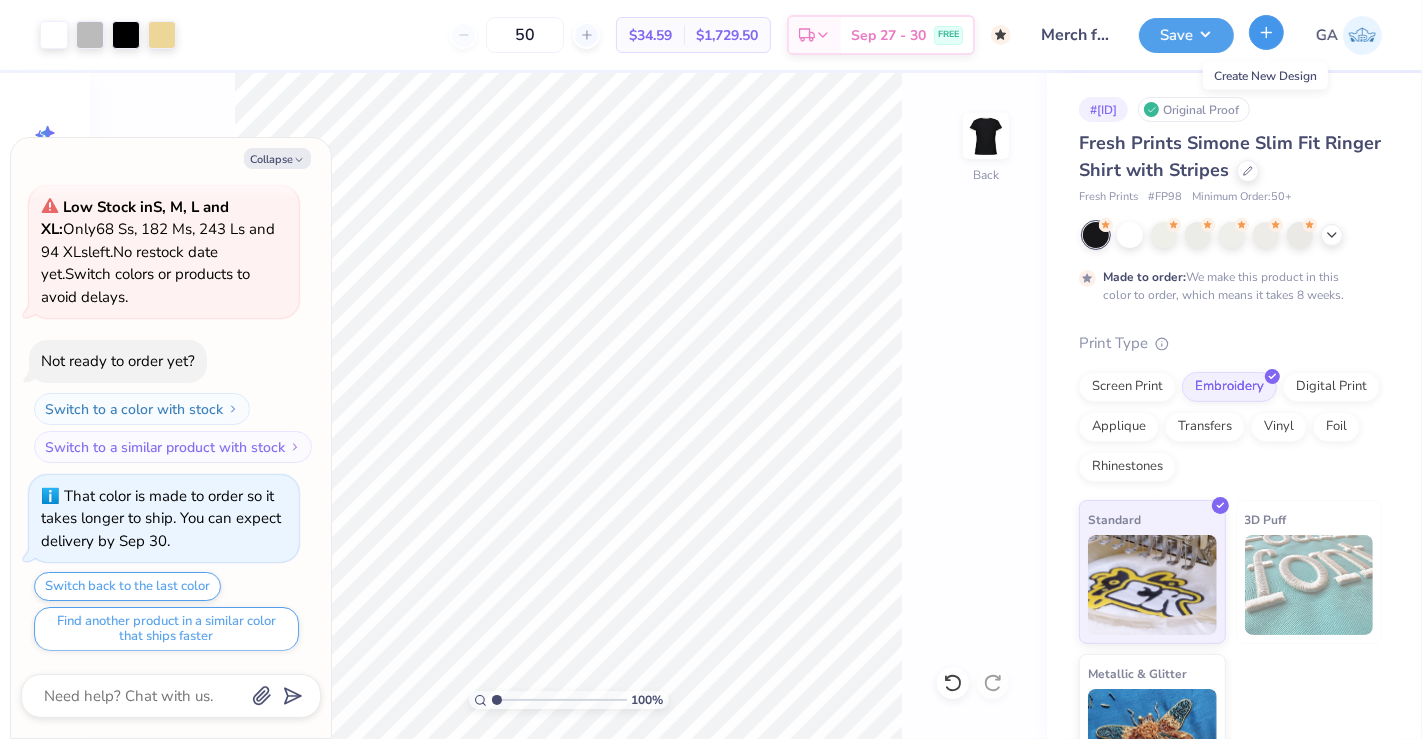 click 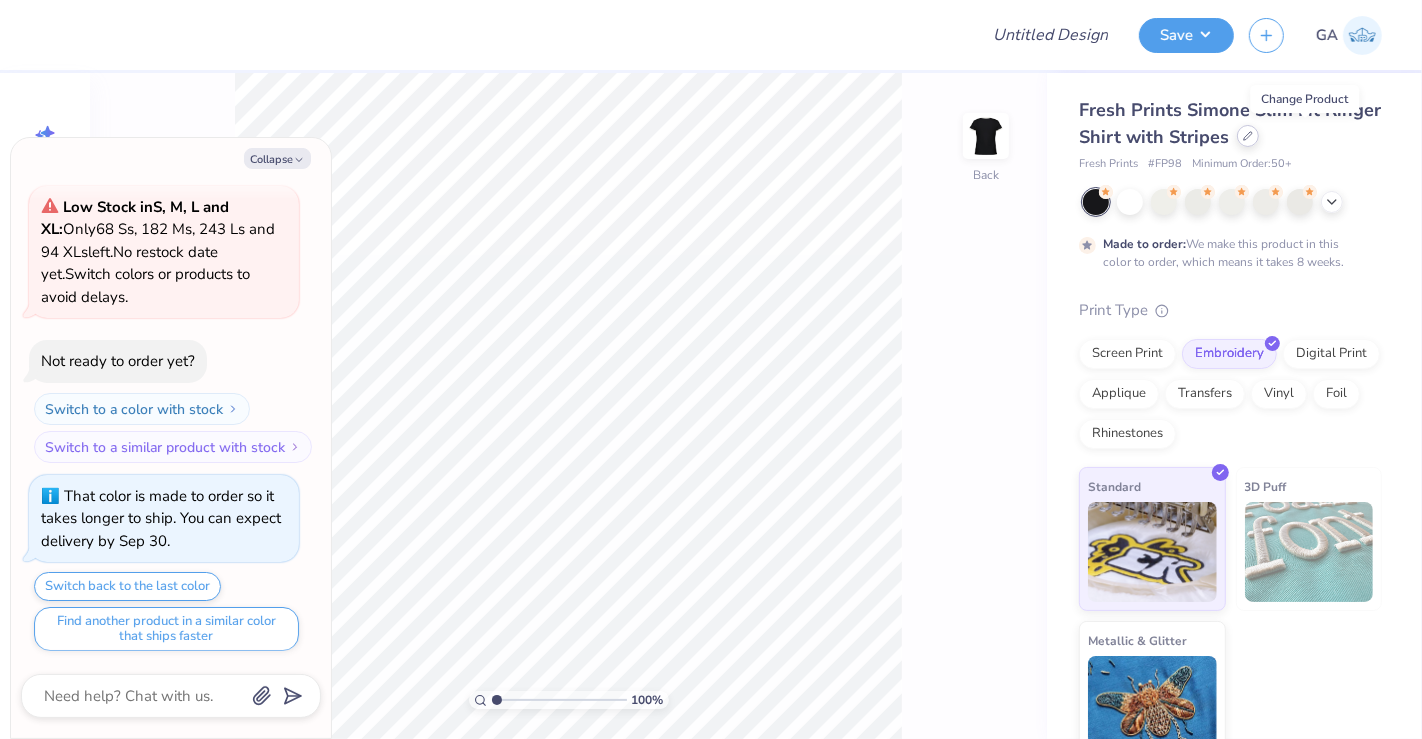 click 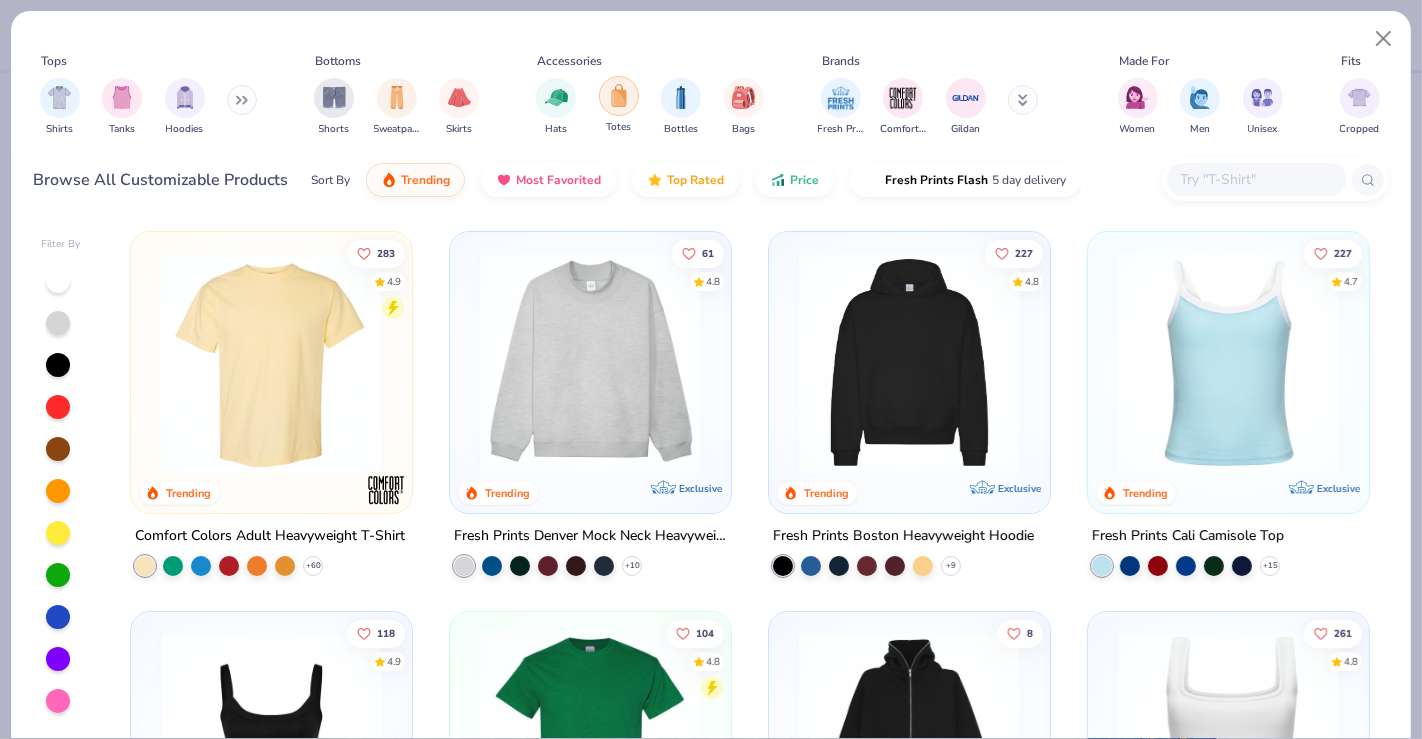 click at bounding box center (619, 95) 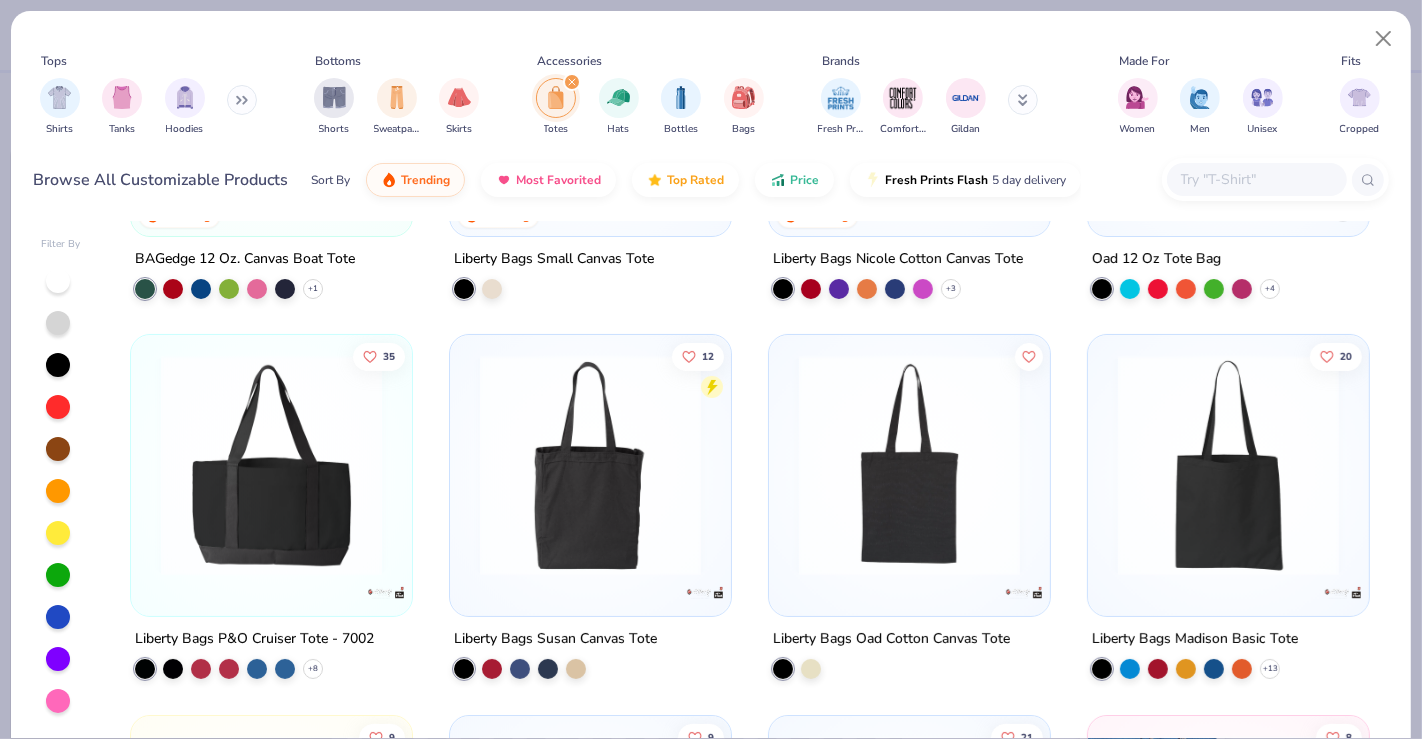 scroll, scrollTop: 277, scrollLeft: 0, axis: vertical 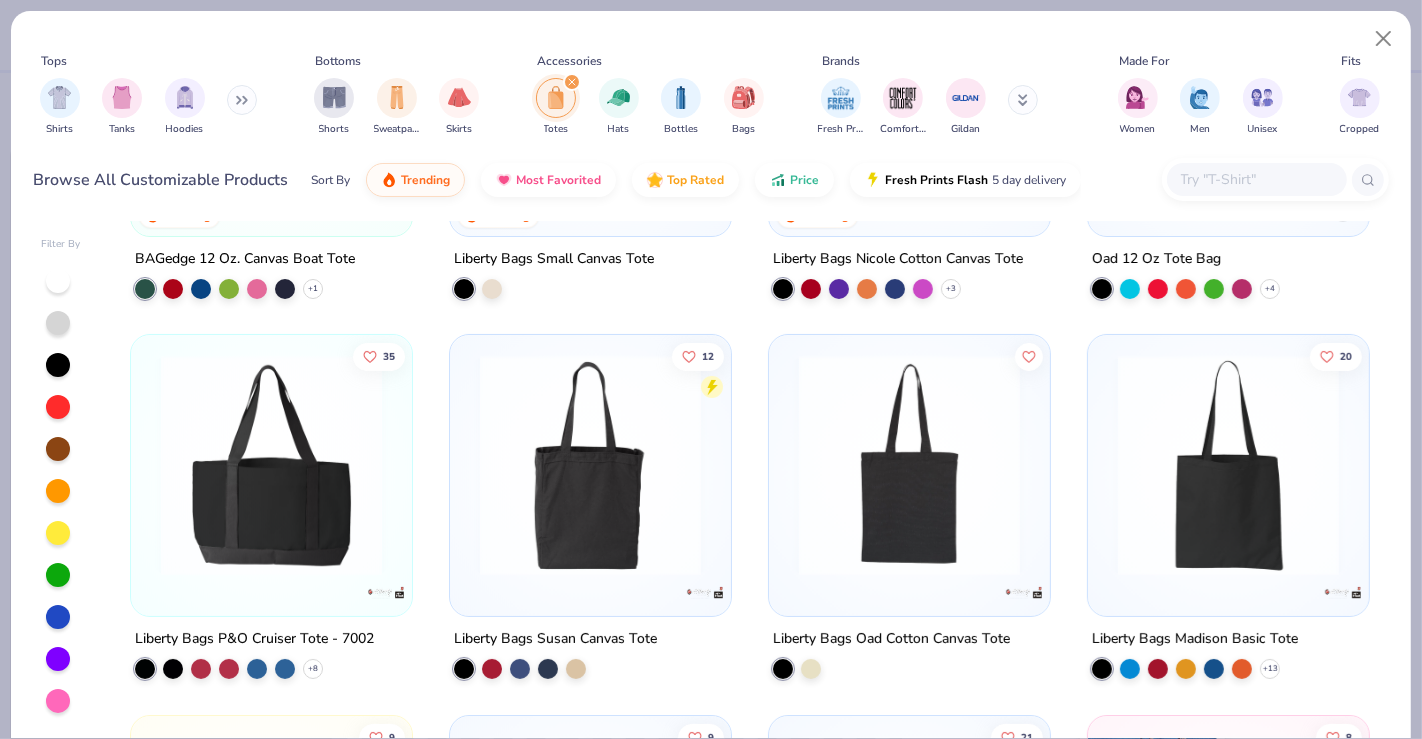 click at bounding box center [271, 465] 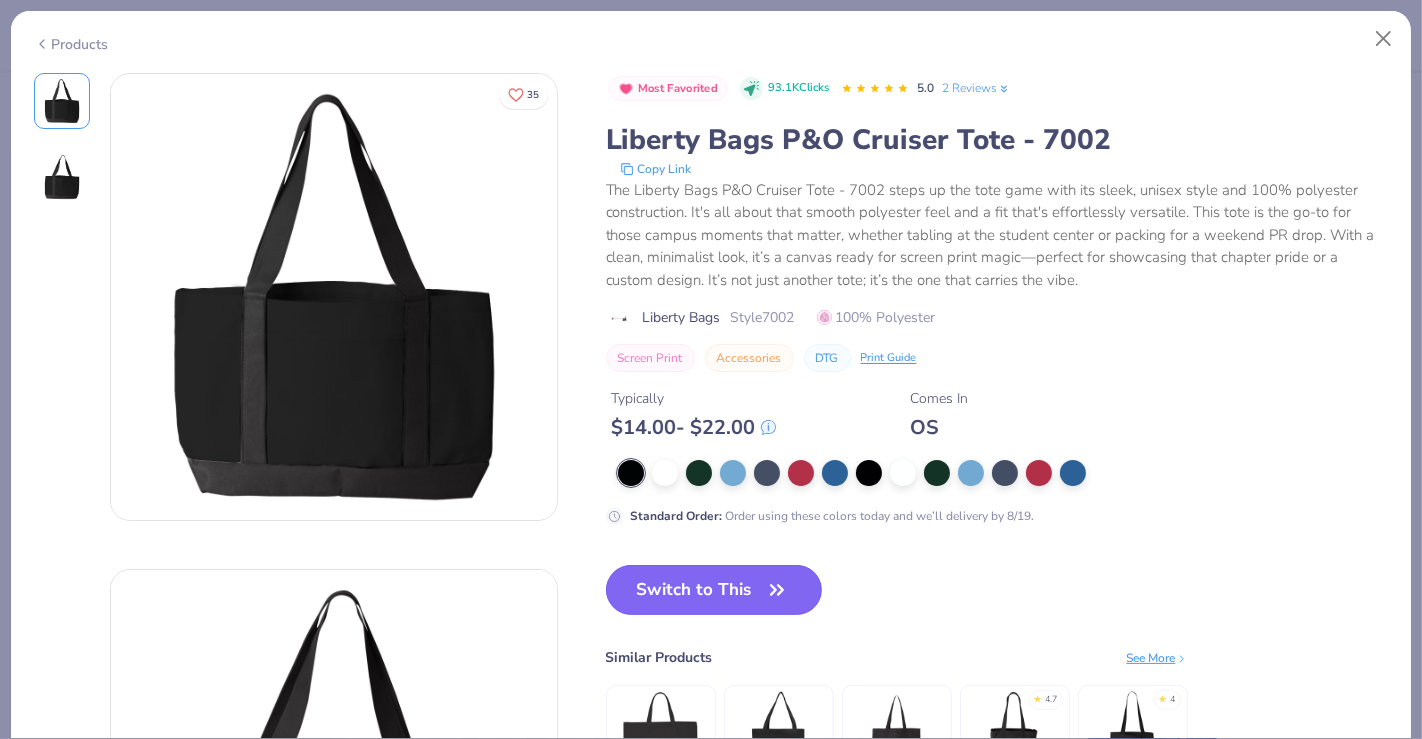 click on "Switch to This" at bounding box center (714, 590) 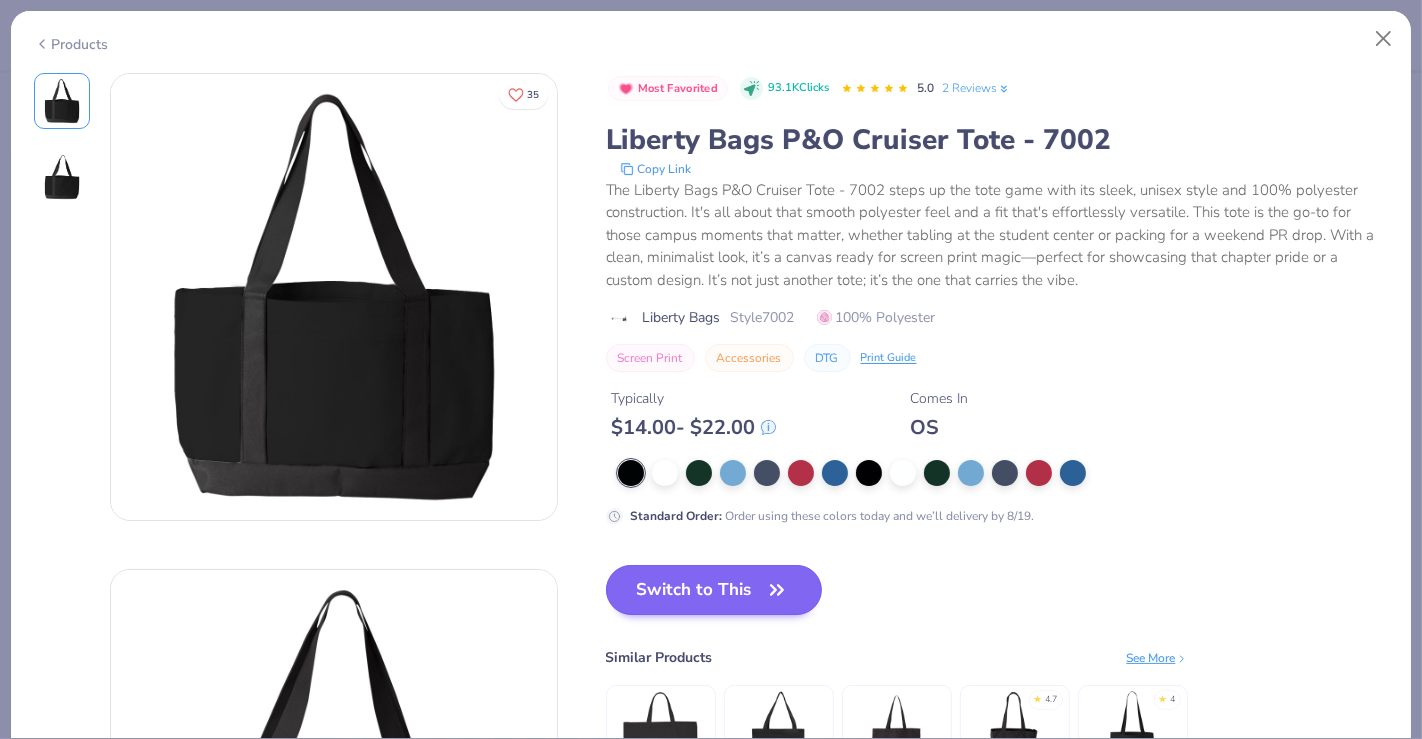 scroll, scrollTop: 180, scrollLeft: 0, axis: vertical 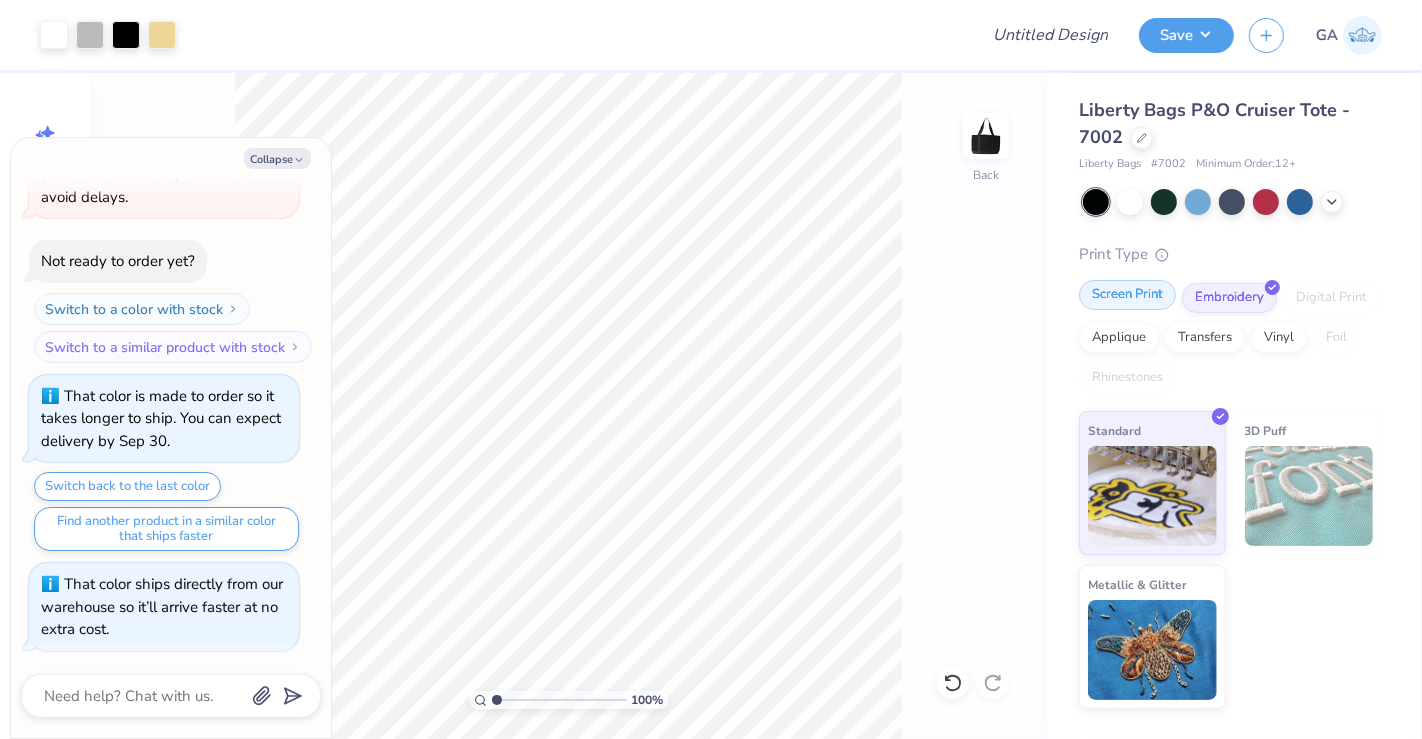 click on "Screen Print" at bounding box center (1127, 295) 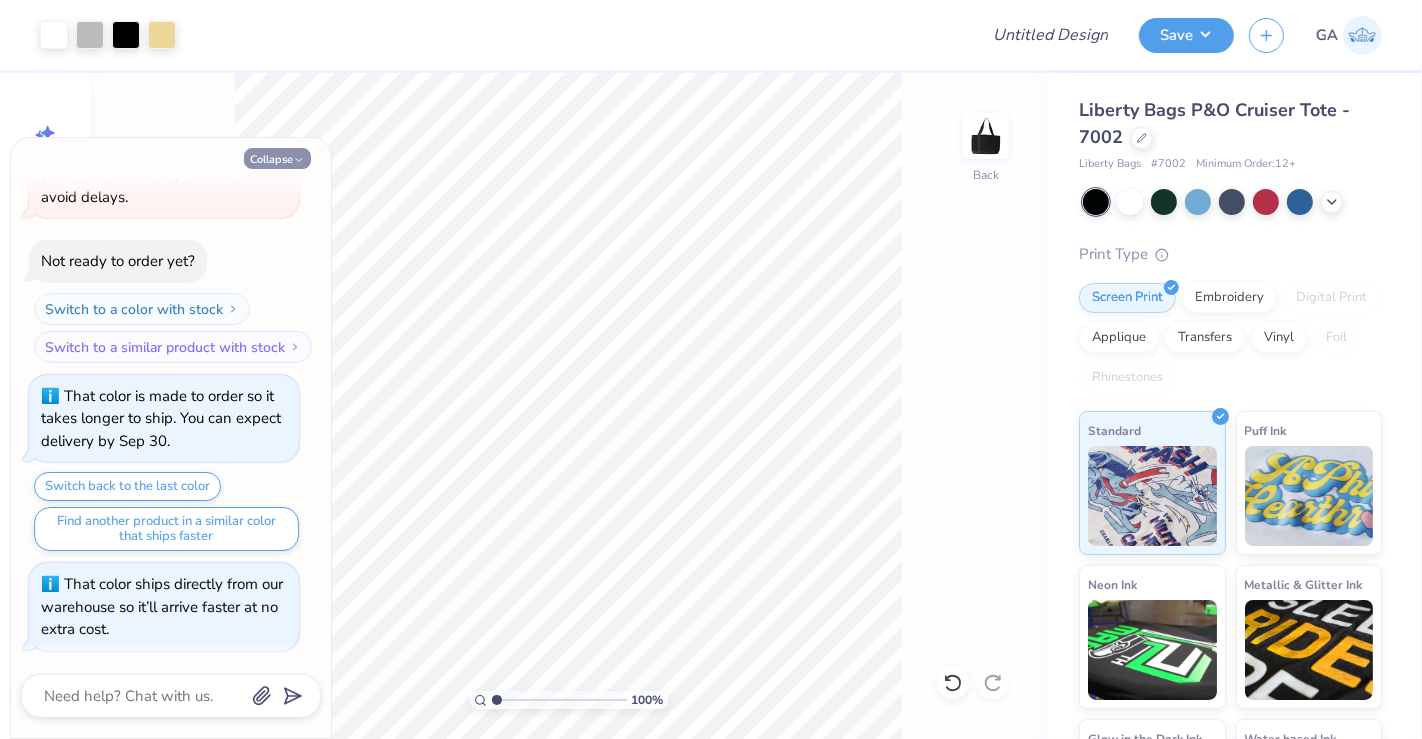 click on "Collapse" at bounding box center (277, 158) 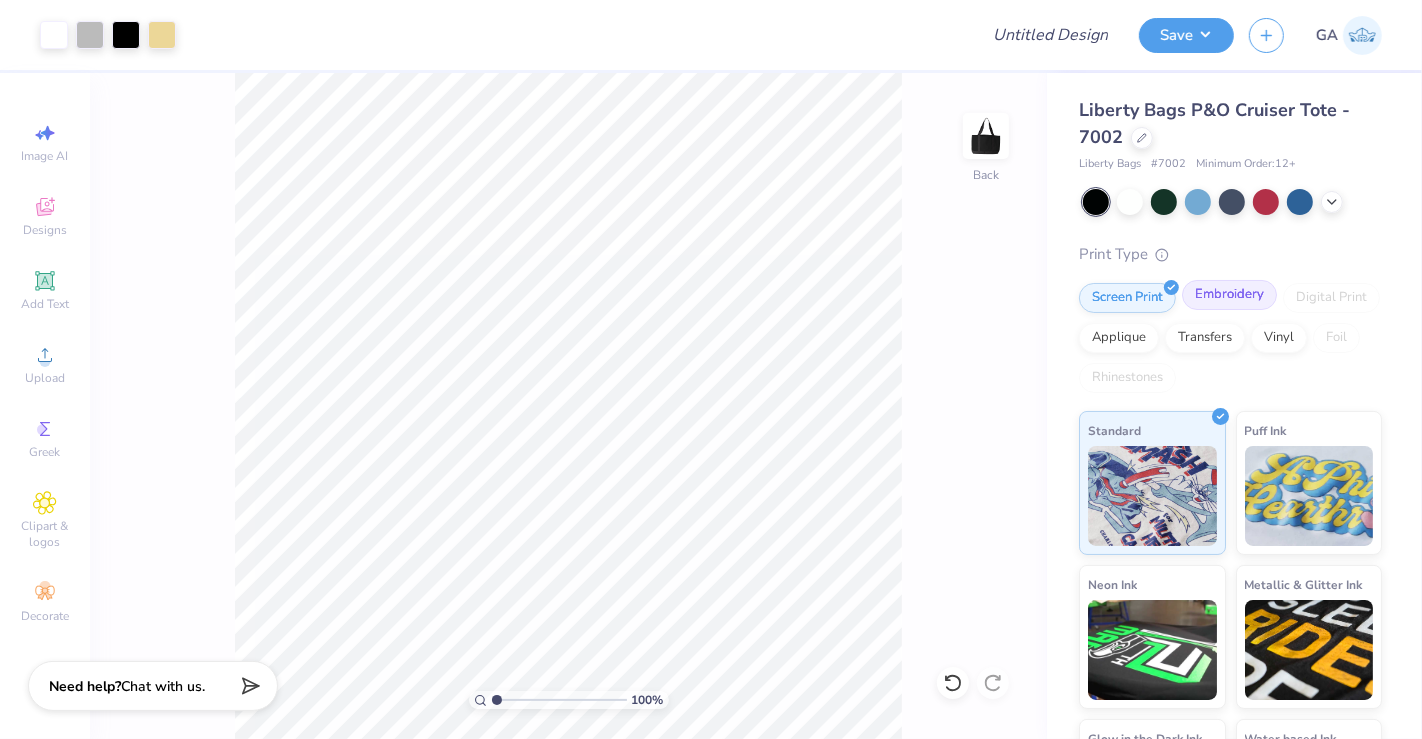 click on "Embroidery" at bounding box center (1229, 295) 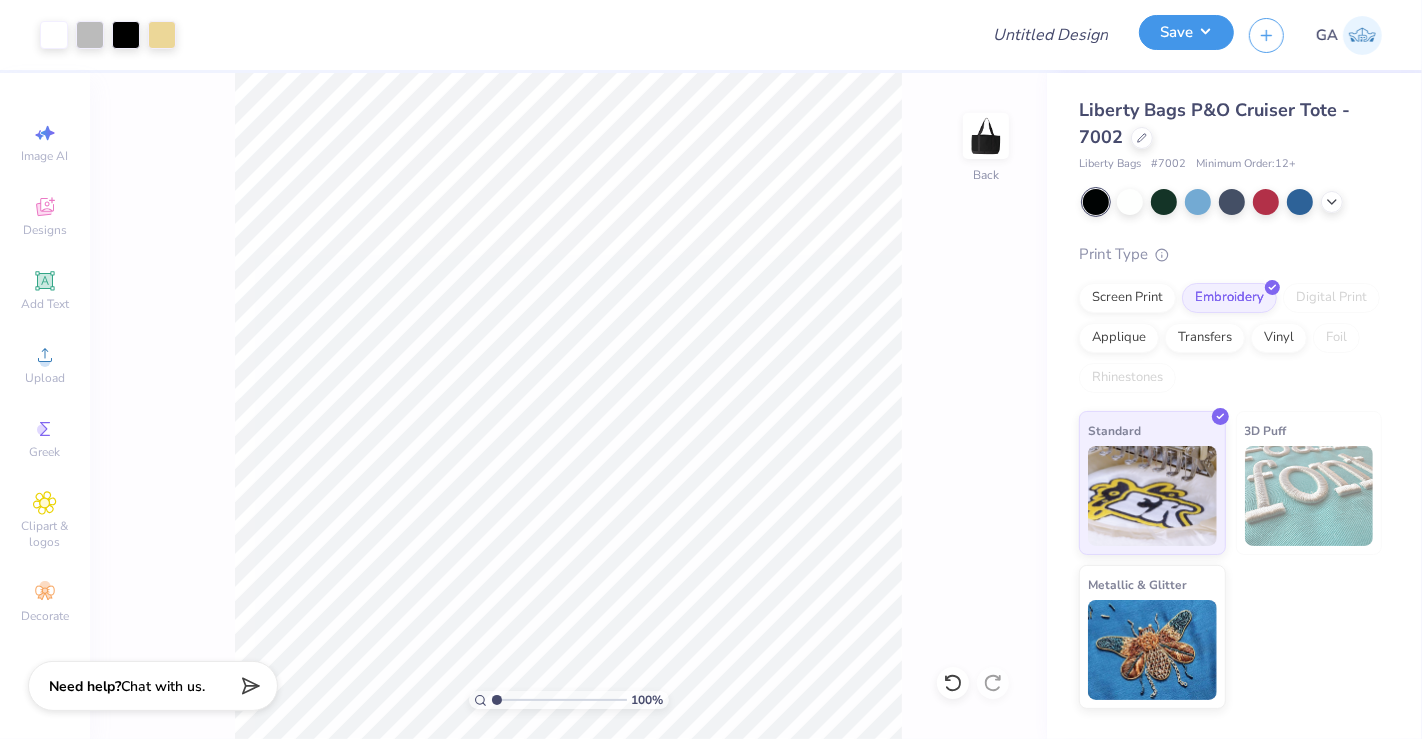 click on "Save" at bounding box center (1186, 32) 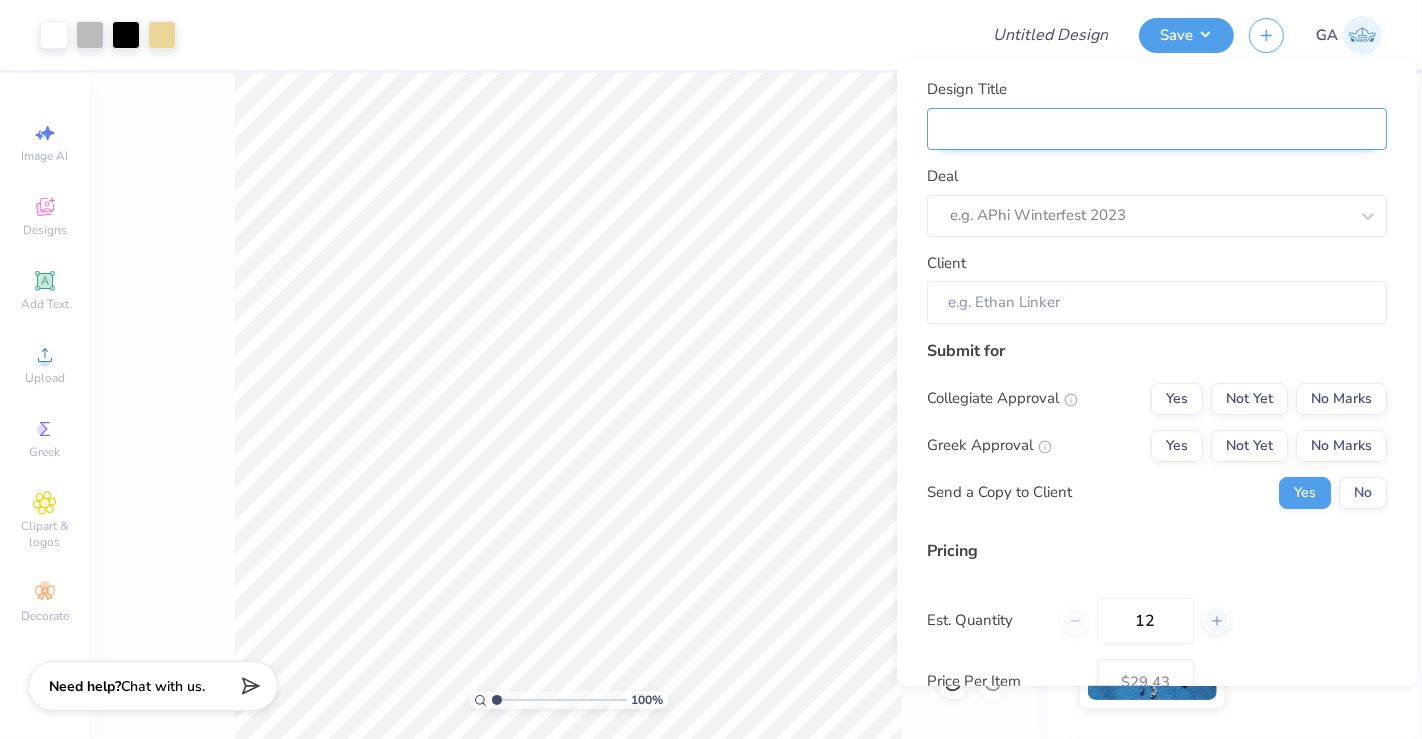 click on "Design Title" at bounding box center (1157, 128) 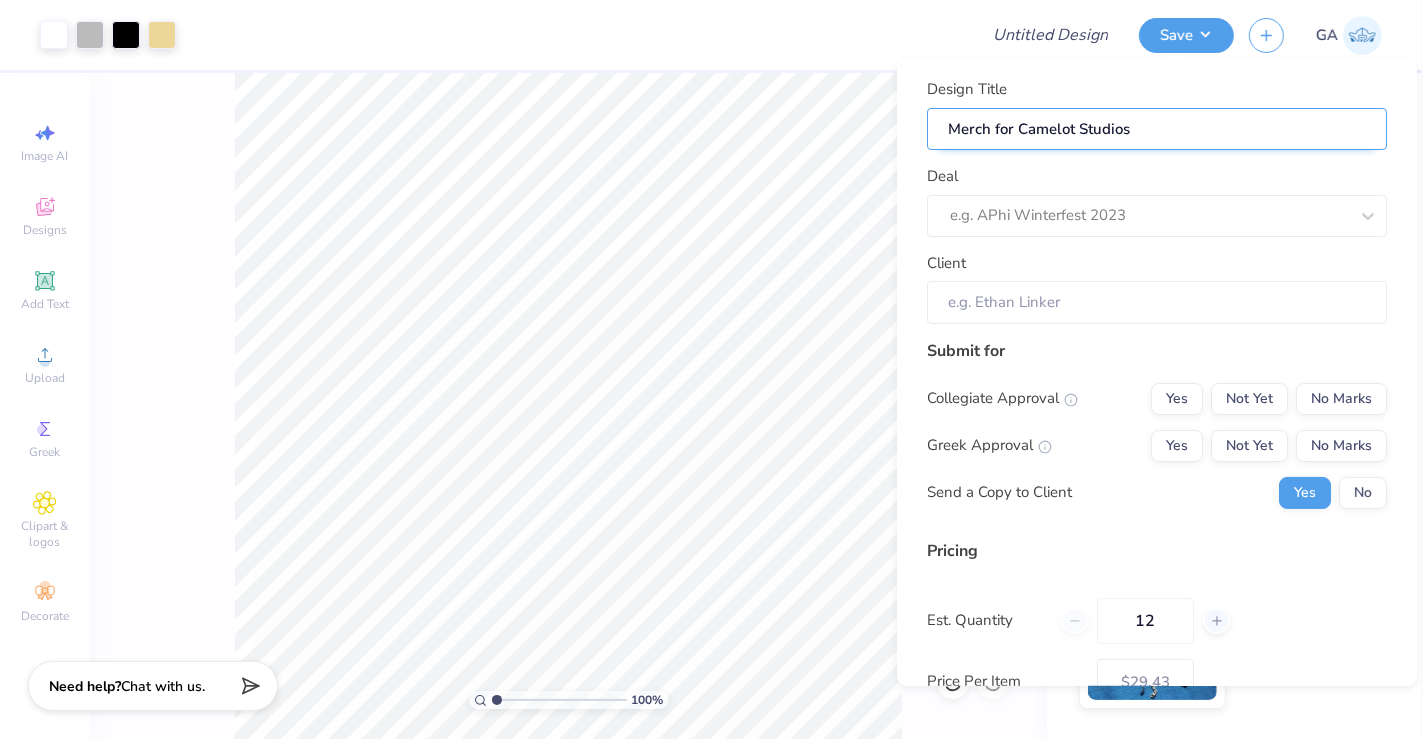 type on "Merch for Camelot Studios" 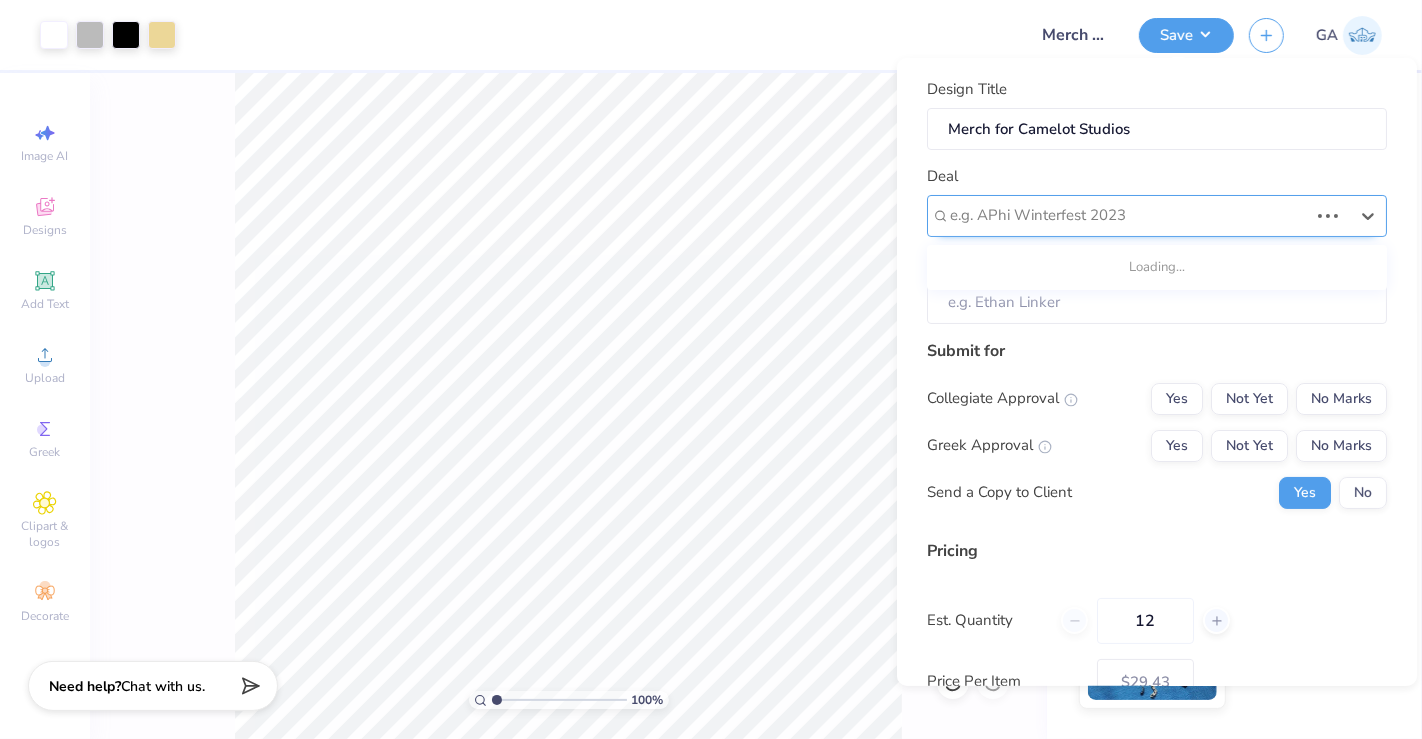 click at bounding box center [1129, 215] 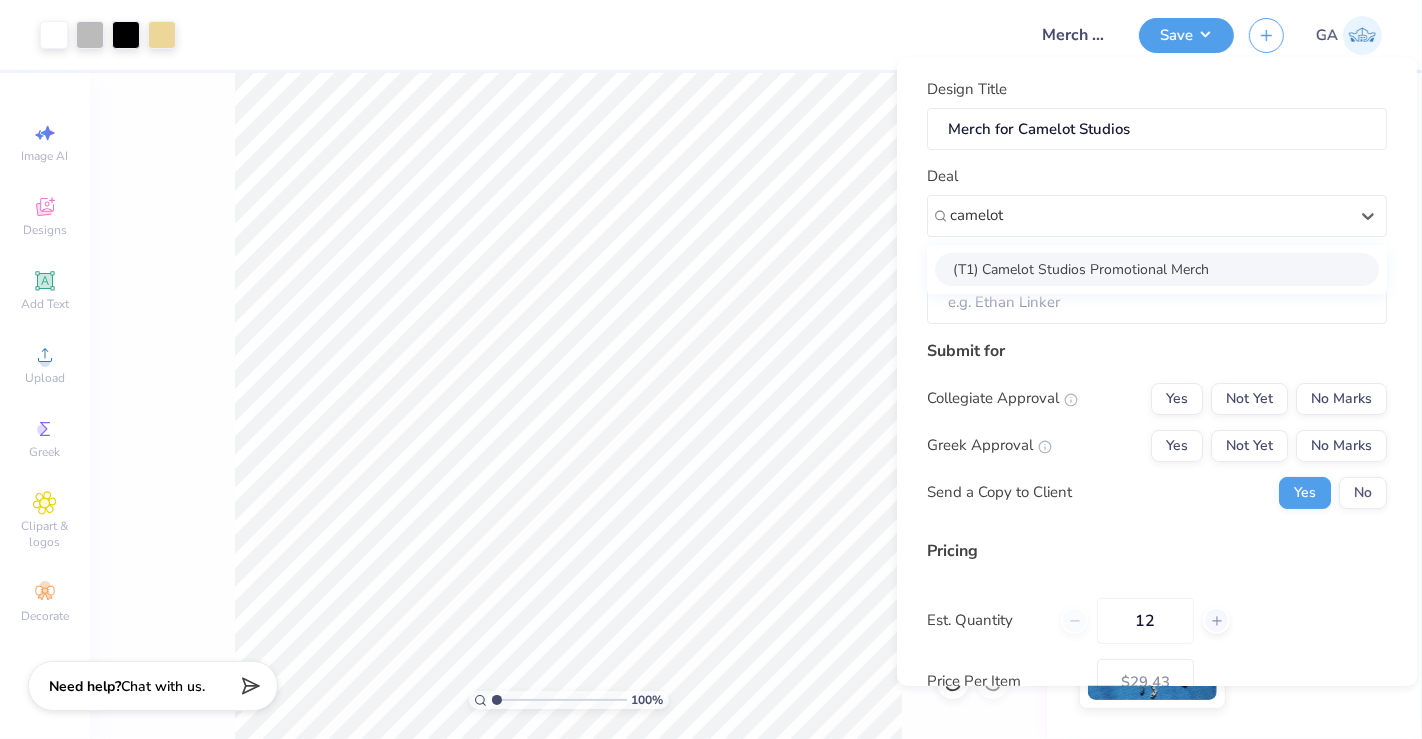 click on "(T1) Camelot Studios Promotional Merch" at bounding box center (1157, 268) 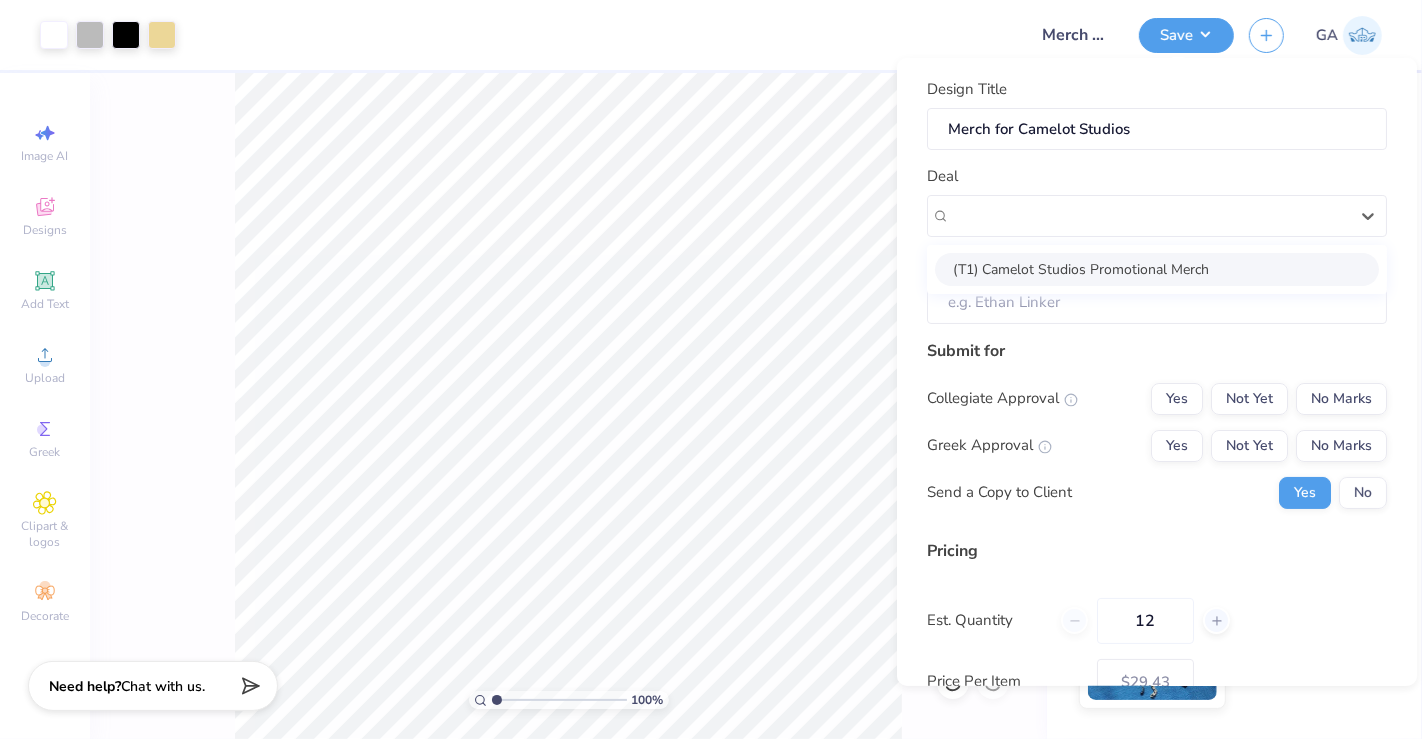 type on "Reyna Cardona" 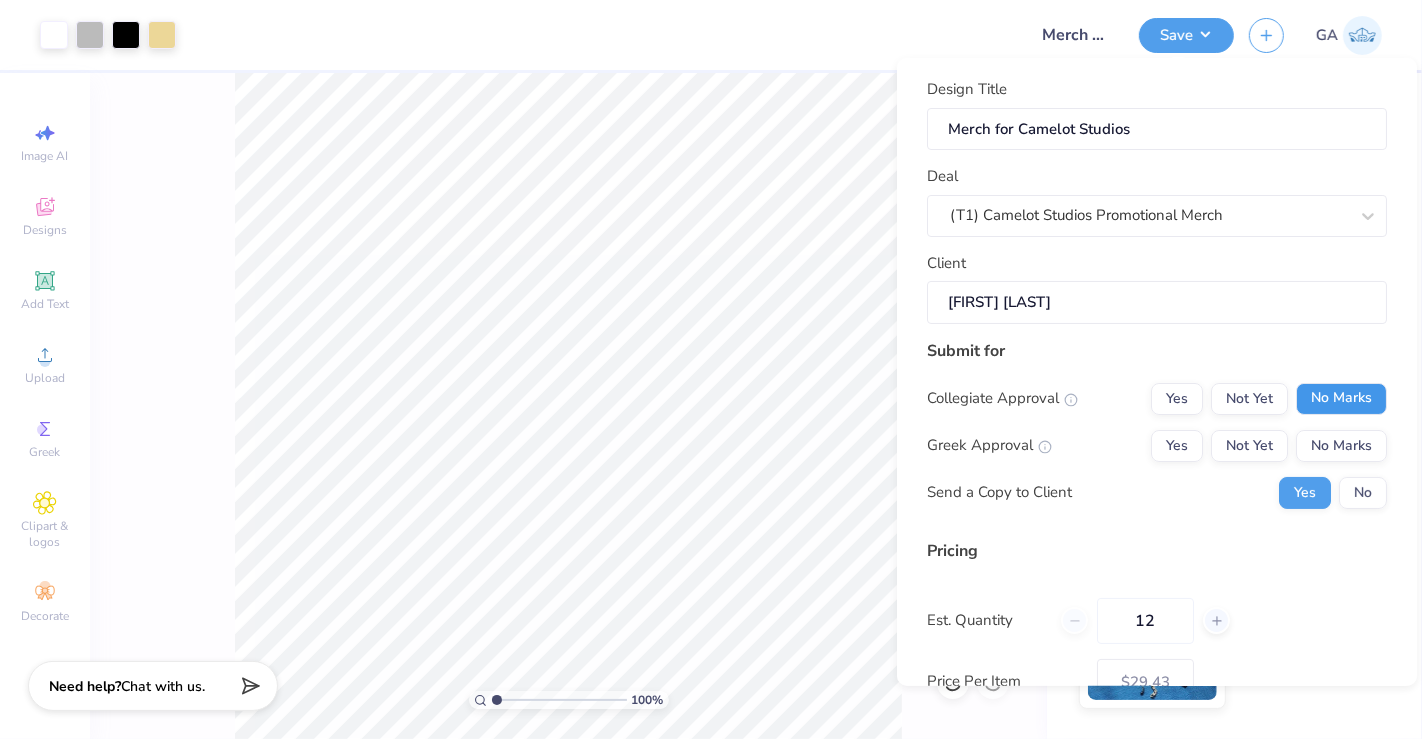 click on "No Marks" at bounding box center (1341, 398) 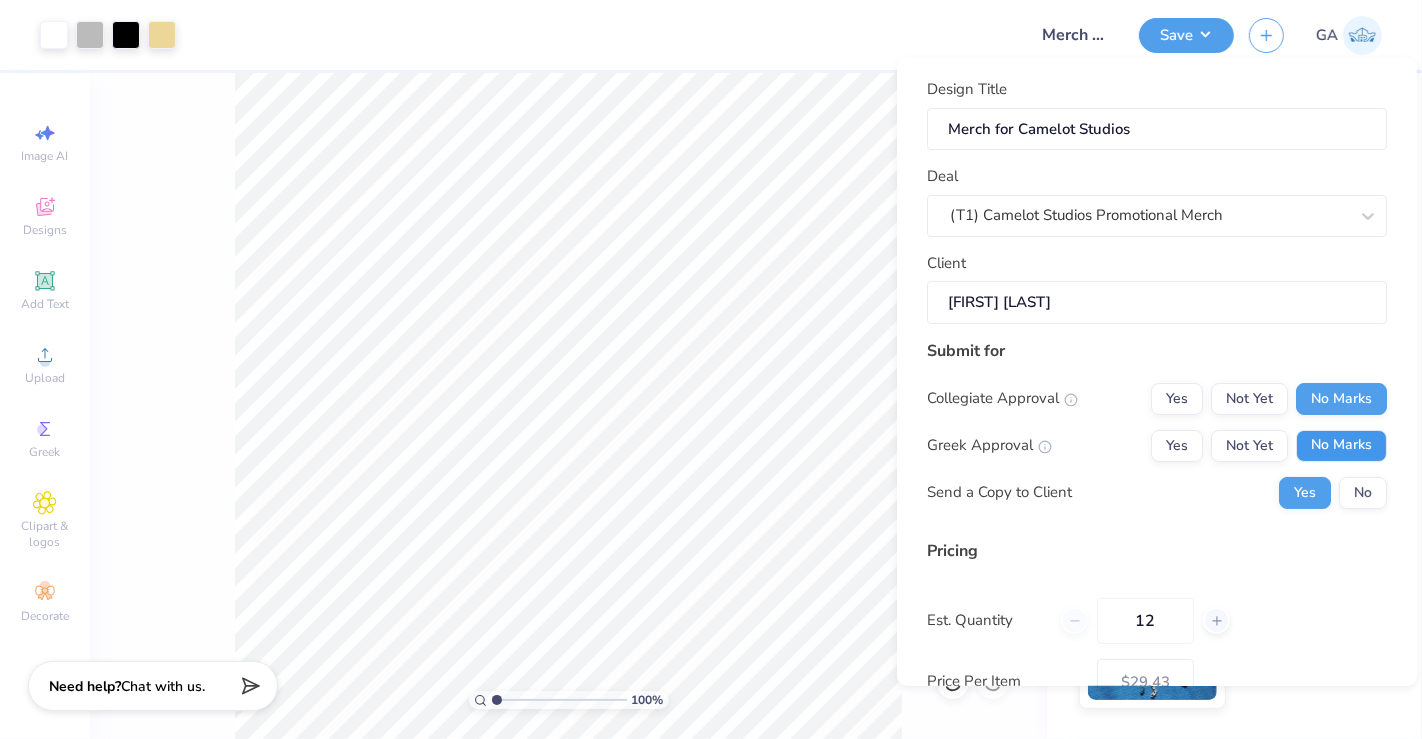 click on "No Marks" at bounding box center [1341, 445] 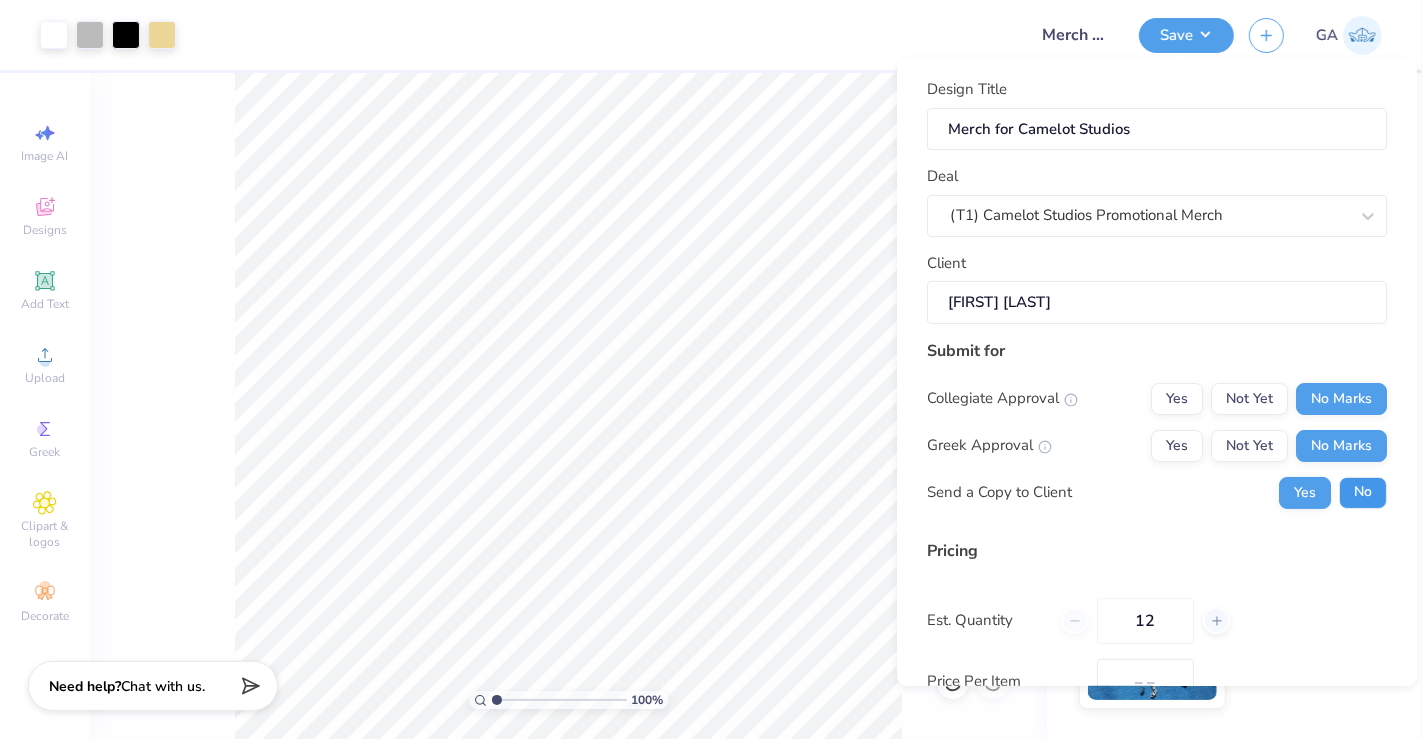 type on "$29.43" 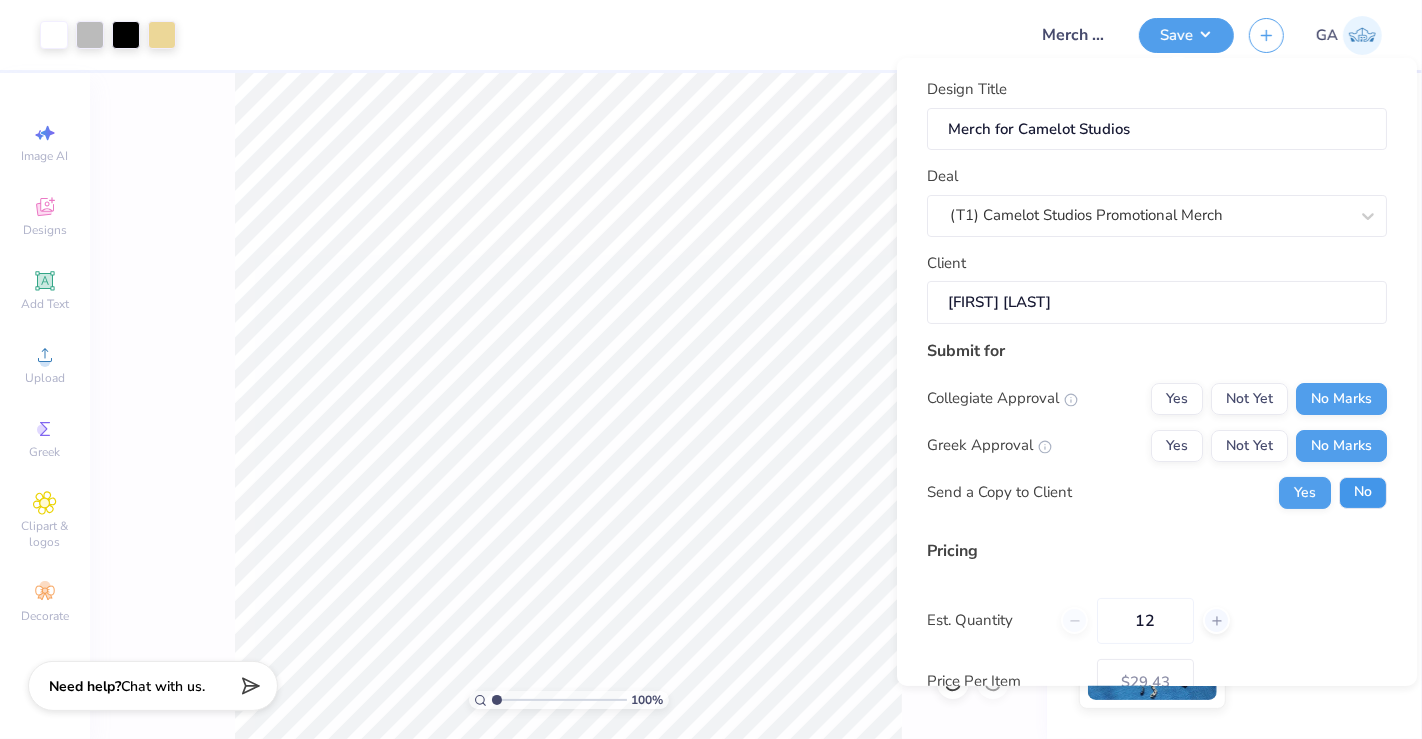 click on "No" at bounding box center [1363, 492] 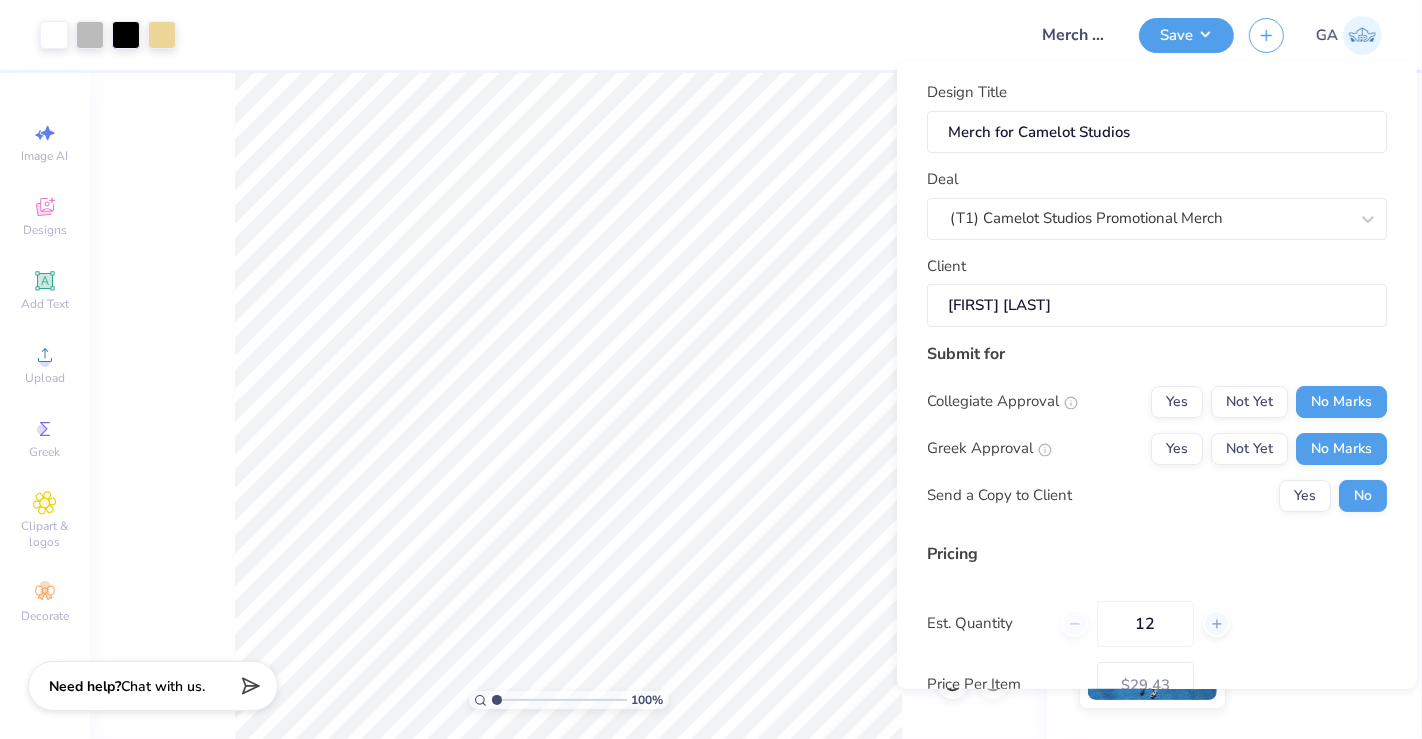 scroll, scrollTop: 174, scrollLeft: 0, axis: vertical 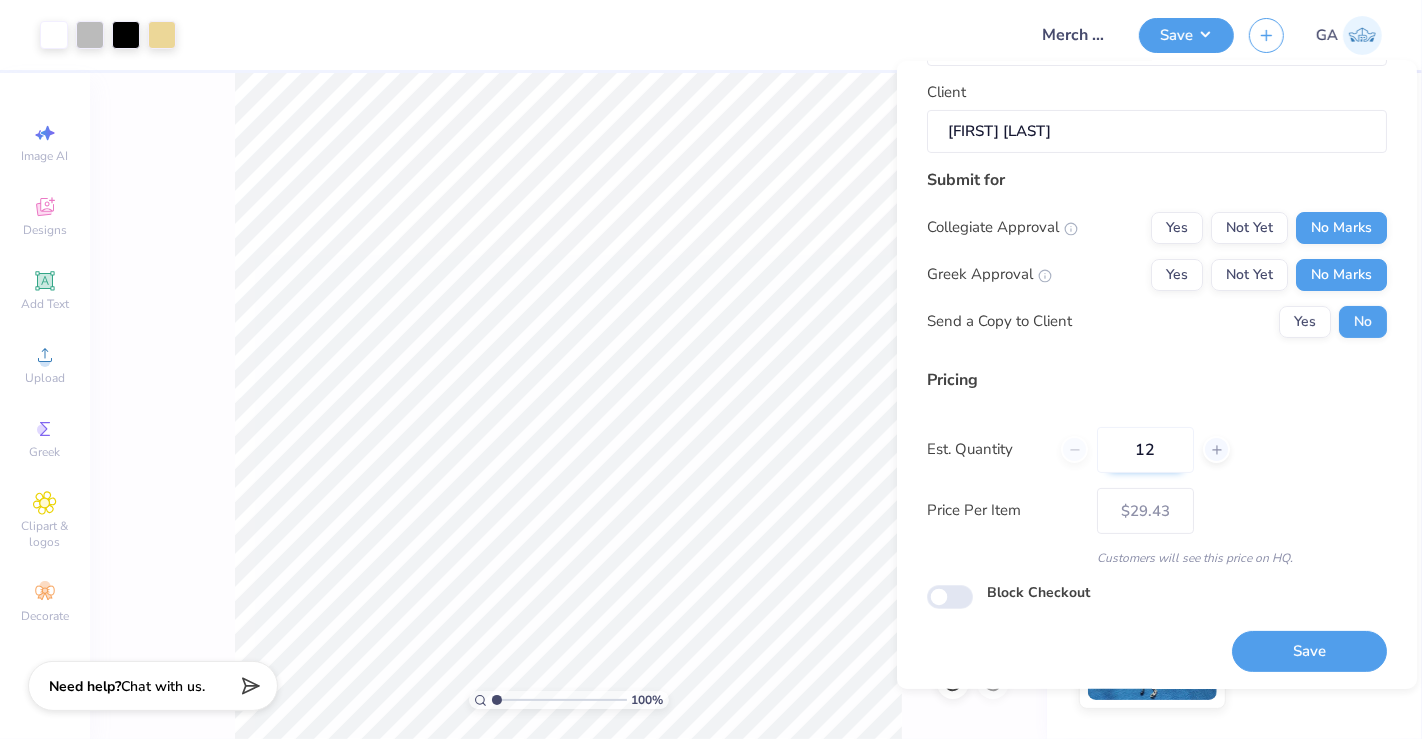 click on "12" at bounding box center (1145, 449) 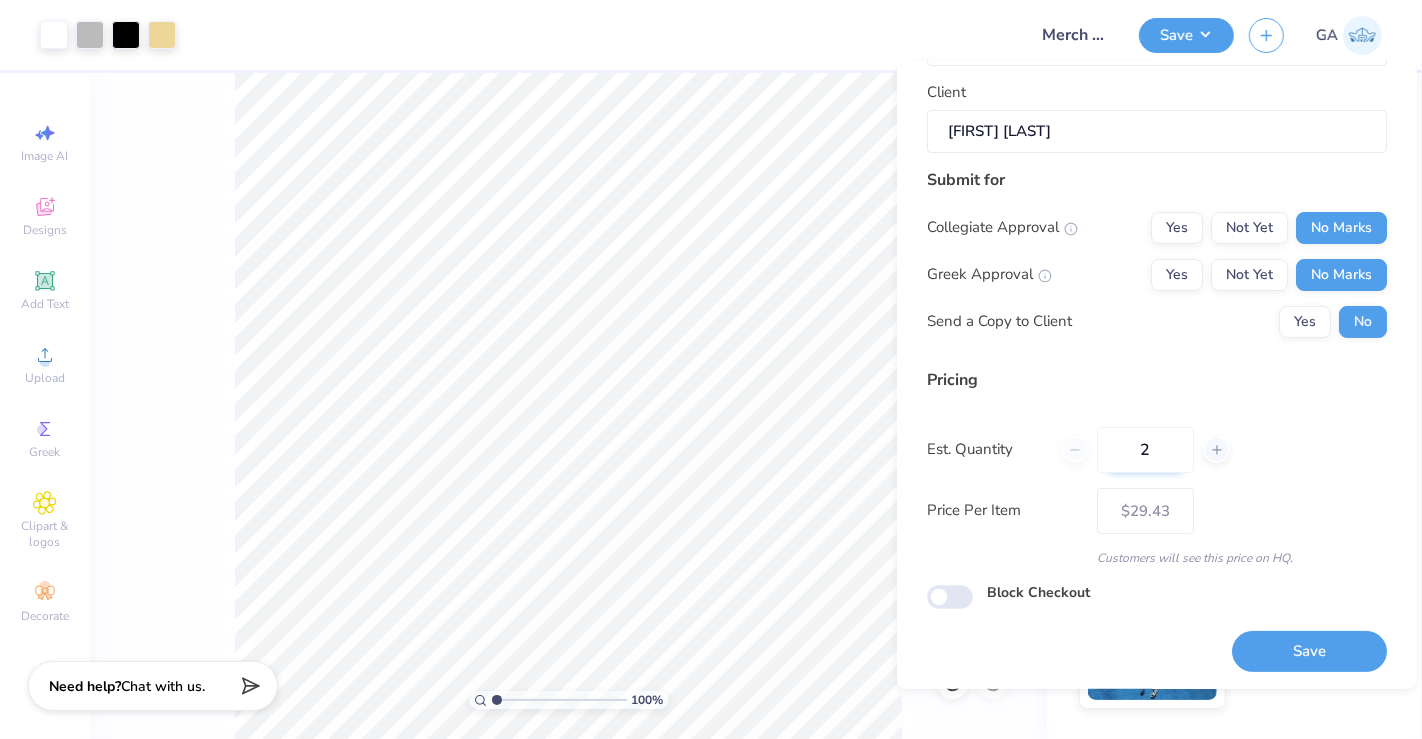 type on "24" 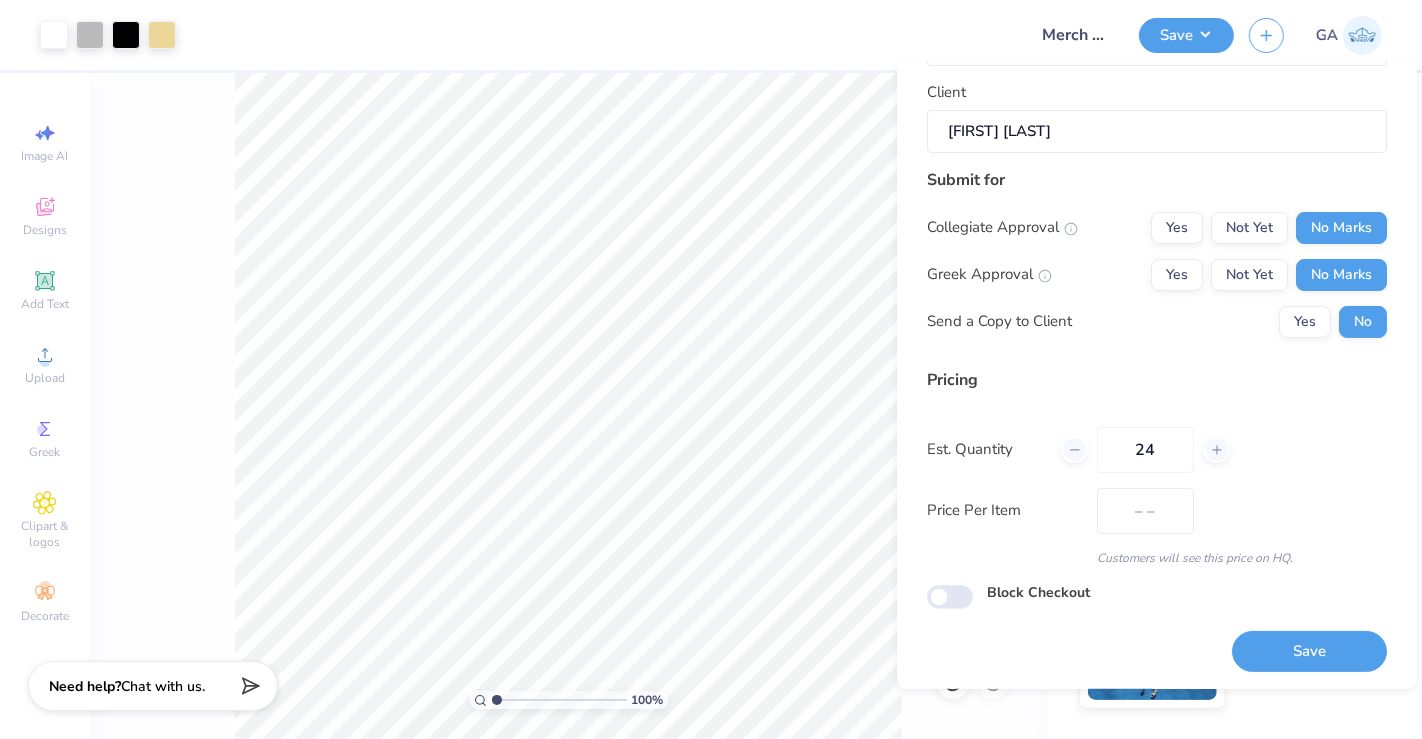 type on "$22.91" 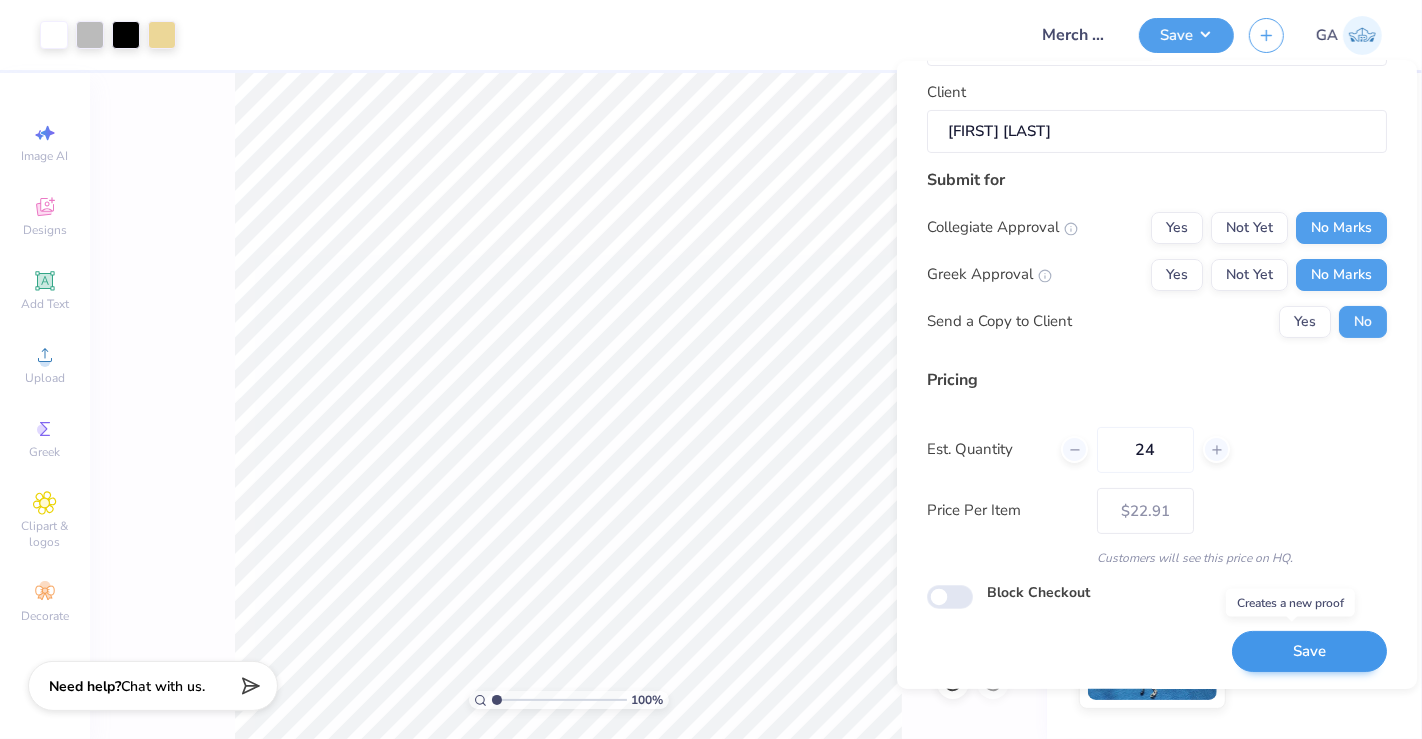 type on "24" 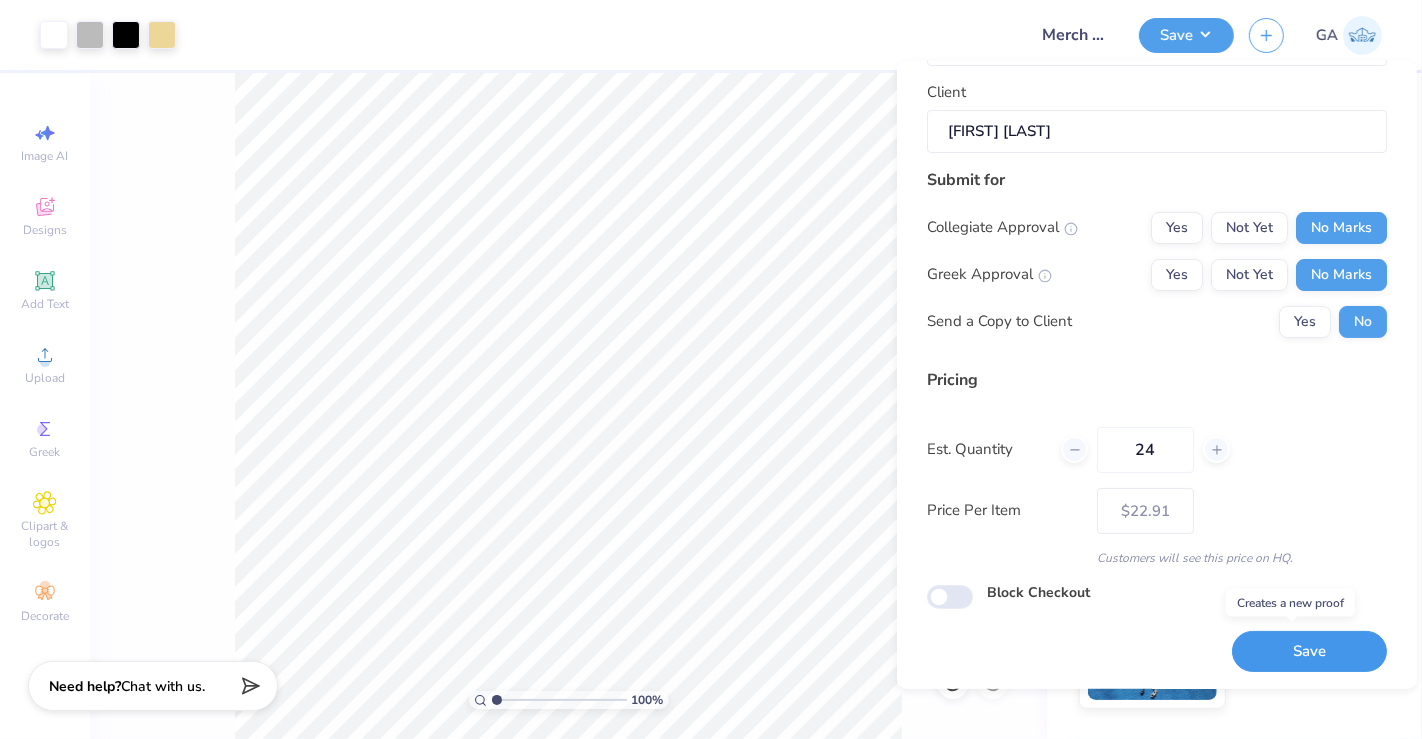 click on "Save" at bounding box center (1309, 651) 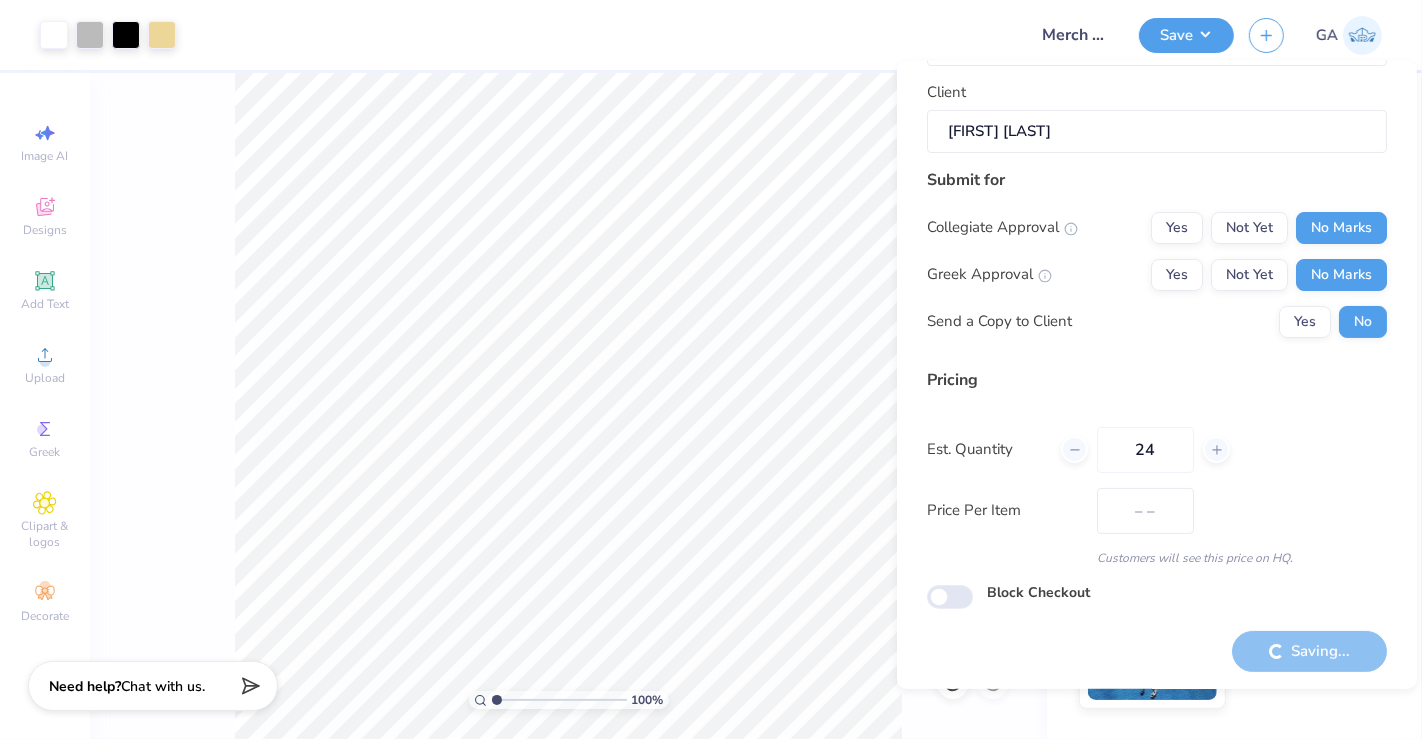 type on "$22.91" 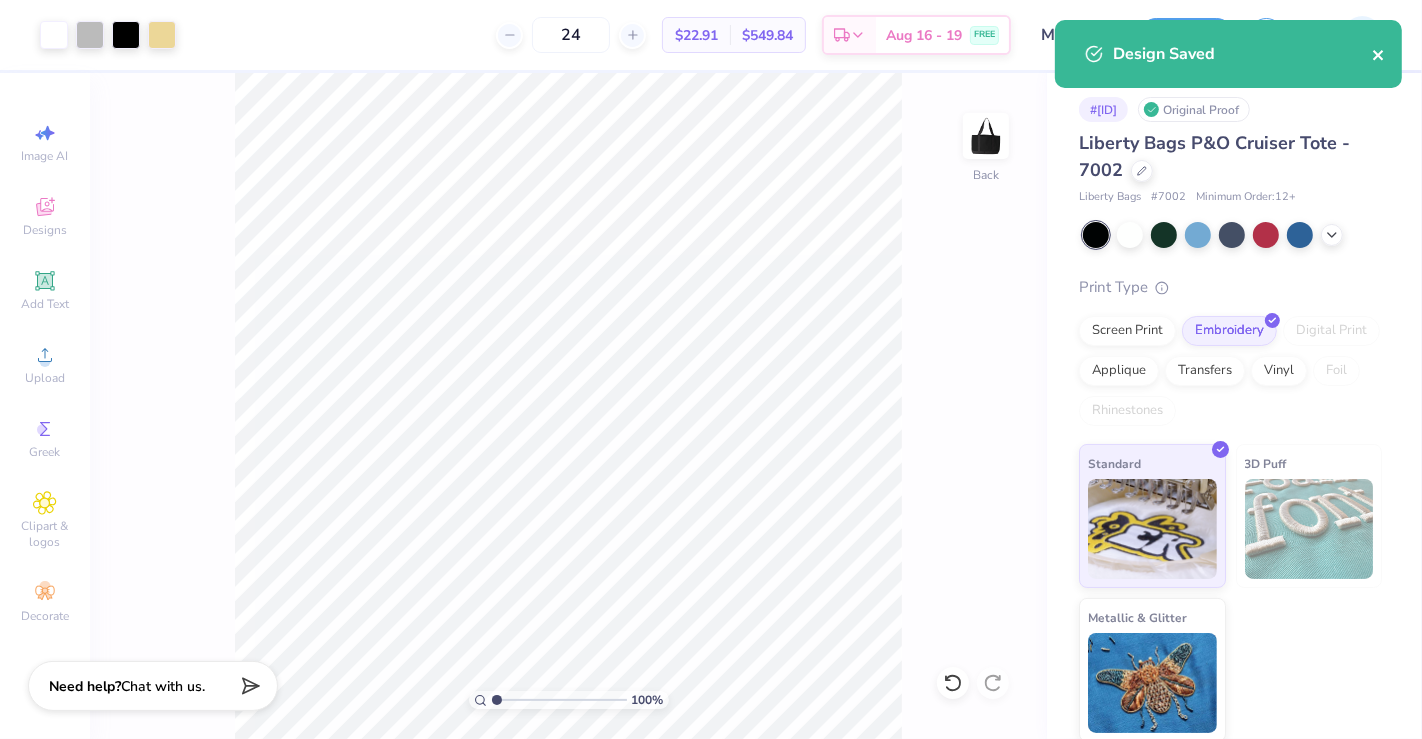 click 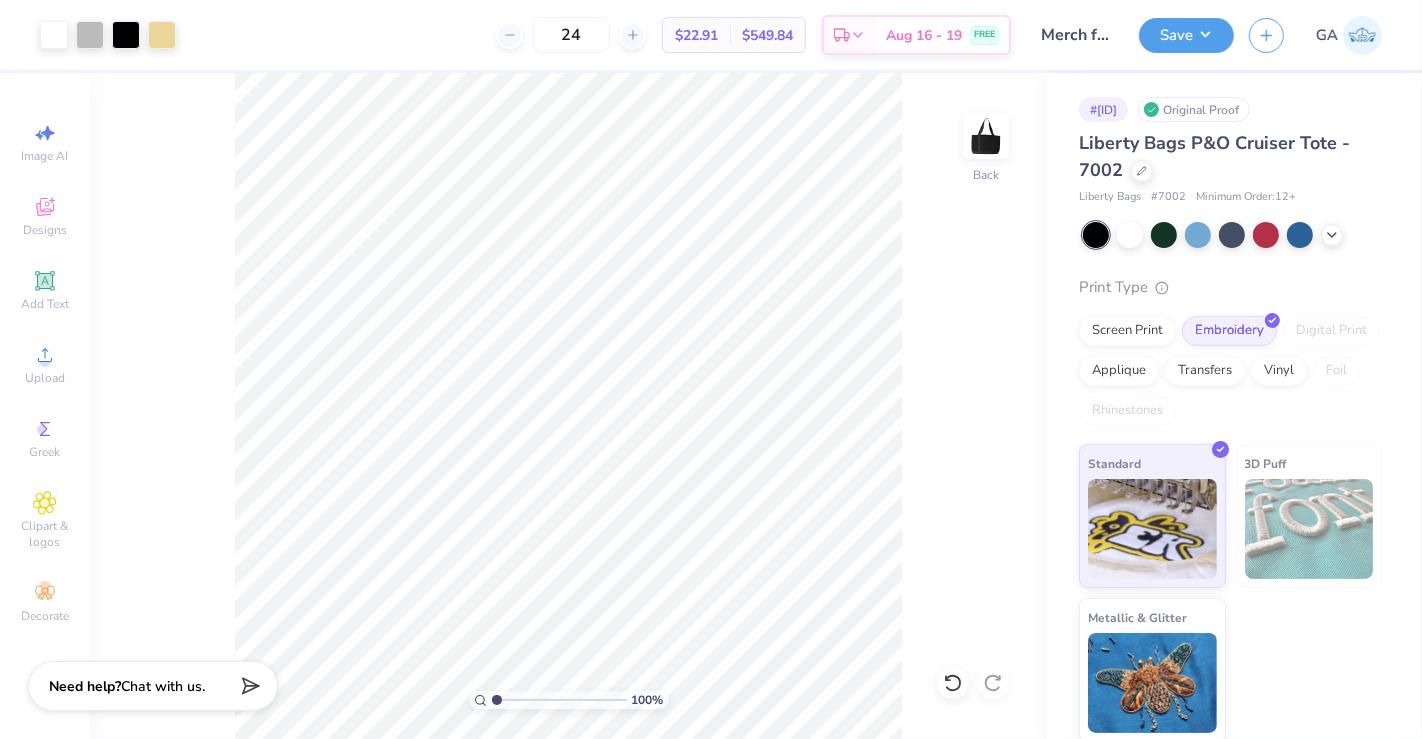 click at bounding box center (1266, 35) 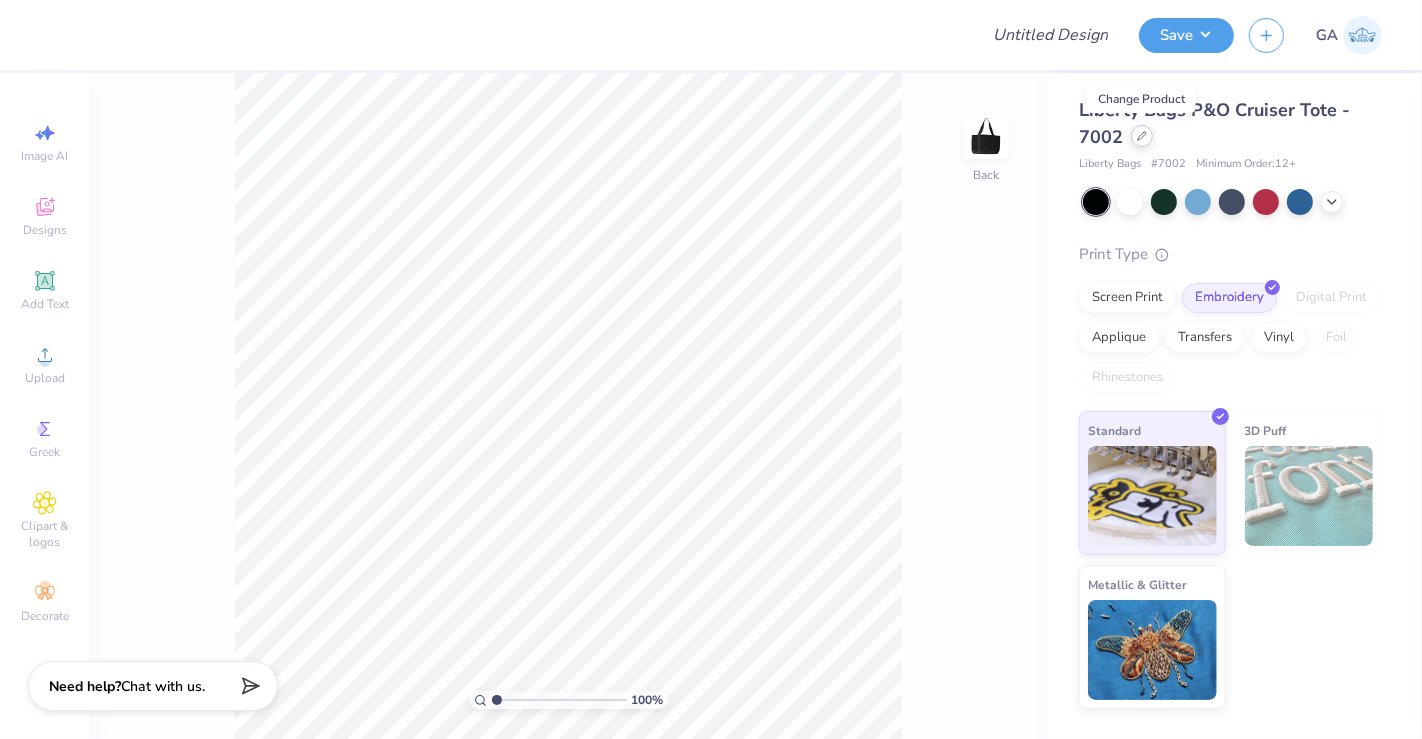 click at bounding box center [1142, 136] 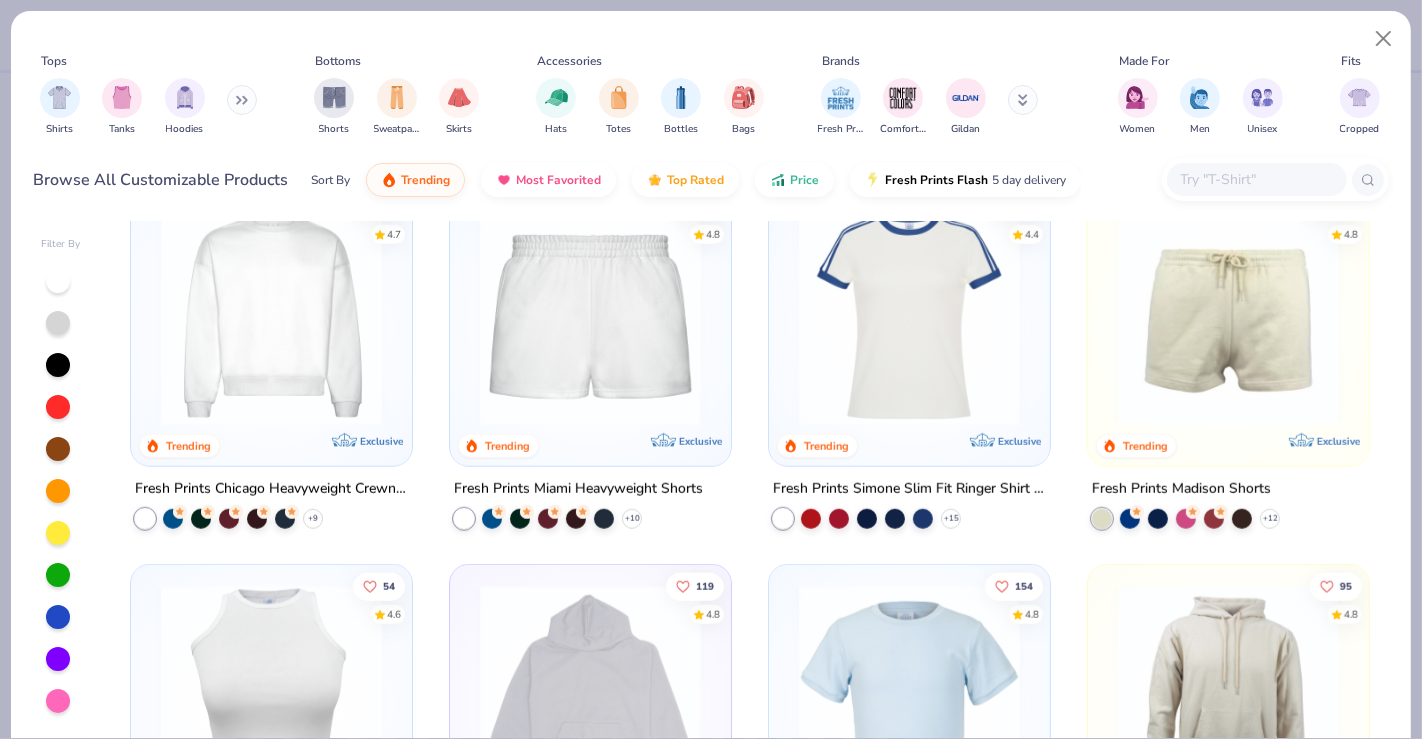 scroll, scrollTop: 1515, scrollLeft: 0, axis: vertical 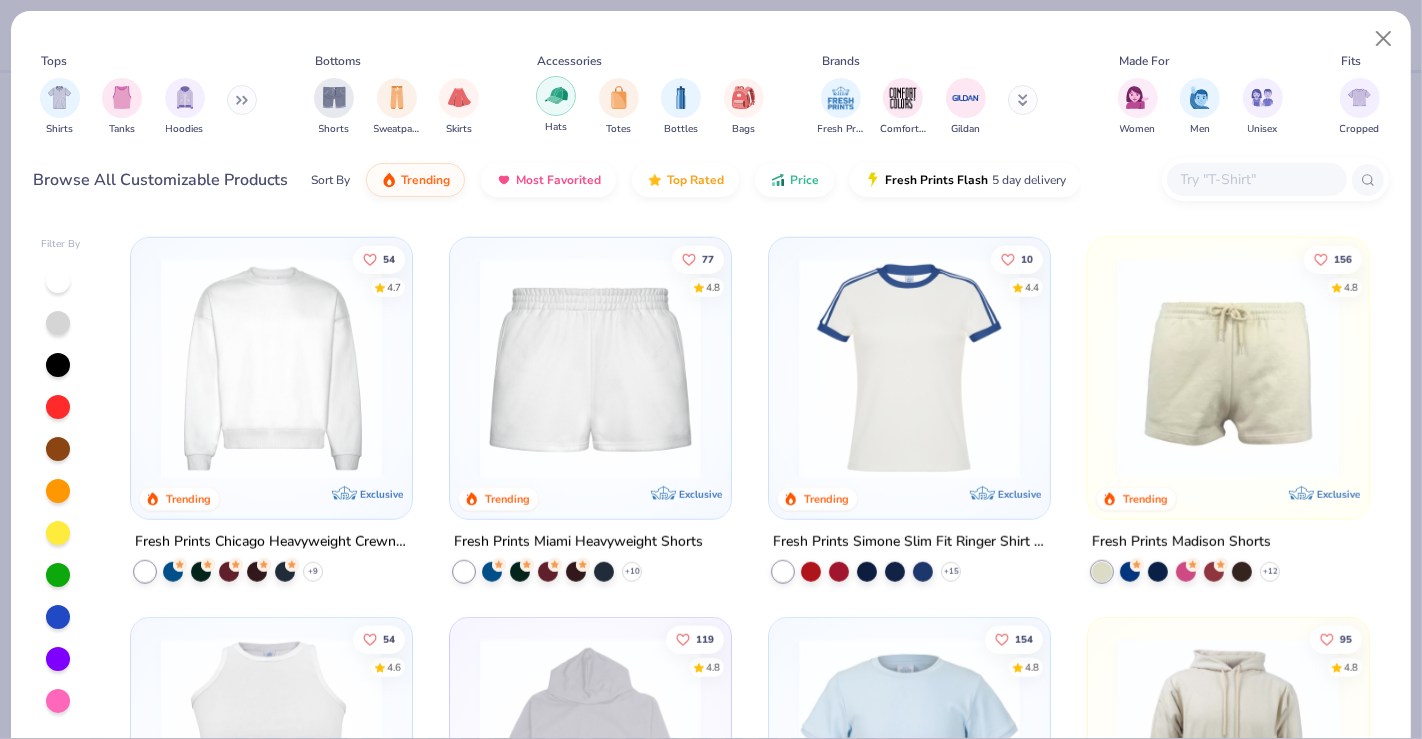 click at bounding box center (556, 96) 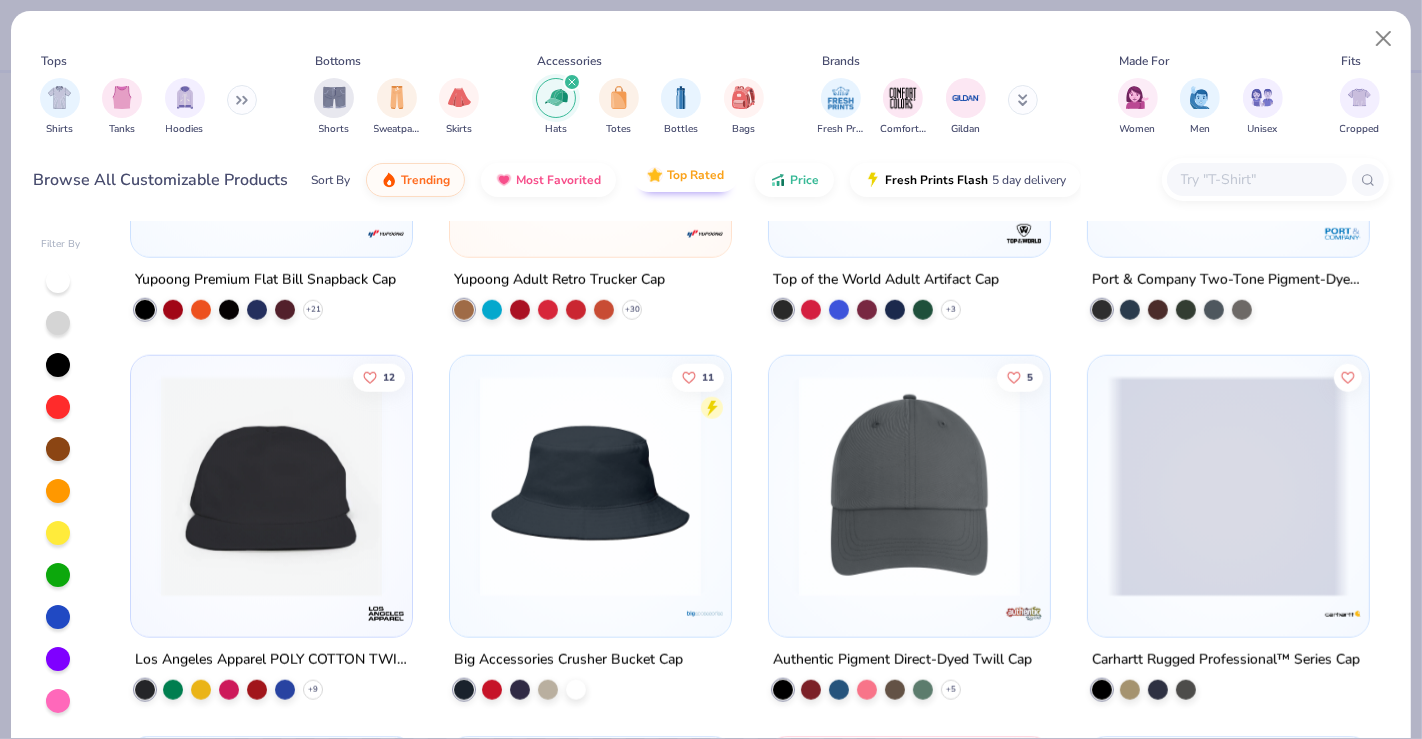 scroll, scrollTop: 1777, scrollLeft: 0, axis: vertical 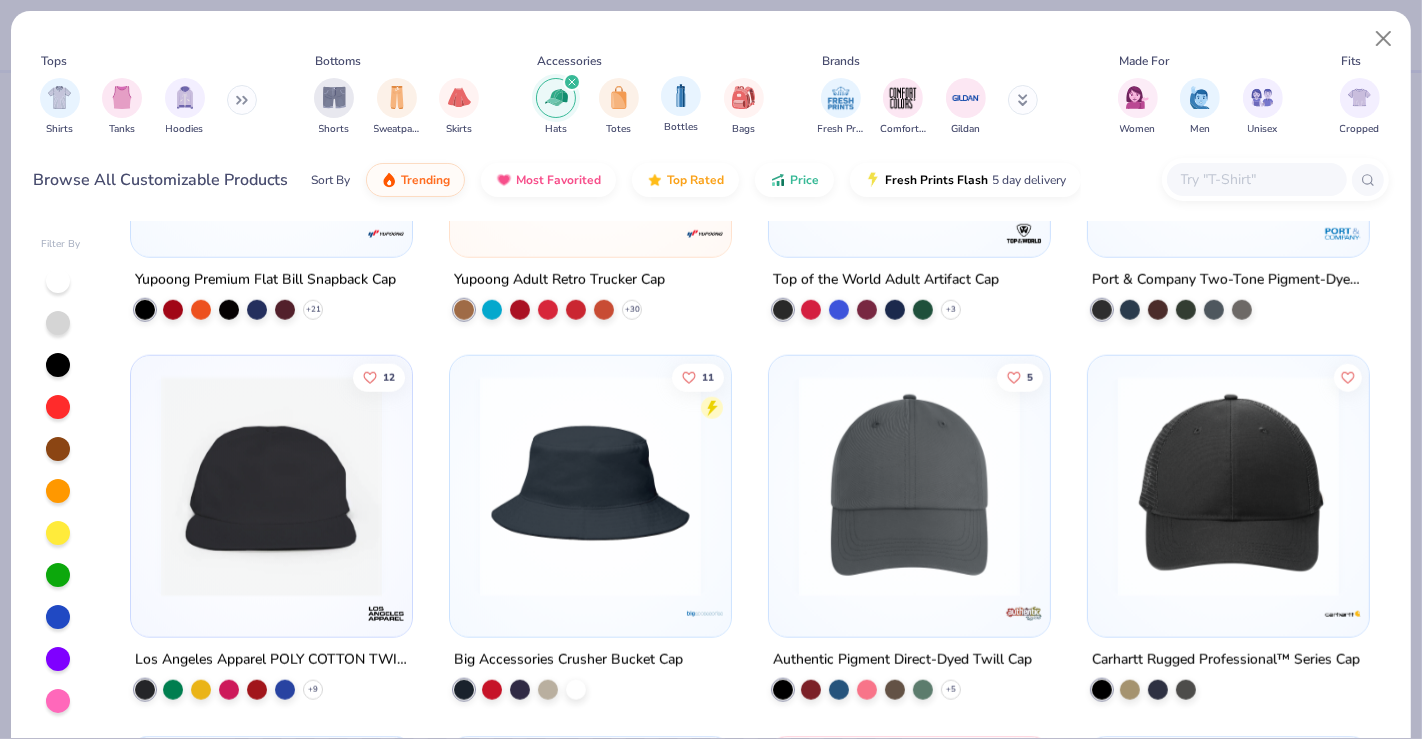 click on "Bottles" at bounding box center (681, 105) 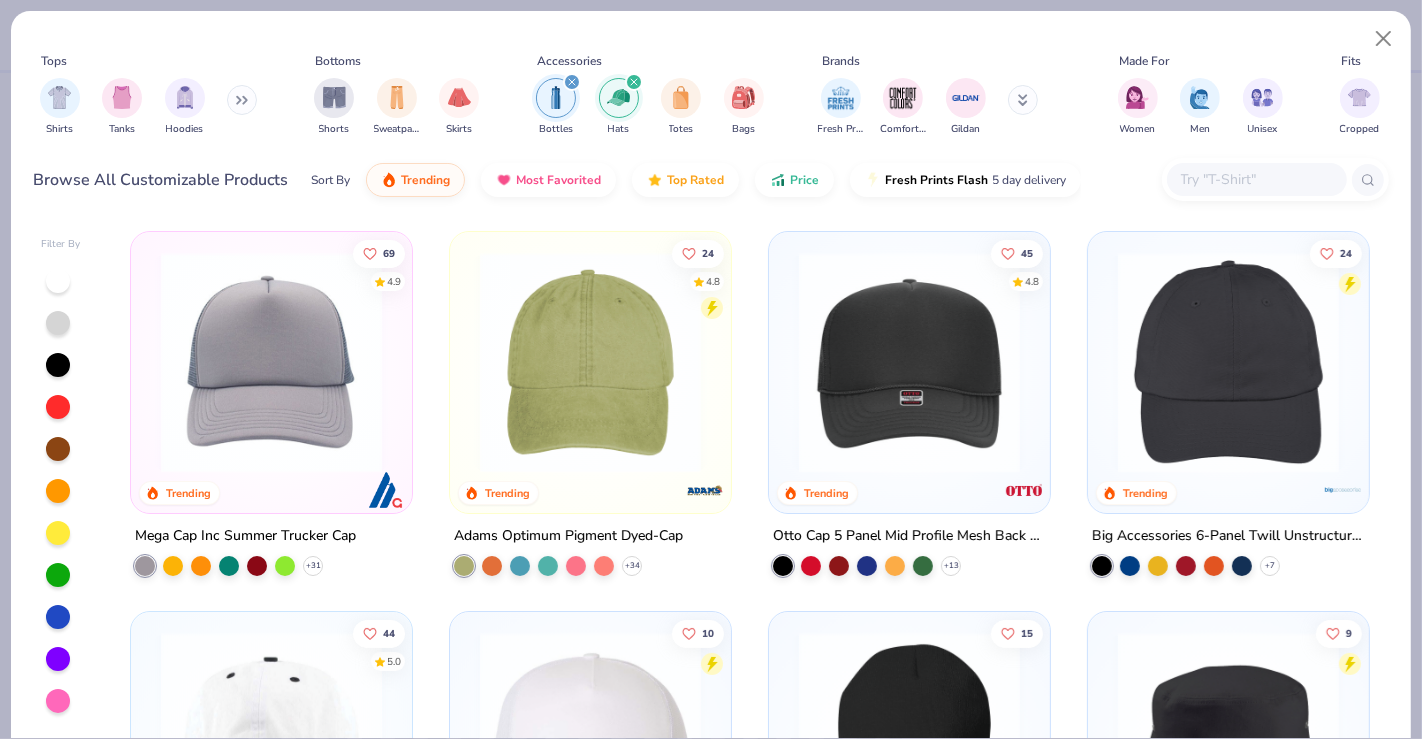 click 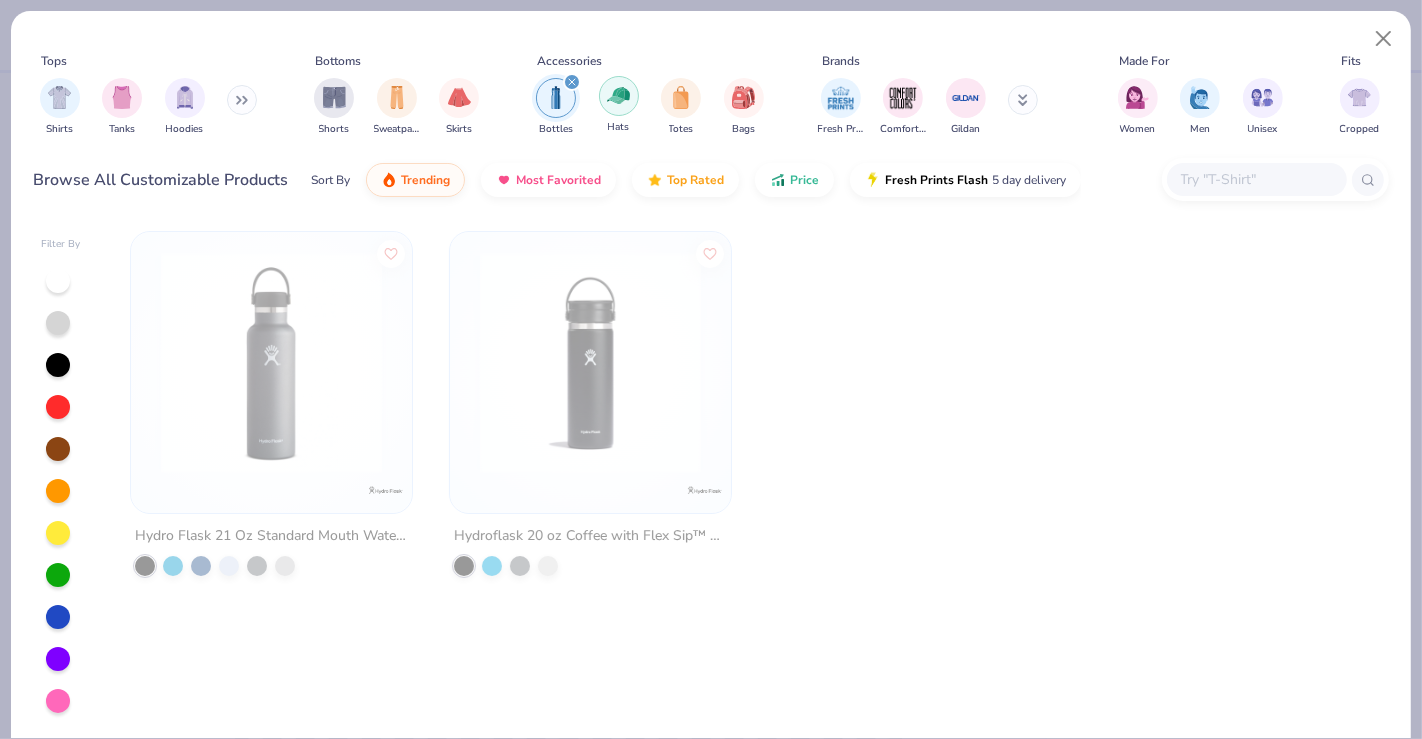 click at bounding box center (619, 96) 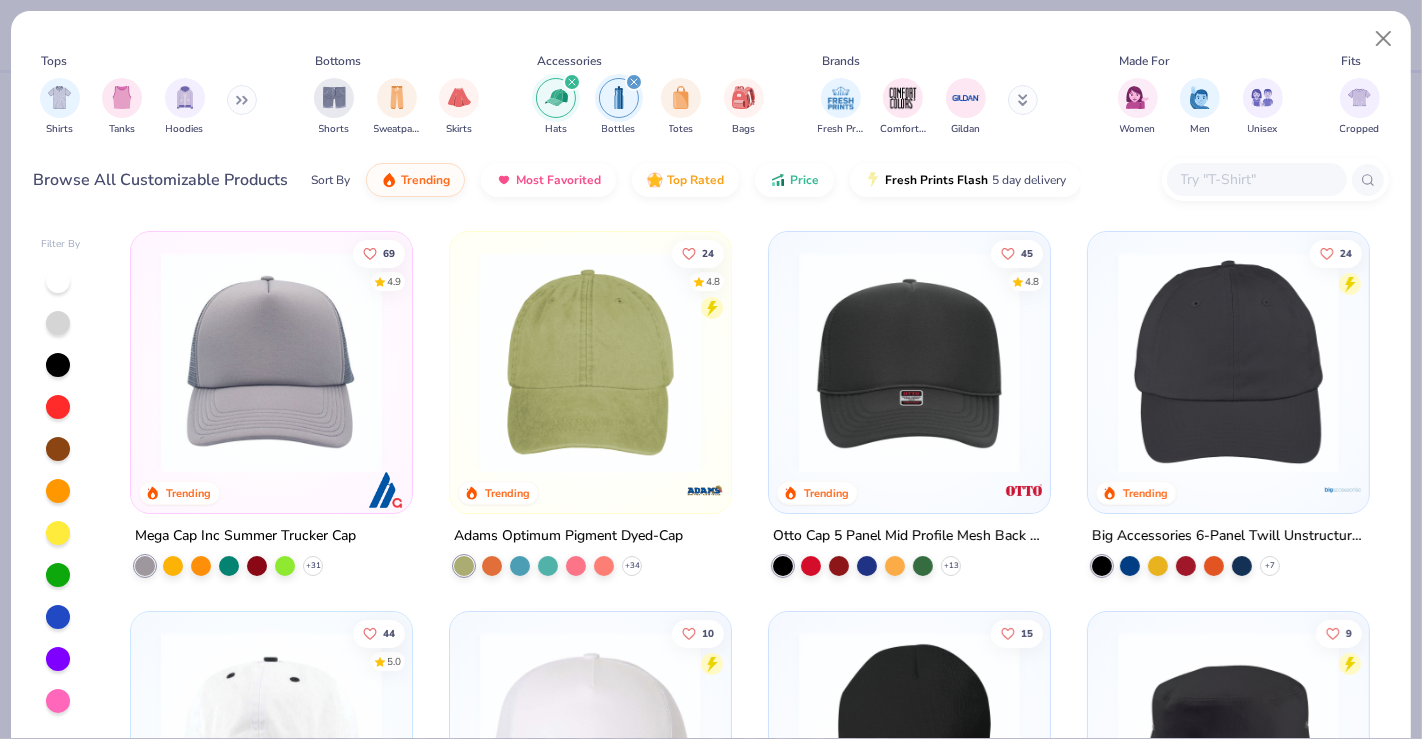 click 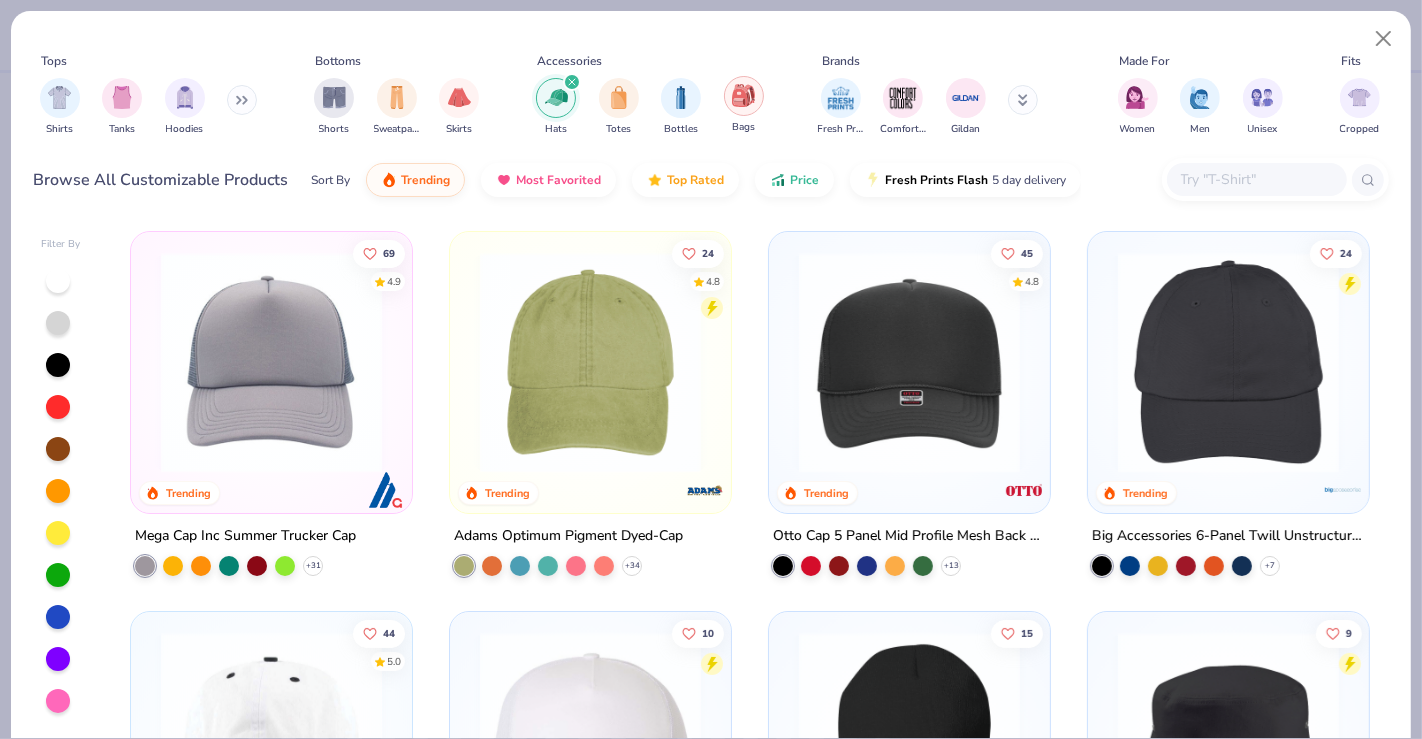 click at bounding box center [743, 95] 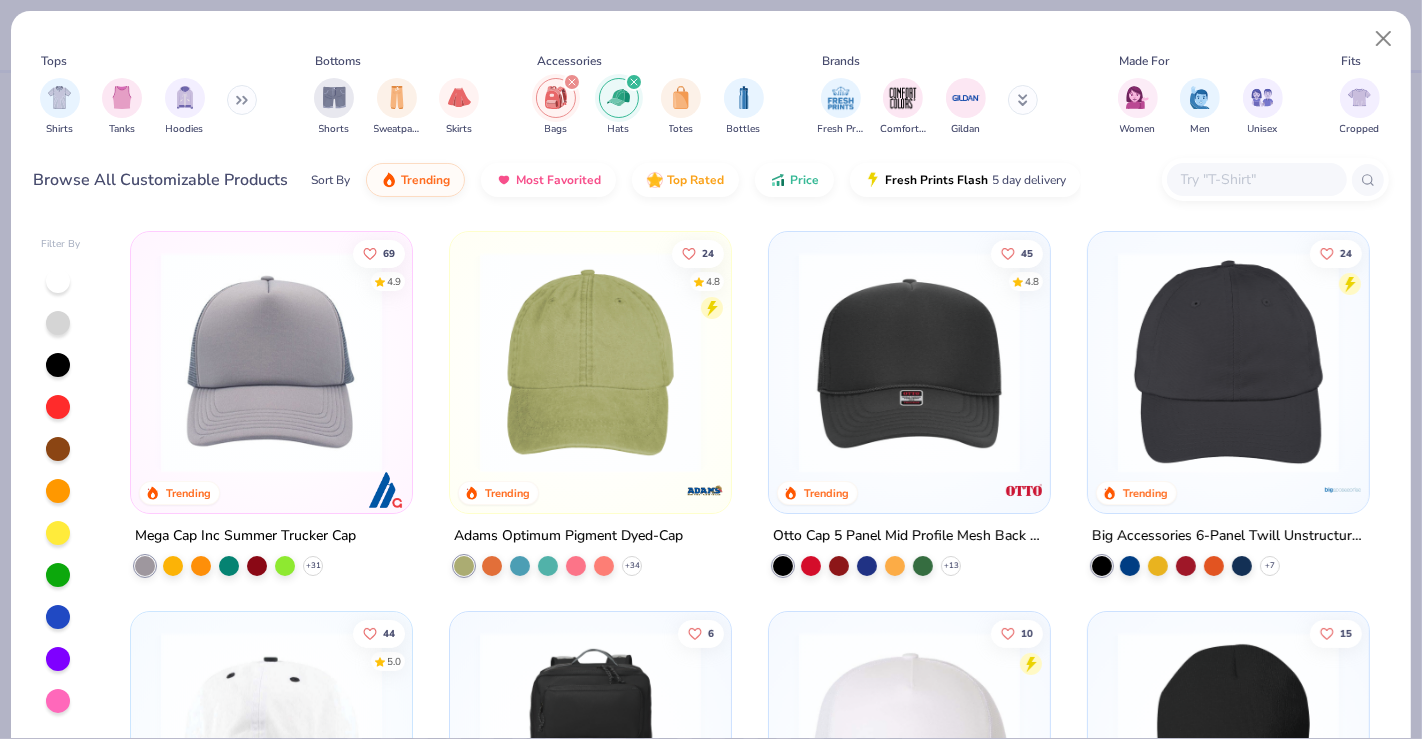 click 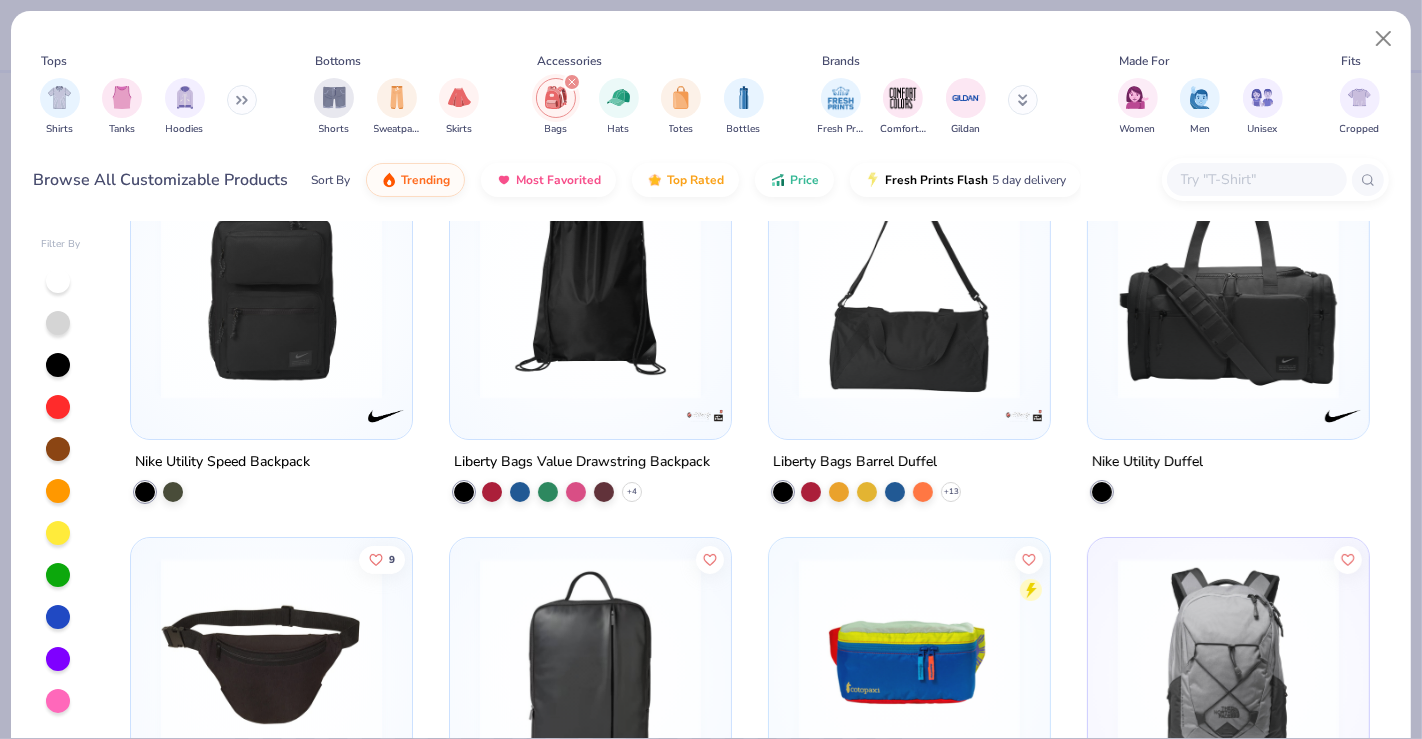 scroll, scrollTop: 69, scrollLeft: 0, axis: vertical 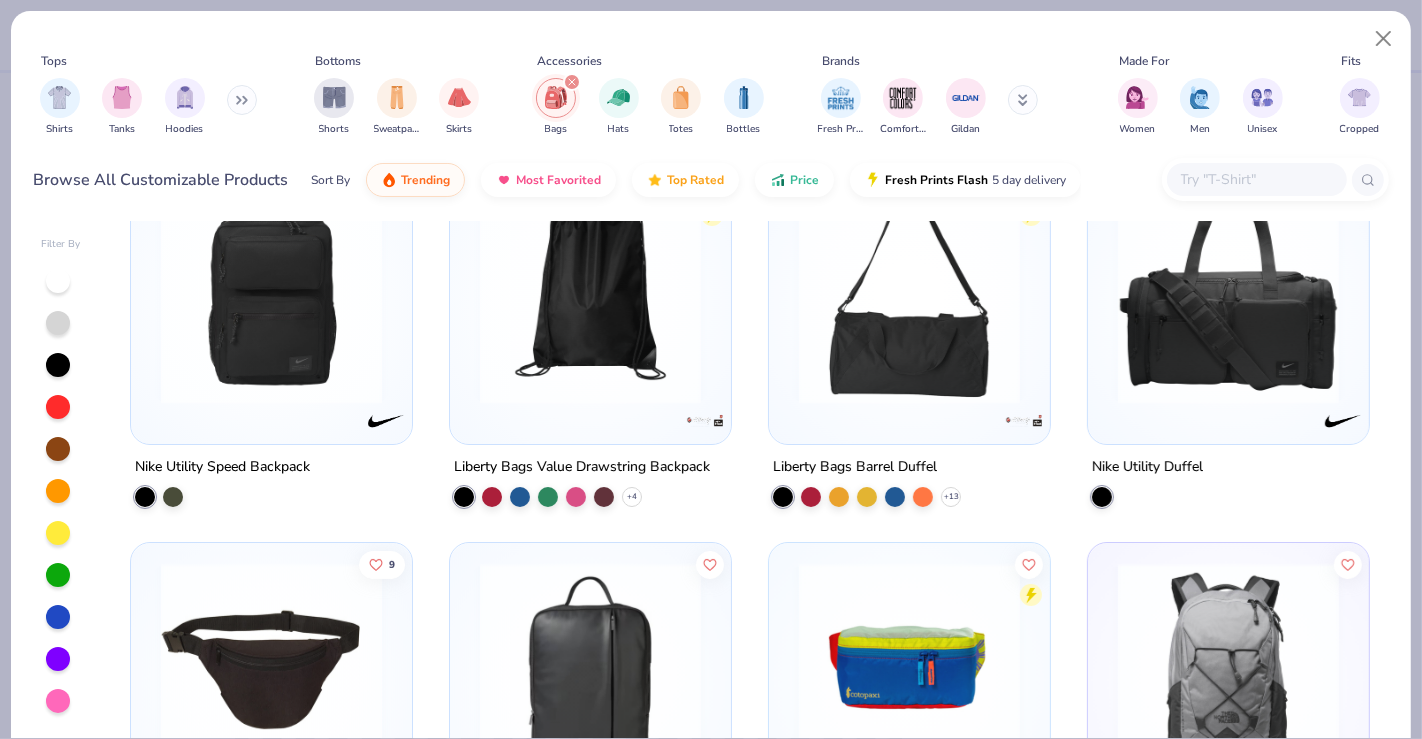 click at bounding box center [271, 673] 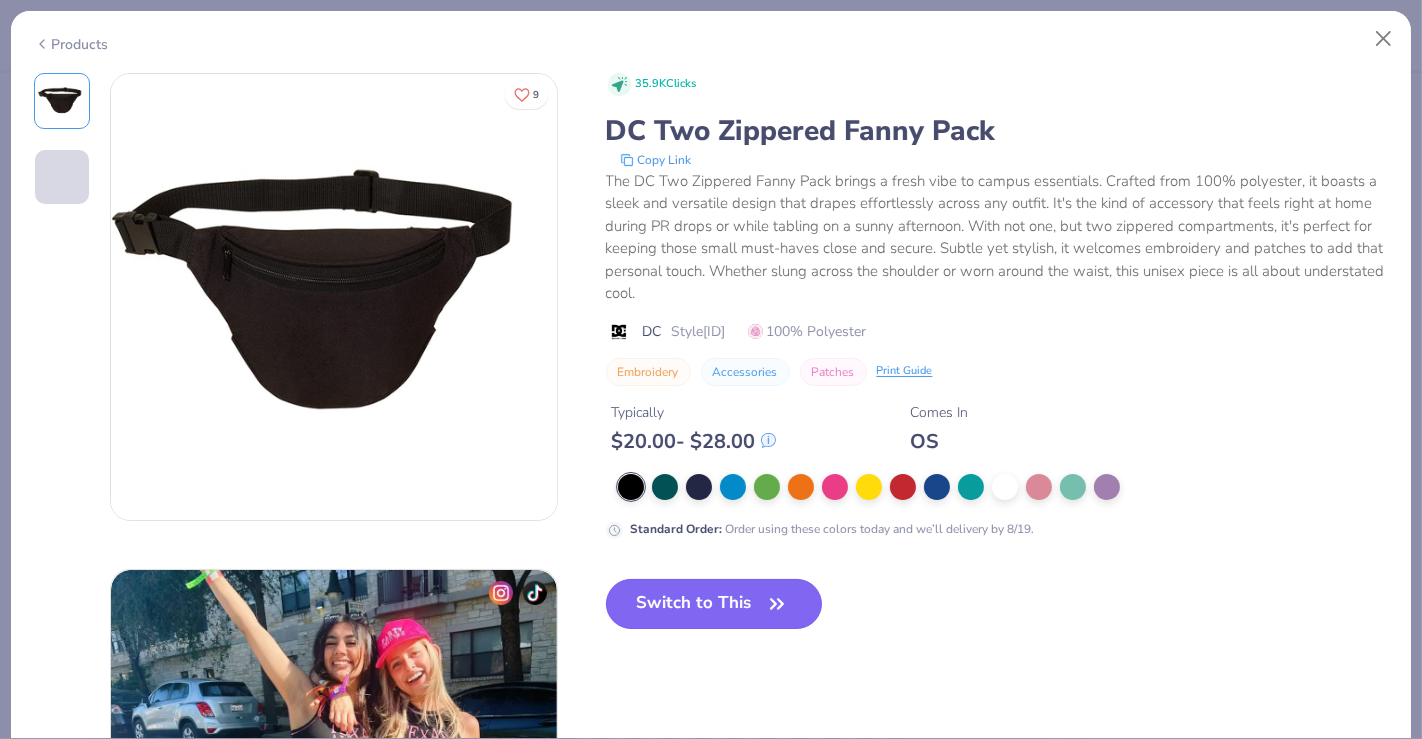 click on "Switch to This" at bounding box center [714, 604] 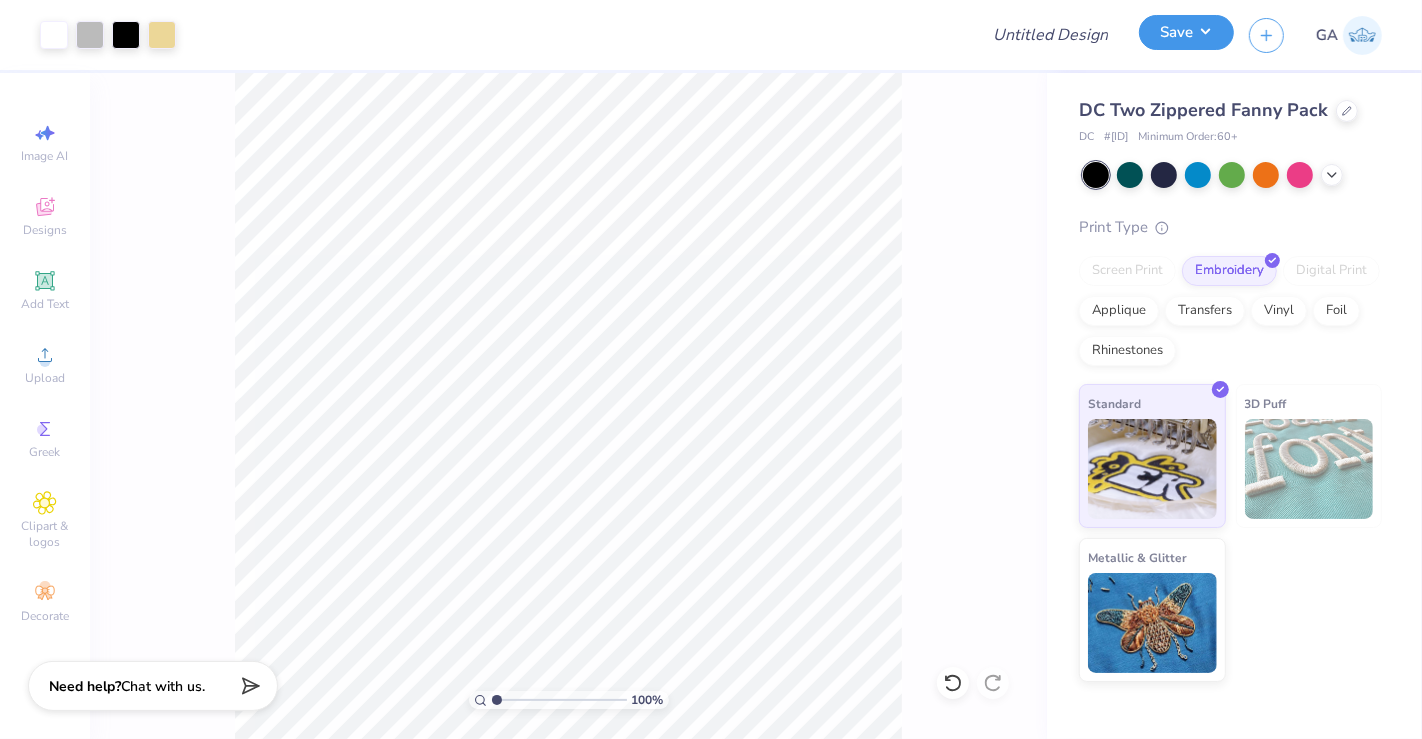 click on "Save" at bounding box center [1186, 32] 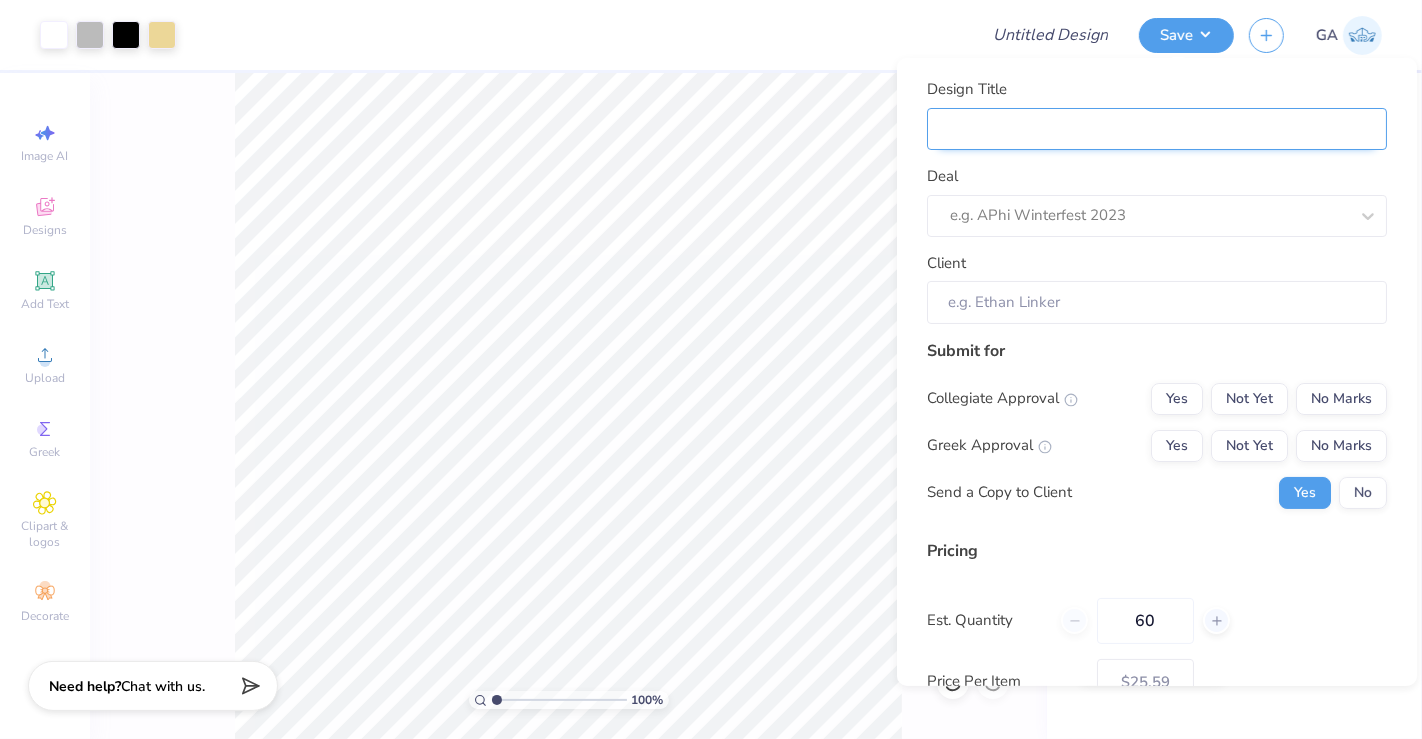 click on "Design Title" at bounding box center [1157, 128] 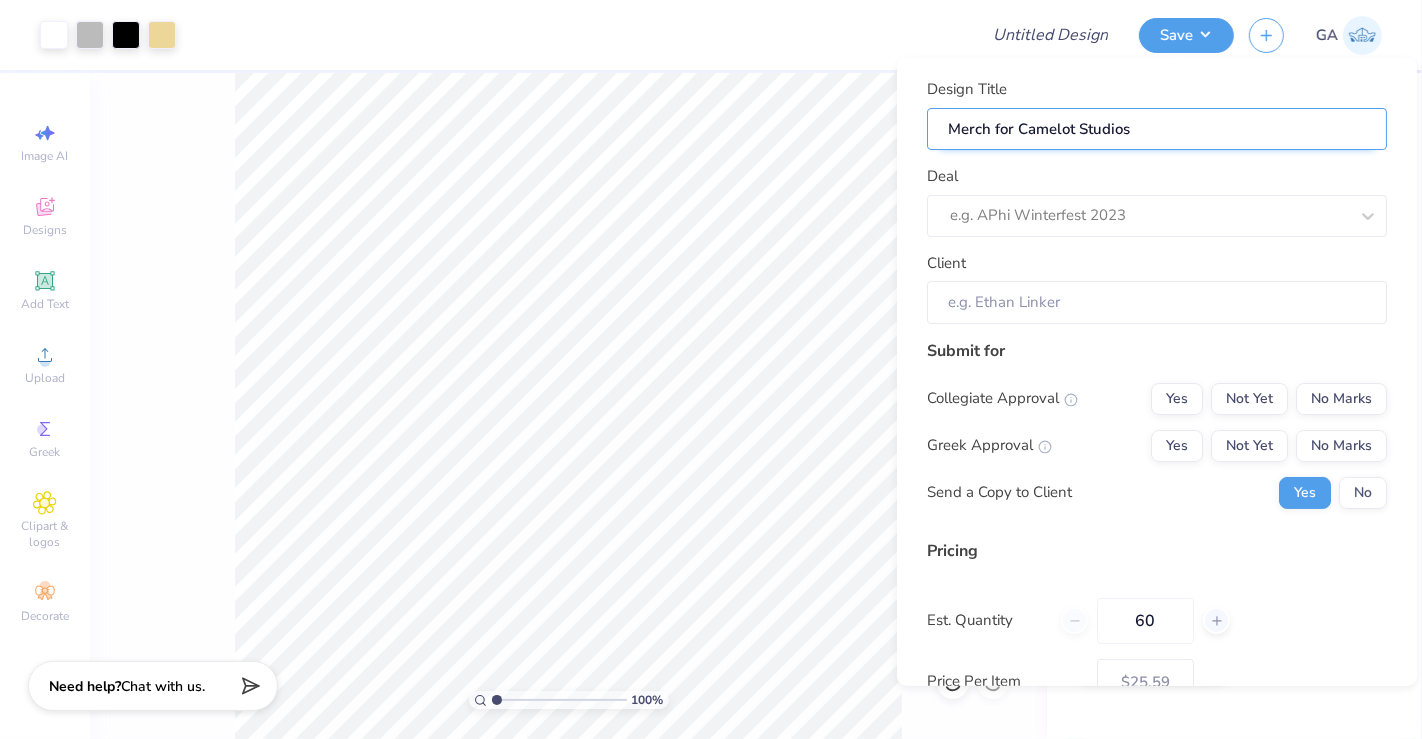 type on "Merch for Camelot Studios" 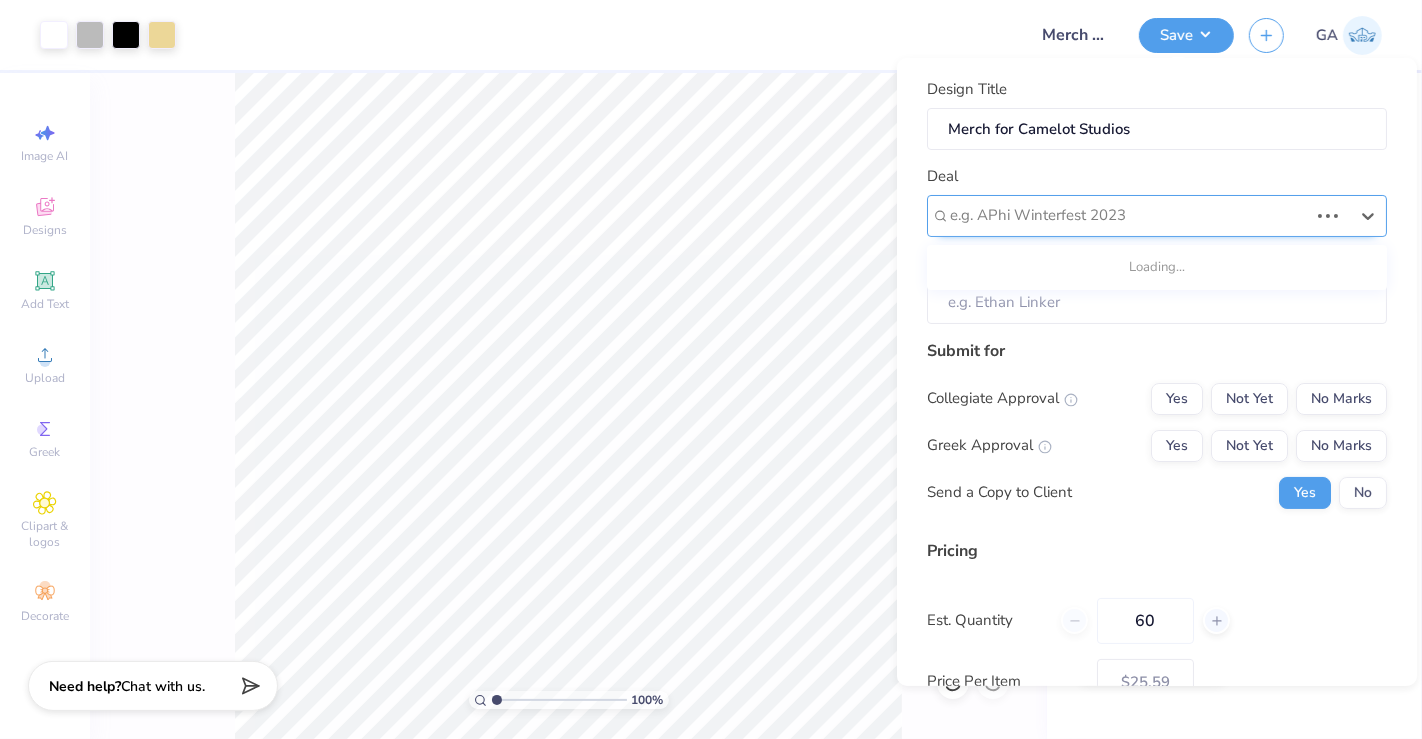 click at bounding box center (1129, 215) 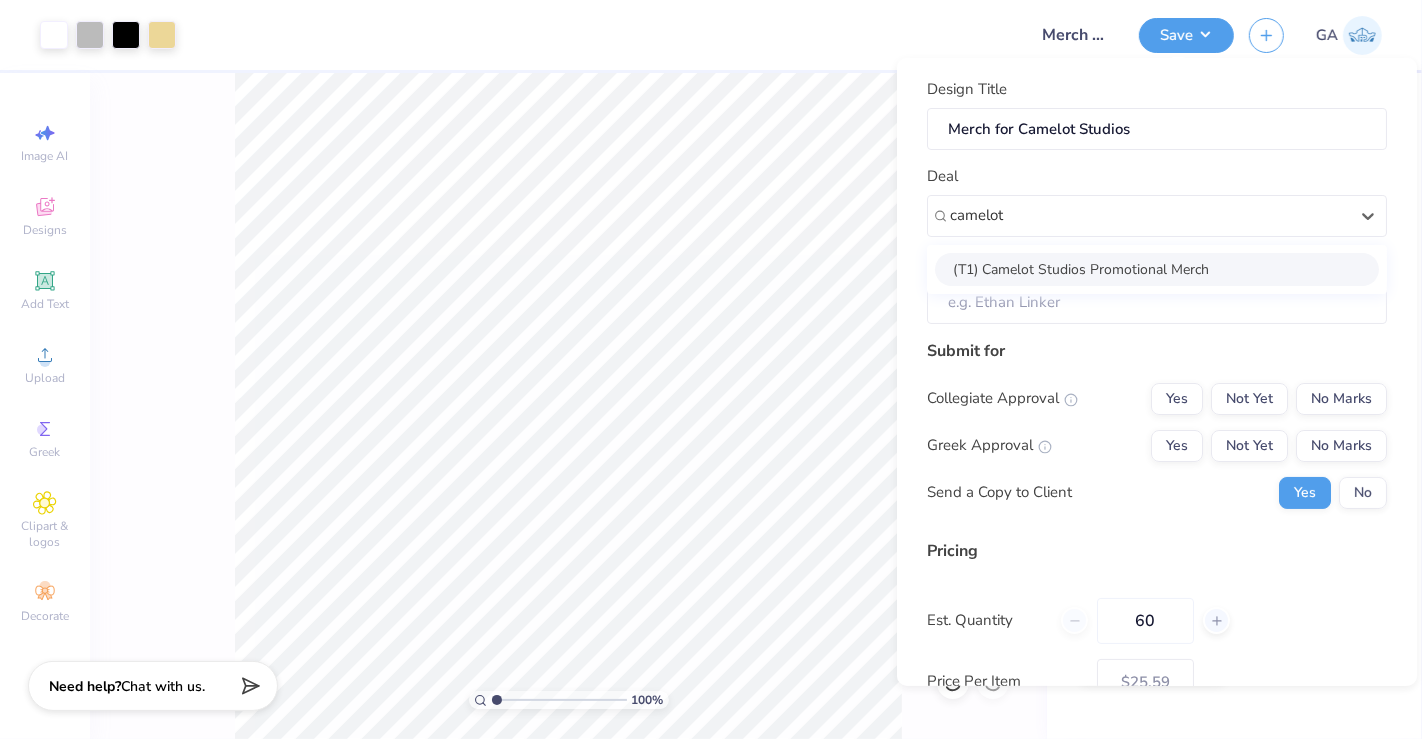 click on "(T1) Camelot Studios Promotional Merch" at bounding box center (1157, 268) 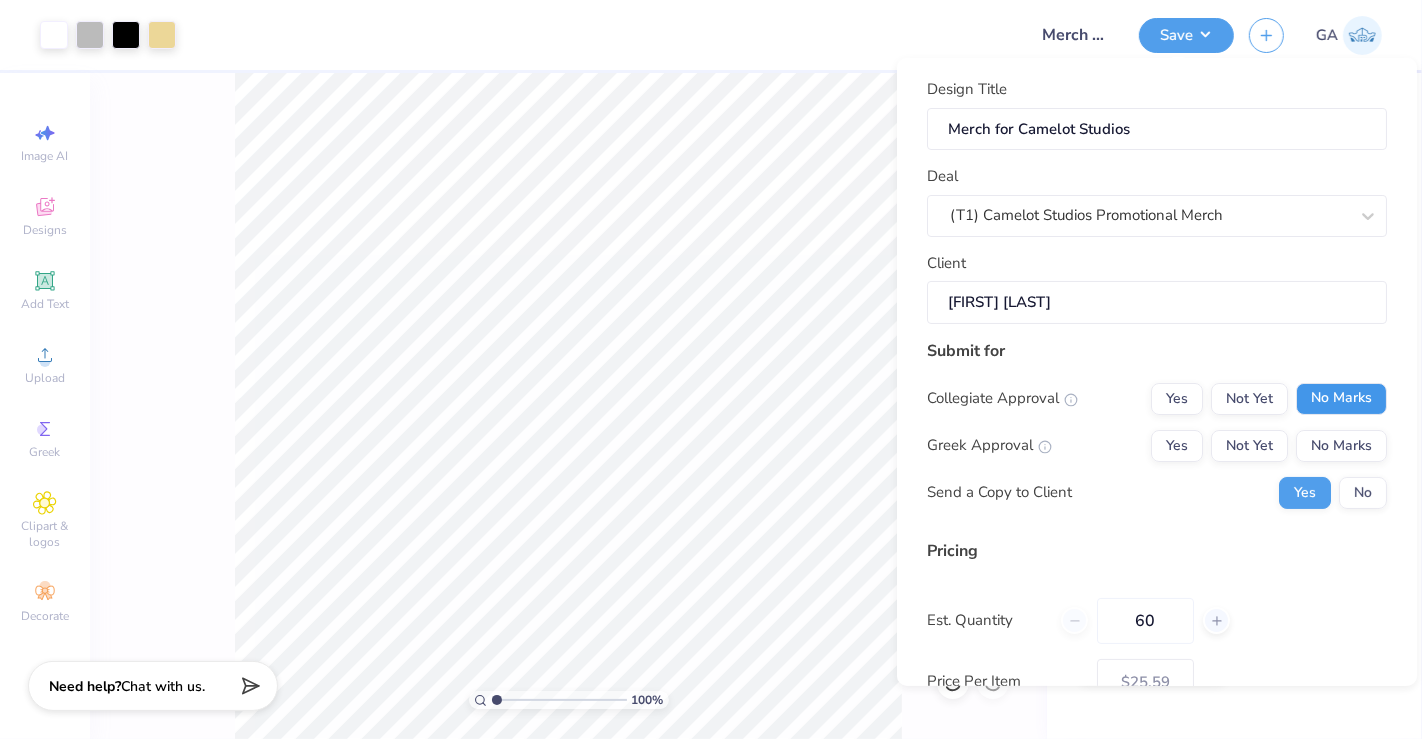 click on "No Marks" at bounding box center [1341, 398] 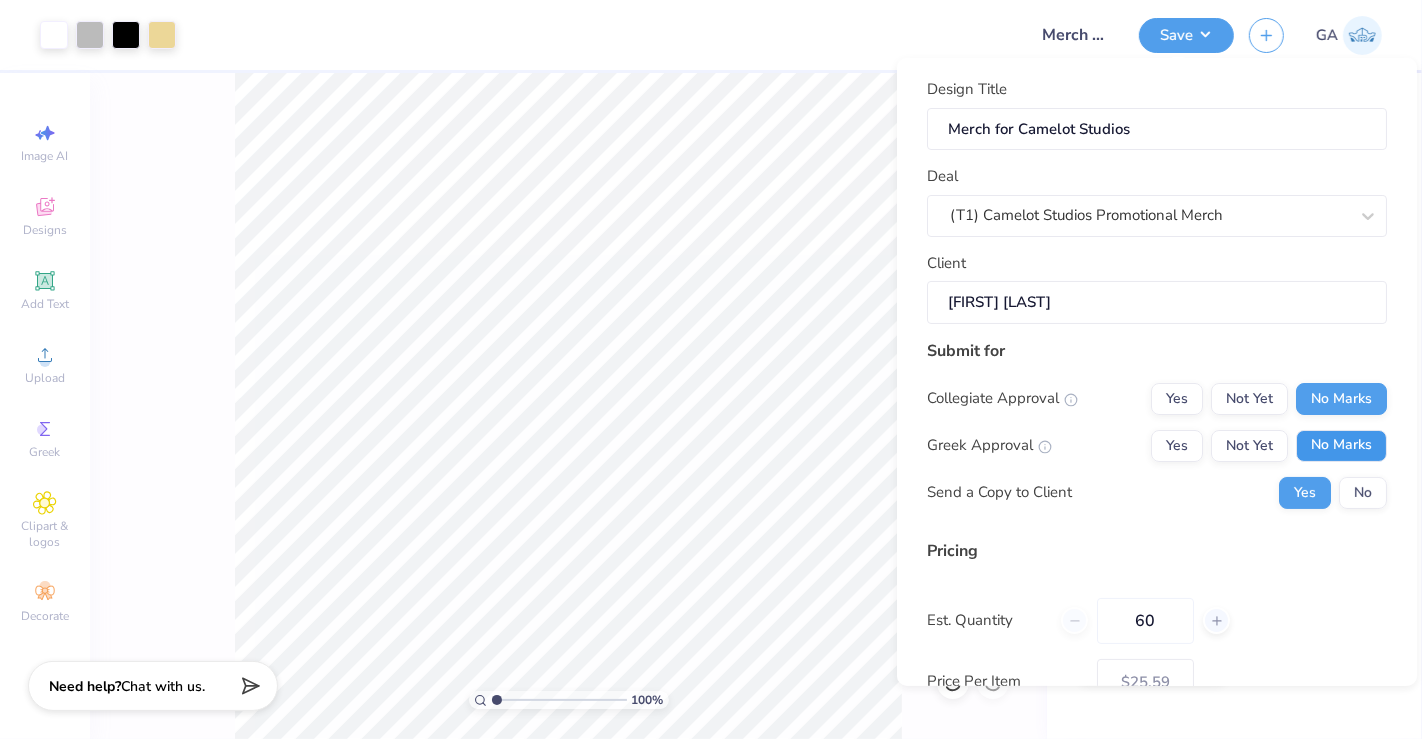click on "No Marks" at bounding box center (1341, 445) 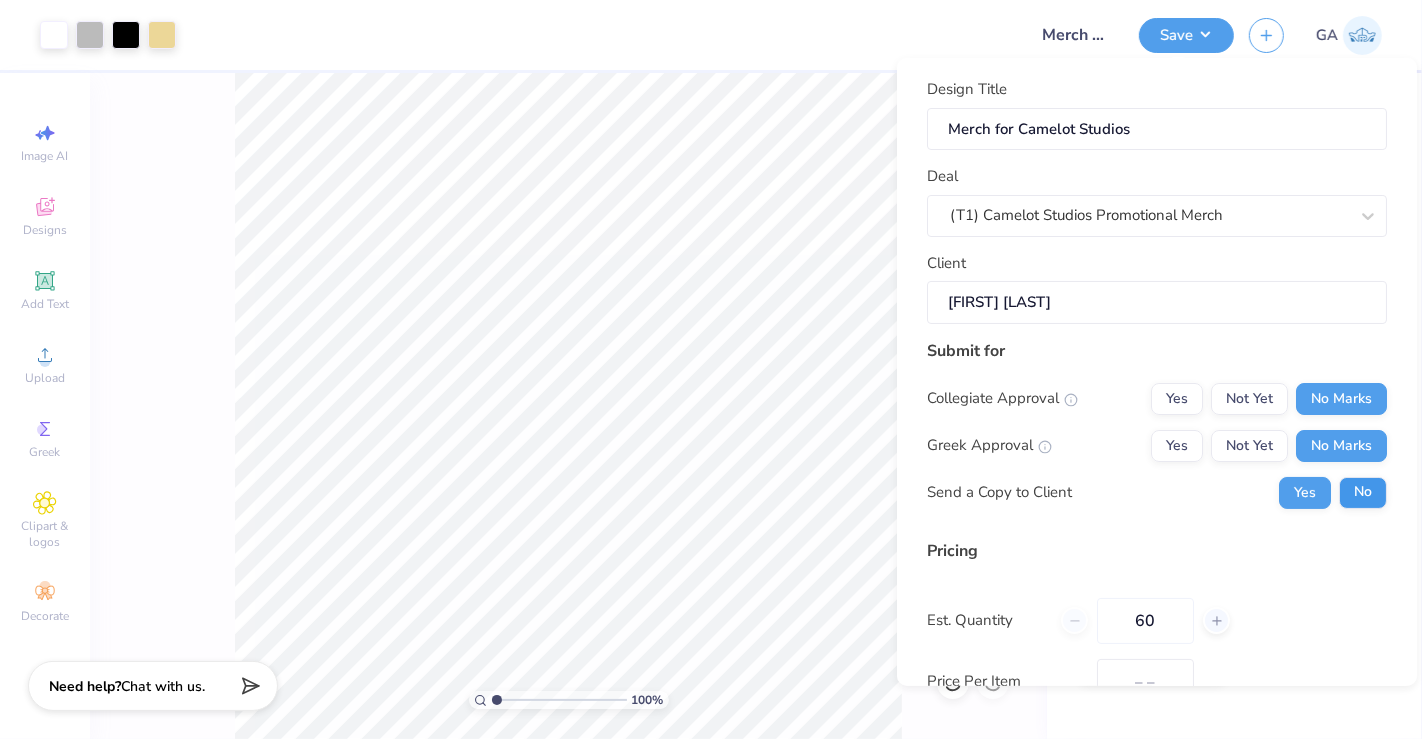 type on "$25.59" 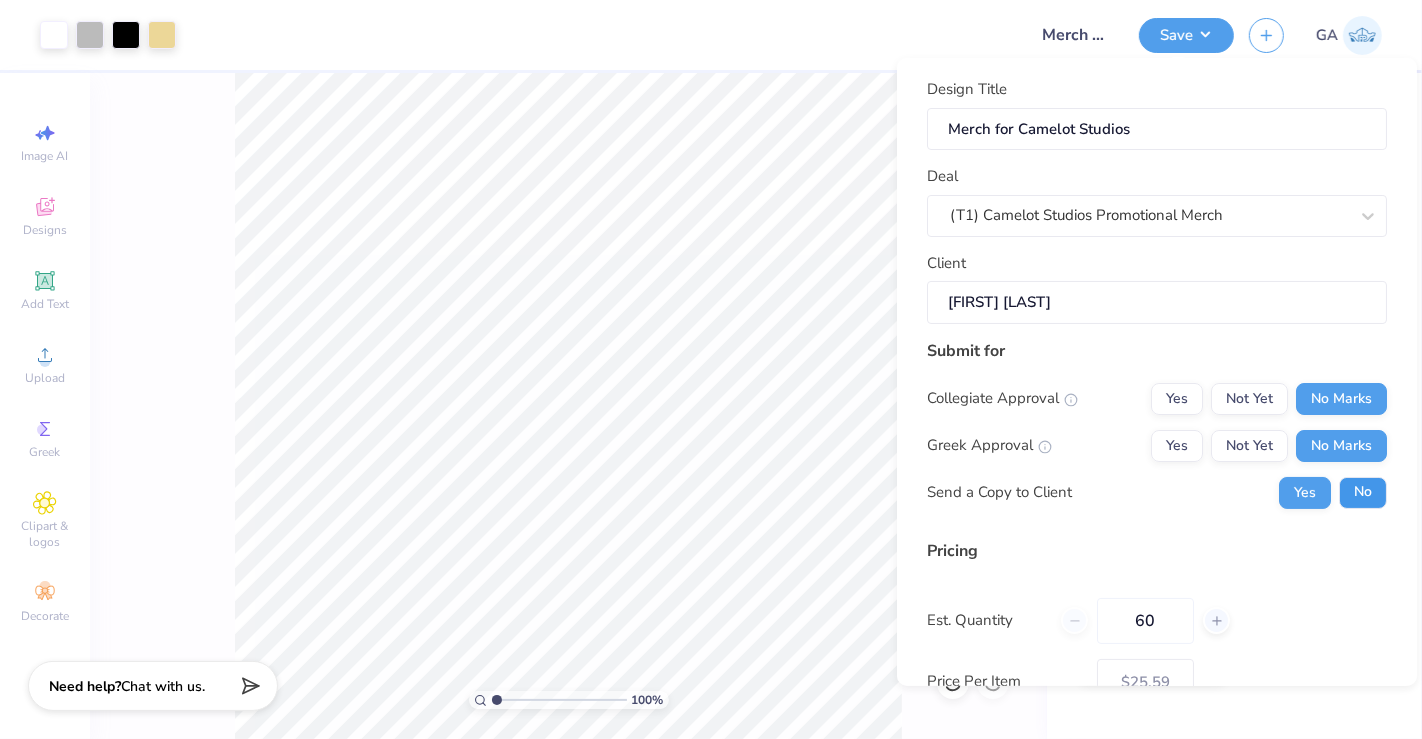 click on "No" at bounding box center (1363, 492) 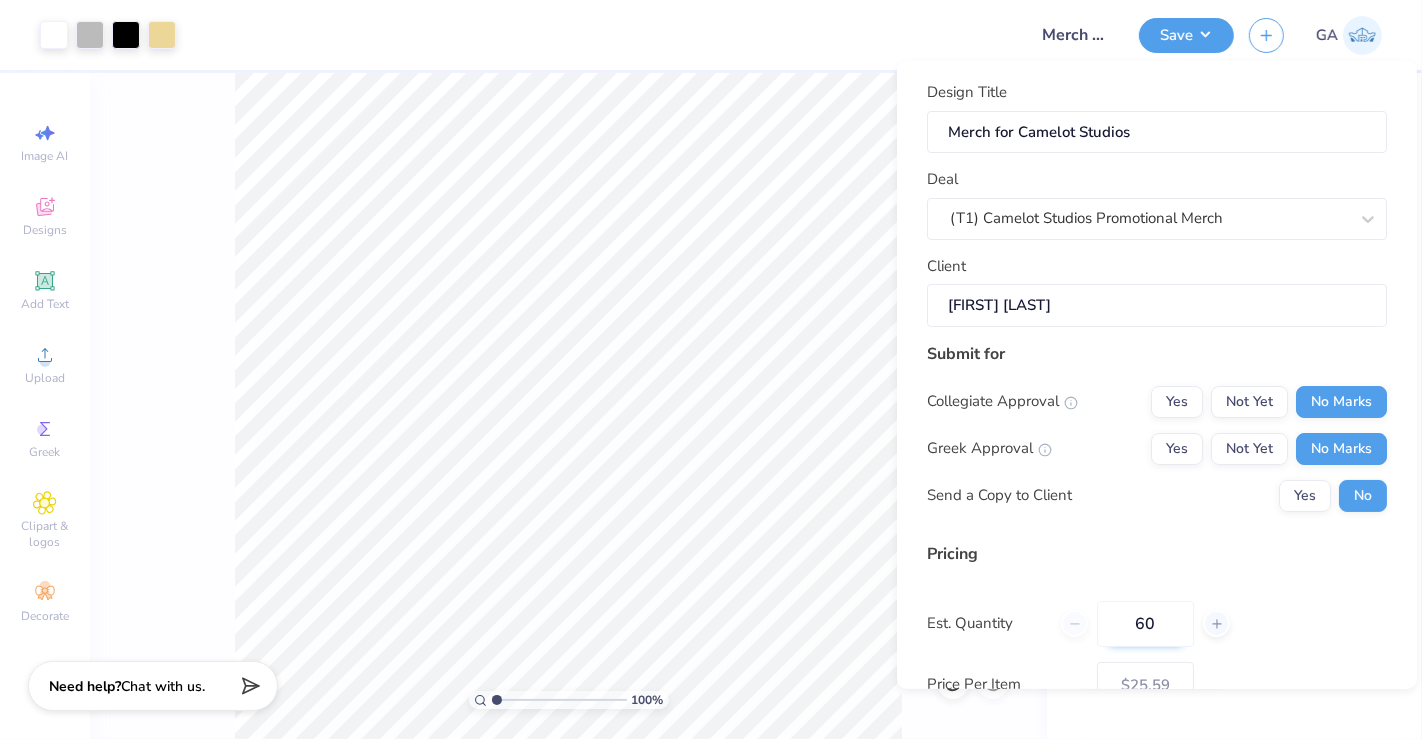 scroll, scrollTop: 174, scrollLeft: 0, axis: vertical 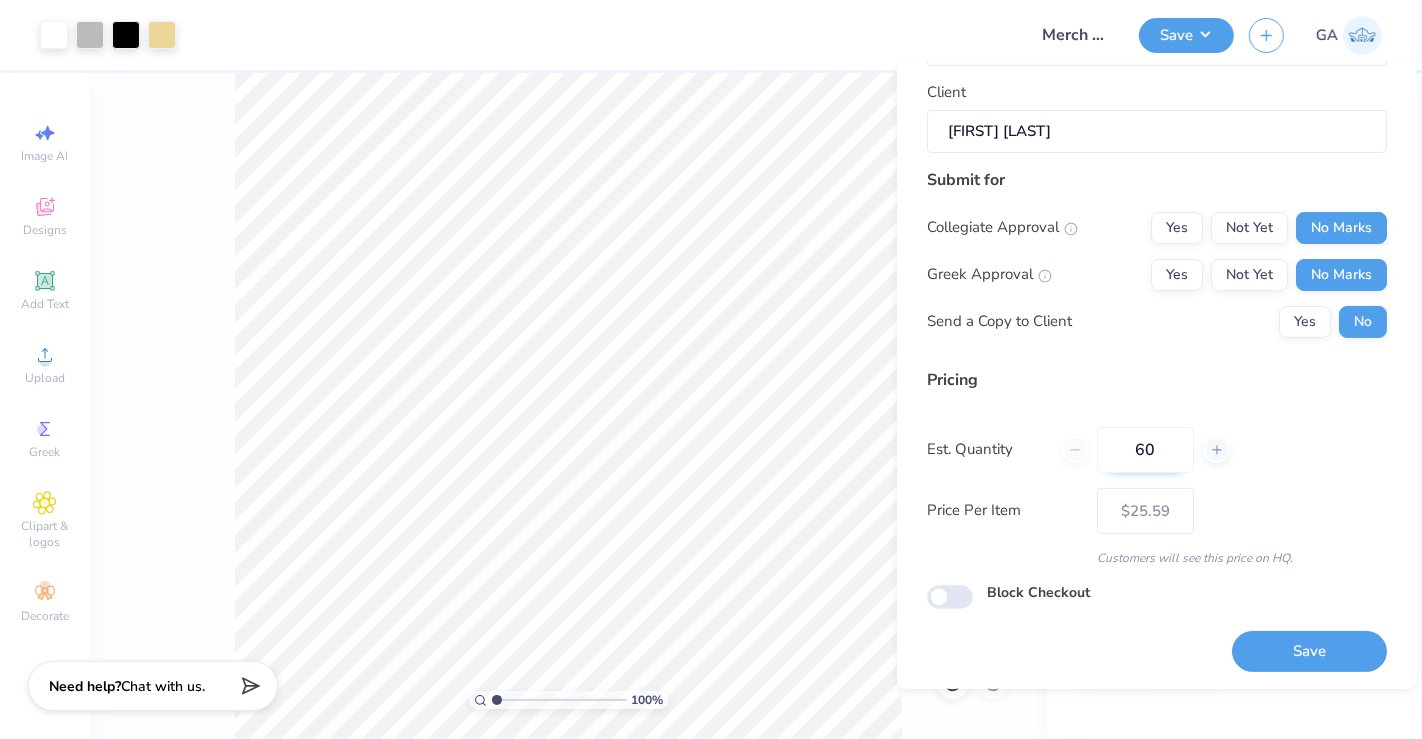 click on "60" at bounding box center (1145, 449) 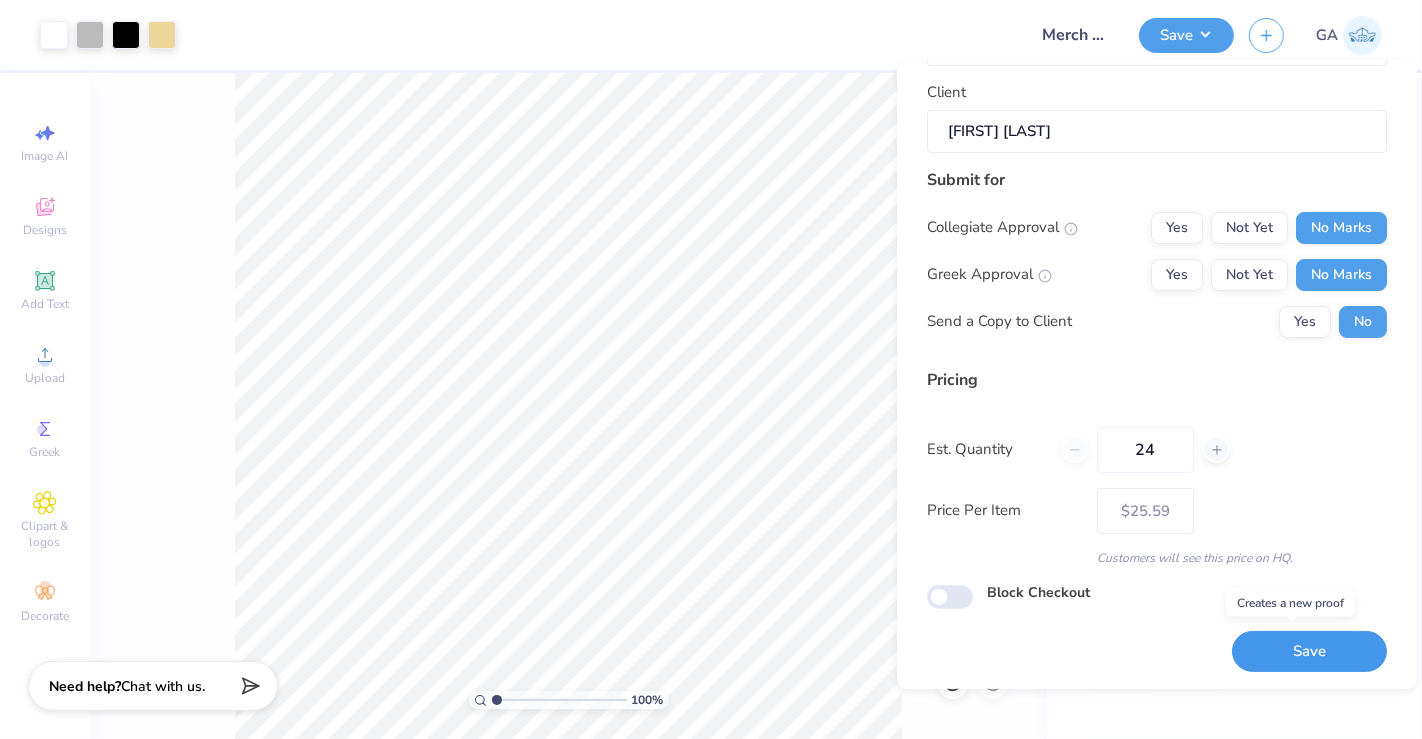 type on "60" 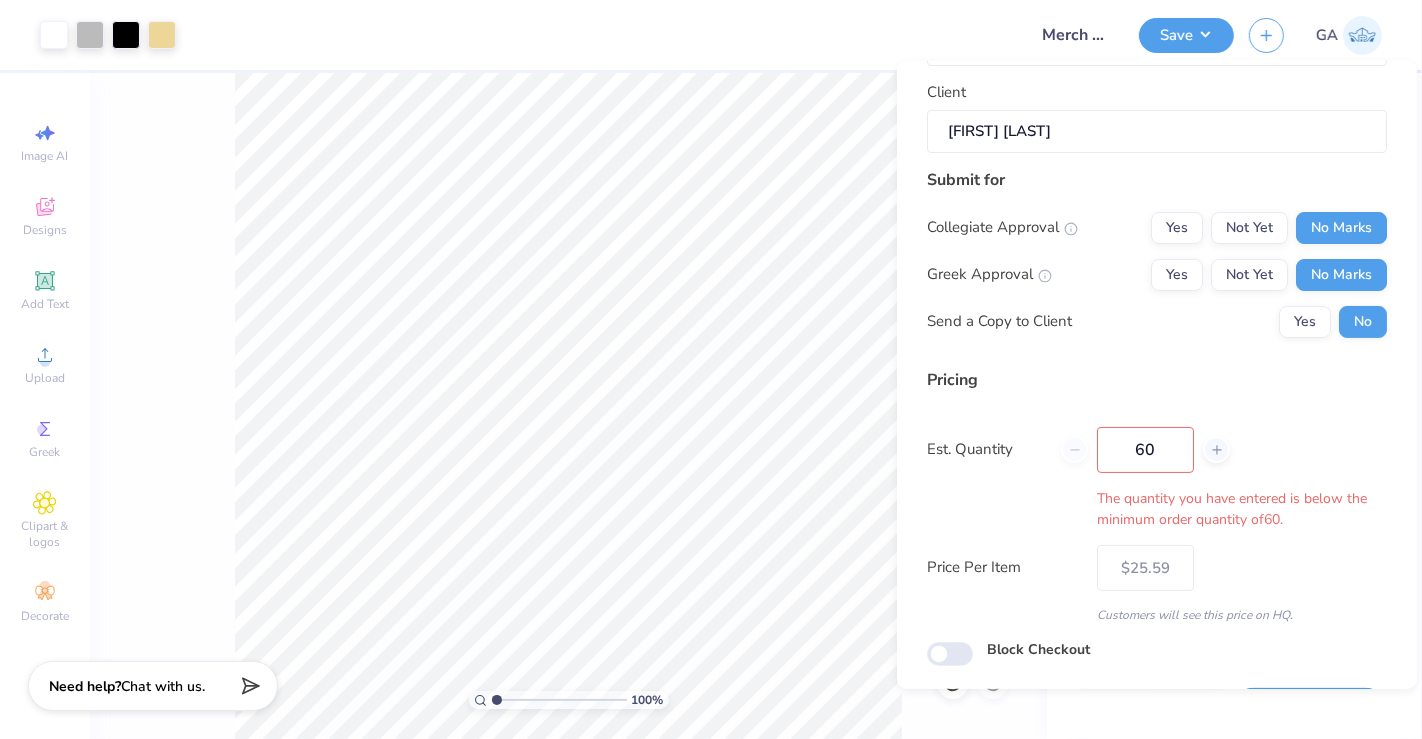 click on "Design Title Merch for Camelot Studios Deal (T1) Camelot Studios Promotional Merch  Client Reyna Cardona Submit for Collegiate Approval Yes Not Yet No Marks Greek Approval Yes Not Yet No Marks Send a Copy to Client Yes No Pricing Est. Quantity 60 The quantity you have entered is below the minimum order quantity of  60 . Price Per Item $25.59 Customers will see this price on HQ. Block Checkout Save" at bounding box center (1157, 318) 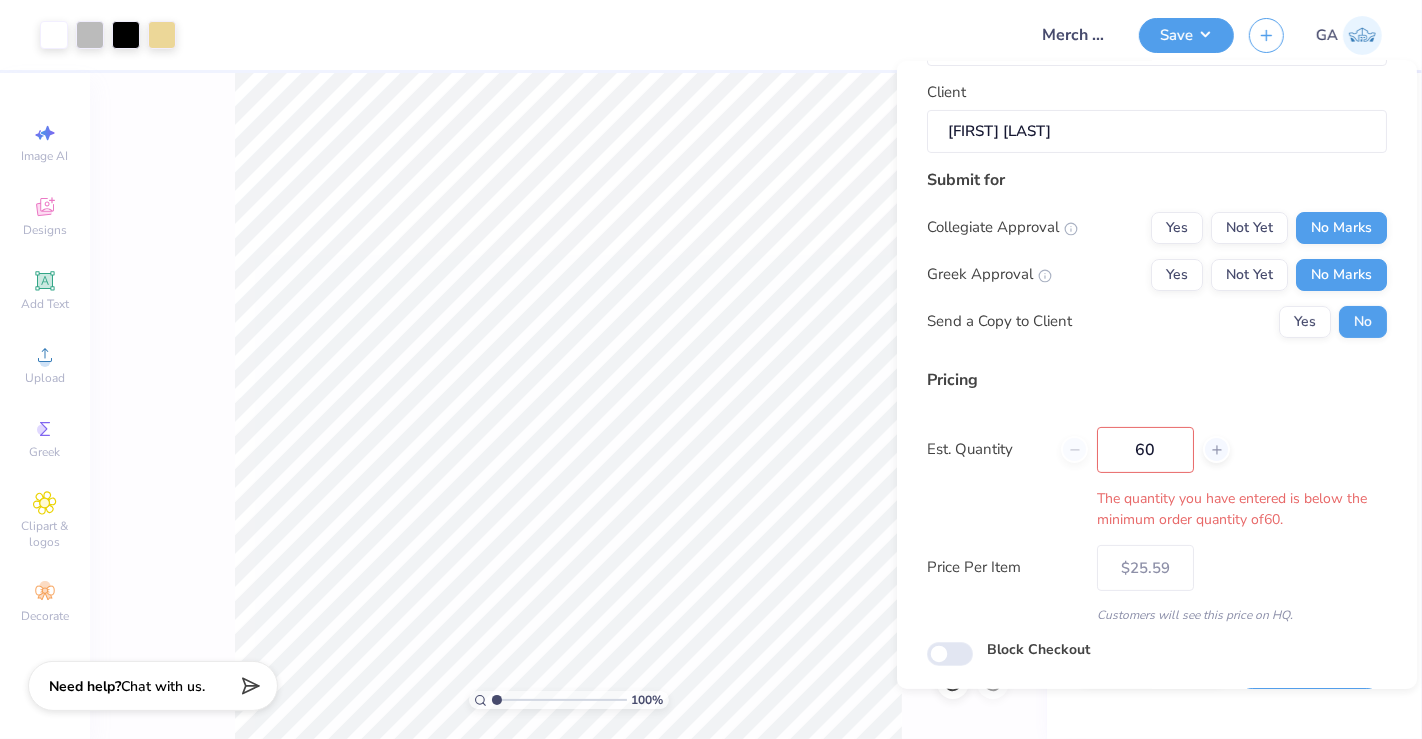 click on "60" at bounding box center (1145, 449) 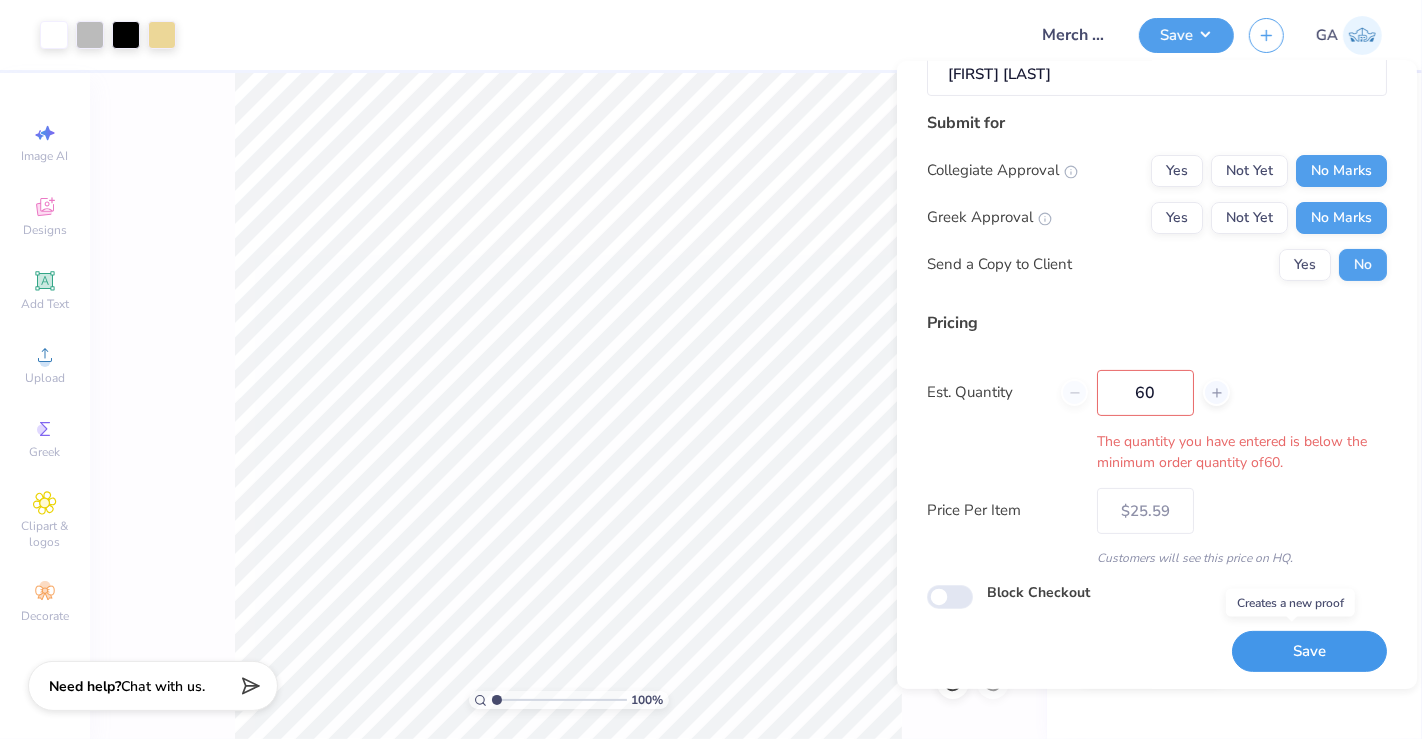 click on "Save" at bounding box center (1309, 651) 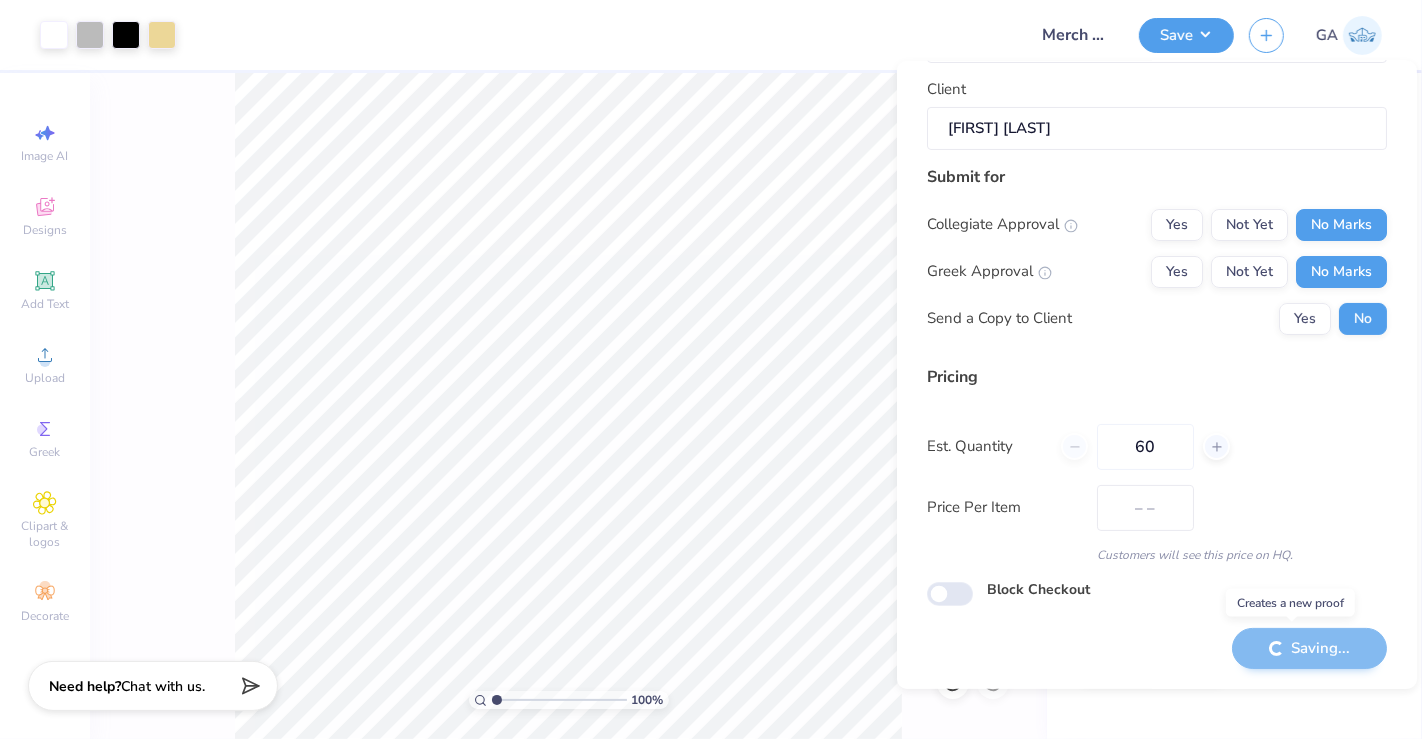 scroll, scrollTop: 174, scrollLeft: 0, axis: vertical 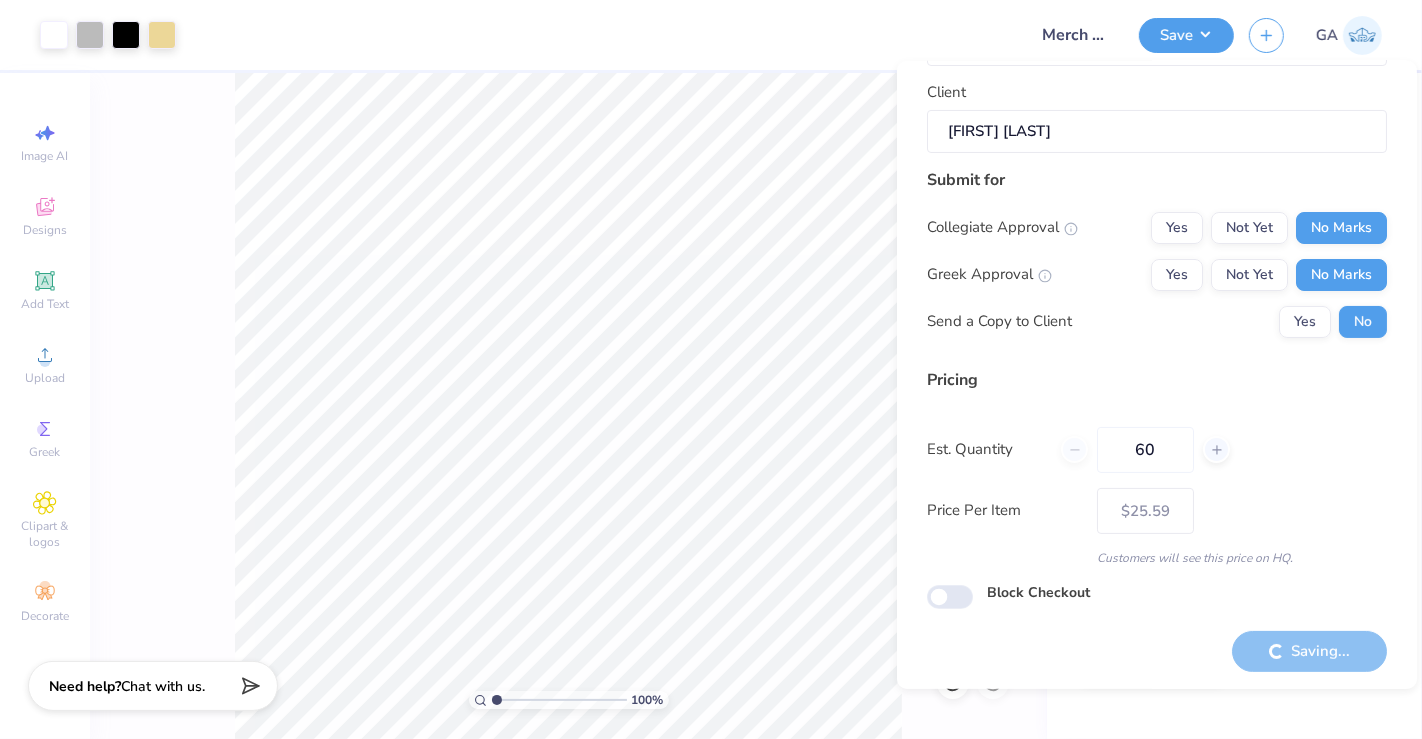 type on "– –" 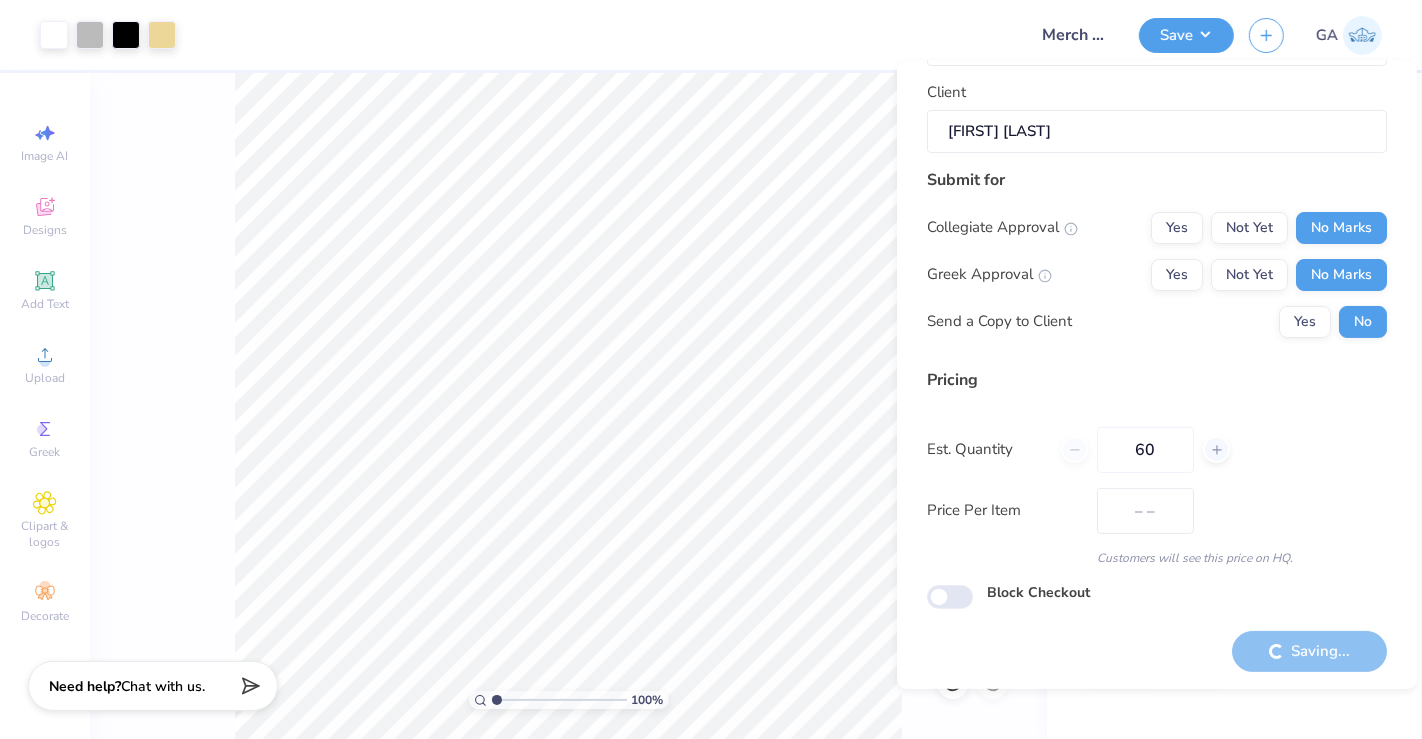 scroll, scrollTop: 0, scrollLeft: 0, axis: both 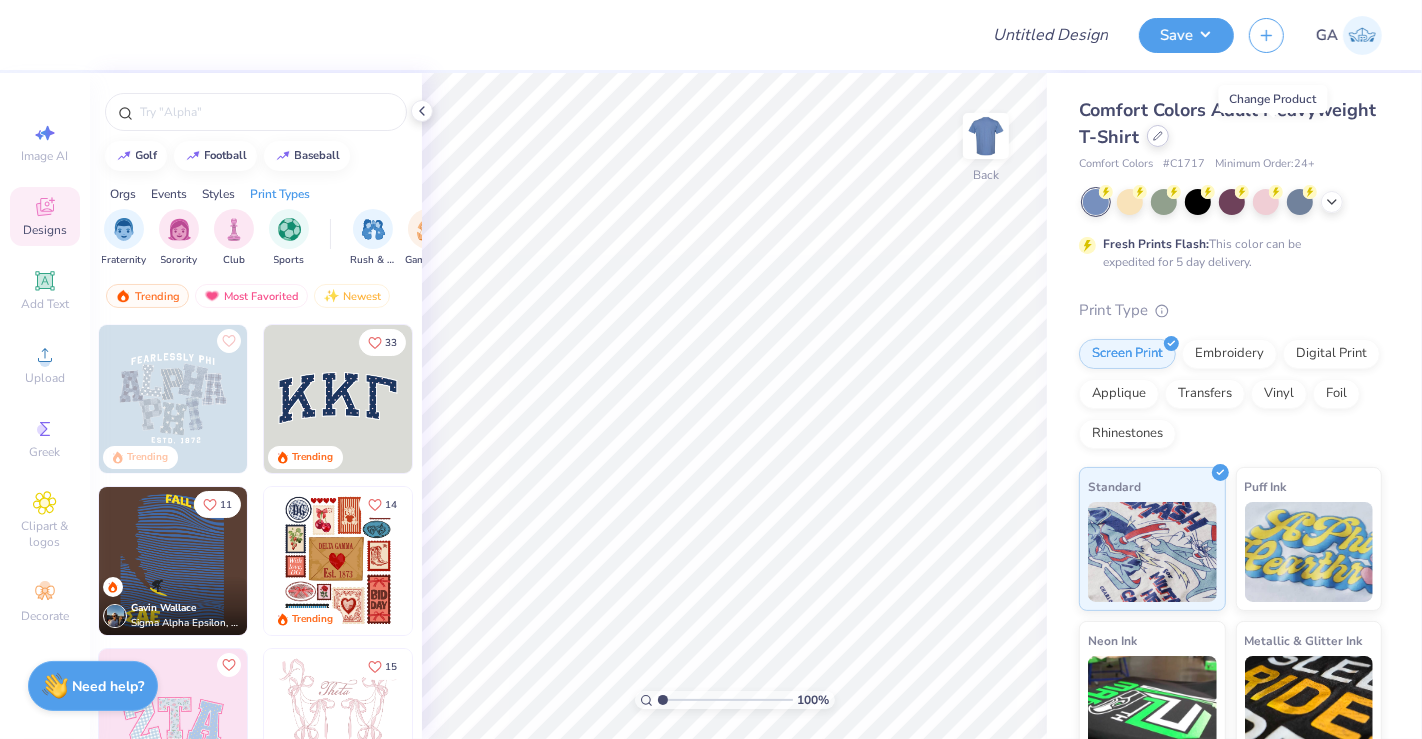 click 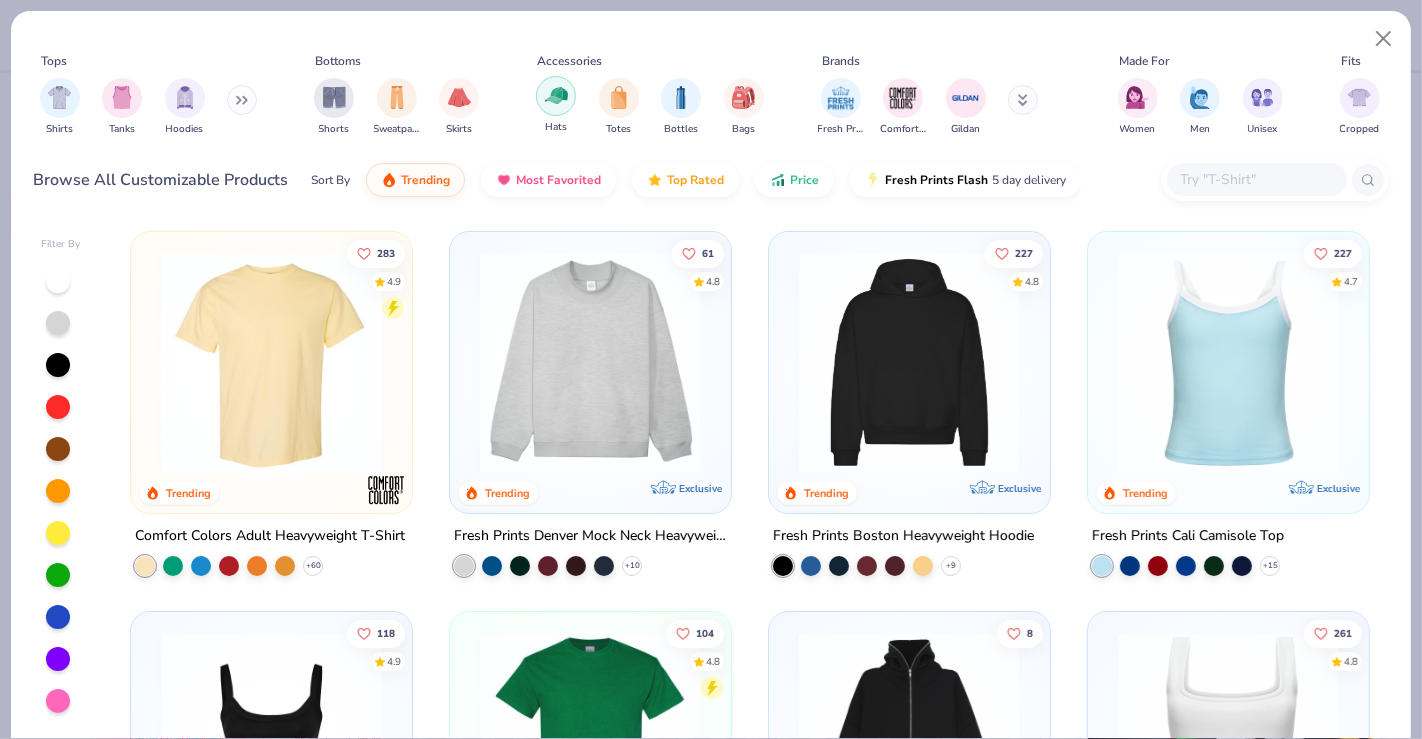 click at bounding box center [556, 95] 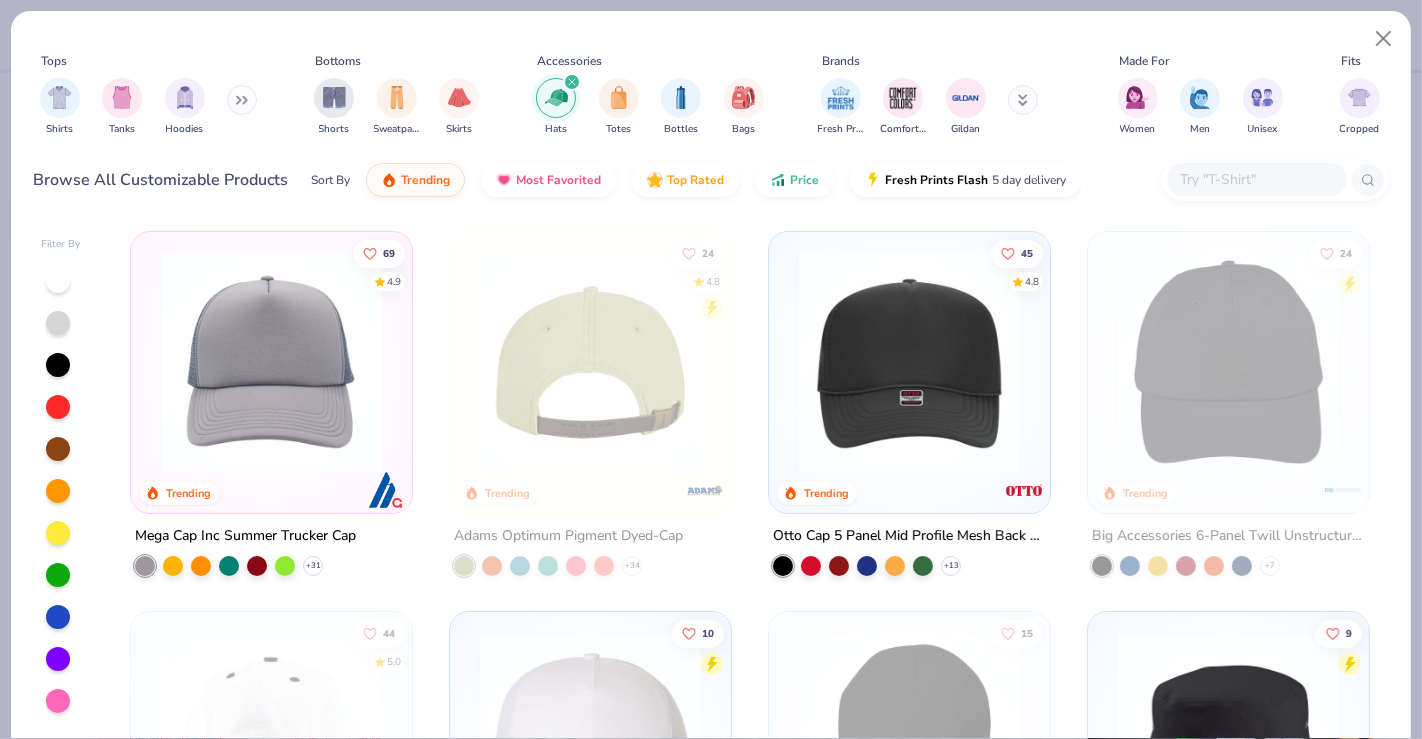 click at bounding box center (909, 362) 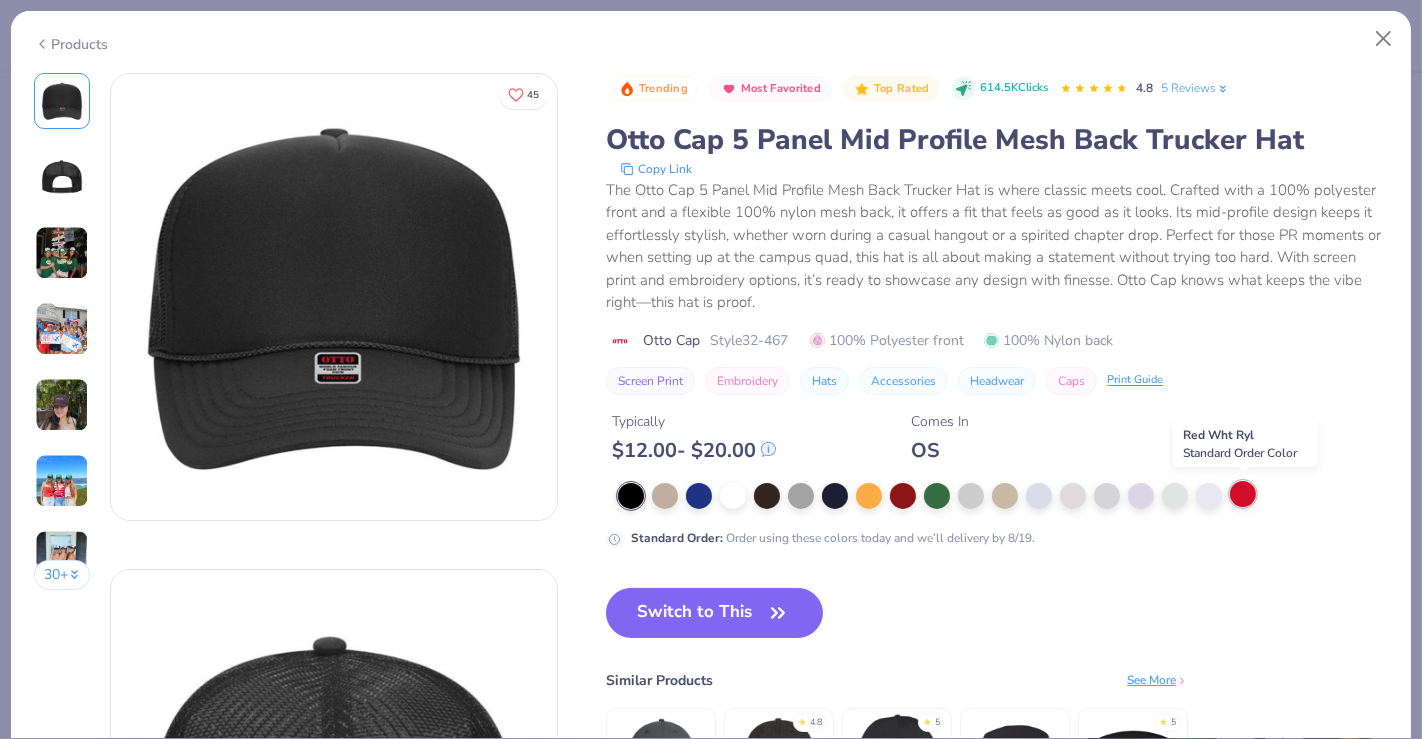click at bounding box center [1243, 494] 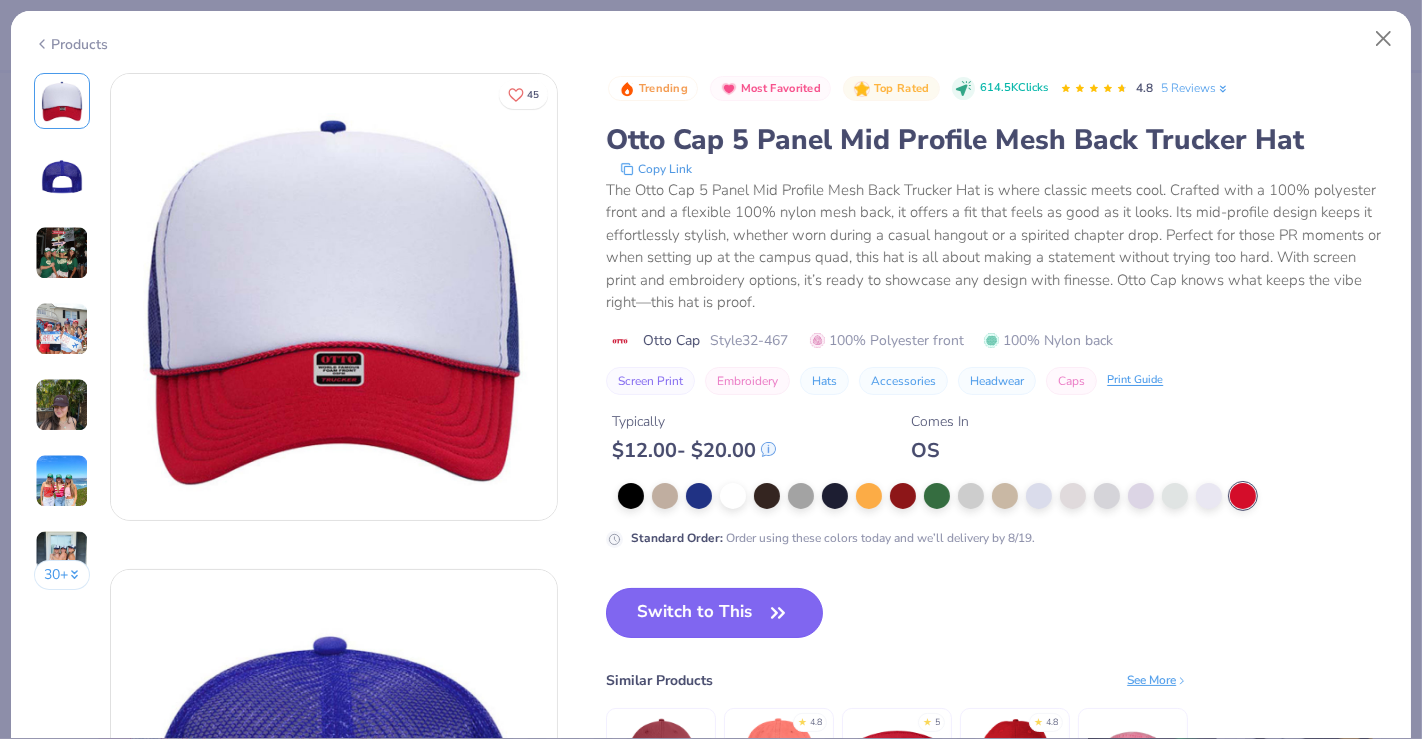 click on "Switch to This" at bounding box center [714, 613] 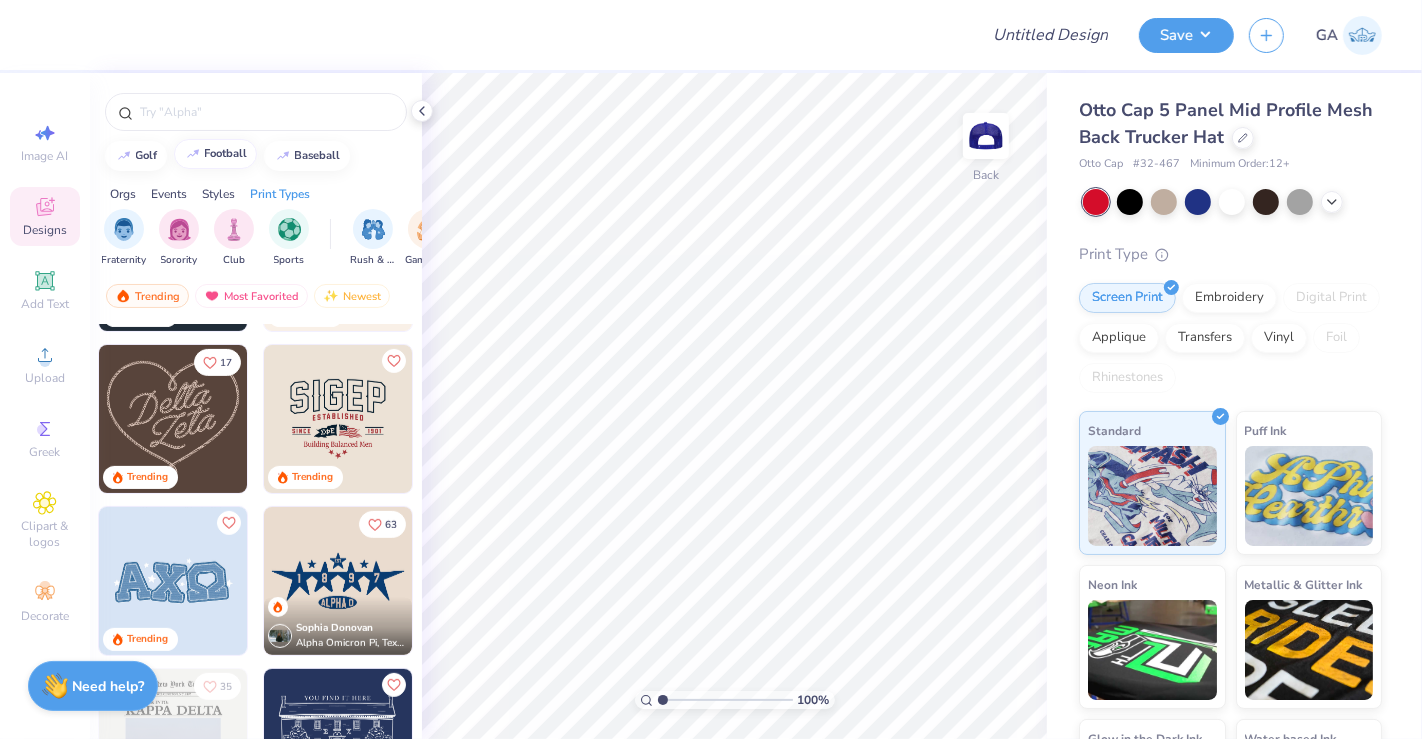 scroll, scrollTop: 628, scrollLeft: 0, axis: vertical 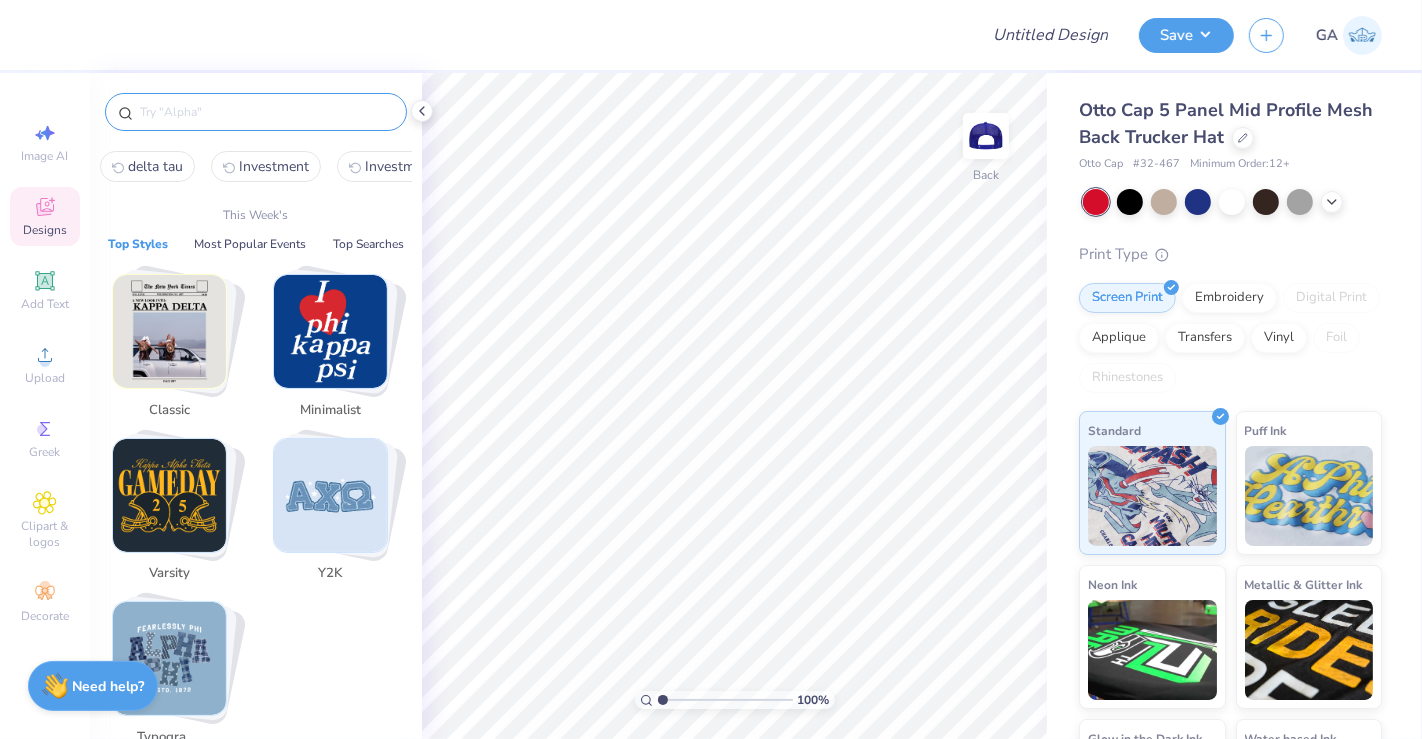 click at bounding box center [266, 112] 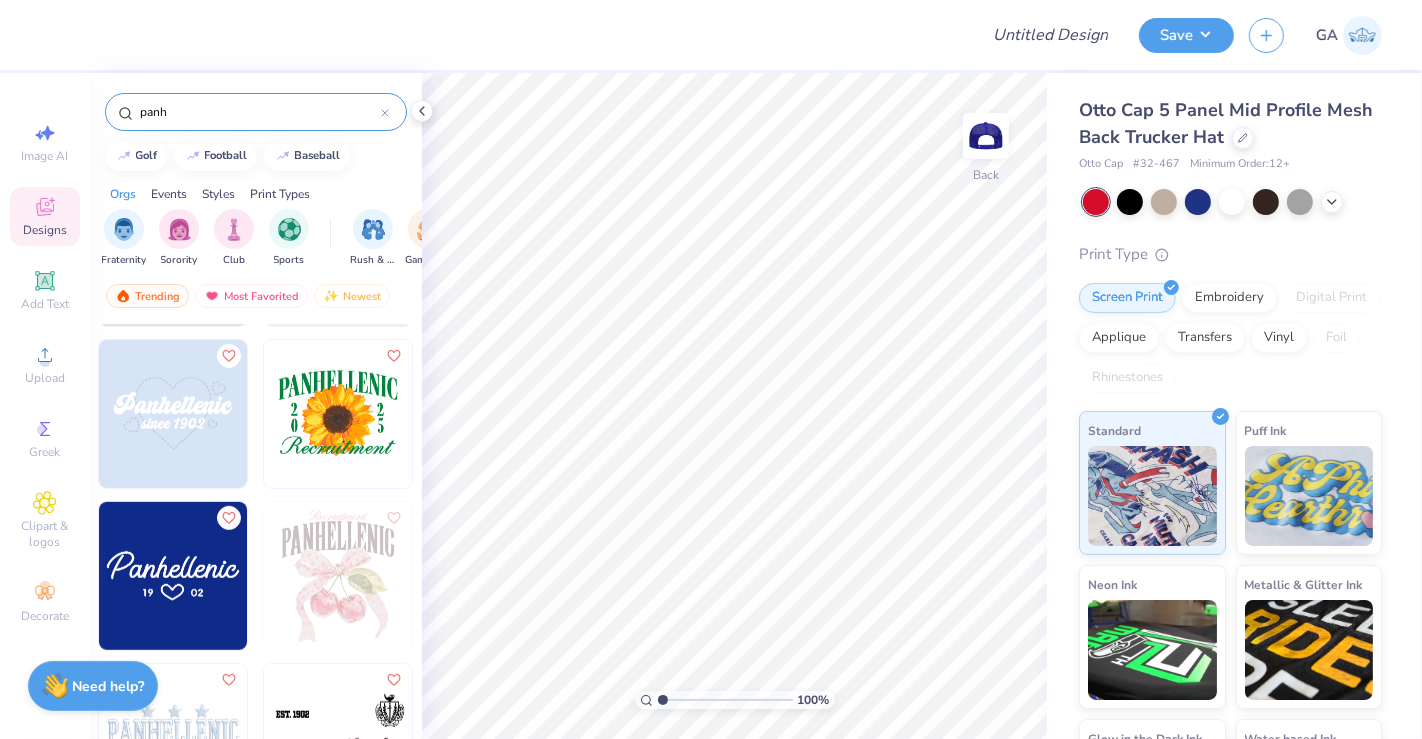 scroll, scrollTop: 952, scrollLeft: 0, axis: vertical 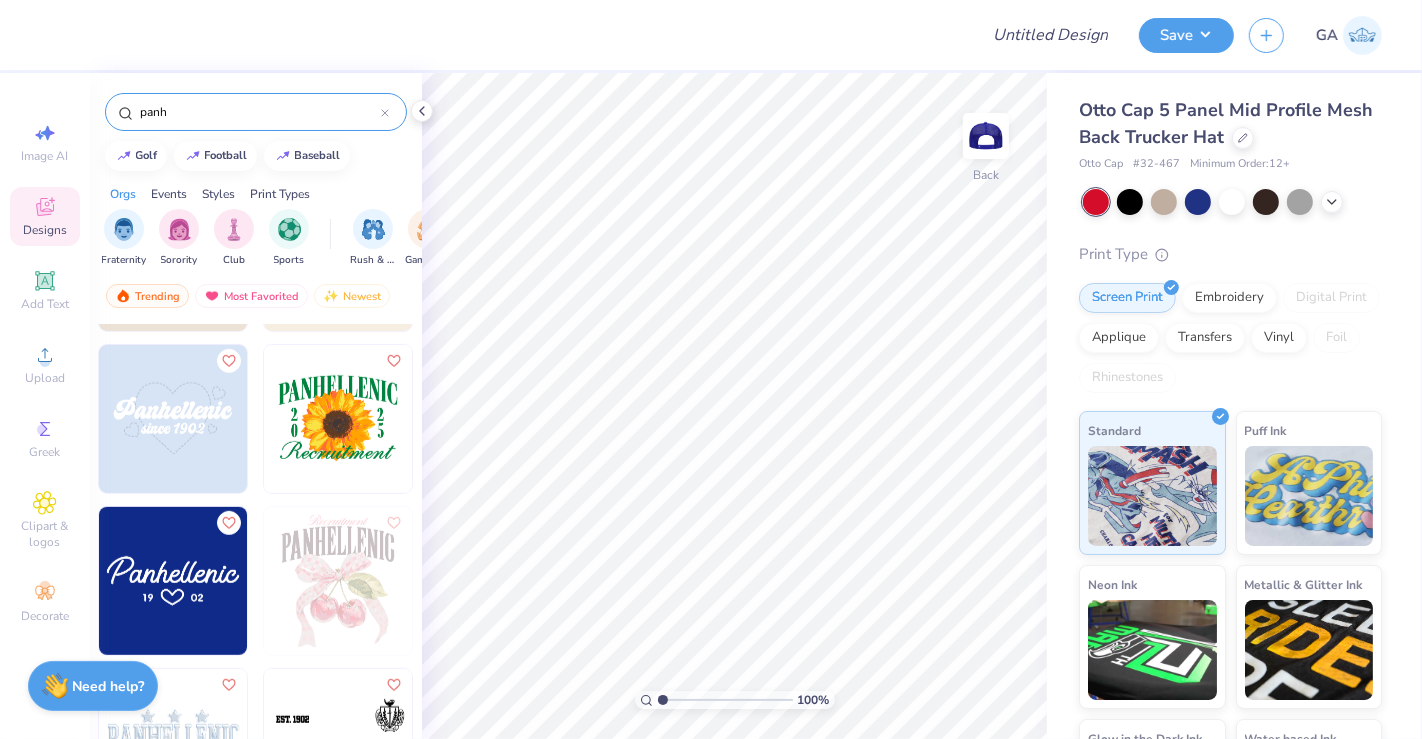 type on "panh" 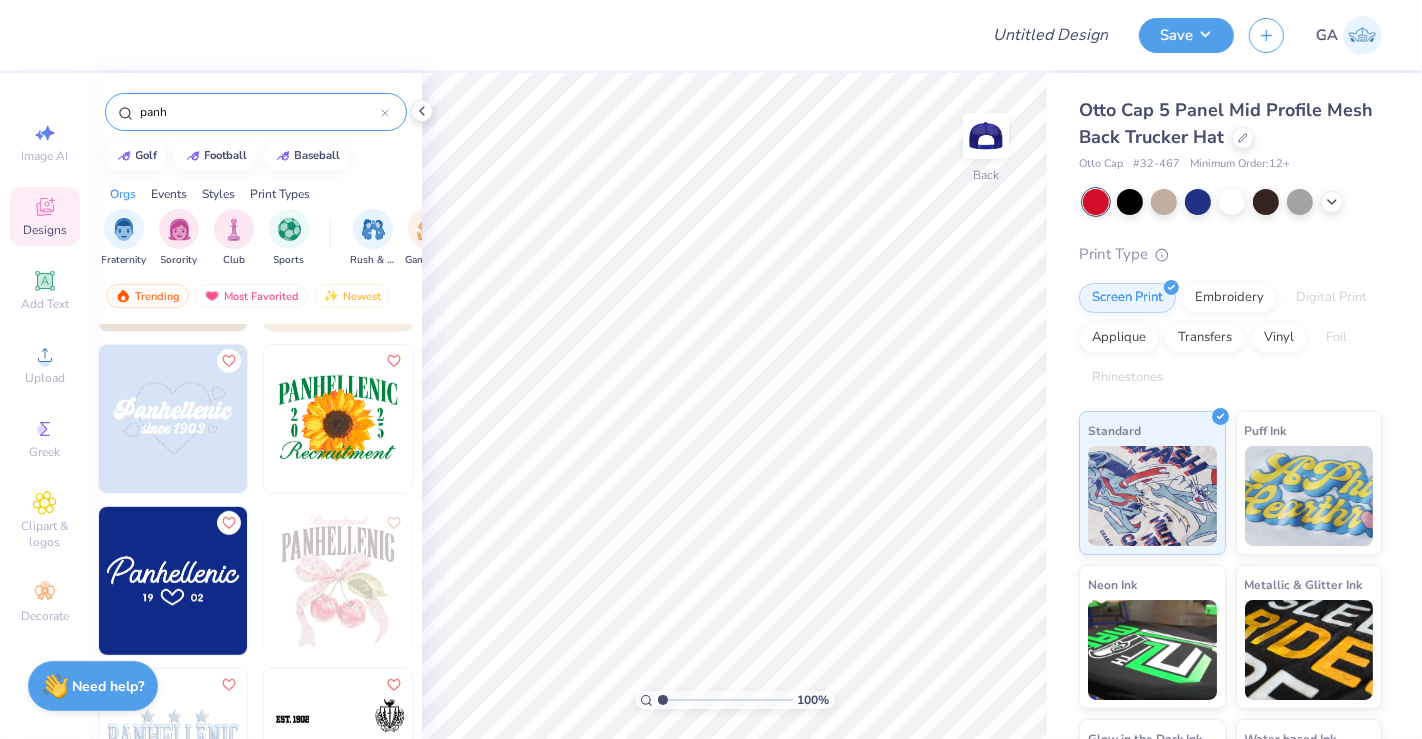 click at bounding box center [173, 419] 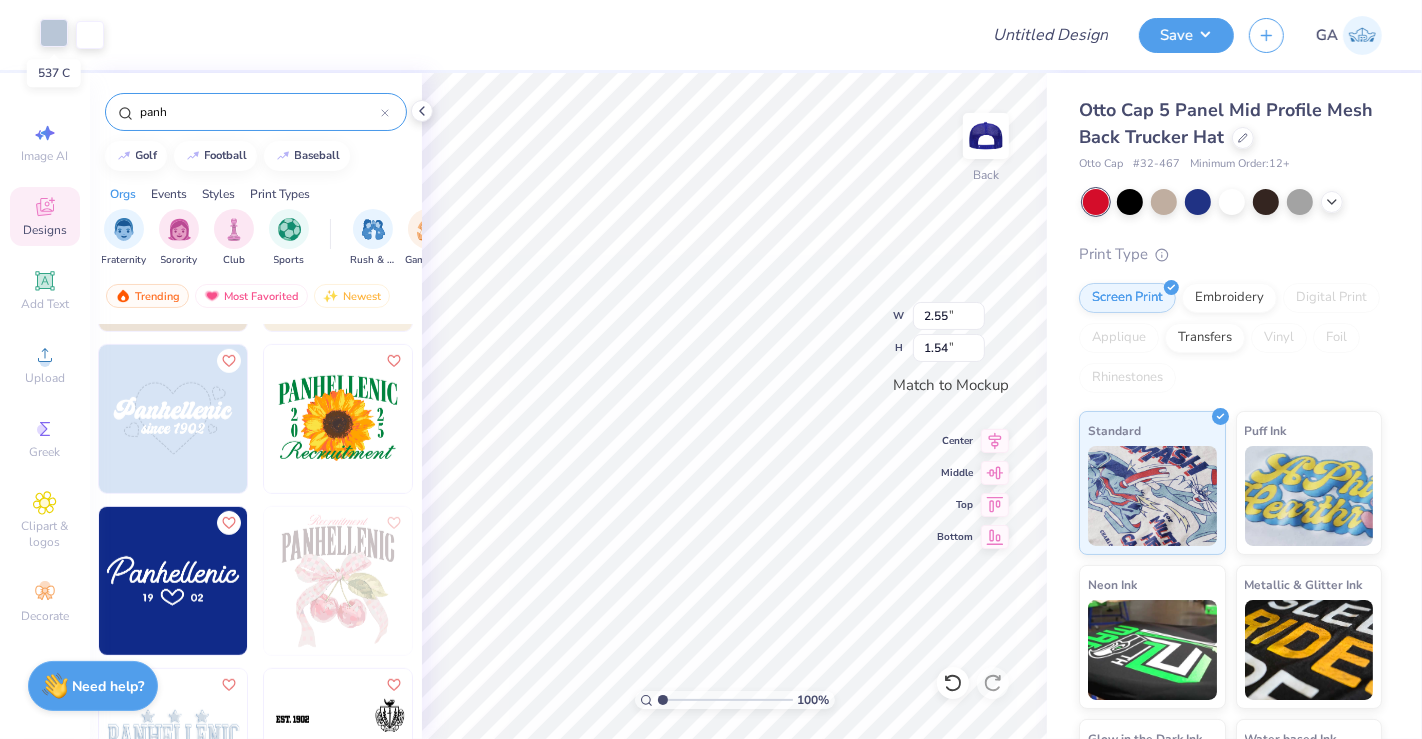 click at bounding box center [54, 33] 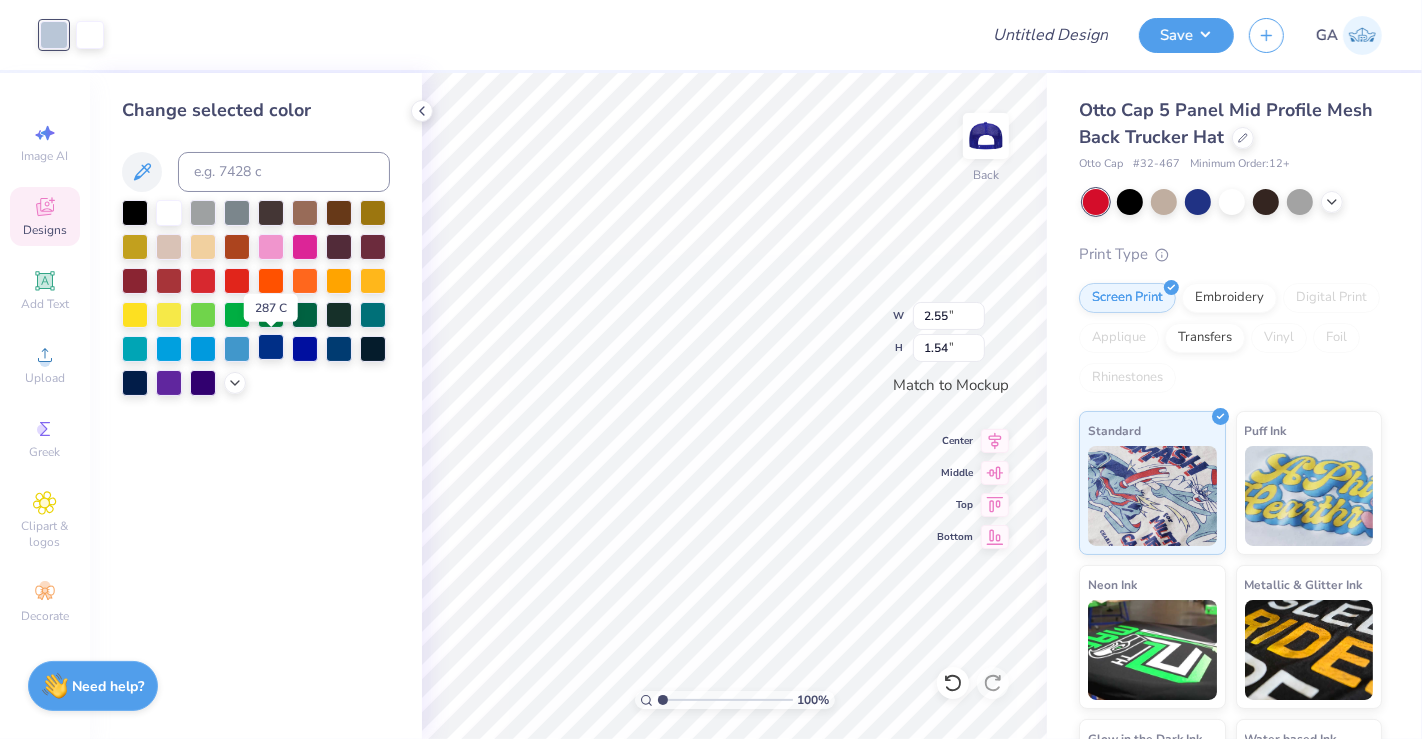 click at bounding box center [271, 347] 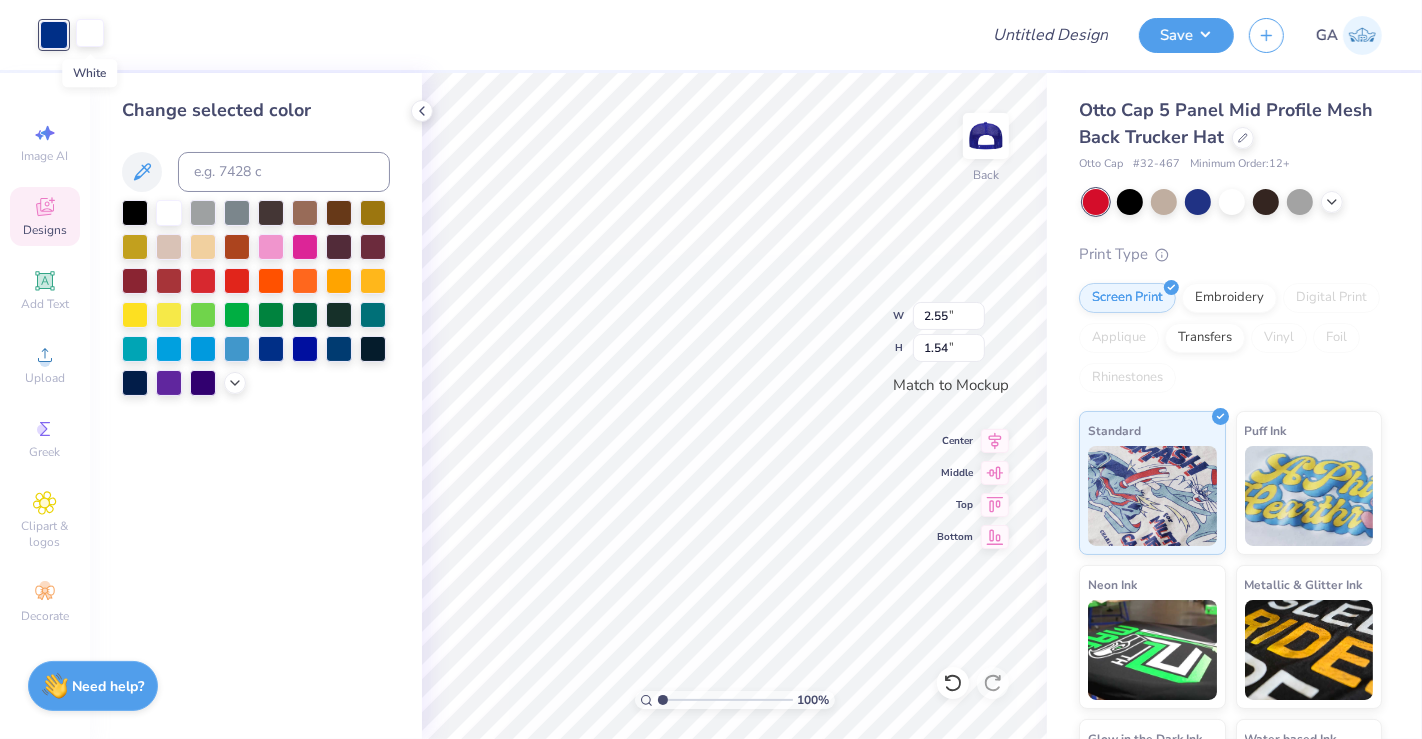 click at bounding box center (90, 33) 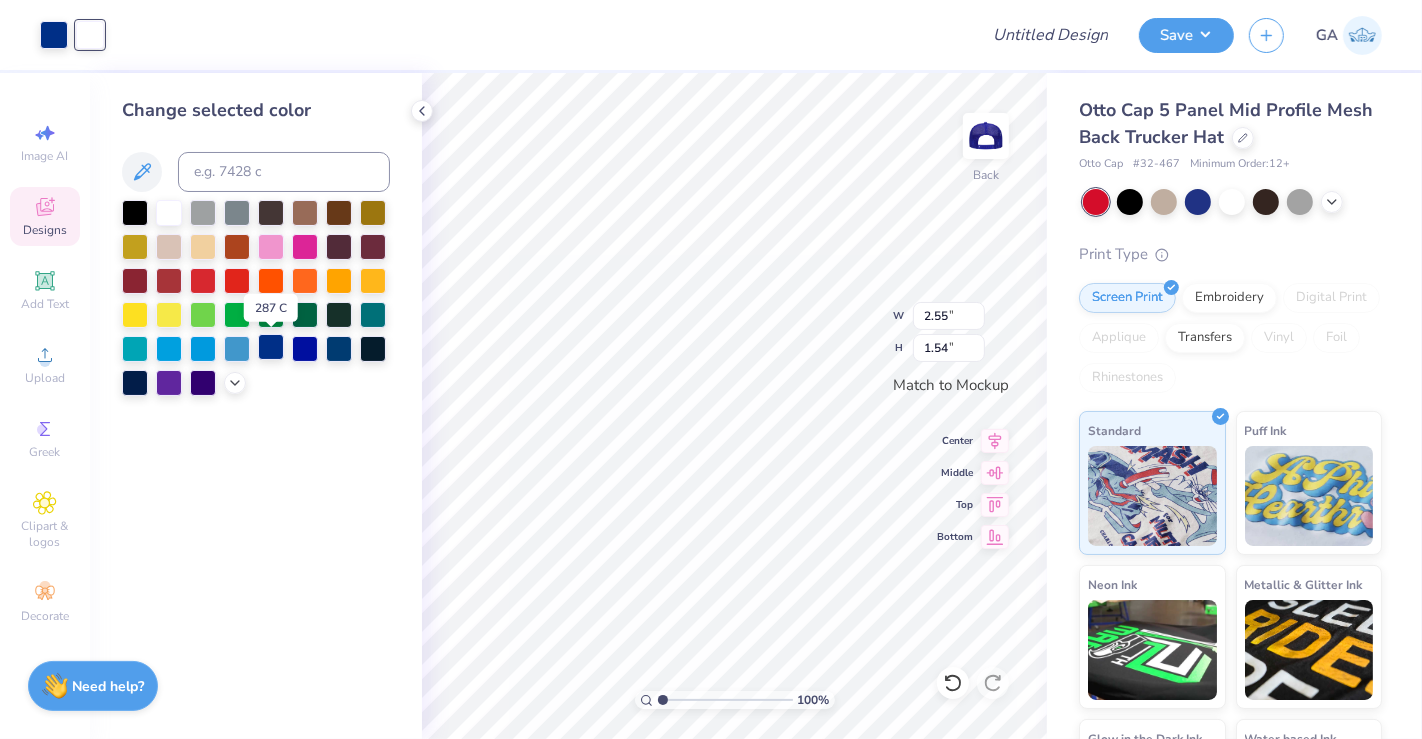 click at bounding box center (271, 347) 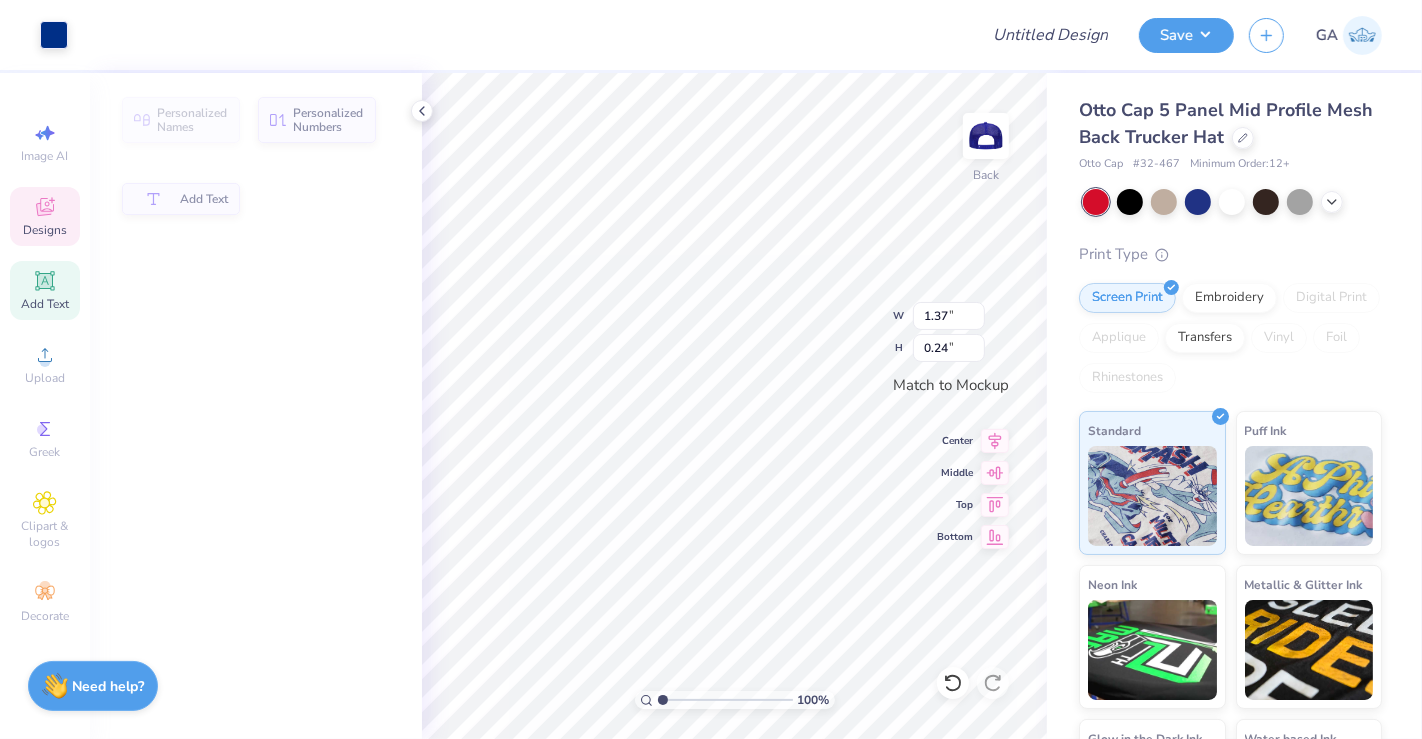 type on "1.37" 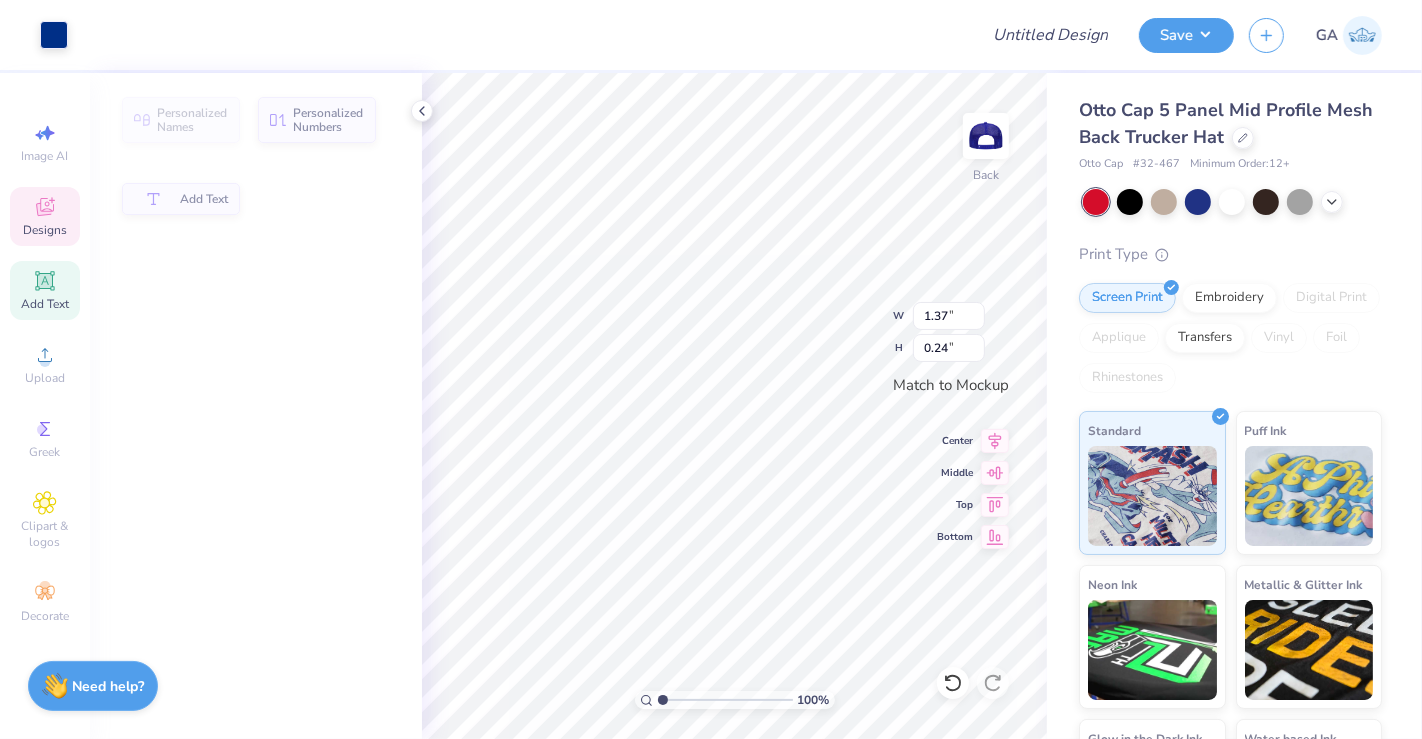 type on "0.24" 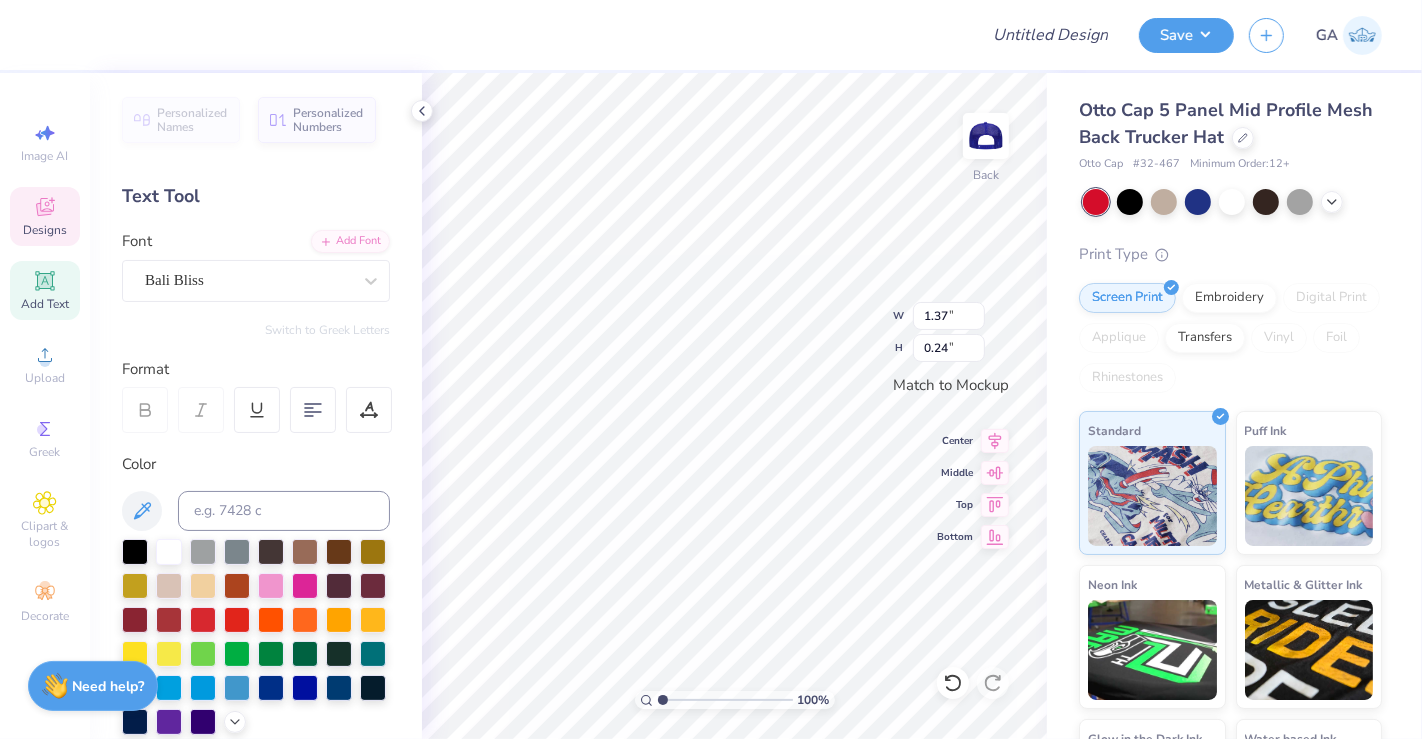 scroll, scrollTop: 18, scrollLeft: 2, axis: both 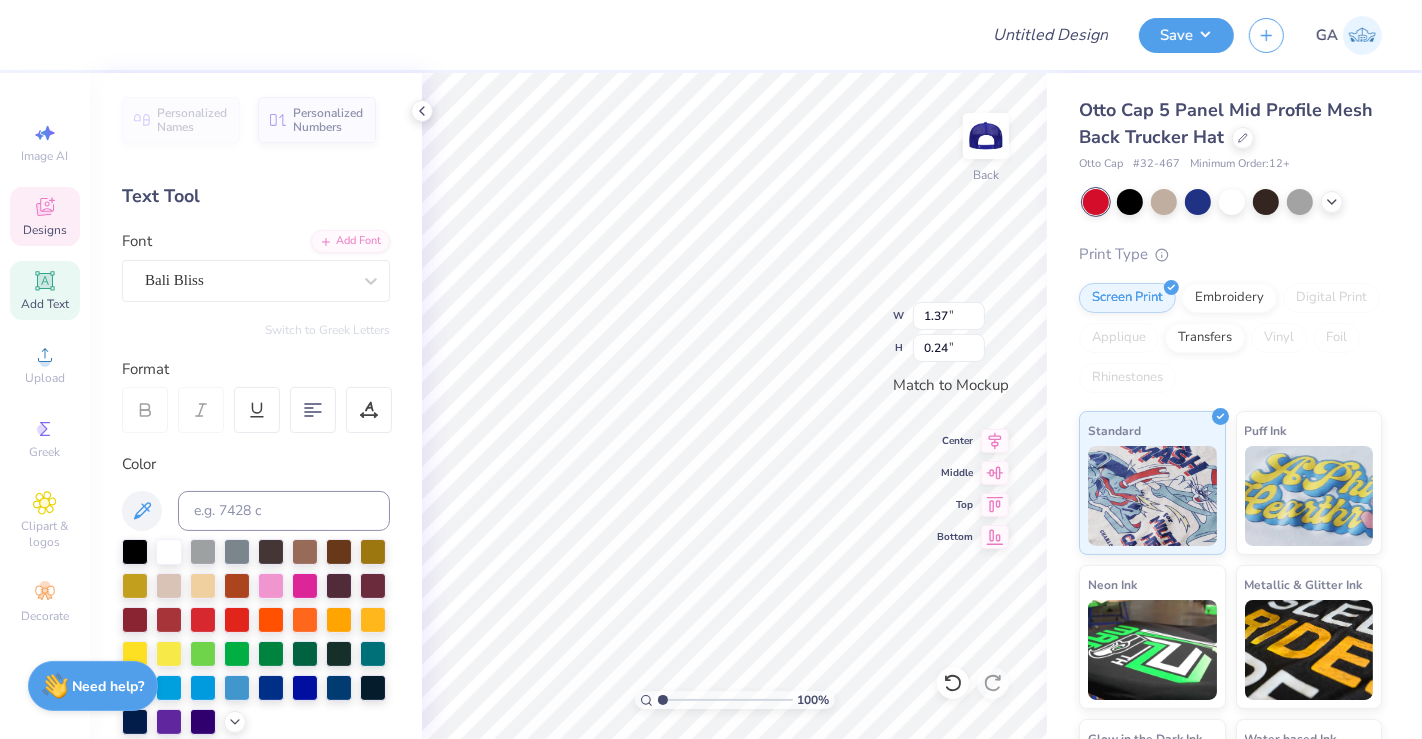 type on "s" 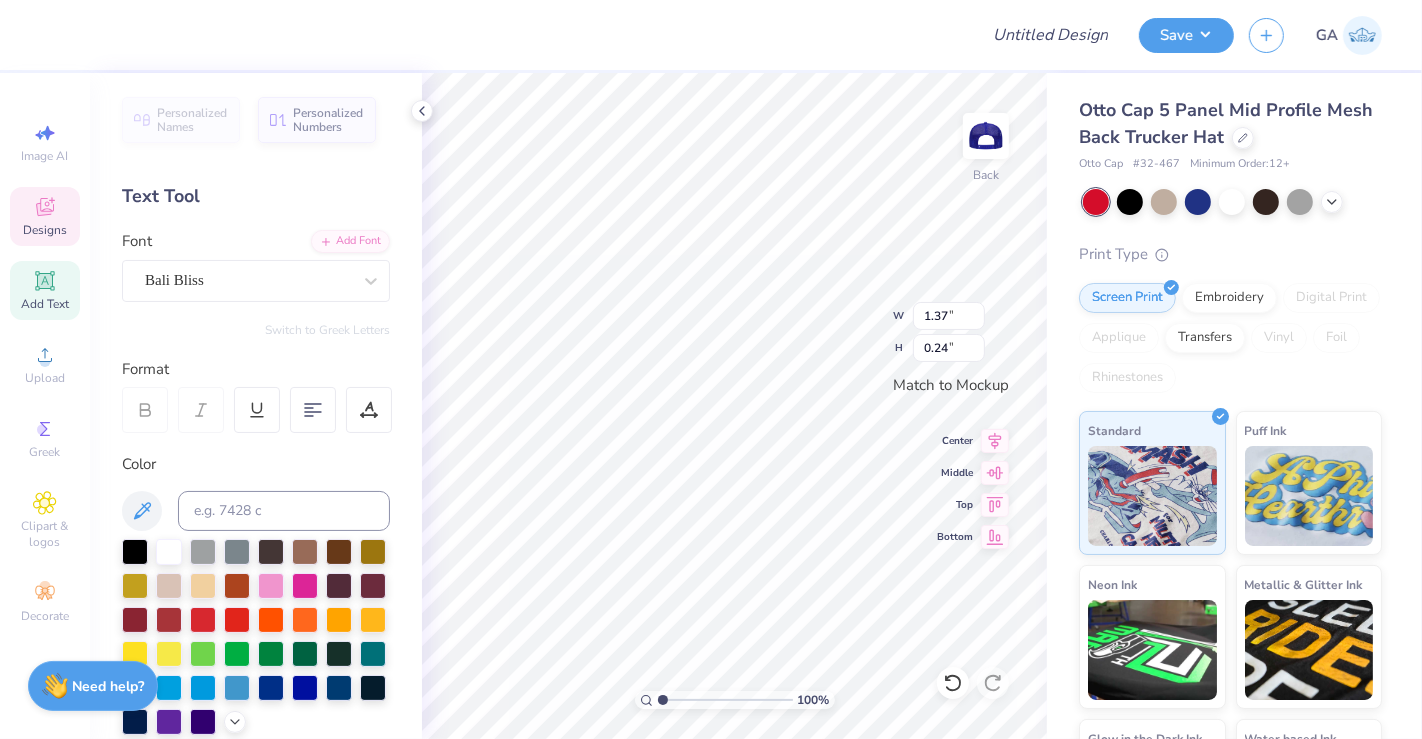 scroll, scrollTop: 18, scrollLeft: 2, axis: both 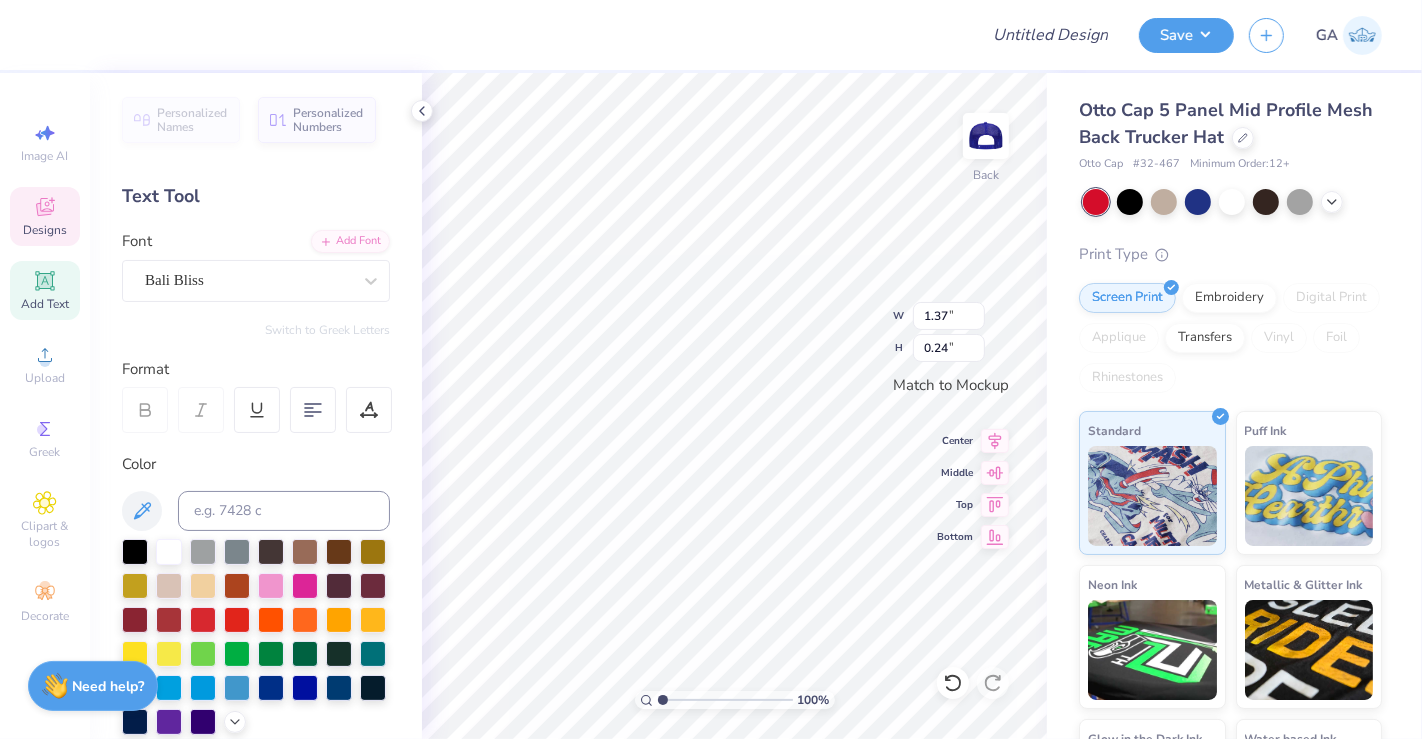 type on "Sigma Rho" 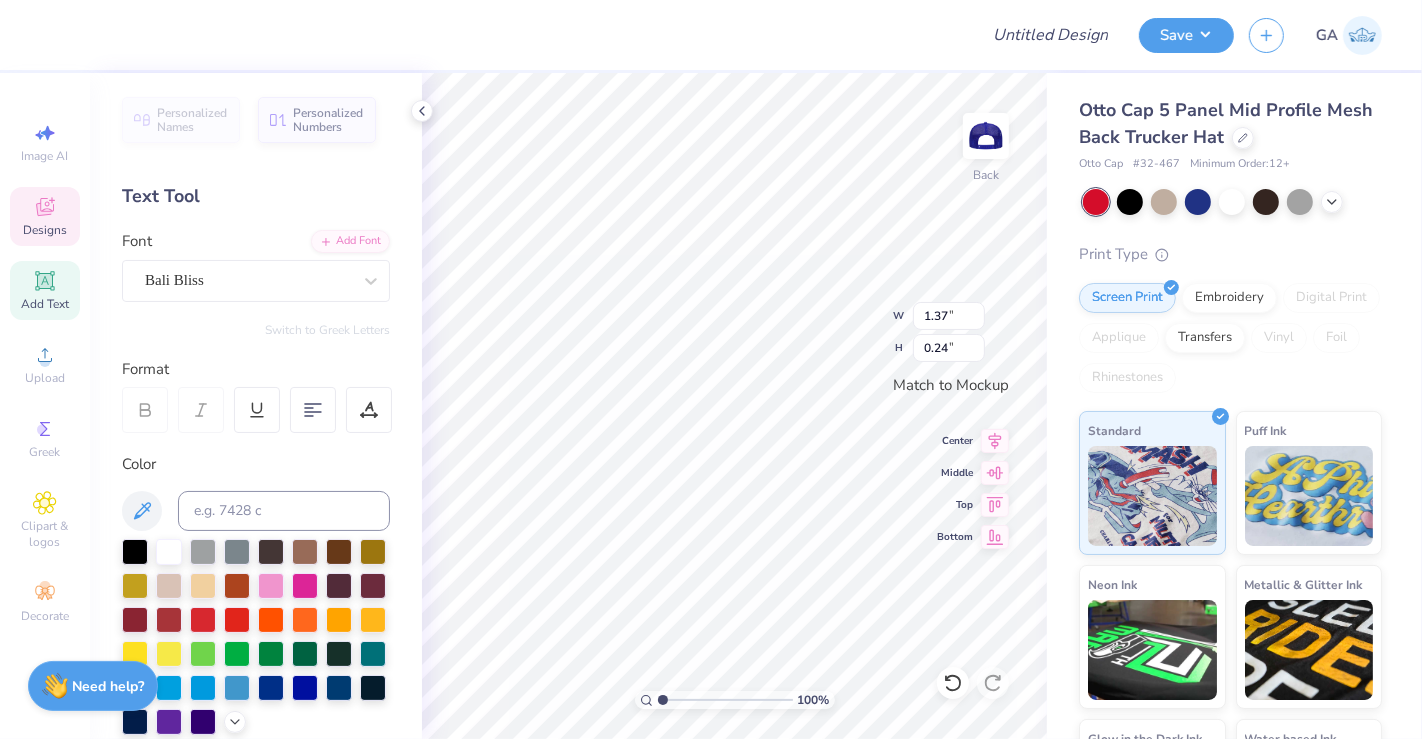 scroll, scrollTop: 18, scrollLeft: 5, axis: both 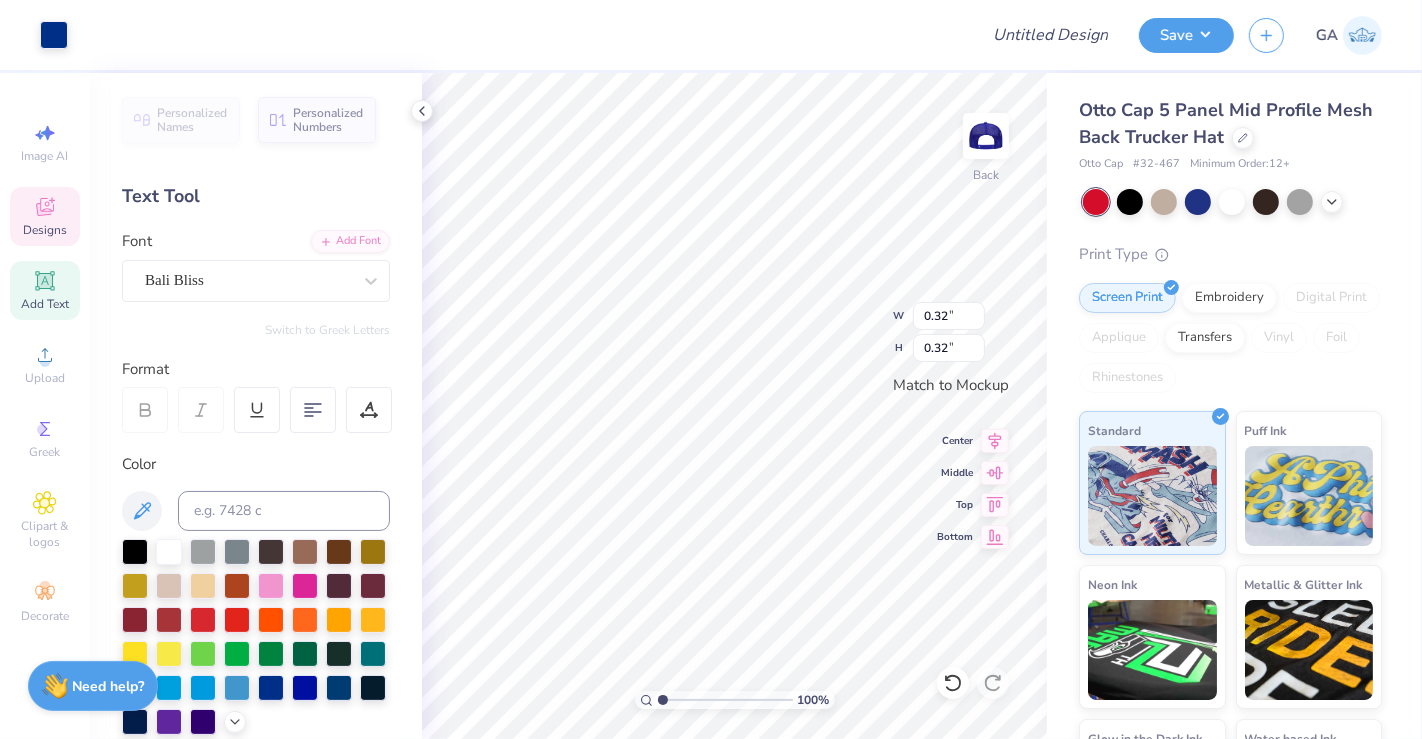 type on "0.20" 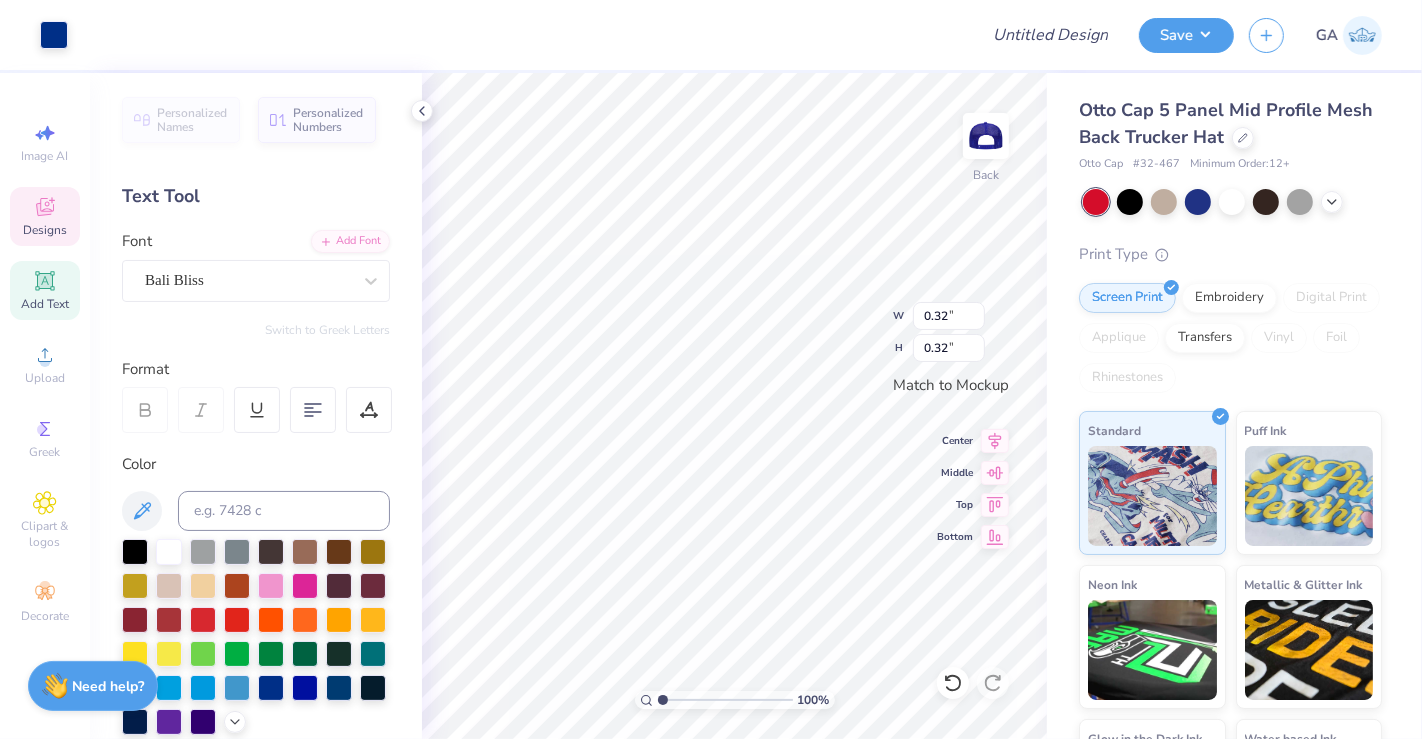 type on "0.20" 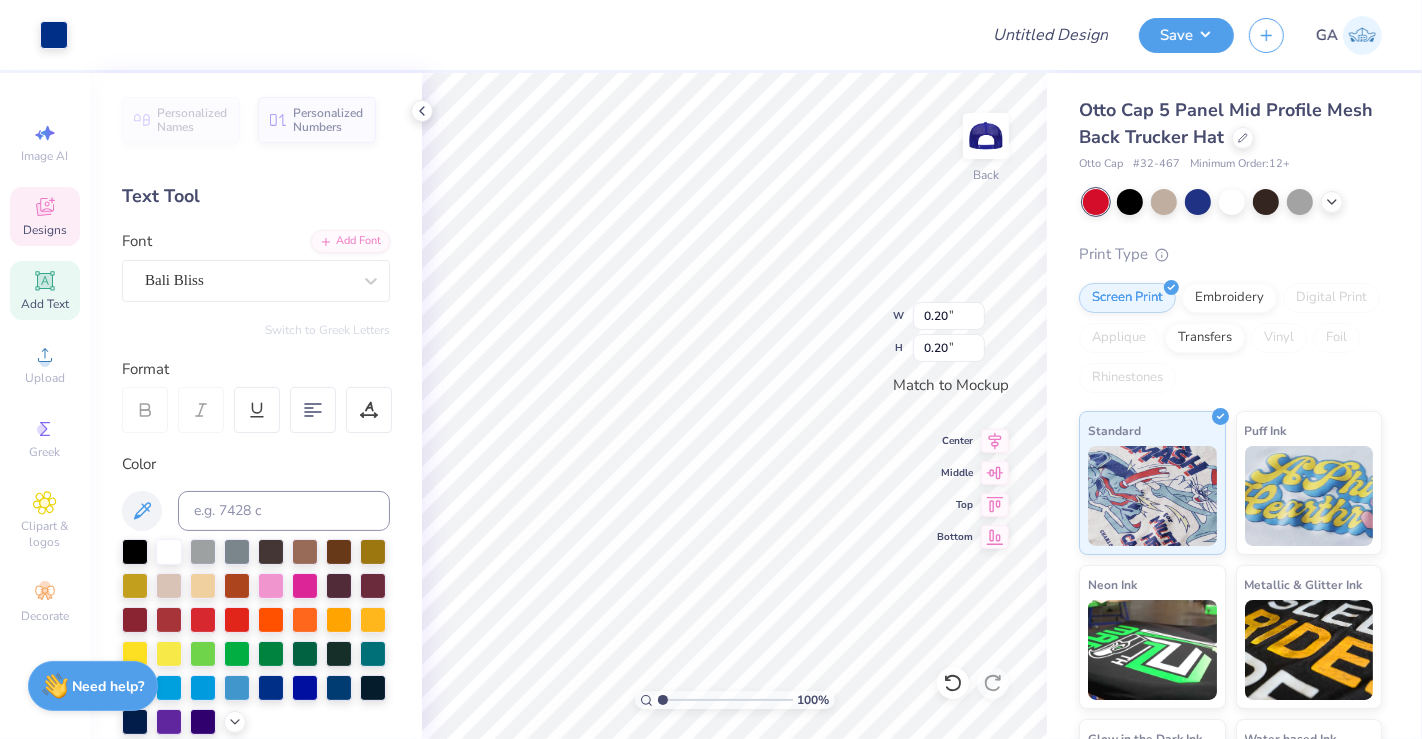 type on "2.55" 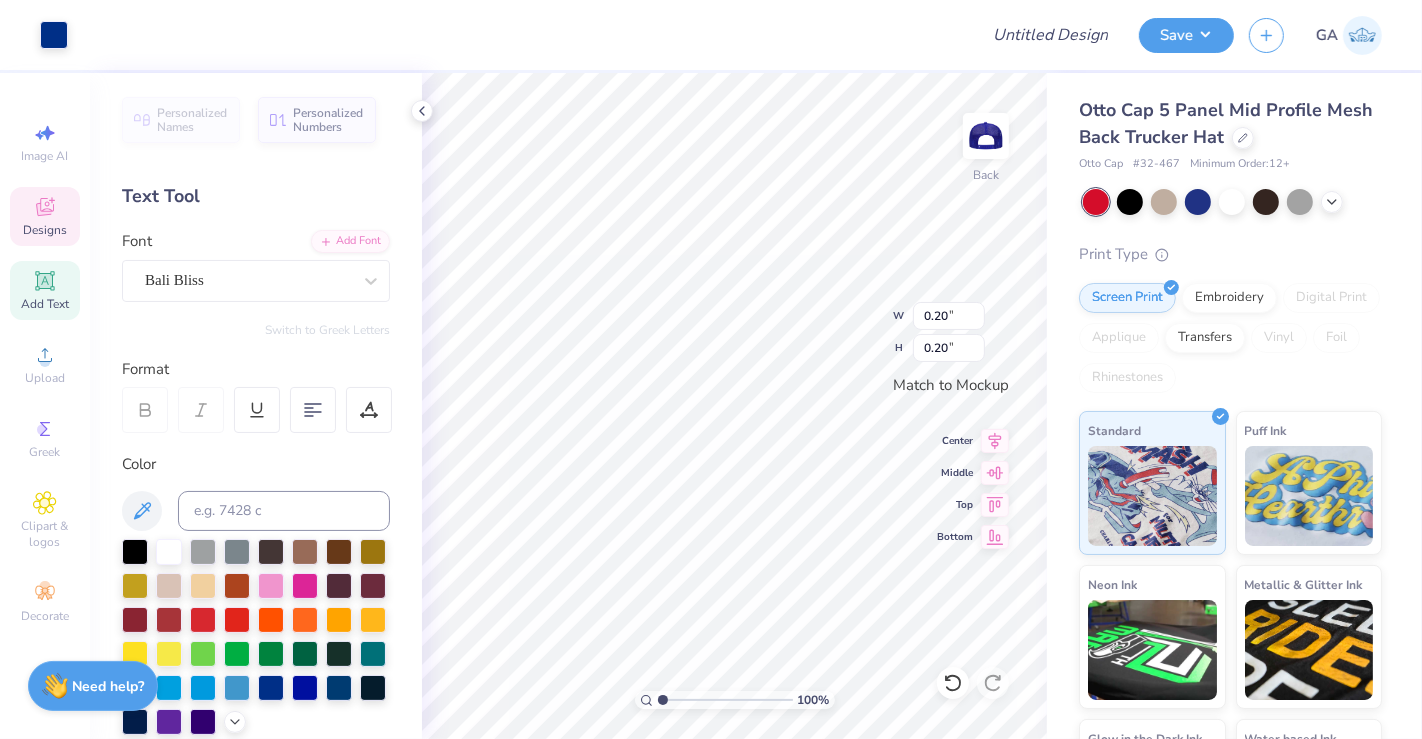type on "0.49" 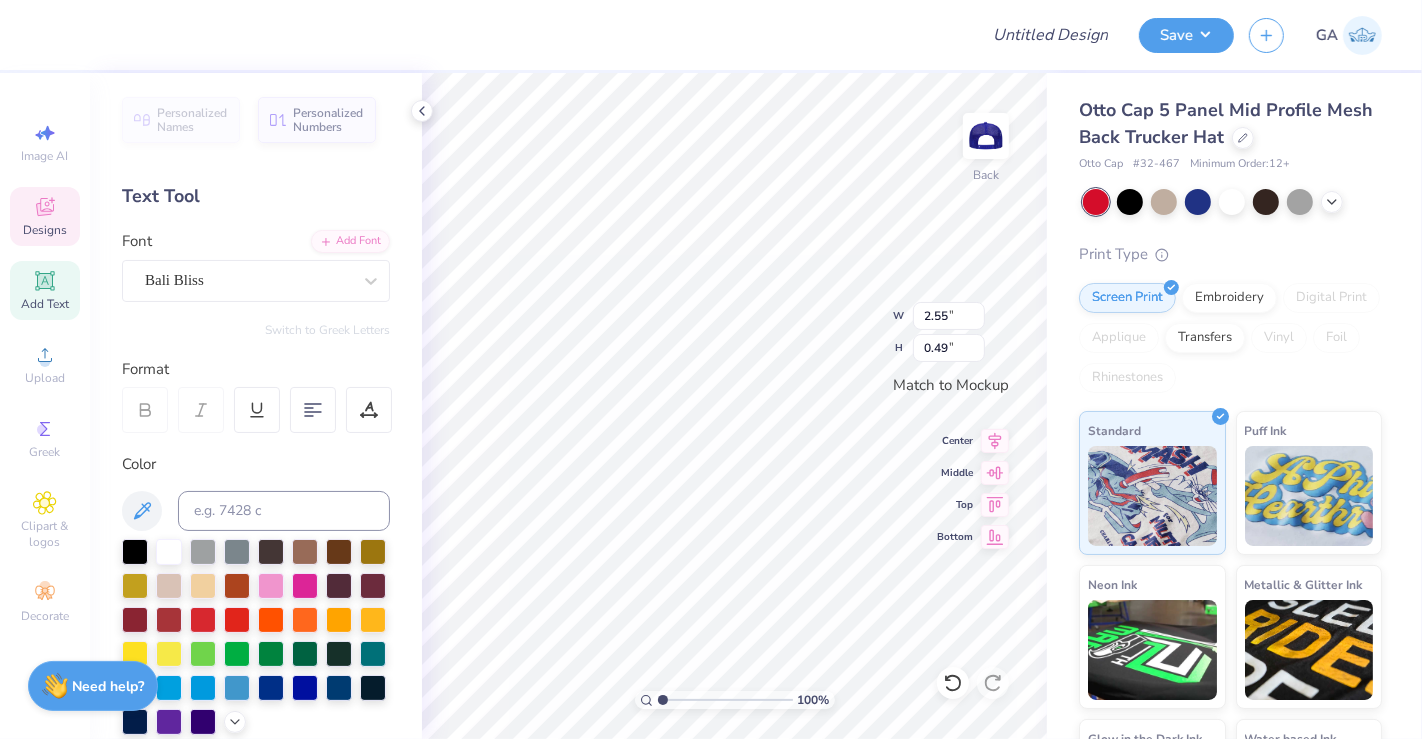 type on "1.51" 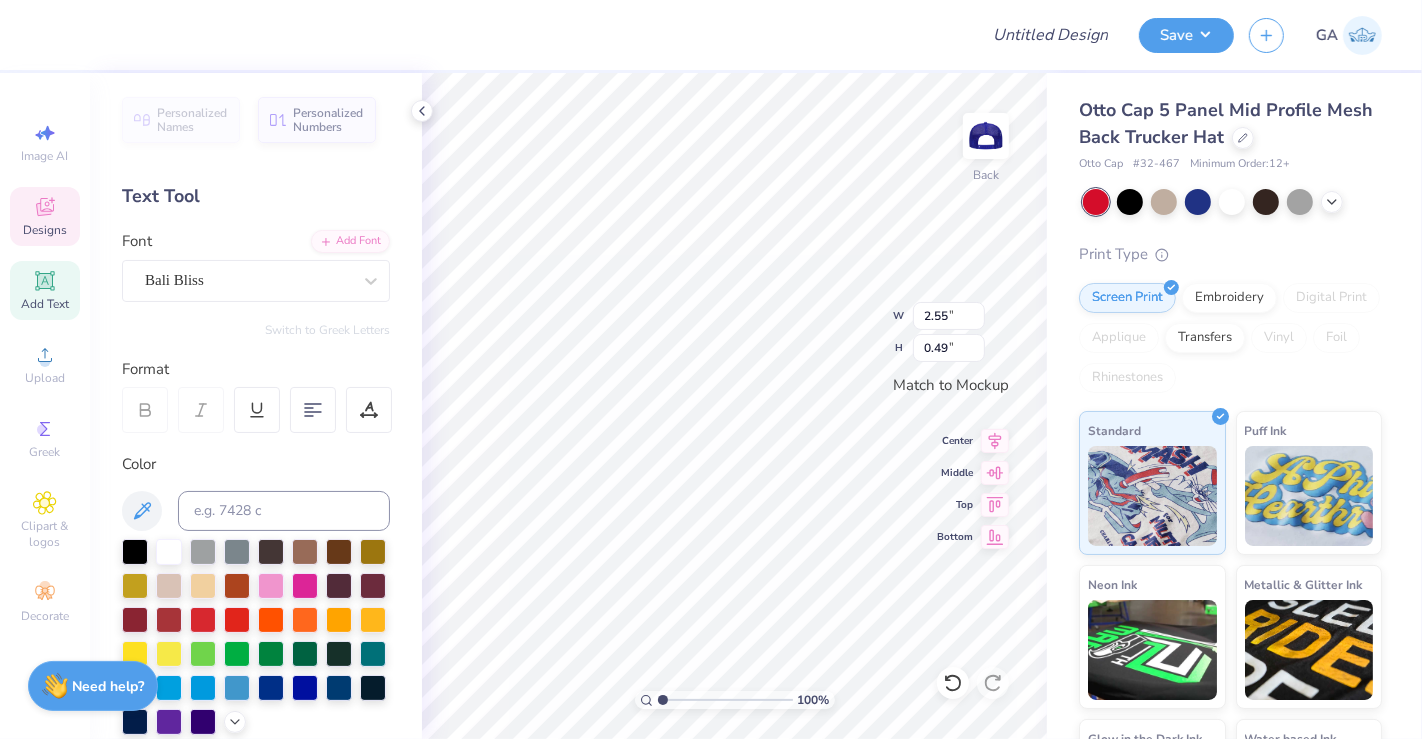 type on "0.35" 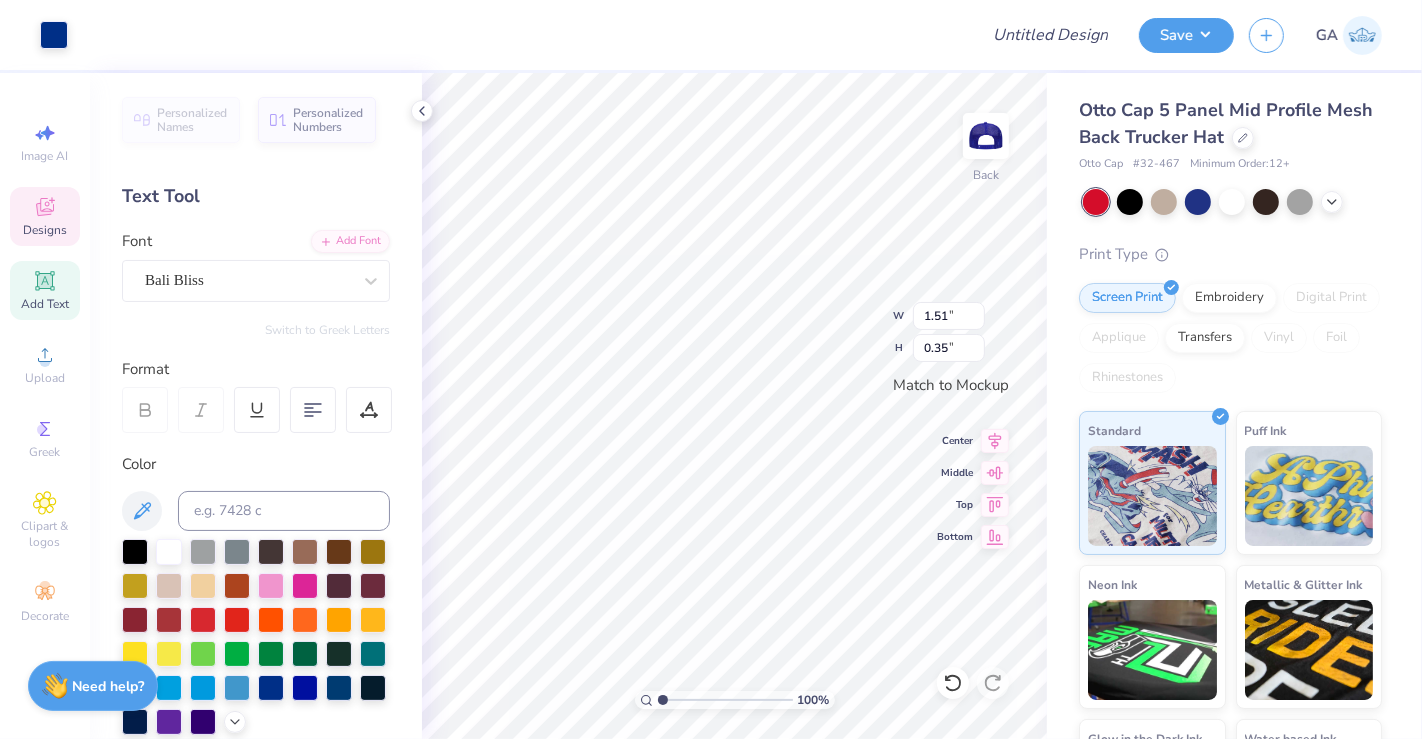 scroll, scrollTop: 18, scrollLeft: 2, axis: both 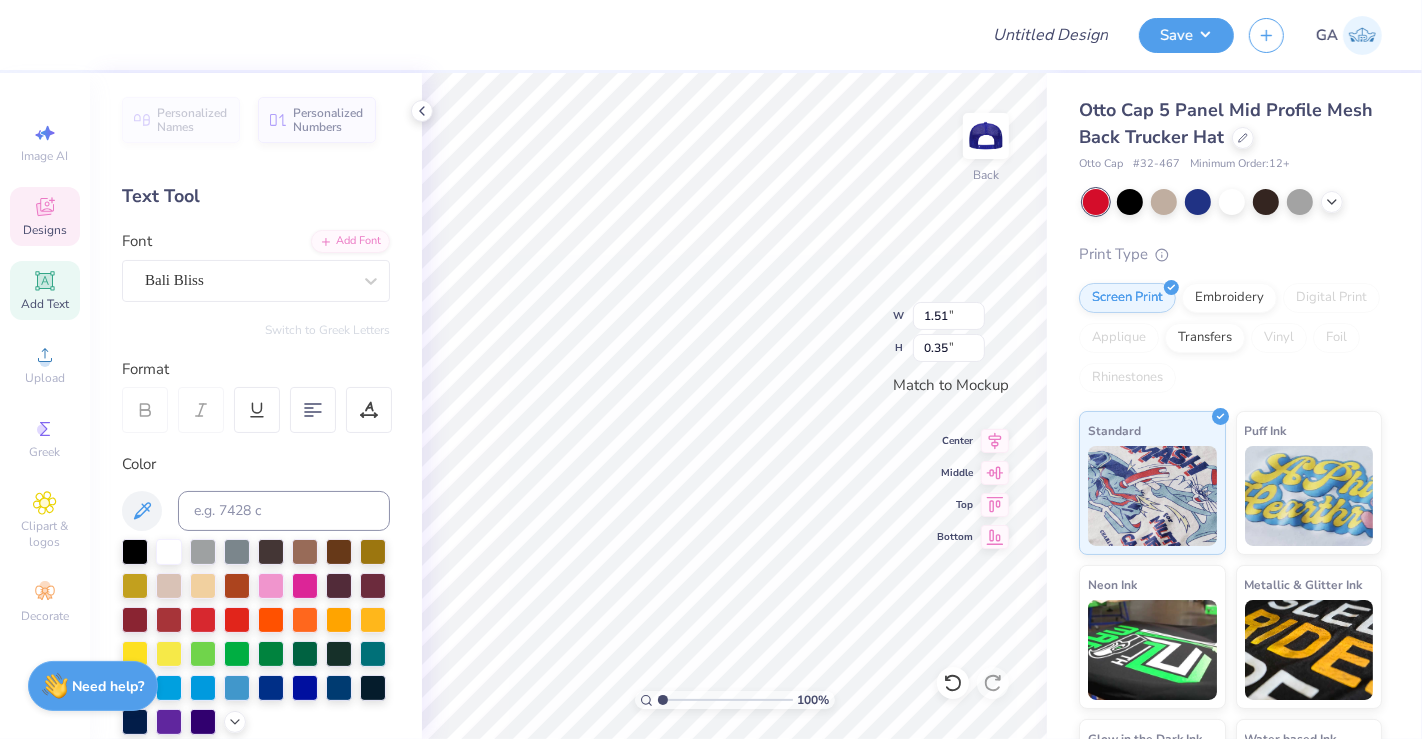 type on "Rho Gamma" 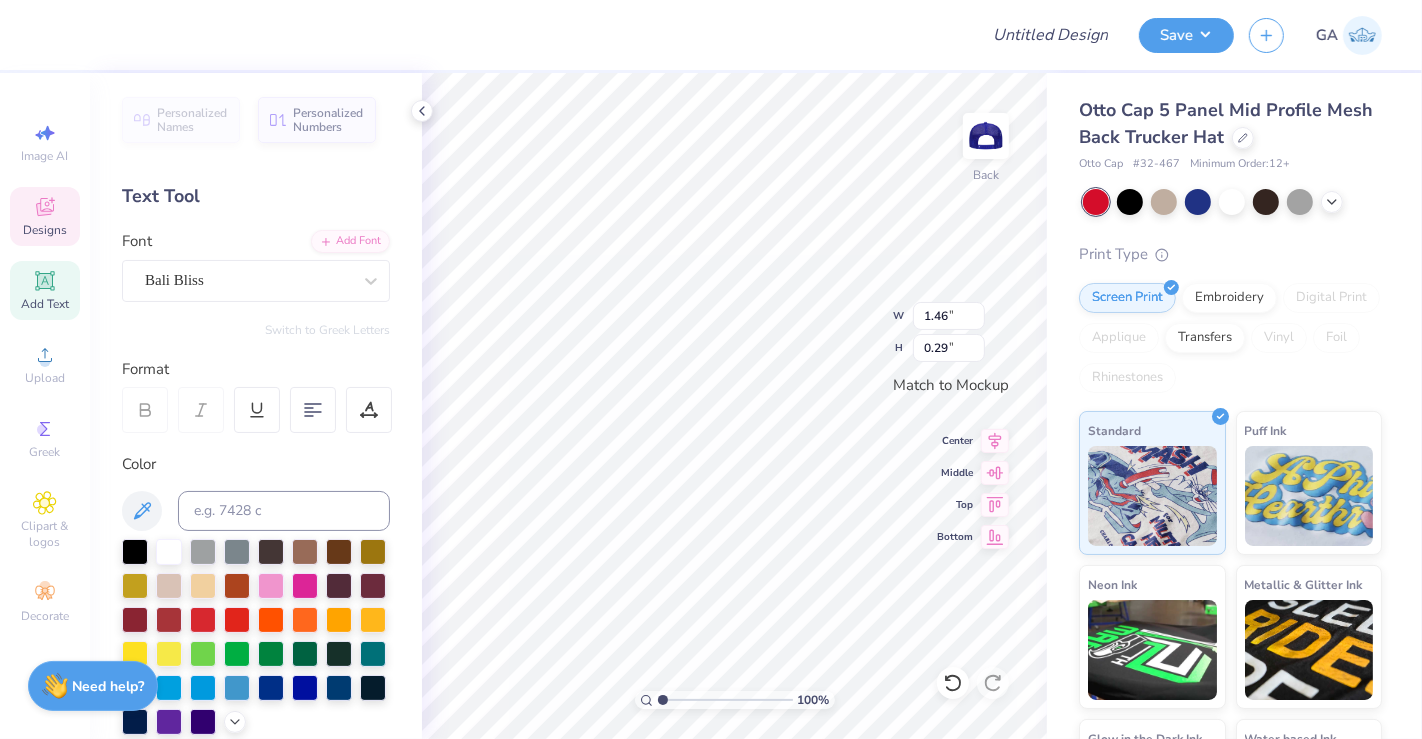type on "1.46" 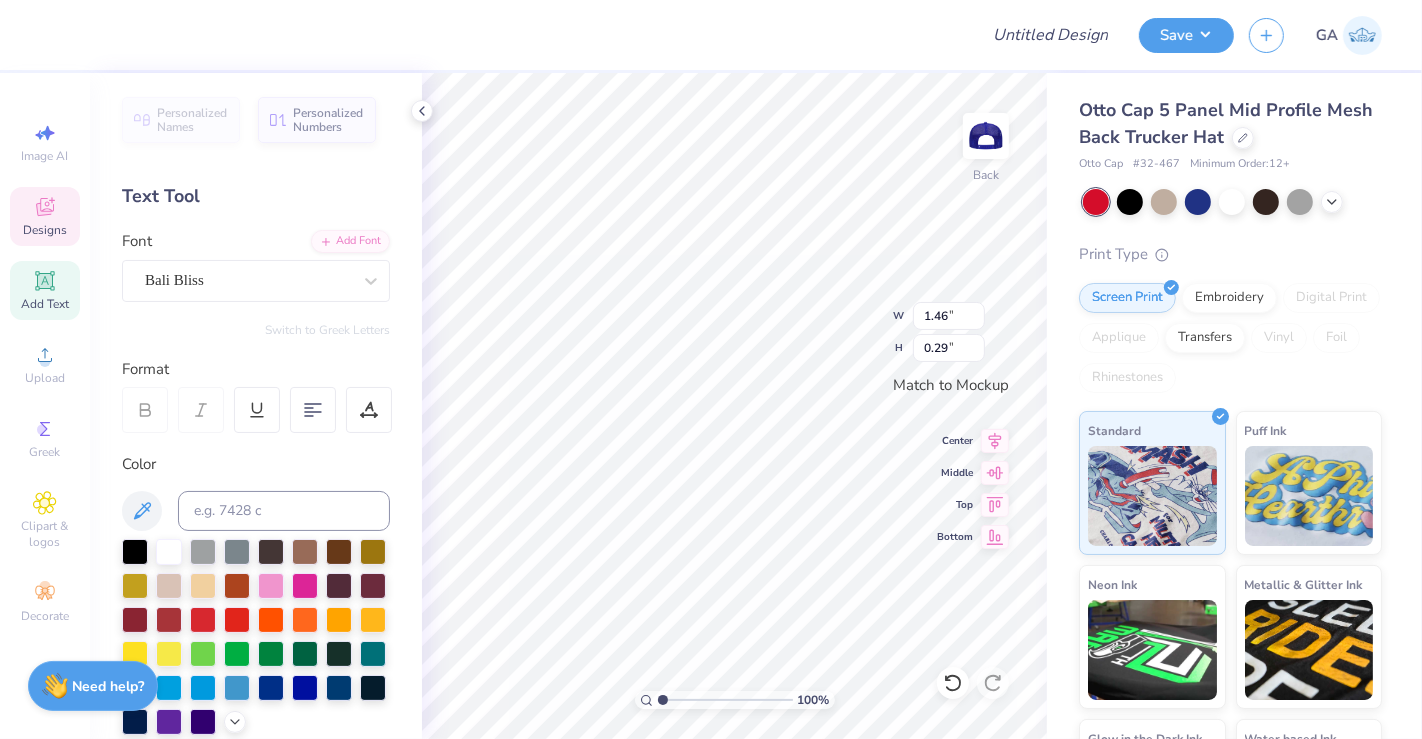 type on "0.29" 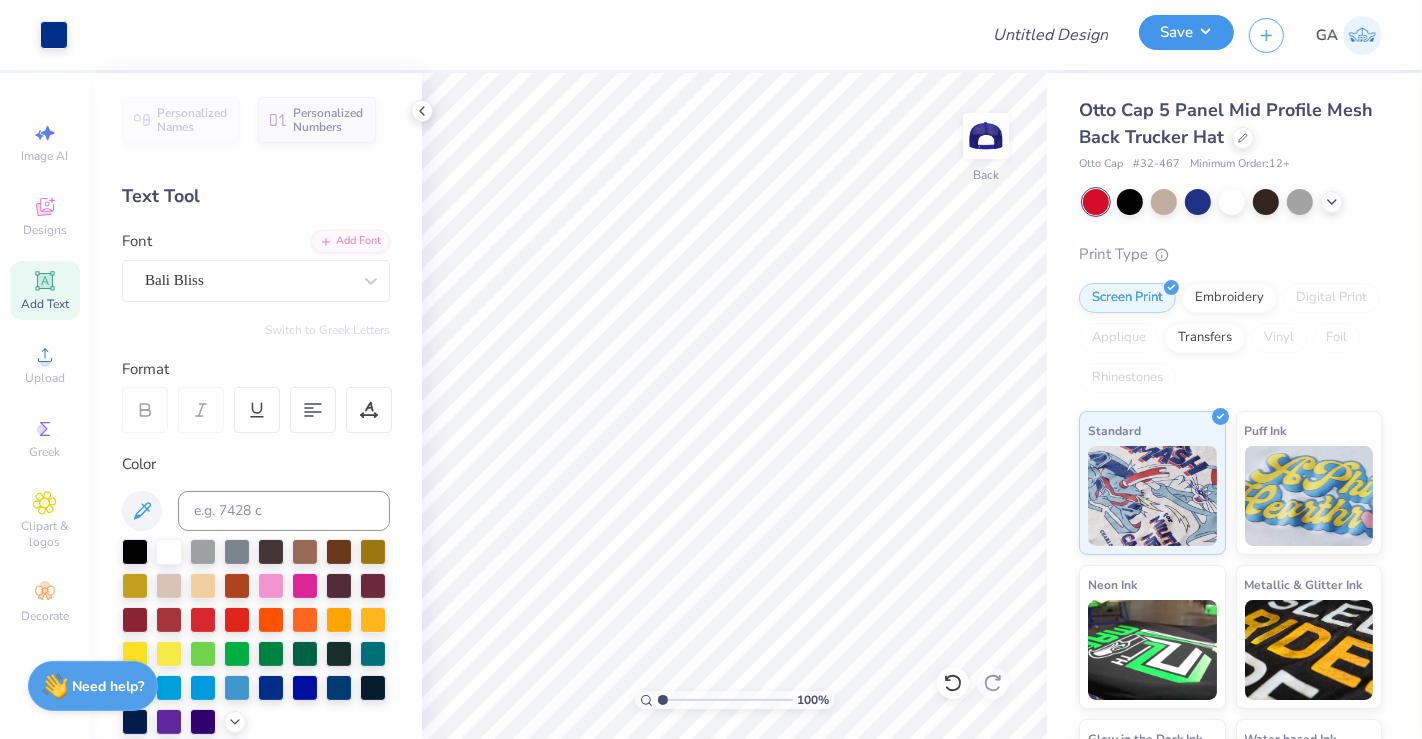 click on "Save" at bounding box center [1186, 32] 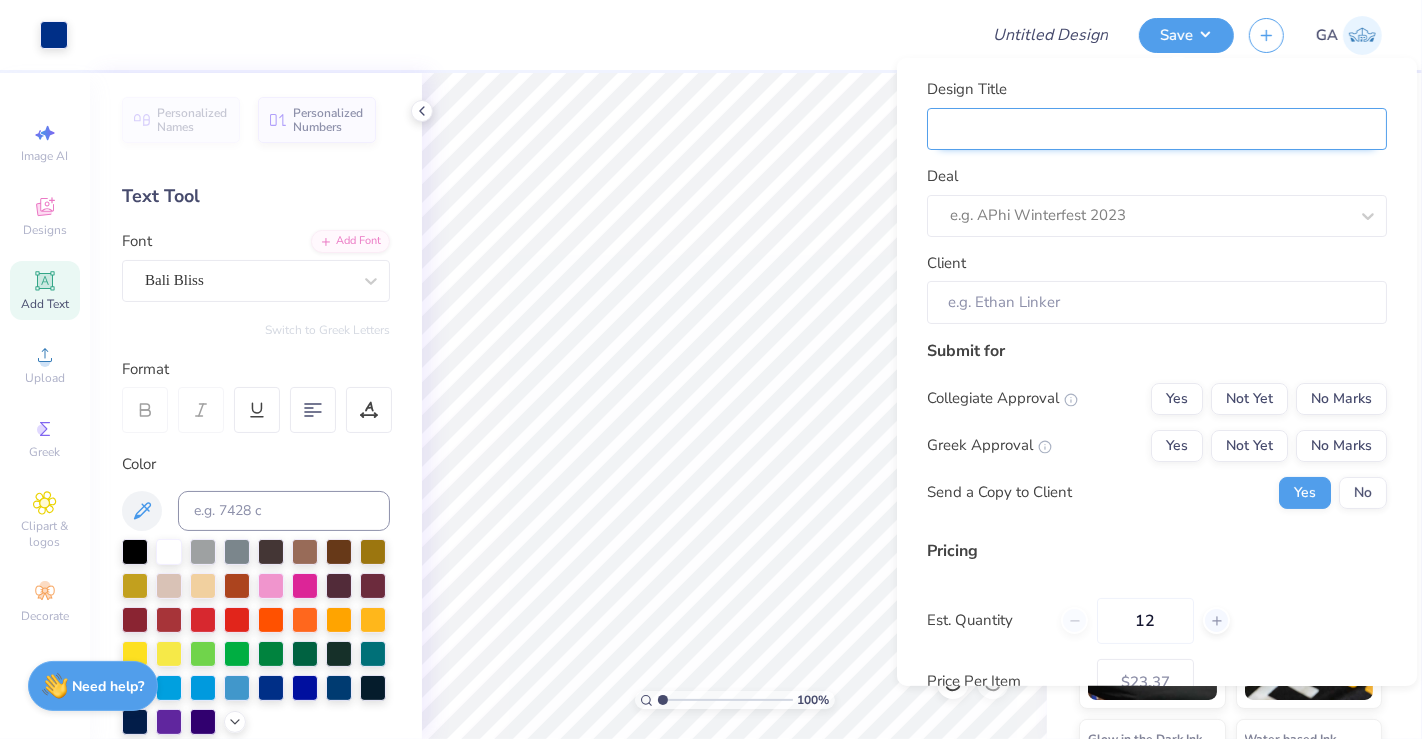 click on "Design Title" at bounding box center (1157, 128) 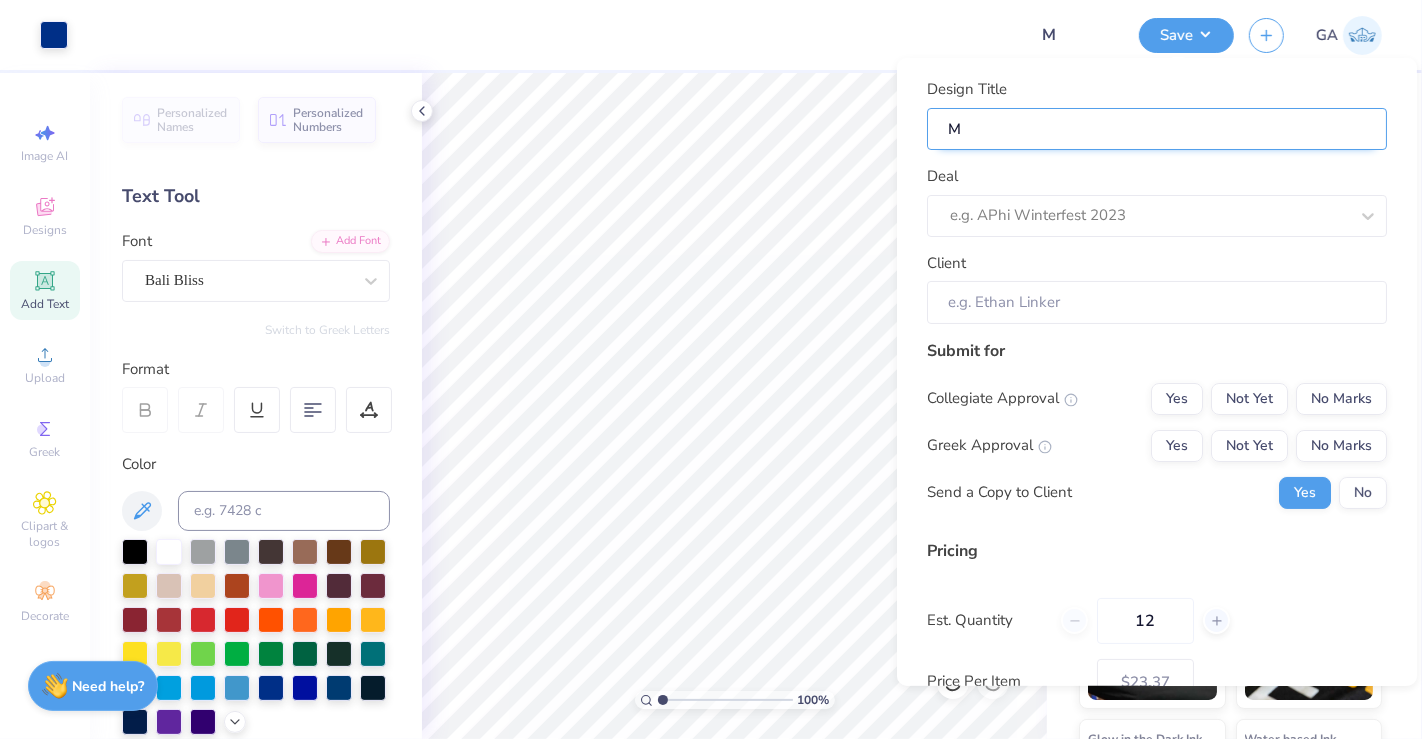 type on "Mr" 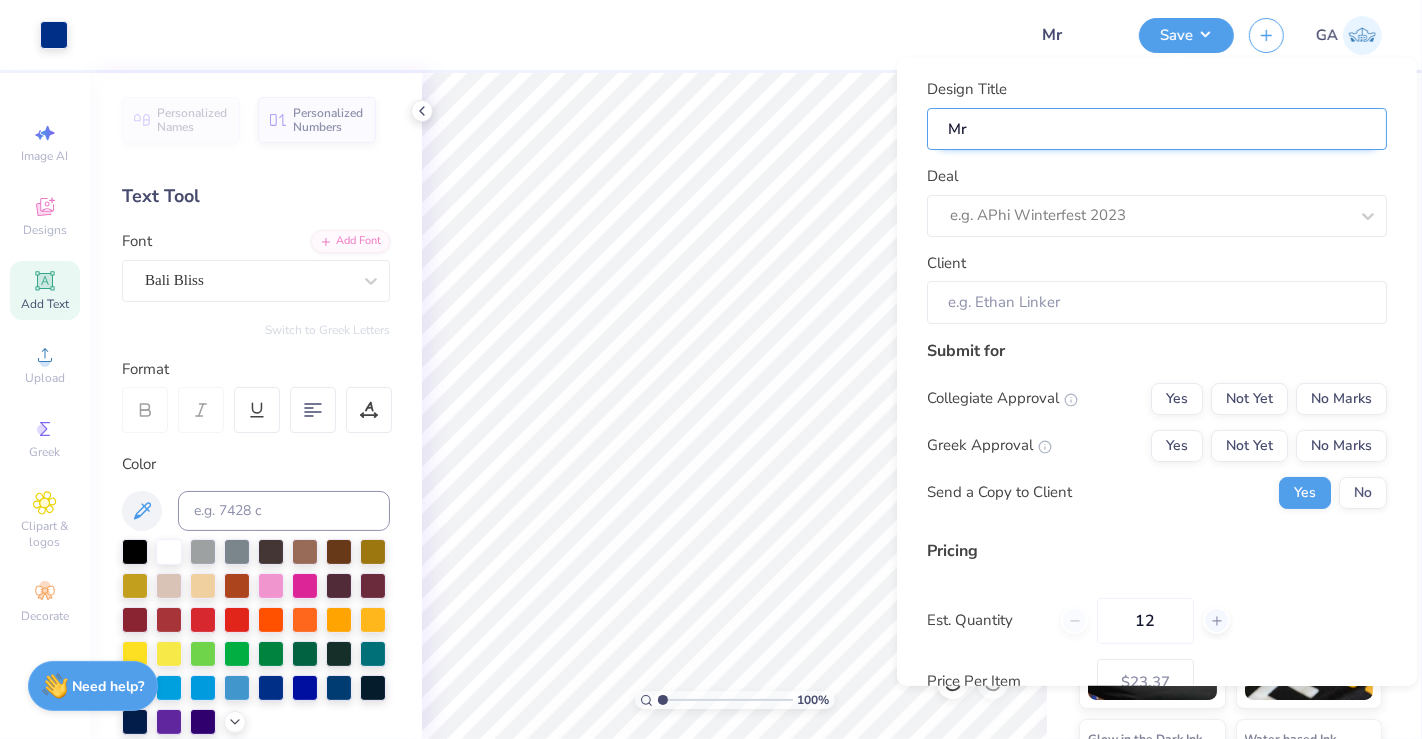 type on "M" 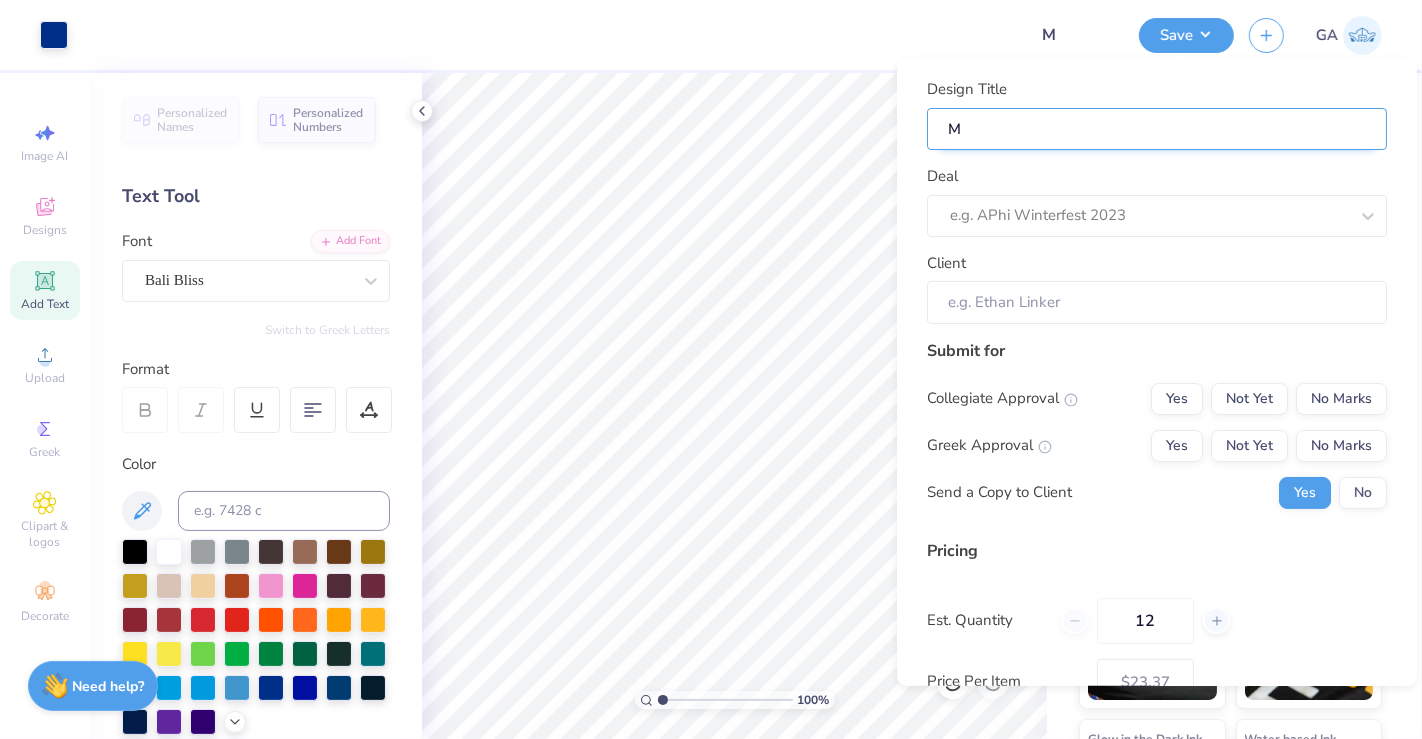 type on "Me" 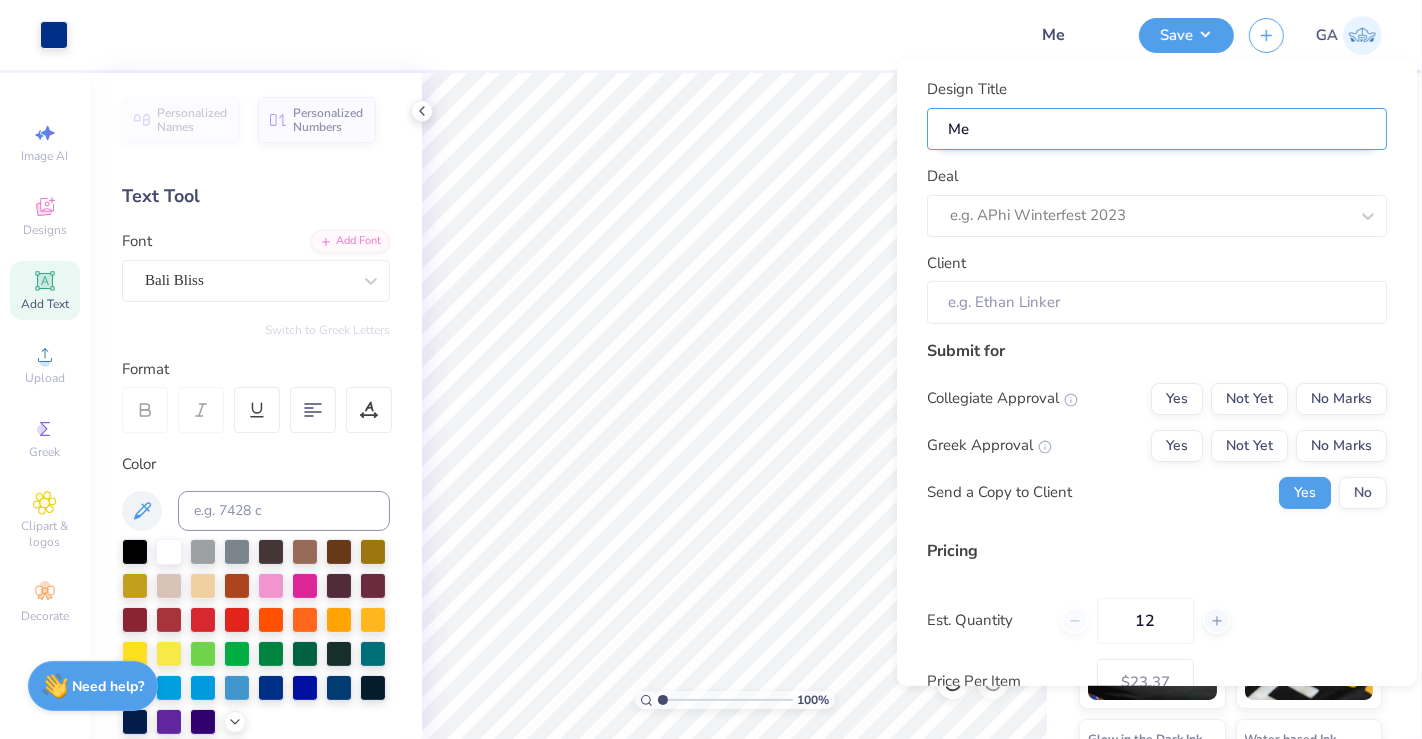 type on "Mer" 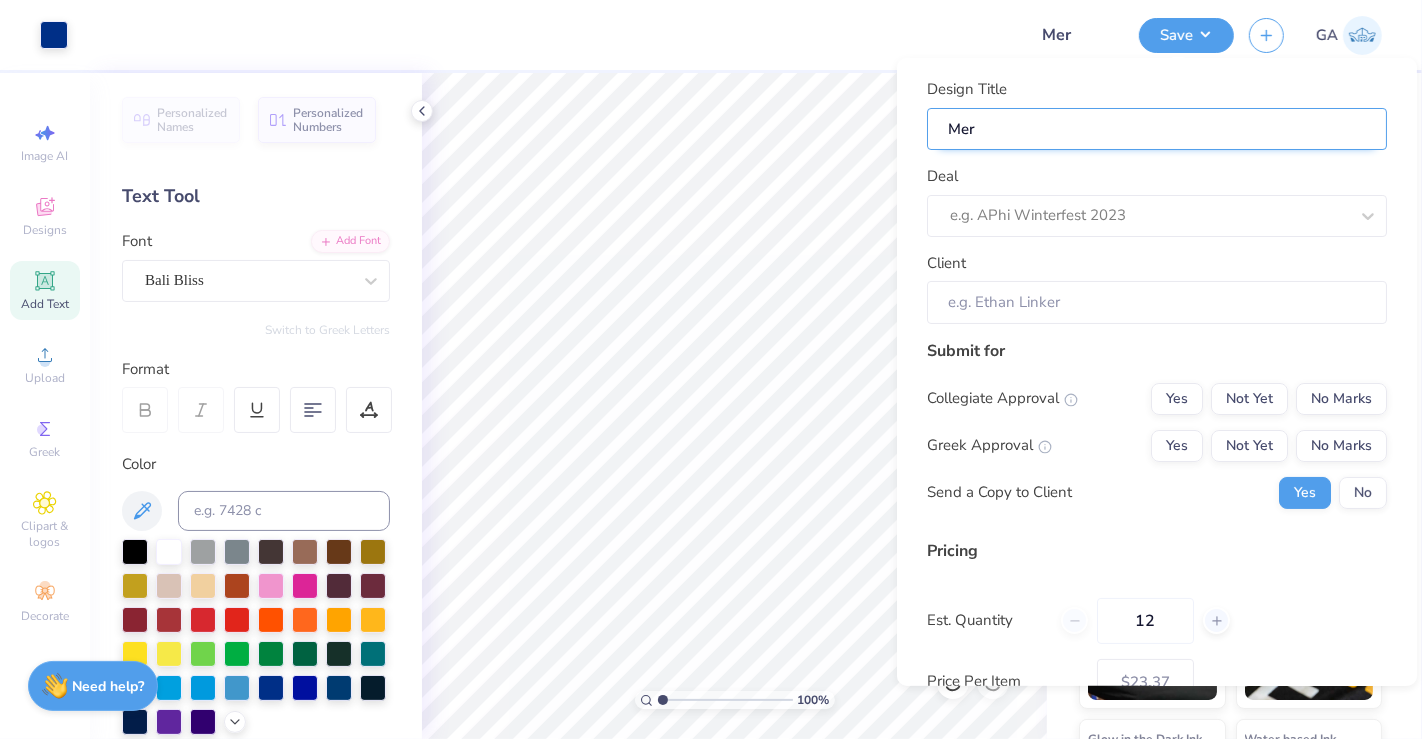 type on "Merc" 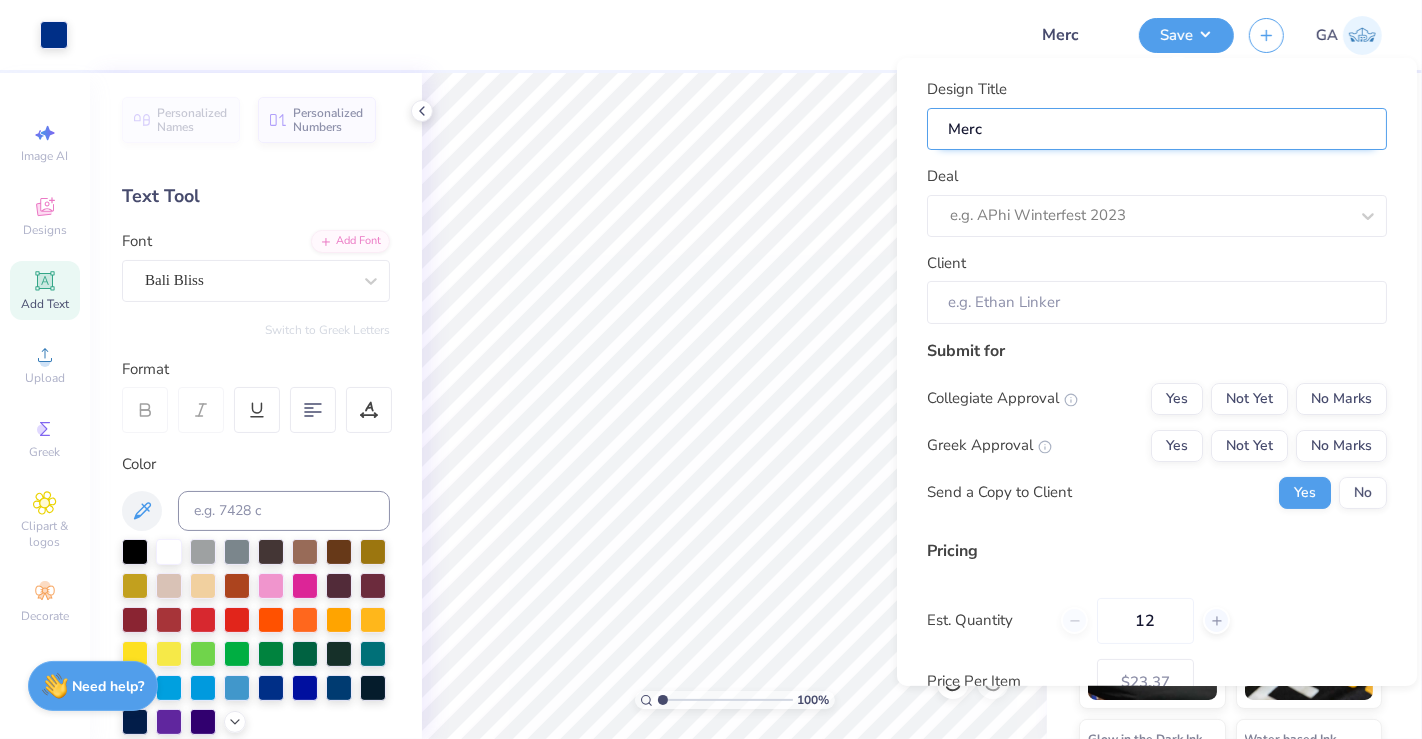 type on "Merch" 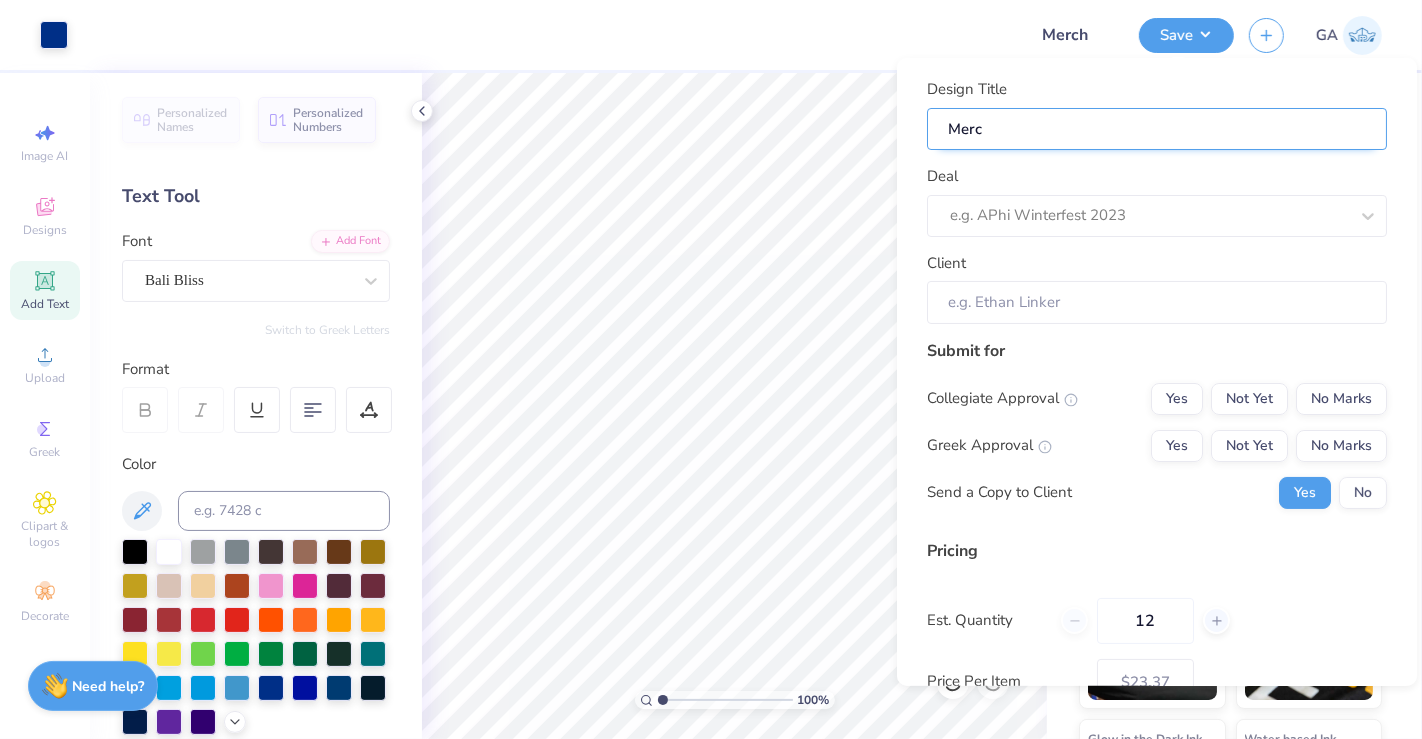 type on "Merch" 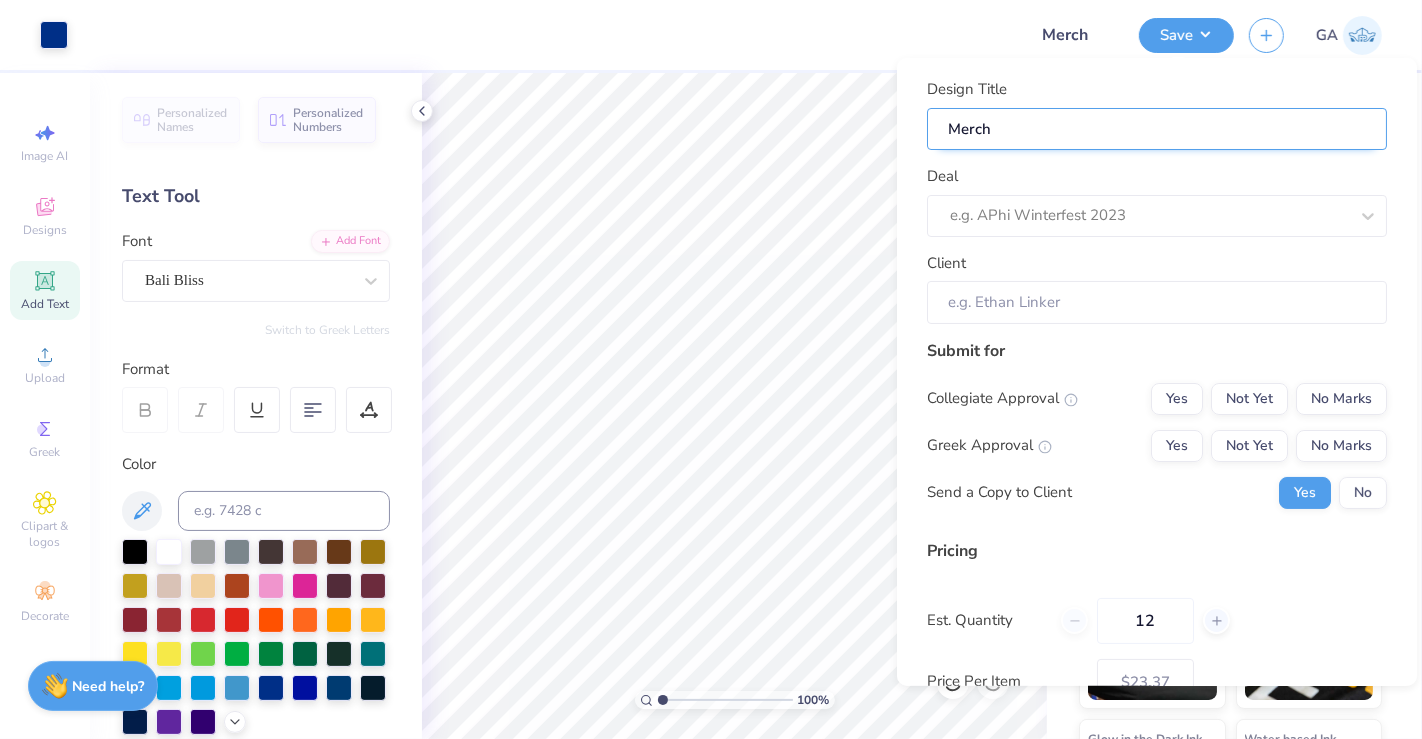 type on "Merch" 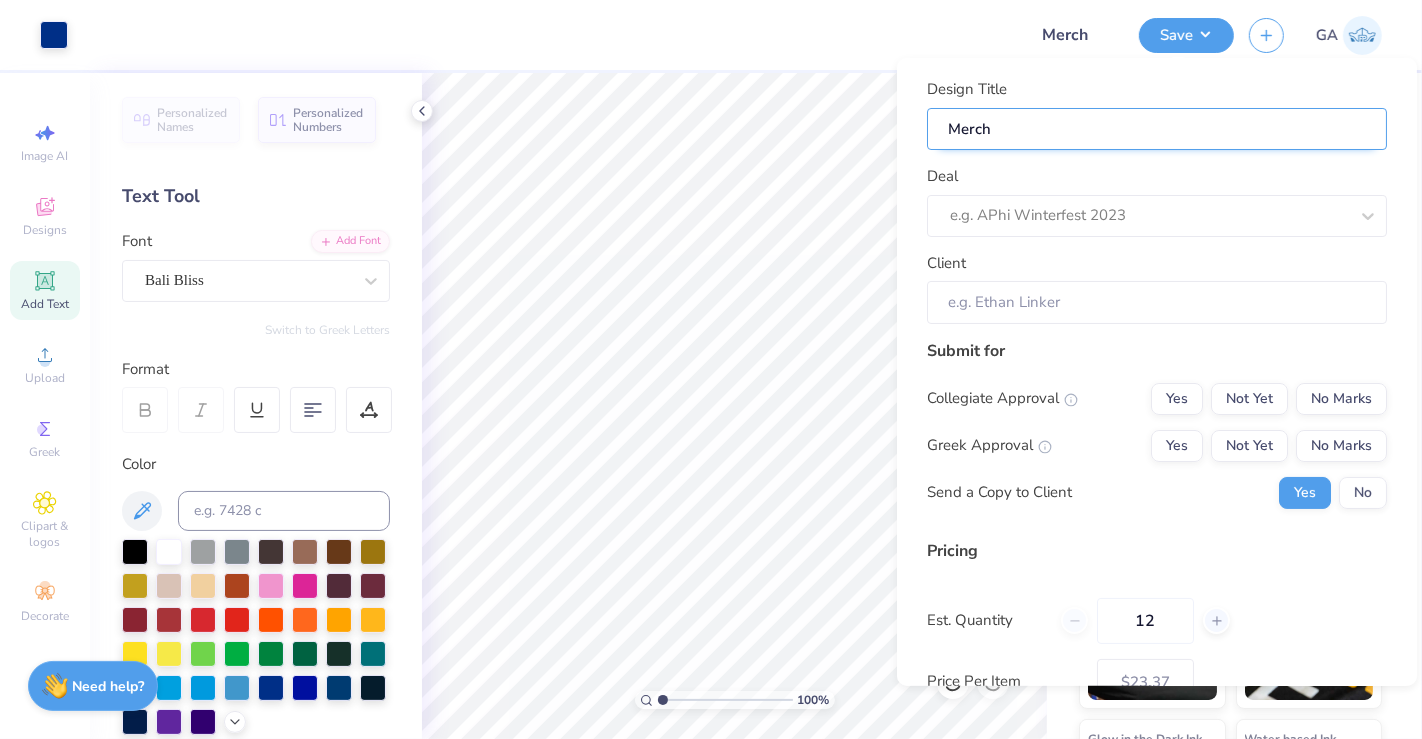 type on "Merch f" 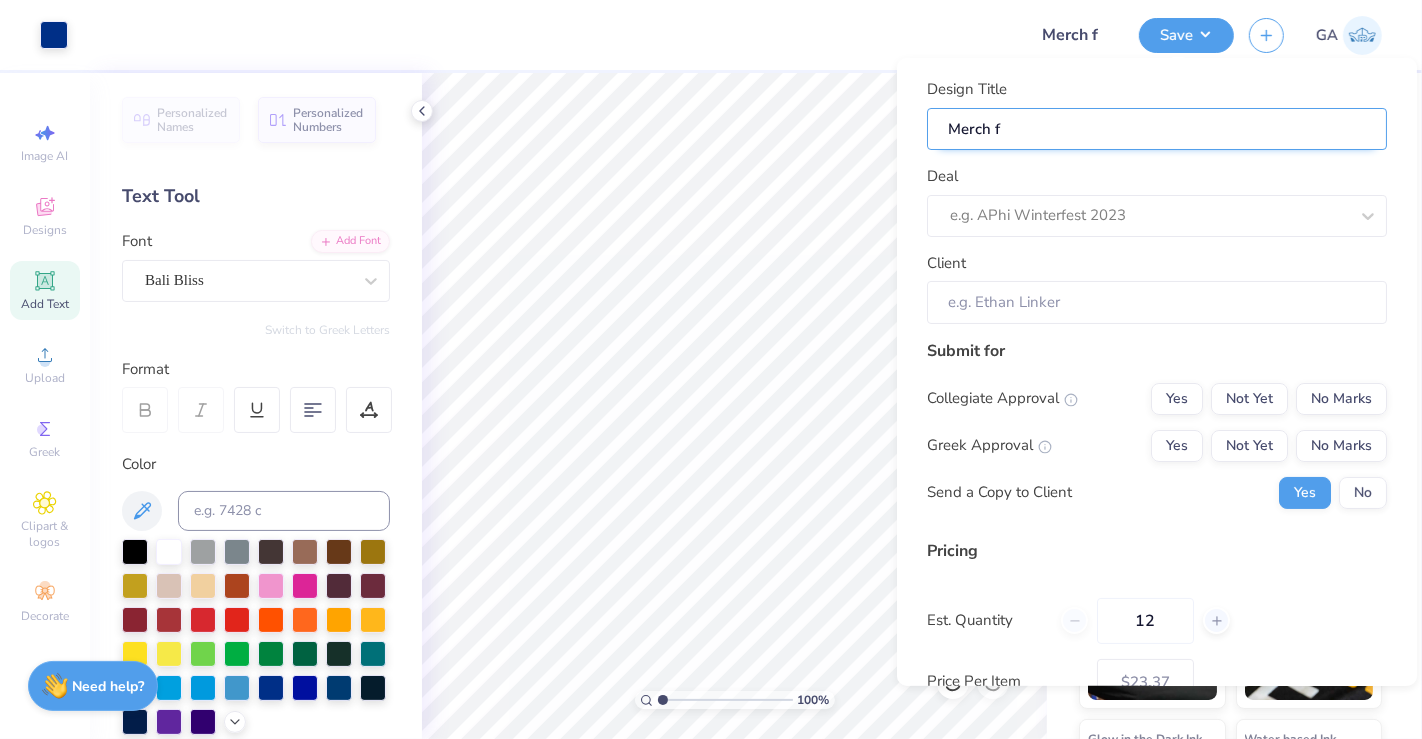 type on "Merch fo" 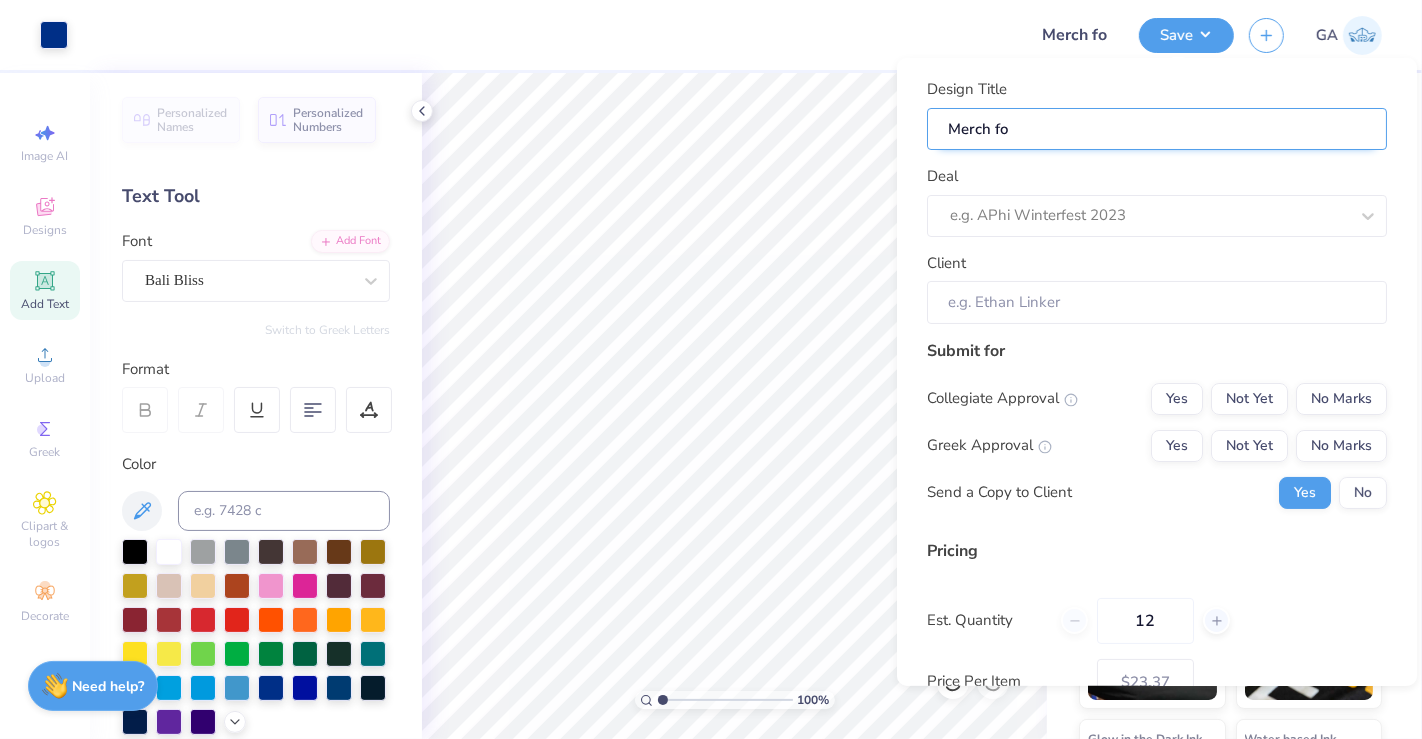 type on "Merch for" 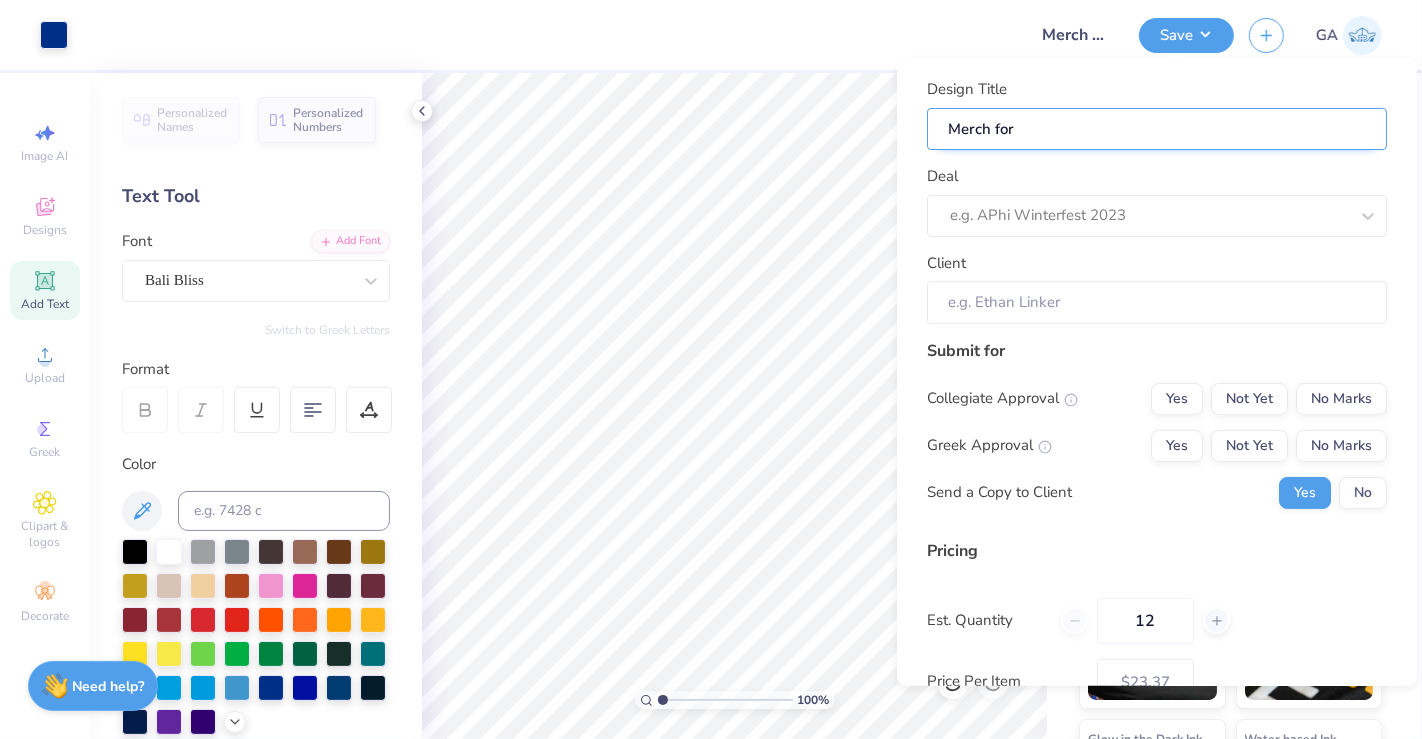 type on "Merch for" 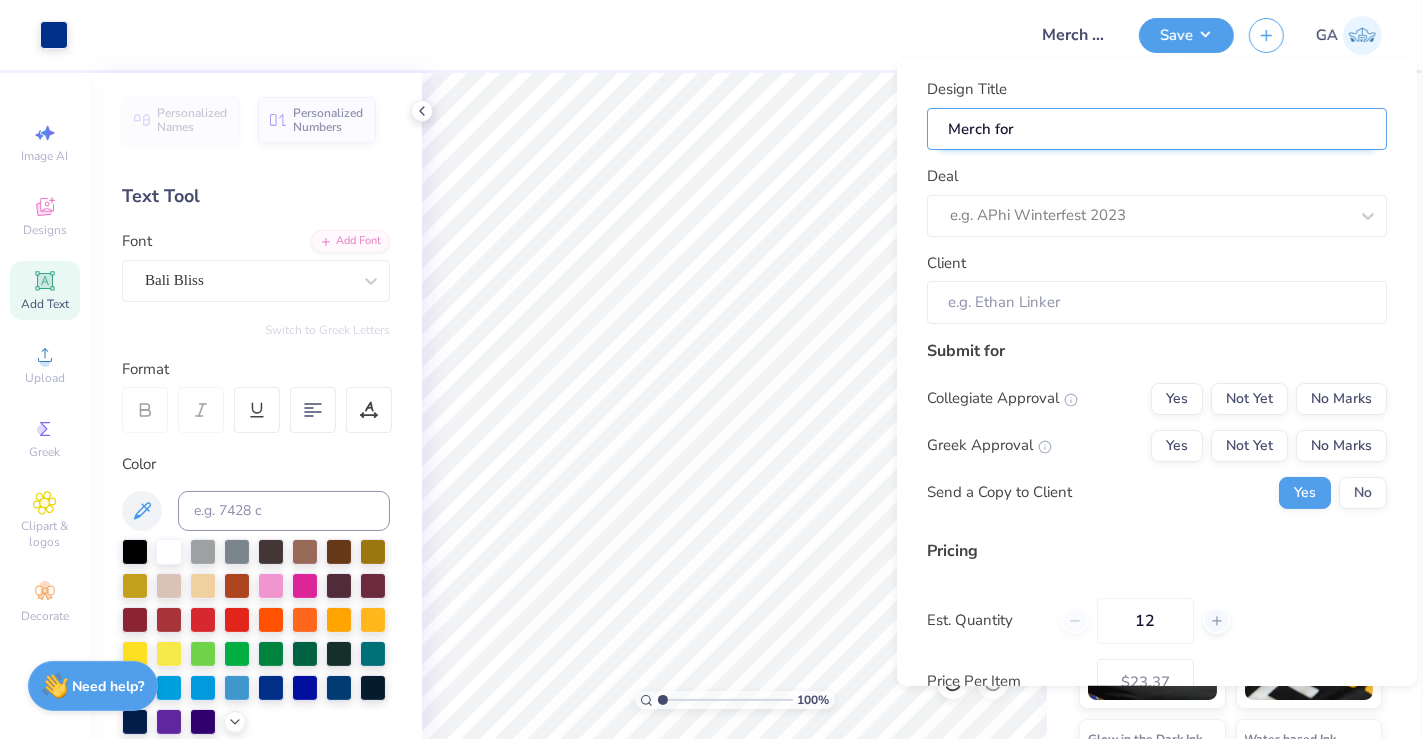 type on "Merch for R" 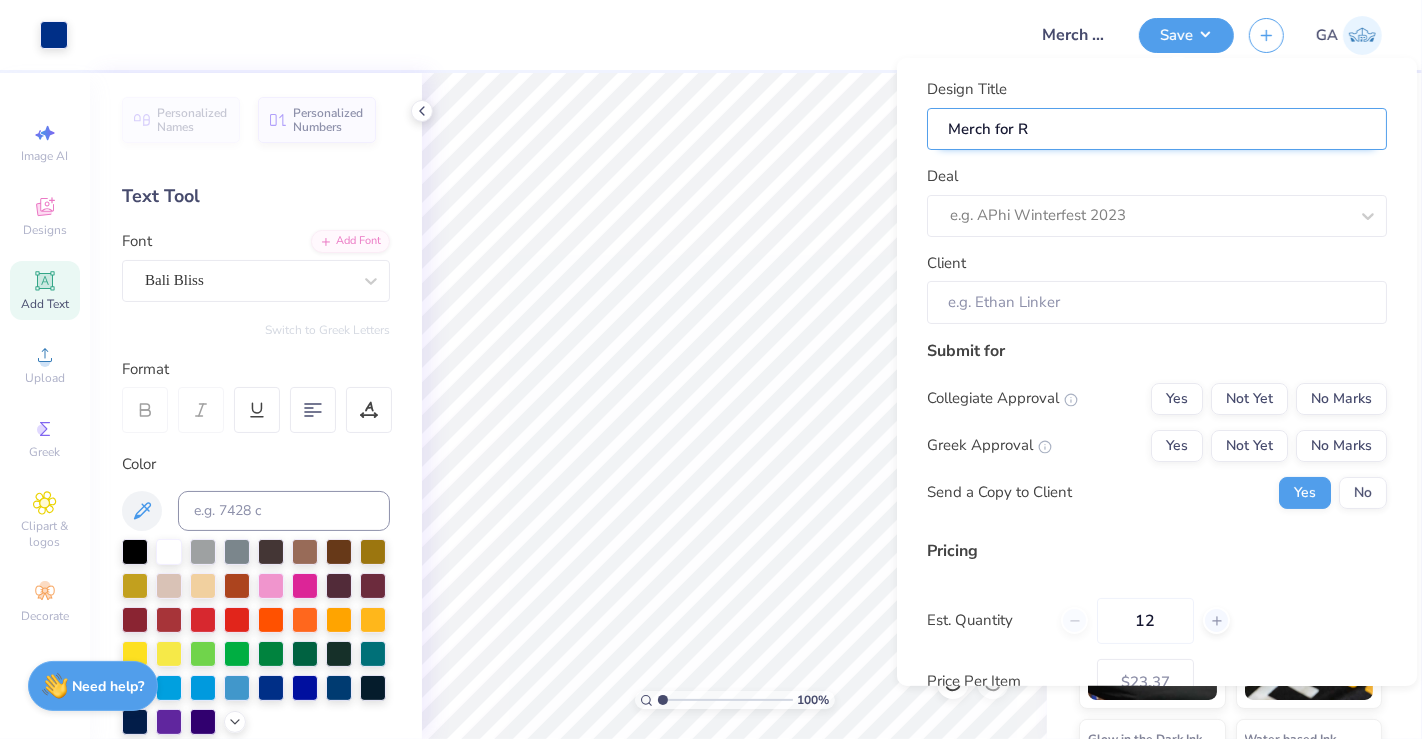 type on "Merch for Rh" 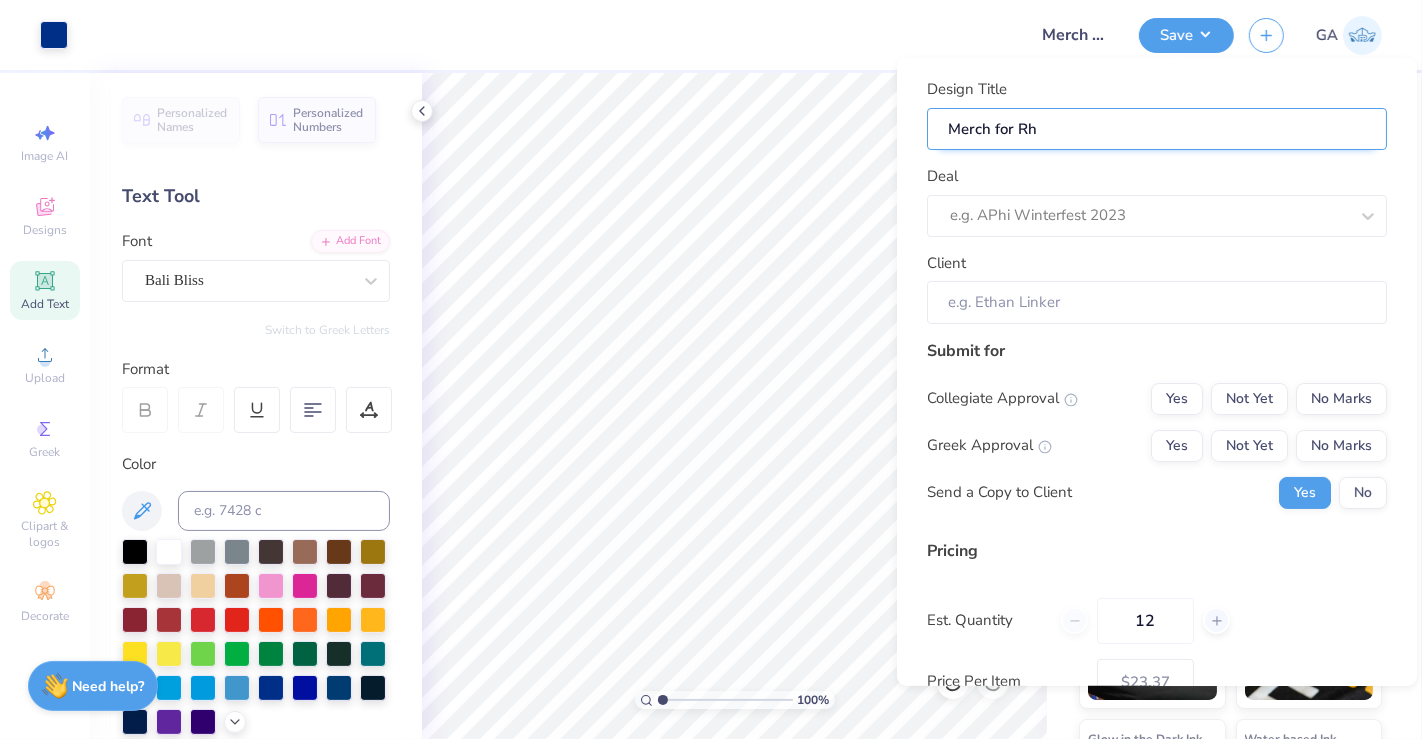 type on "Merch for Rho" 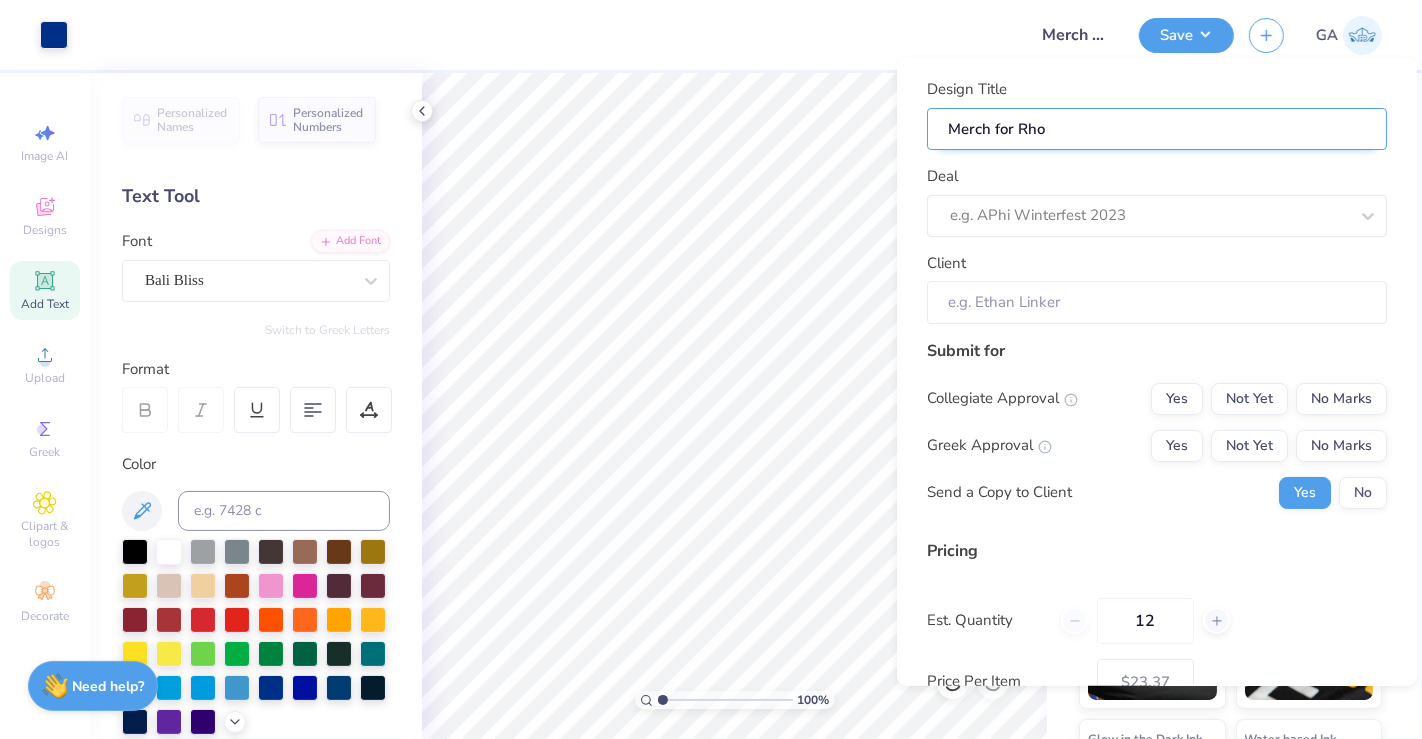 type on "Merch for Rho" 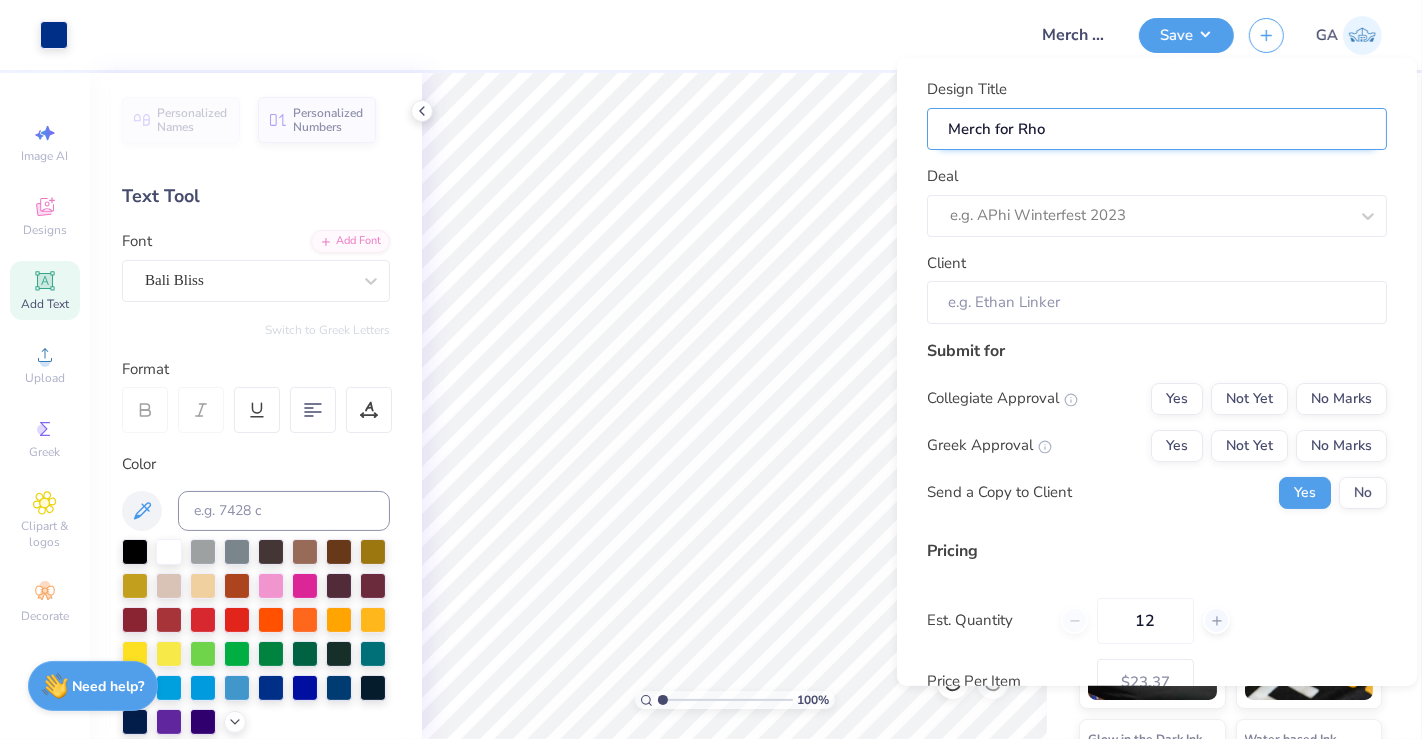 type on "Merch for Rho G" 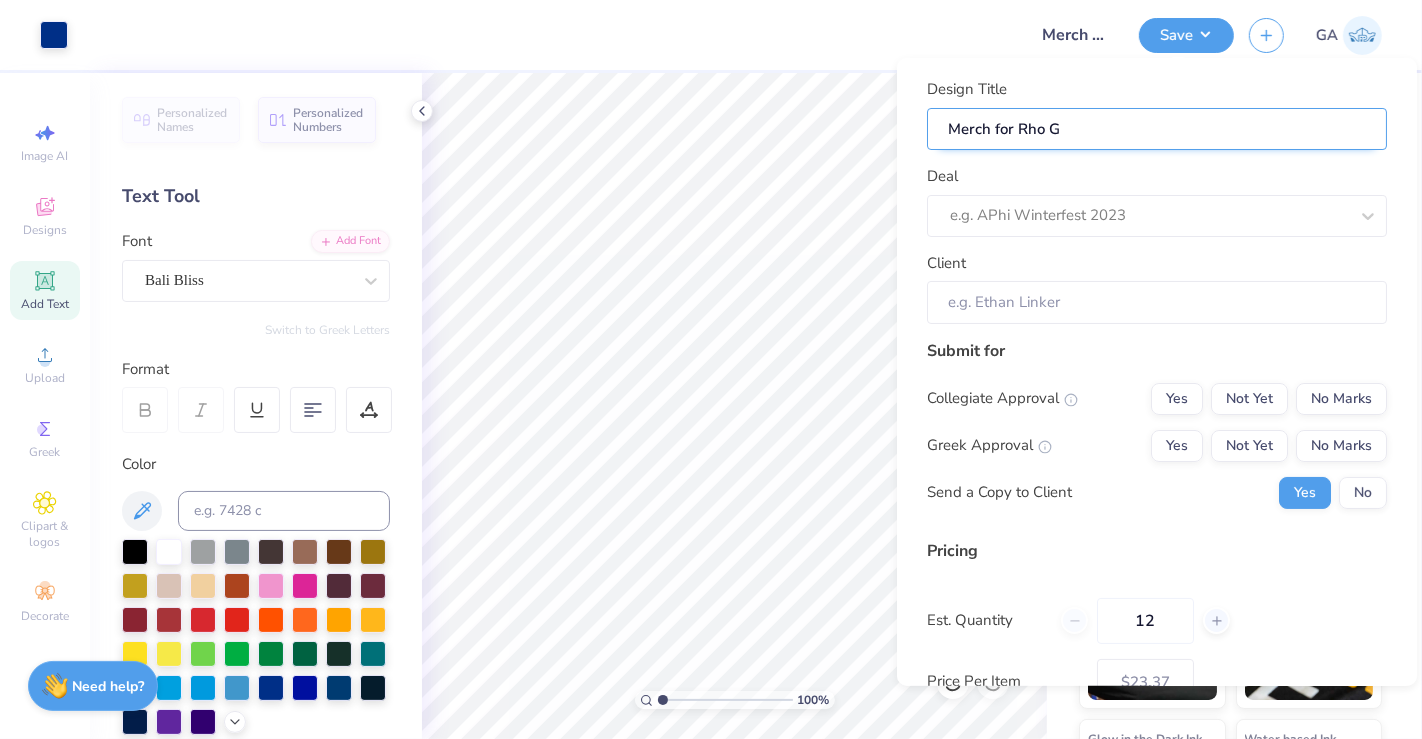 type on "Merch for Rho Ga" 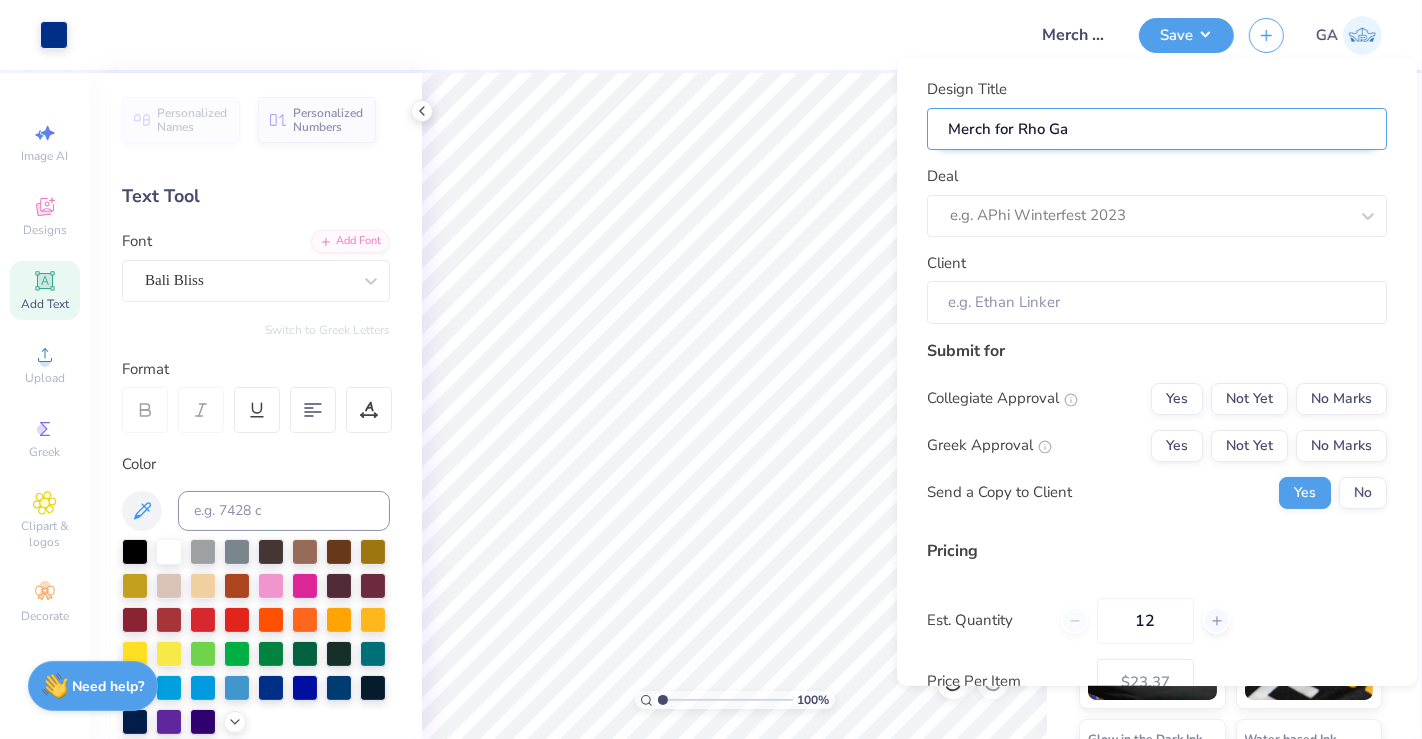 type on "Merch for Rho Gam" 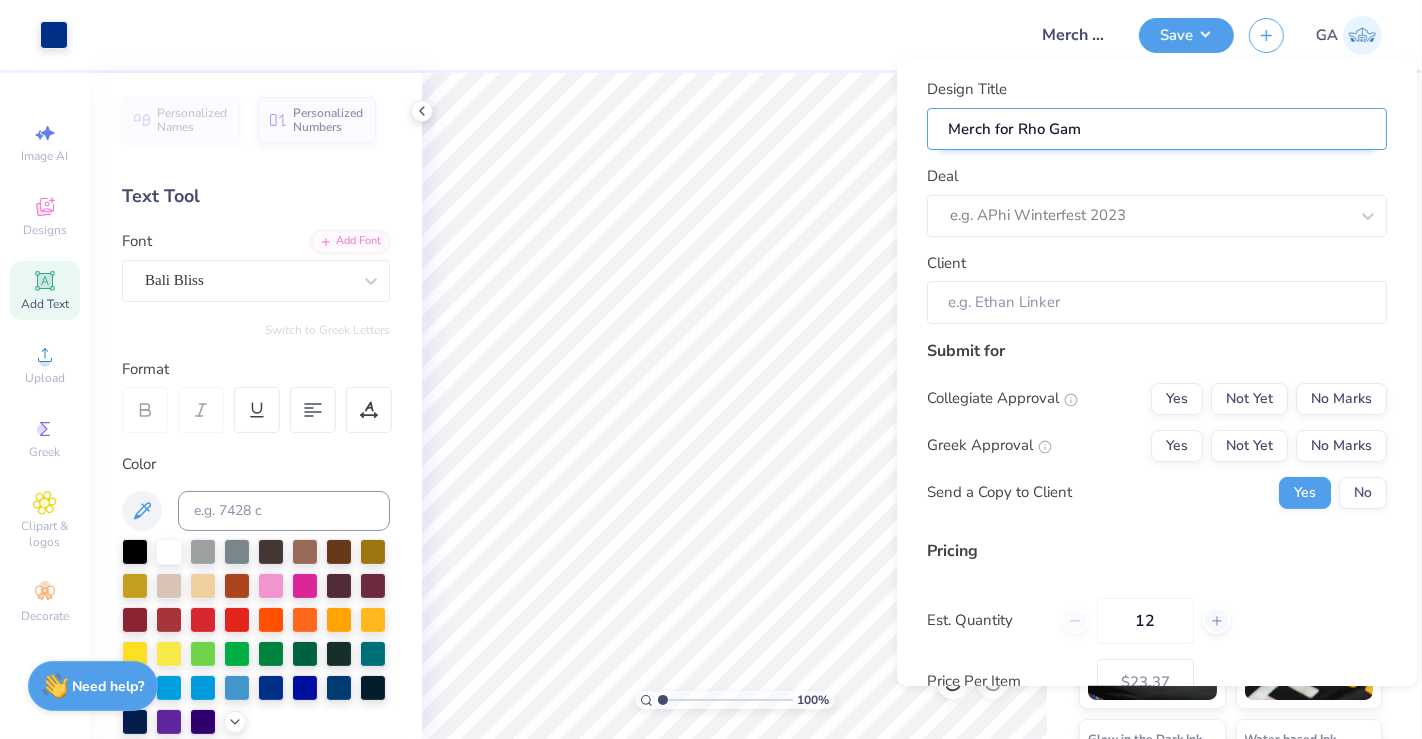 type on "Merch for Rho Gamm" 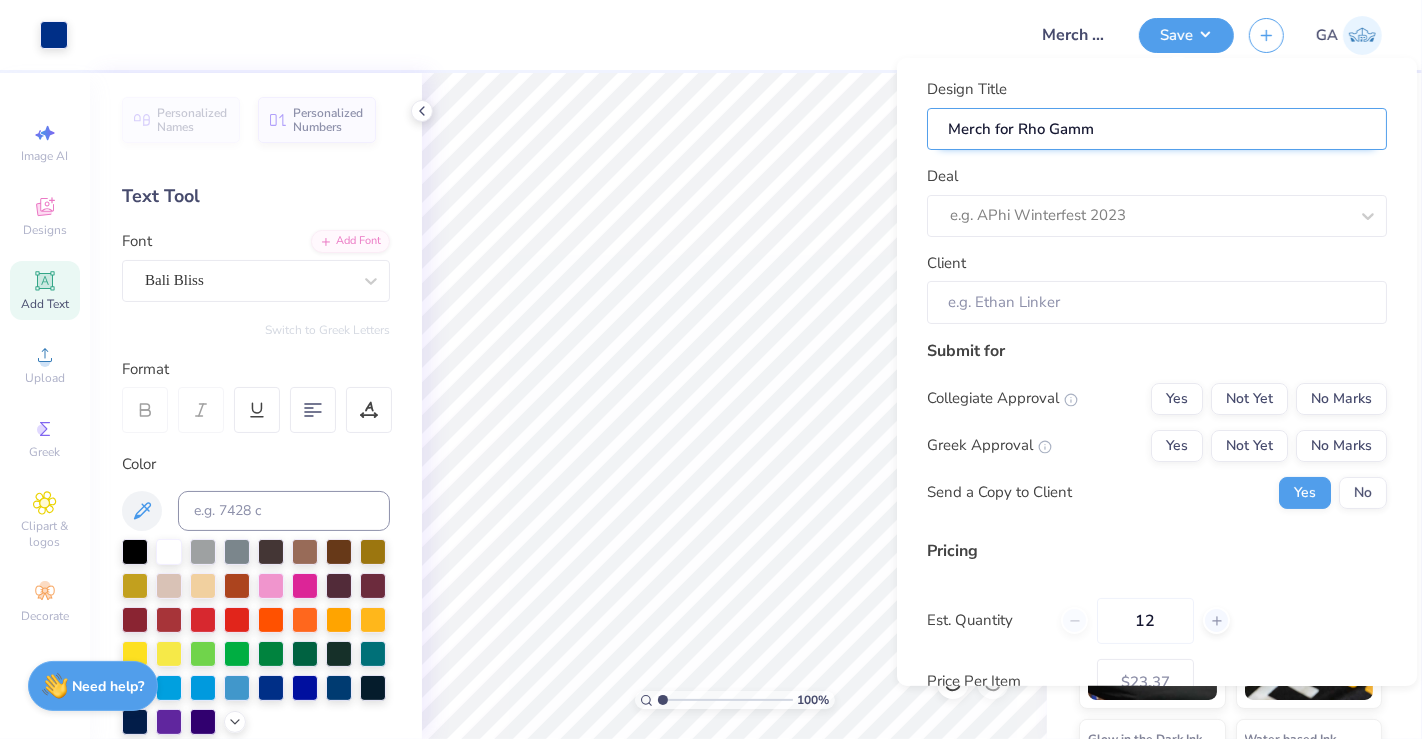 type on "Merch for Rho Gamma" 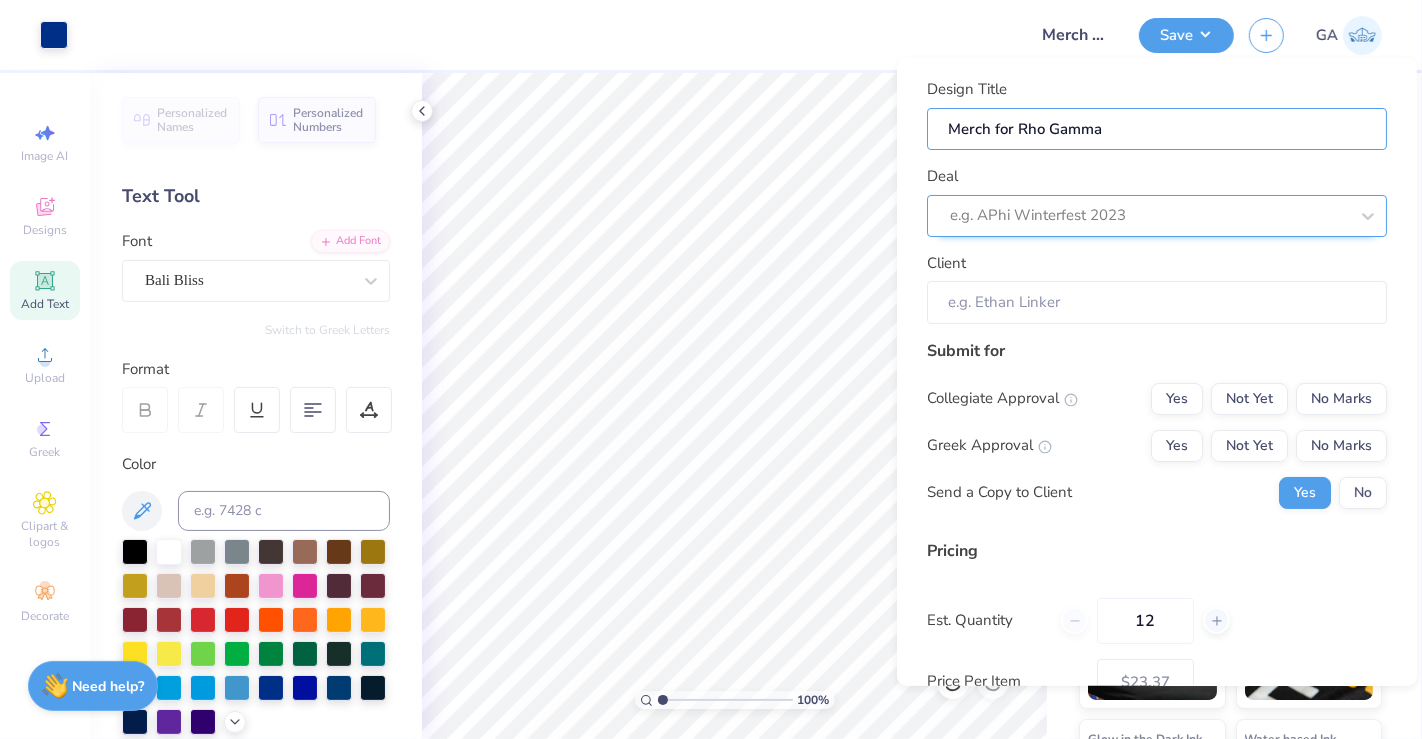 type on "Merch for Rho Gamma" 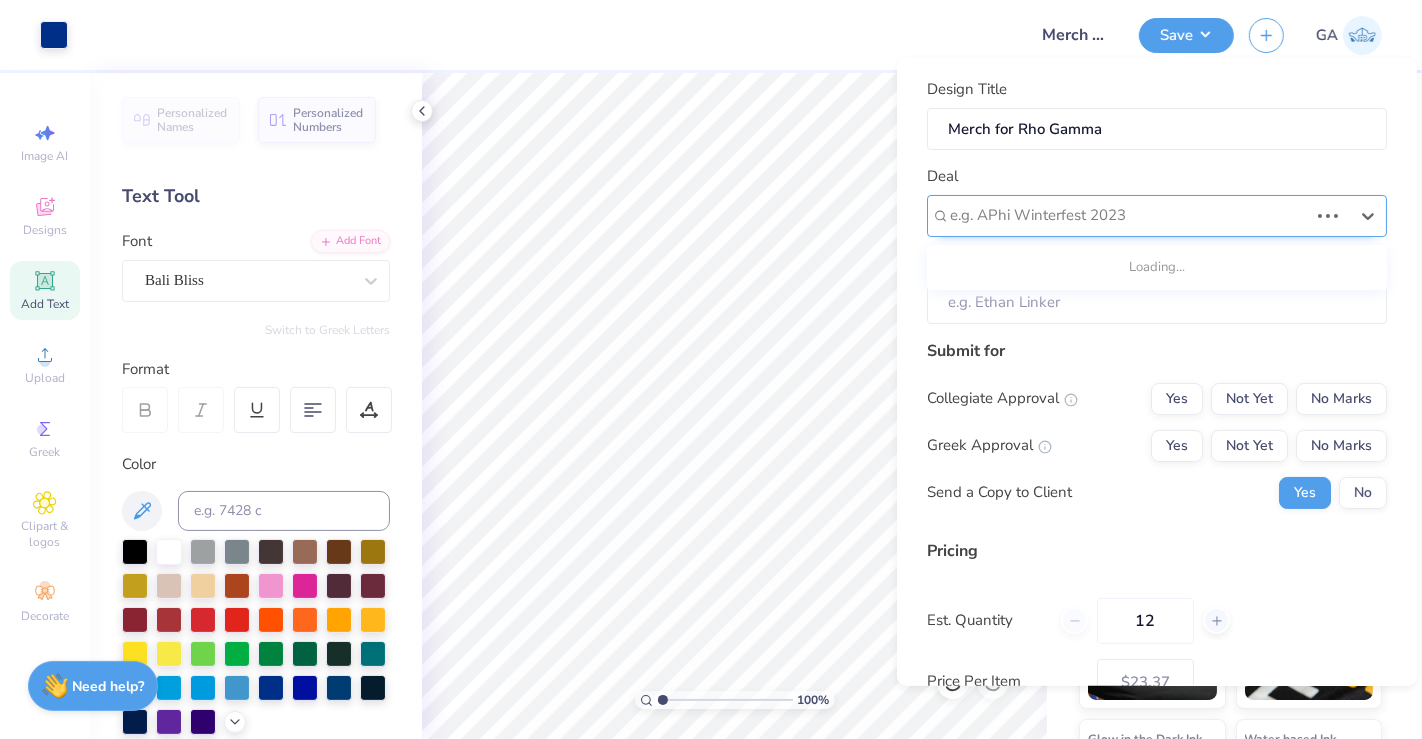 click at bounding box center (1129, 215) 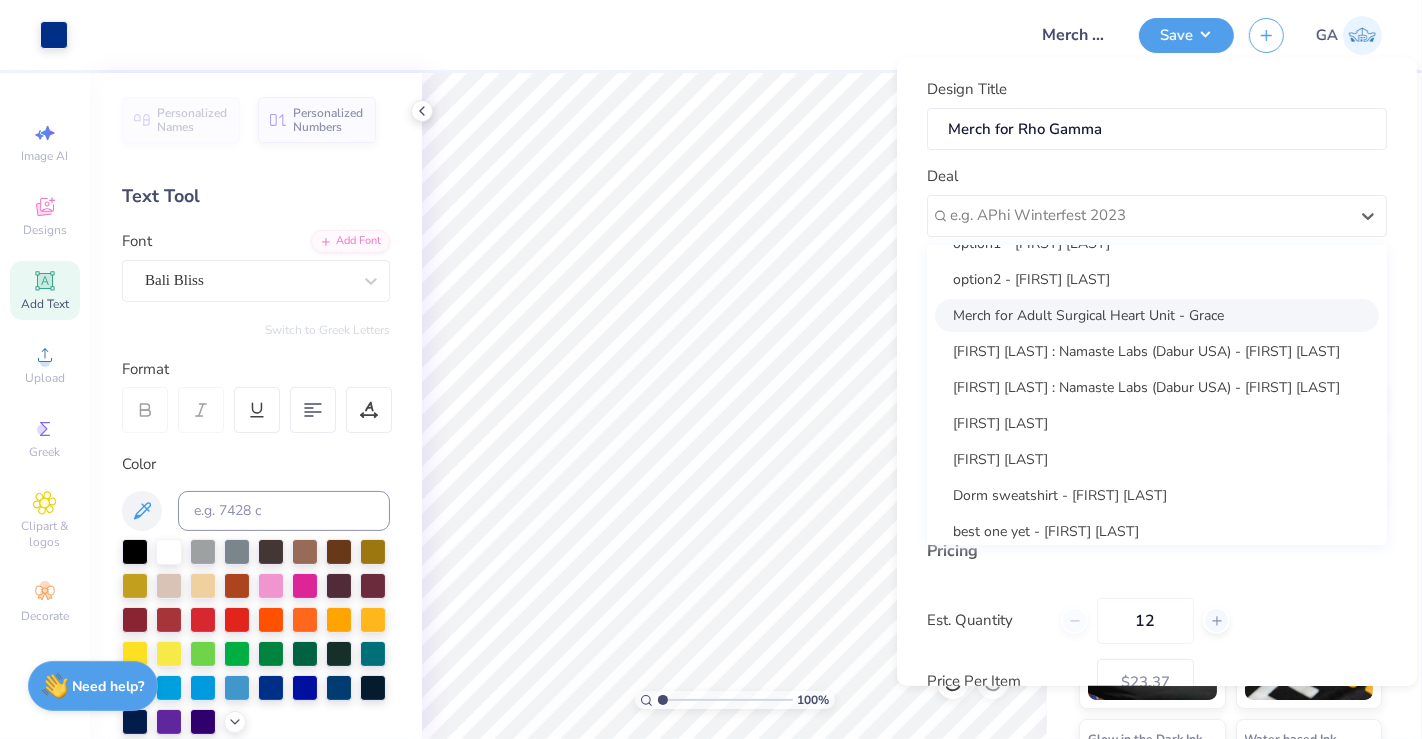 scroll, scrollTop: 0, scrollLeft: 0, axis: both 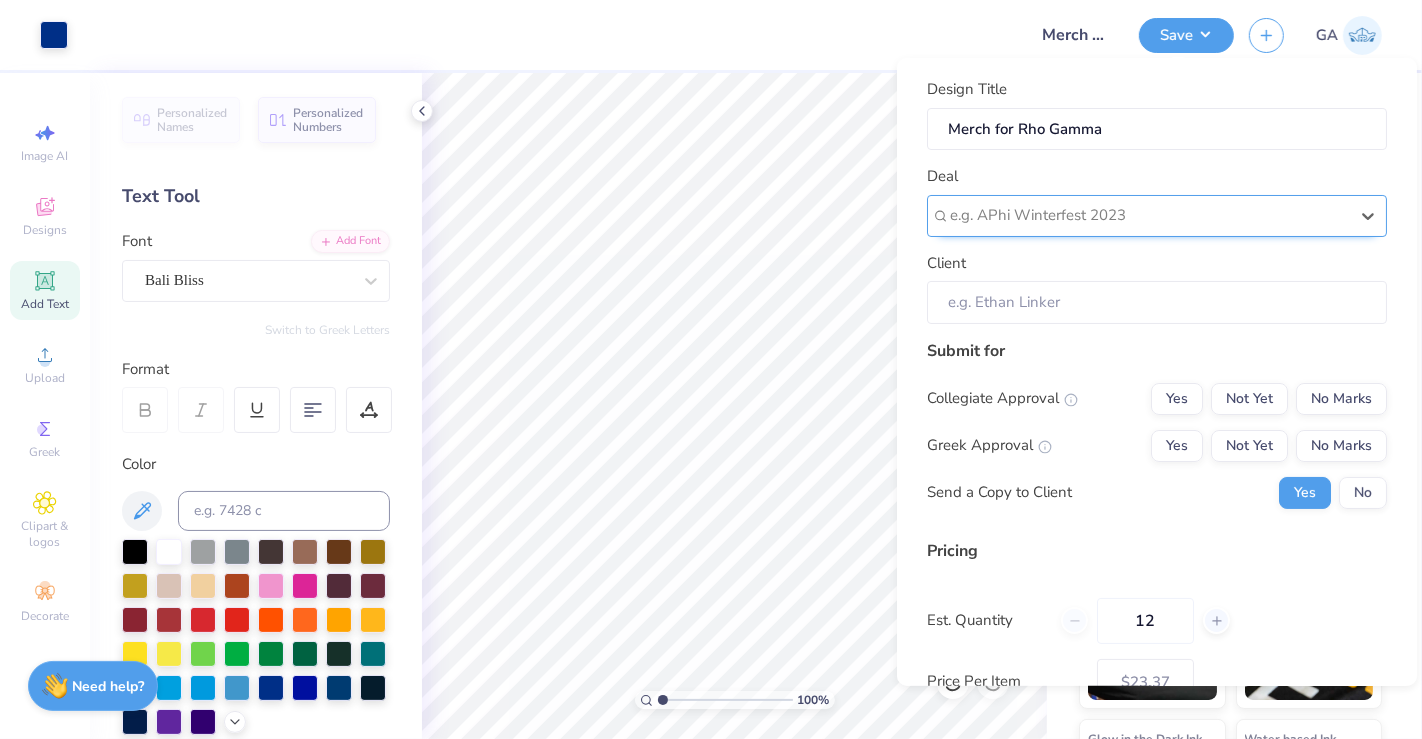 click at bounding box center (1149, 215) 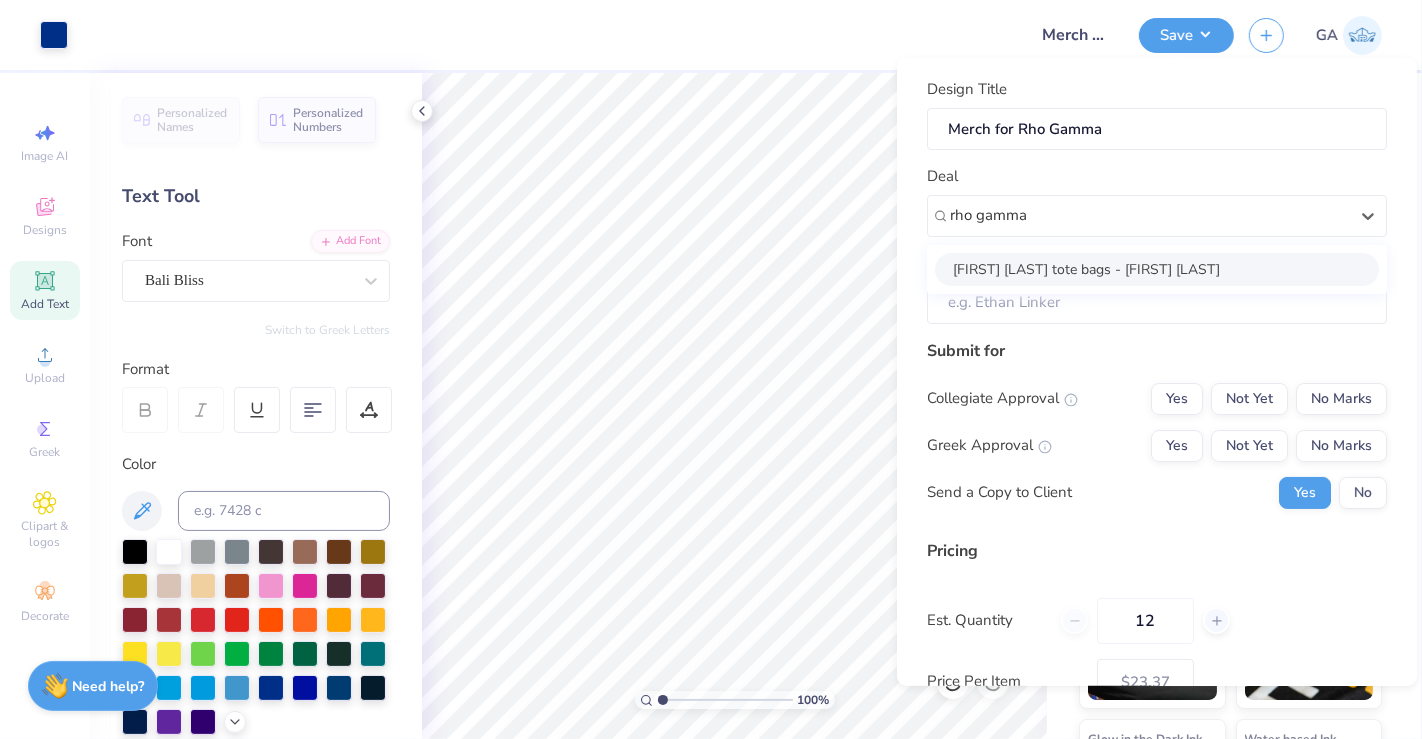click on "[FIRST] [LAST] tote bags - [FIRST] [LAST]" at bounding box center [1157, 268] 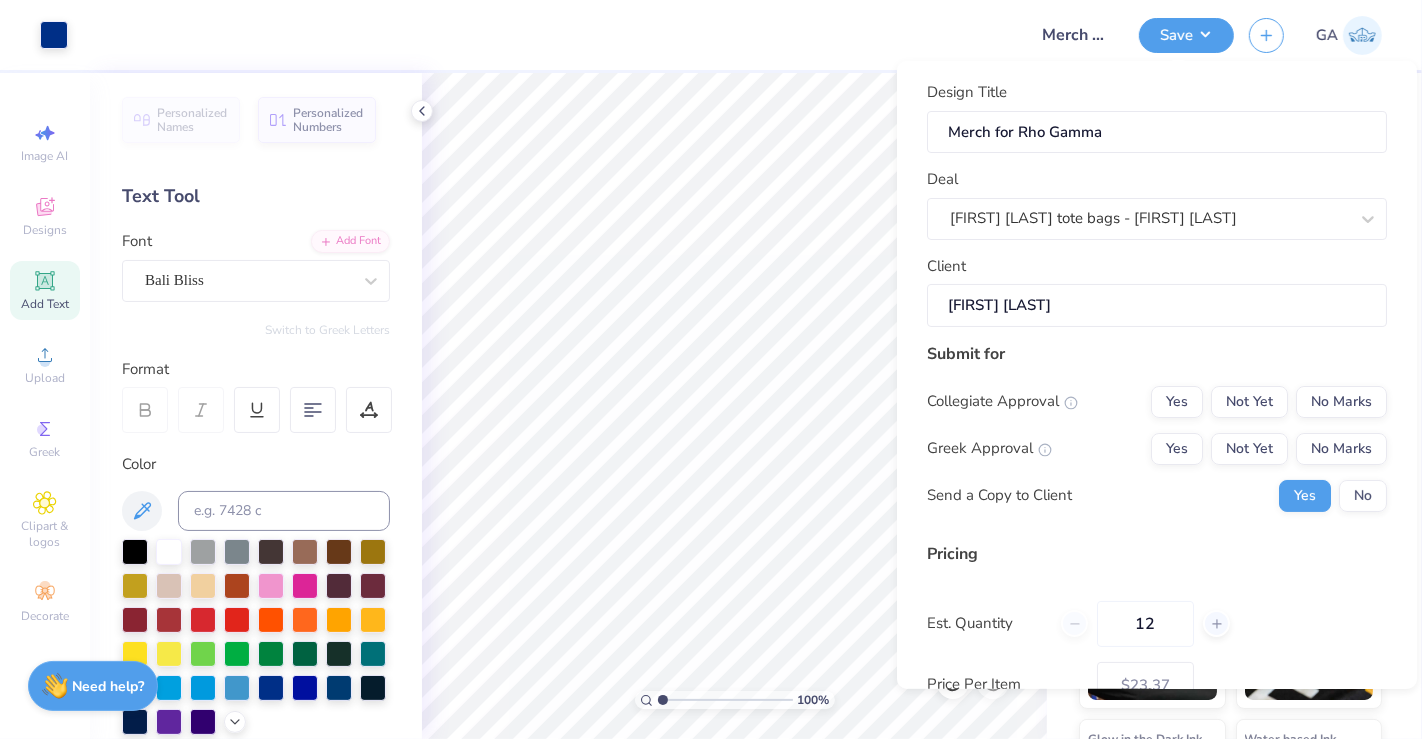 scroll, scrollTop: 117, scrollLeft: 0, axis: vertical 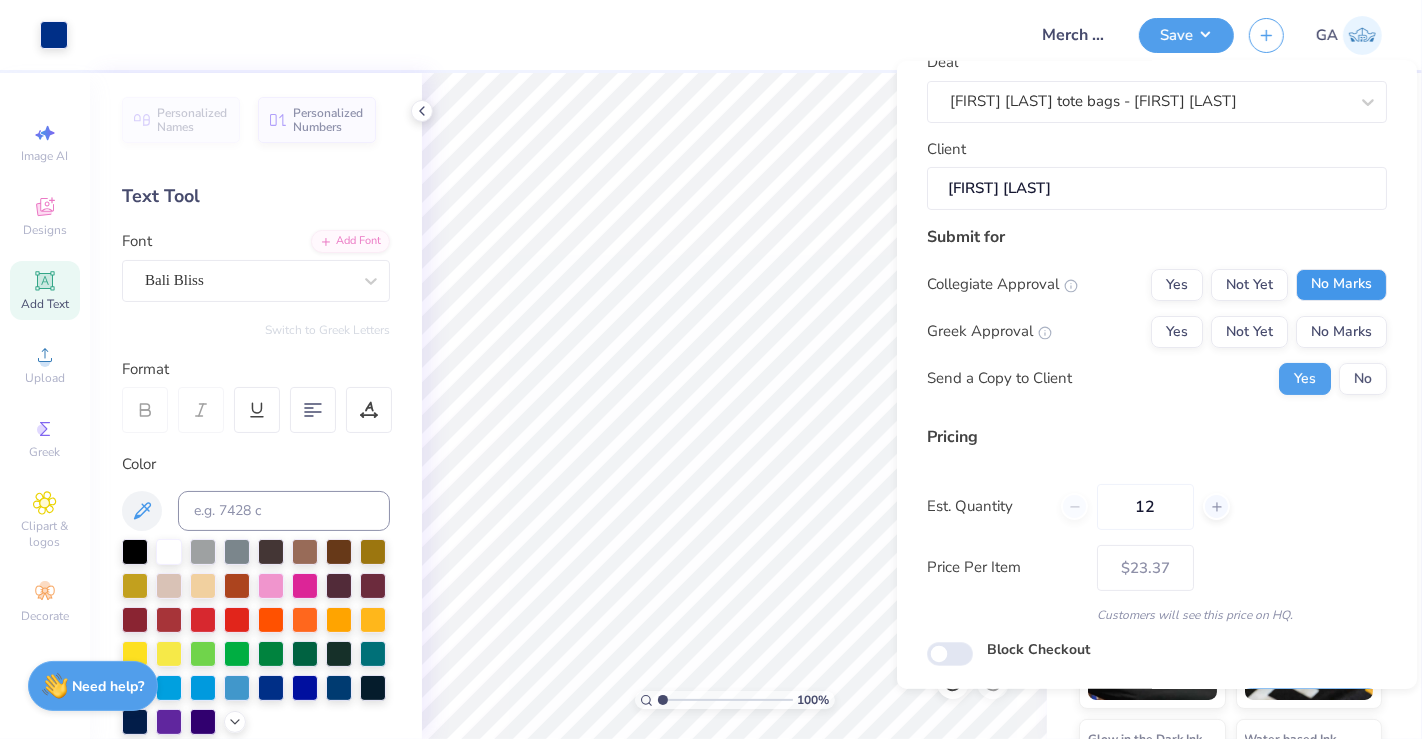 click on "No Marks" at bounding box center (1341, 284) 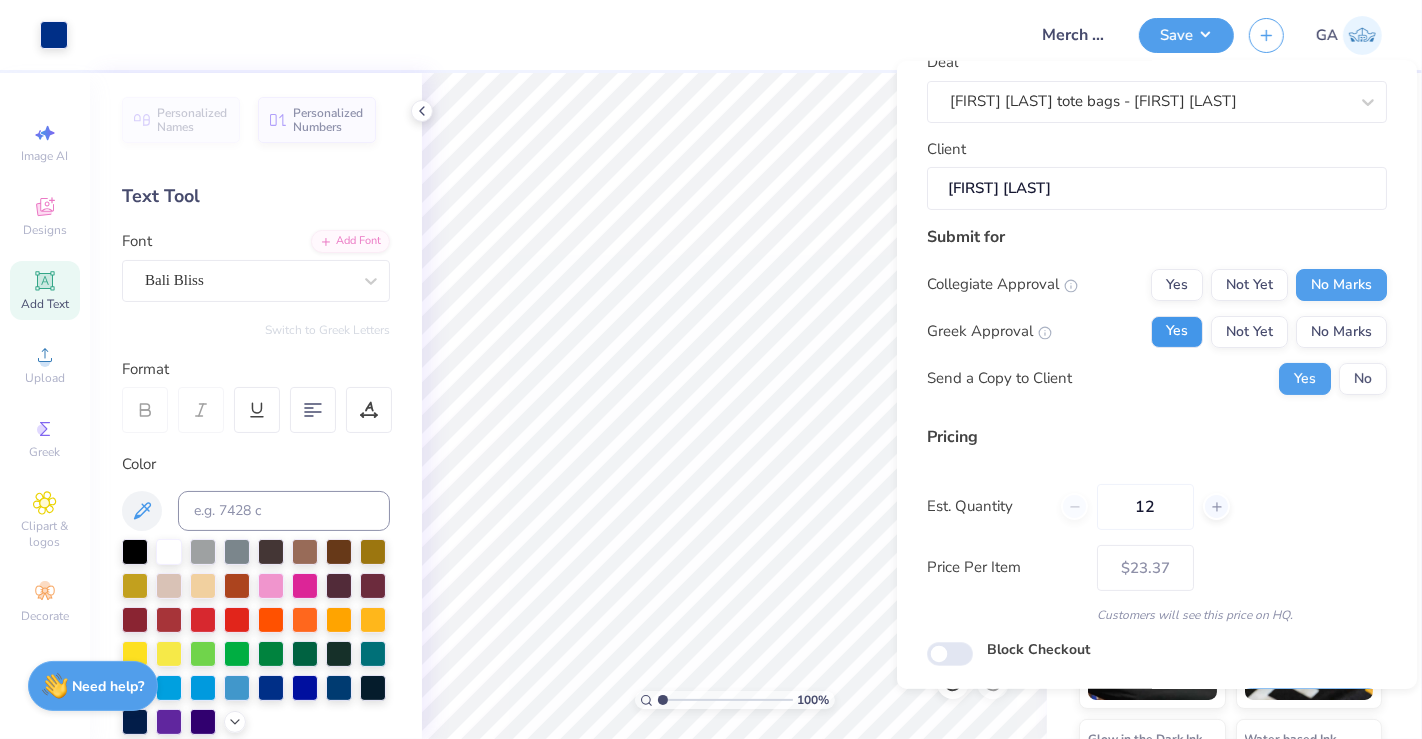 click on "Yes" at bounding box center [1177, 331] 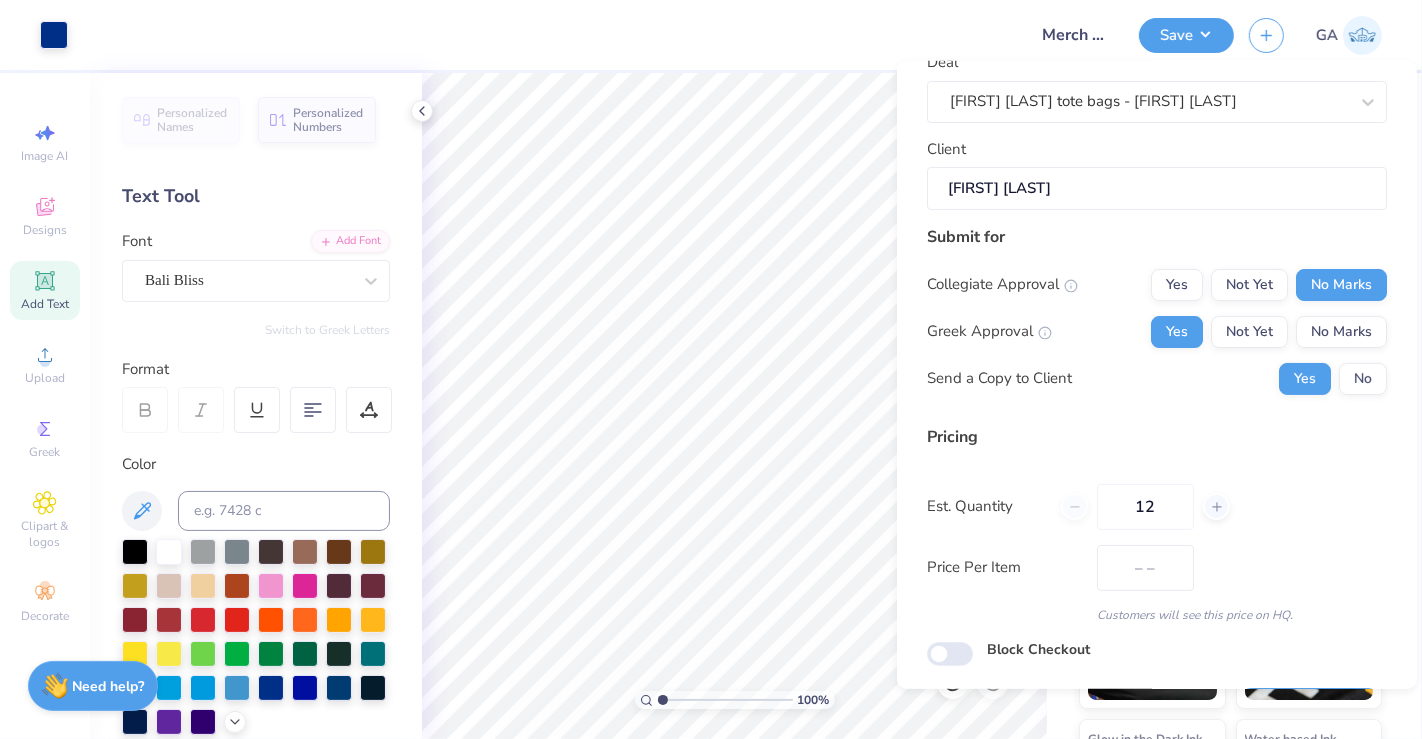 type on "$23.37" 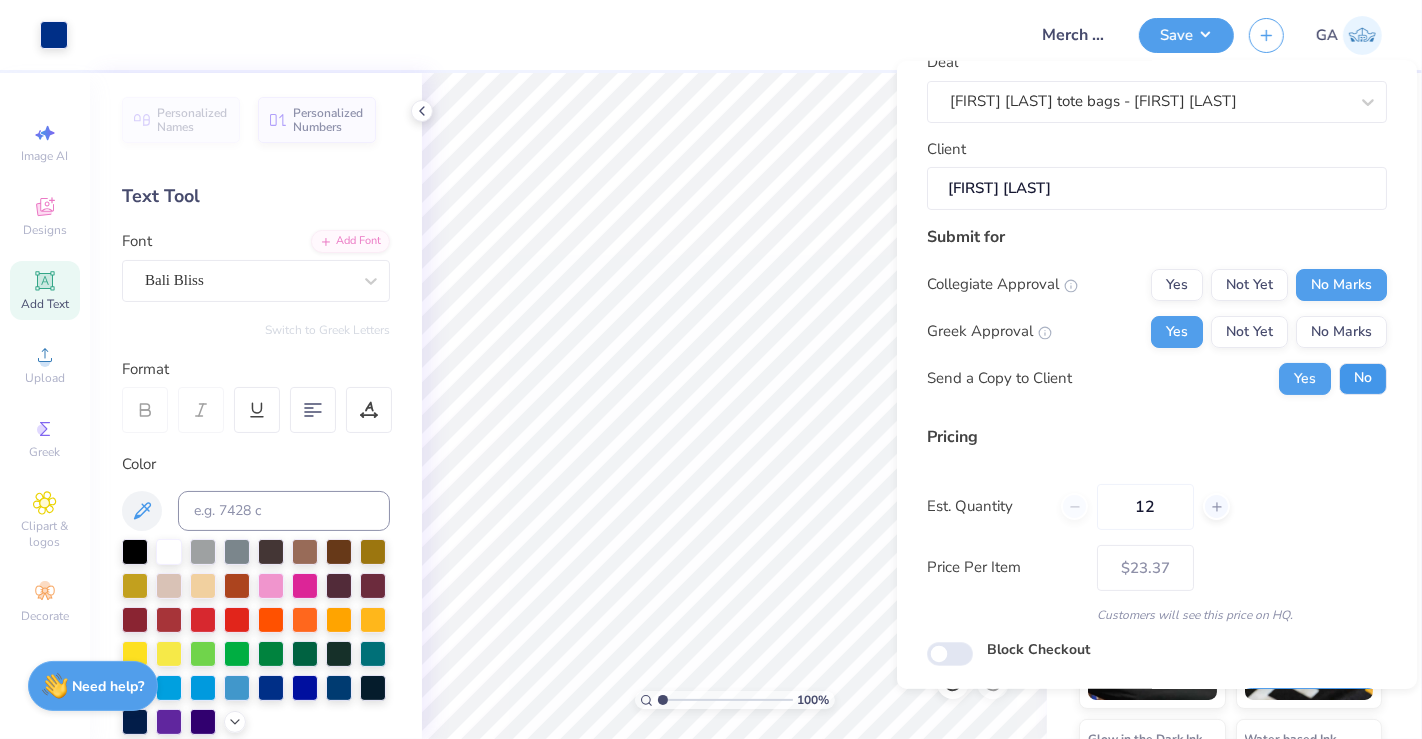 click on "No" at bounding box center [1363, 378] 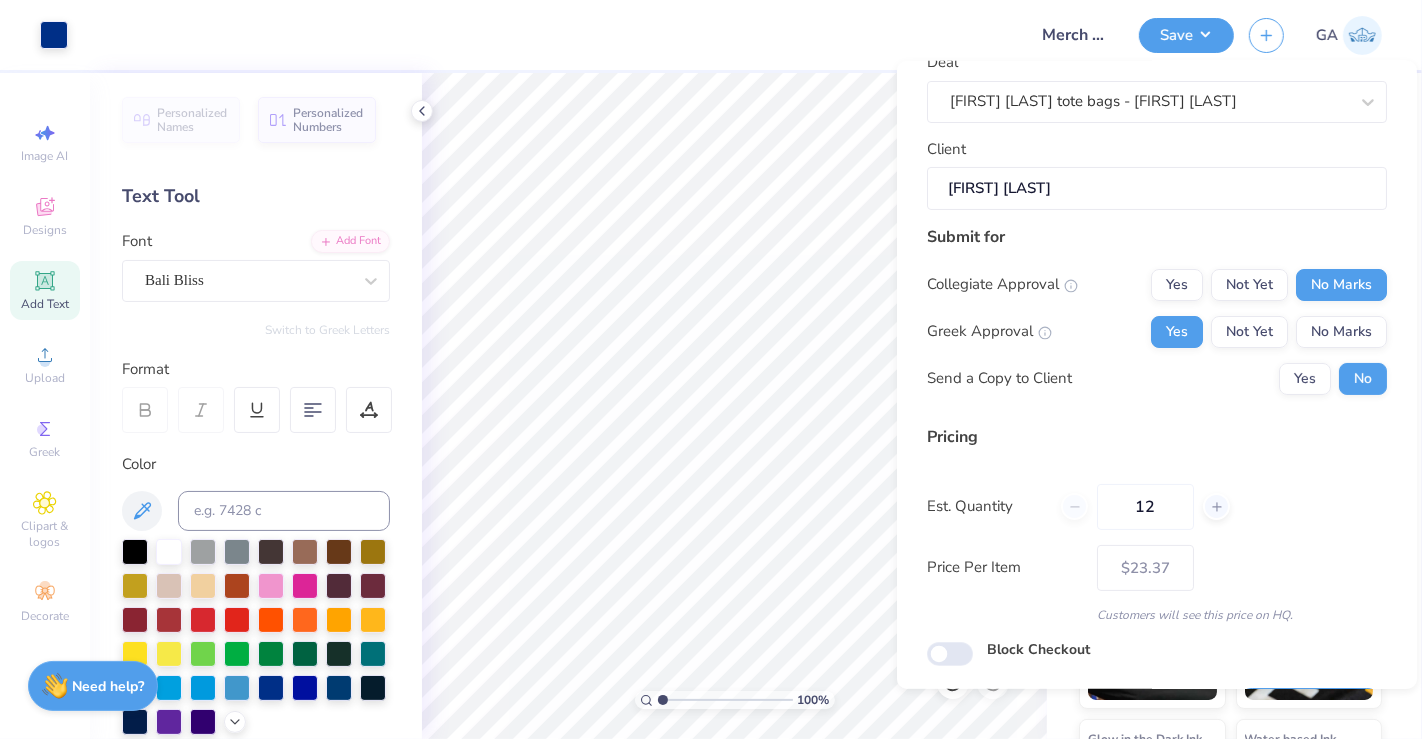 scroll, scrollTop: 174, scrollLeft: 0, axis: vertical 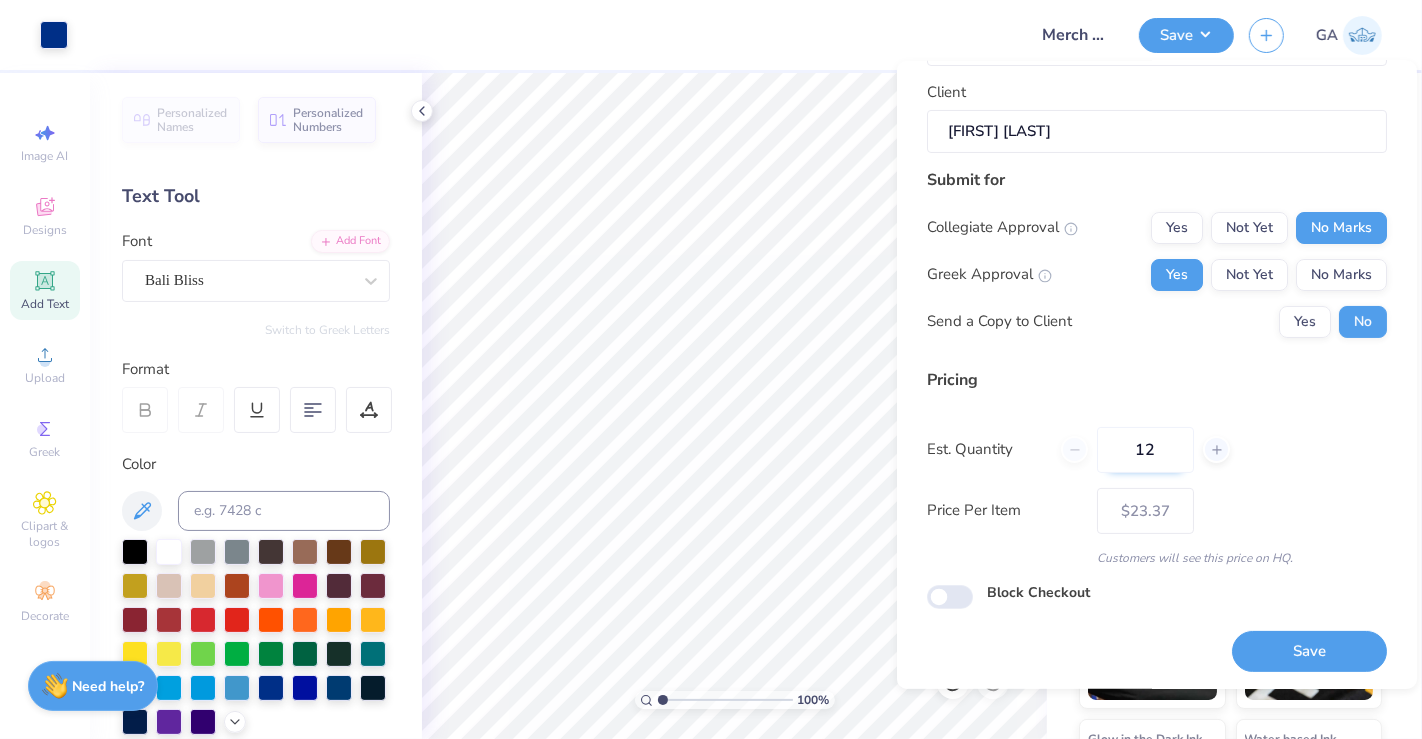 click on "12" at bounding box center (1145, 449) 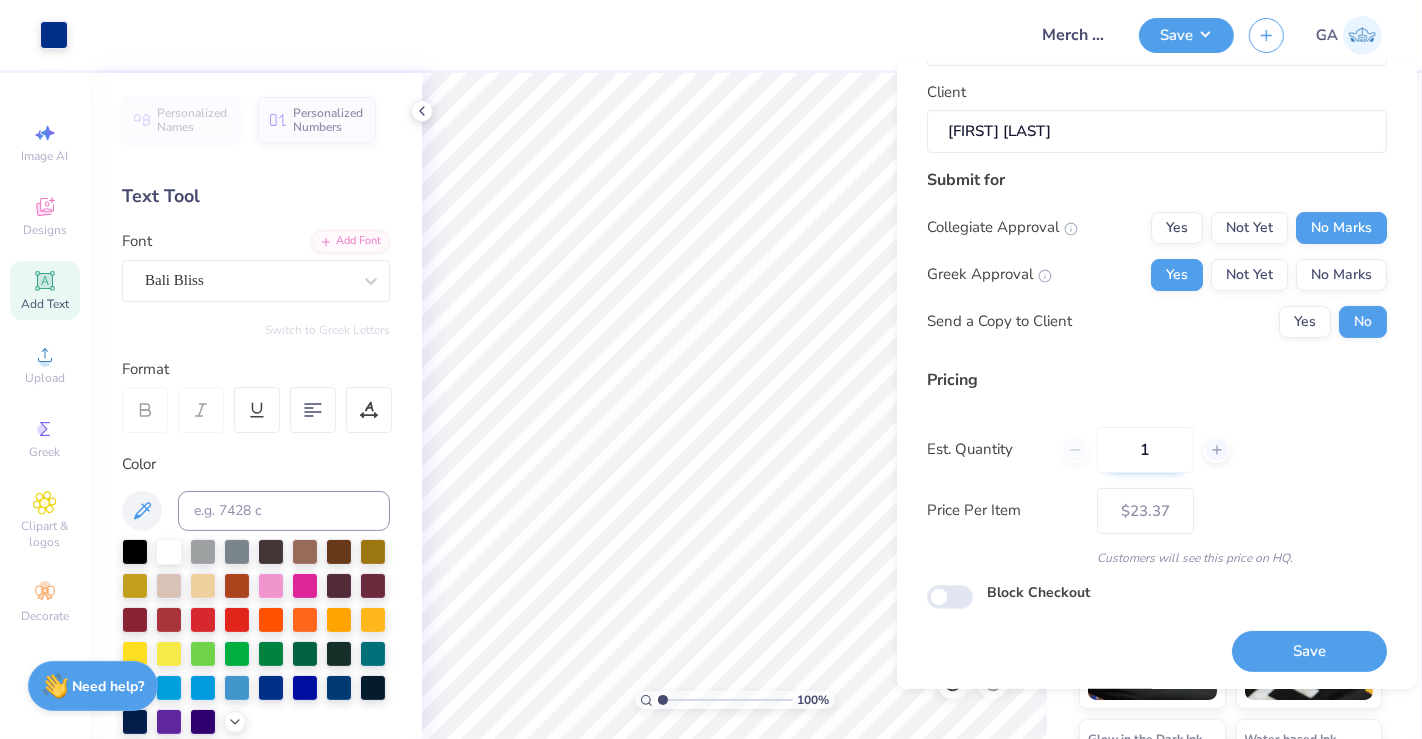 type on "13" 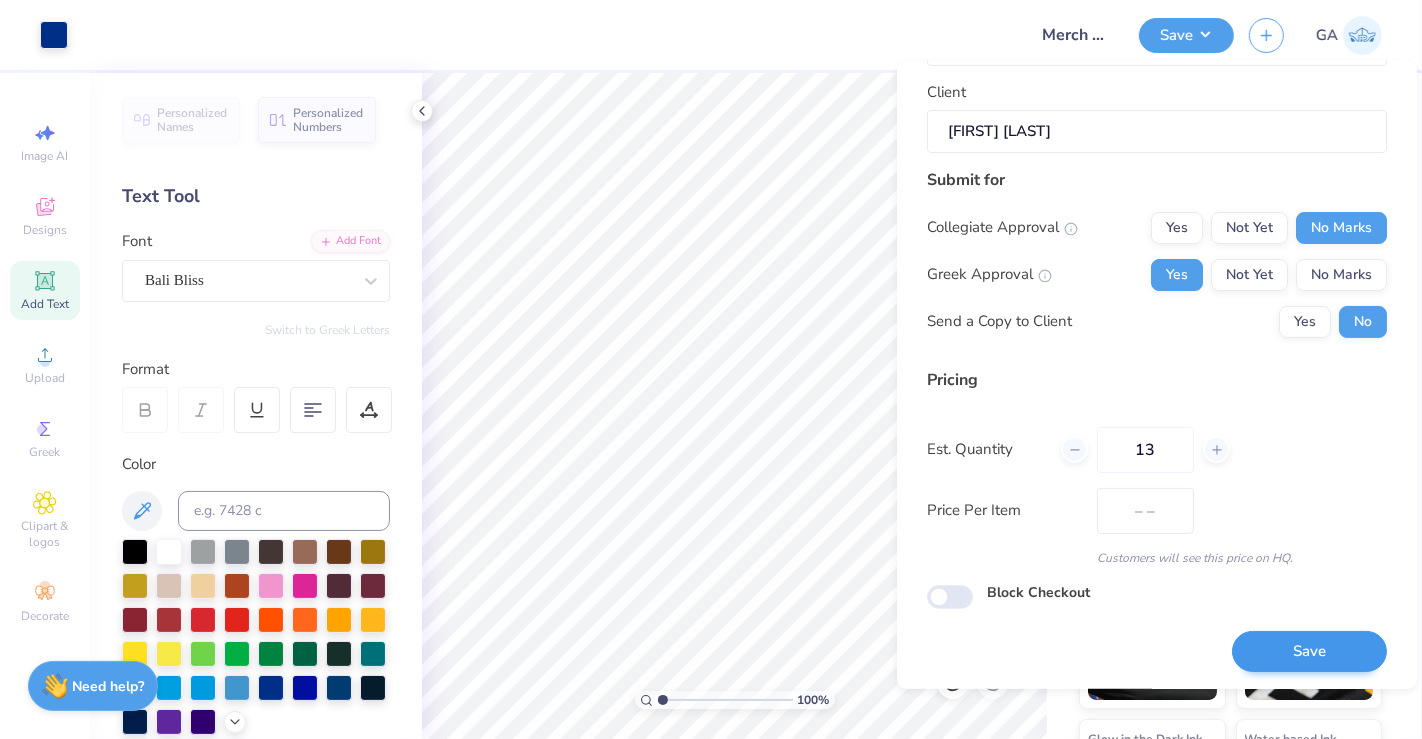type on "$22.58" 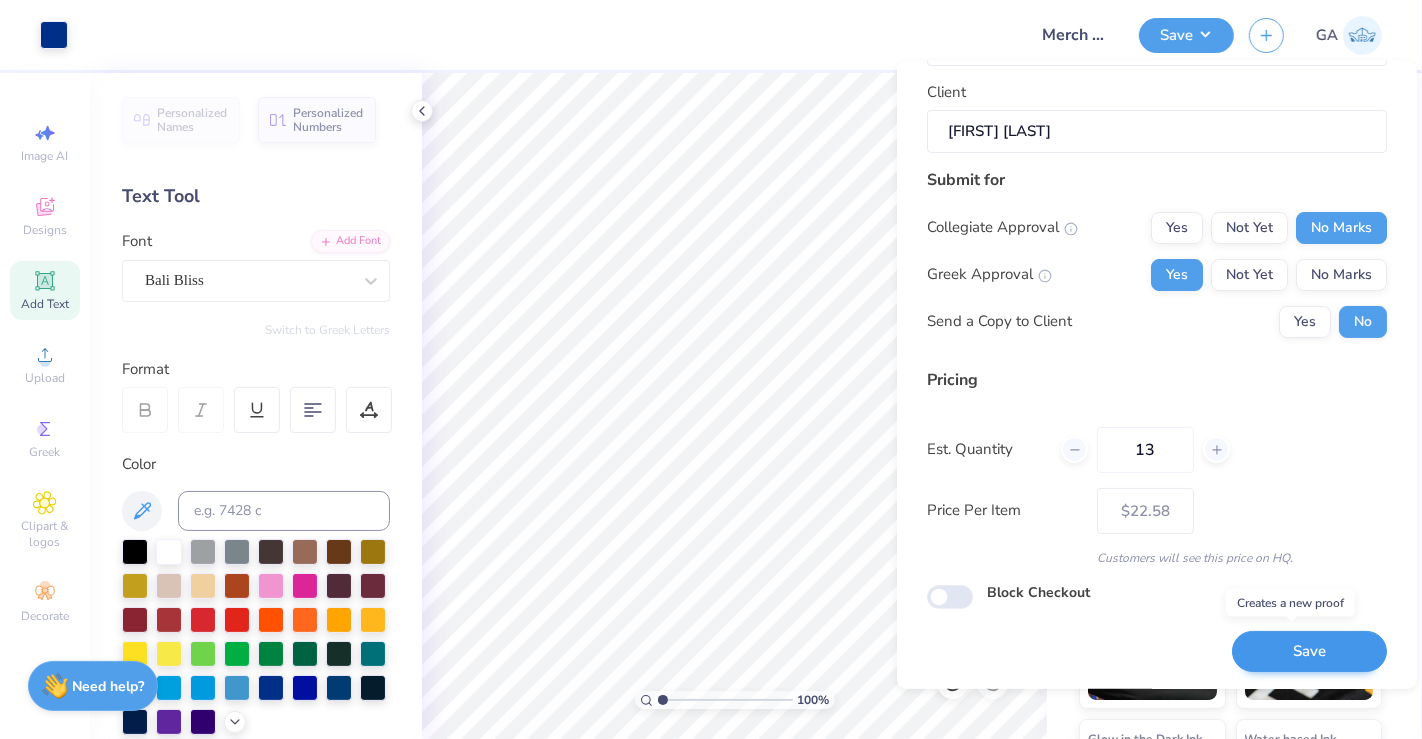 type on "13" 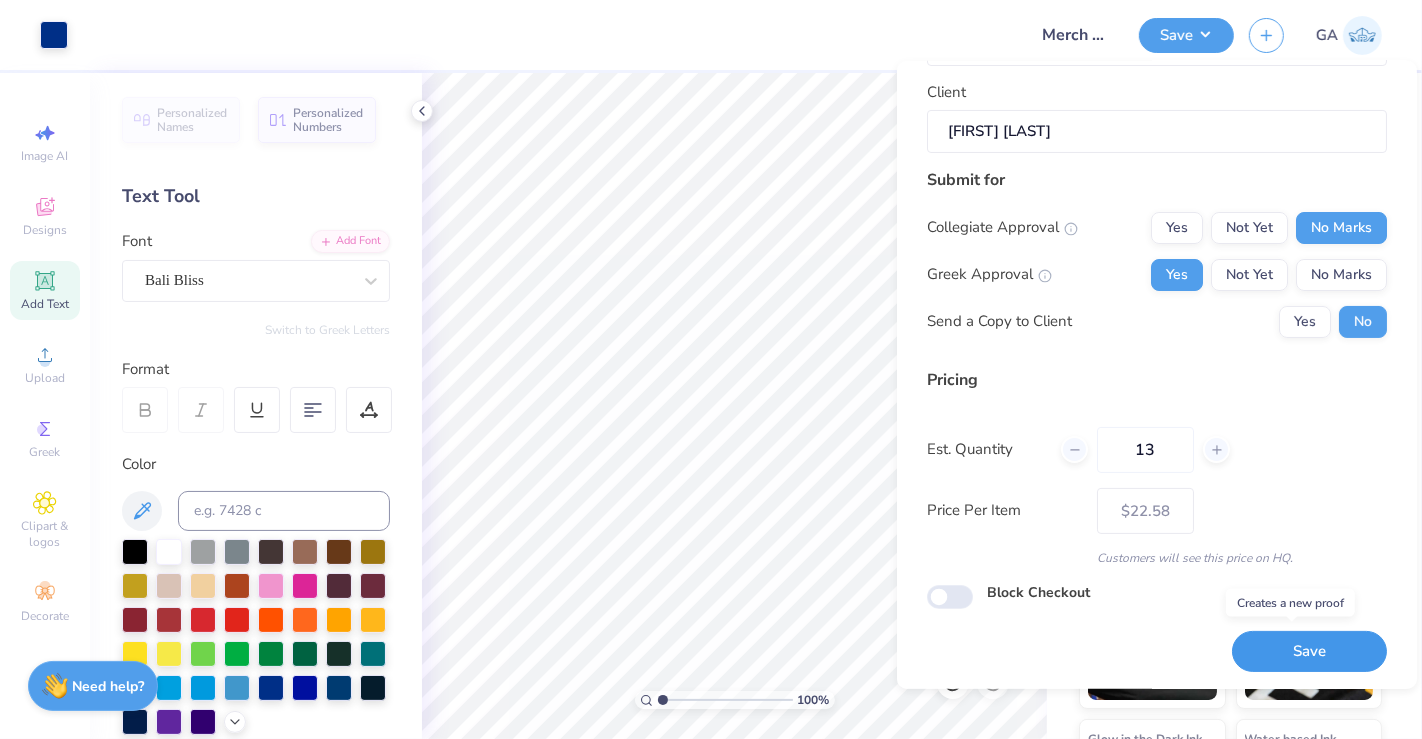 click on "Save" at bounding box center [1309, 651] 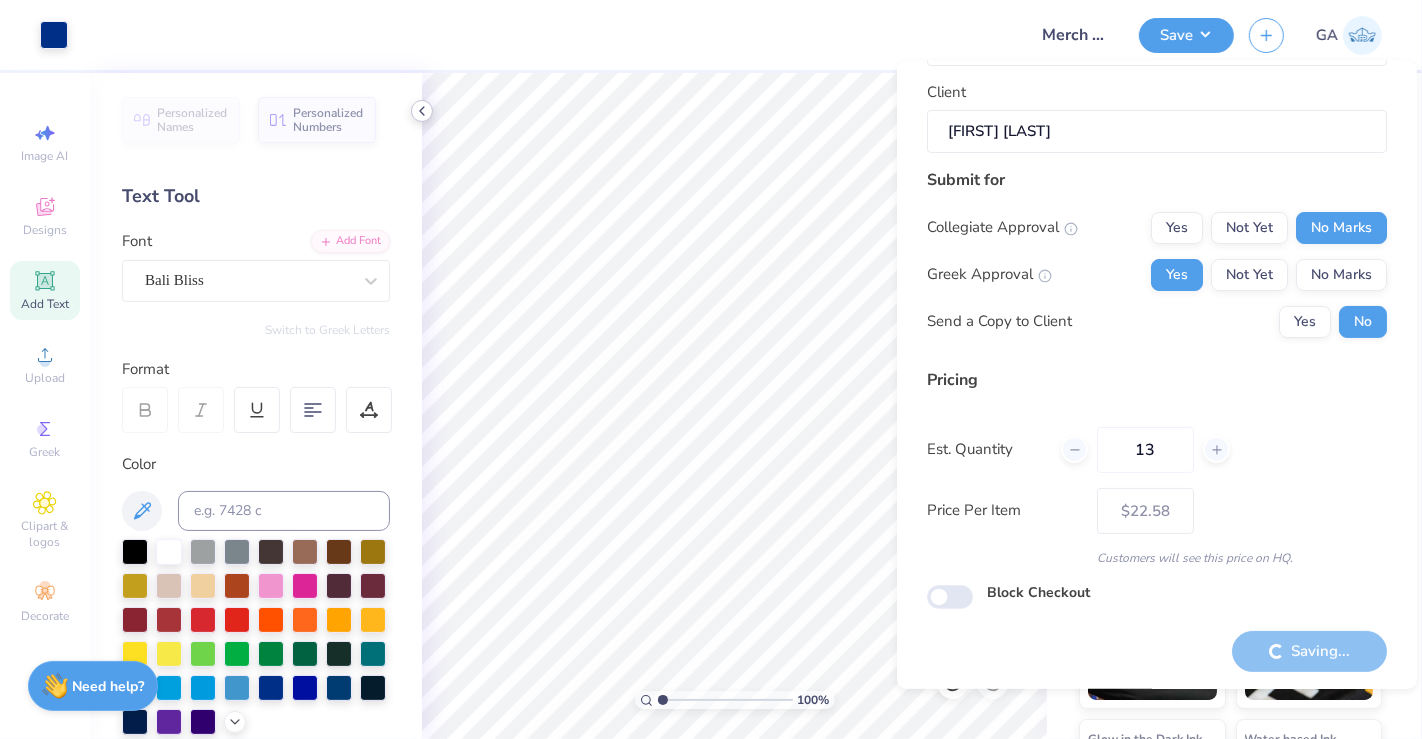 type on "– –" 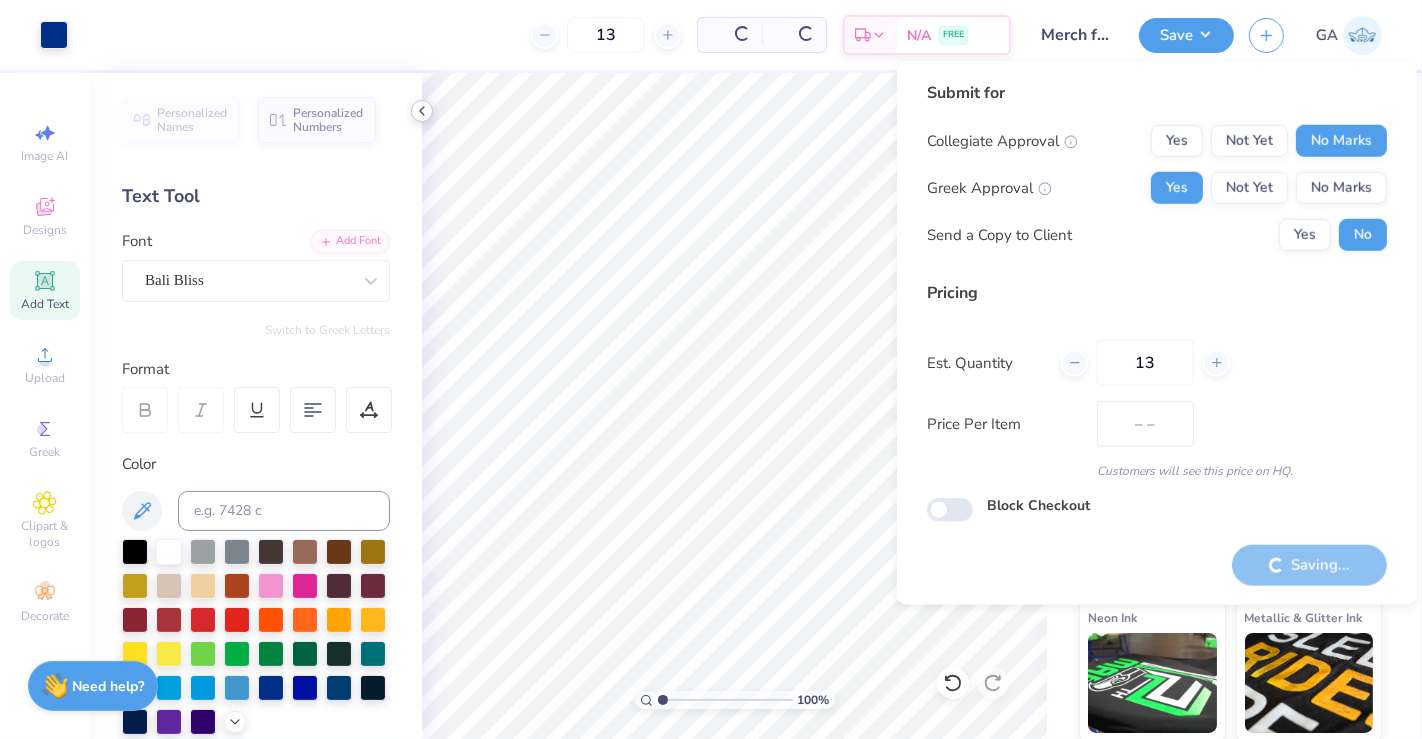 scroll, scrollTop: 0, scrollLeft: 0, axis: both 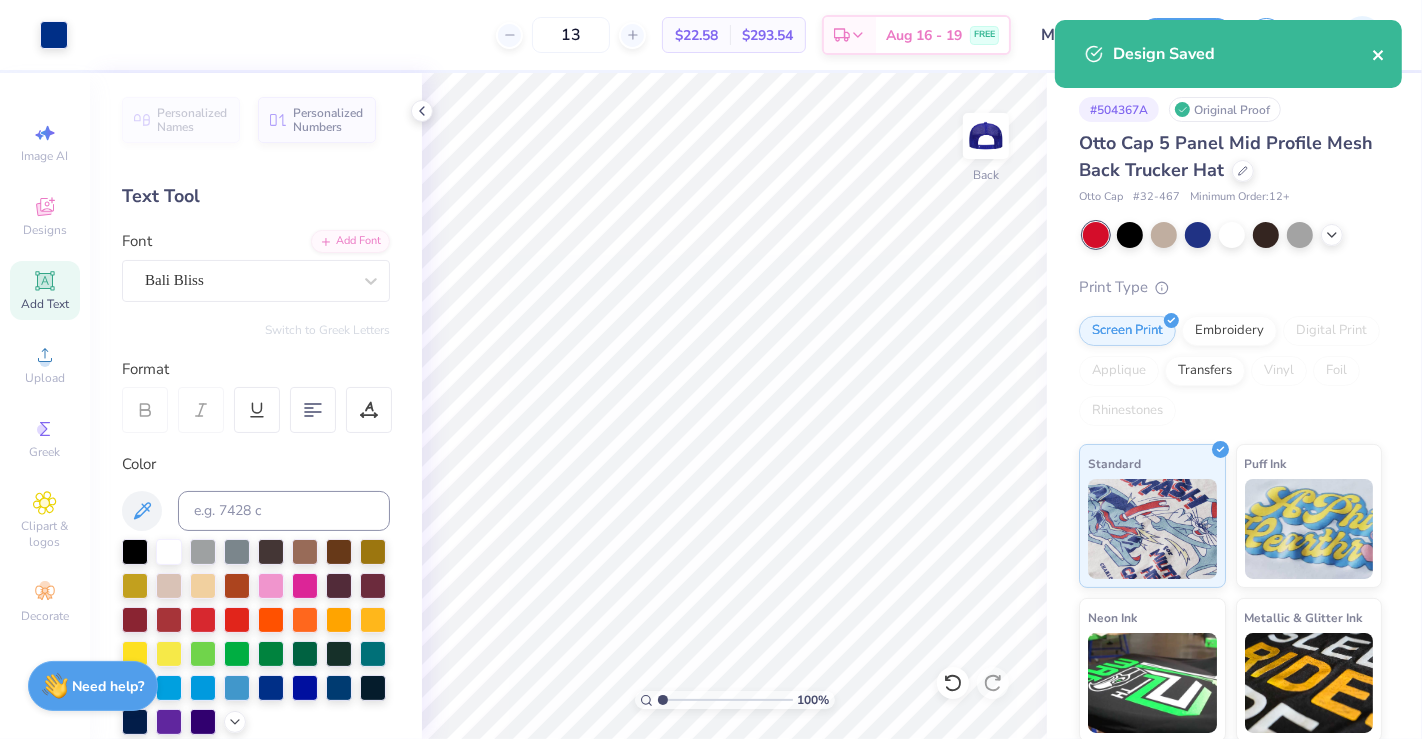 click 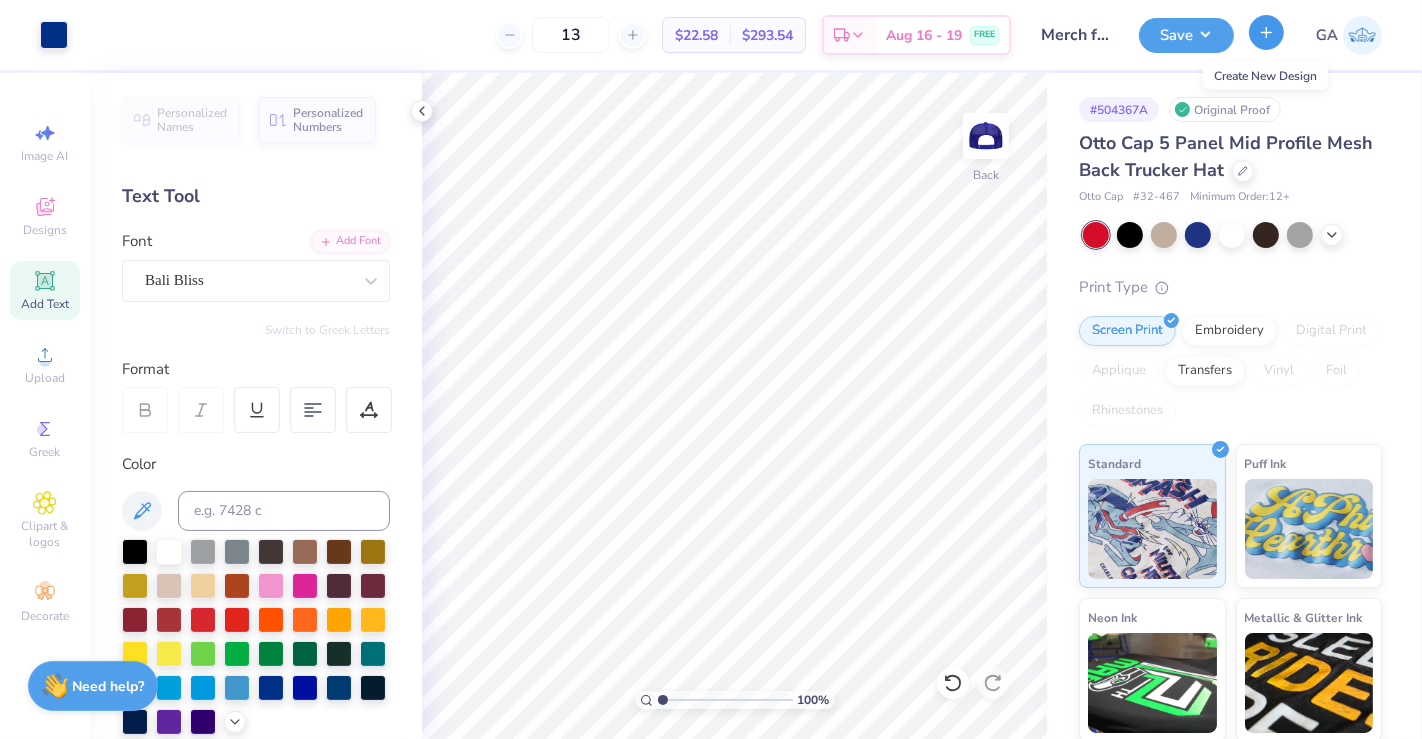 click at bounding box center (1266, 32) 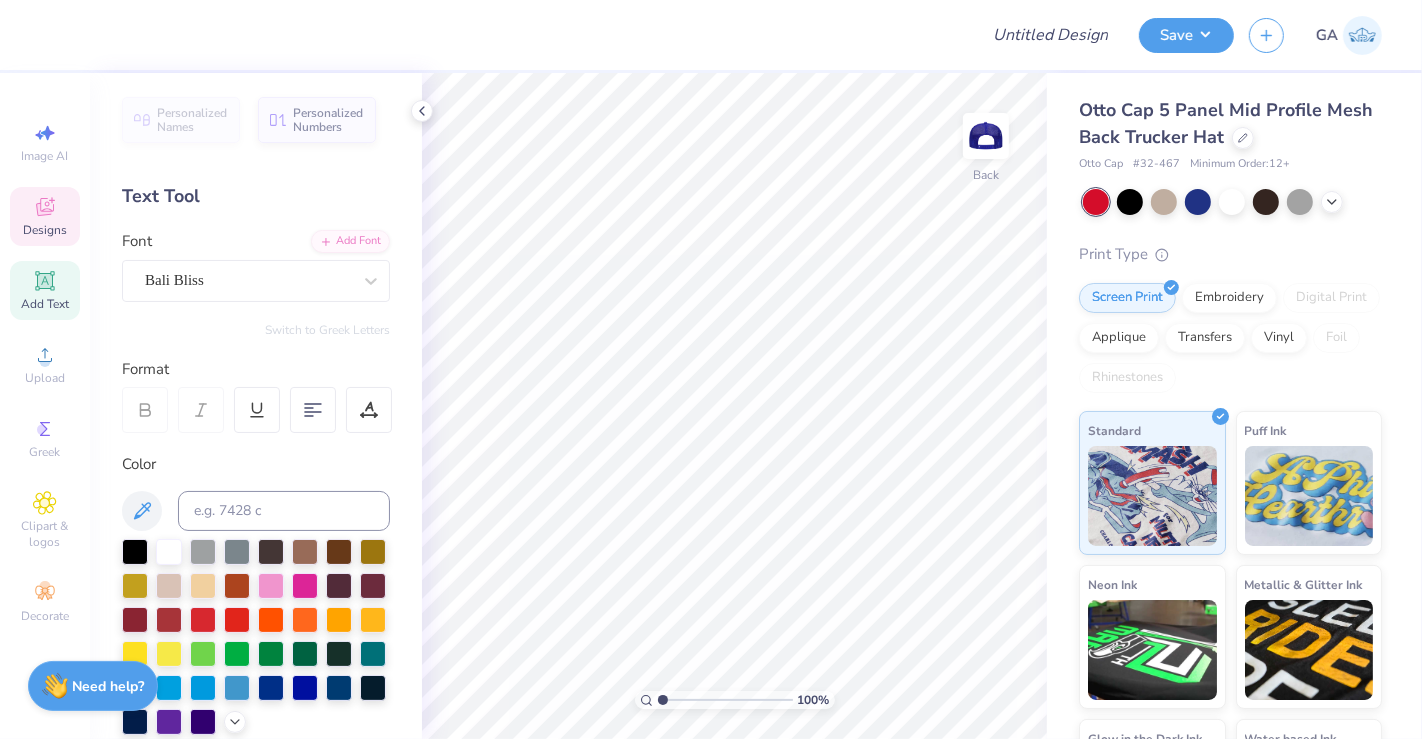 click 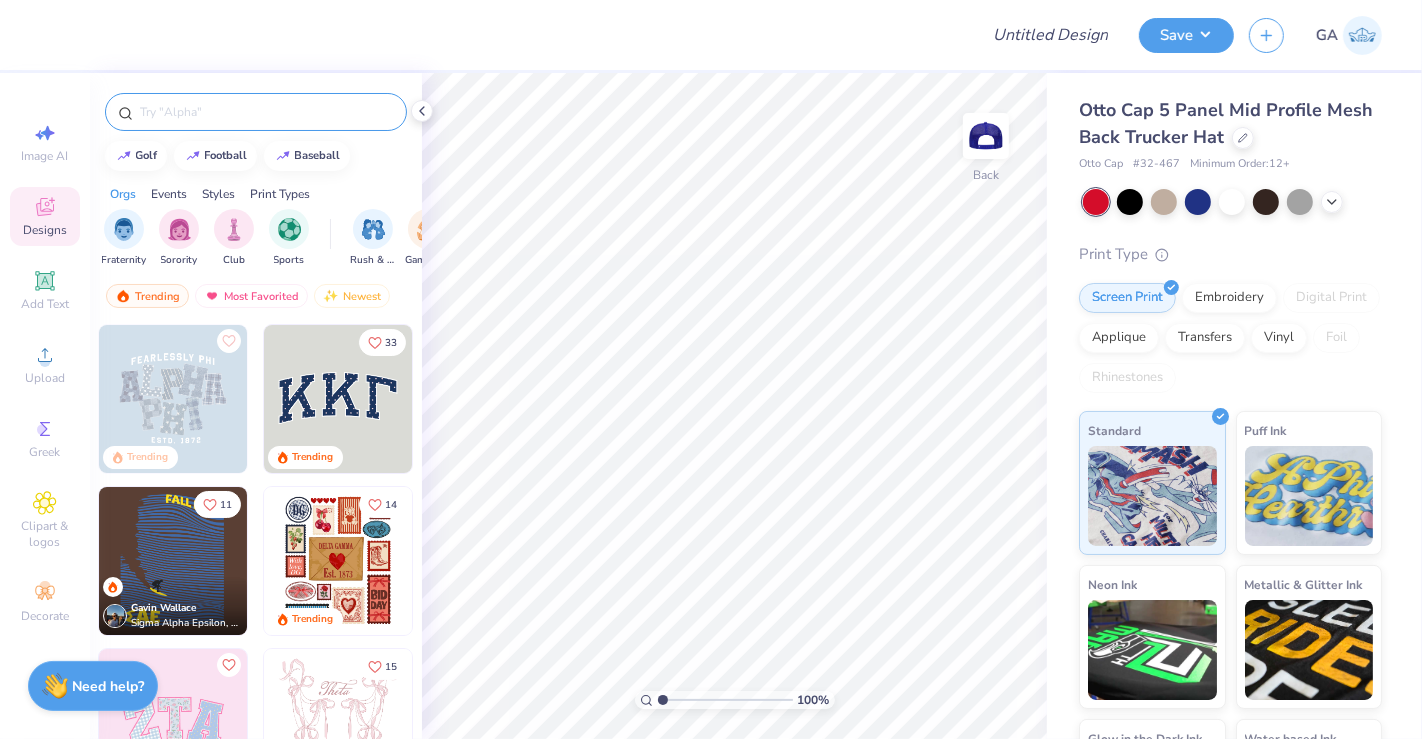click at bounding box center [256, 112] 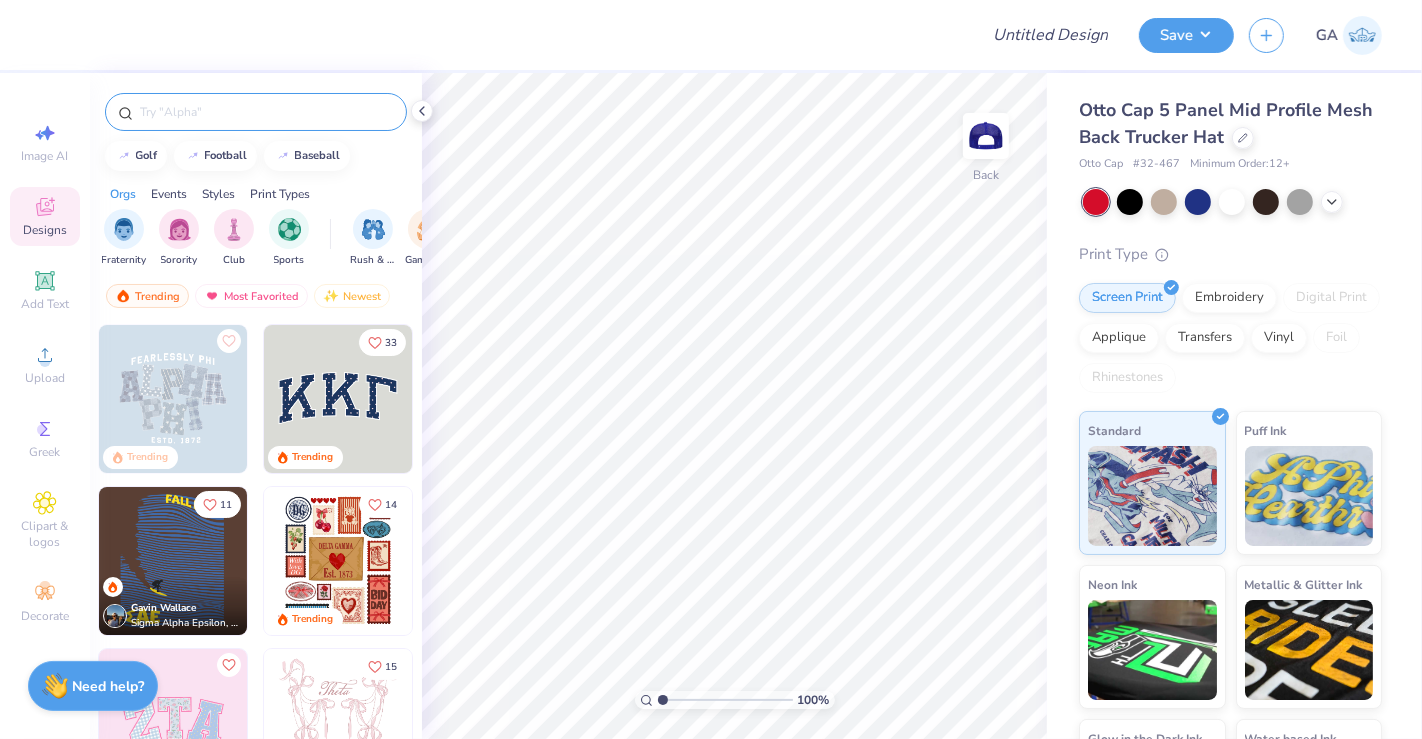 click at bounding box center (266, 112) 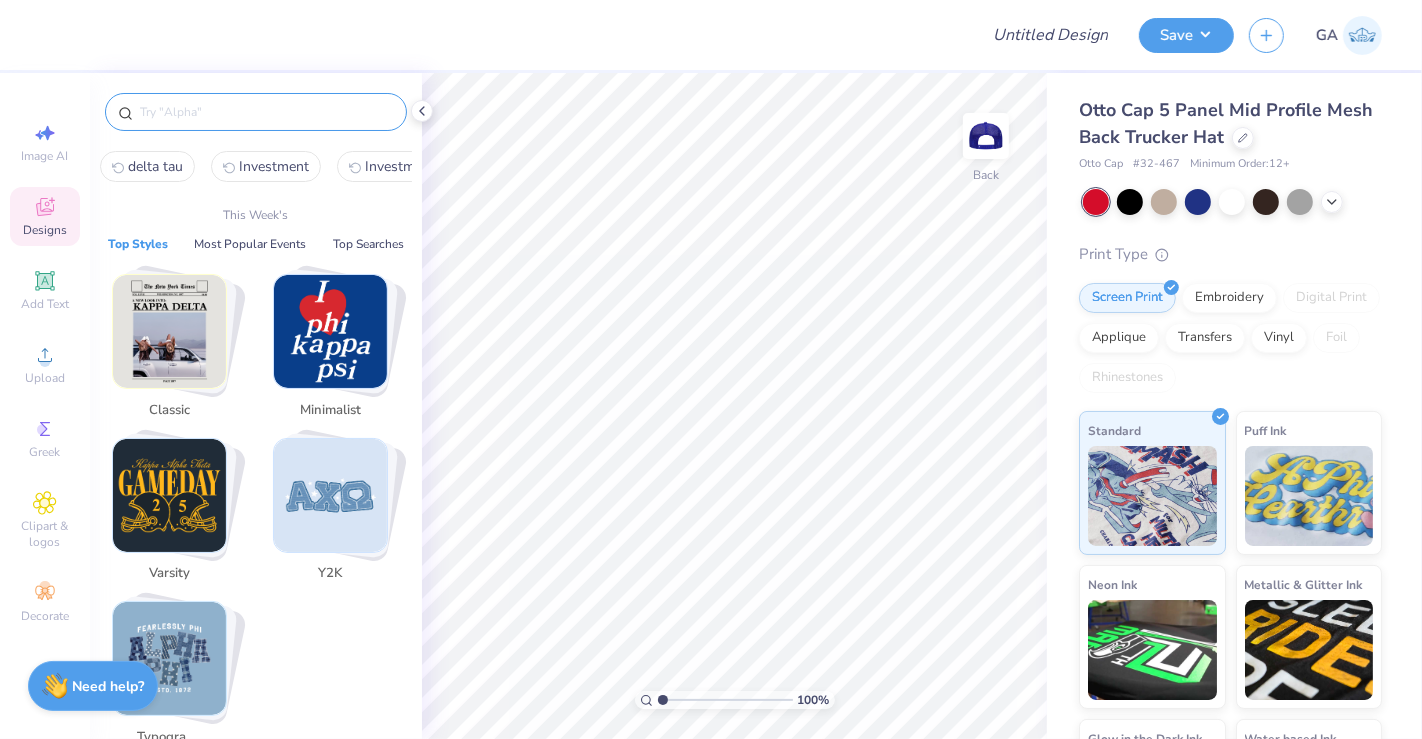 type on "o" 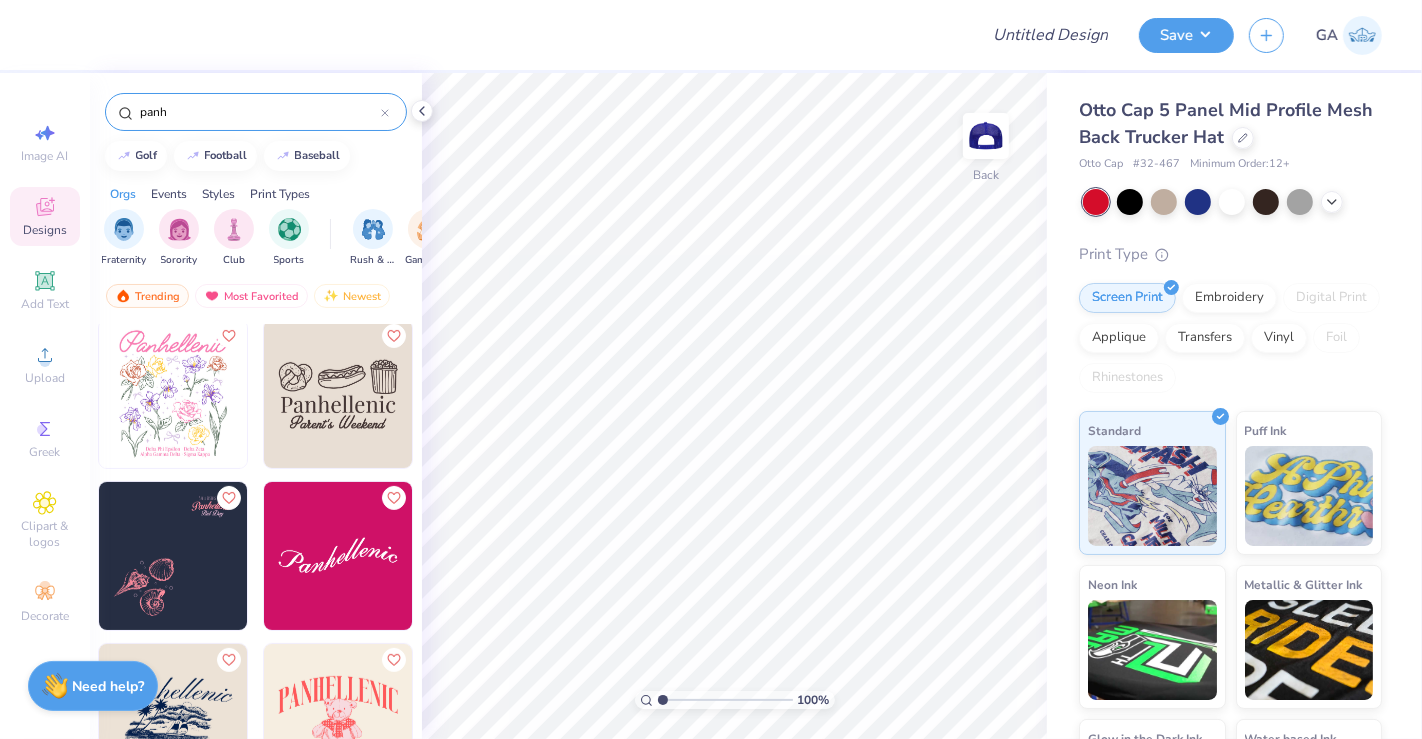 scroll, scrollTop: 519, scrollLeft: 0, axis: vertical 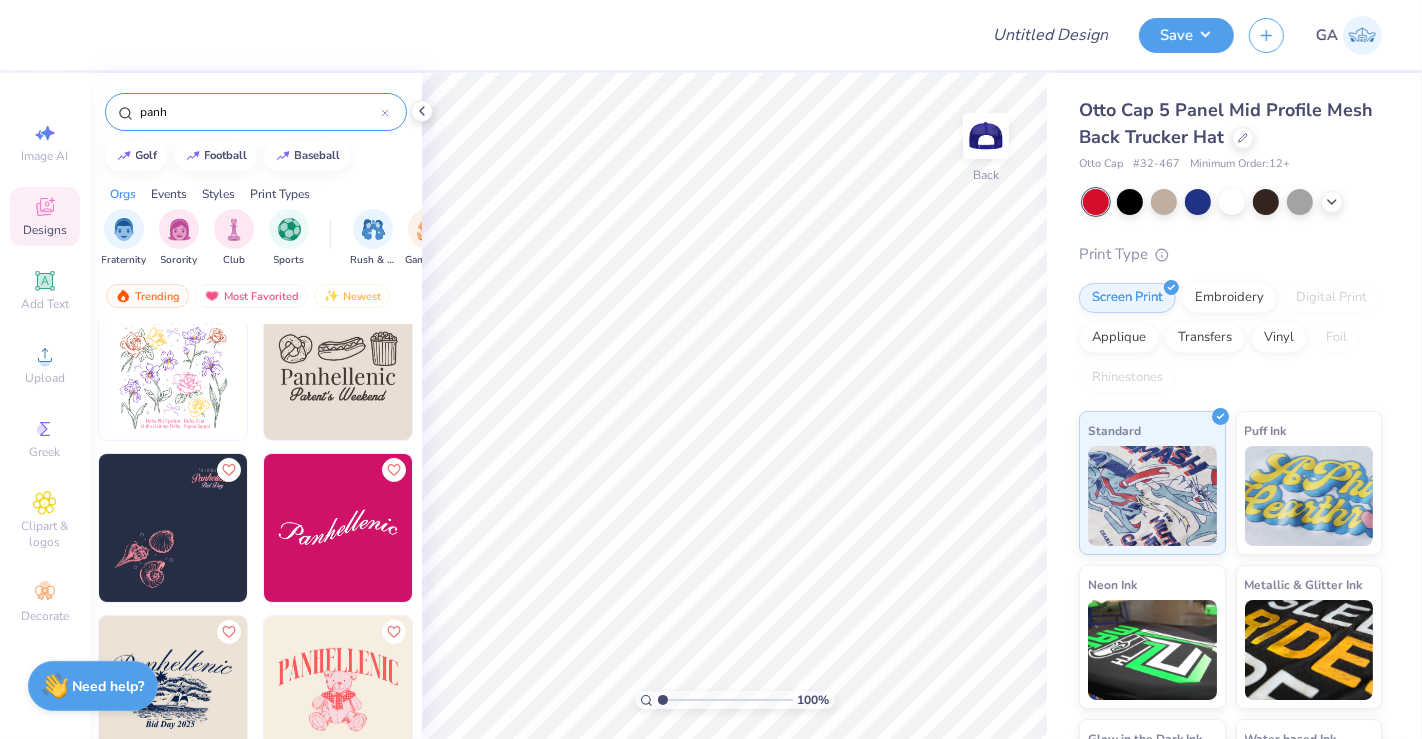 type on "panh" 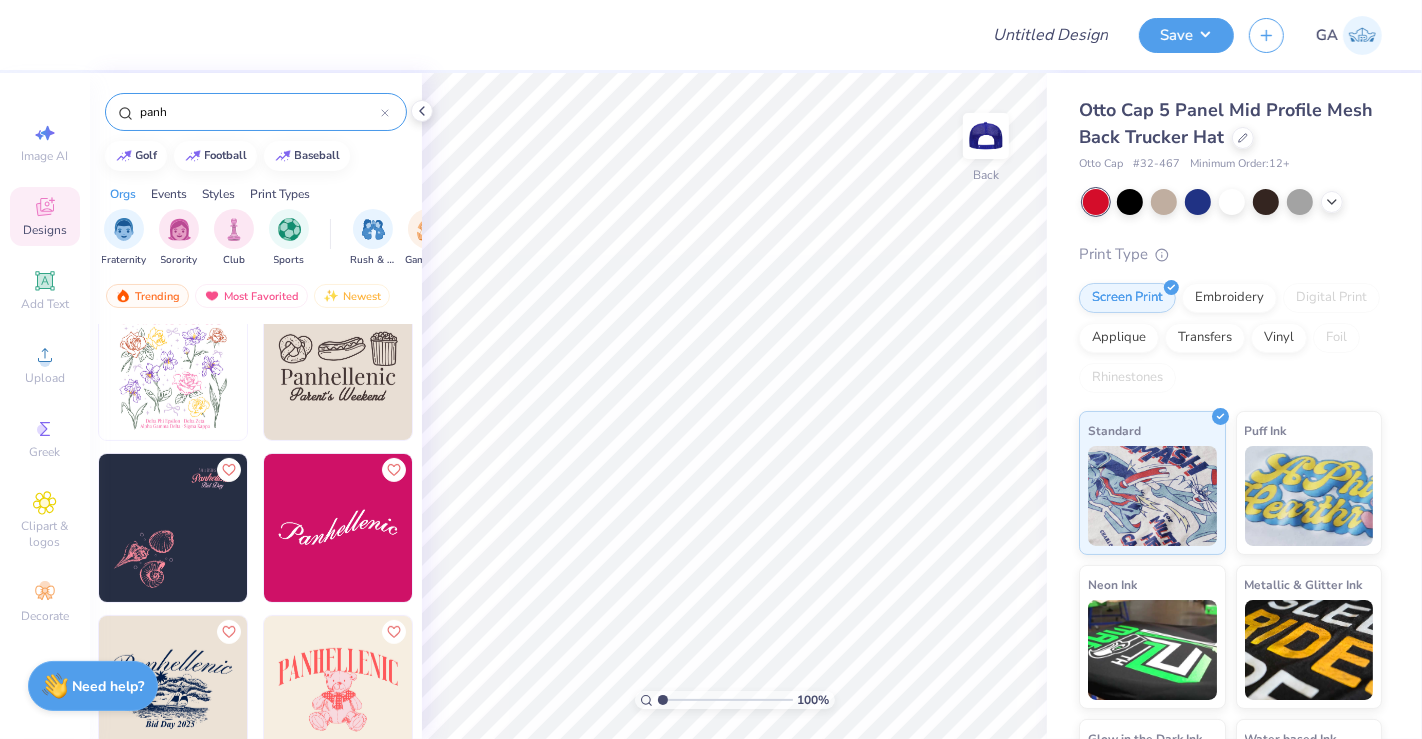 click at bounding box center [338, 528] 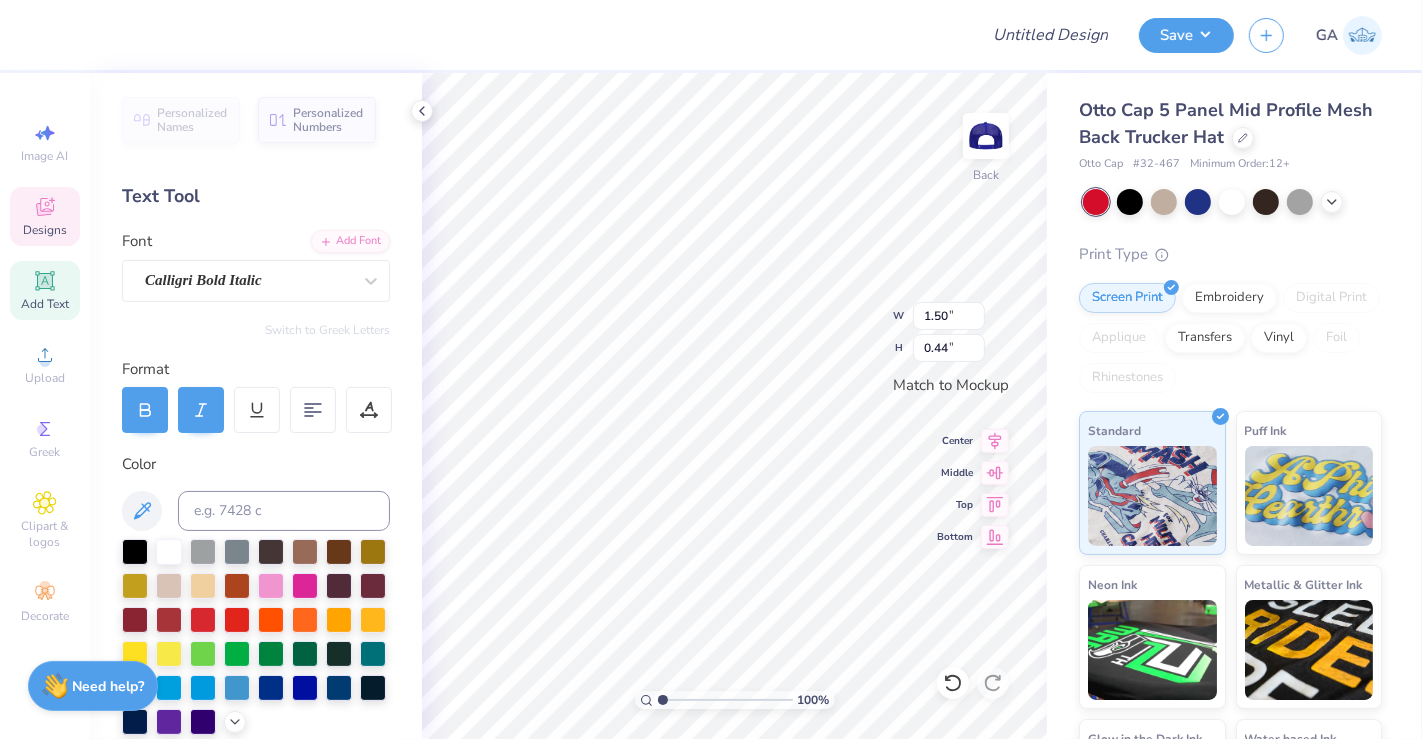 scroll, scrollTop: 18, scrollLeft: 3, axis: both 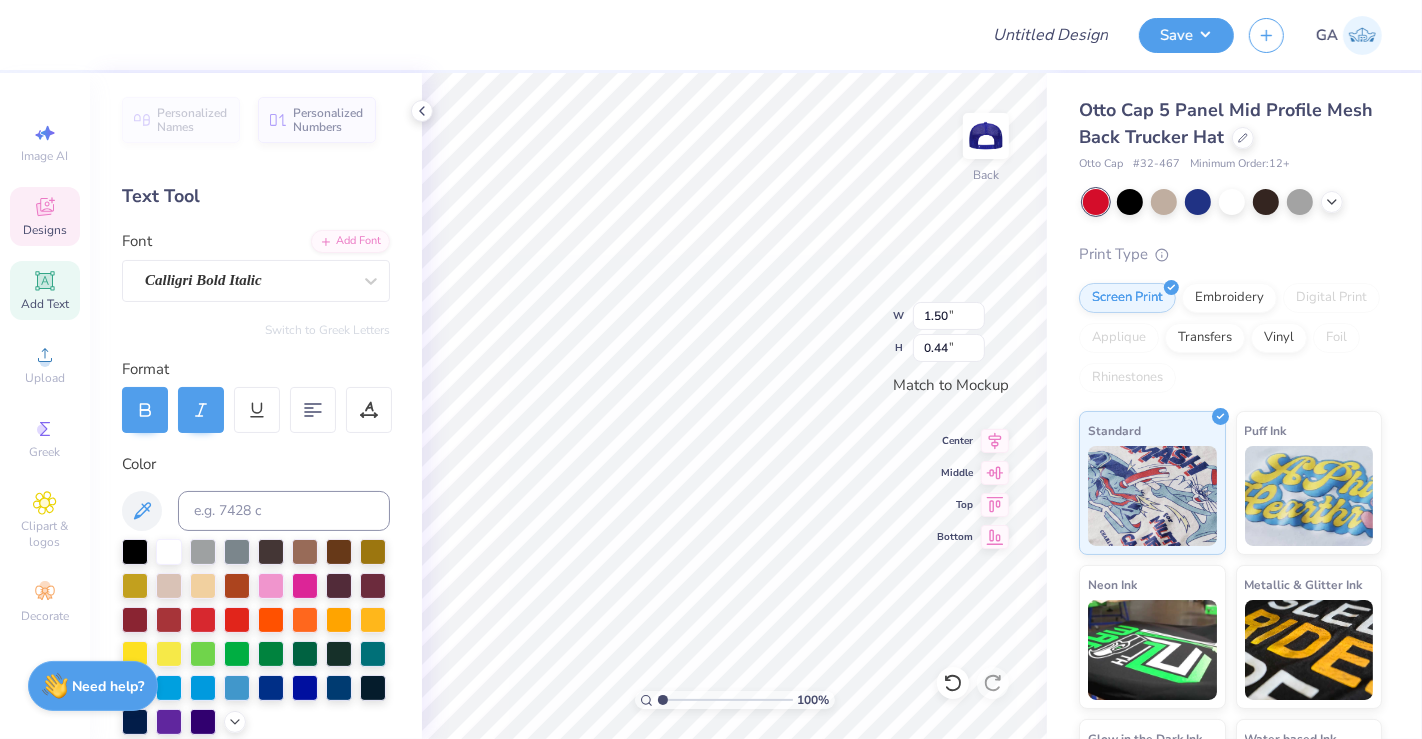 type on "P" 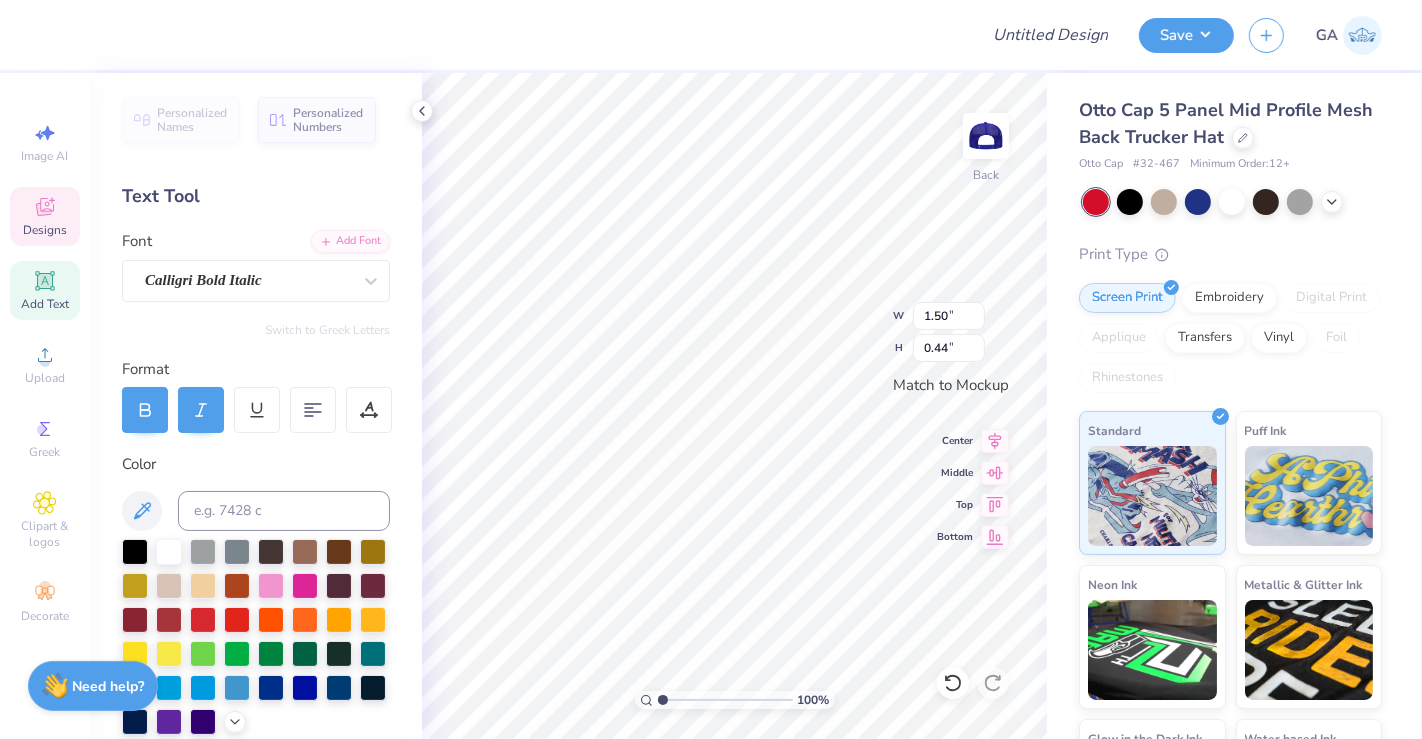 scroll, scrollTop: 18, scrollLeft: 2, axis: both 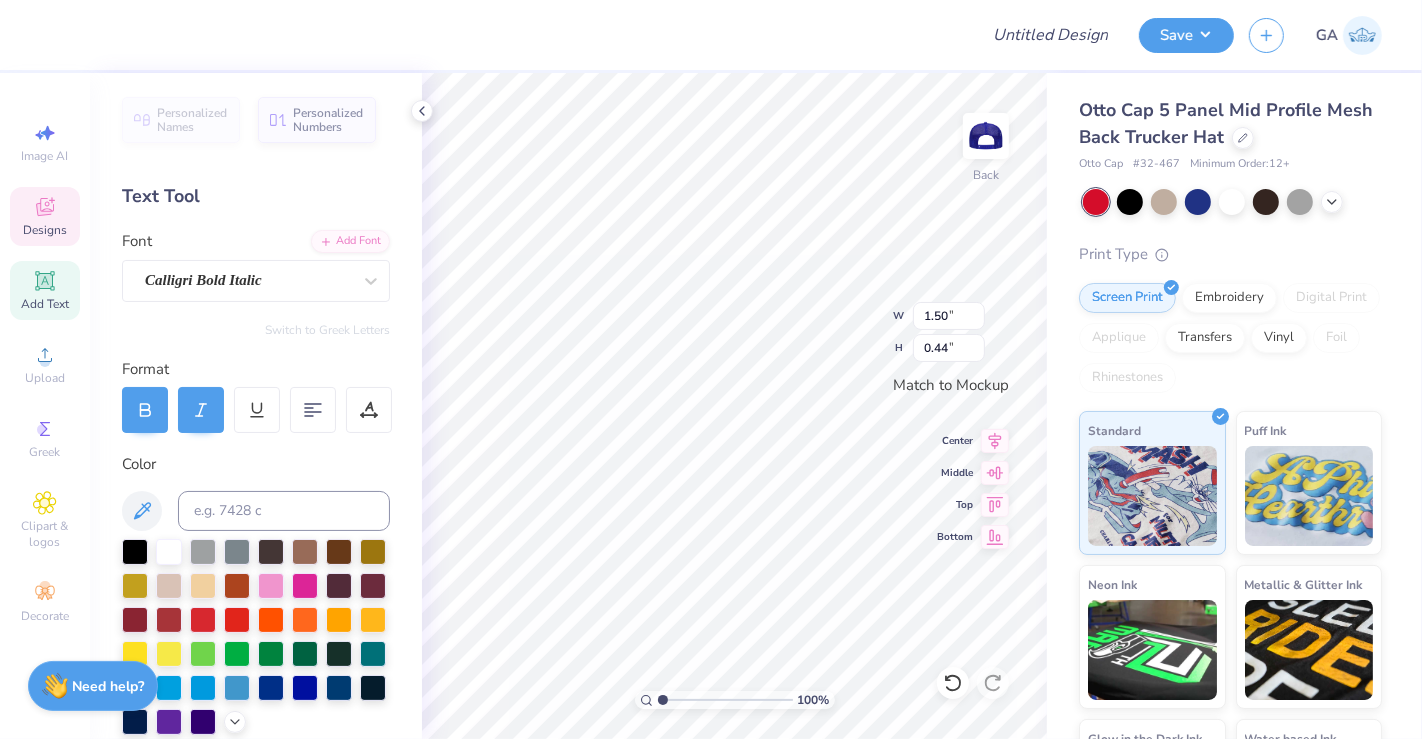 type on "Rho Gamma" 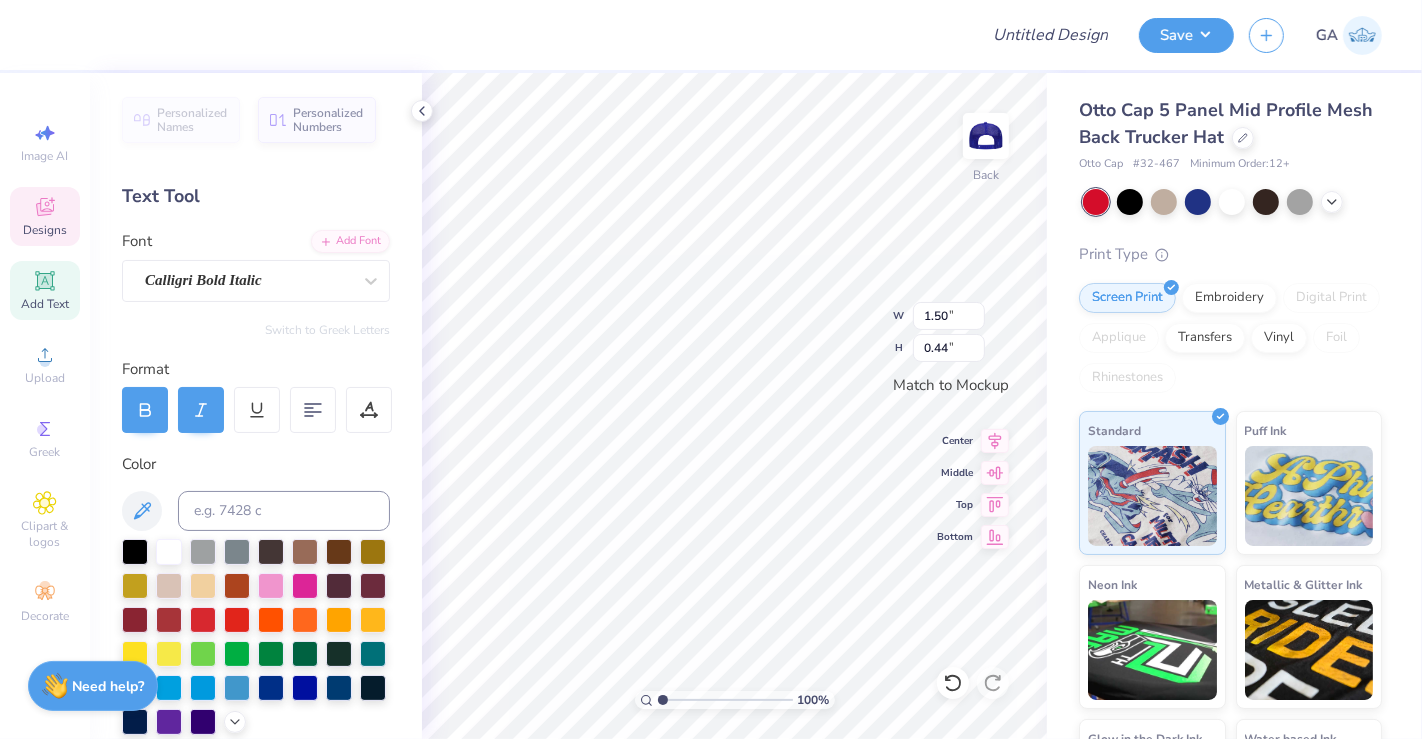 scroll, scrollTop: 18, scrollLeft: 5, axis: both 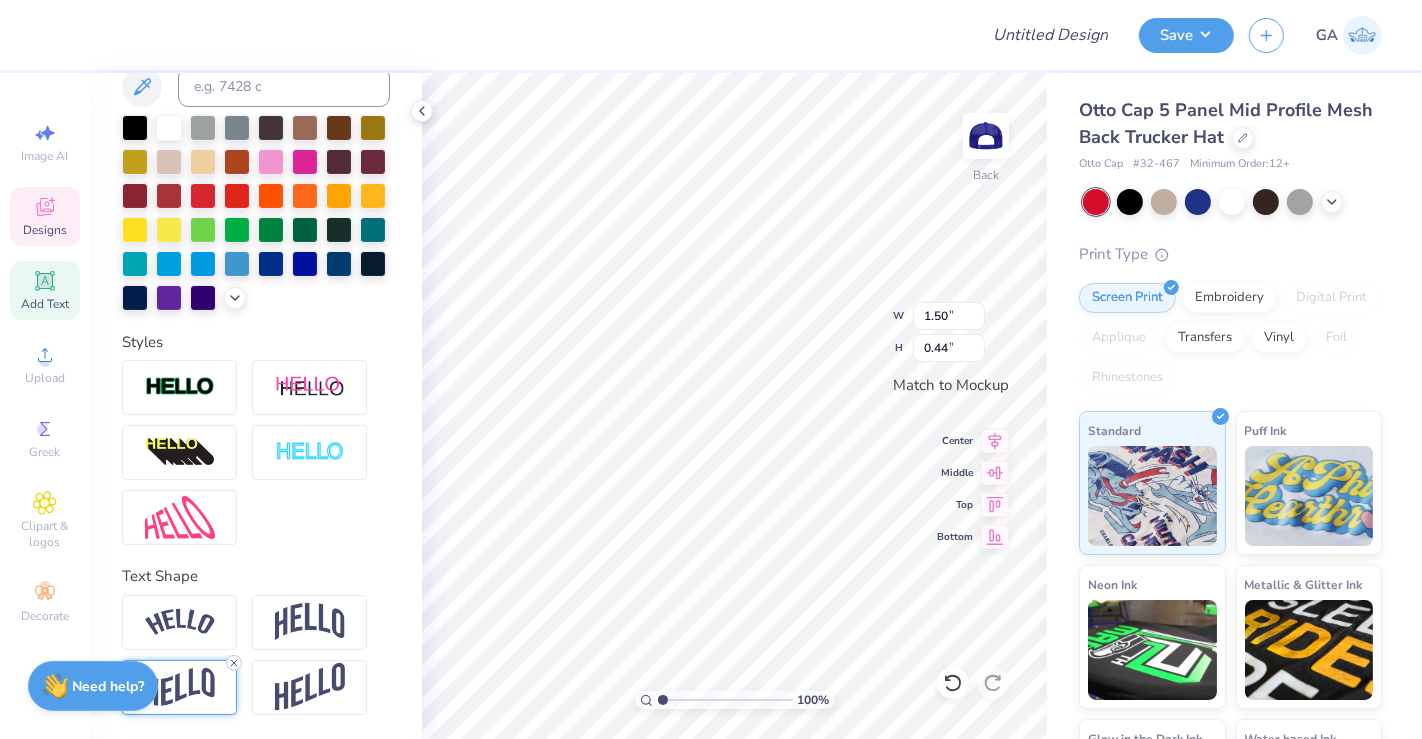 click 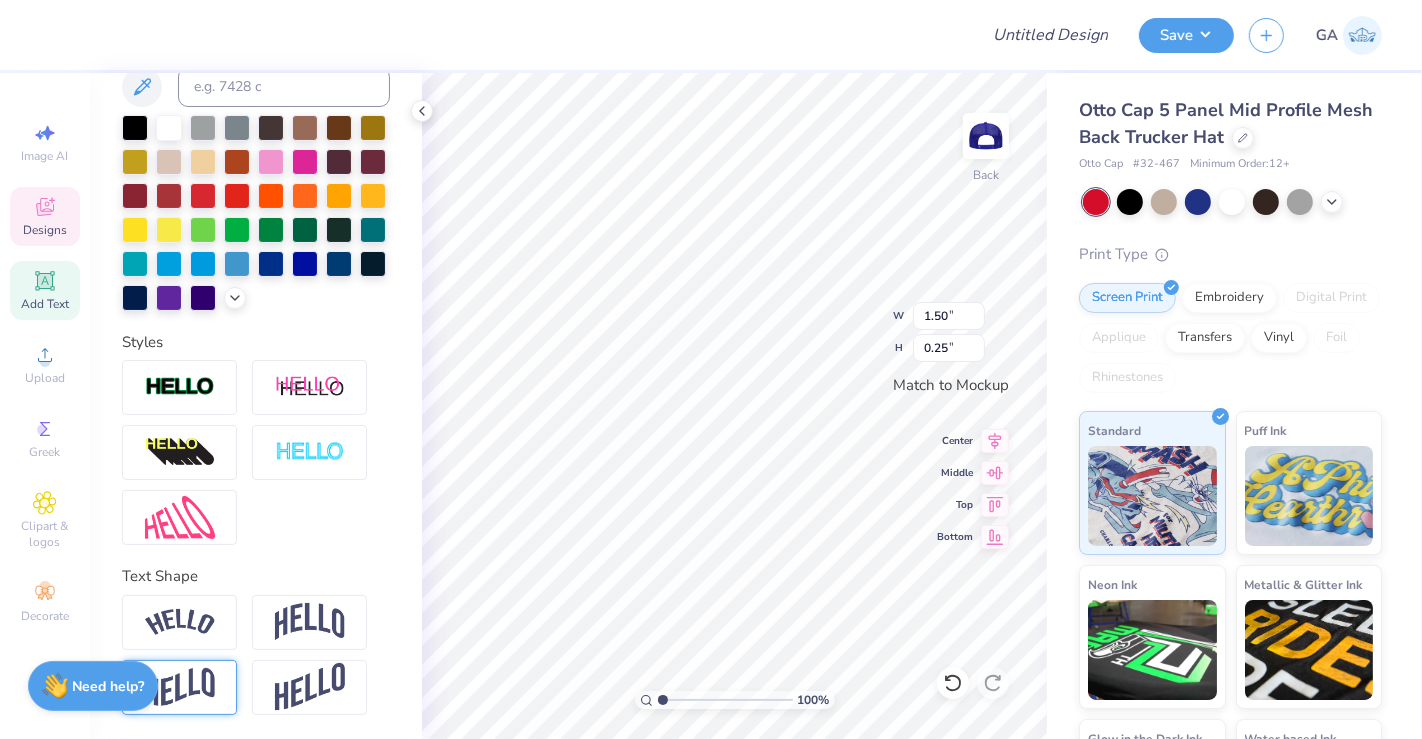 type on "0.25" 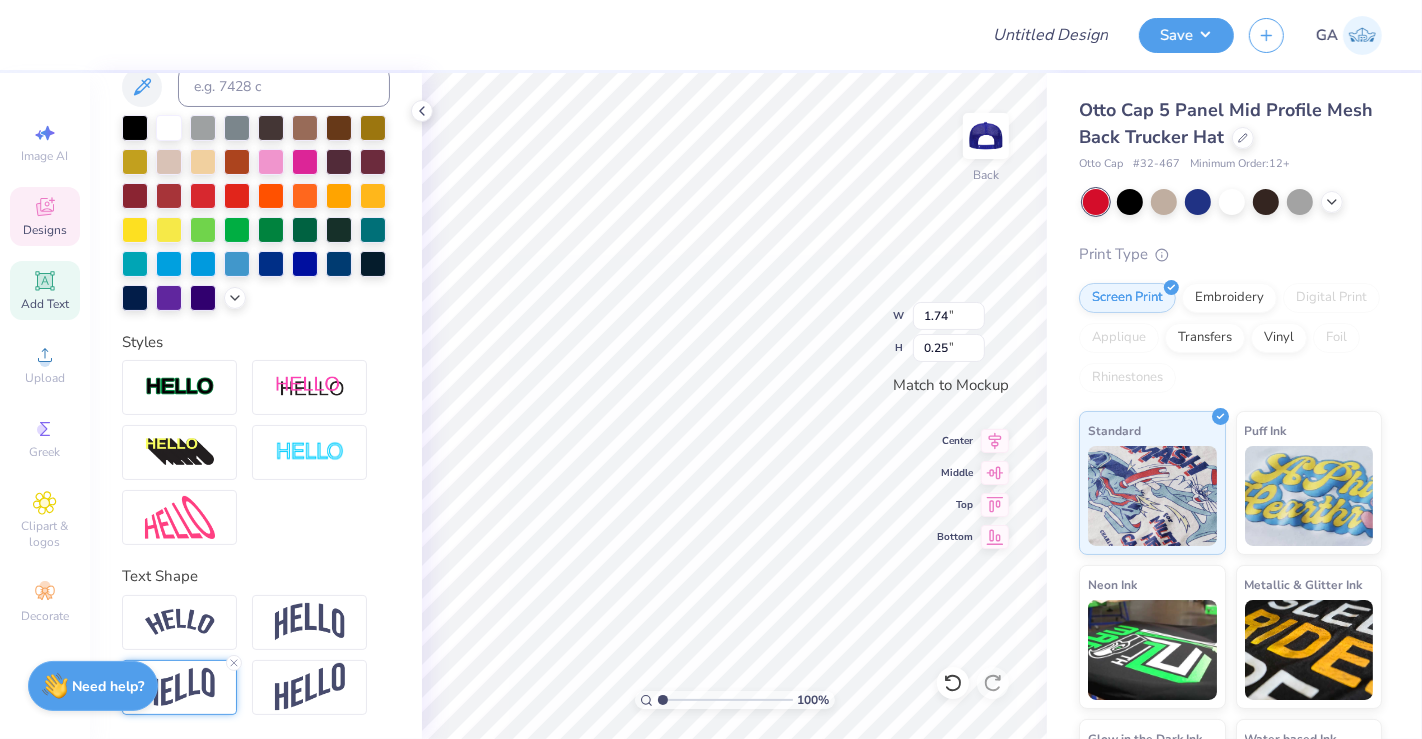 type on "1.74" 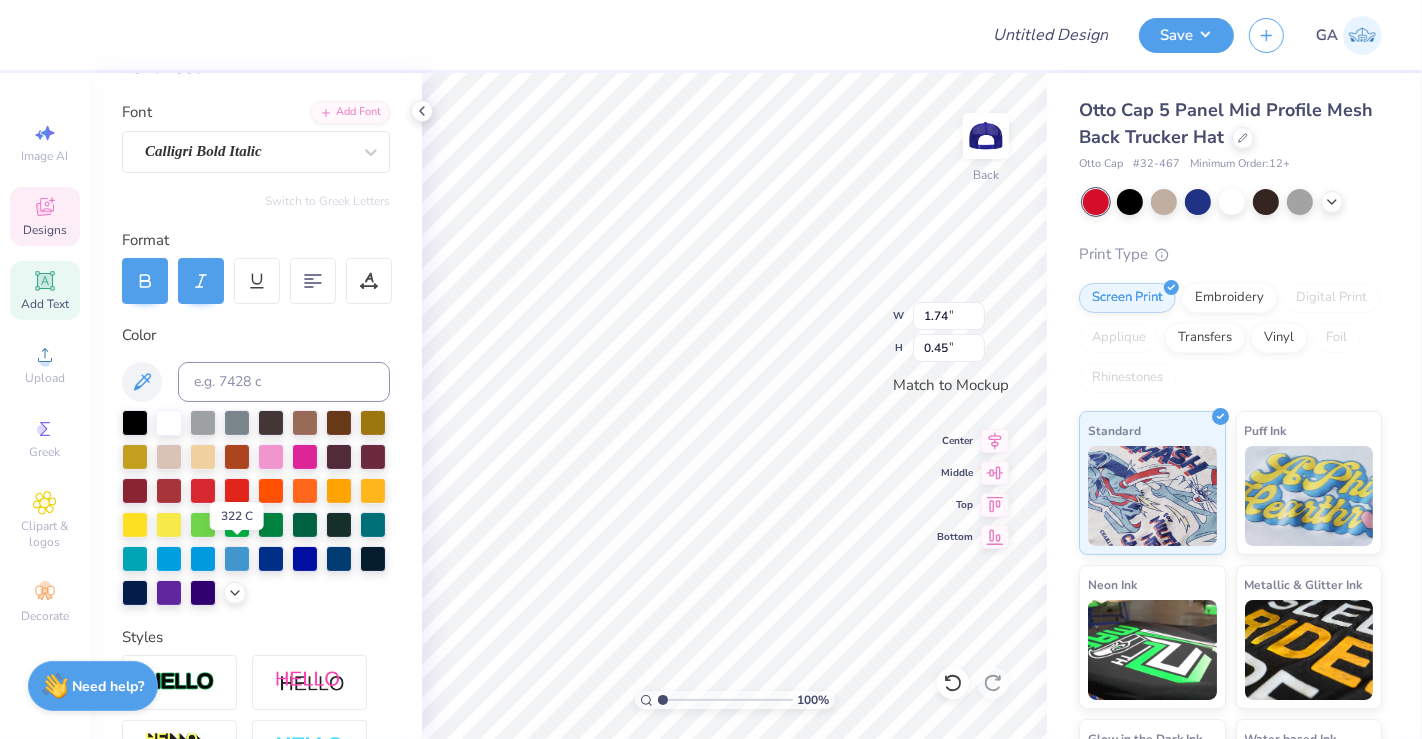 scroll, scrollTop: 456, scrollLeft: 0, axis: vertical 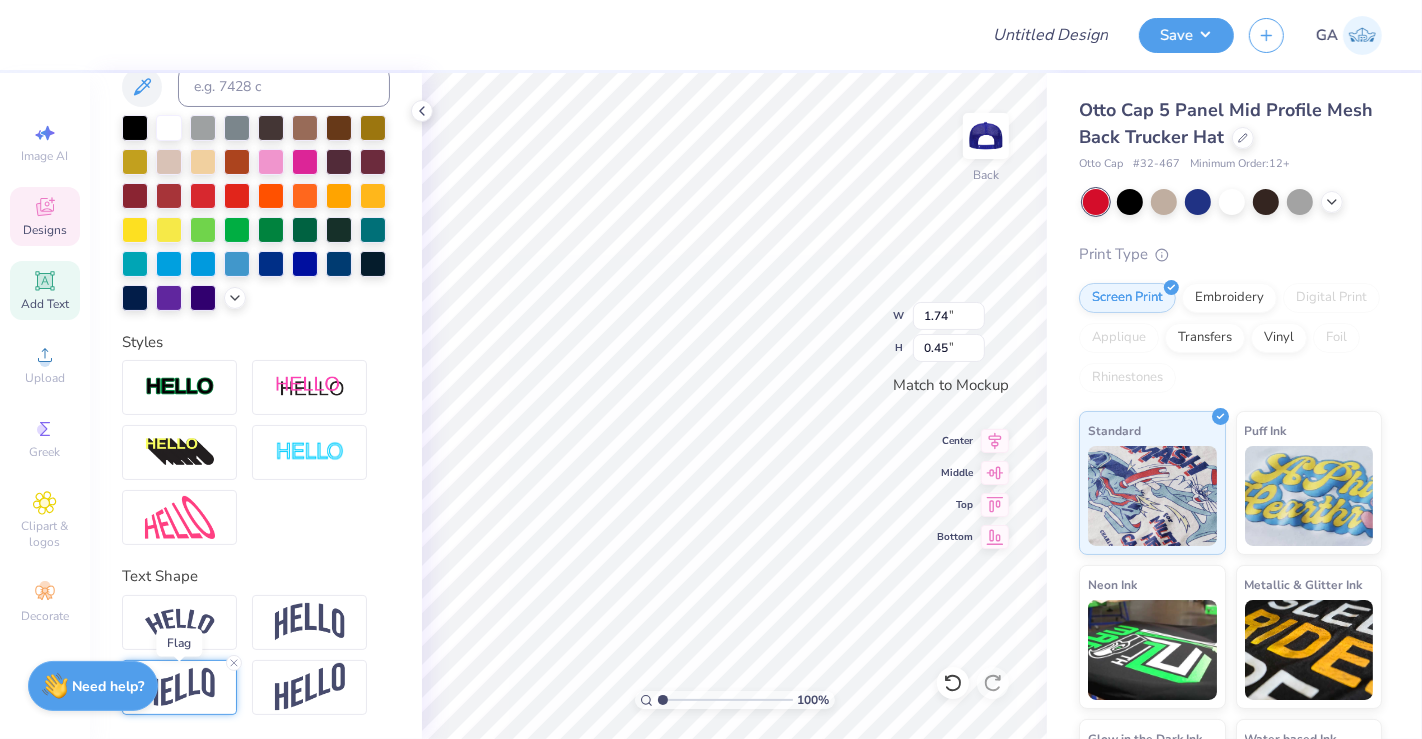click at bounding box center (180, 687) 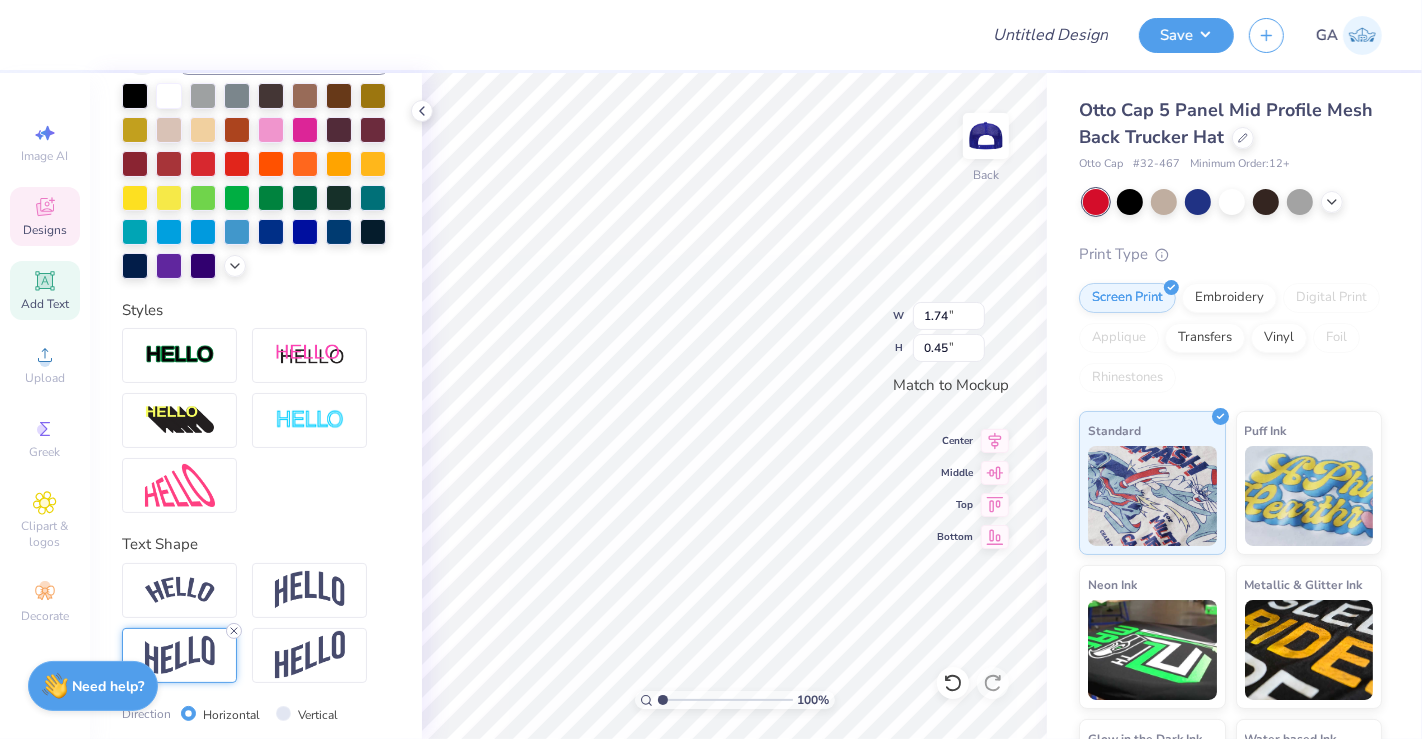 click 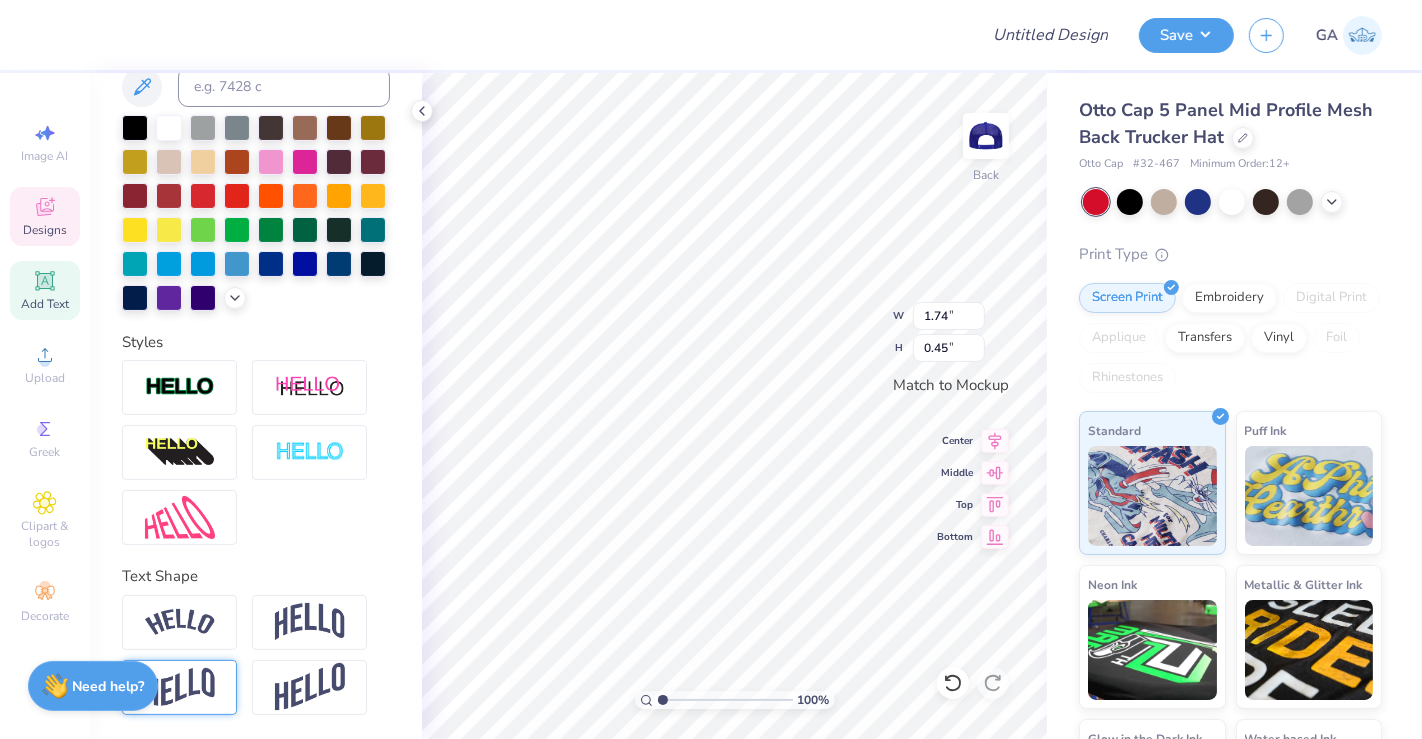 type on "0.32" 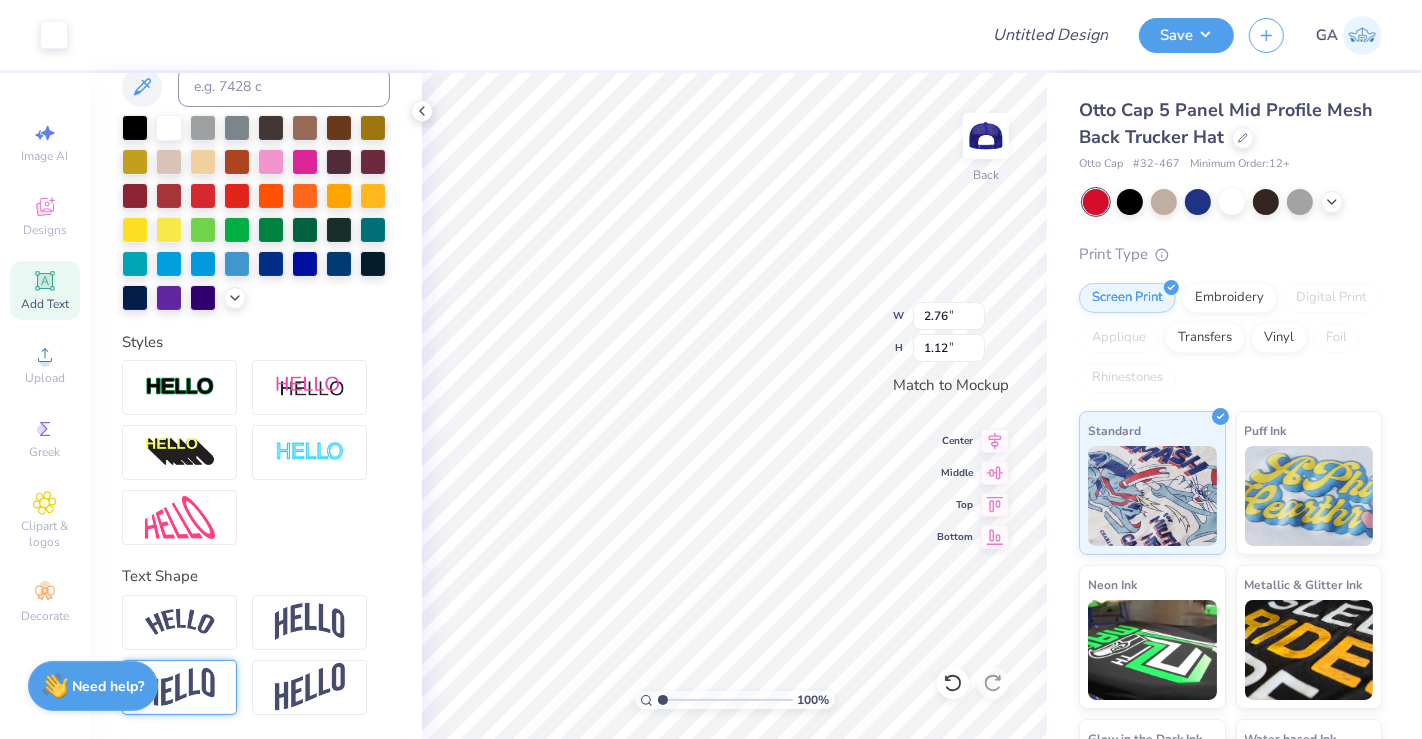 type on "2.76" 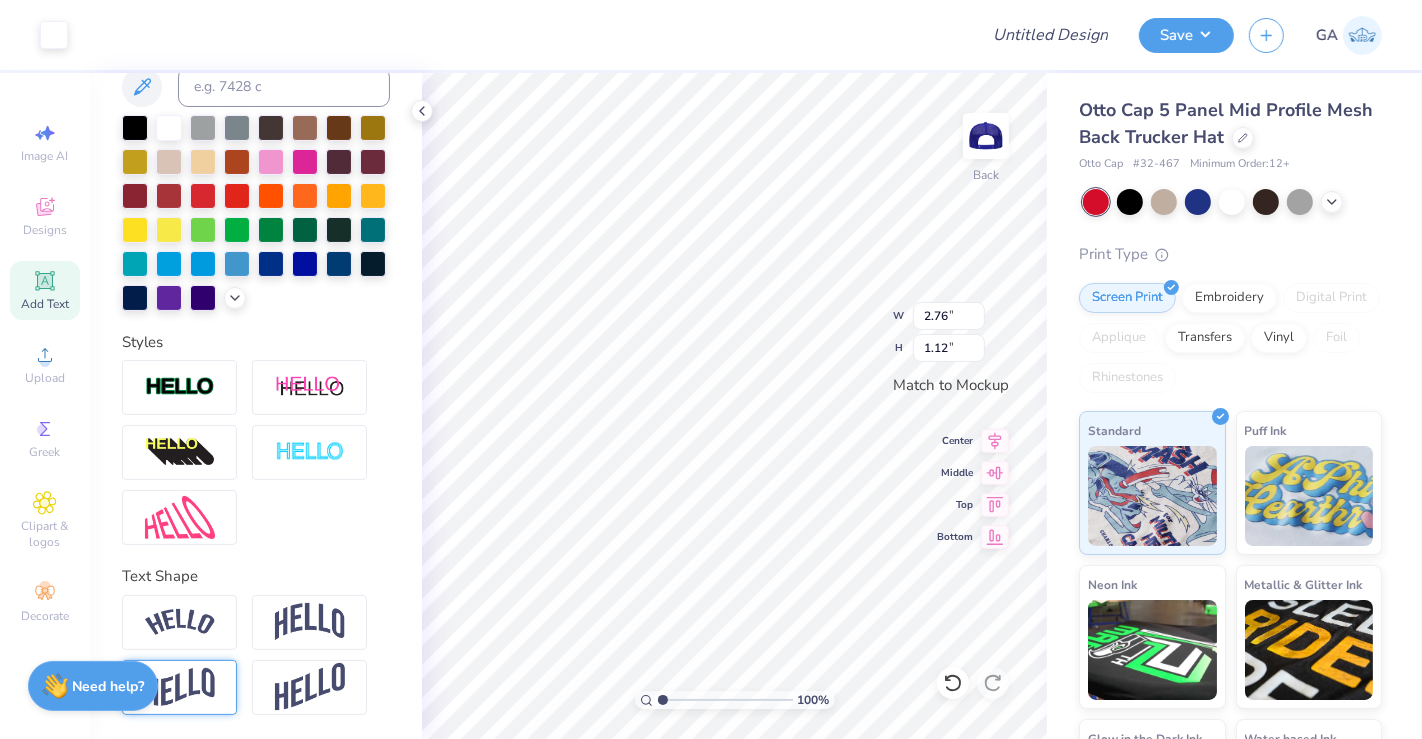 type on "1.12" 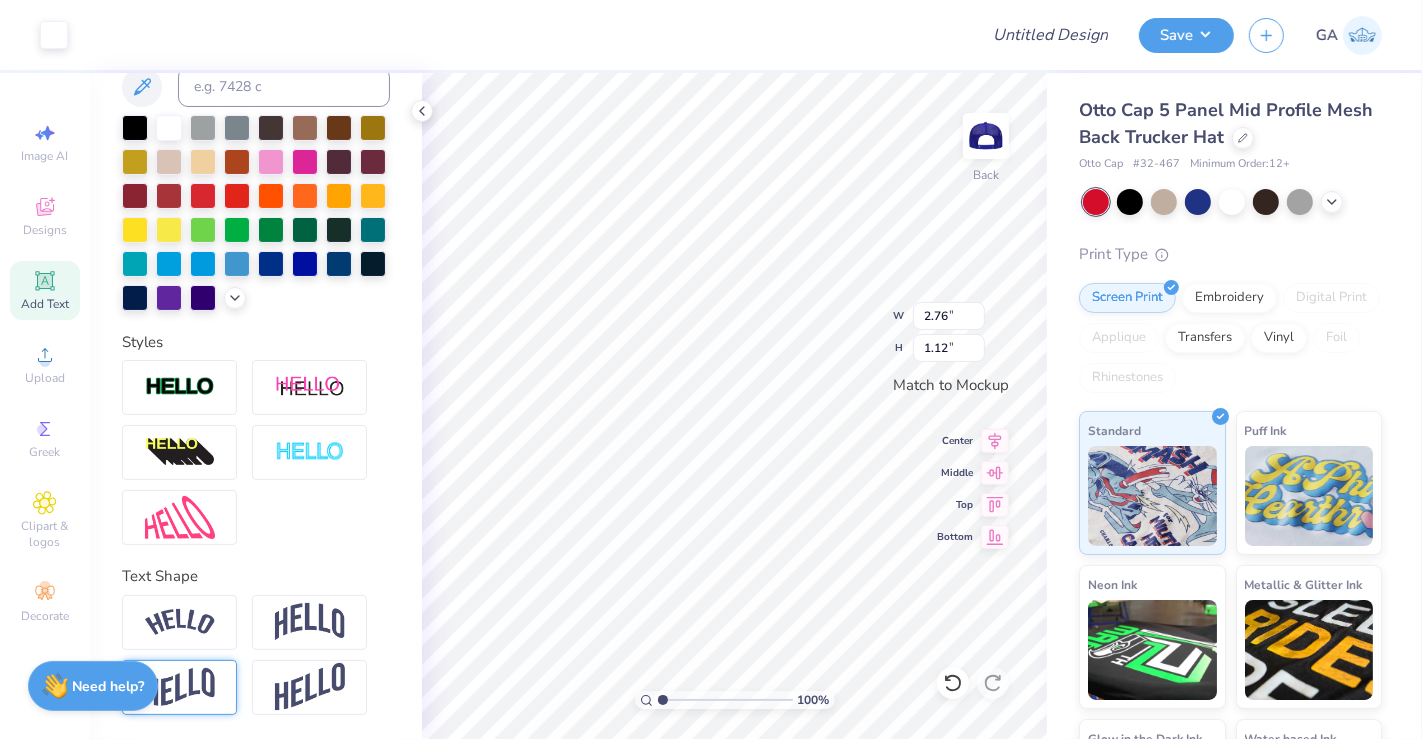 type on "3.63" 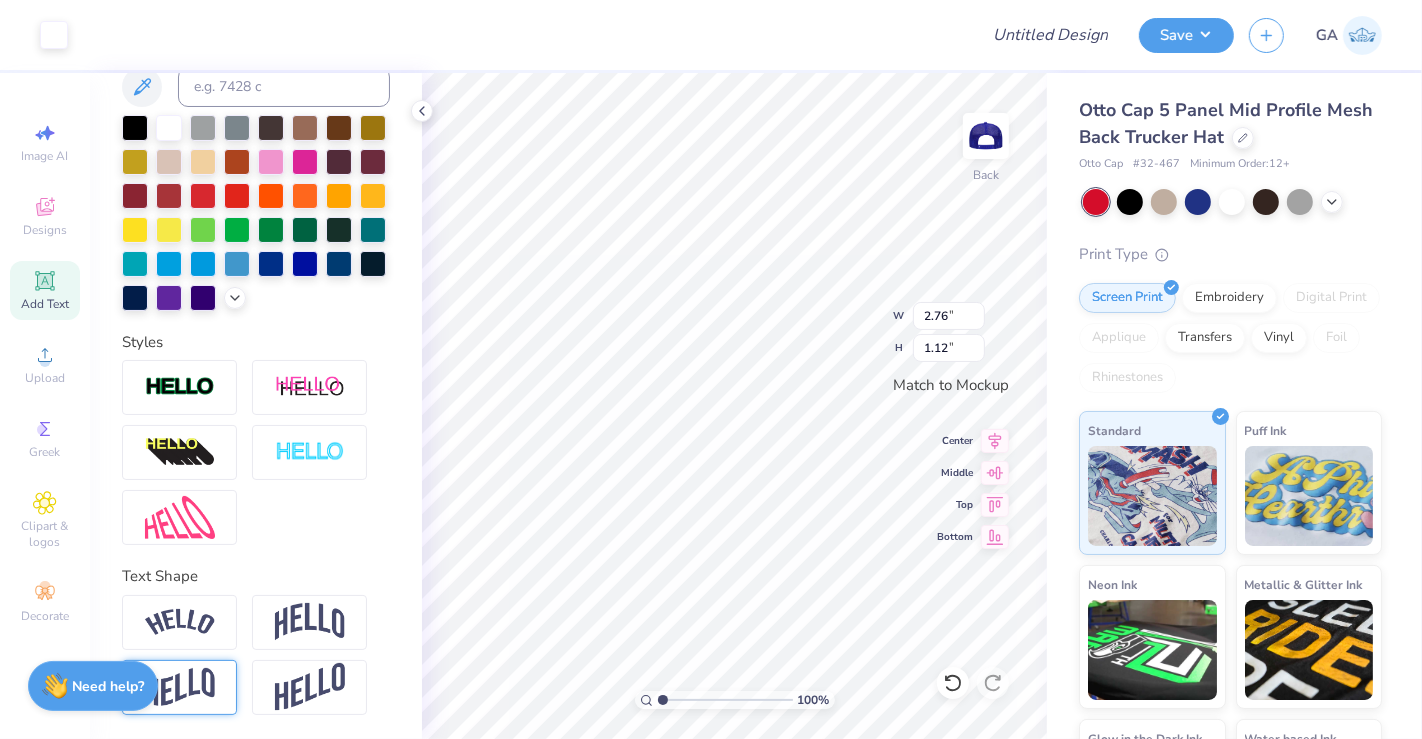 type on "1.47" 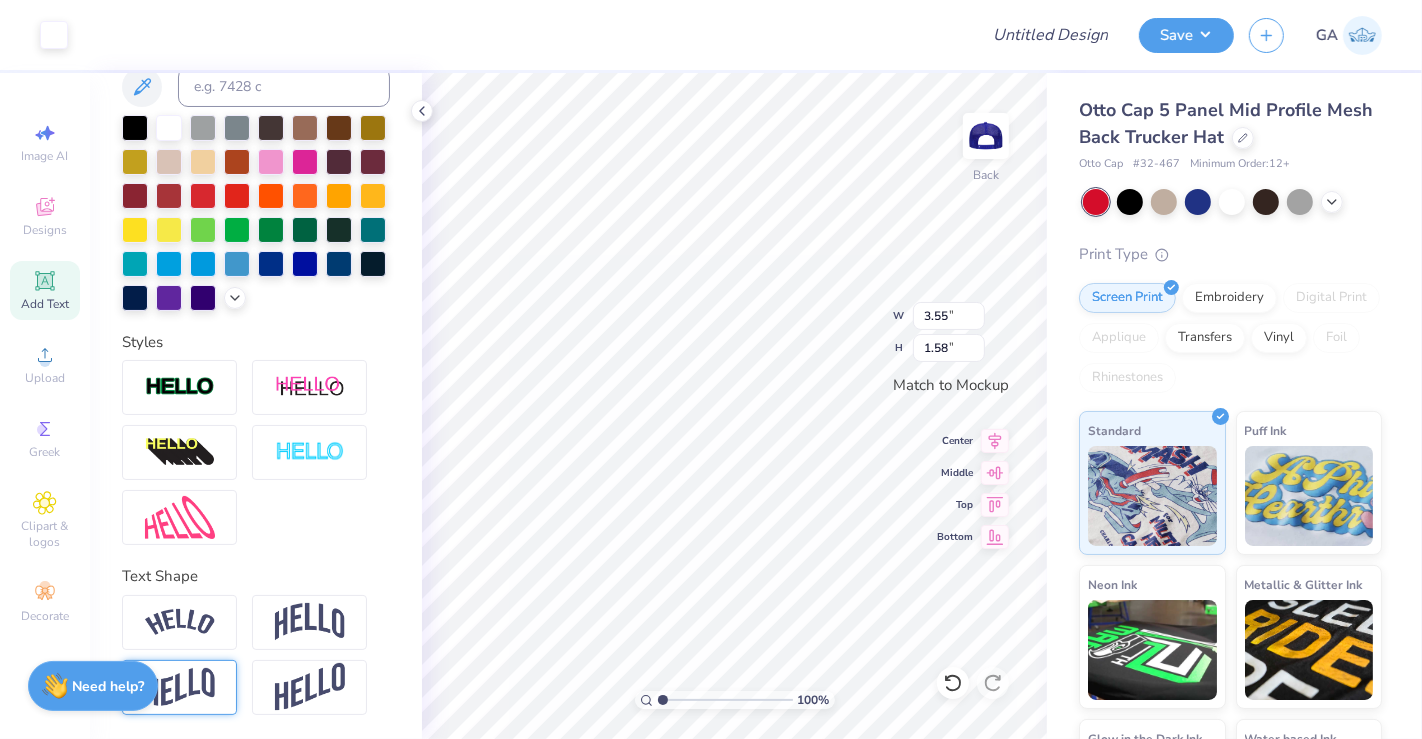 type on "3.55" 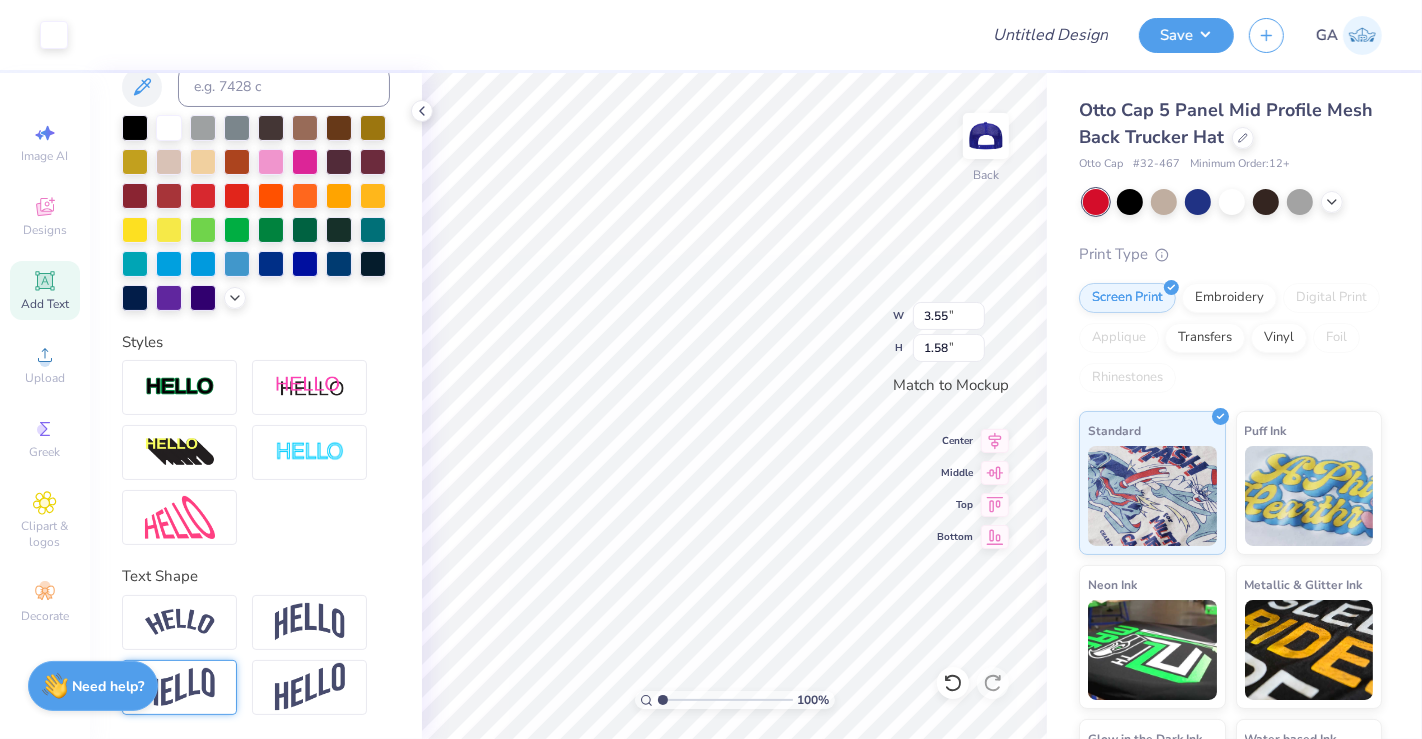 type on "1.58" 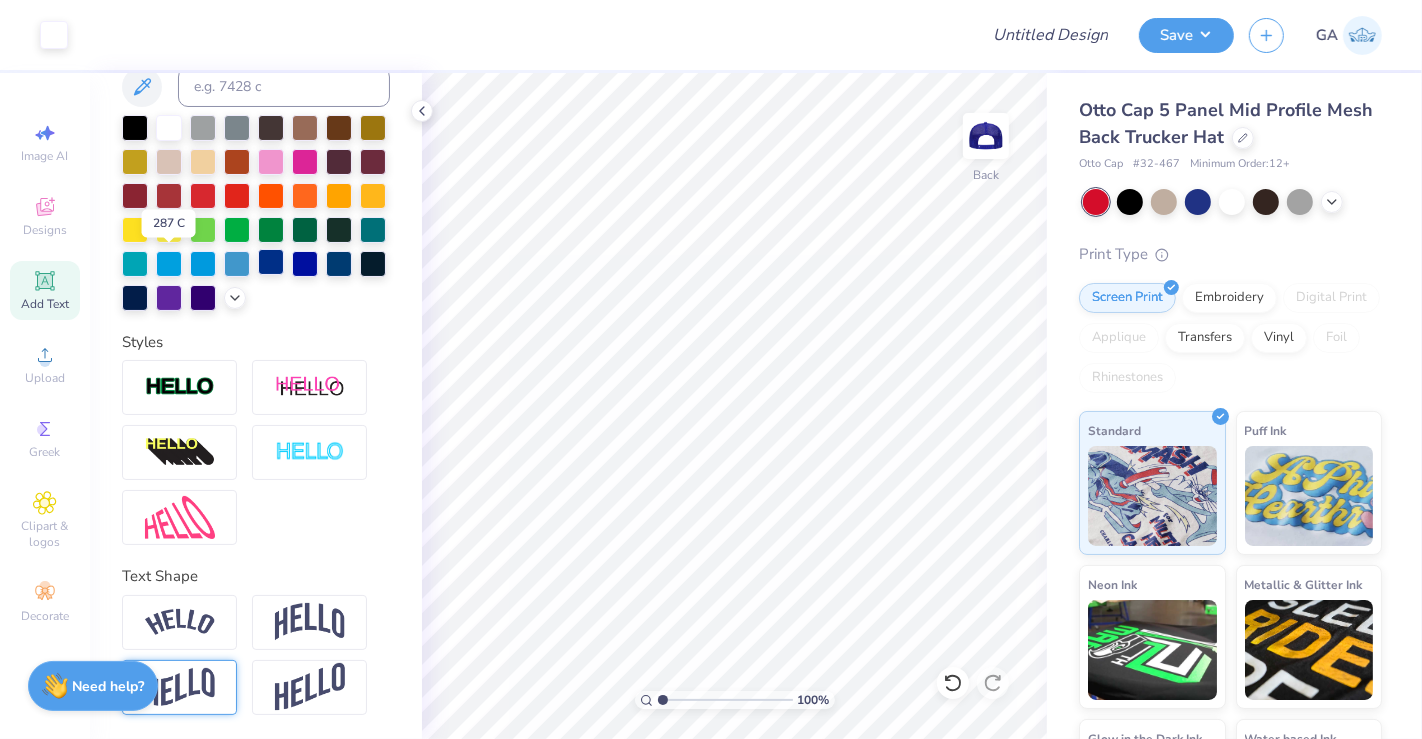 click at bounding box center (271, 262) 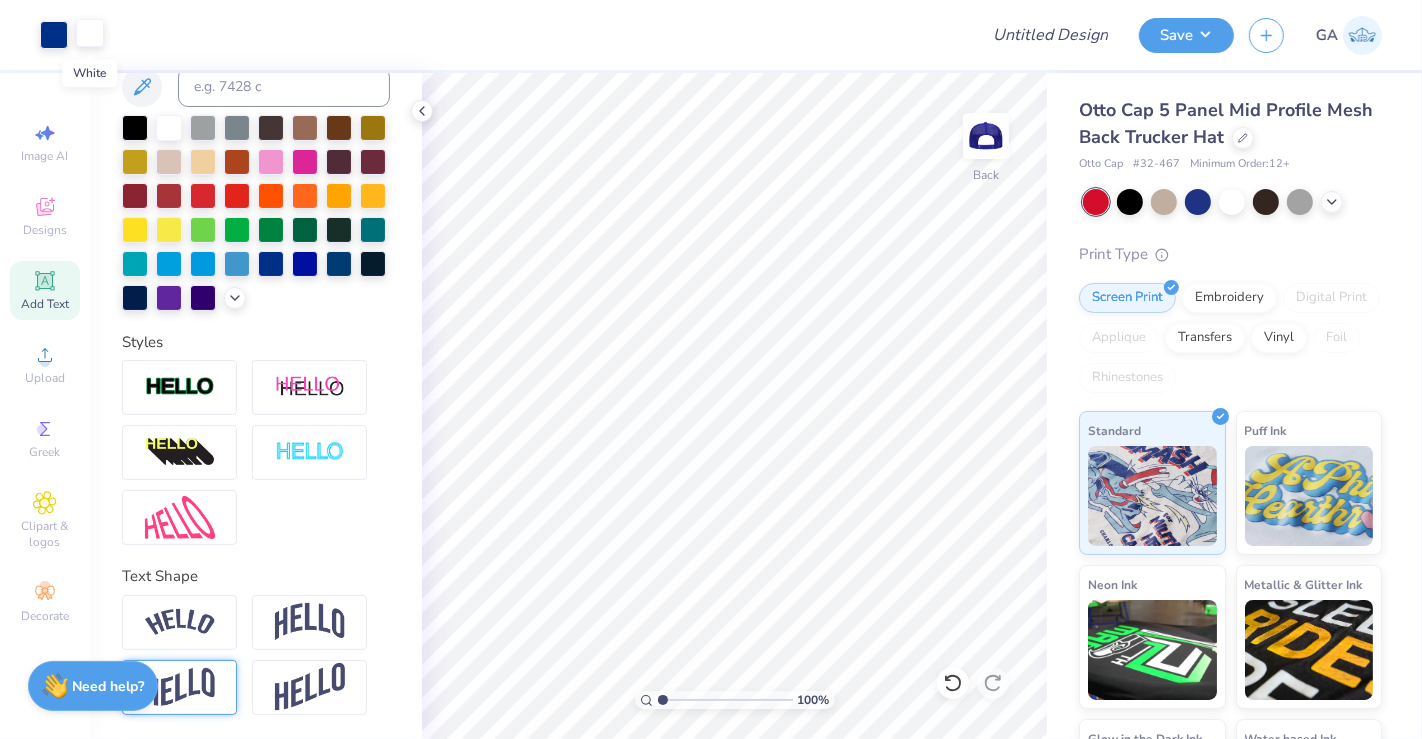 click at bounding box center (90, 33) 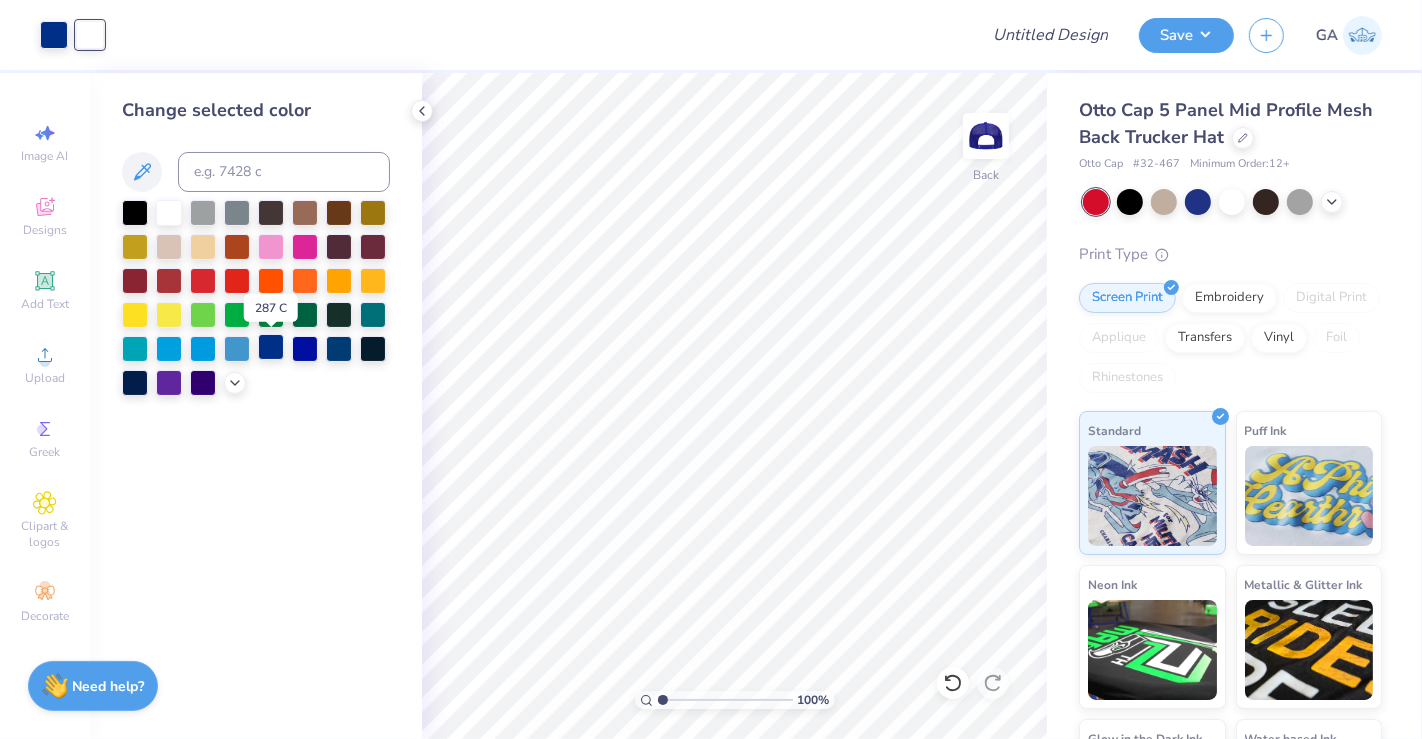 click at bounding box center [271, 347] 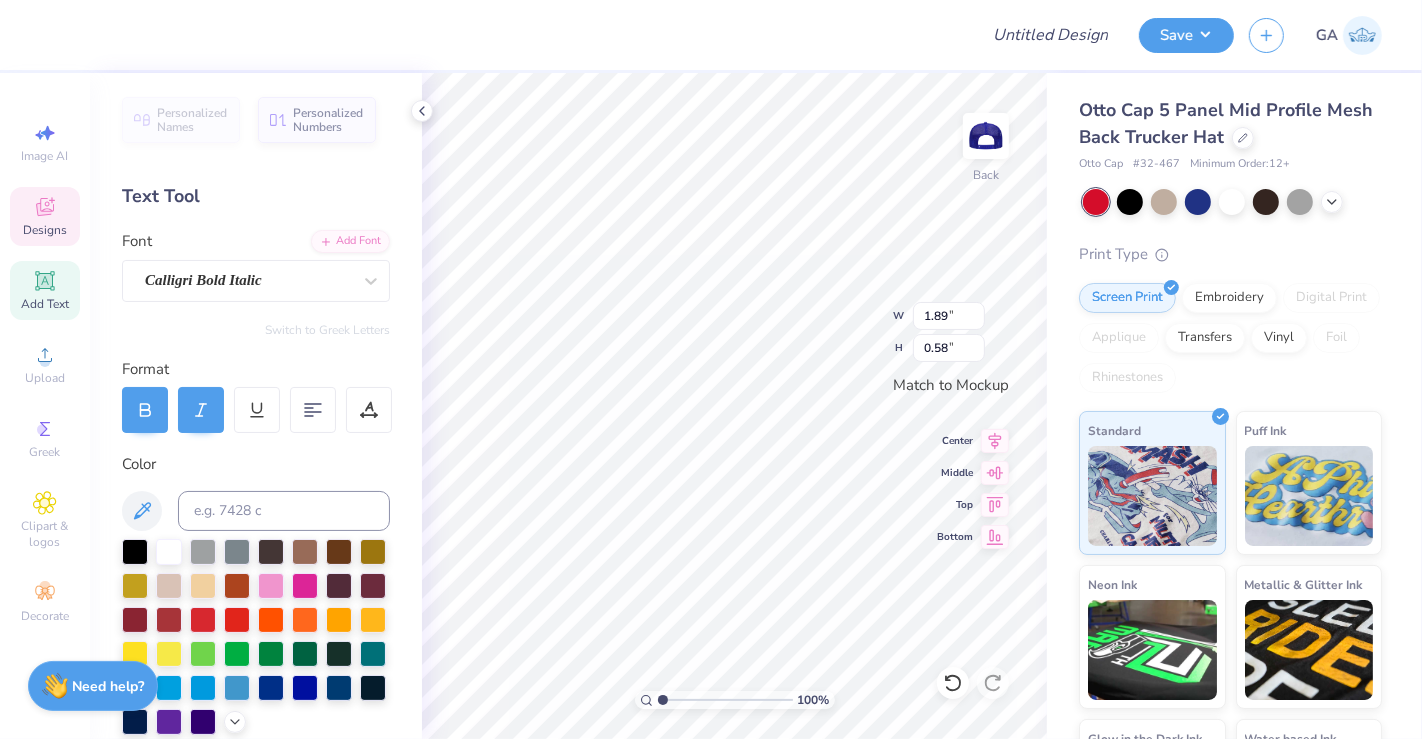 type on "1.89" 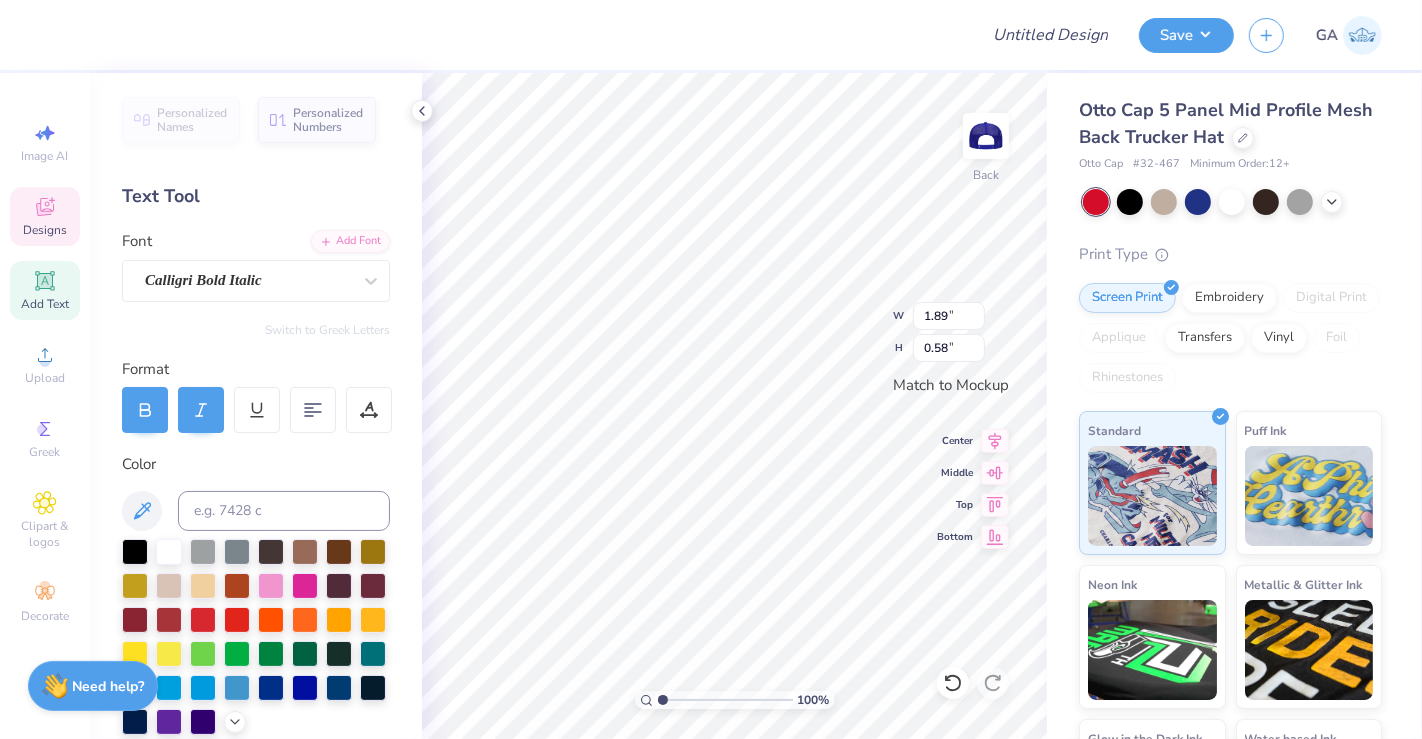 type on "0.58" 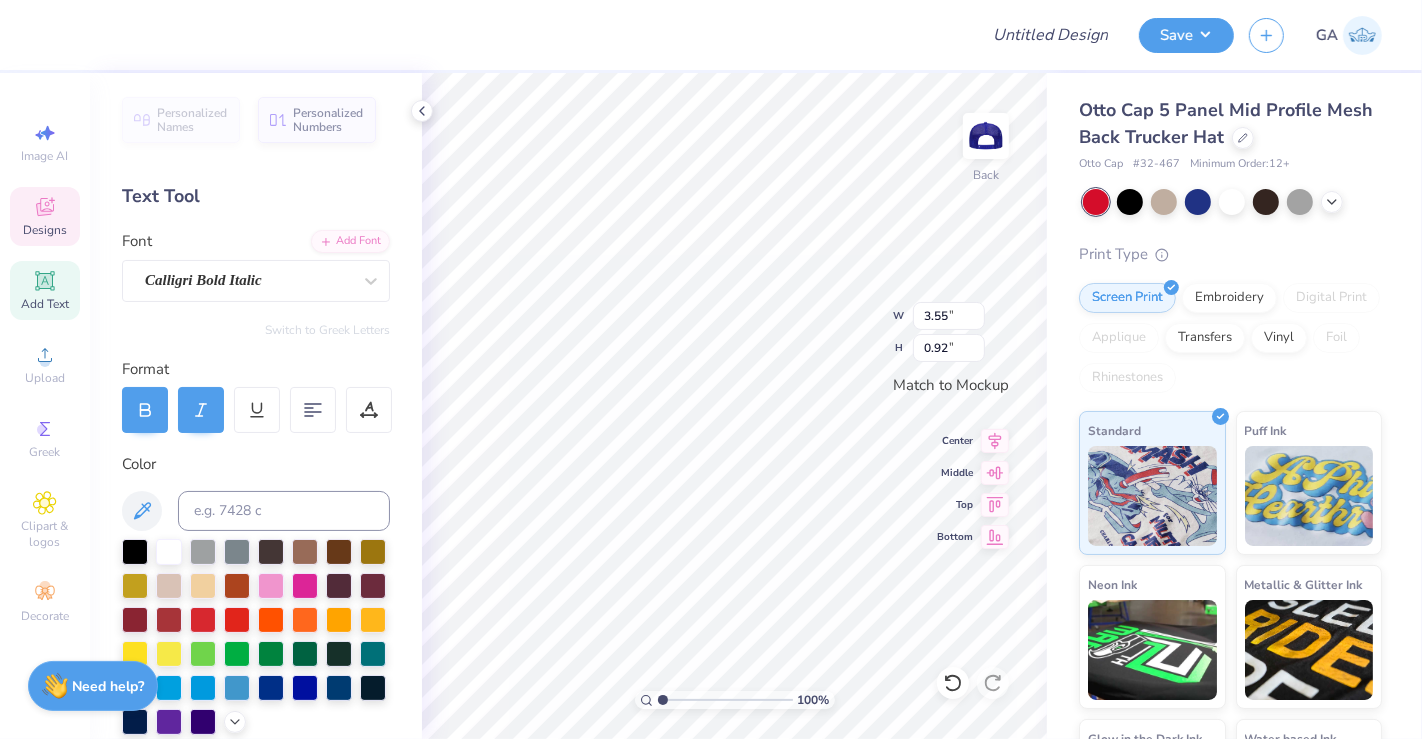 type on "1.89" 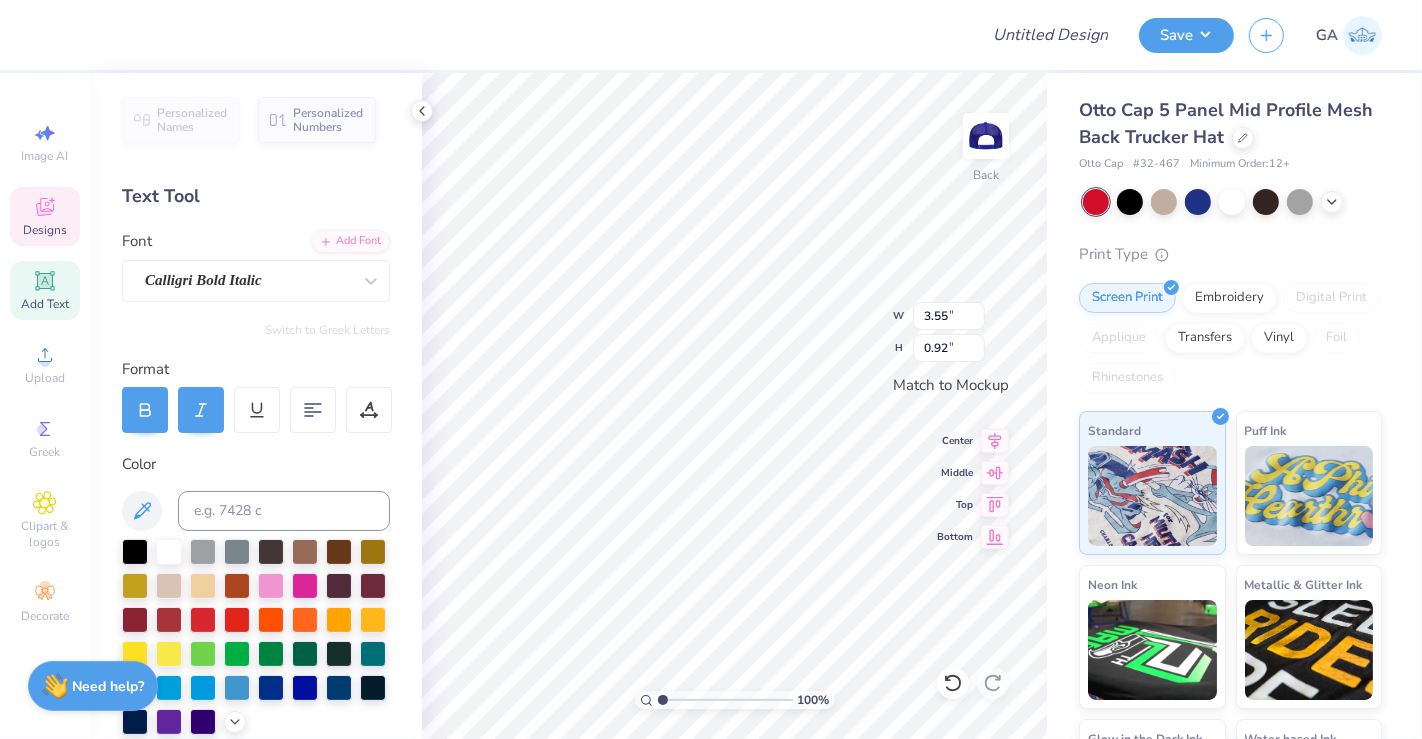 type on "0.58" 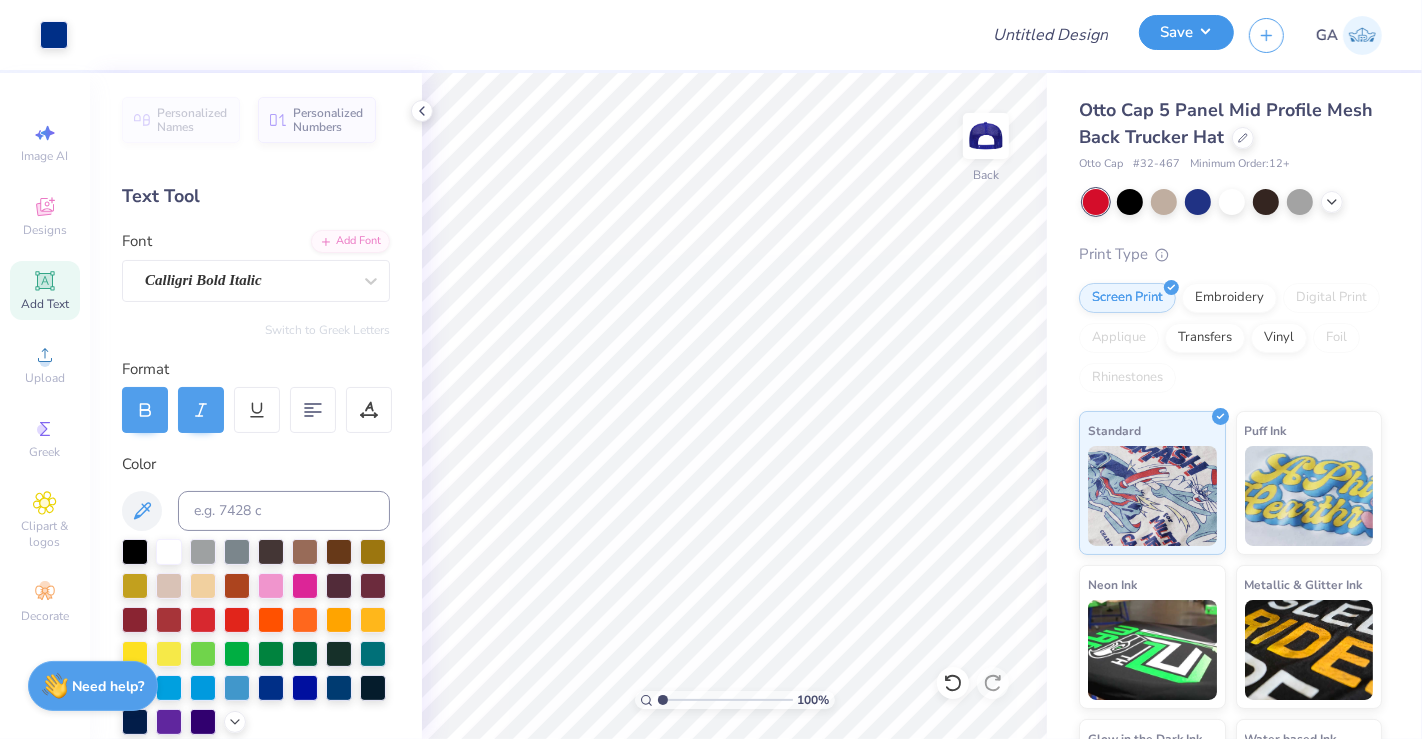 click on "Save" at bounding box center (1186, 32) 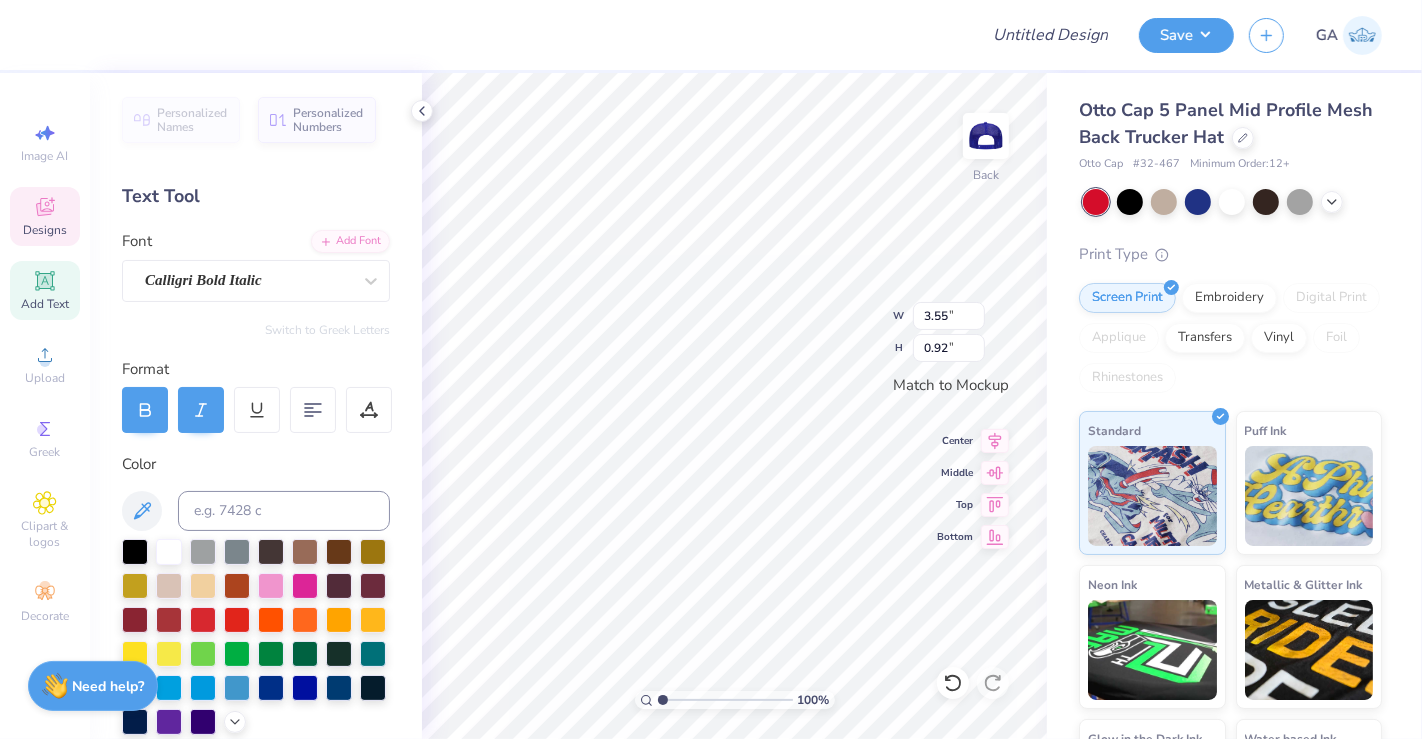 scroll, scrollTop: 18, scrollLeft: 3, axis: both 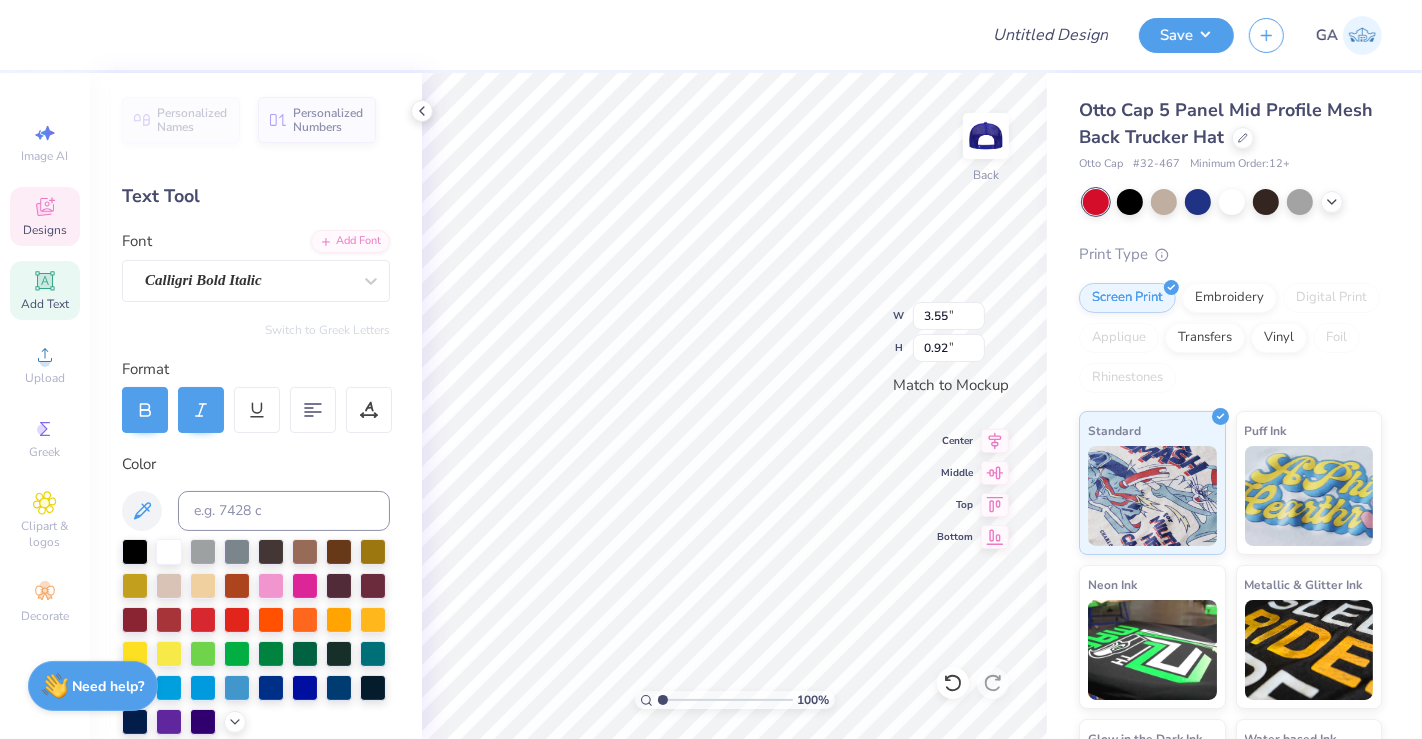 type on "RhoGamma" 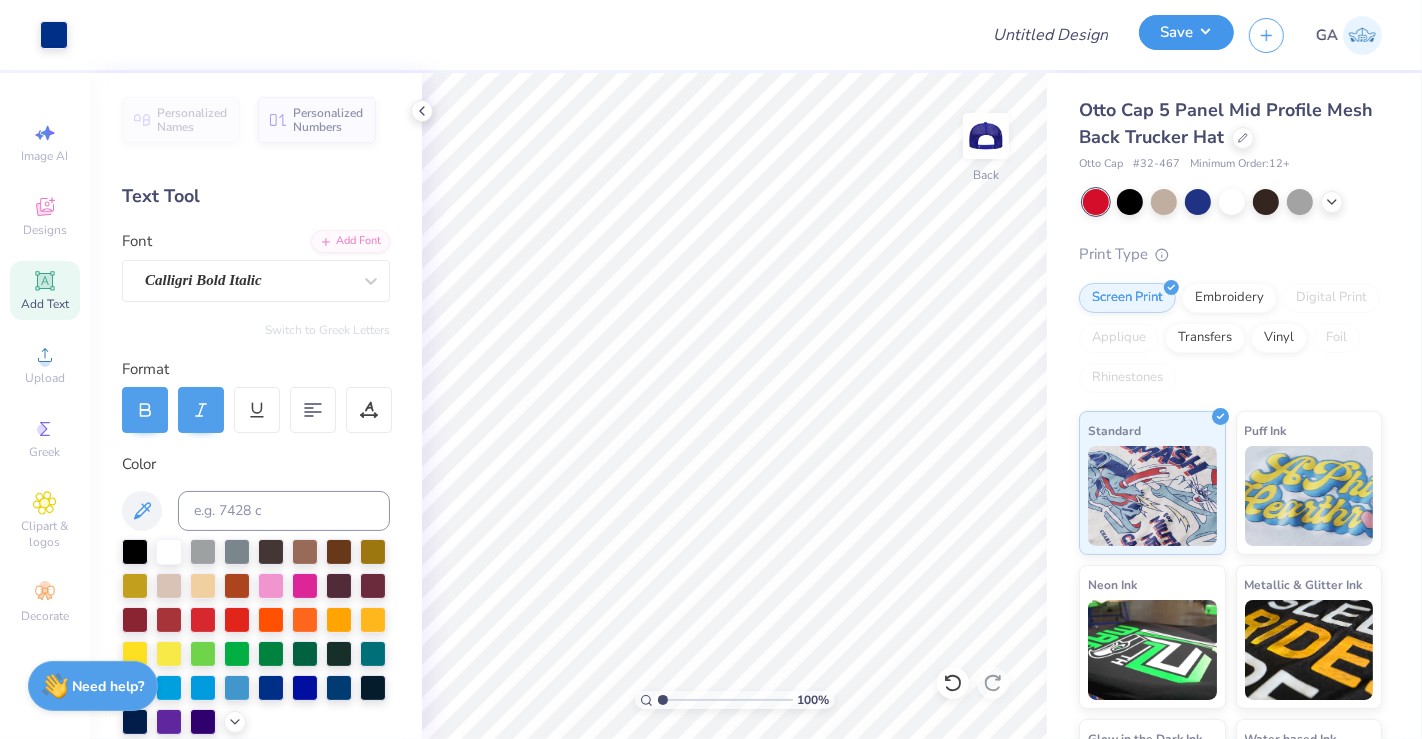 click on "Save" at bounding box center (1186, 32) 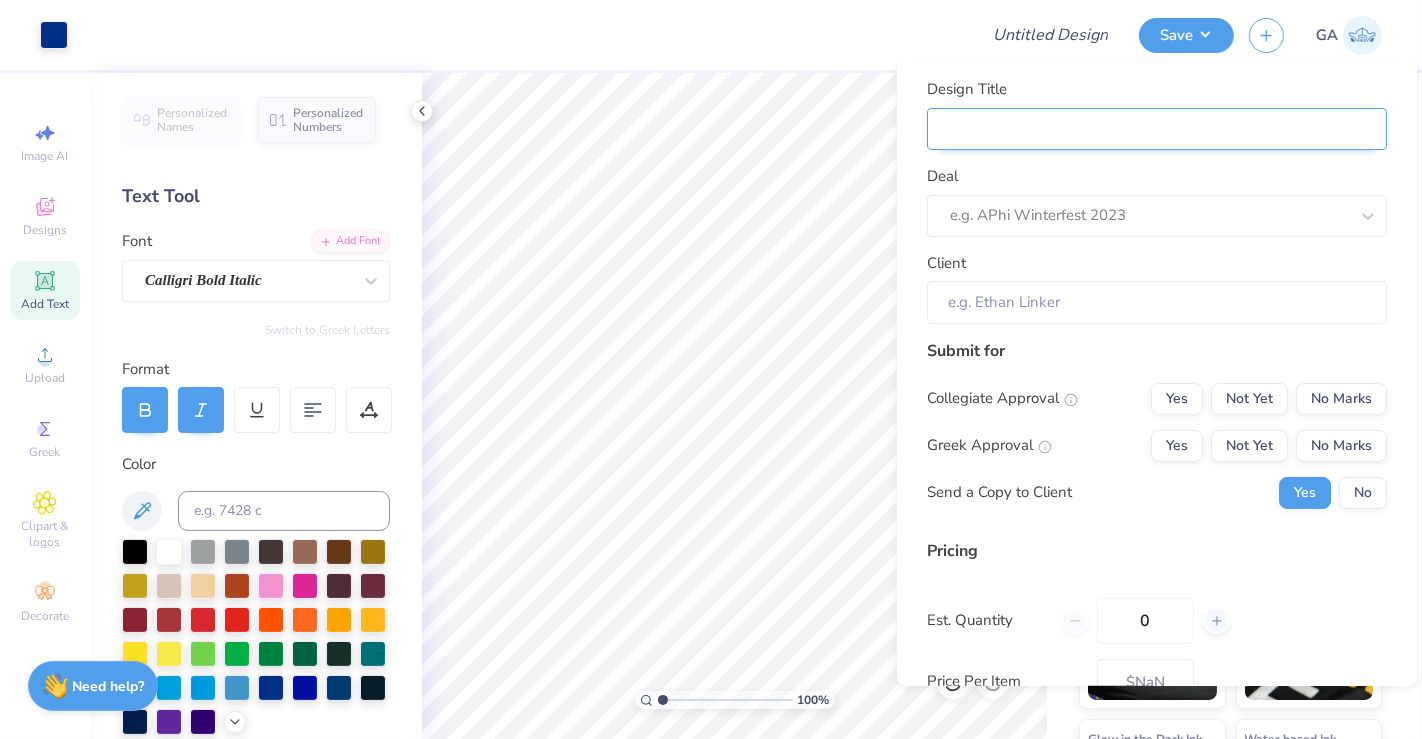 click on "Design Title" at bounding box center (1157, 128) 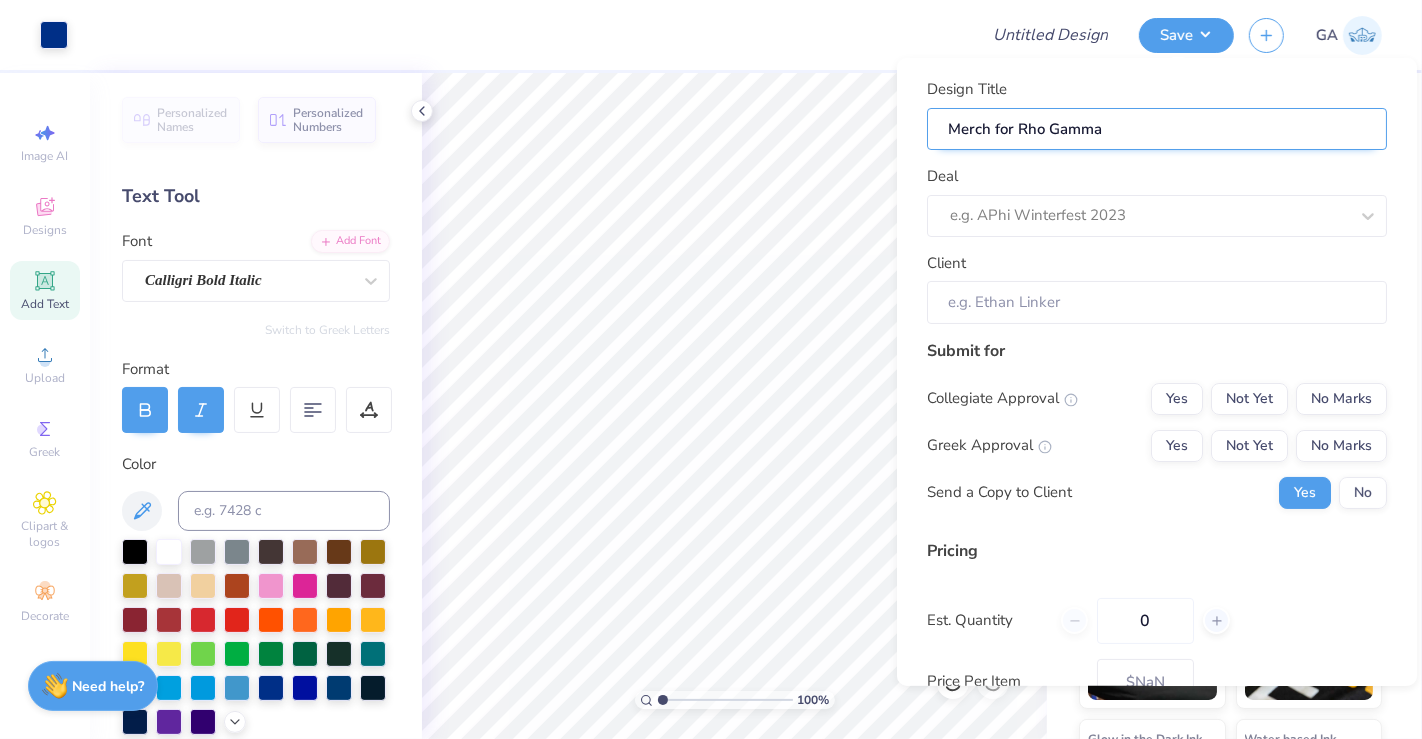 type on "Merch for Rho Gamma" 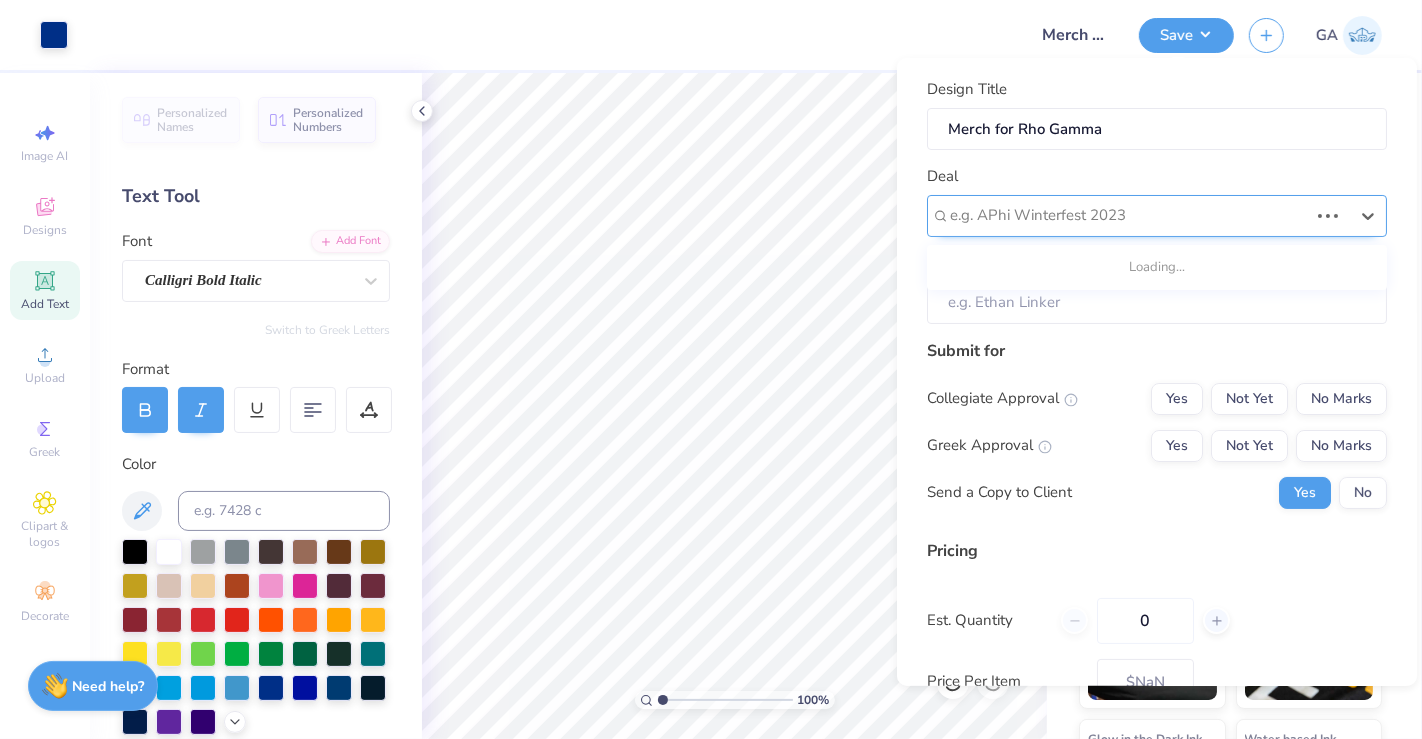 click on "e.g. APhi Winterfest 2023" at bounding box center (1157, 215) 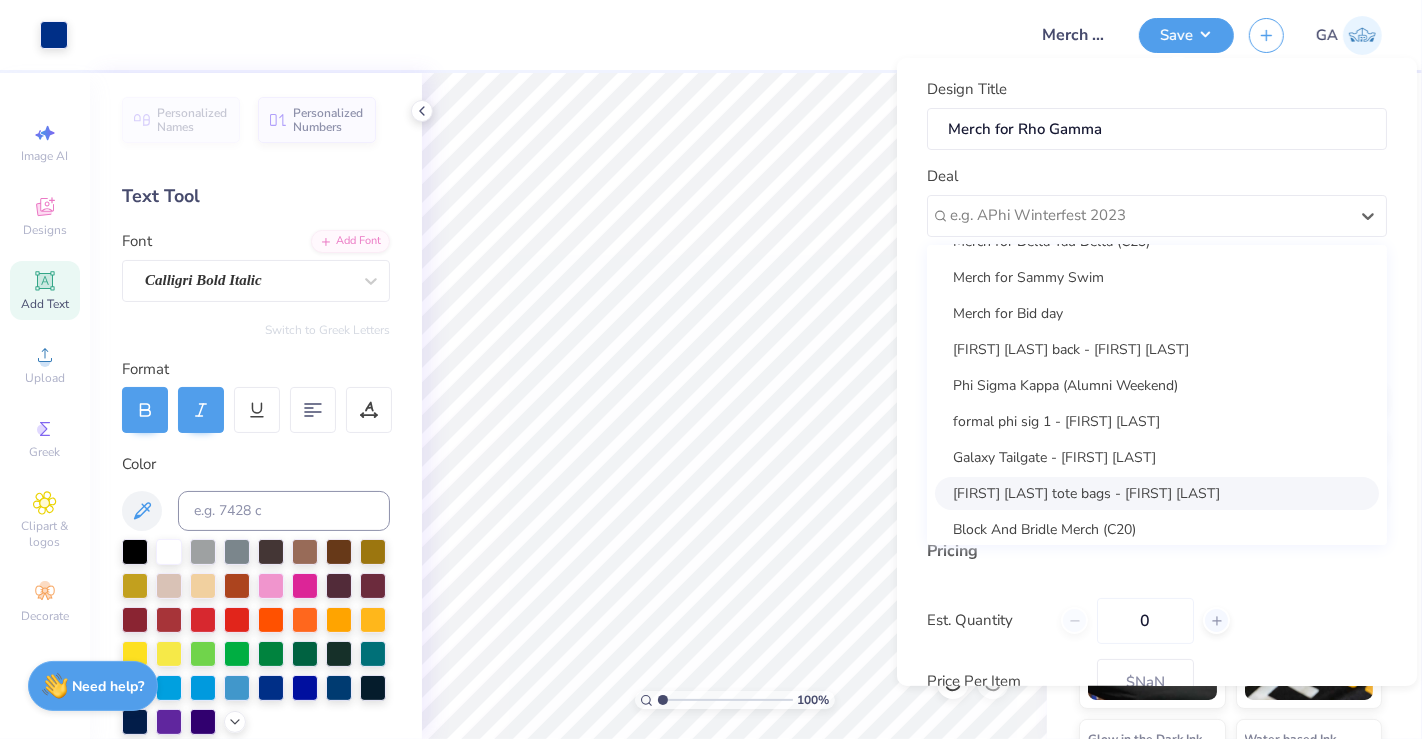 scroll, scrollTop: 612, scrollLeft: 0, axis: vertical 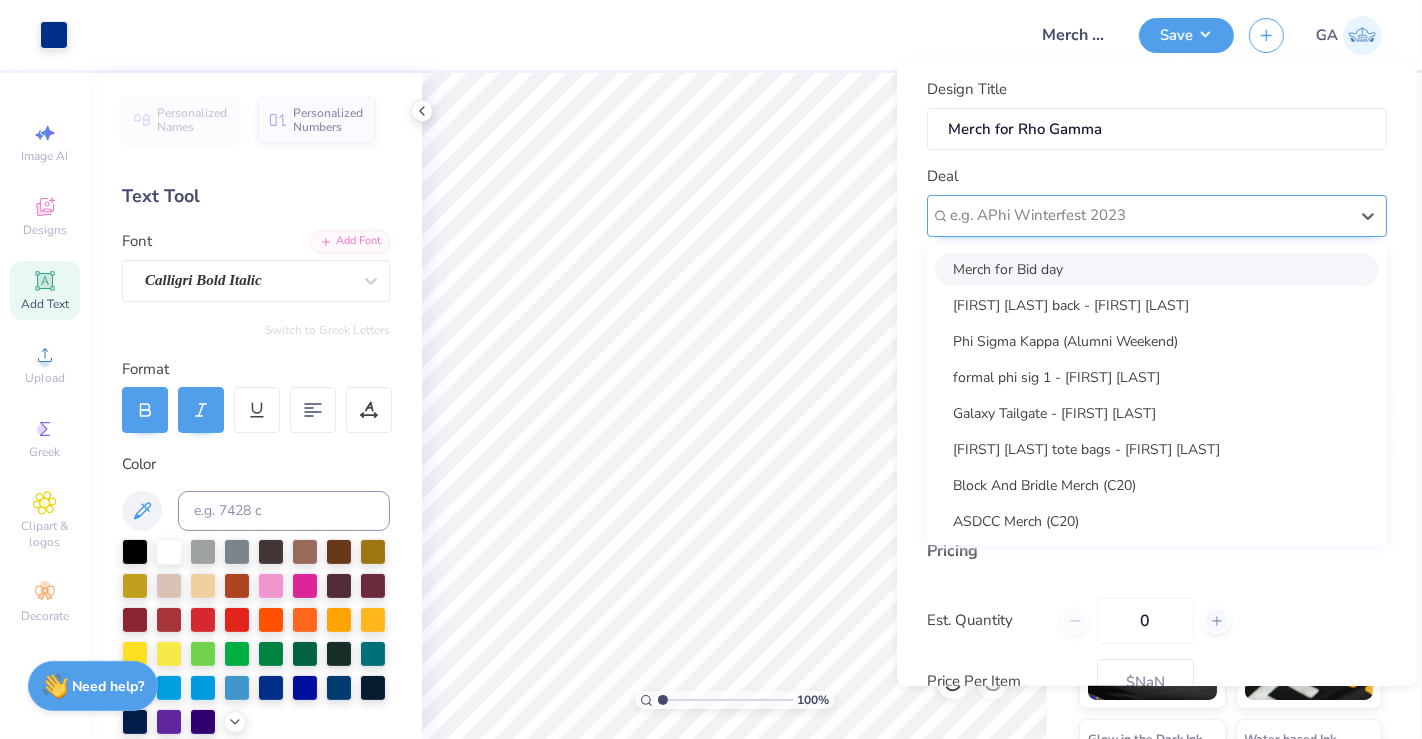 click at bounding box center (1149, 215) 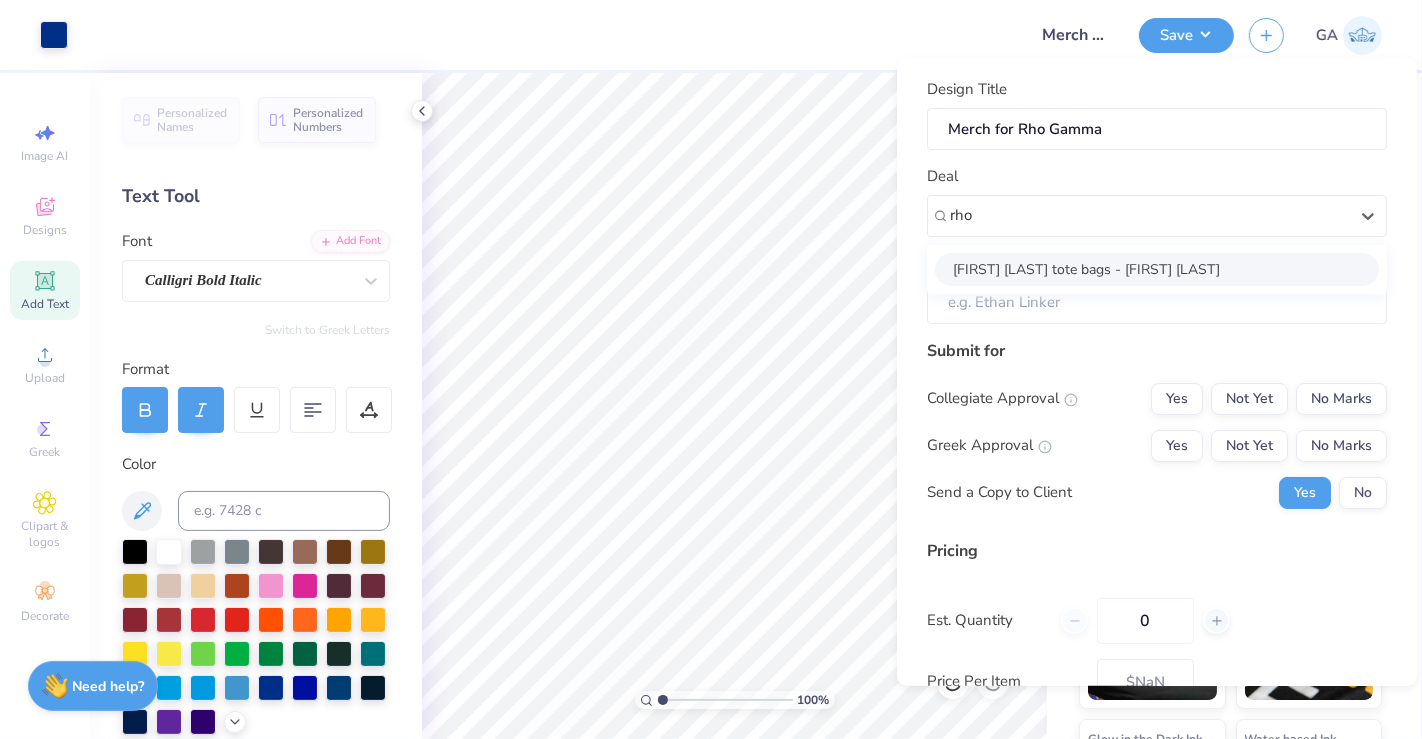click on "[FIRST] [LAST] tote bags - [FIRST] [LAST]" at bounding box center (1157, 268) 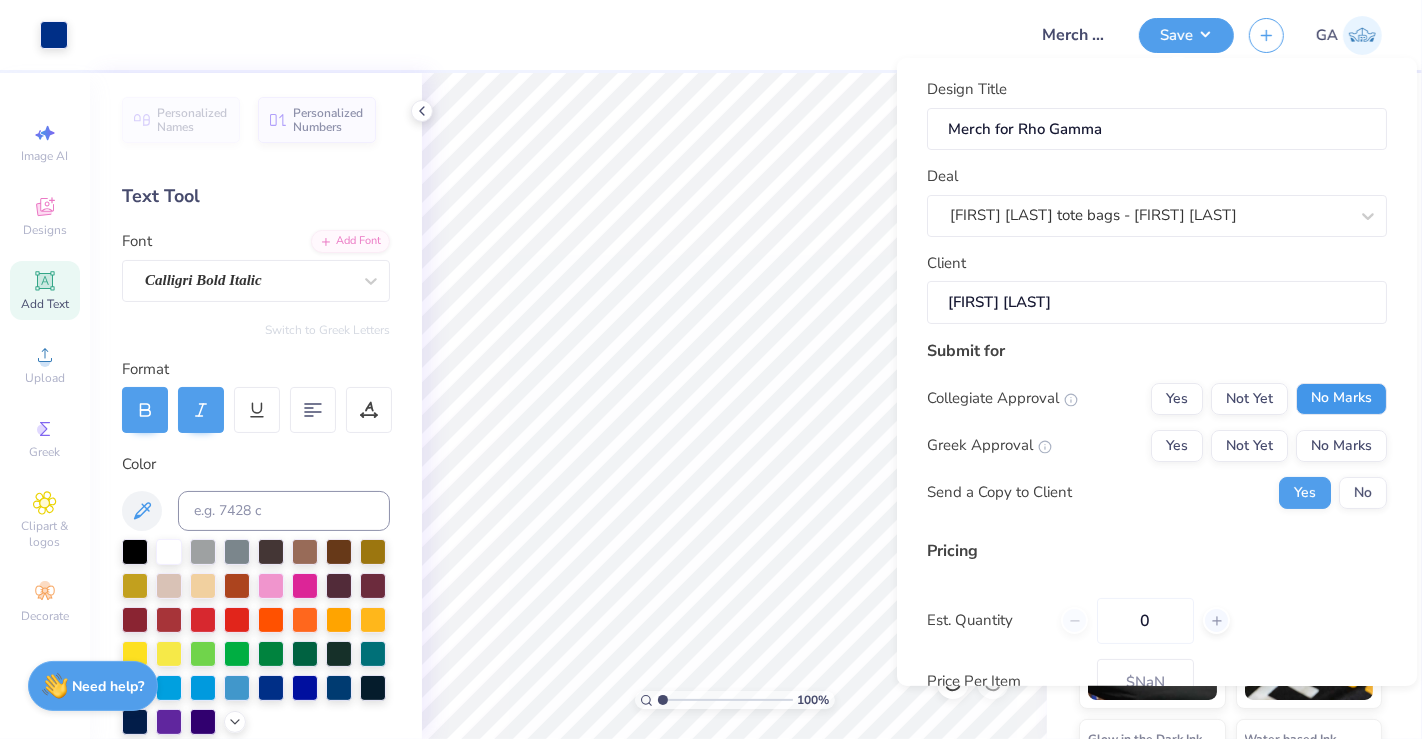 click on "No Marks" at bounding box center [1341, 398] 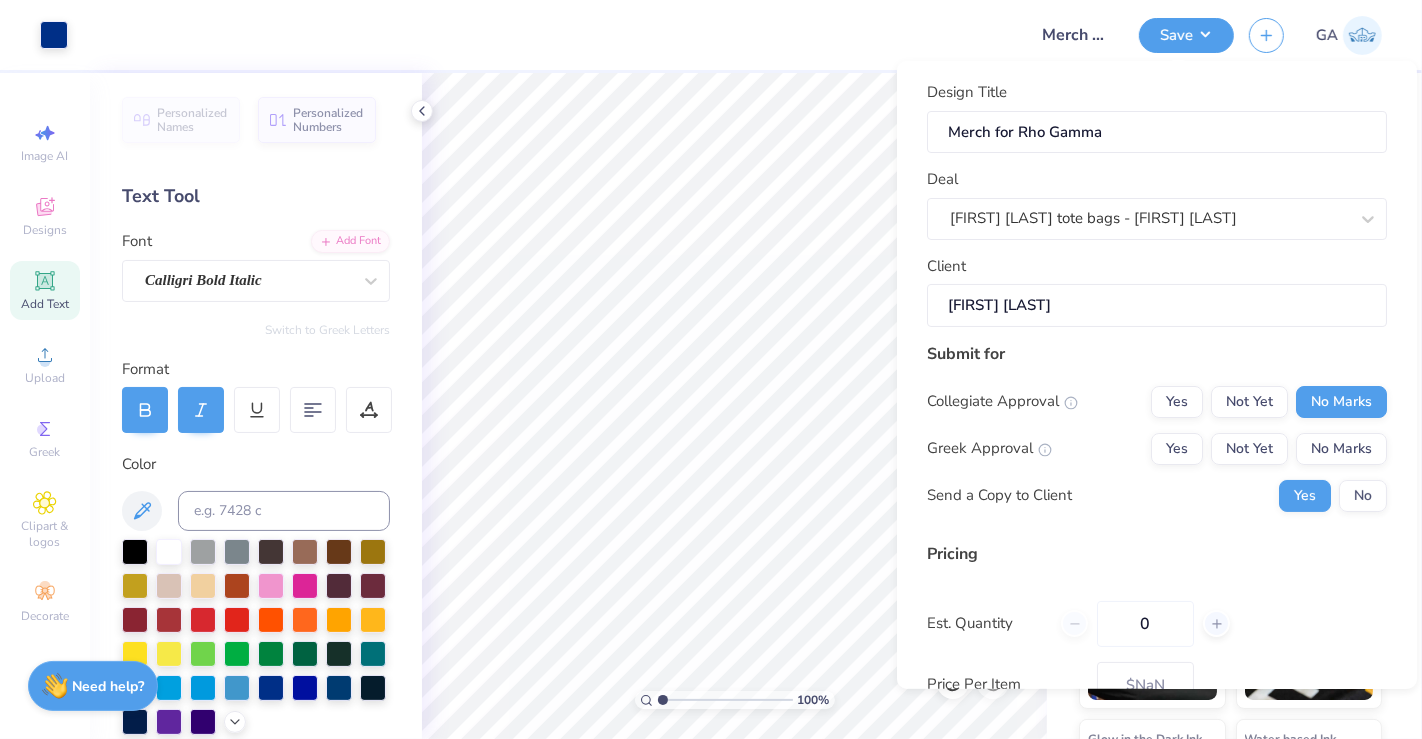 scroll, scrollTop: 145, scrollLeft: 0, axis: vertical 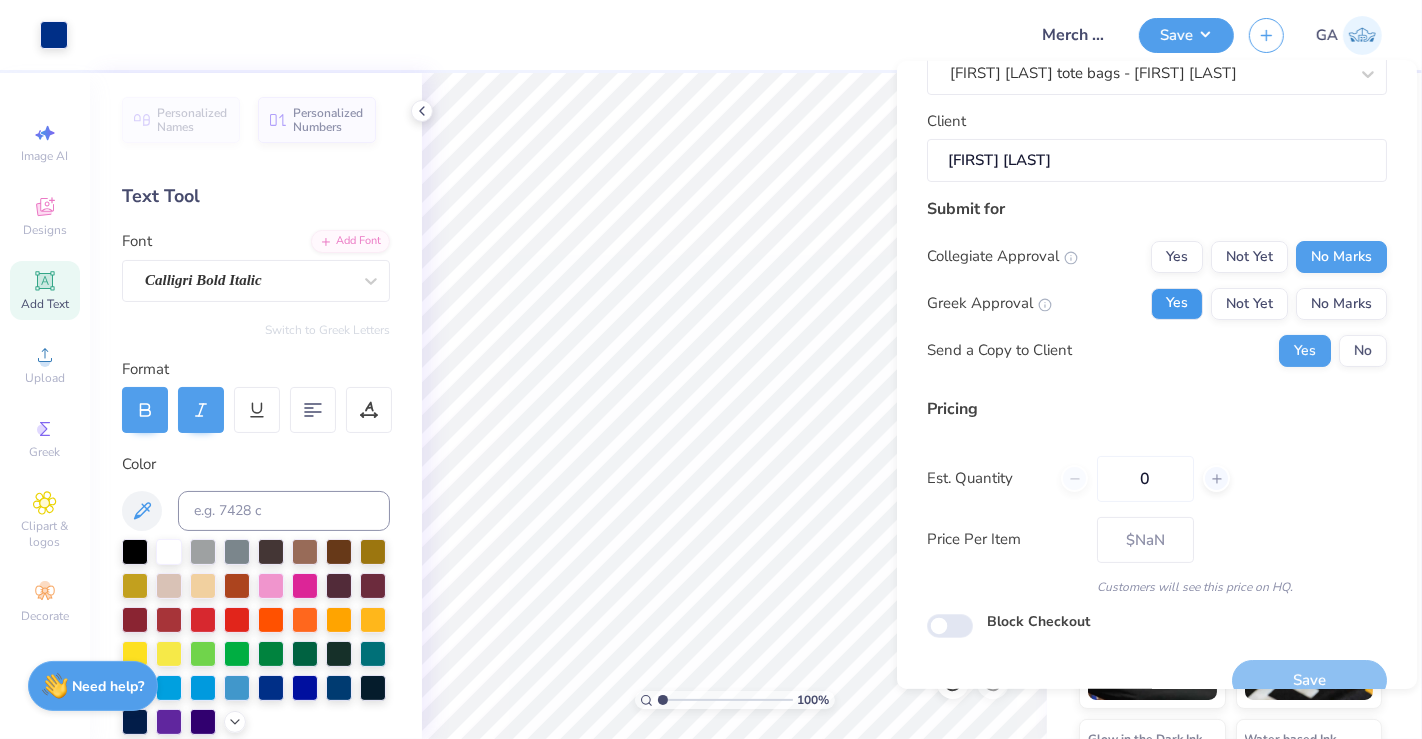 click on "Yes" at bounding box center [1177, 303] 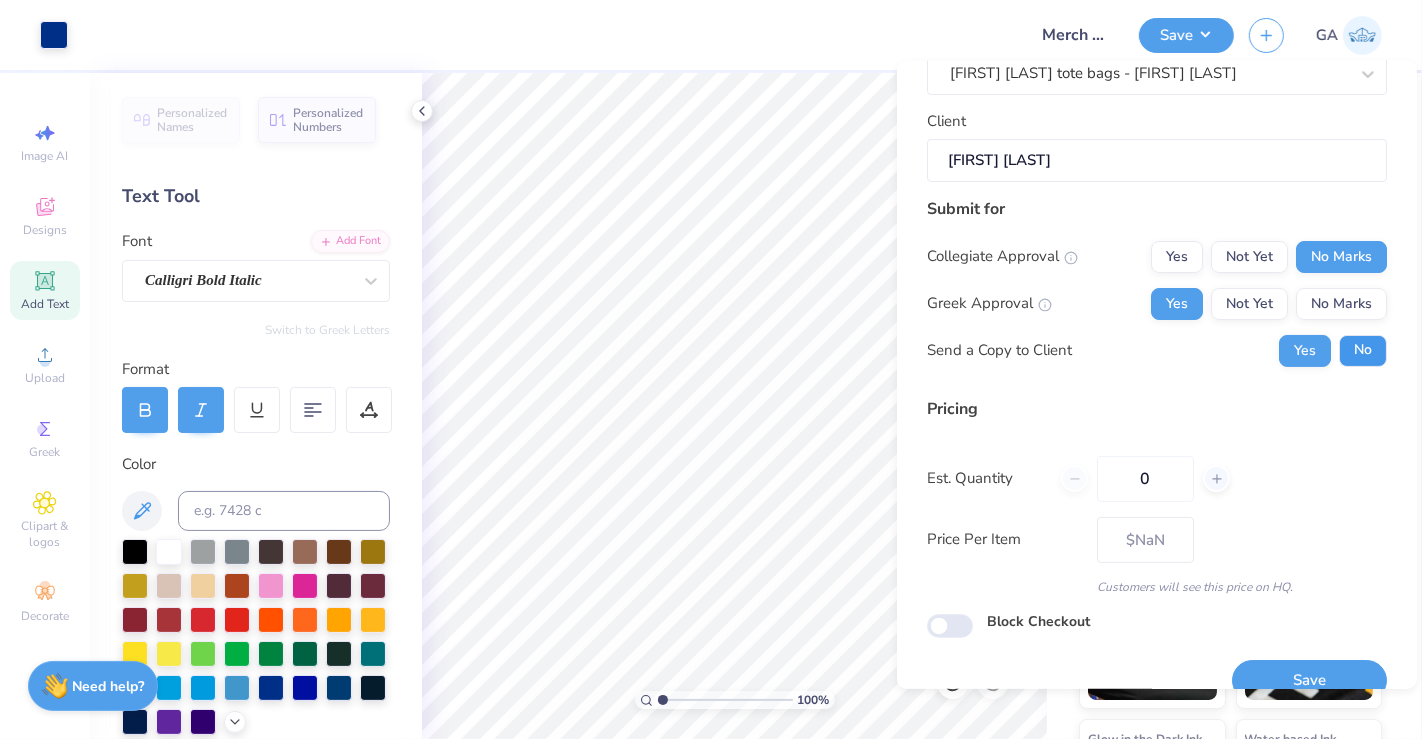 click on "No" at bounding box center [1363, 350] 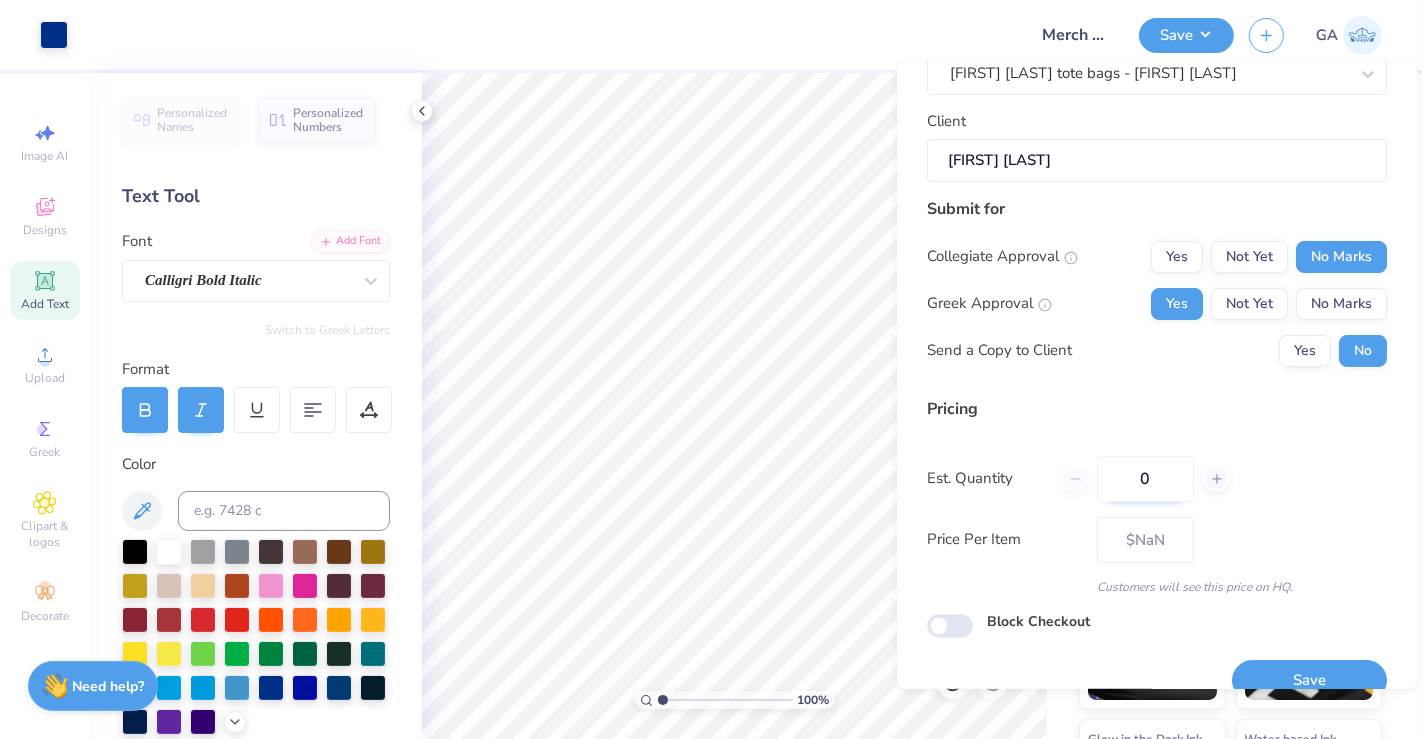 click on "0" at bounding box center [1145, 478] 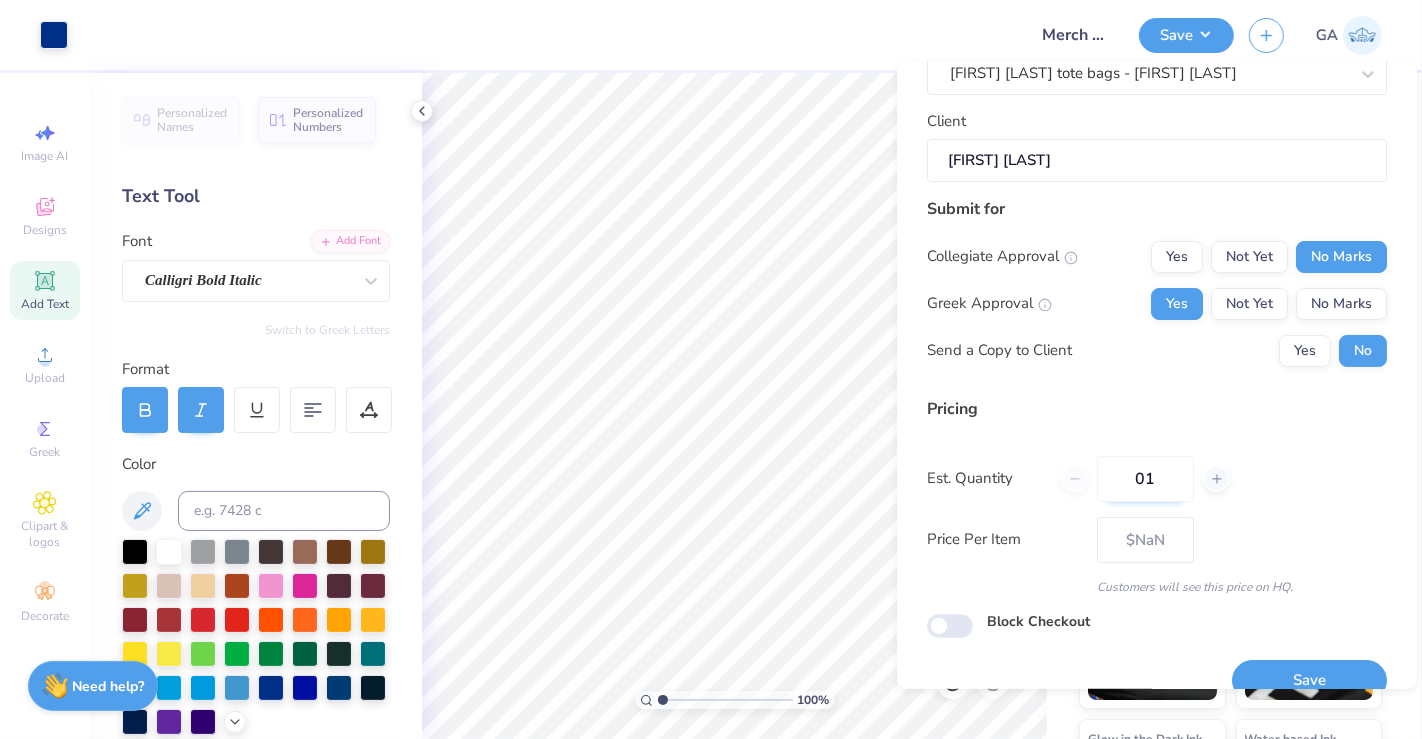 type on "013" 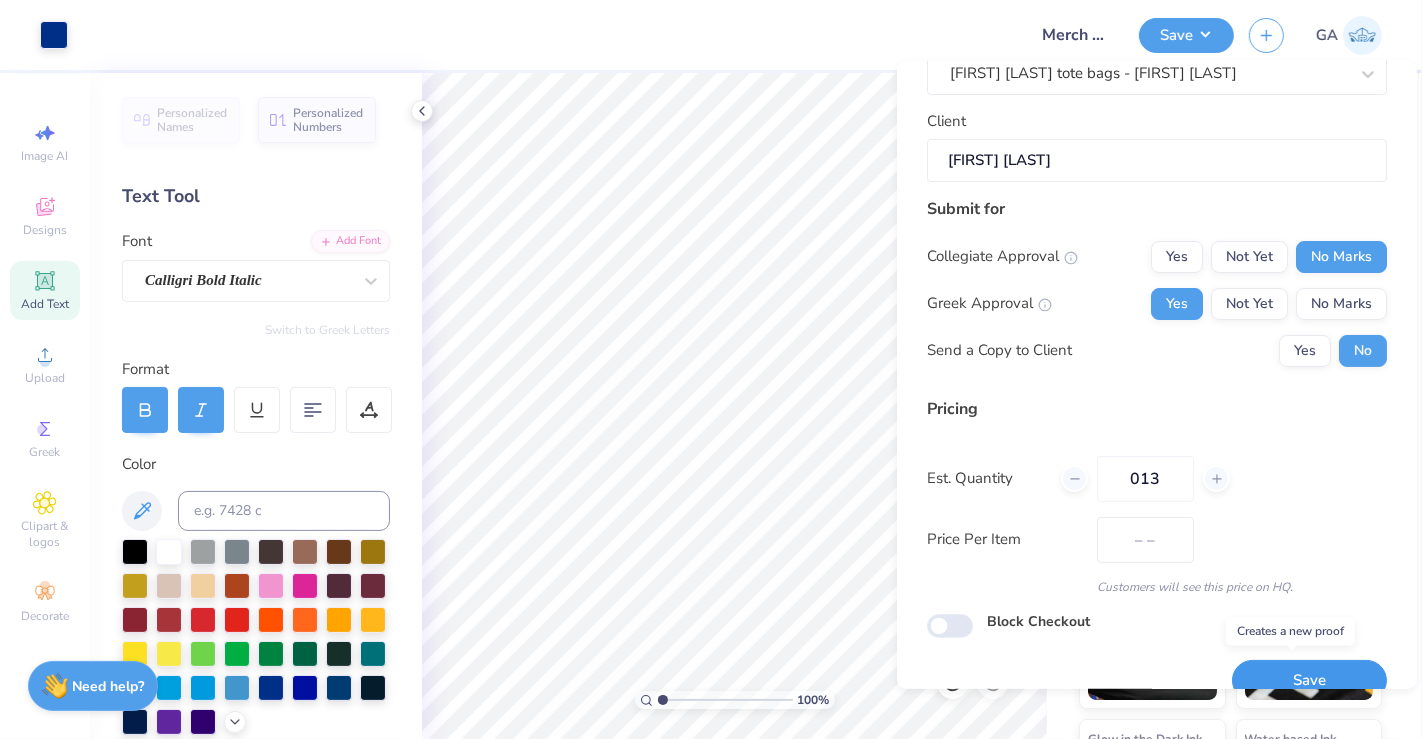 type on "$22.58" 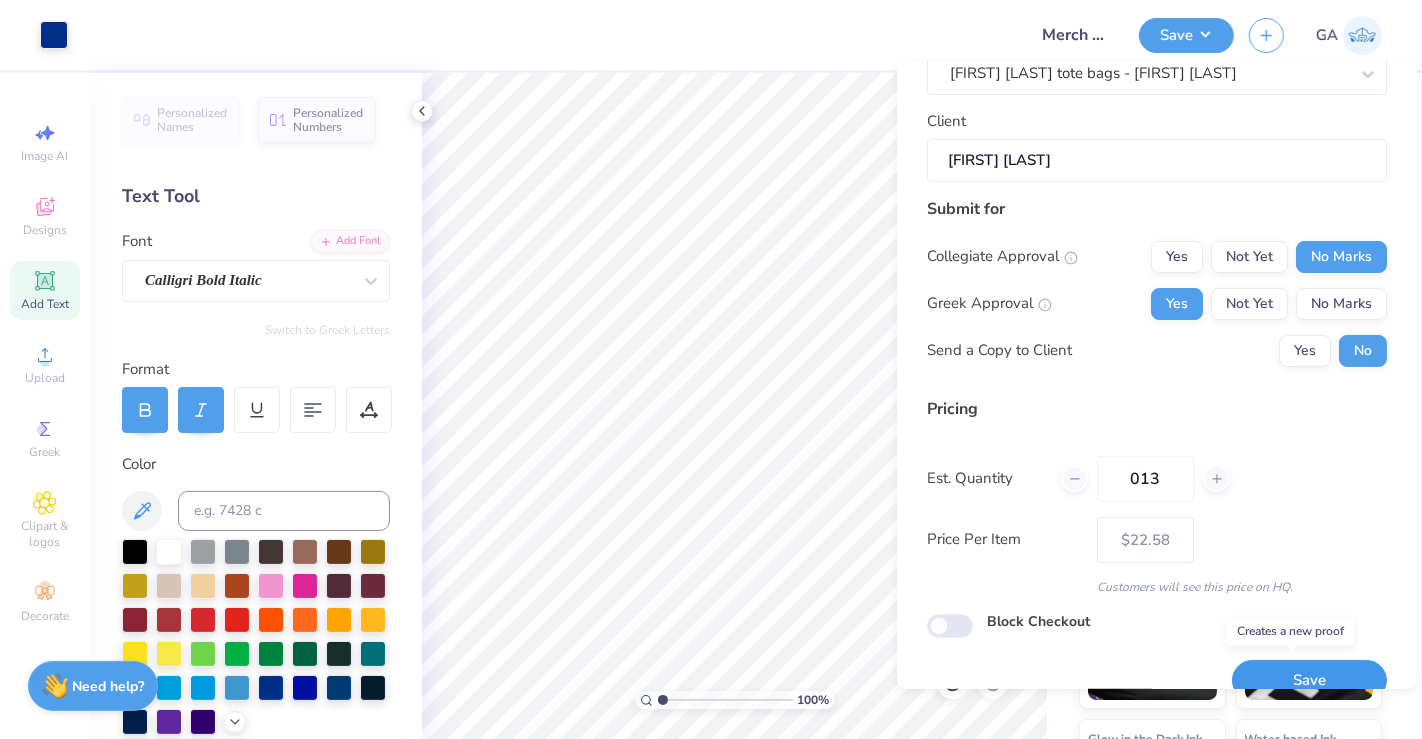 type on "013" 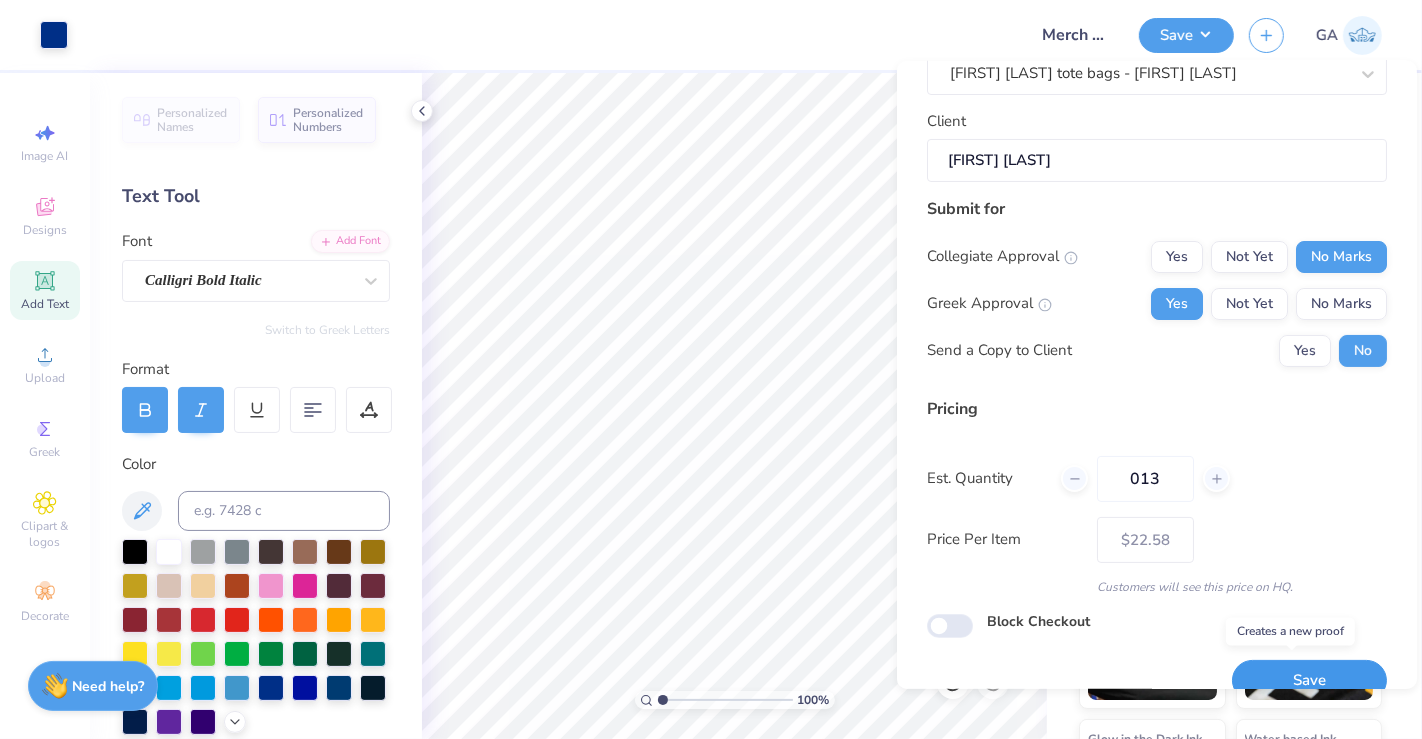 click on "Save" at bounding box center [1309, 680] 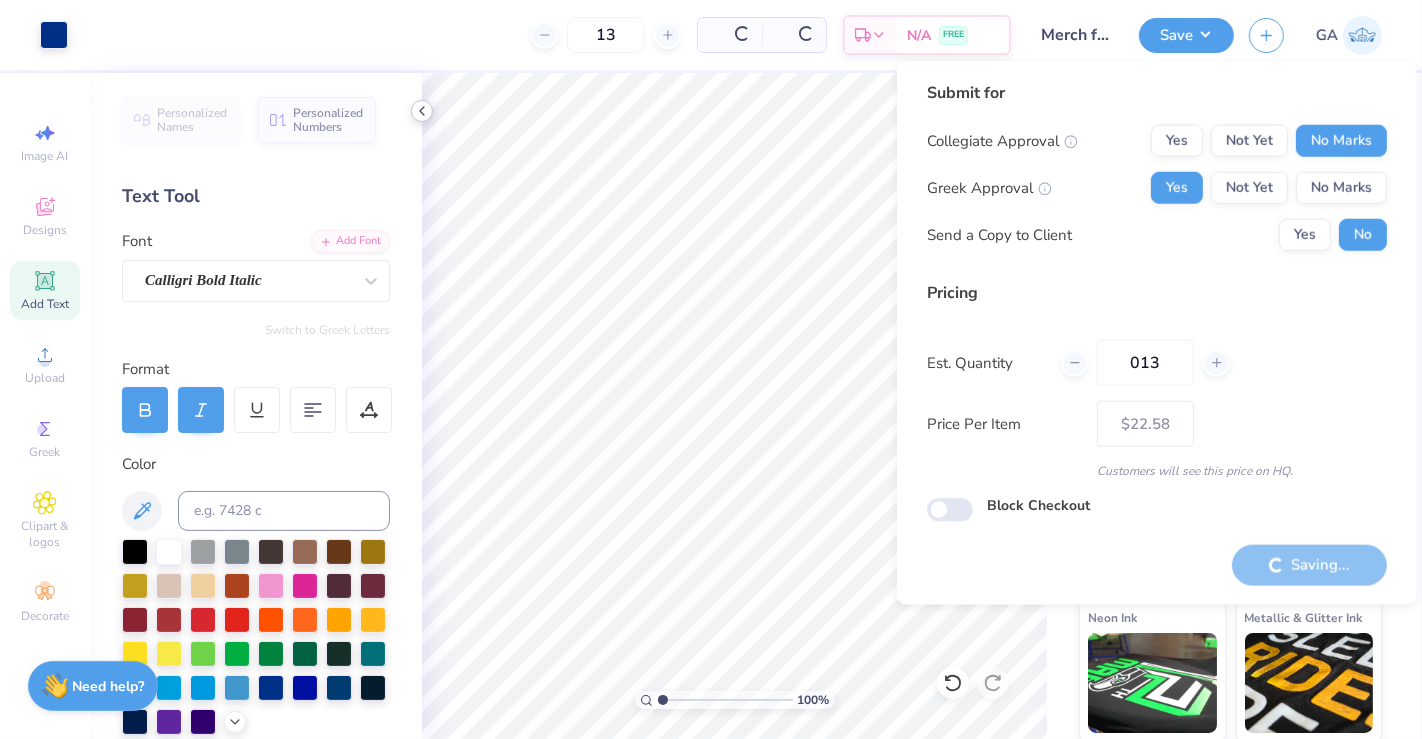 type on "– –" 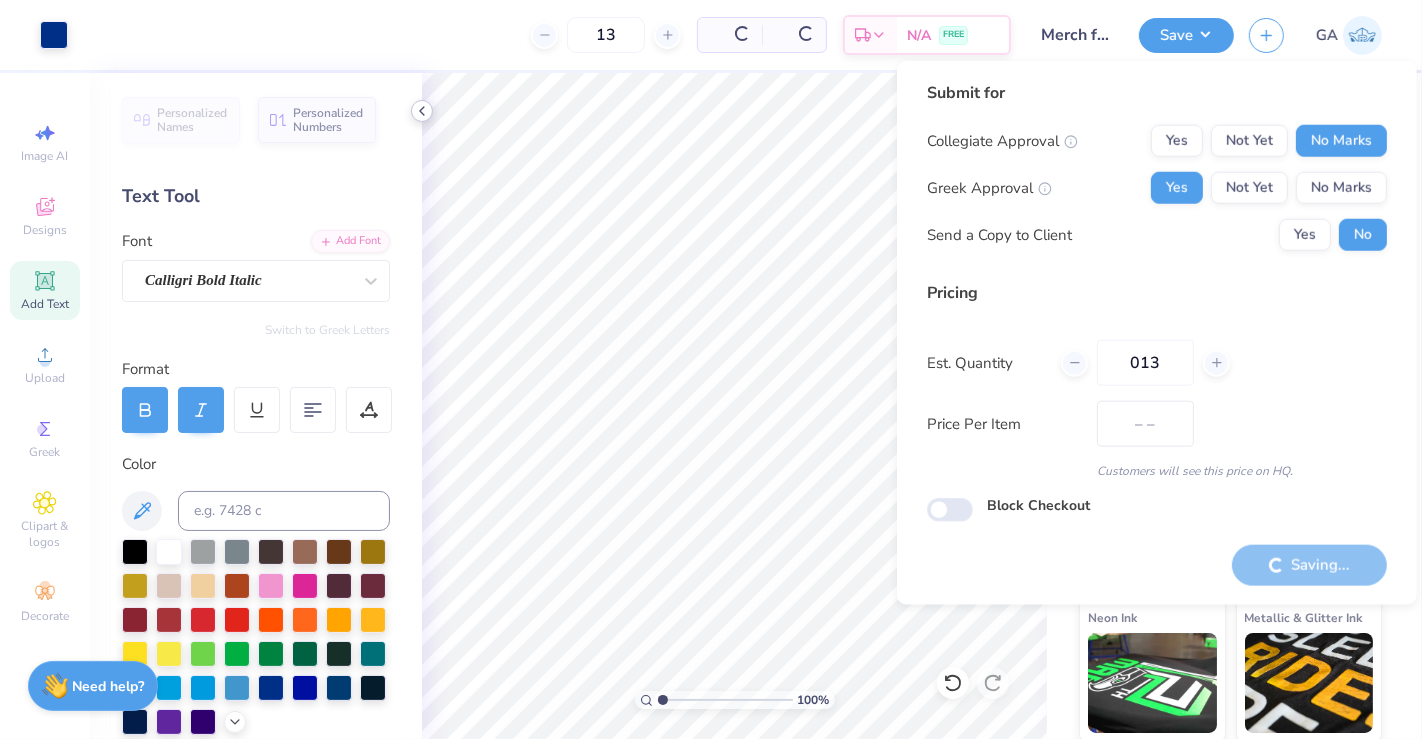 scroll, scrollTop: 0, scrollLeft: 0, axis: both 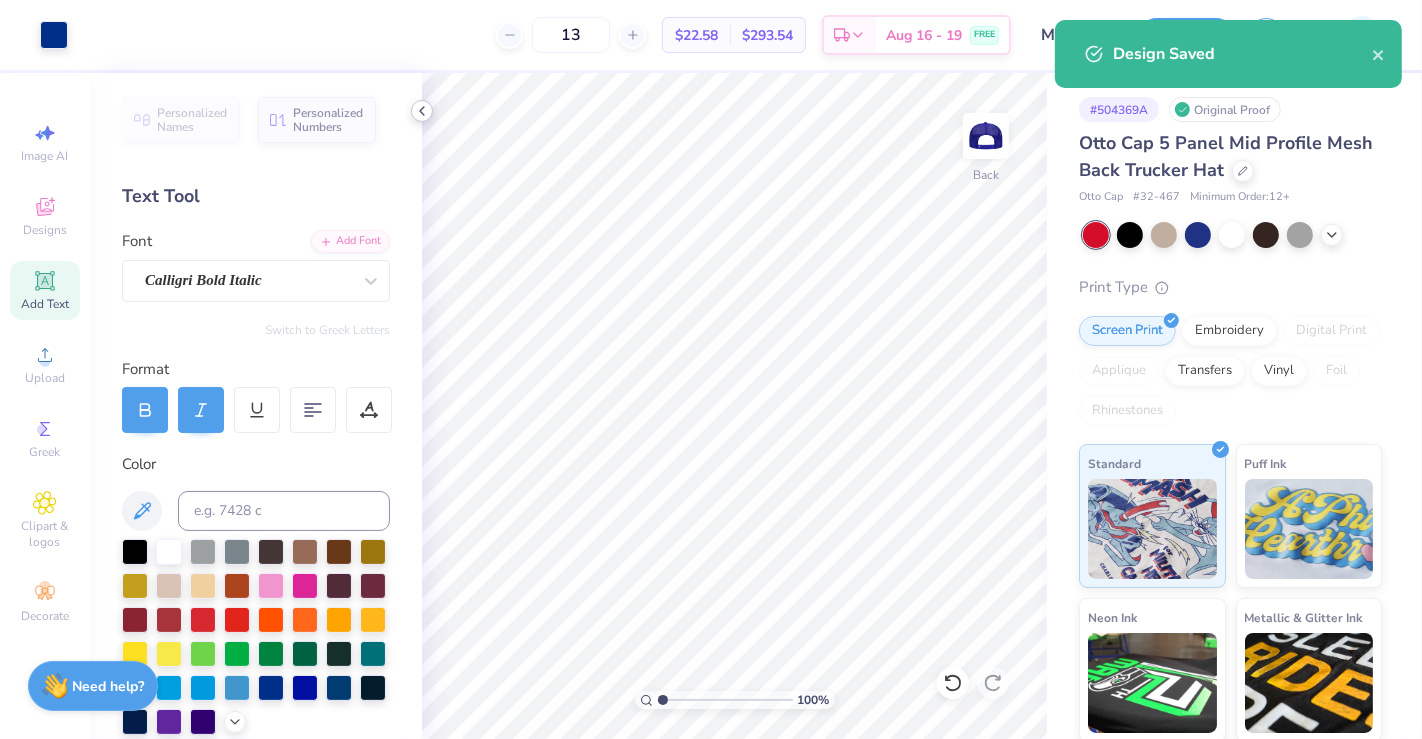 click 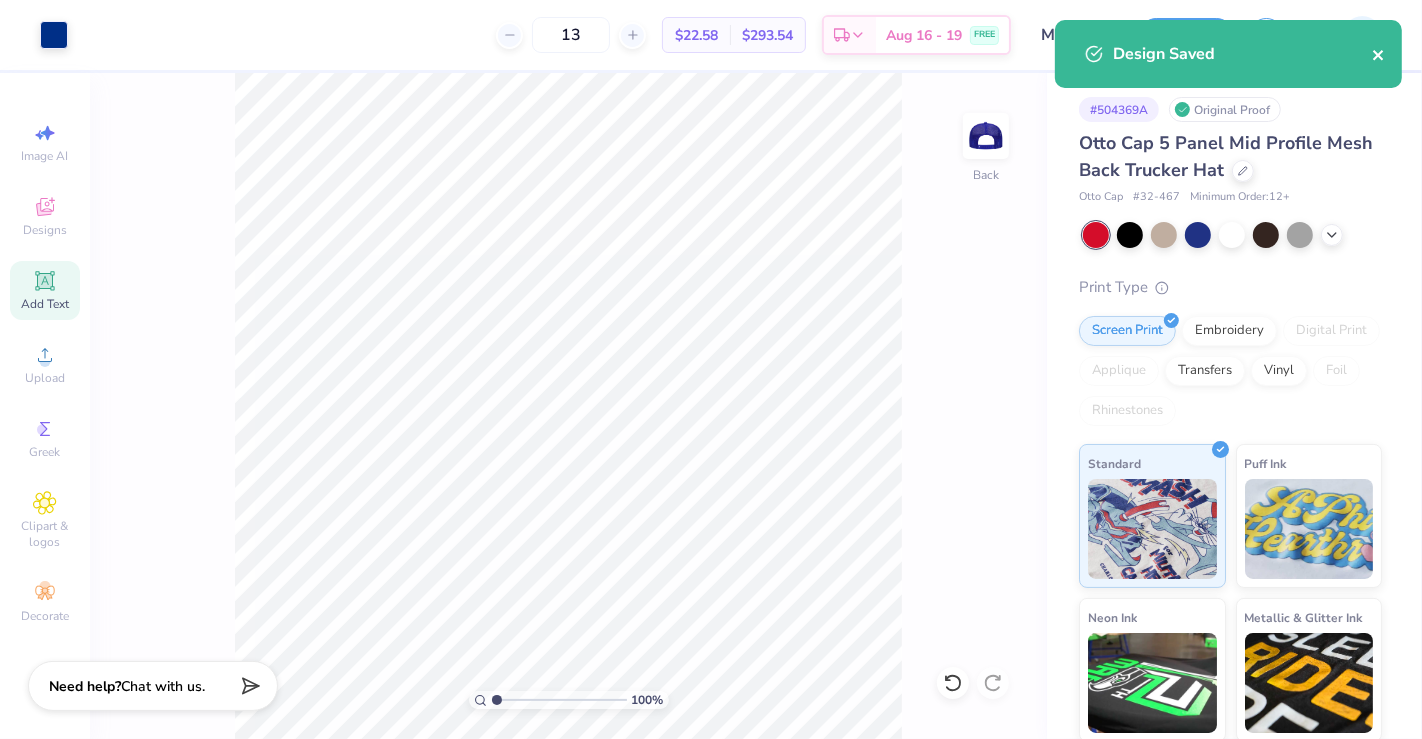 click 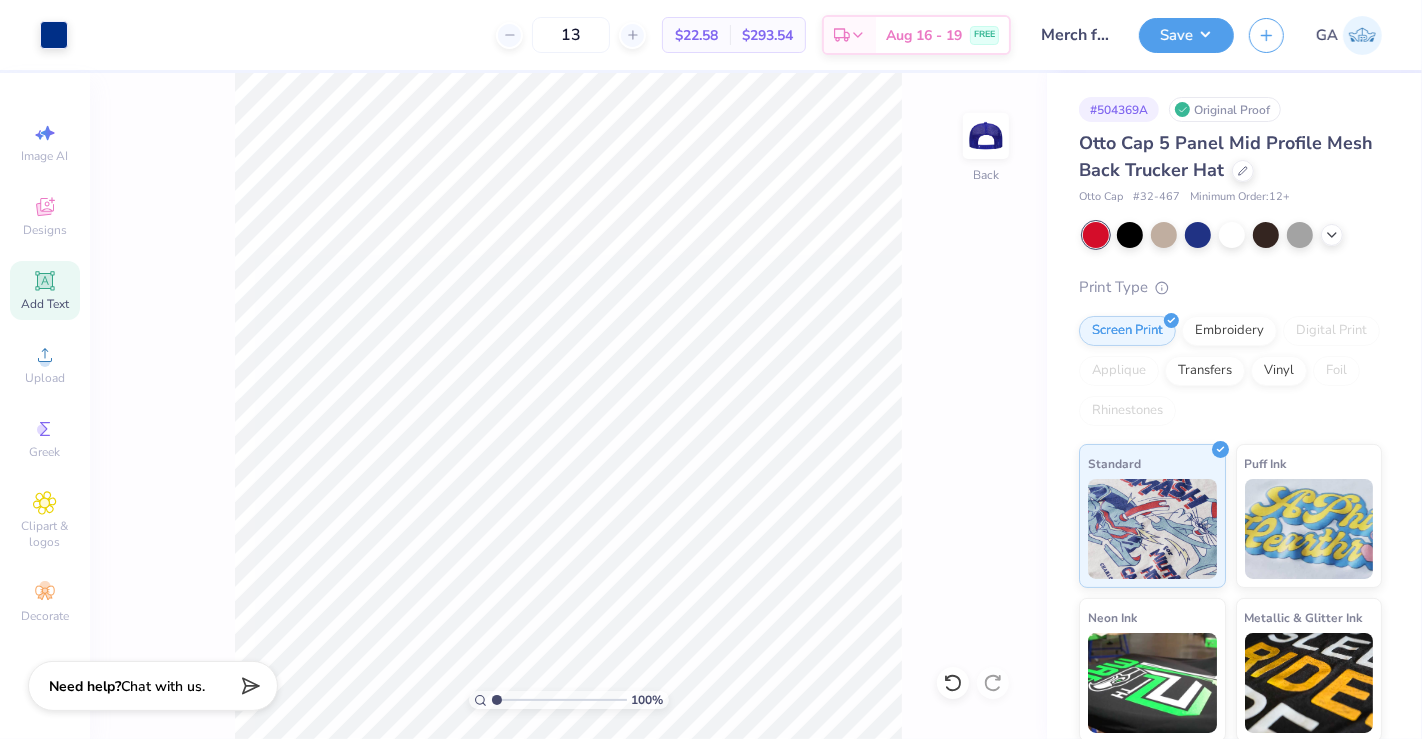 click at bounding box center (1266, 35) 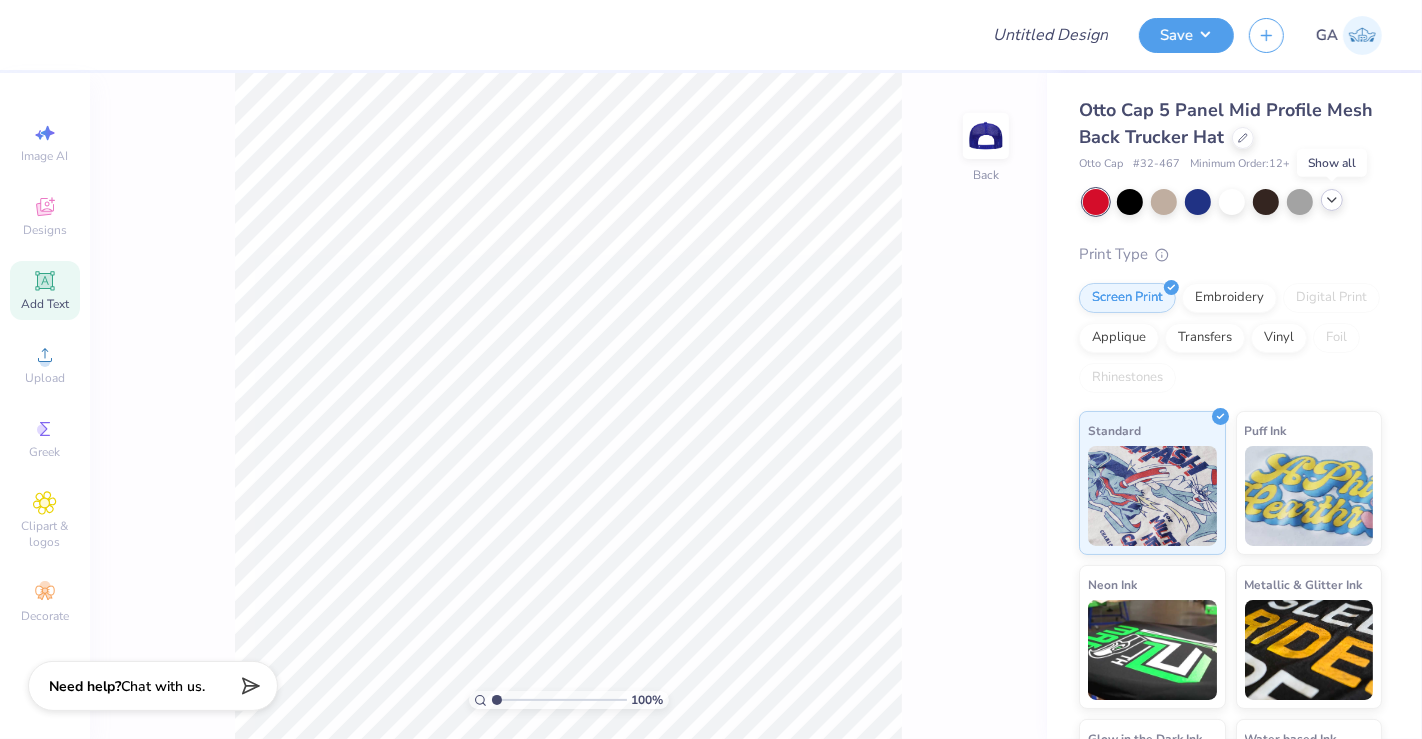 click 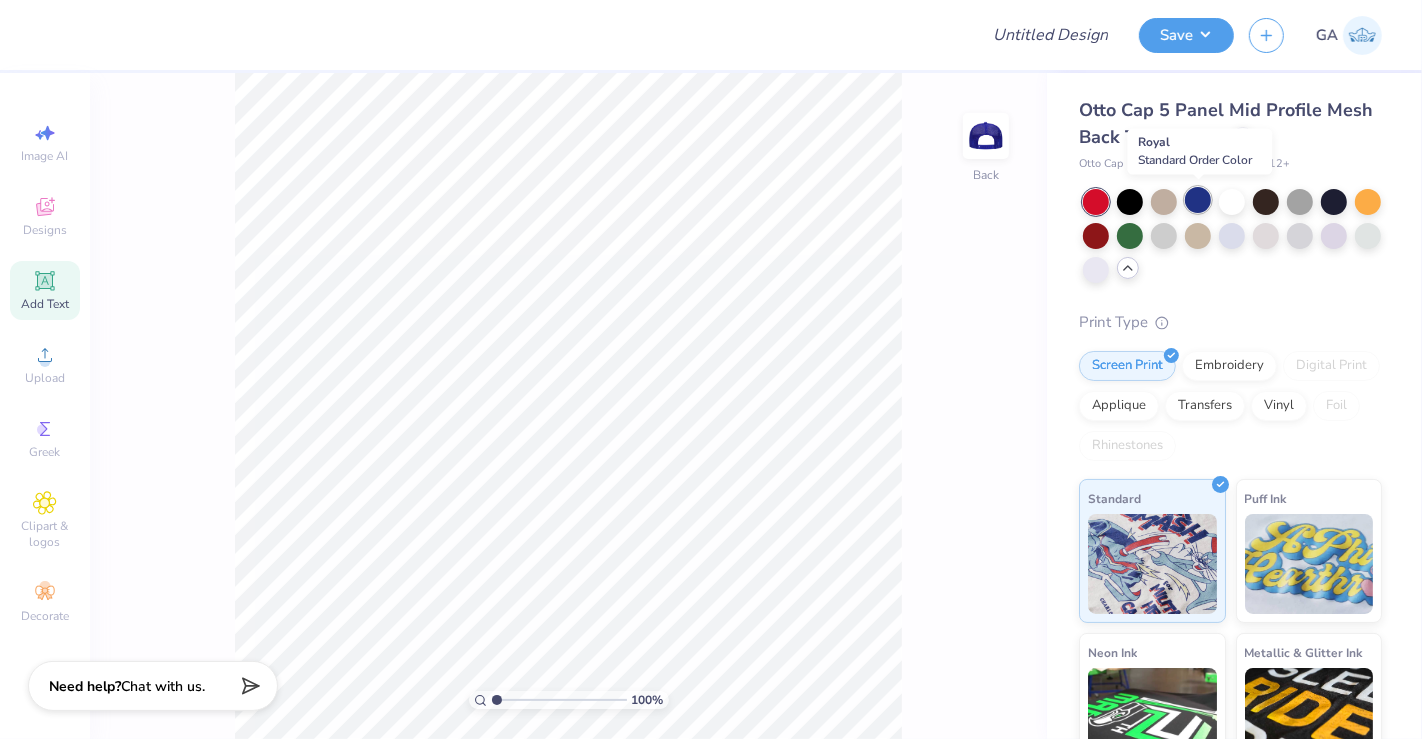 click at bounding box center (1198, 200) 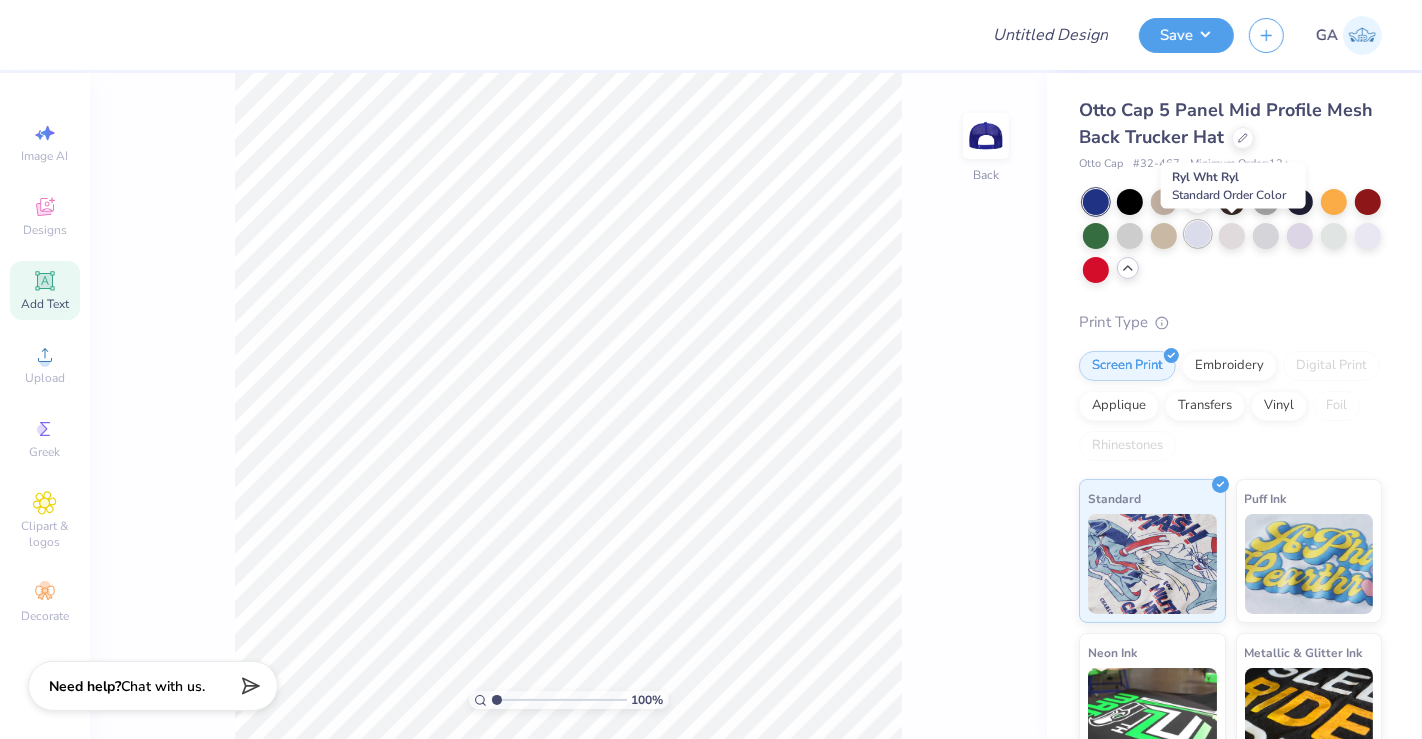 click at bounding box center [1198, 234] 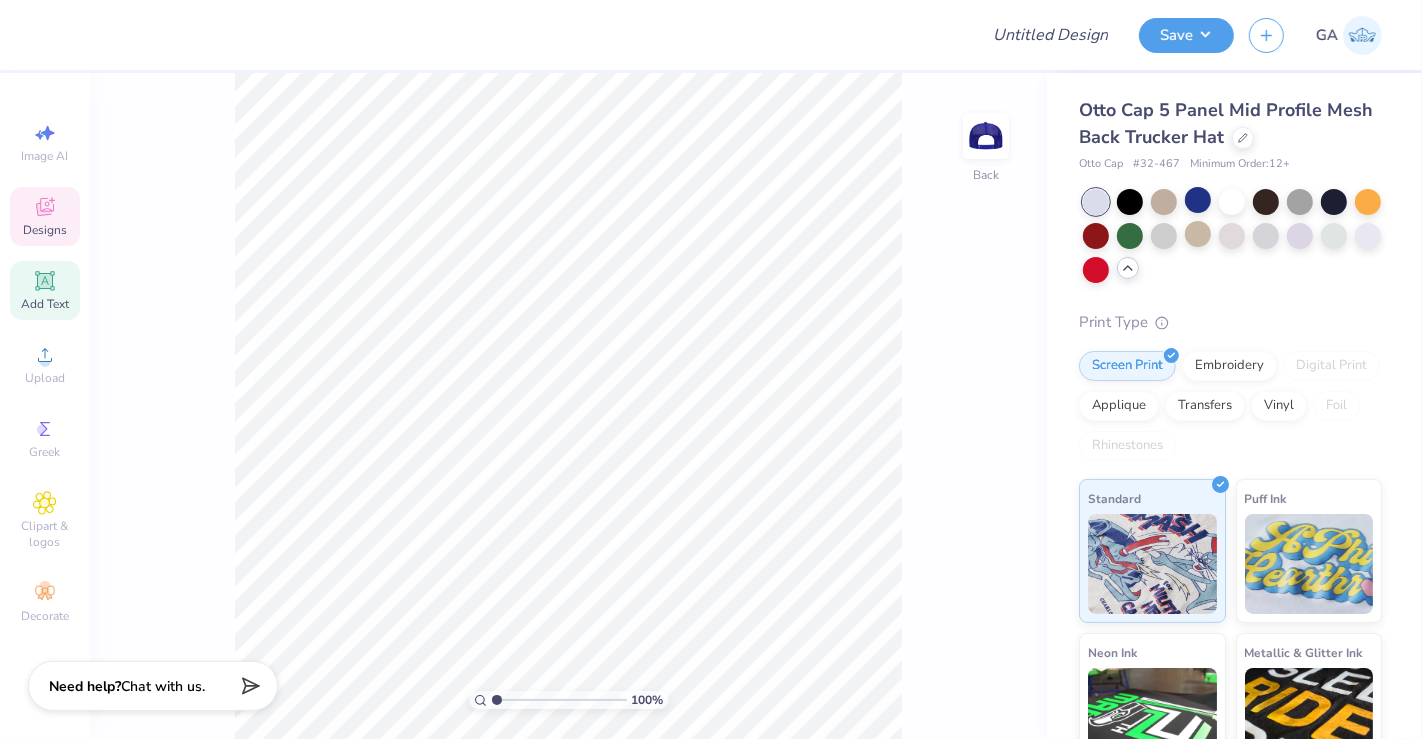 click on "Designs" at bounding box center (45, 216) 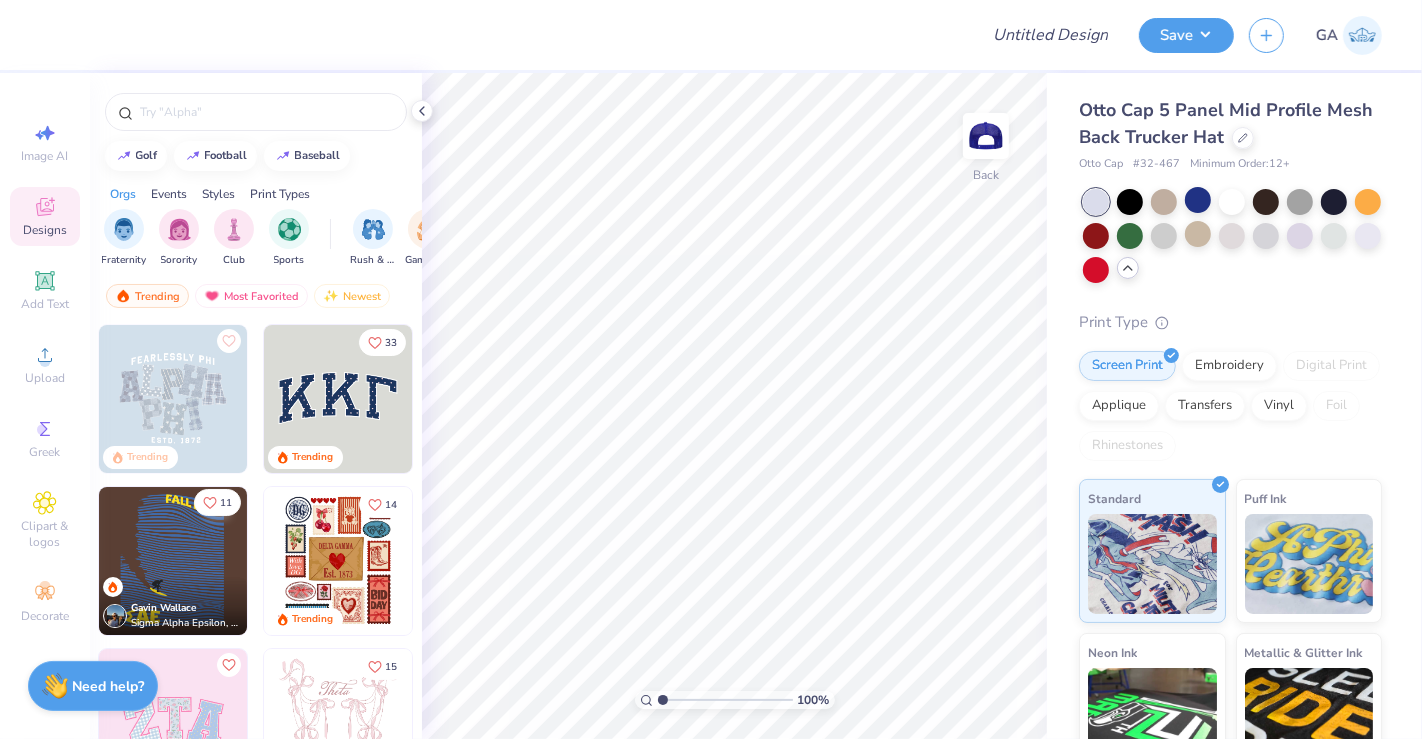 scroll, scrollTop: 217, scrollLeft: 0, axis: vertical 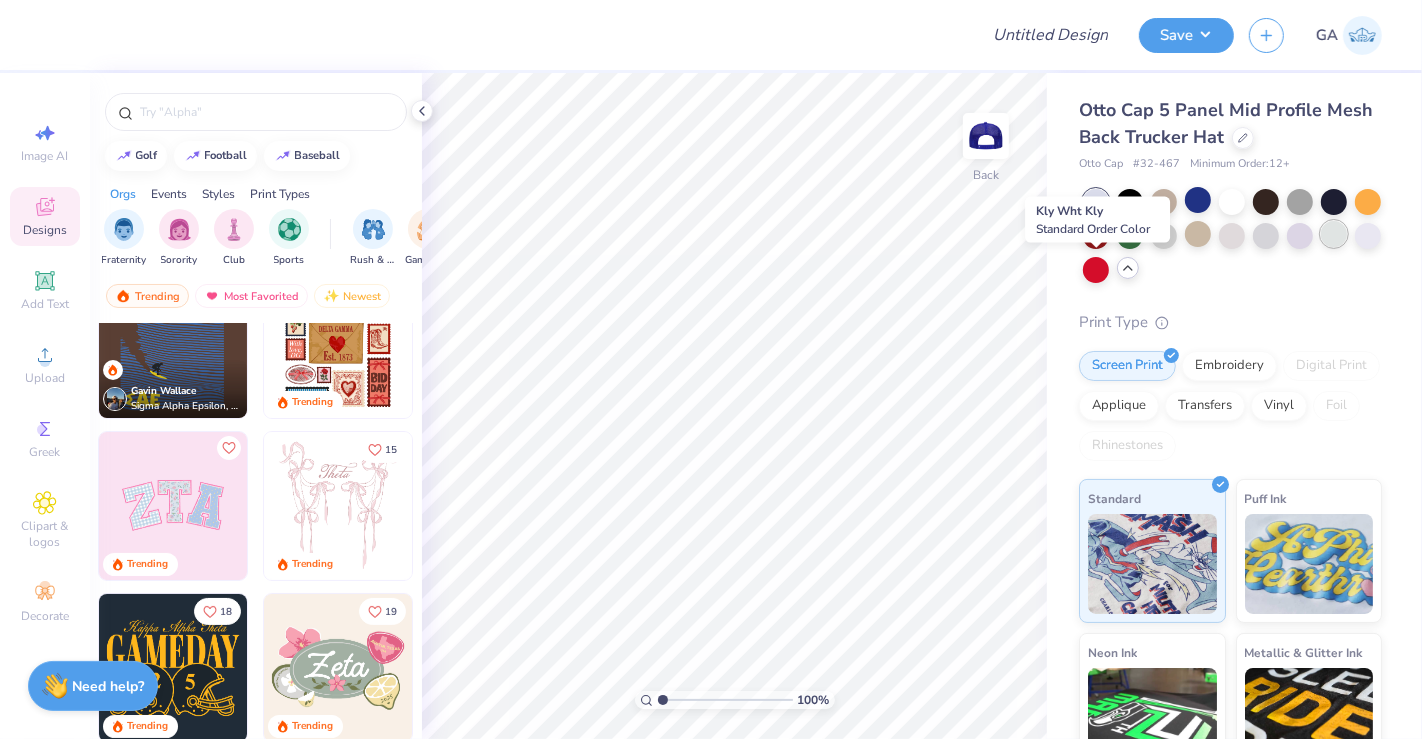 click at bounding box center (1334, 234) 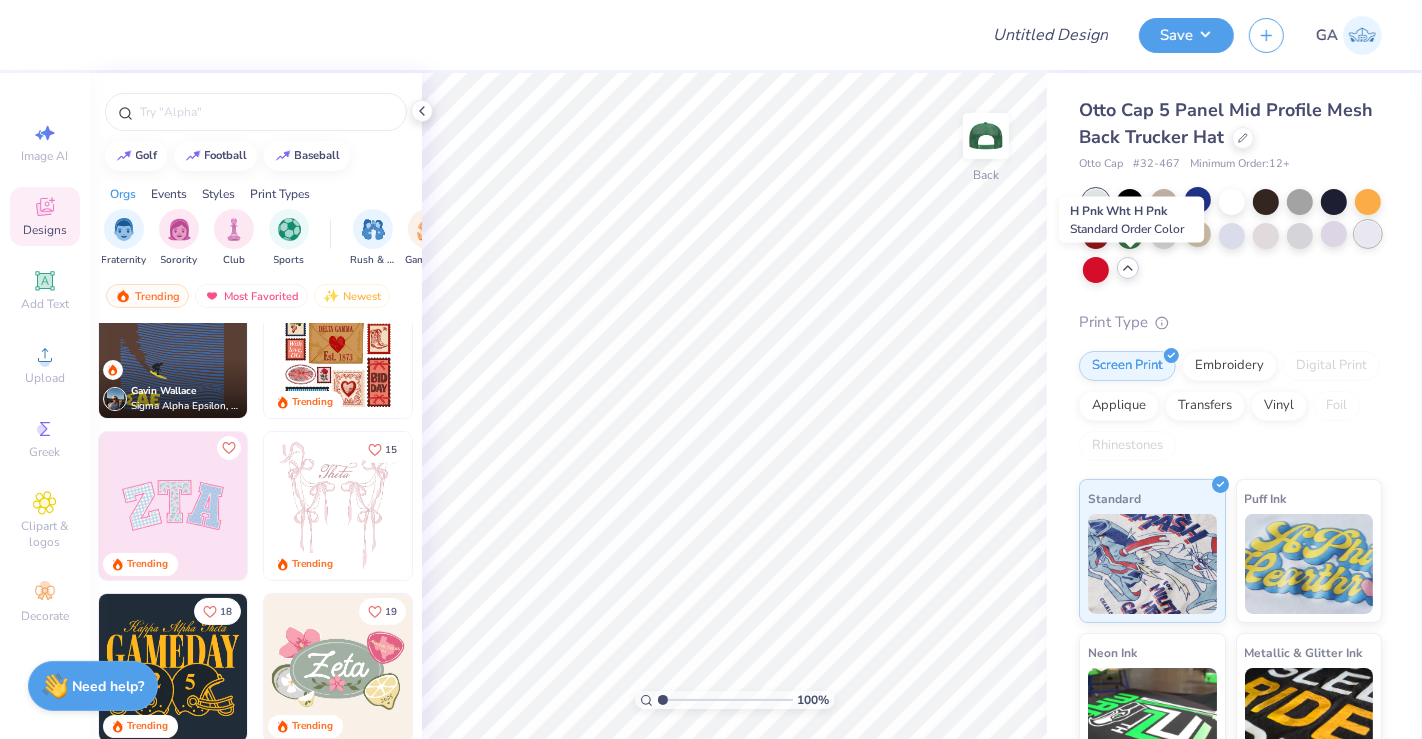 click at bounding box center (1368, 234) 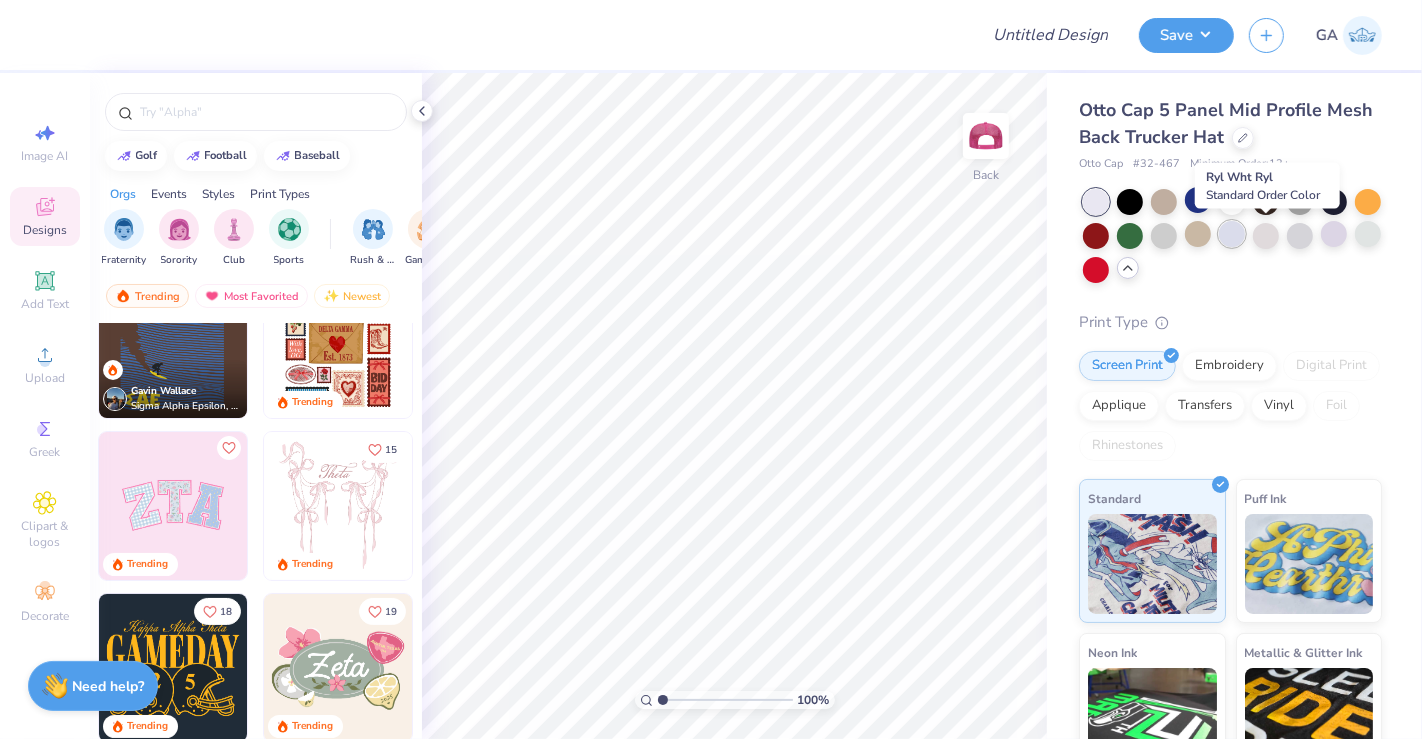 click at bounding box center (1232, 234) 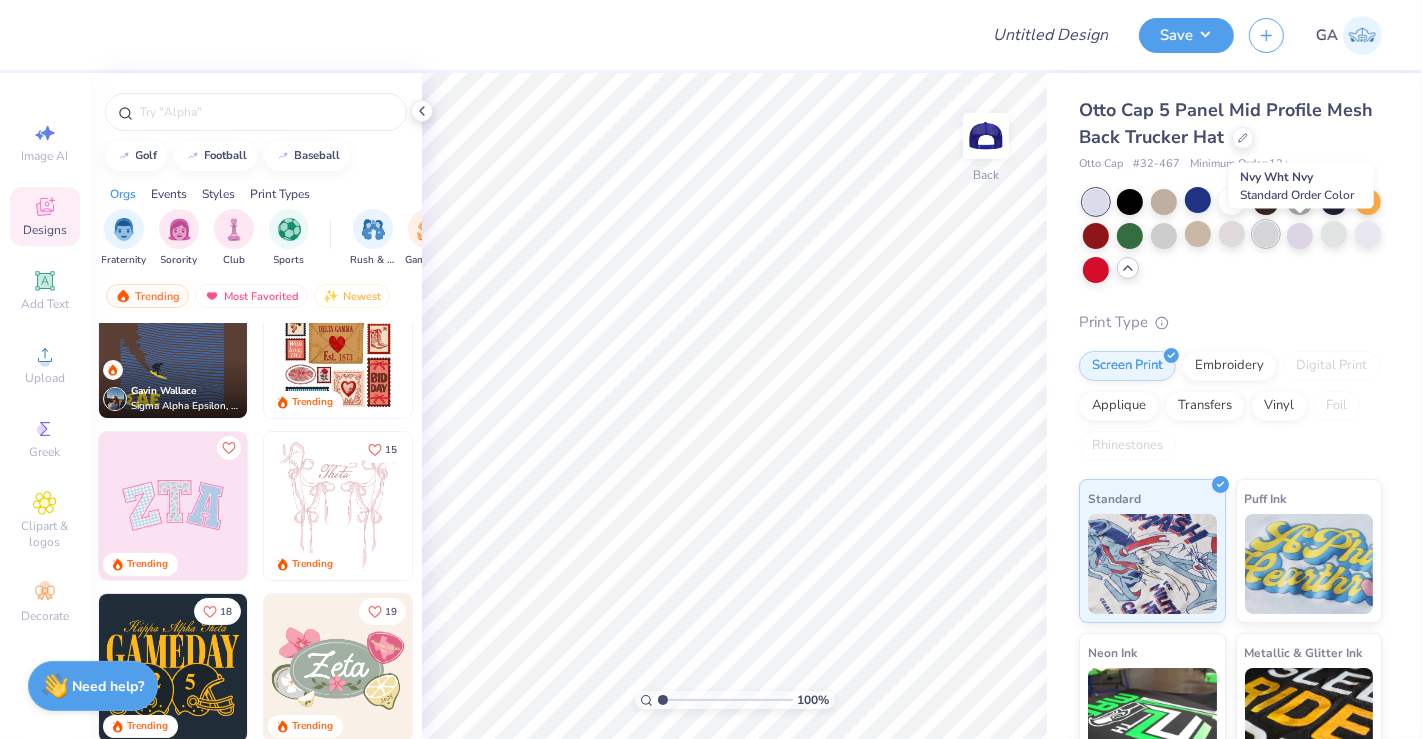click at bounding box center [1266, 234] 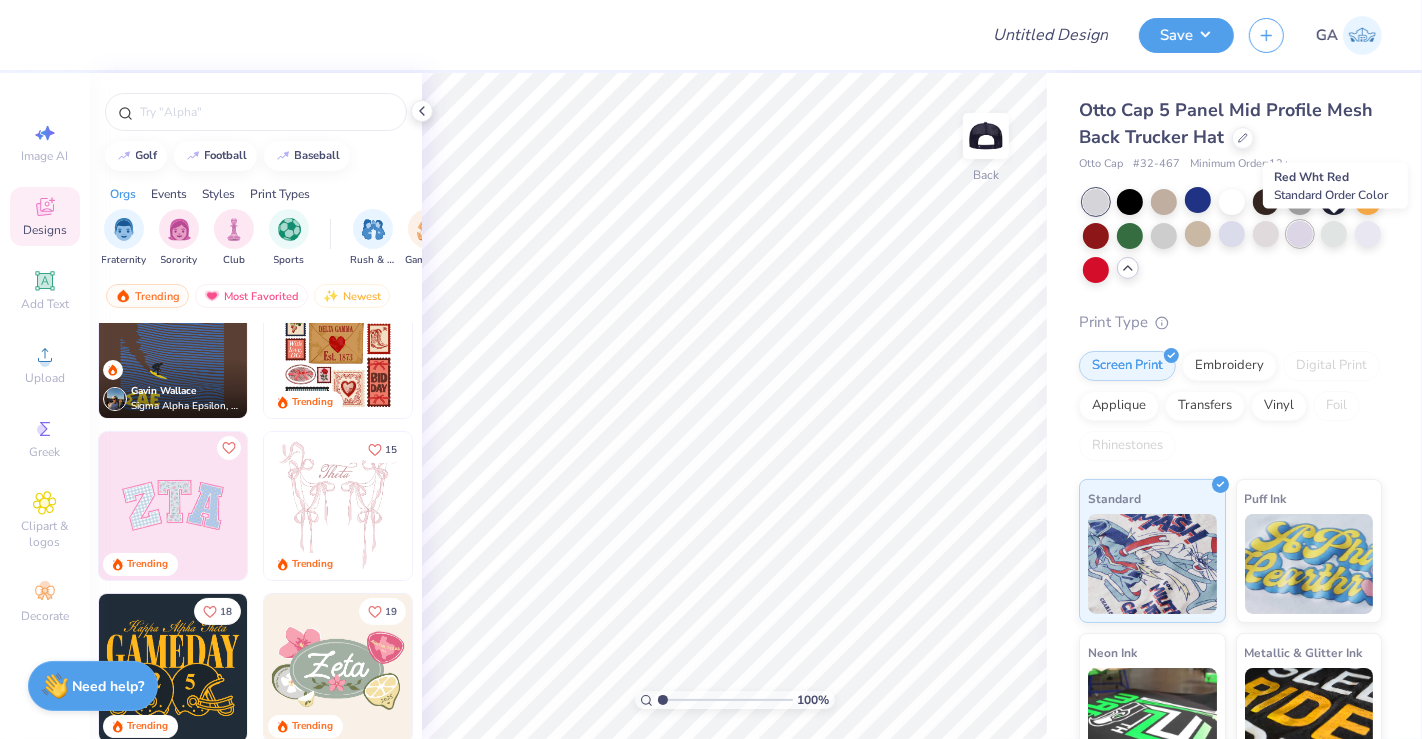 click at bounding box center (1300, 234) 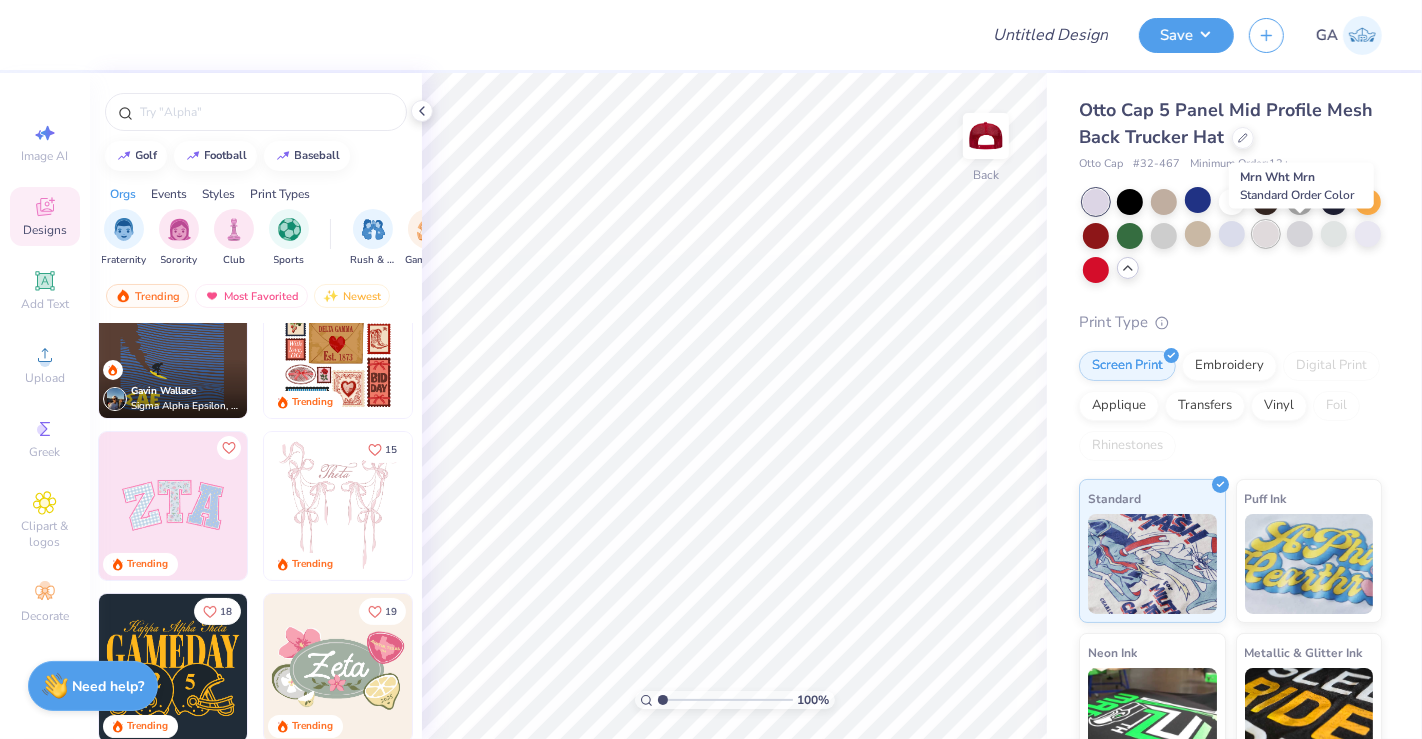 click at bounding box center [1266, 234] 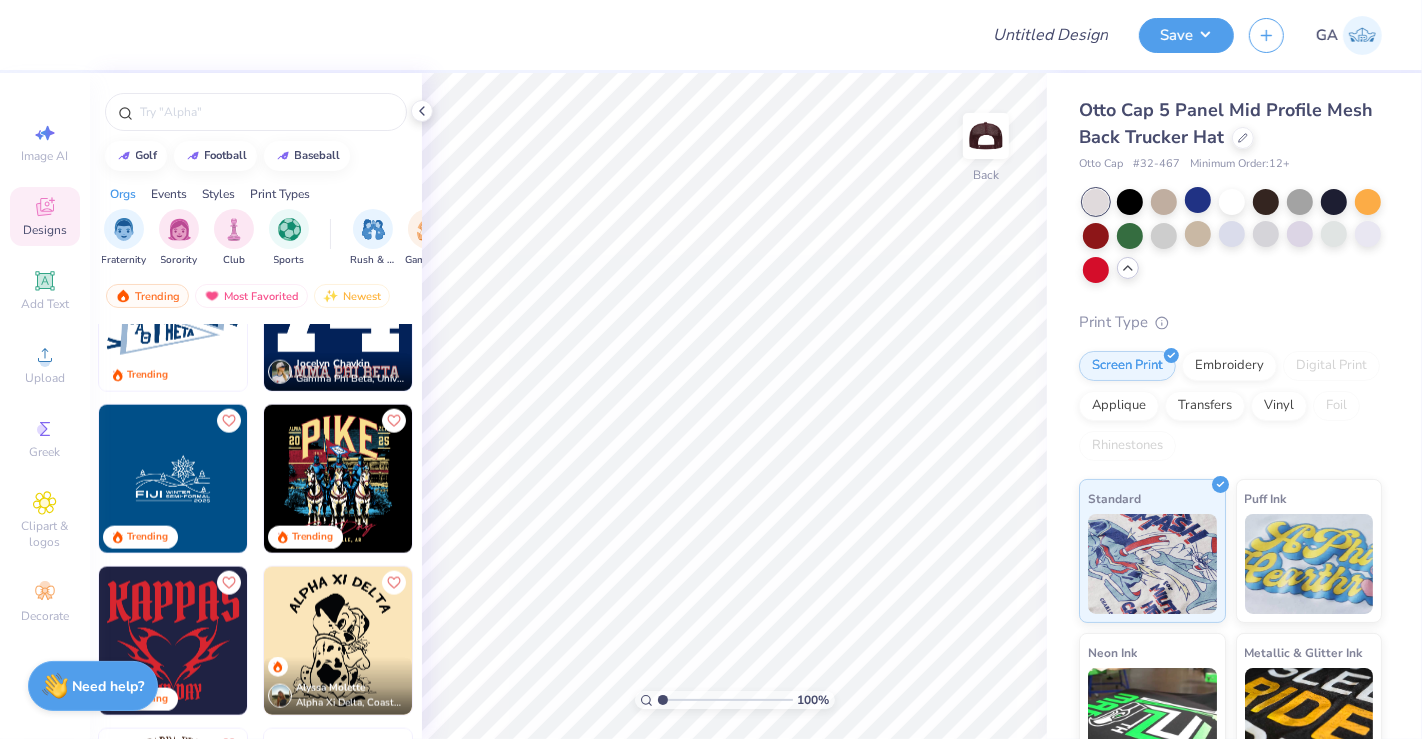 scroll, scrollTop: 2188, scrollLeft: 0, axis: vertical 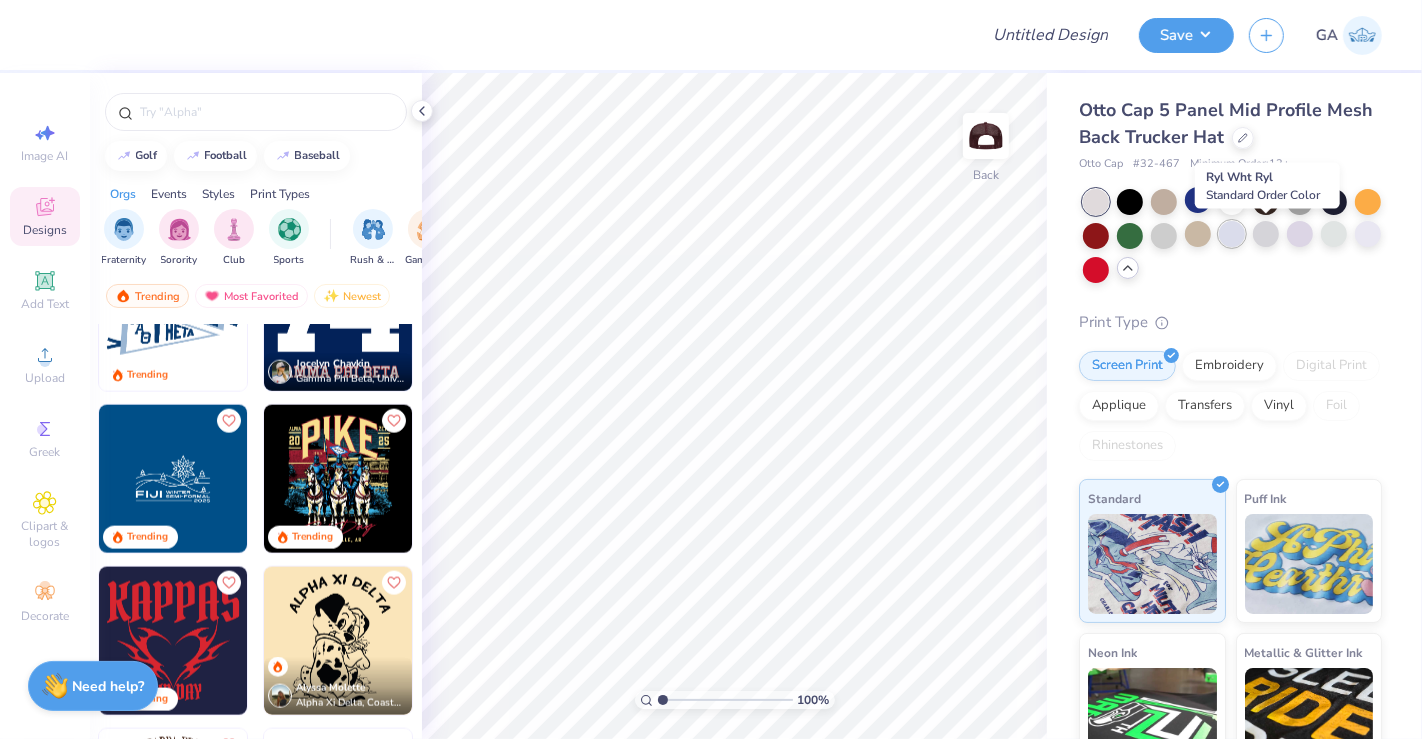 click at bounding box center [1232, 234] 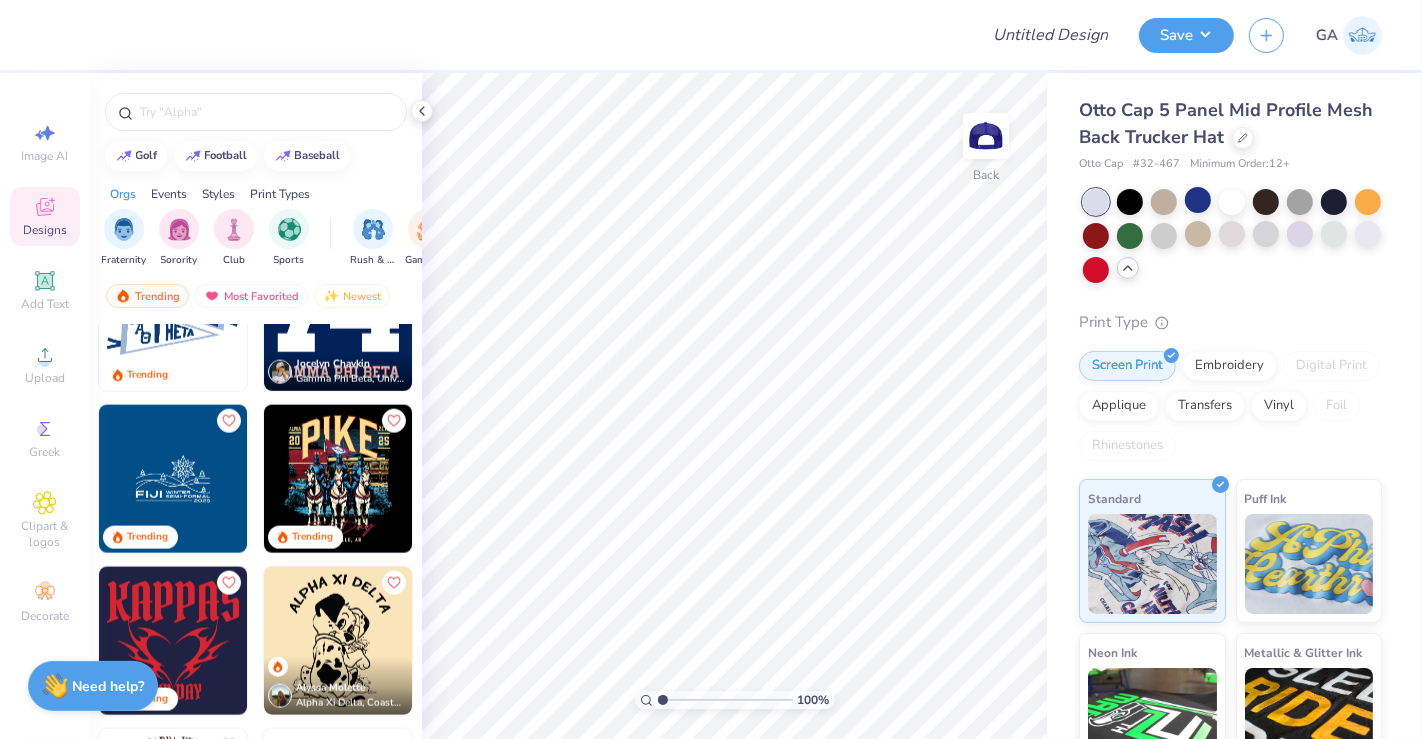 scroll, scrollTop: 2374, scrollLeft: 0, axis: vertical 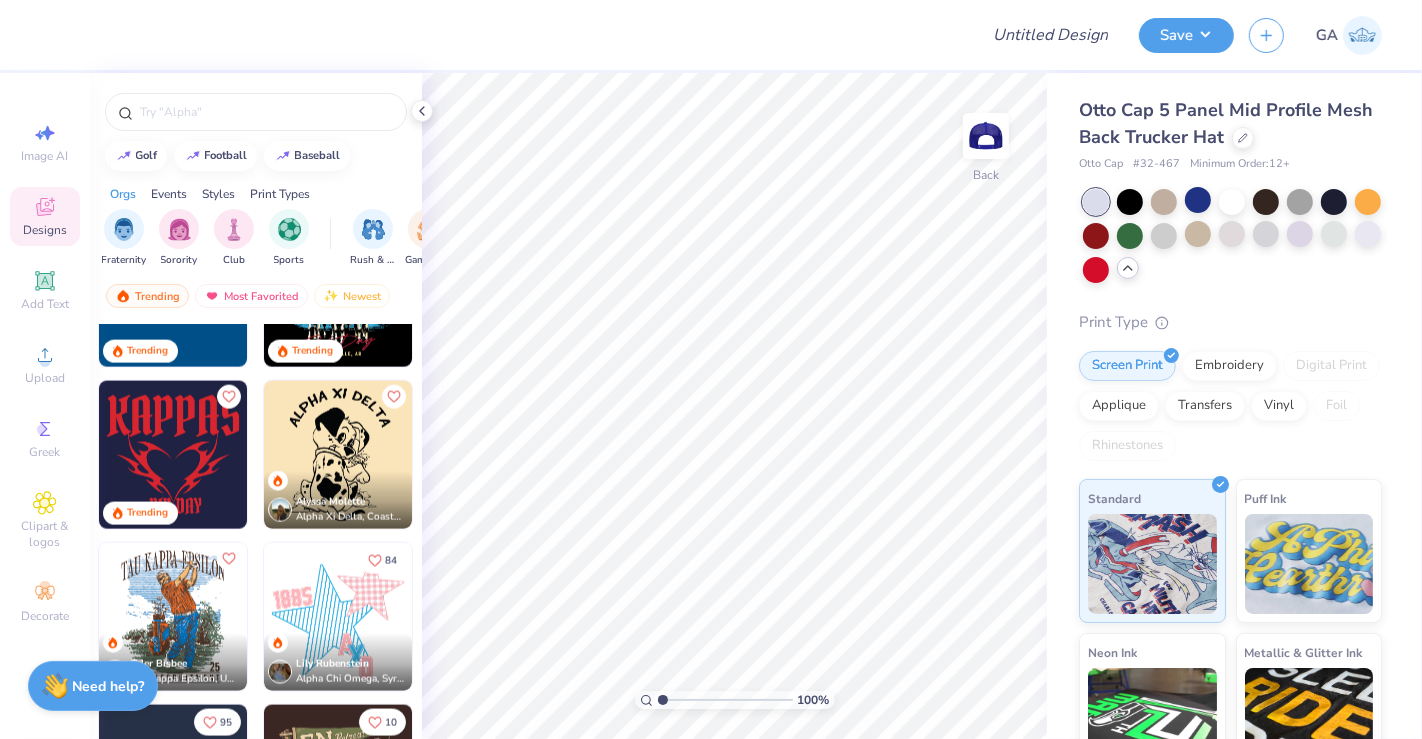 click at bounding box center (1232, 234) 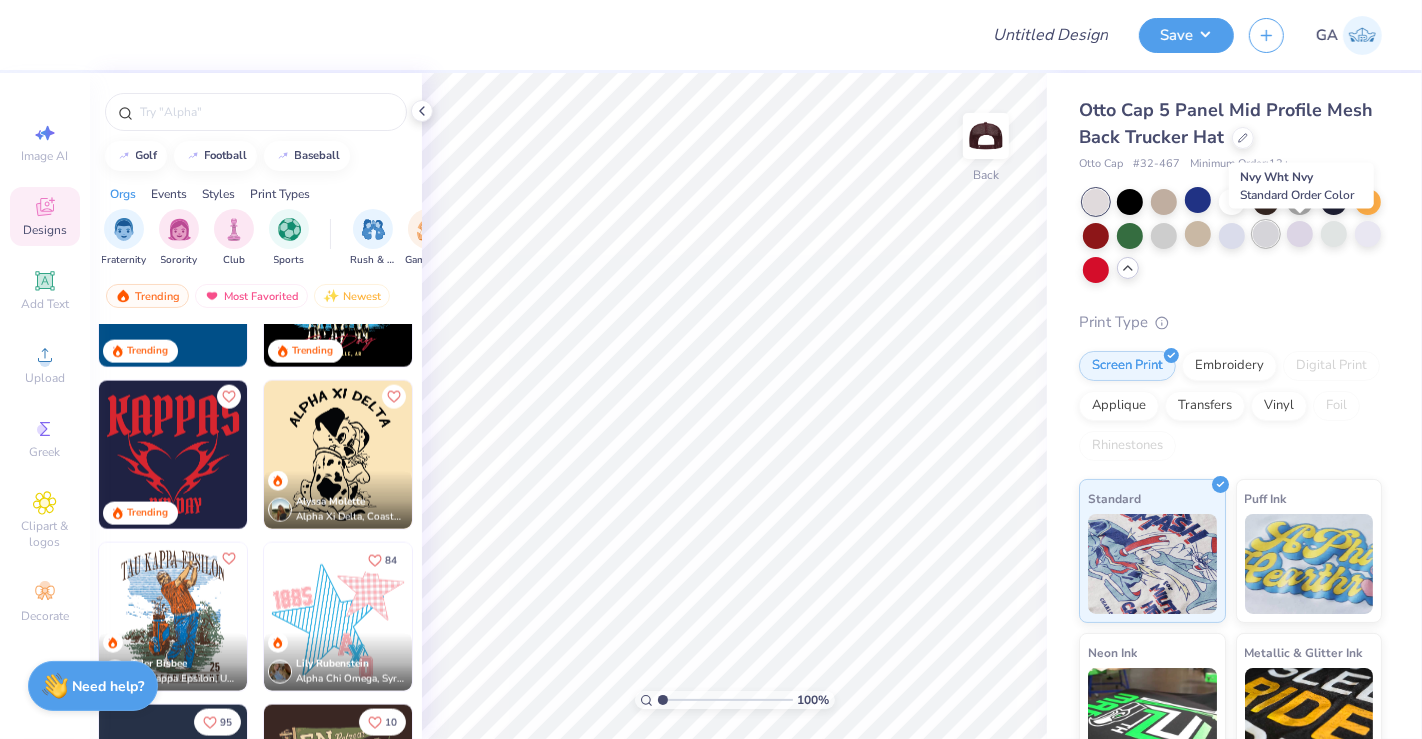 click at bounding box center [1266, 234] 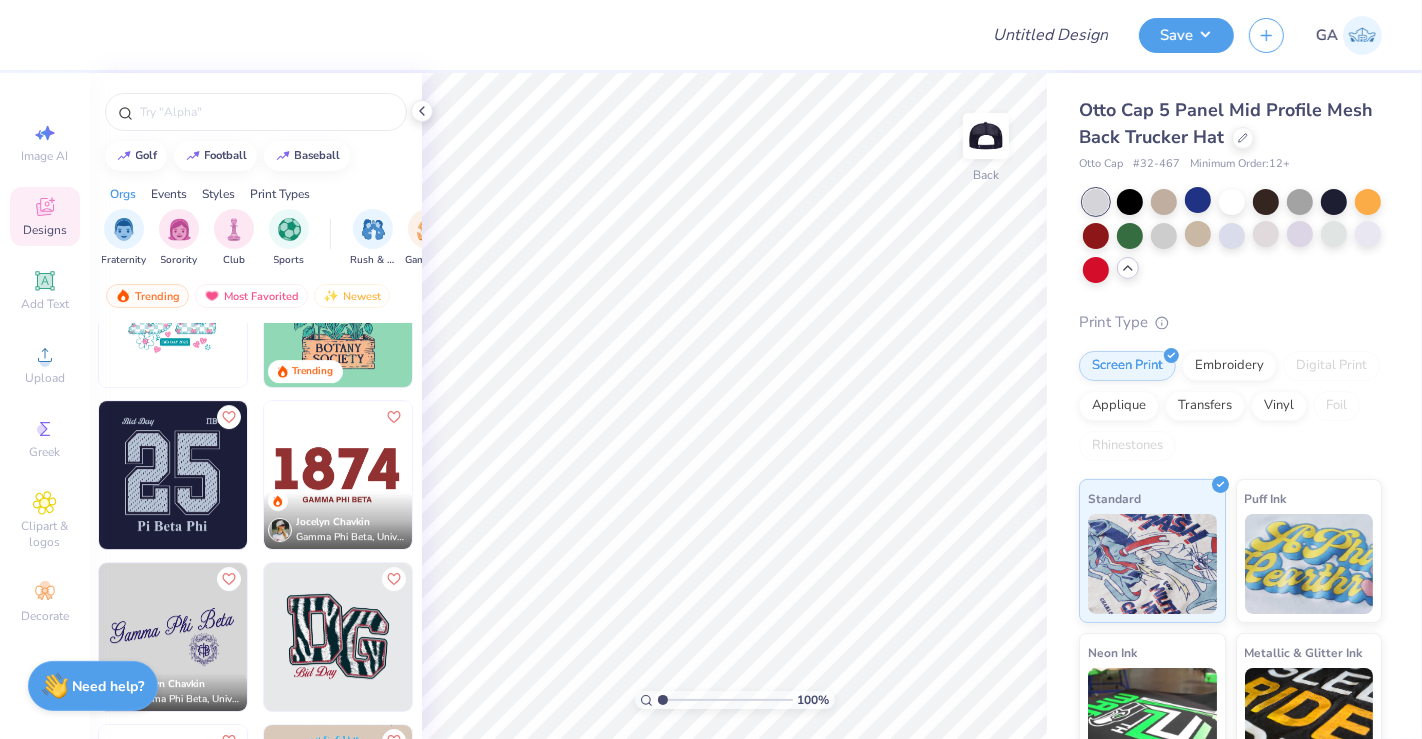 scroll, scrollTop: 5595, scrollLeft: 0, axis: vertical 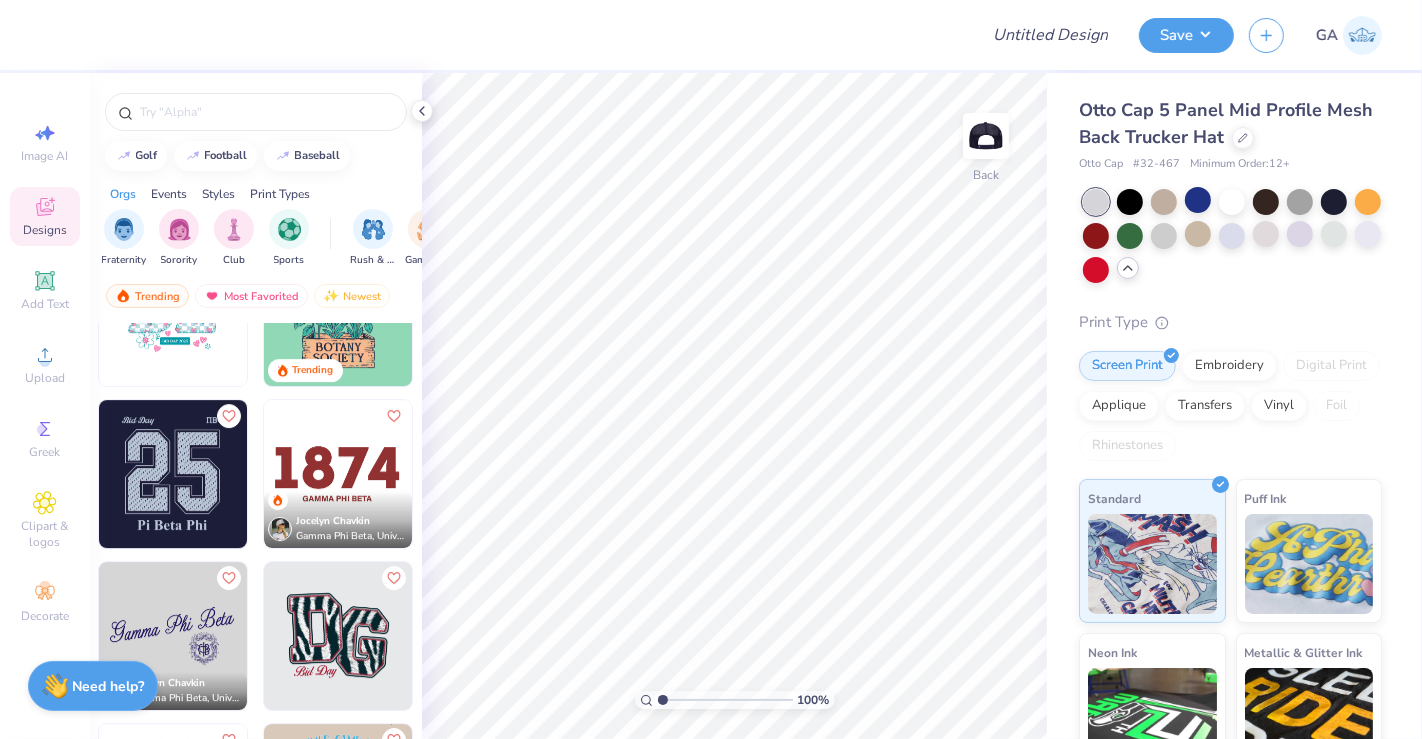 click at bounding box center [173, 474] 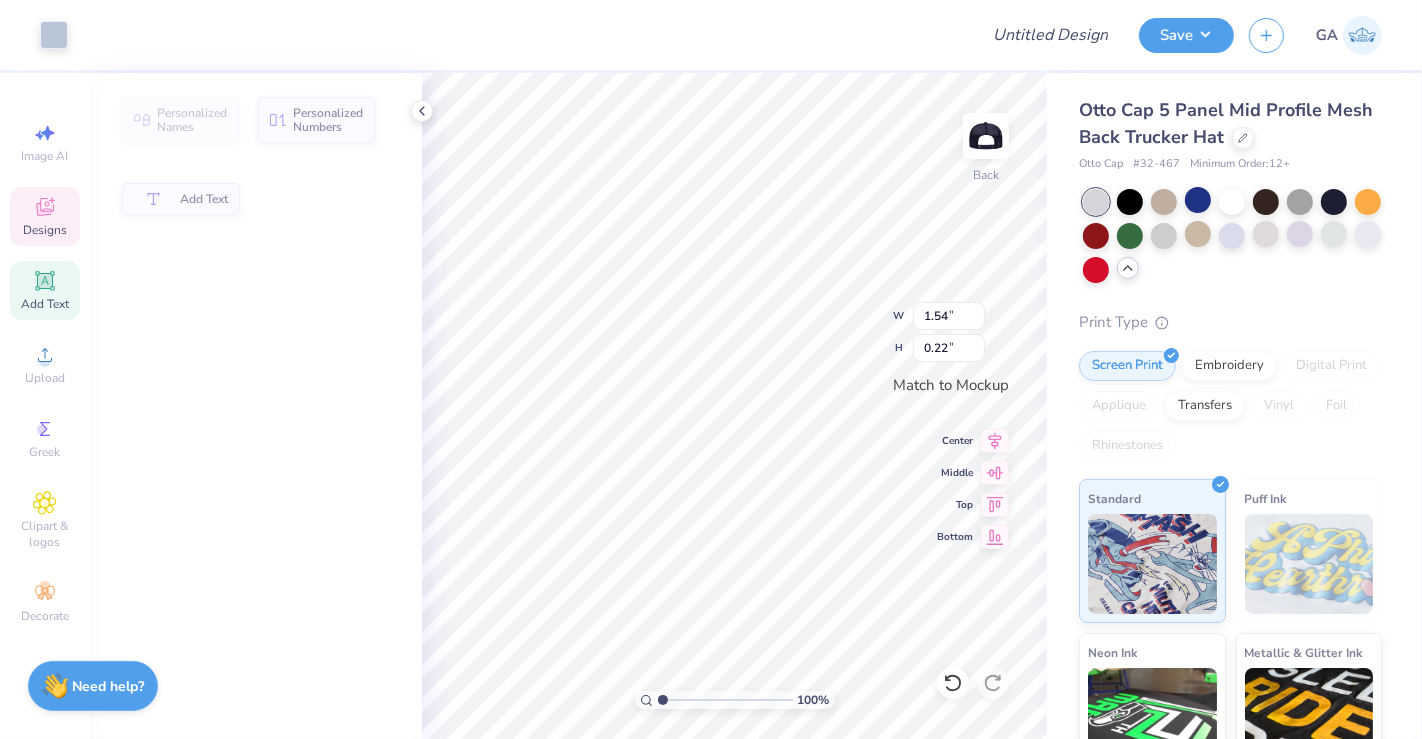 type on "1.54" 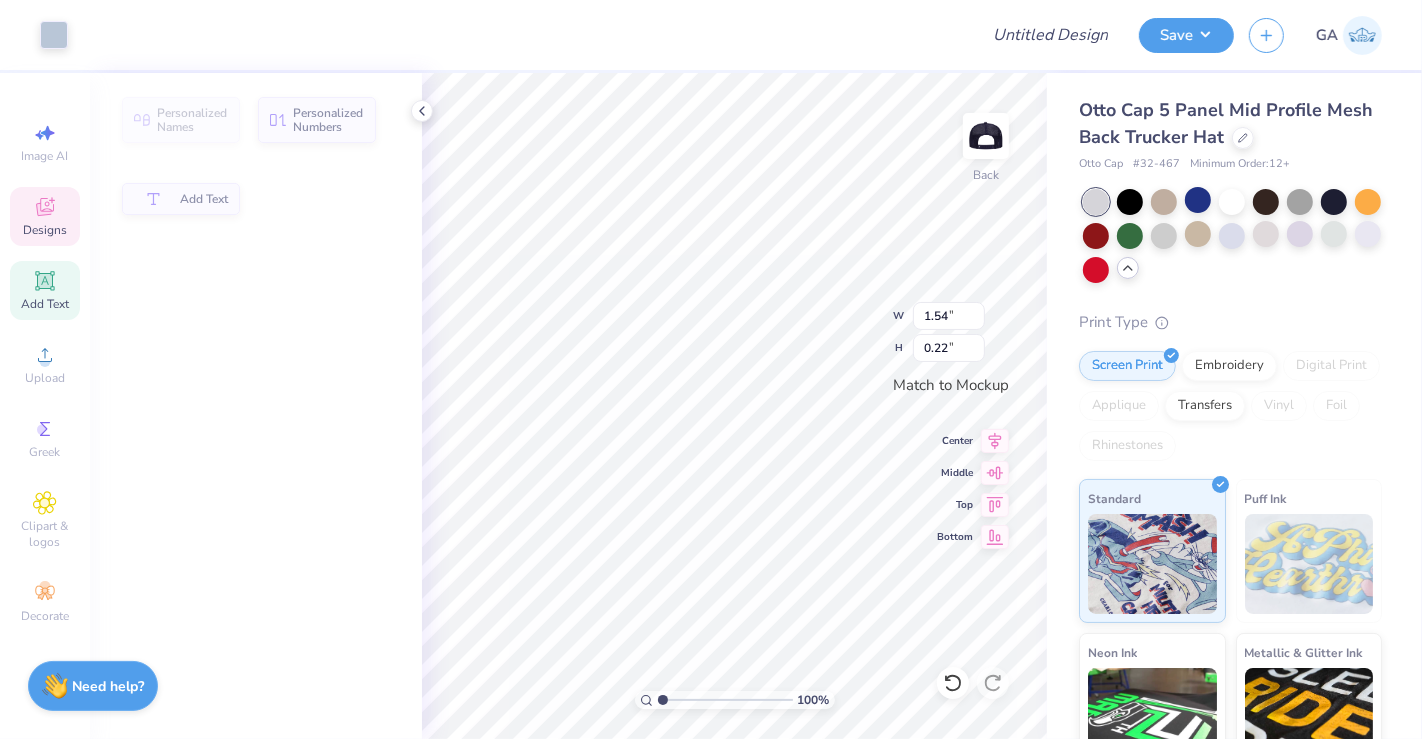 type on "0.22" 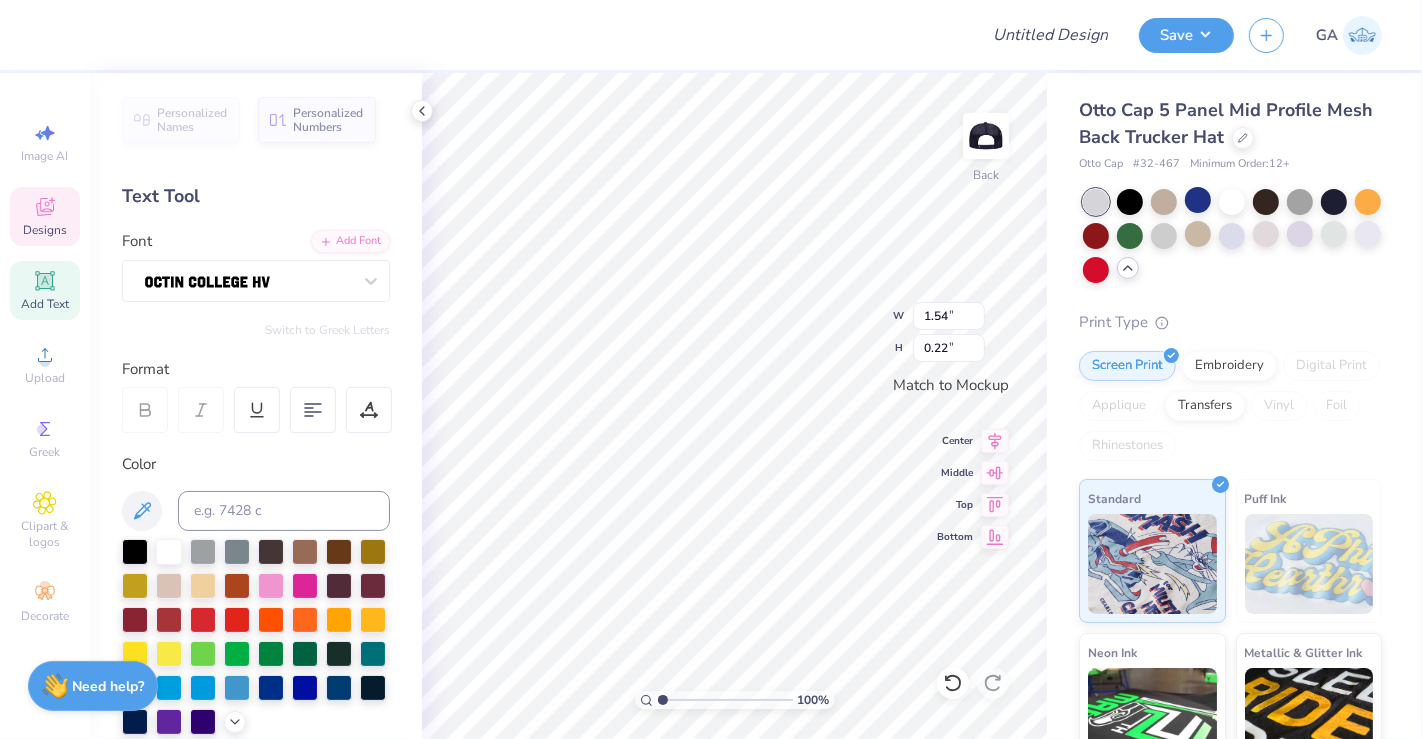 scroll, scrollTop: 18, scrollLeft: 2, axis: both 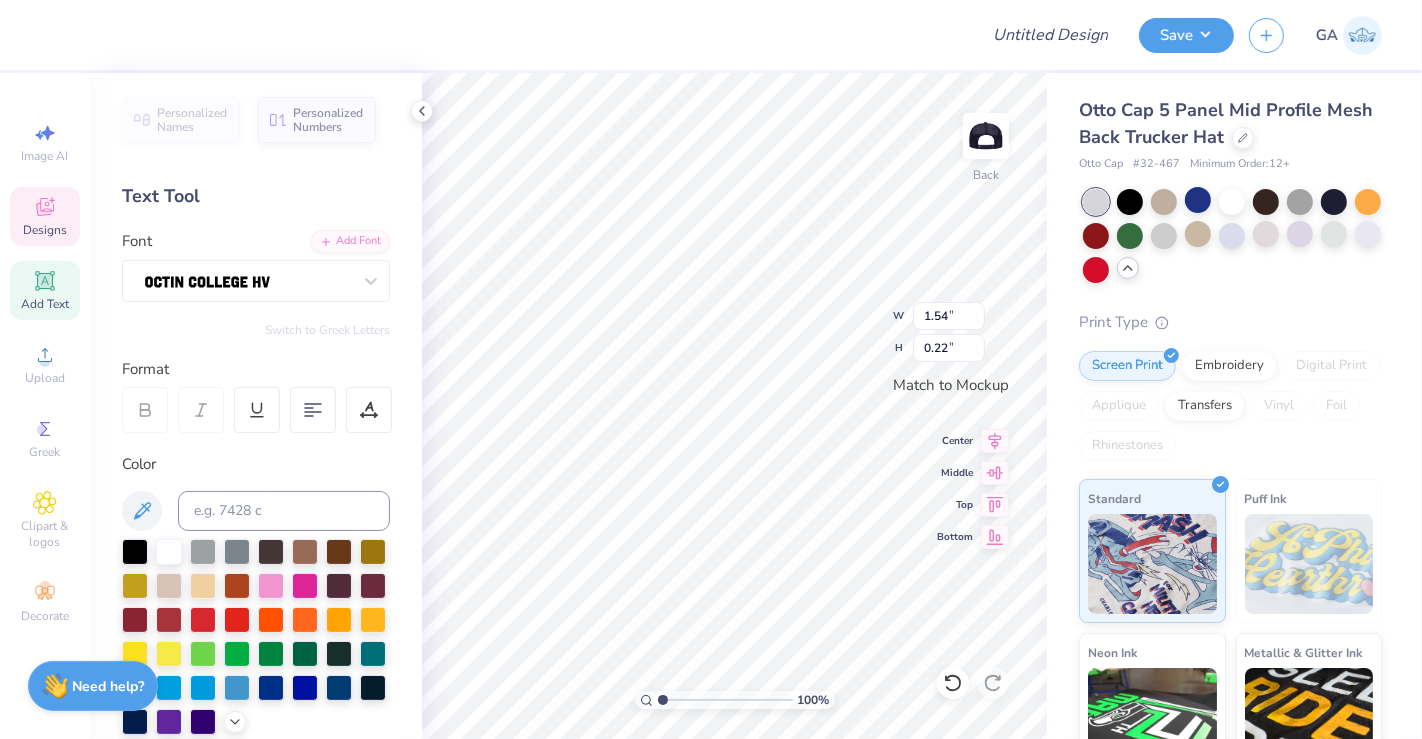 type on "P" 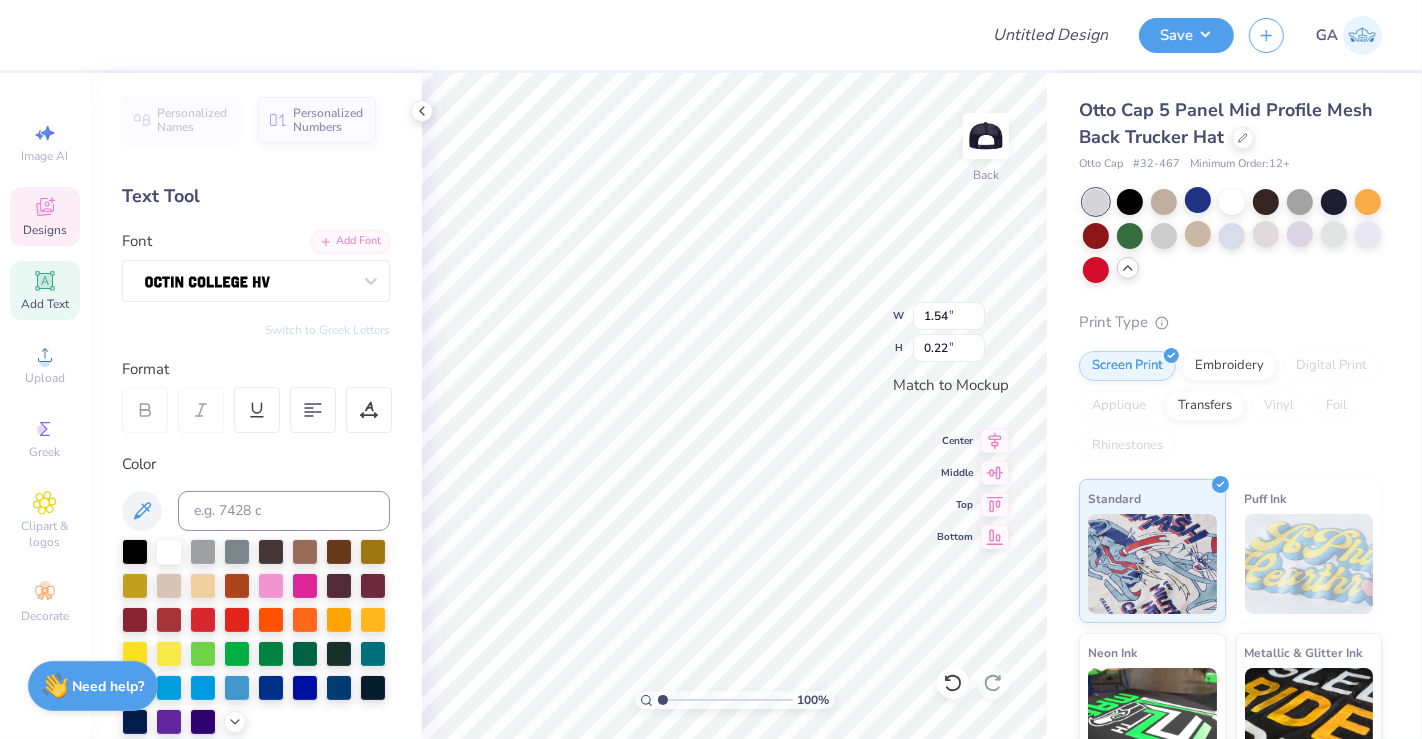scroll, scrollTop: 18, scrollLeft: 5, axis: both 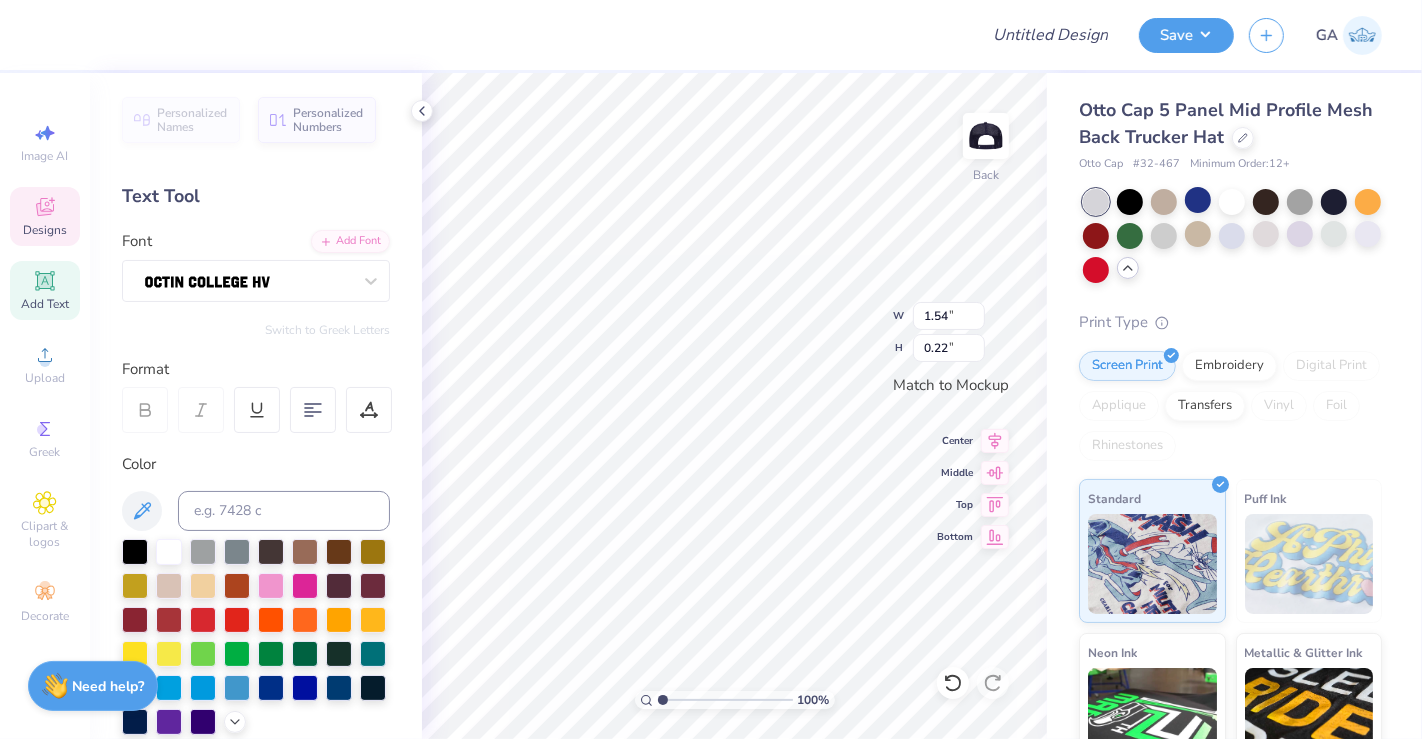 type on "Rho Gamma" 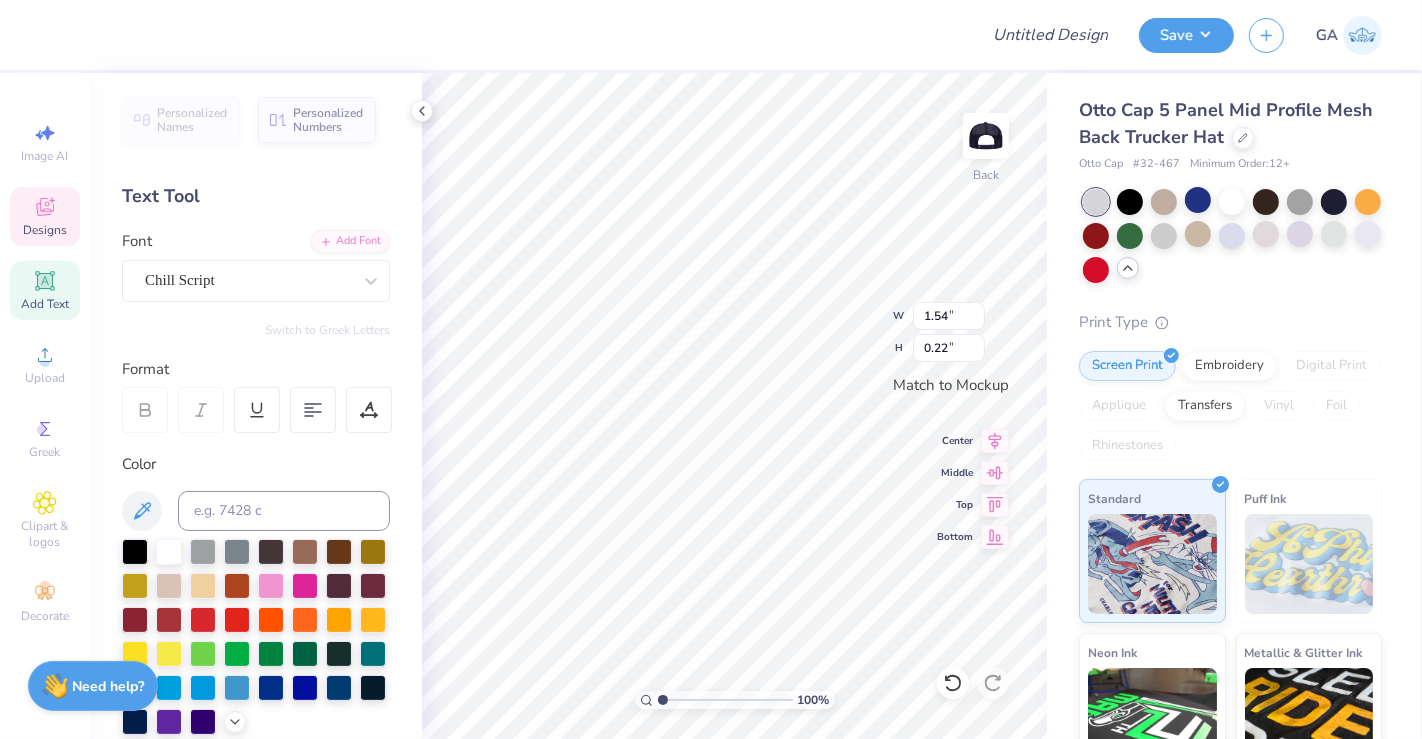 type on "0.68" 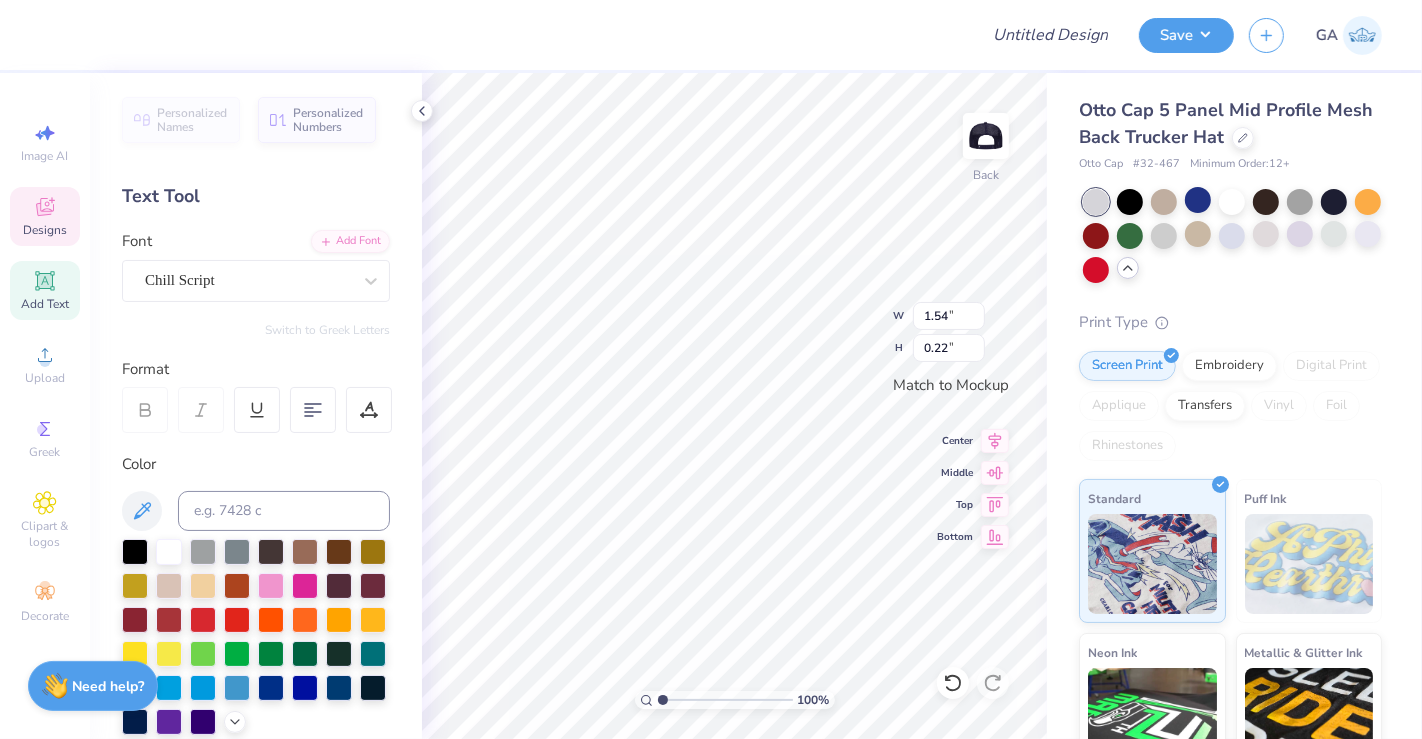 type on "0.18" 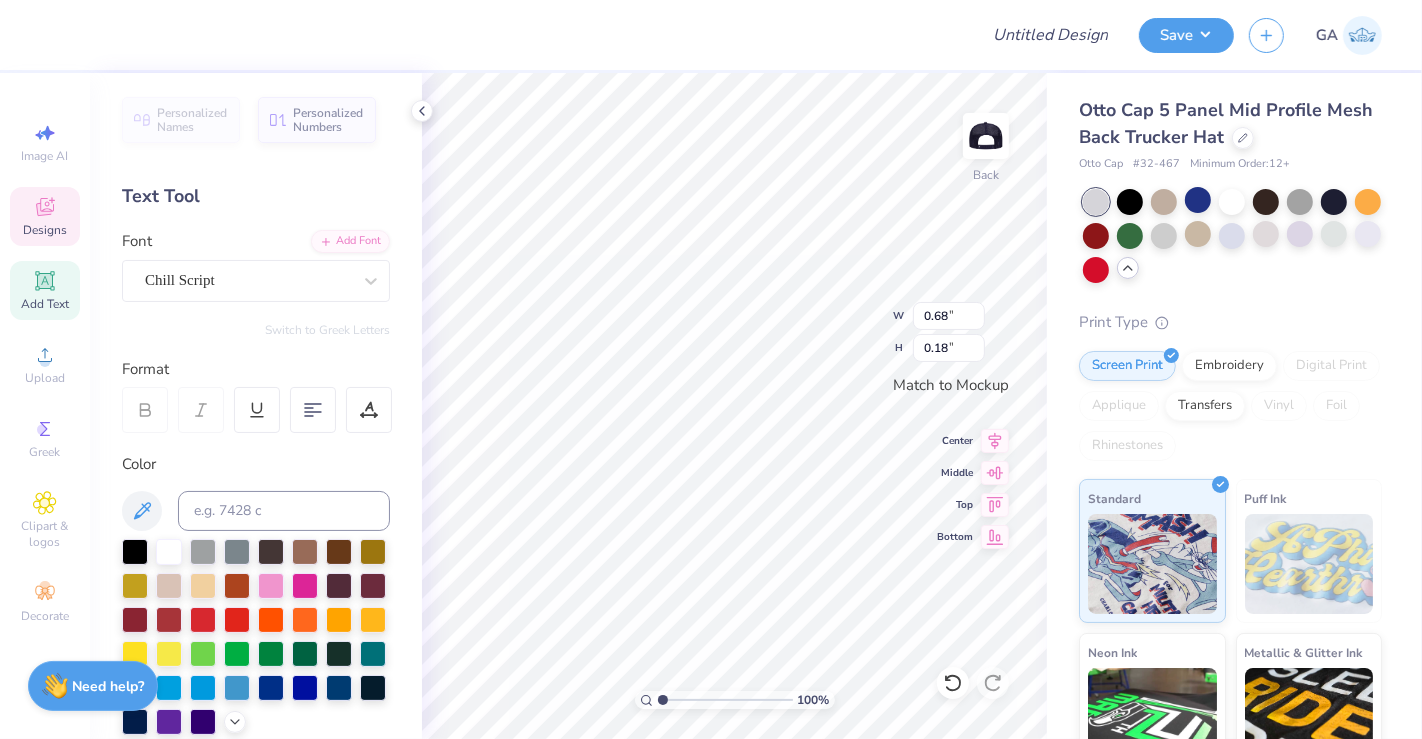 scroll, scrollTop: 18, scrollLeft: 2, axis: both 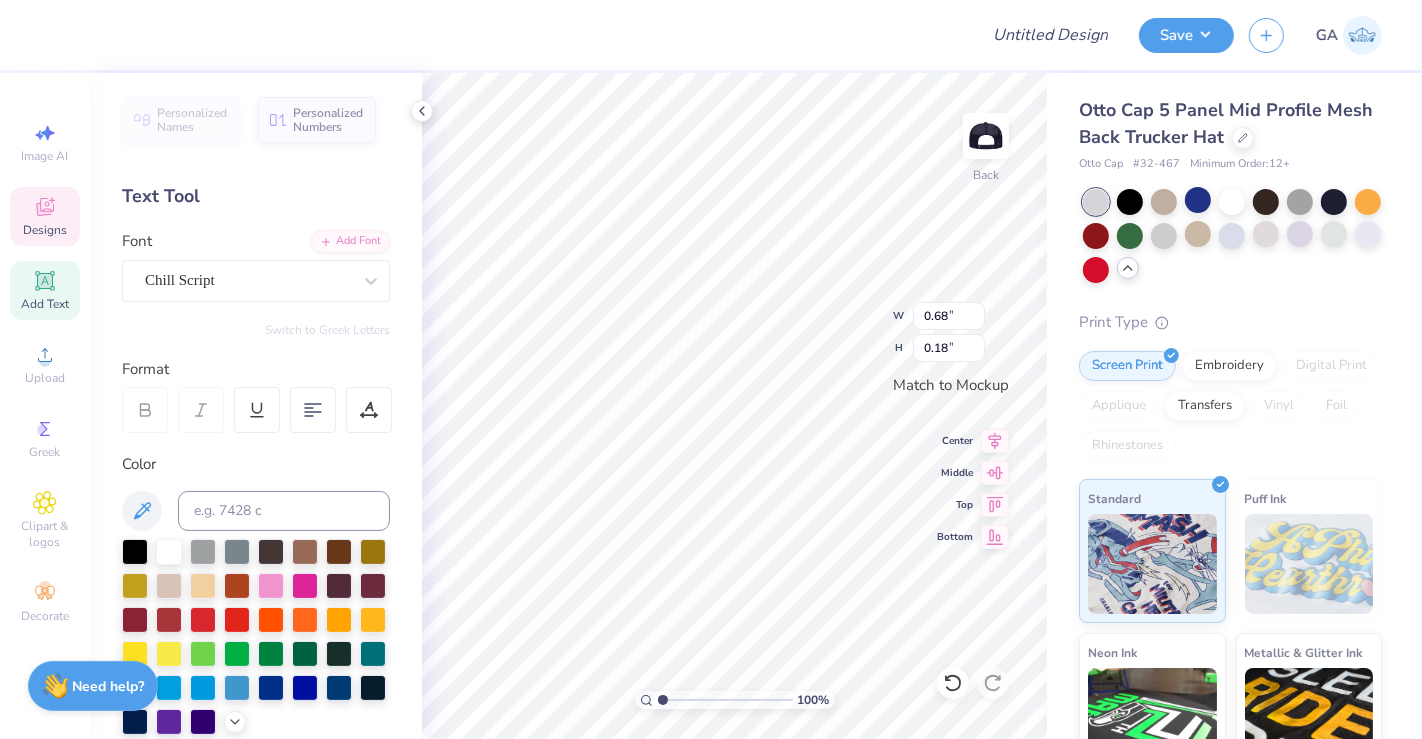 type on "B" 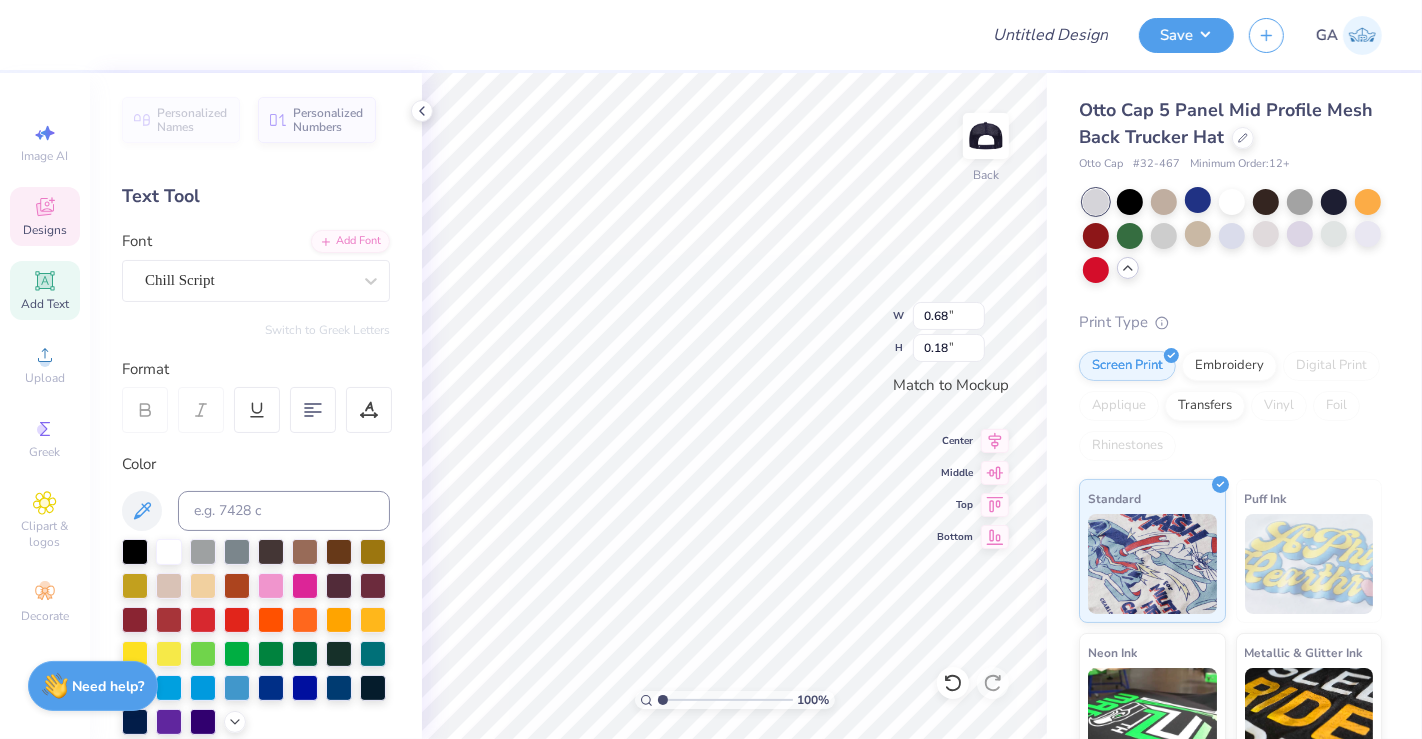 scroll, scrollTop: 18, scrollLeft: 2, axis: both 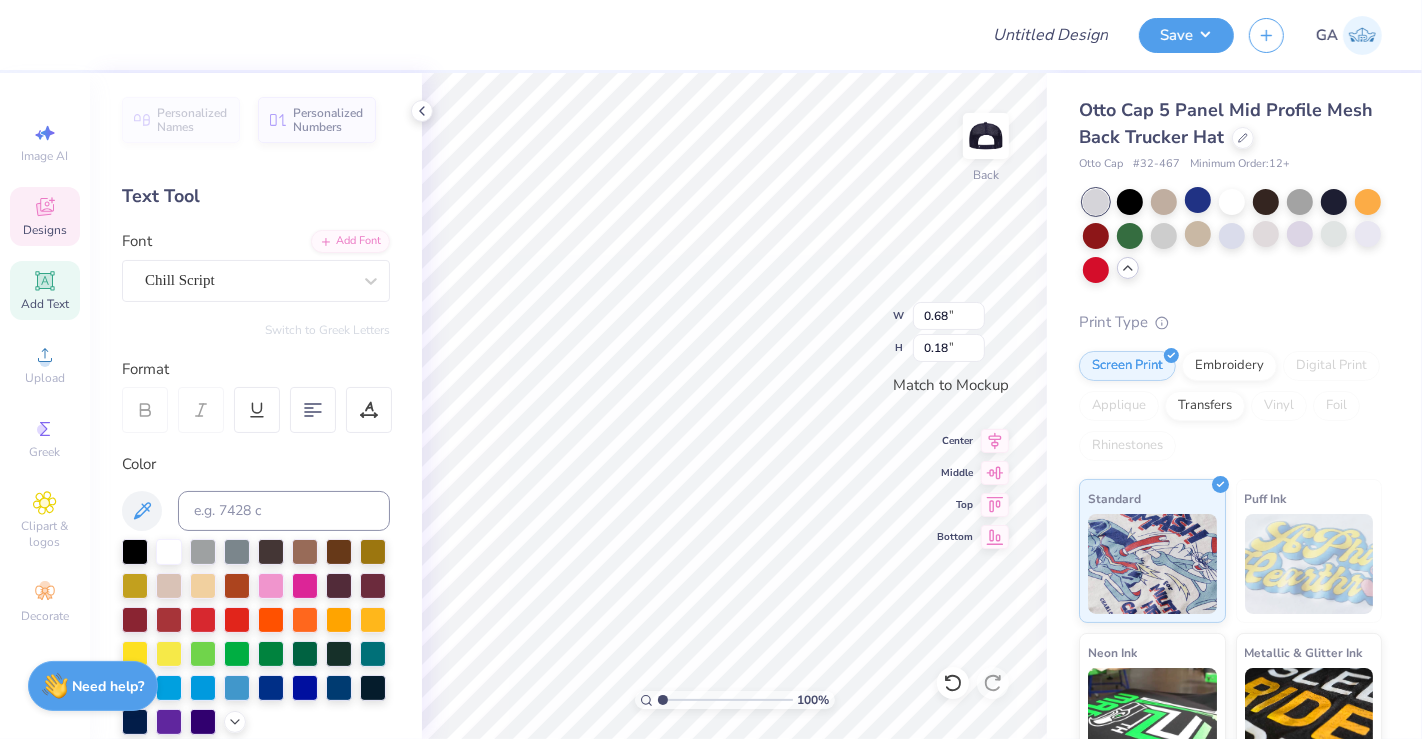type on "Panhellenic" 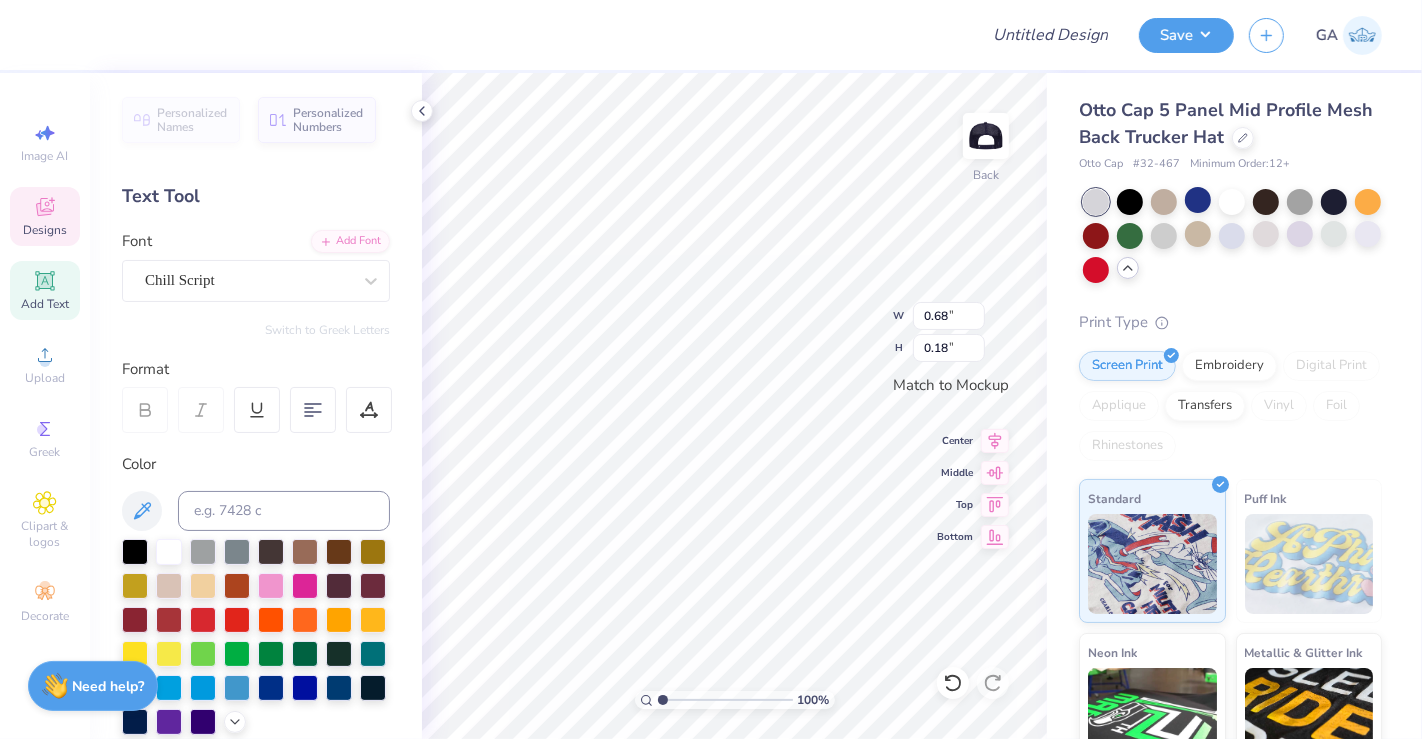 scroll, scrollTop: 18, scrollLeft: 5, axis: both 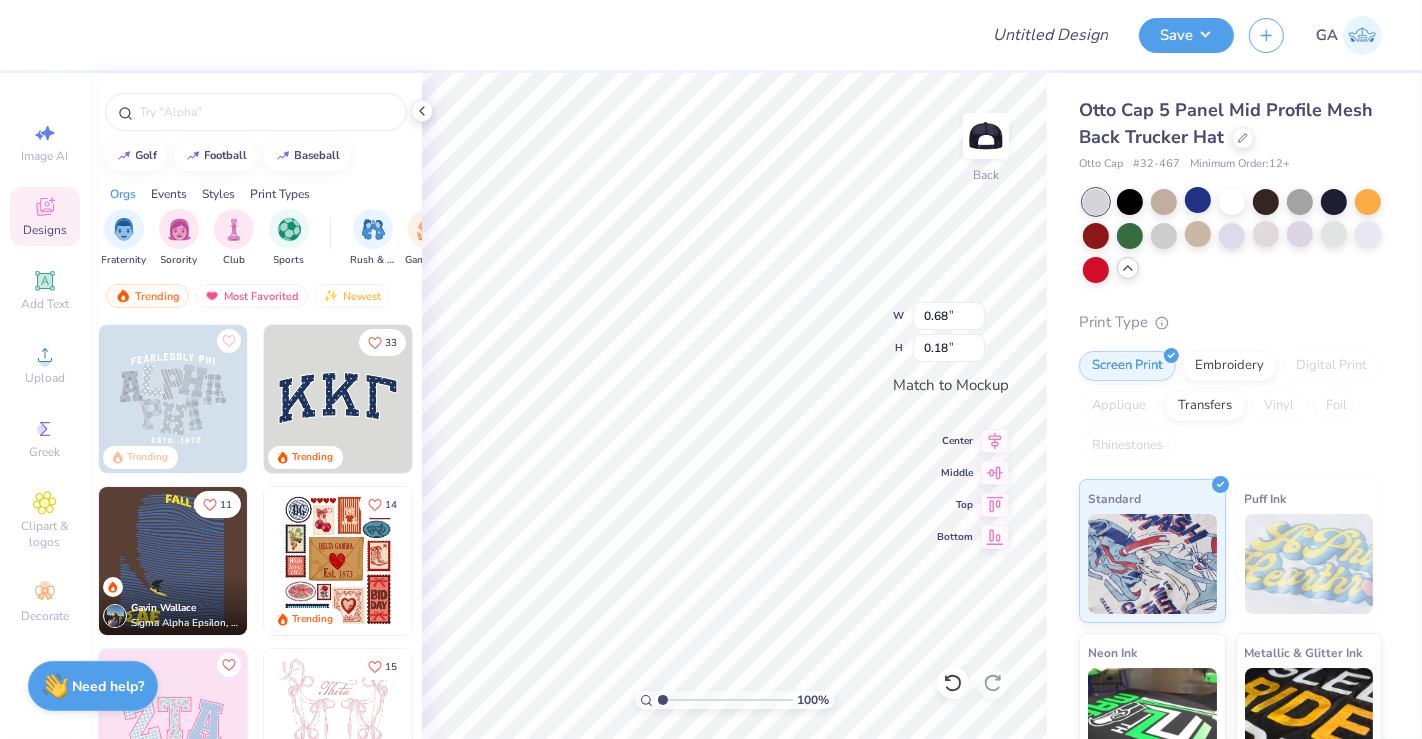 type on "0.93" 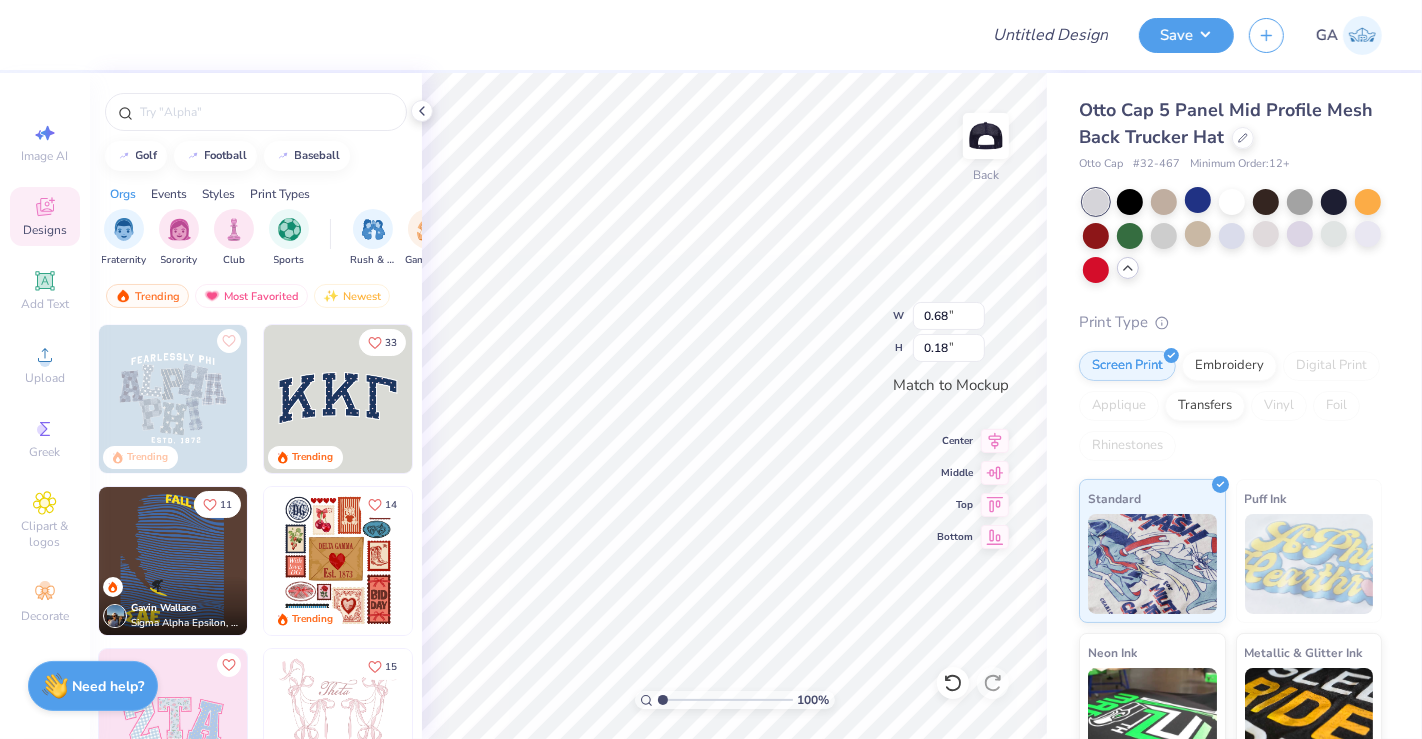 type on "0.14" 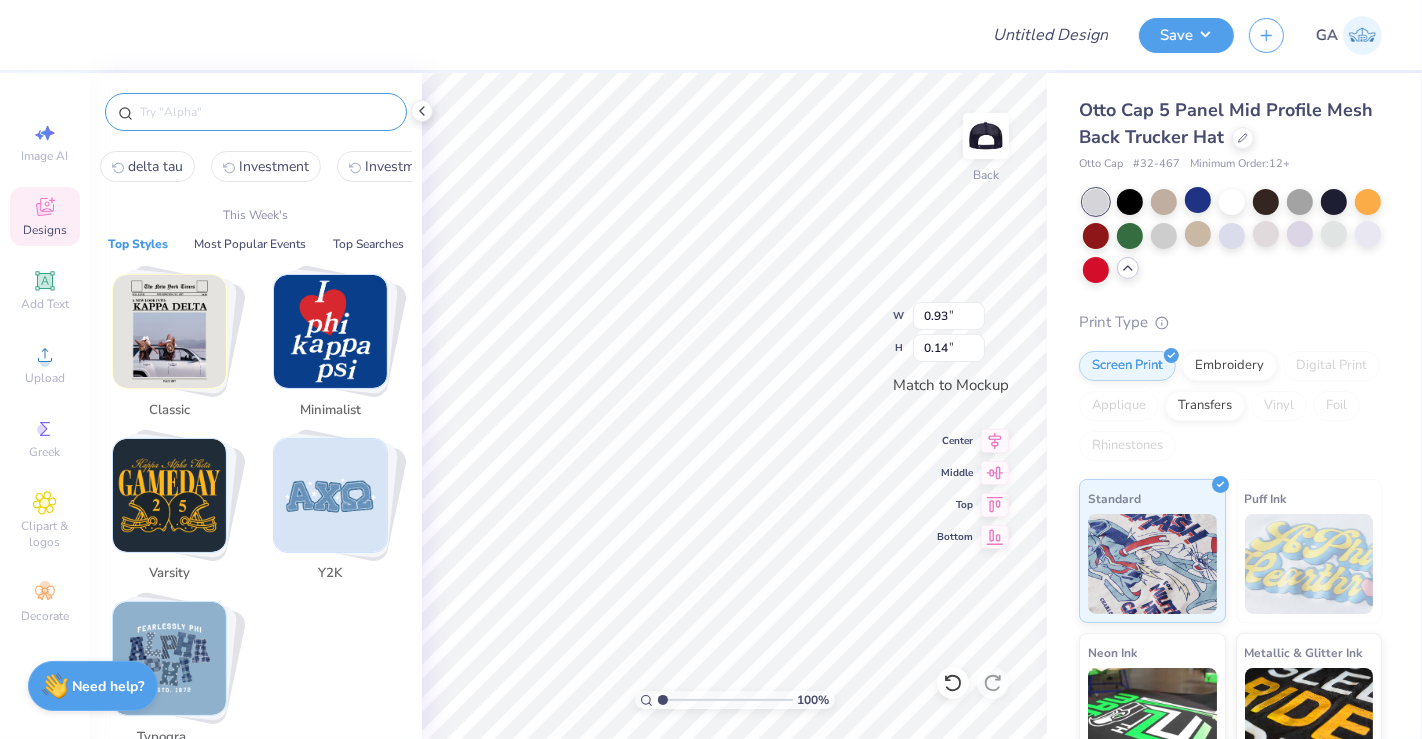 click at bounding box center (266, 112) 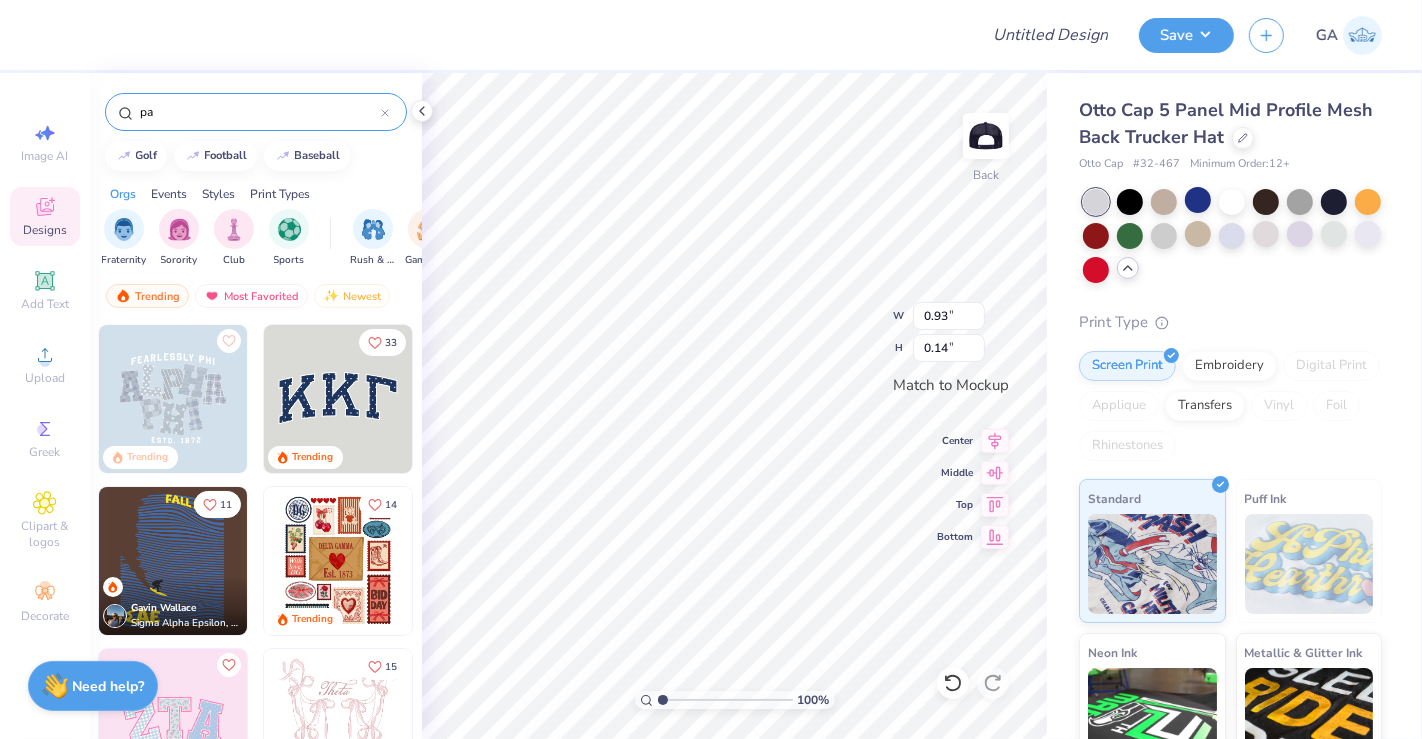 type on "pan" 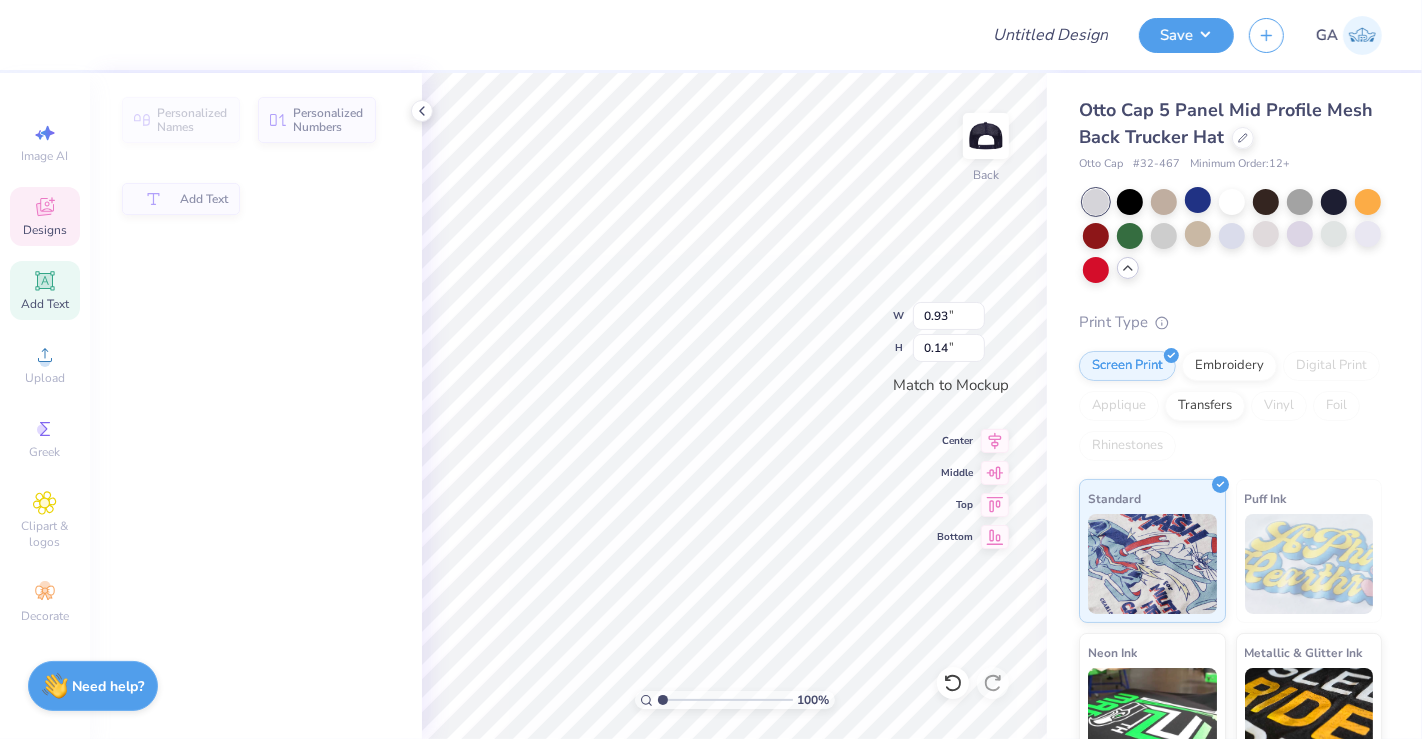 type on "0.38" 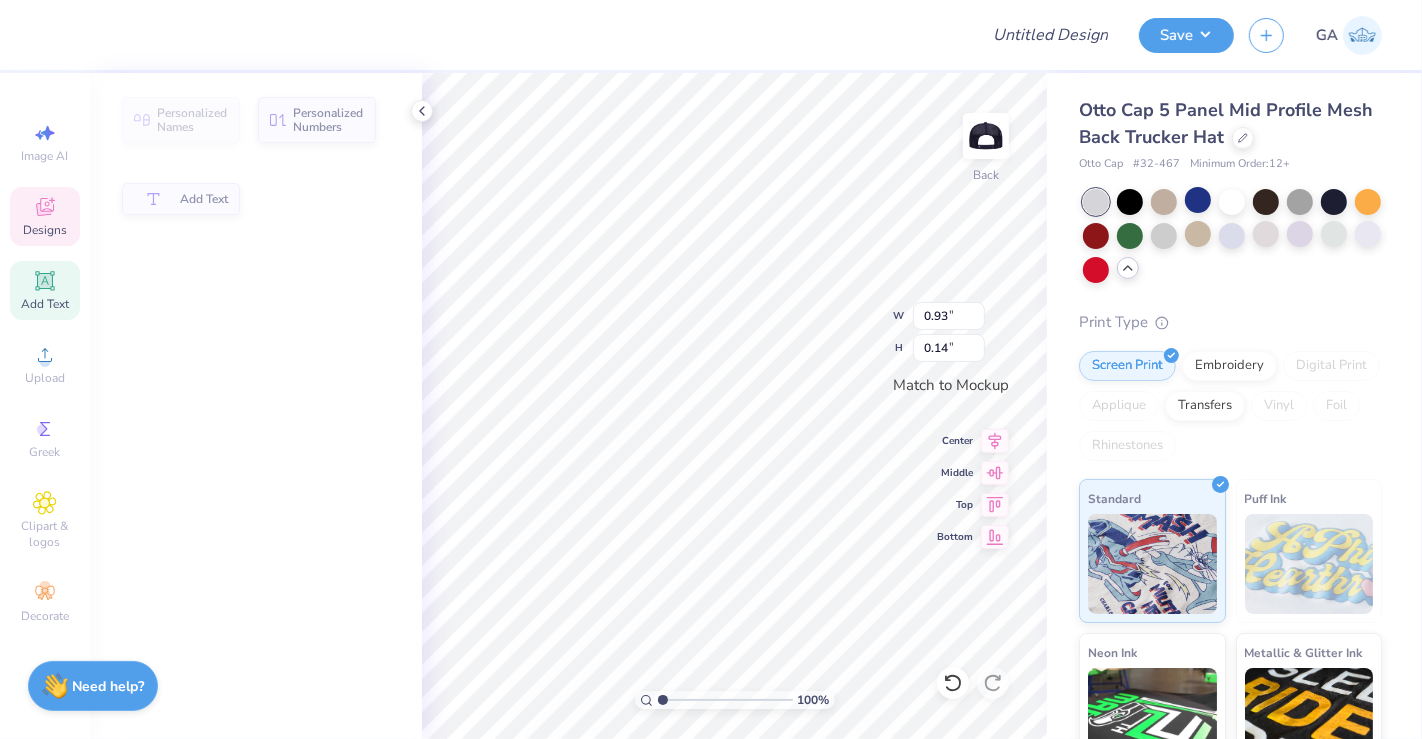type on "0.13" 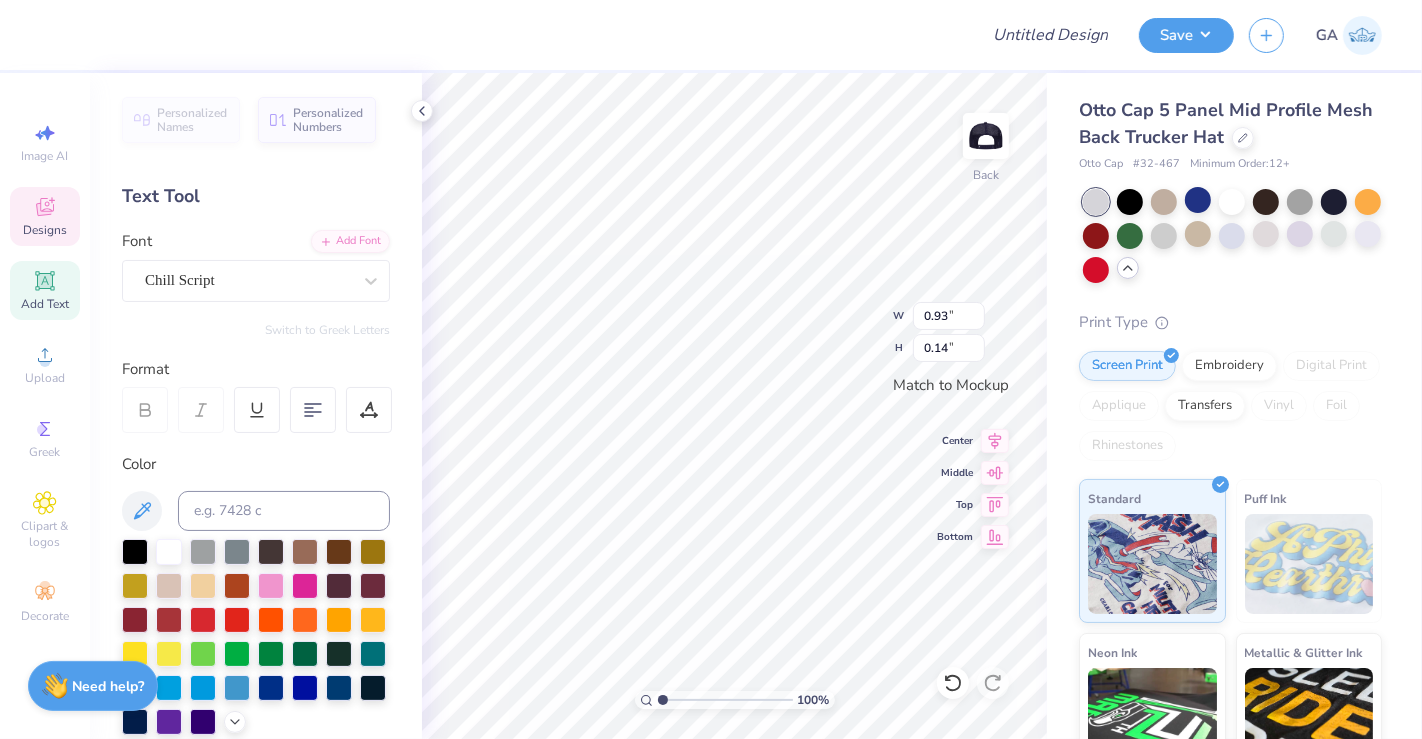 type on "2.14" 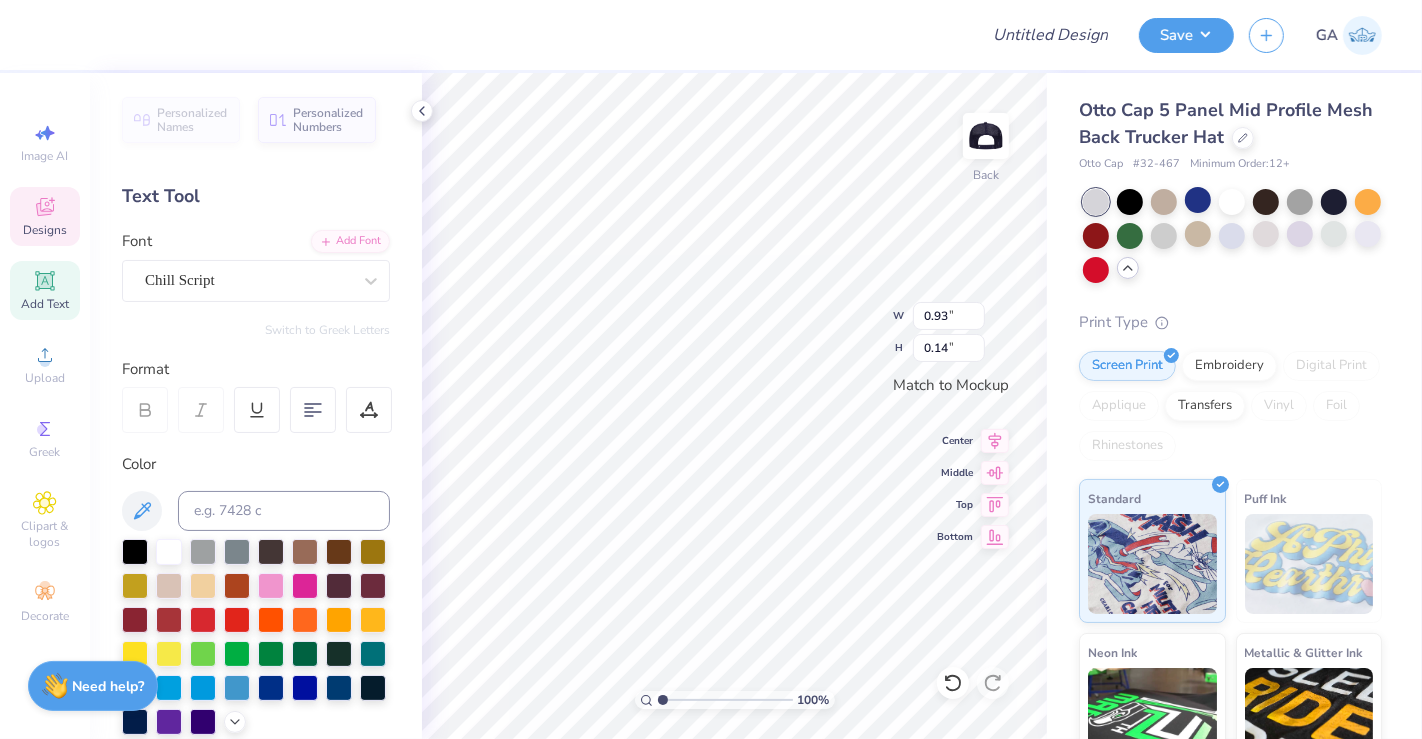 type on "0.32" 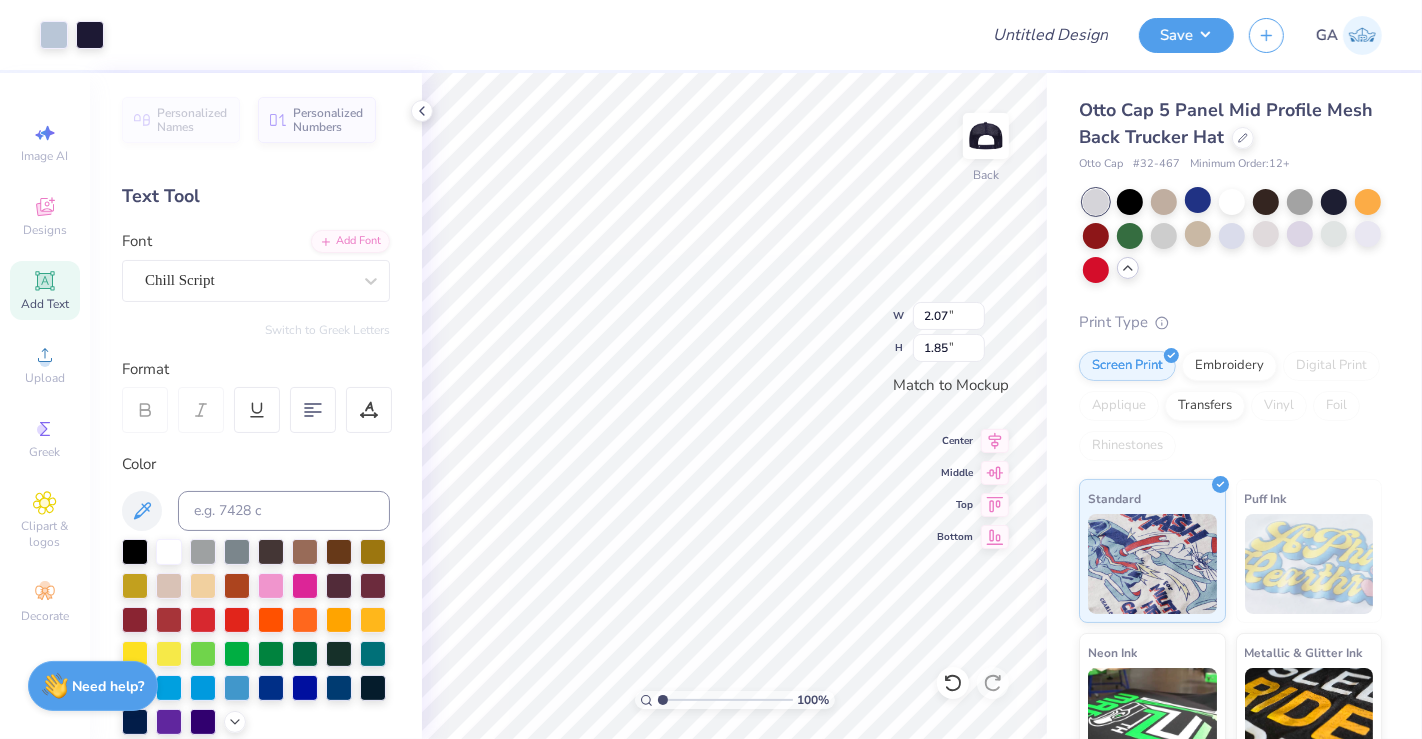 type on "1.34" 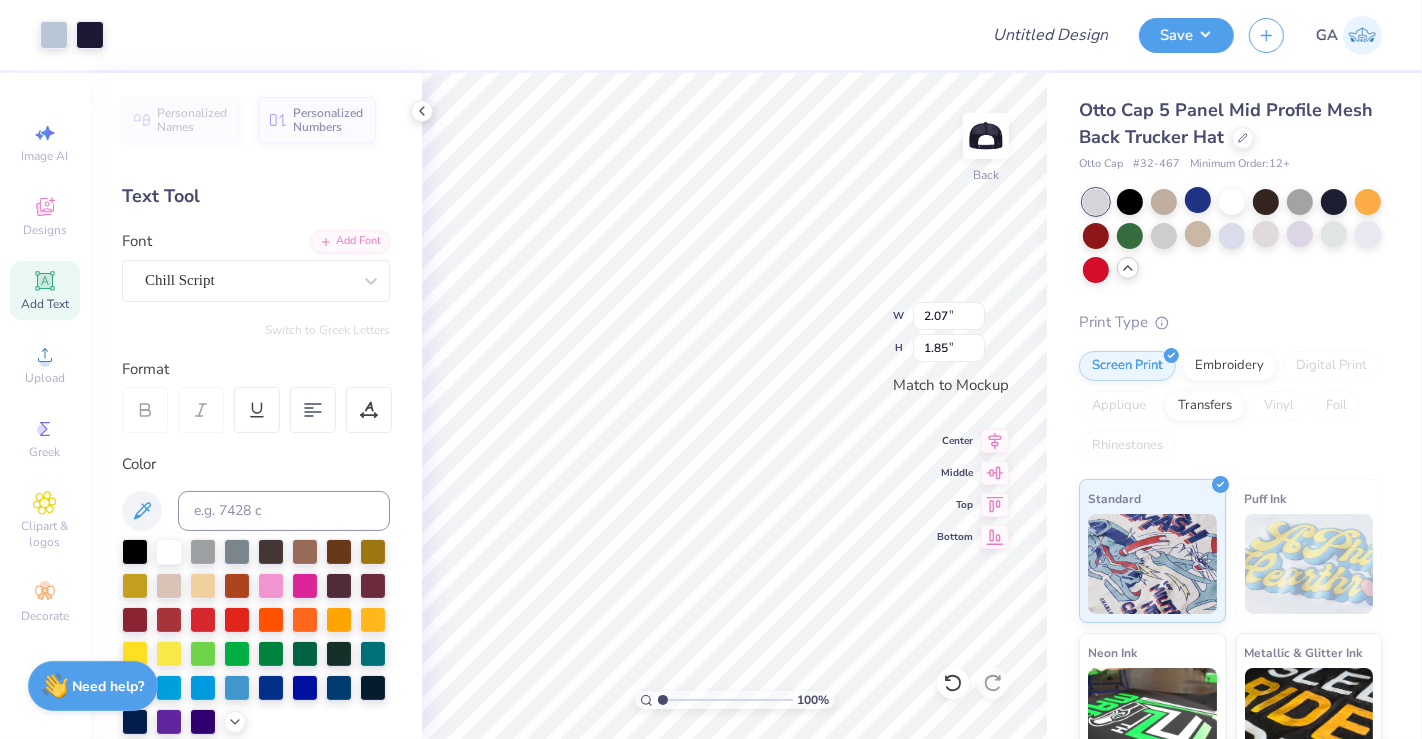type on "1.20" 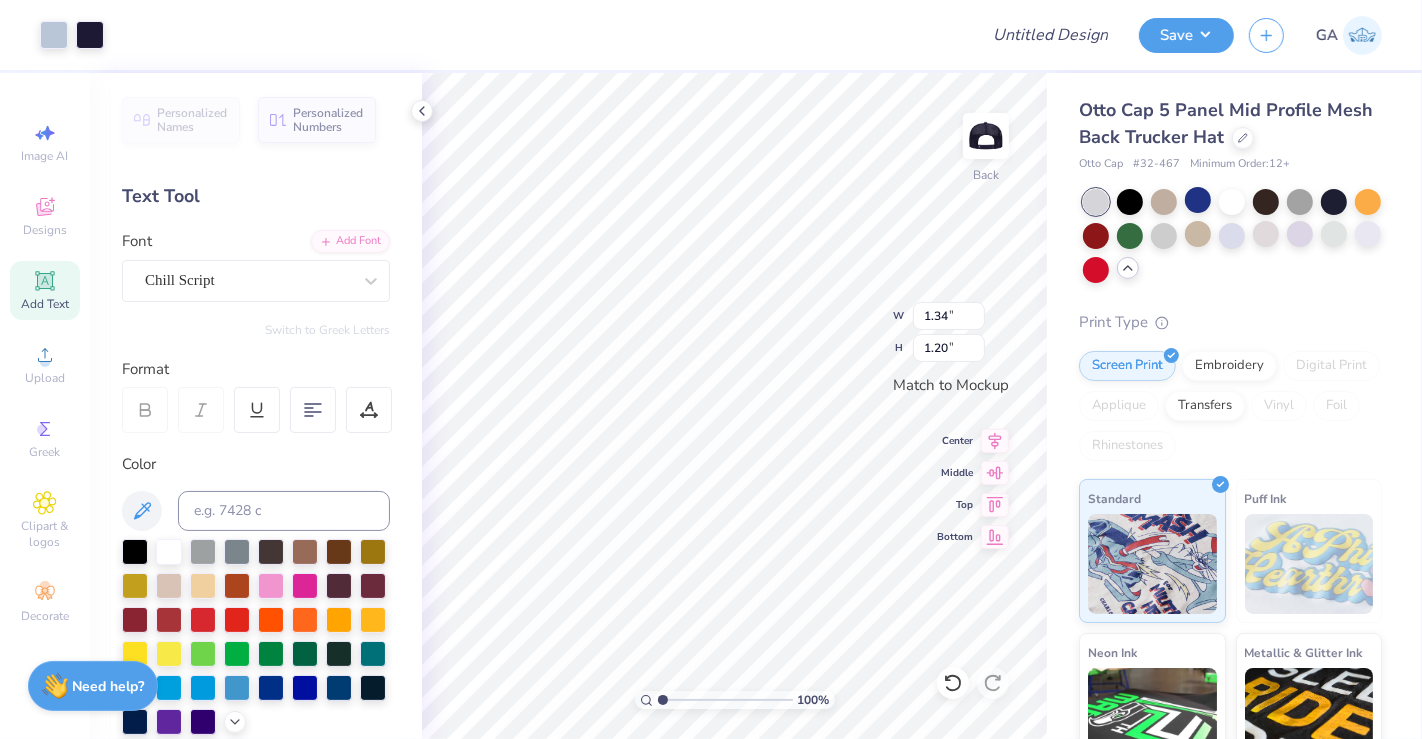type on "2.14" 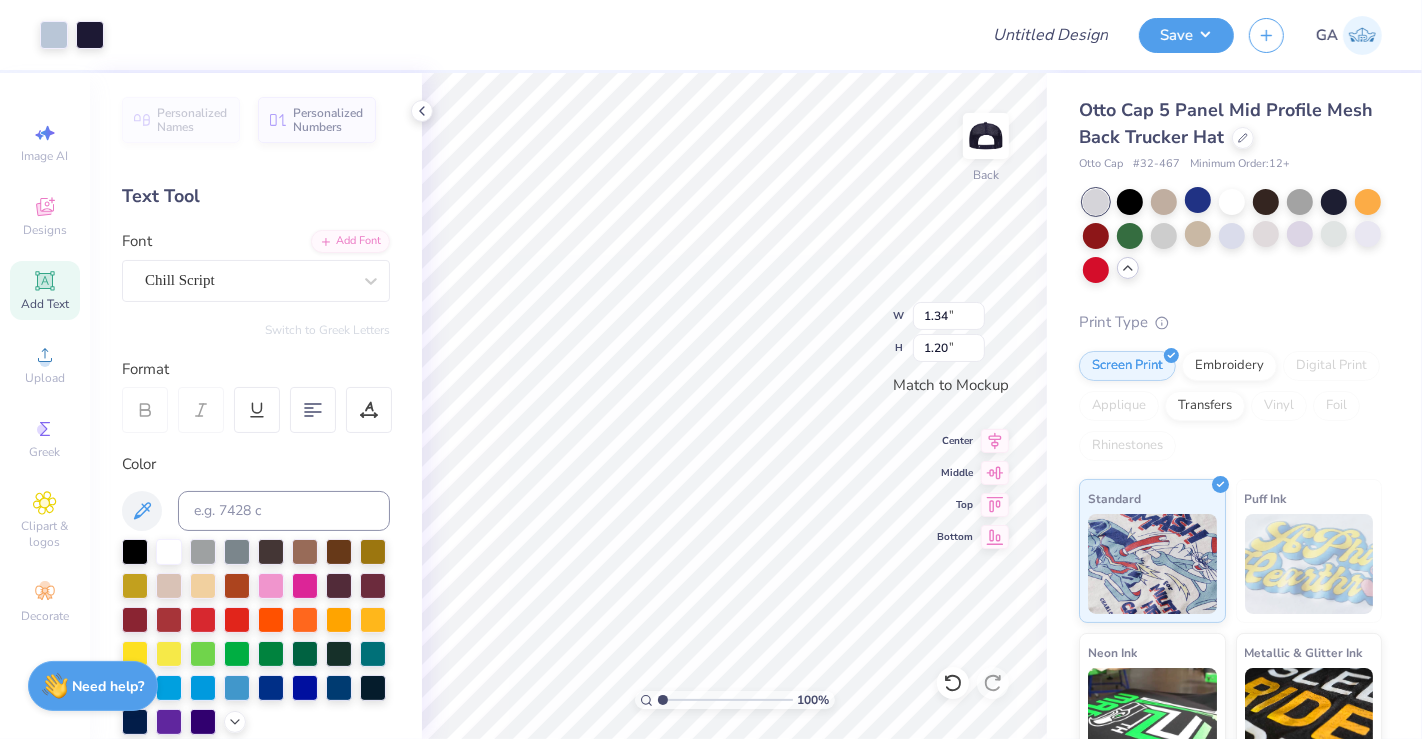 type on "0.32" 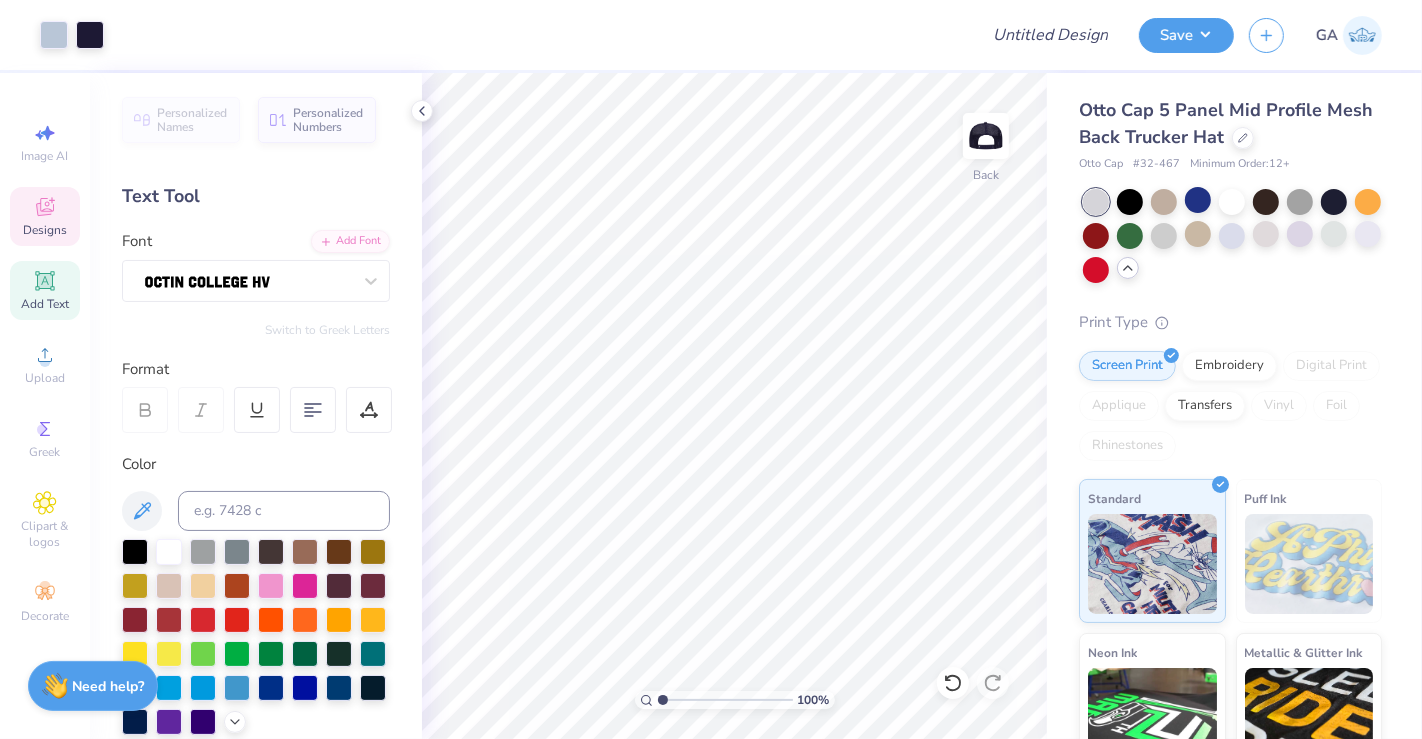 click on "Designs" at bounding box center (45, 230) 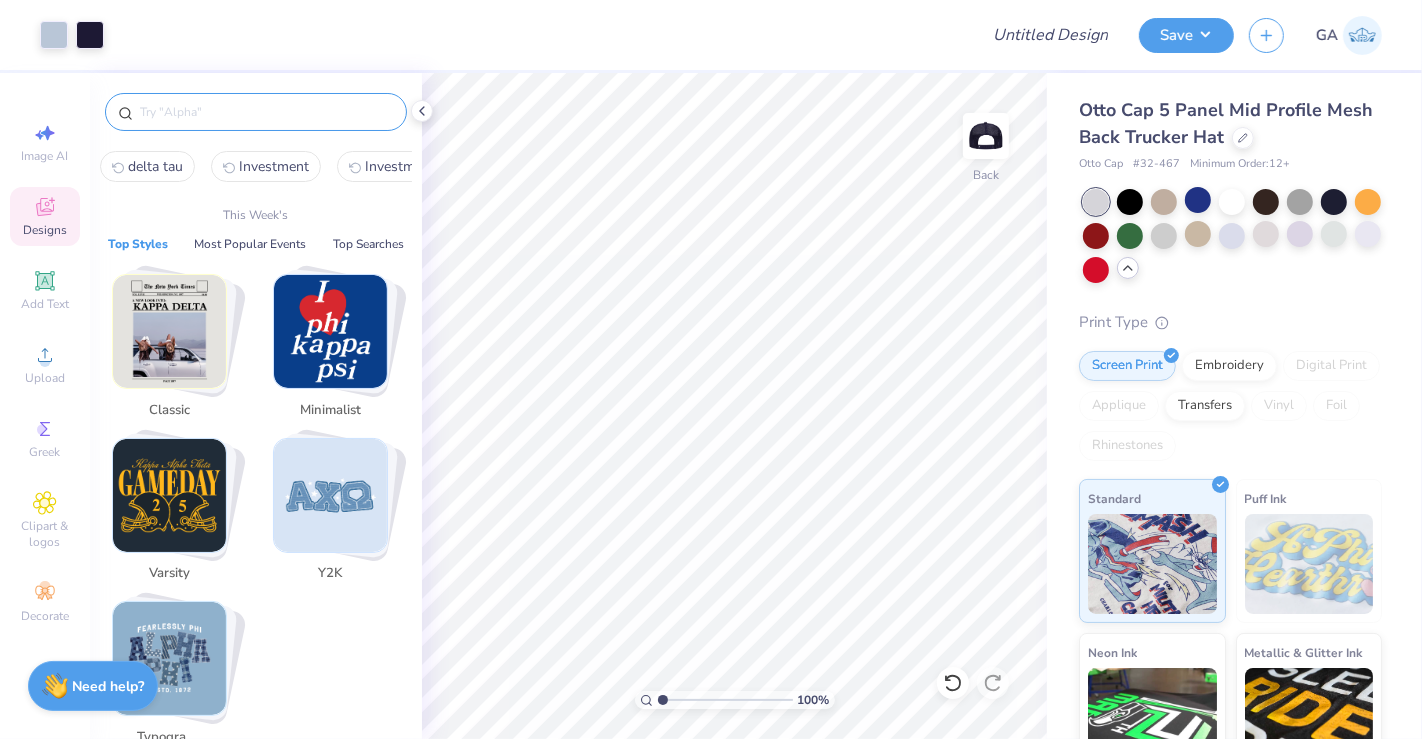 click at bounding box center (266, 112) 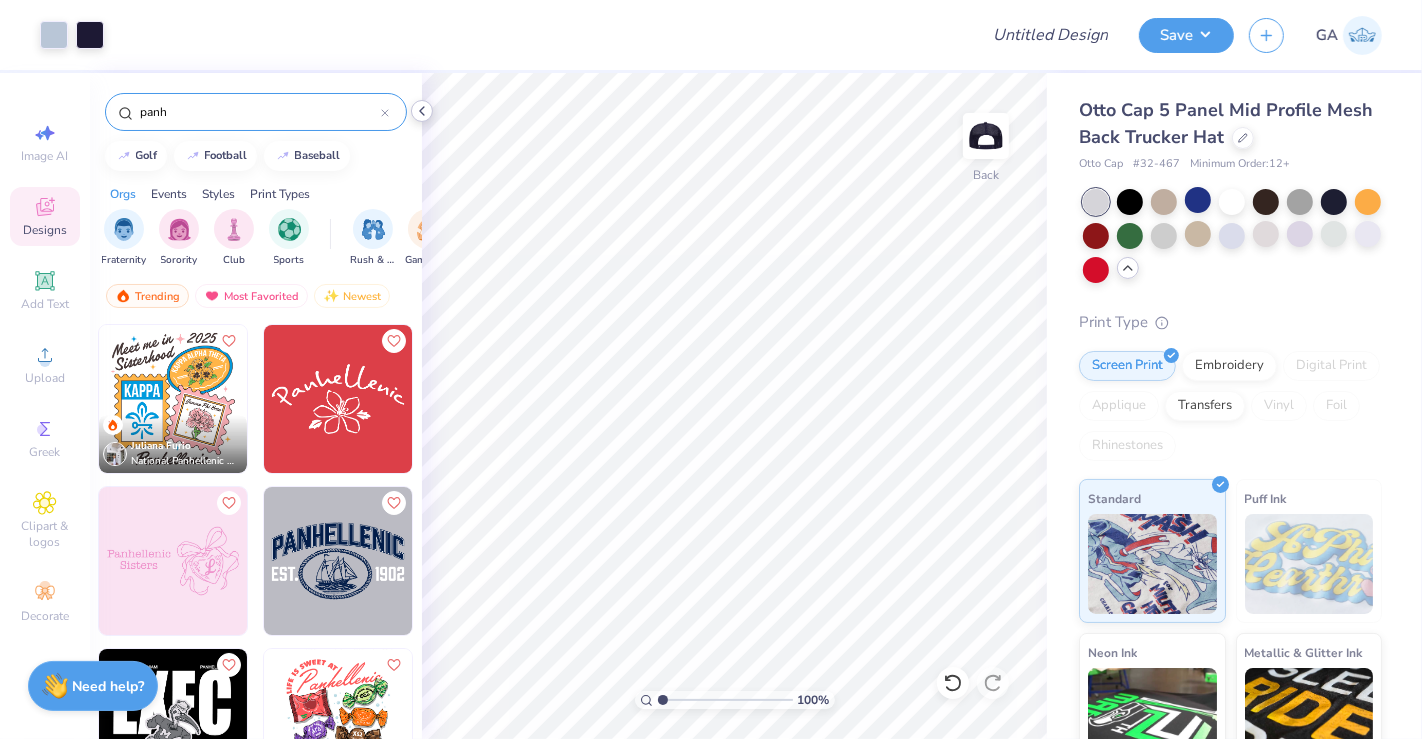 type on "panh" 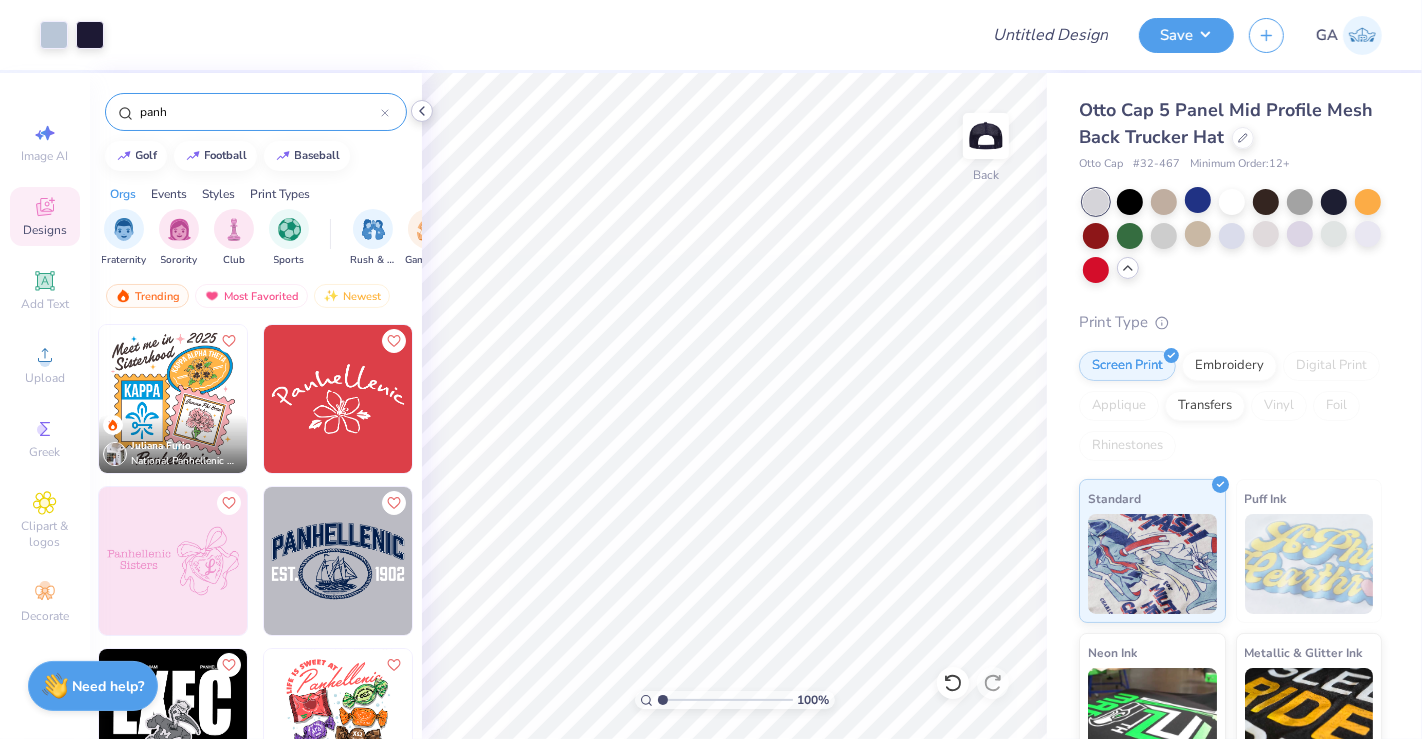 click 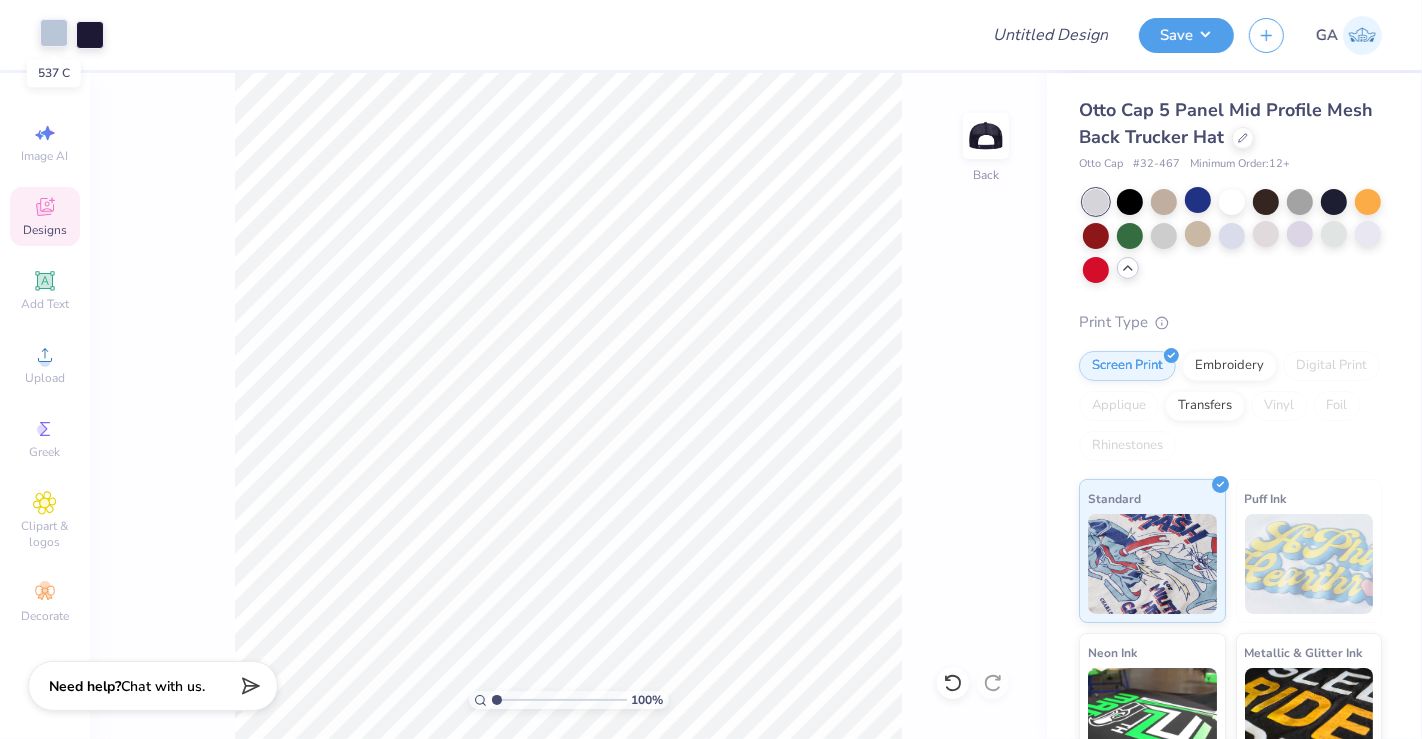 click at bounding box center [54, 33] 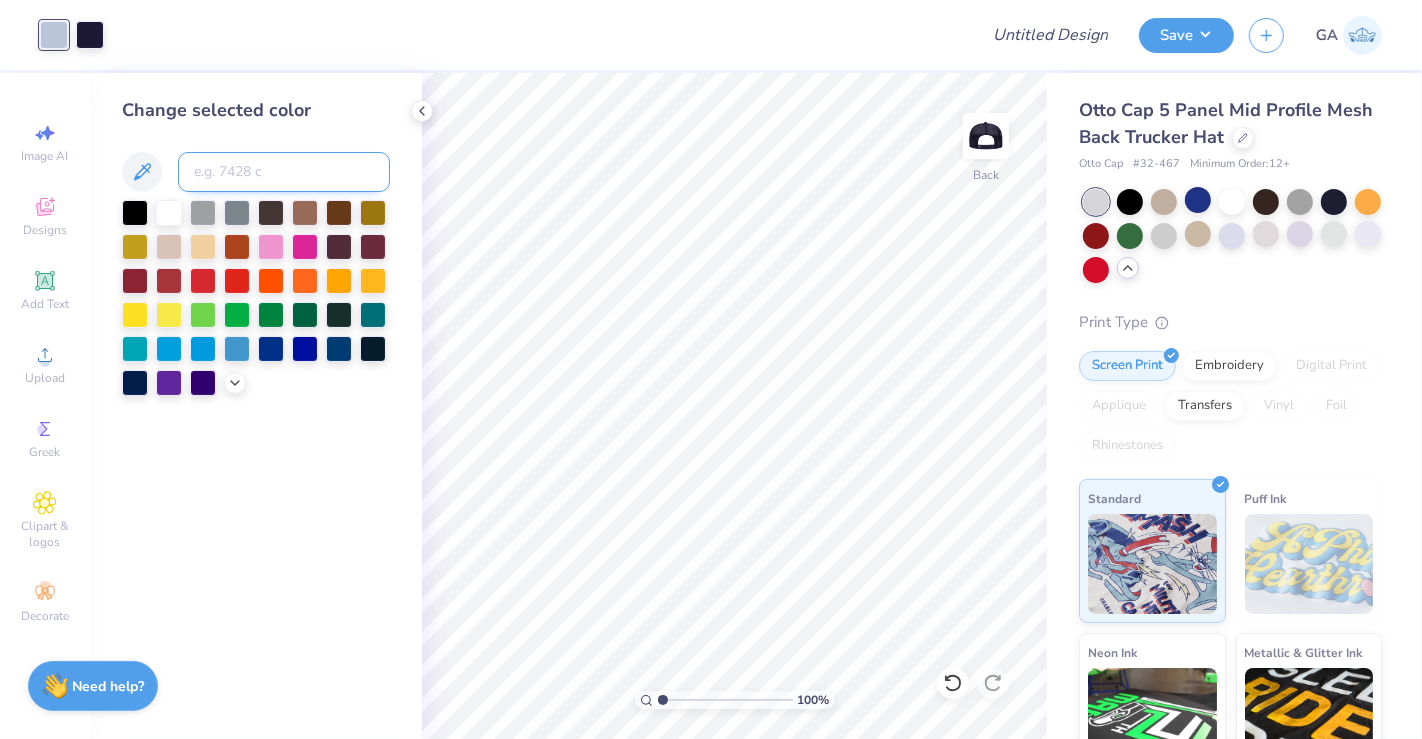 click at bounding box center (284, 172) 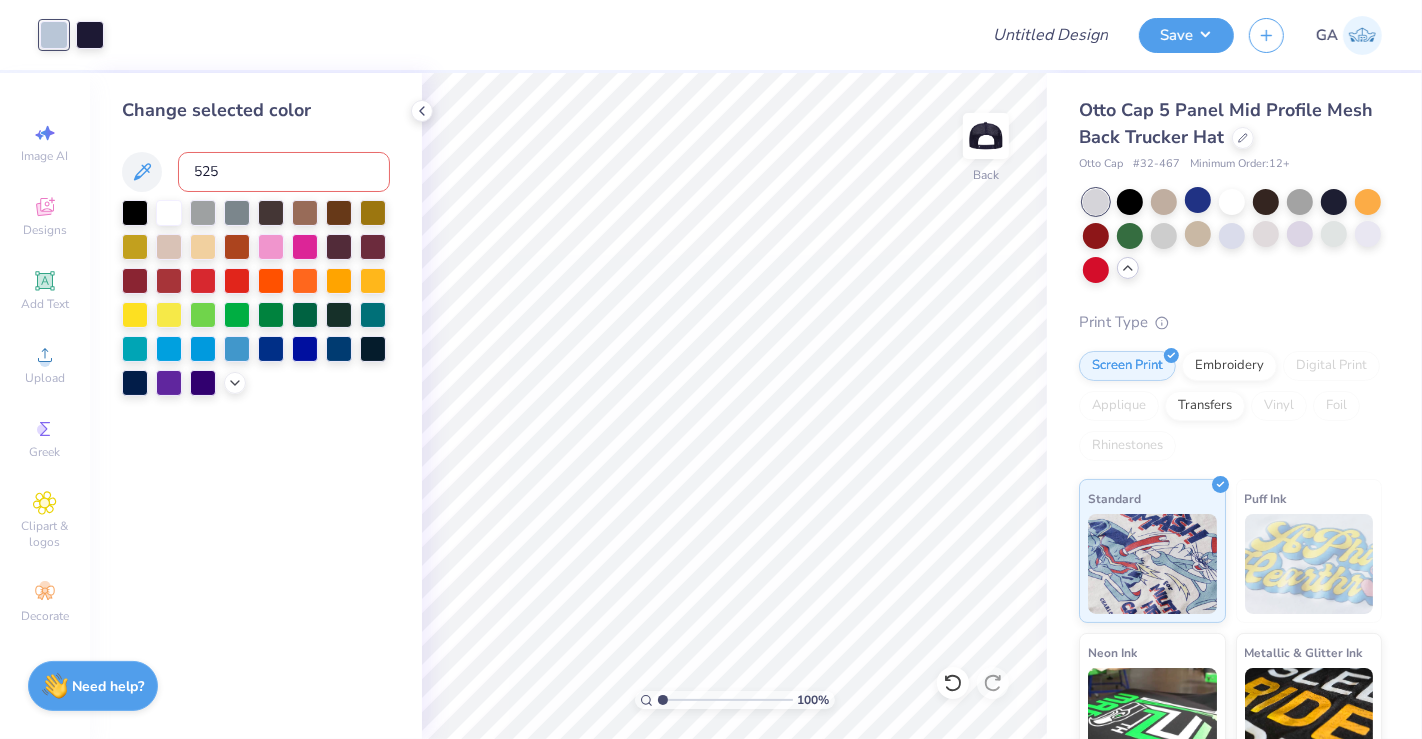 type on "5255" 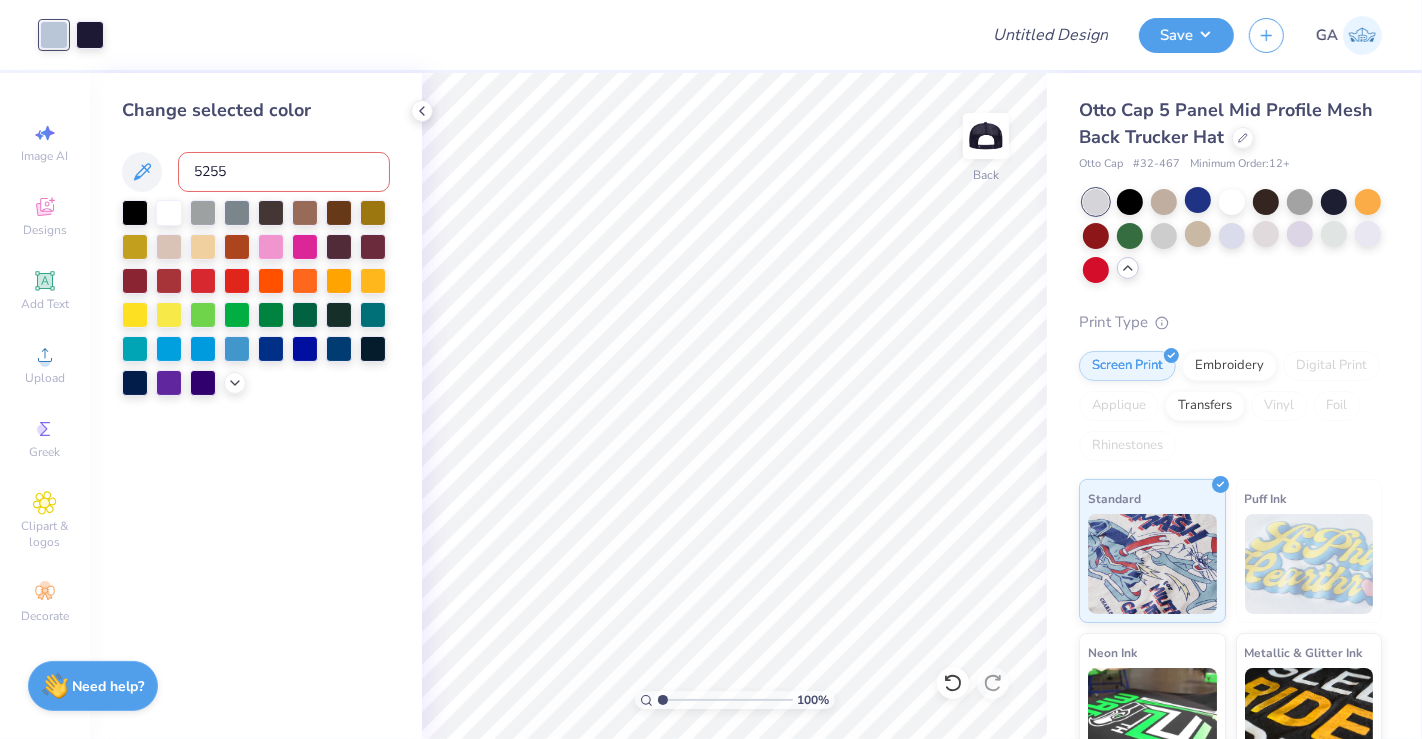 type 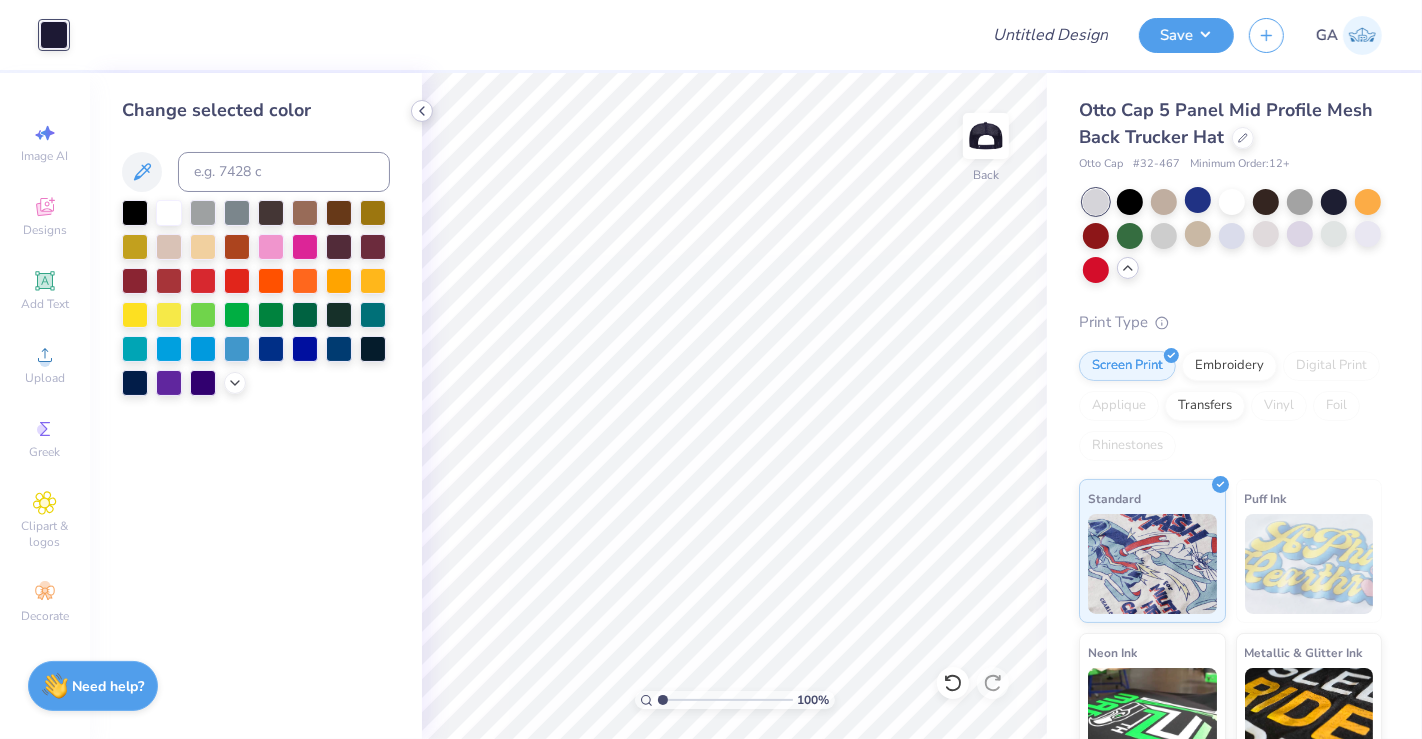 click at bounding box center (422, 111) 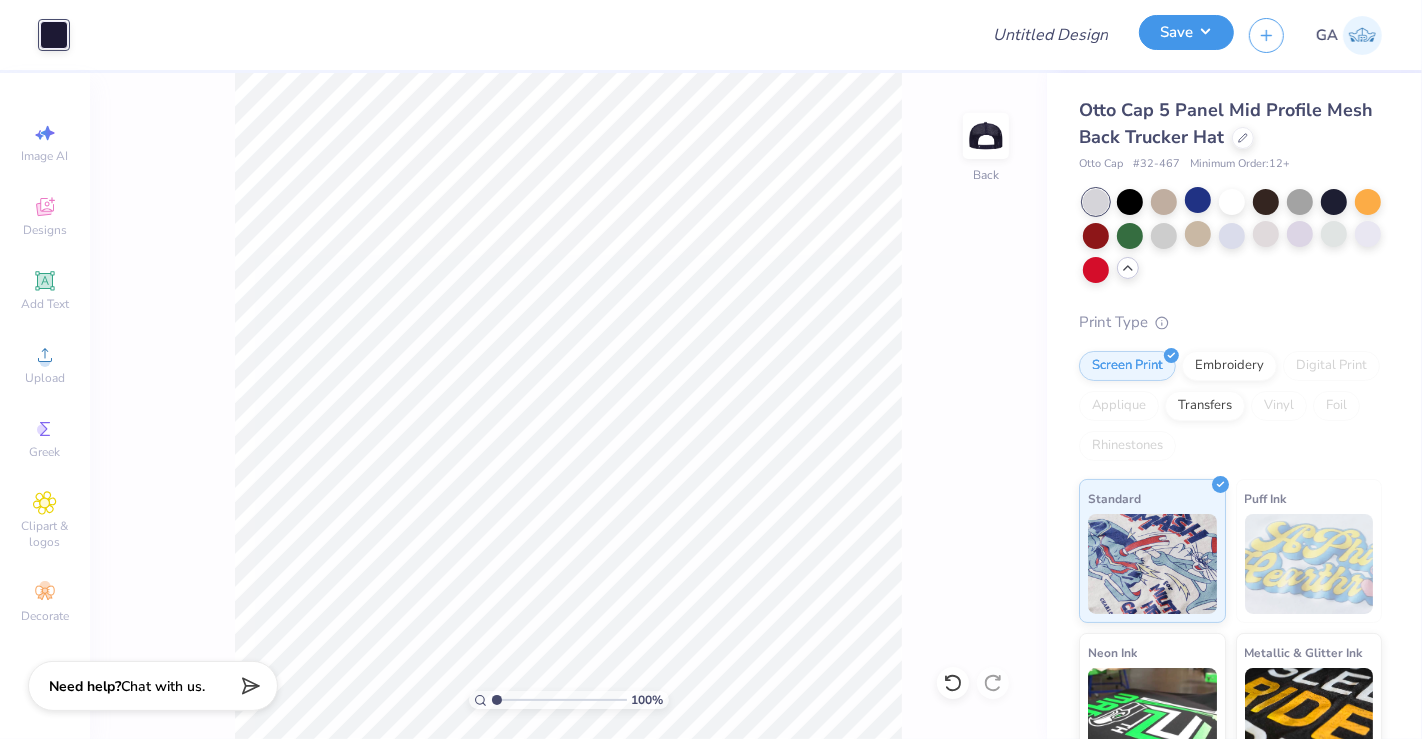 click on "Save" at bounding box center [1186, 32] 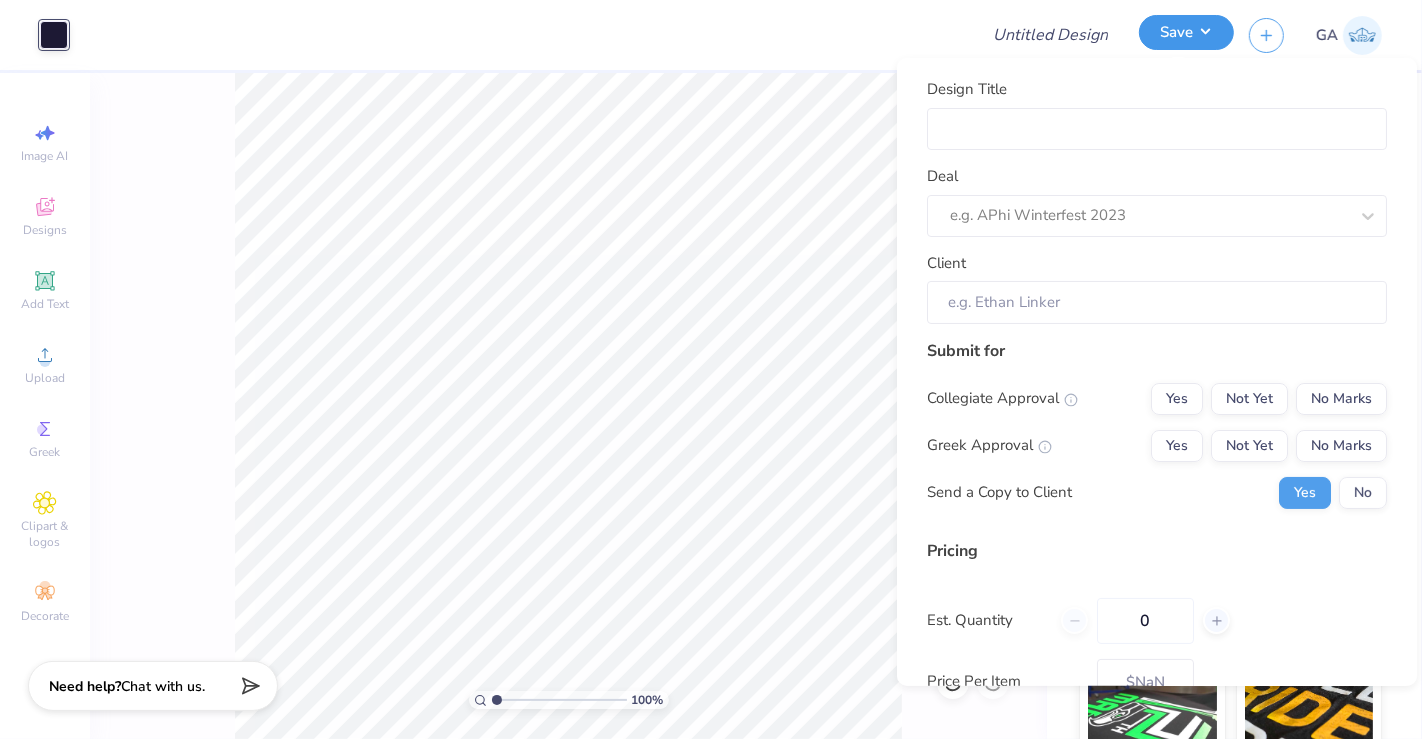 click on "Save" at bounding box center (1186, 32) 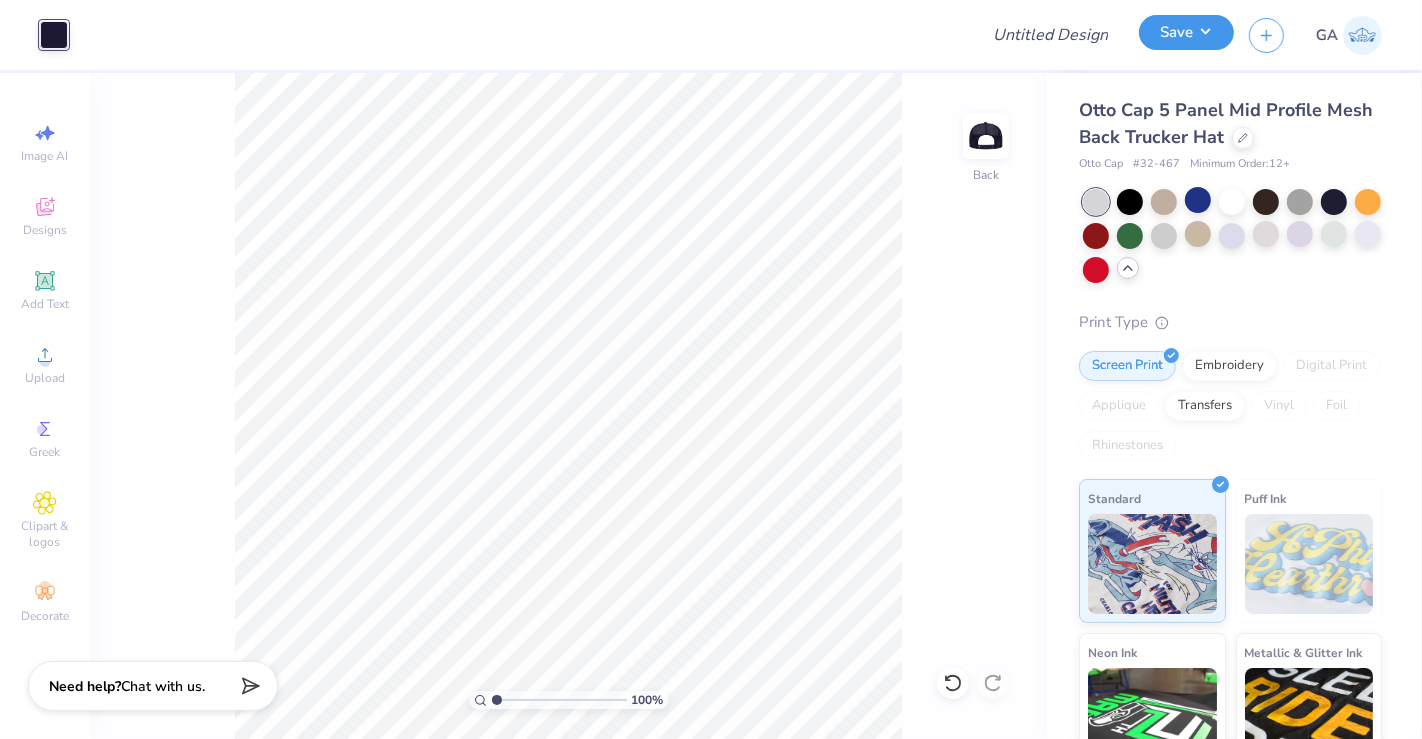 click on "Save" at bounding box center (1186, 32) 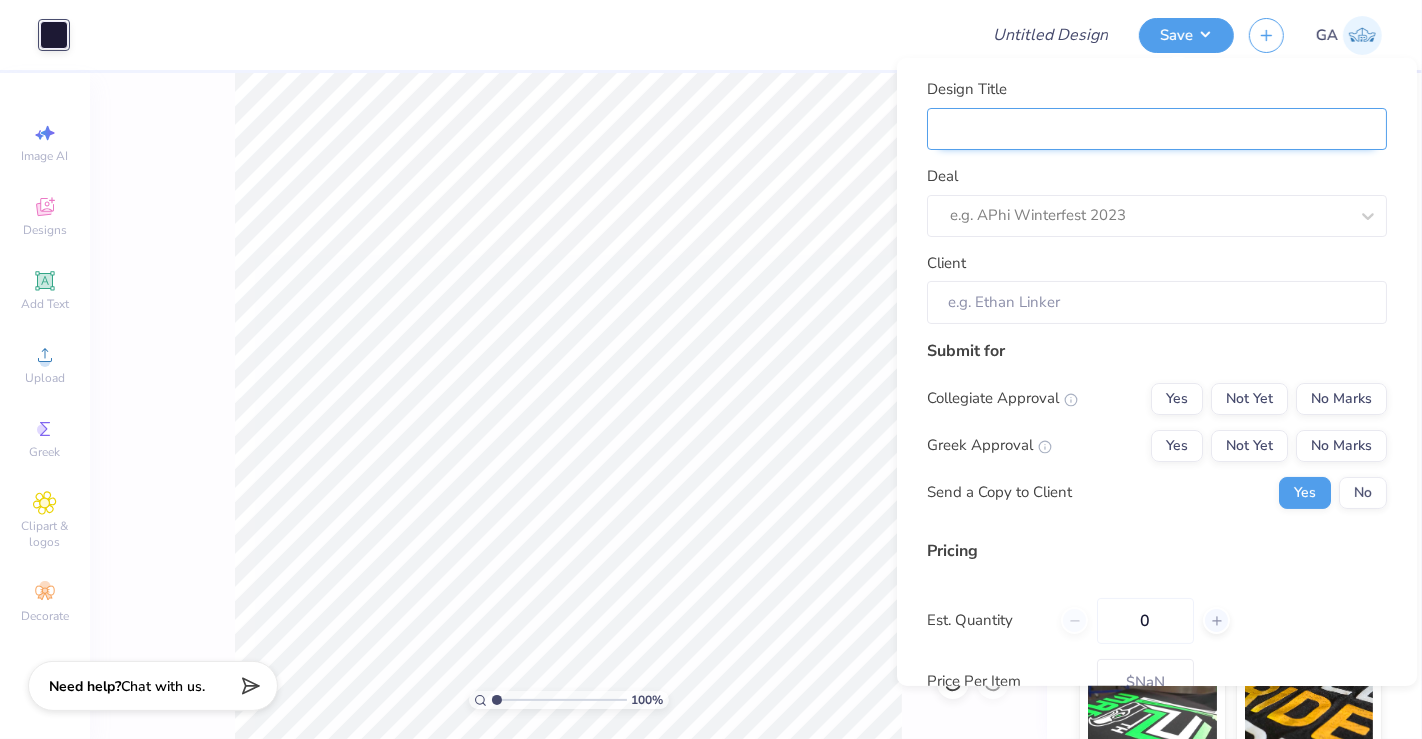 click on "Design Title" at bounding box center [1157, 128] 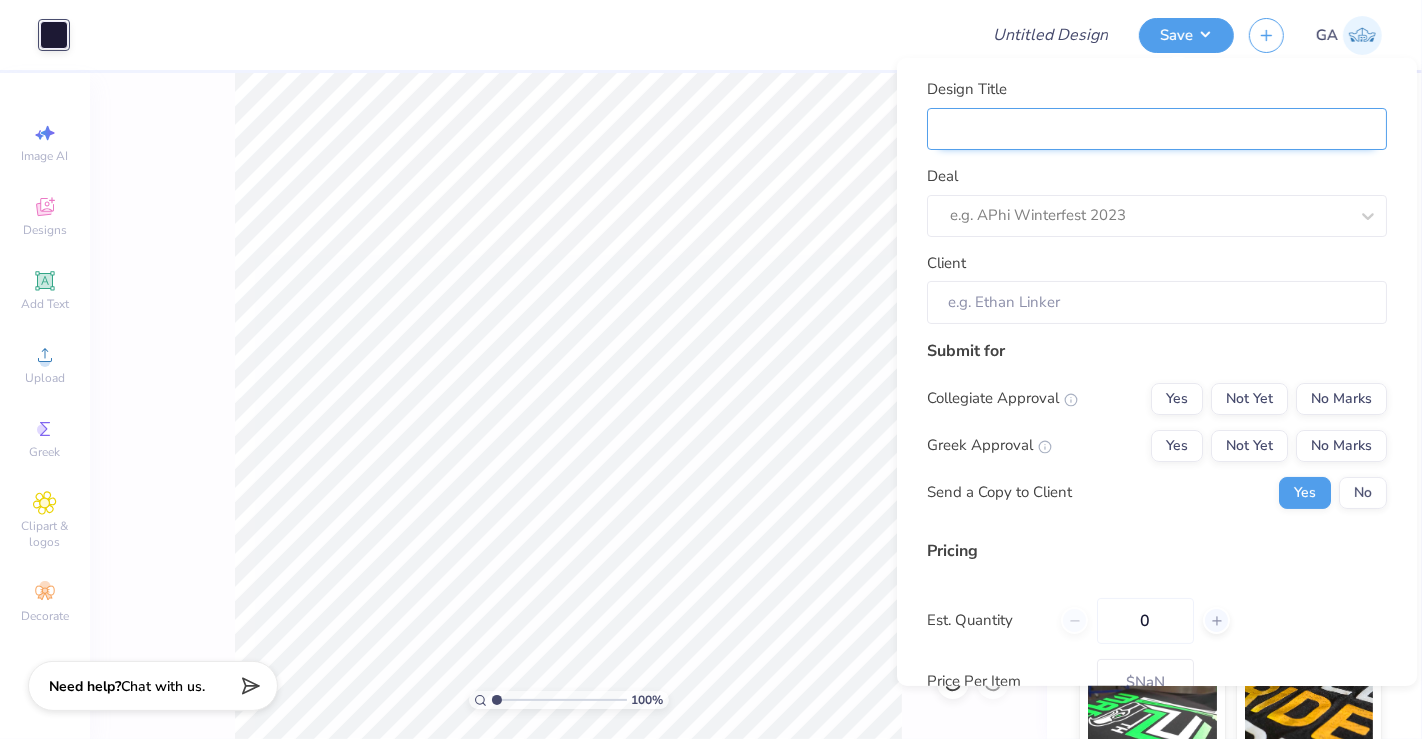 type on "Merch for Rho Gamma" 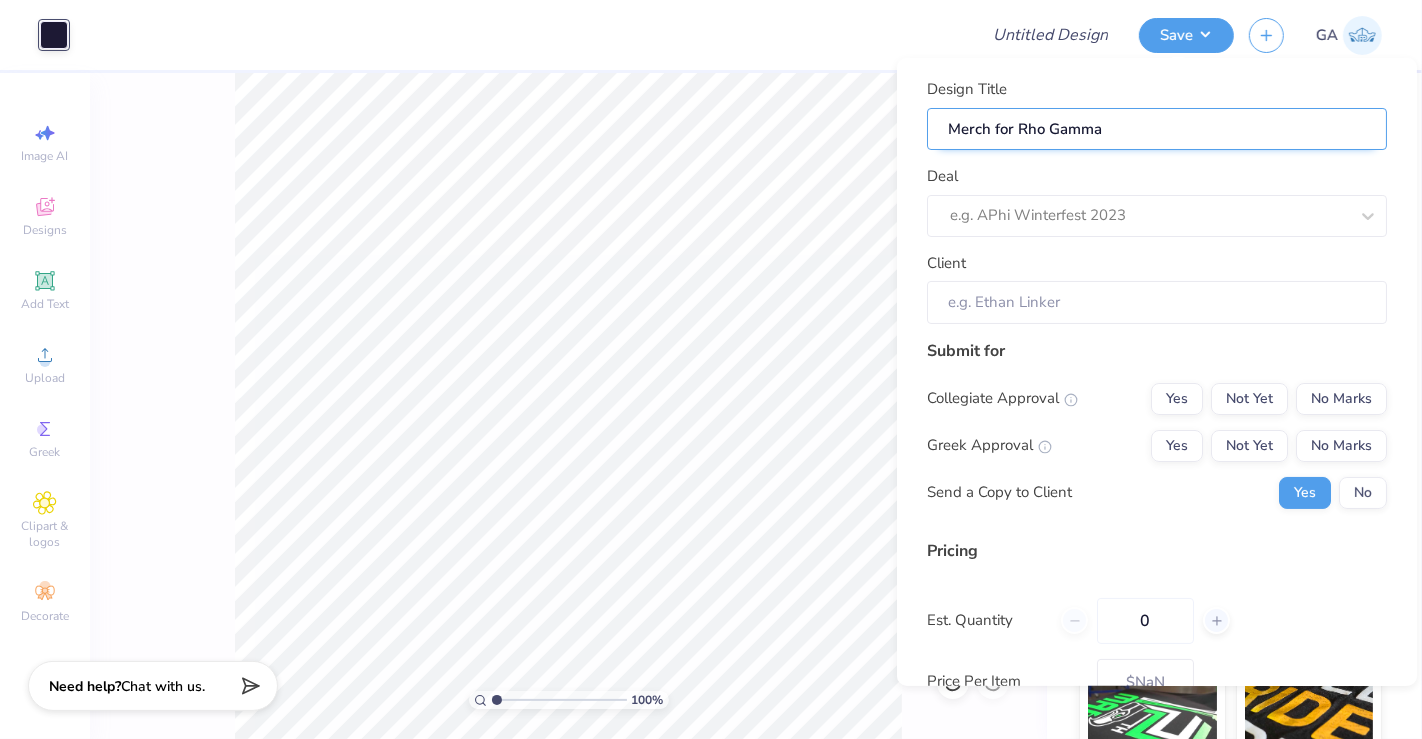 type on "Merch for Rho Gamma" 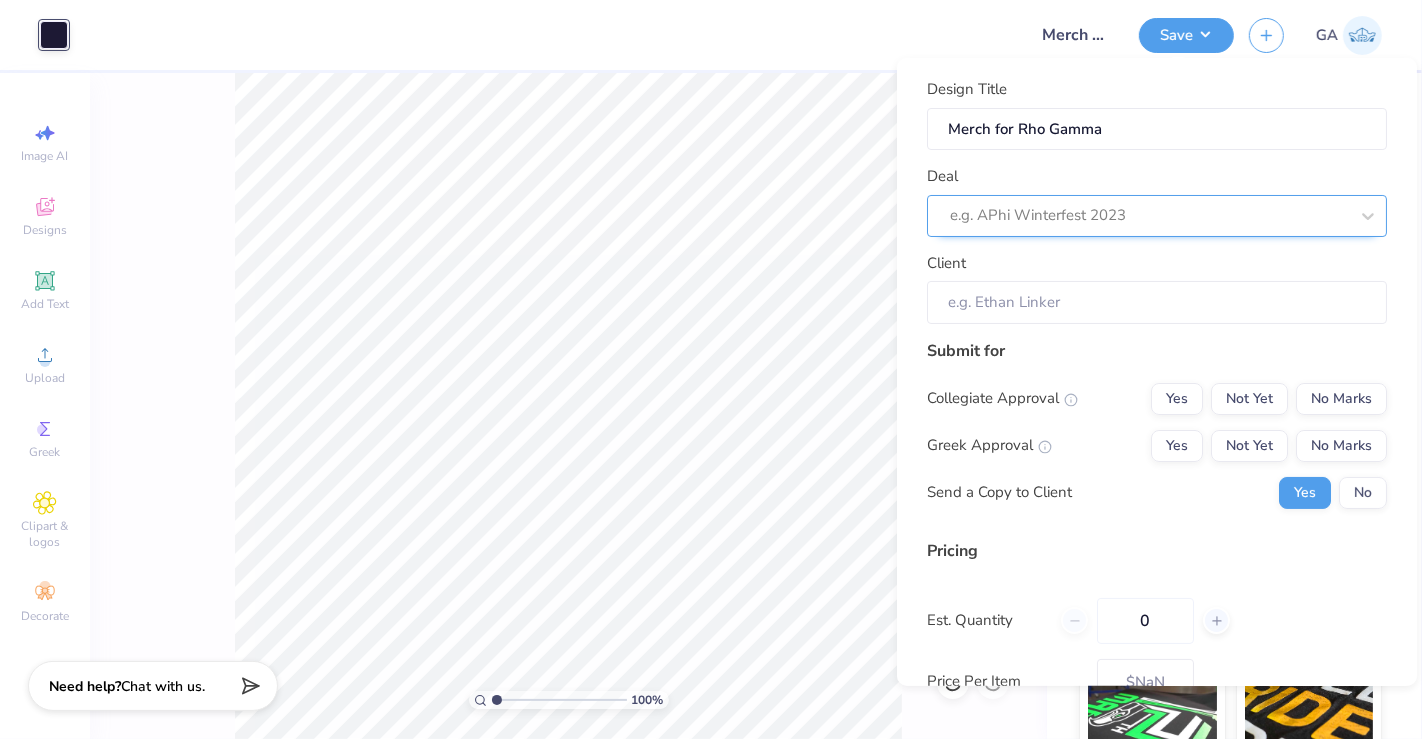 click at bounding box center (1149, 215) 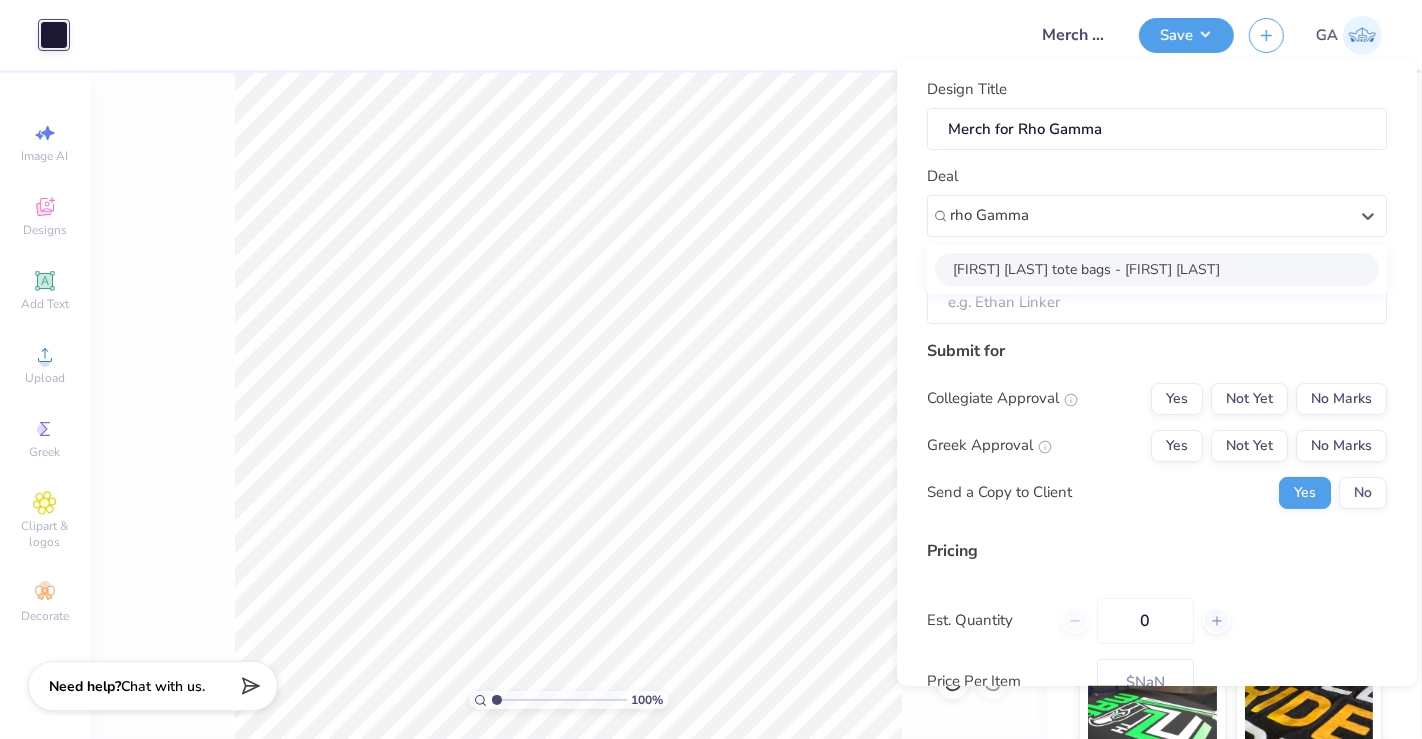 click on "[FIRST] [LAST] tote bags - [FIRST] [LAST]" at bounding box center (1157, 268) 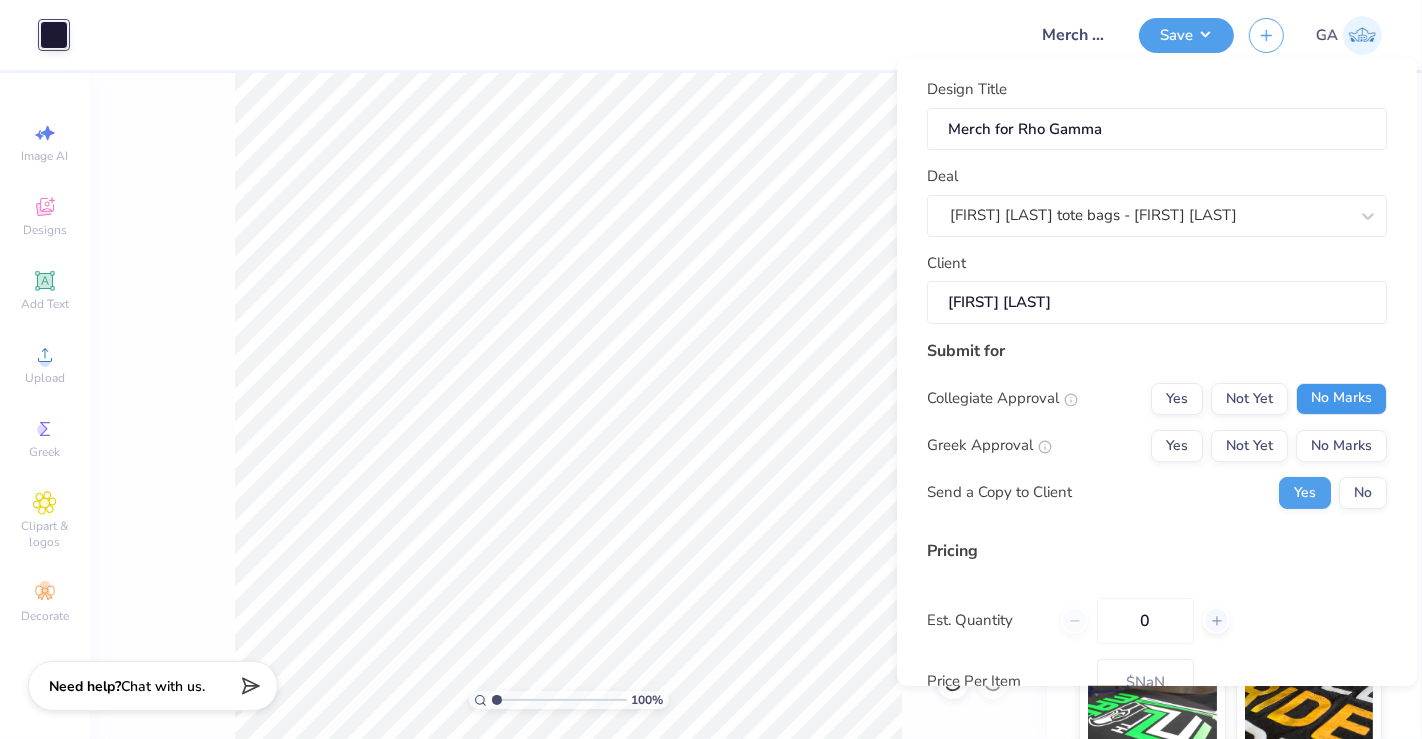 click on "No Marks" at bounding box center [1341, 398] 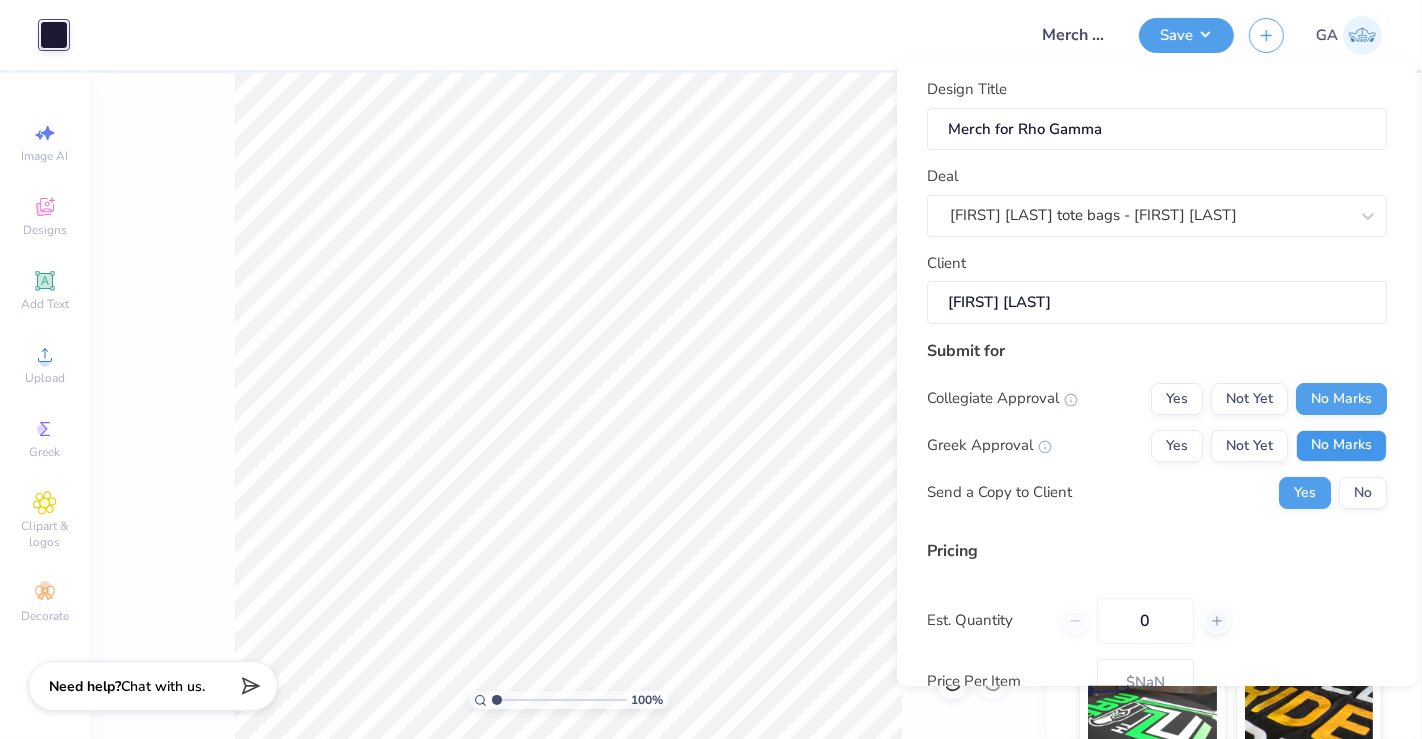 click on "No Marks" at bounding box center (1341, 445) 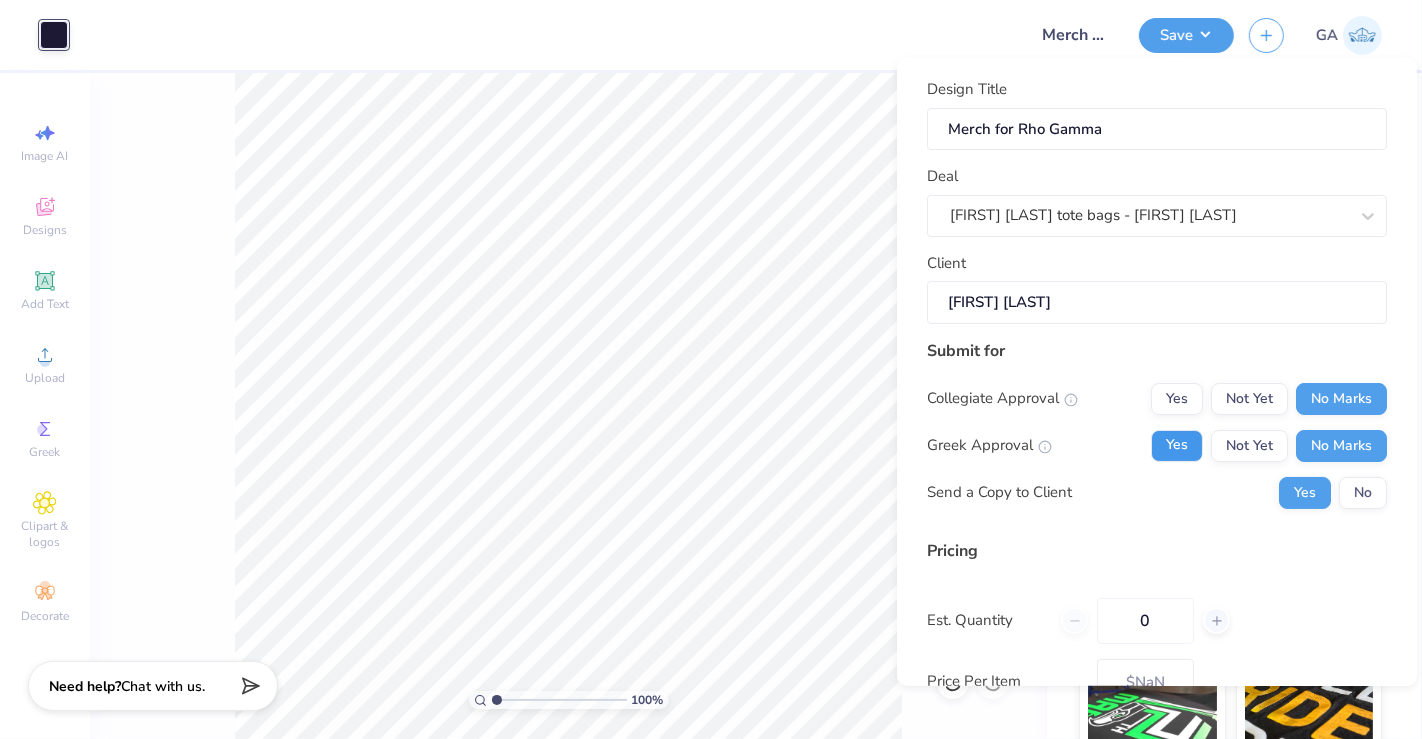 click on "Yes" at bounding box center (1177, 445) 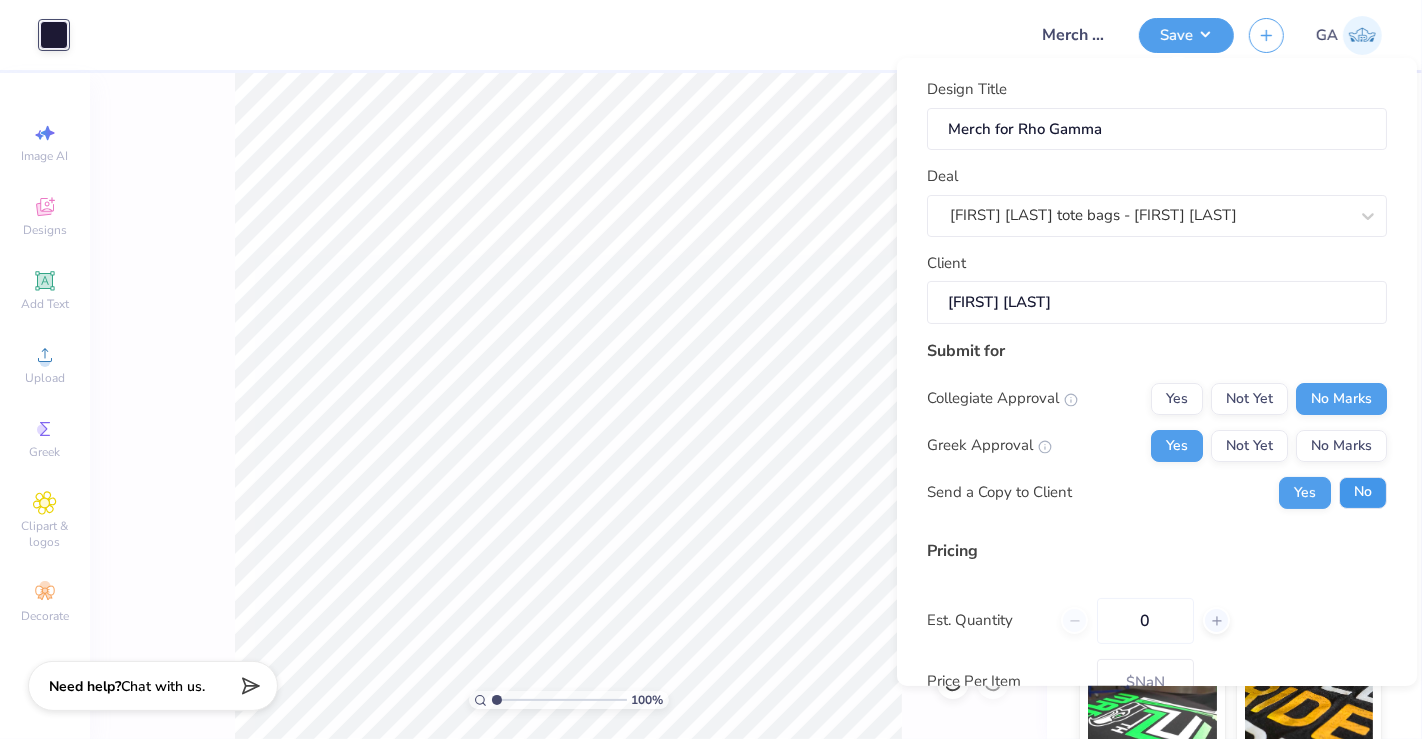 click on "No" at bounding box center [1363, 492] 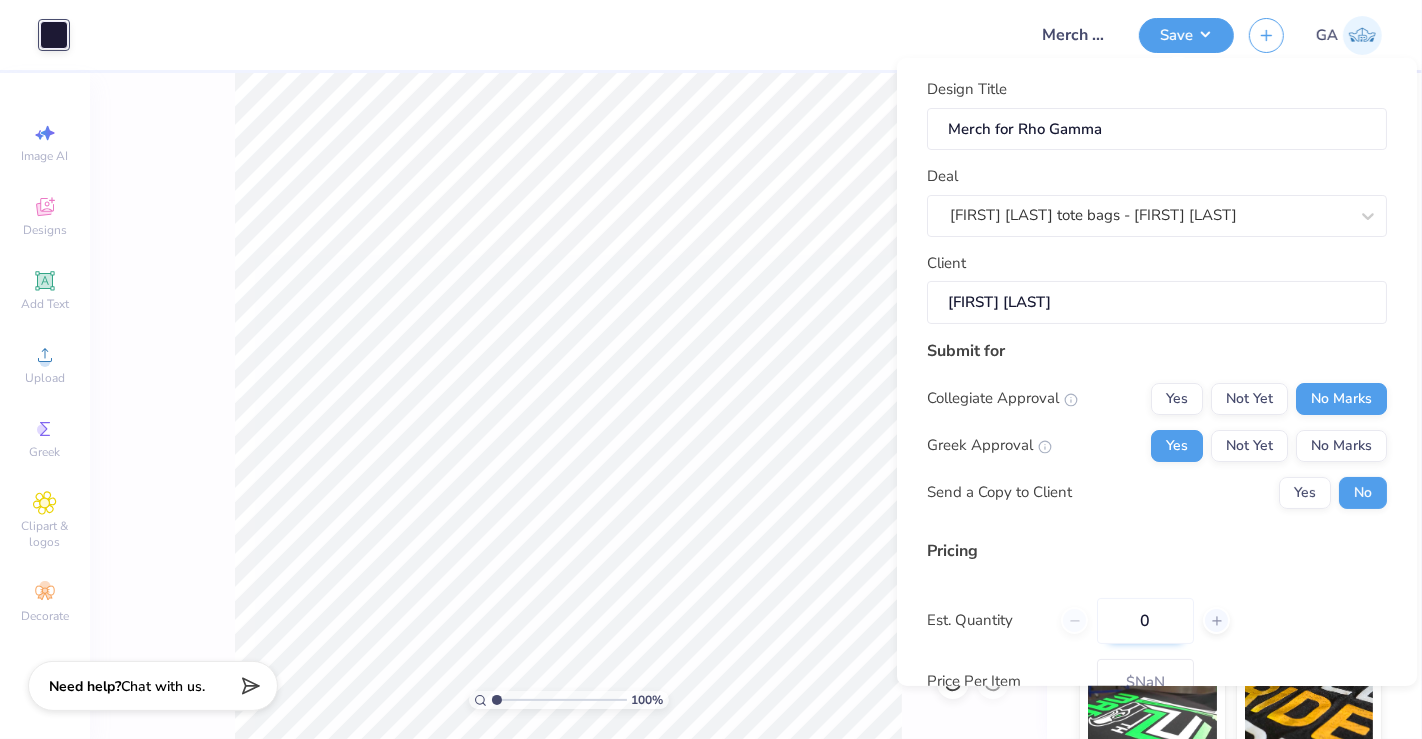 click on "0" at bounding box center (1145, 620) 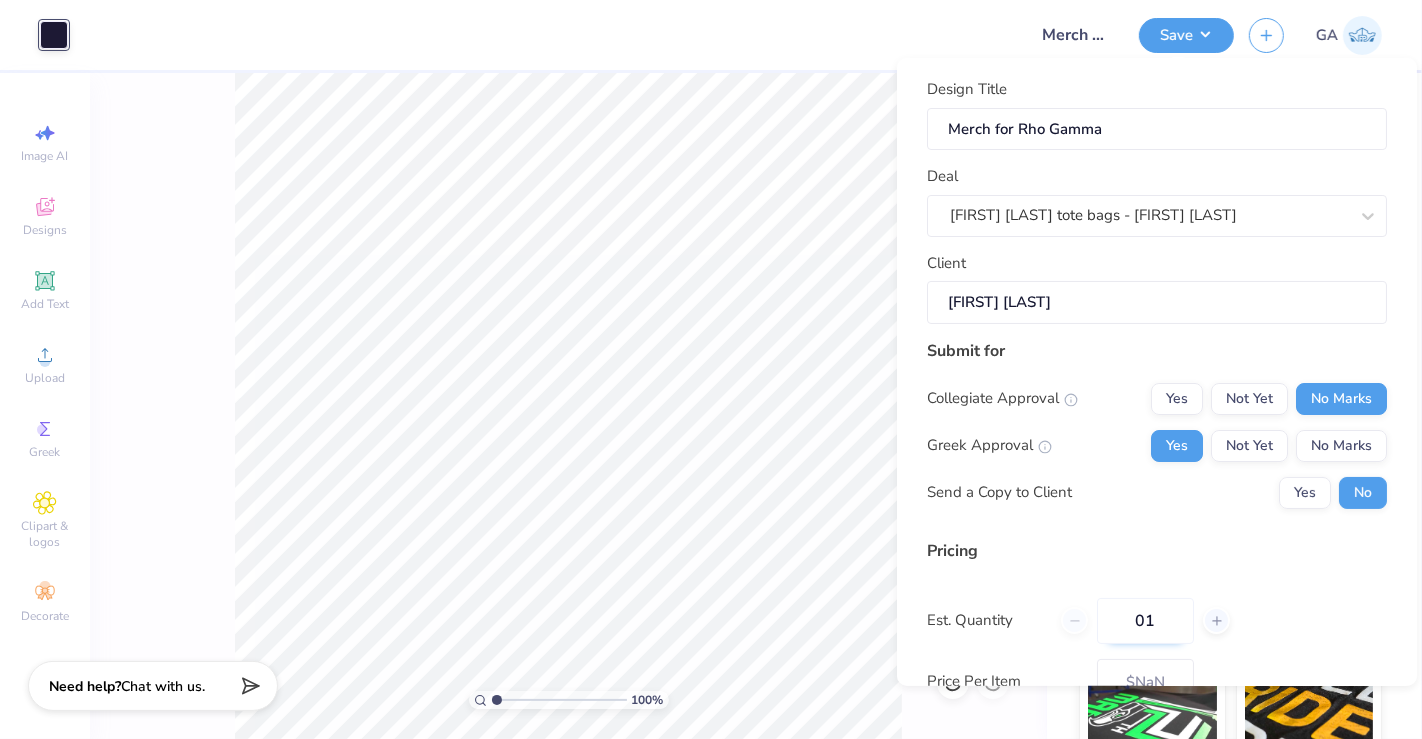 type on "013" 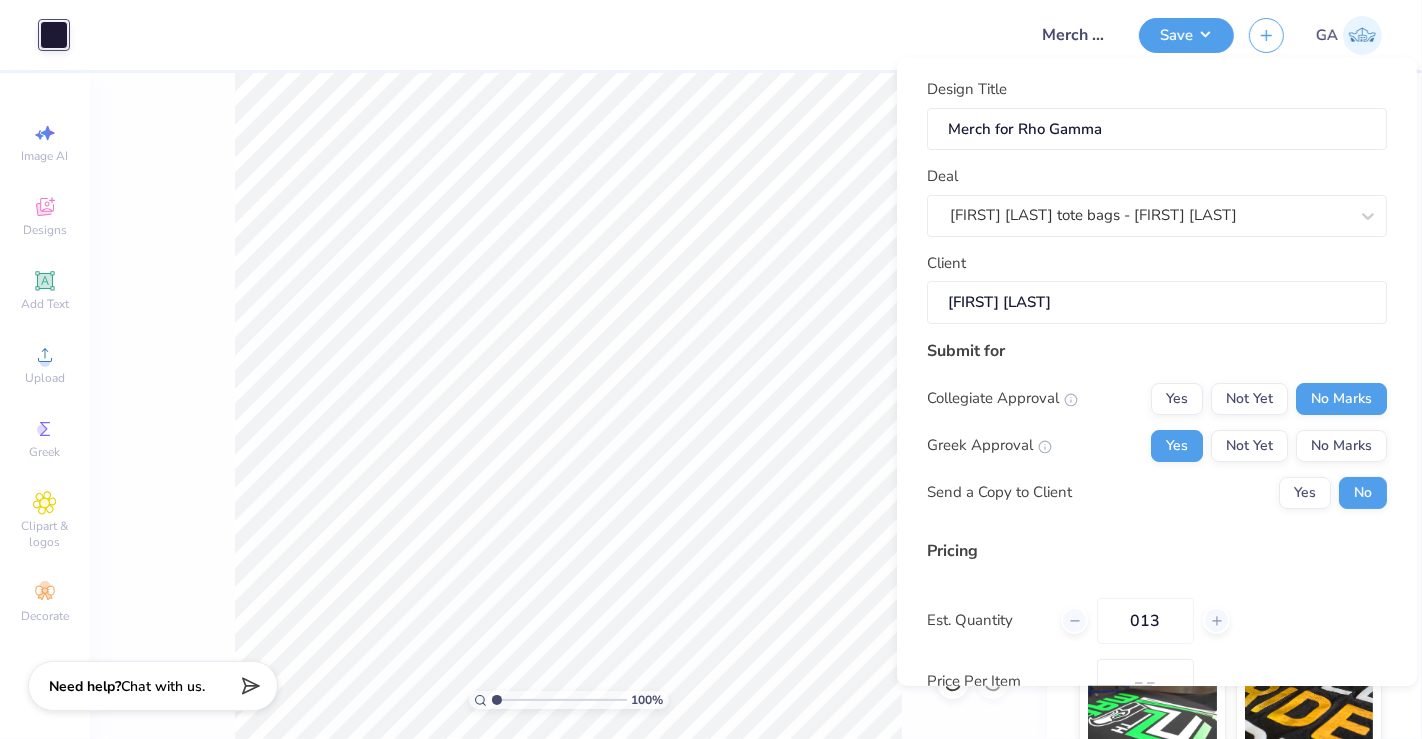 scroll, scrollTop: 174, scrollLeft: 0, axis: vertical 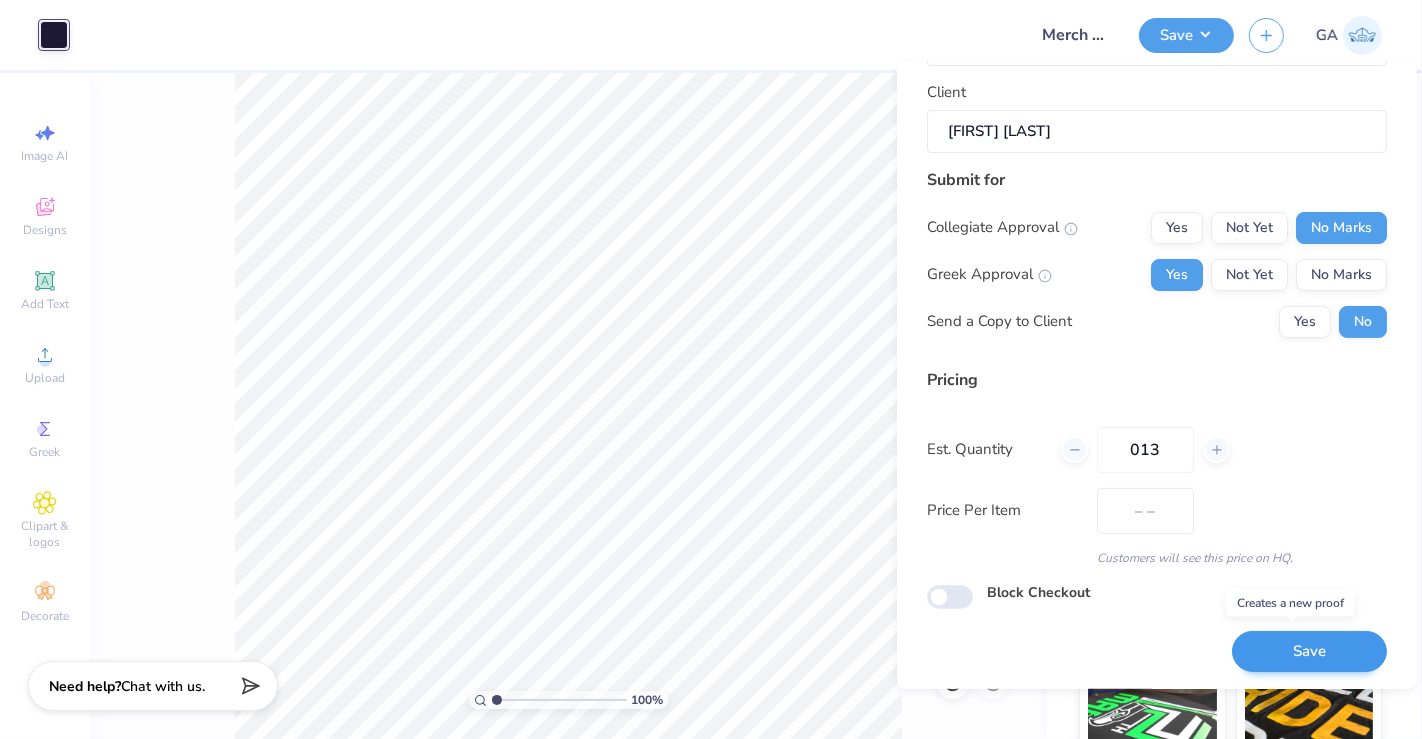 type on "$22.58" 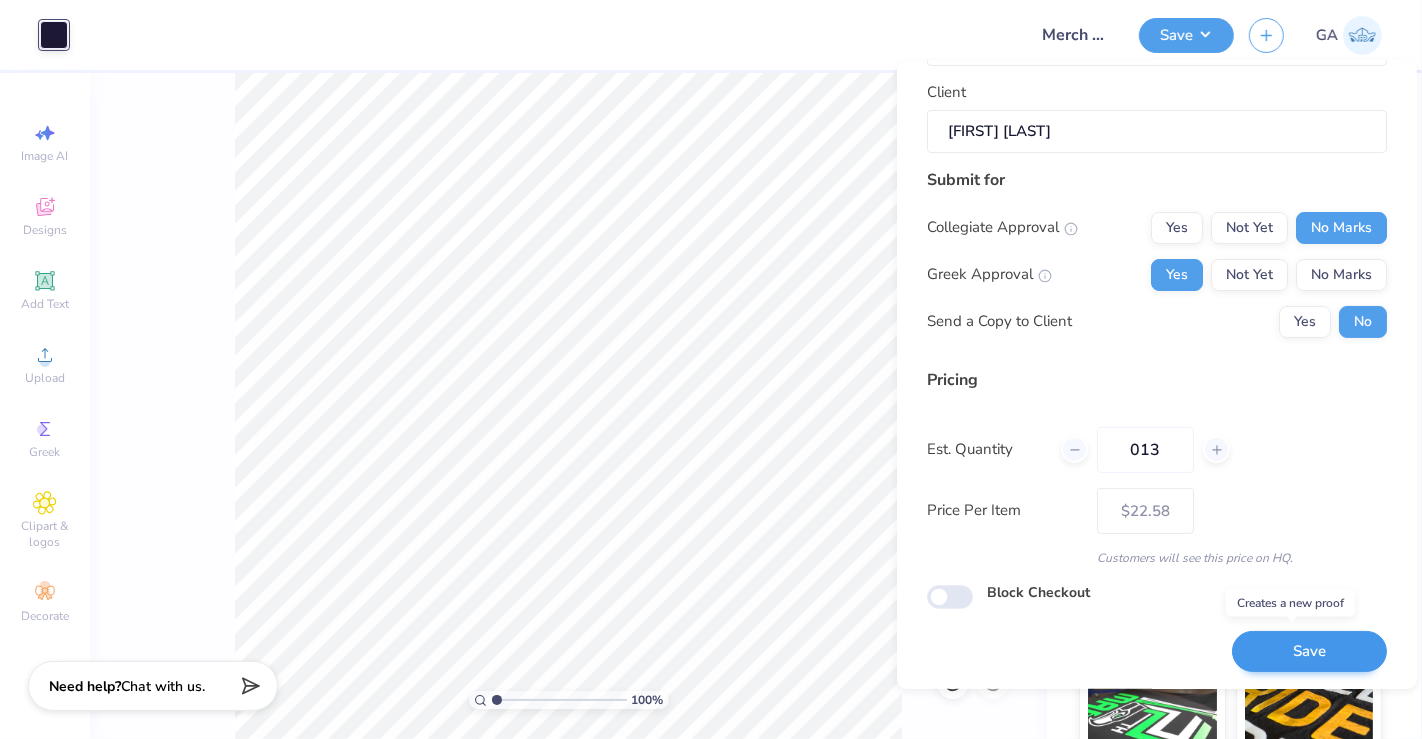 type on "013" 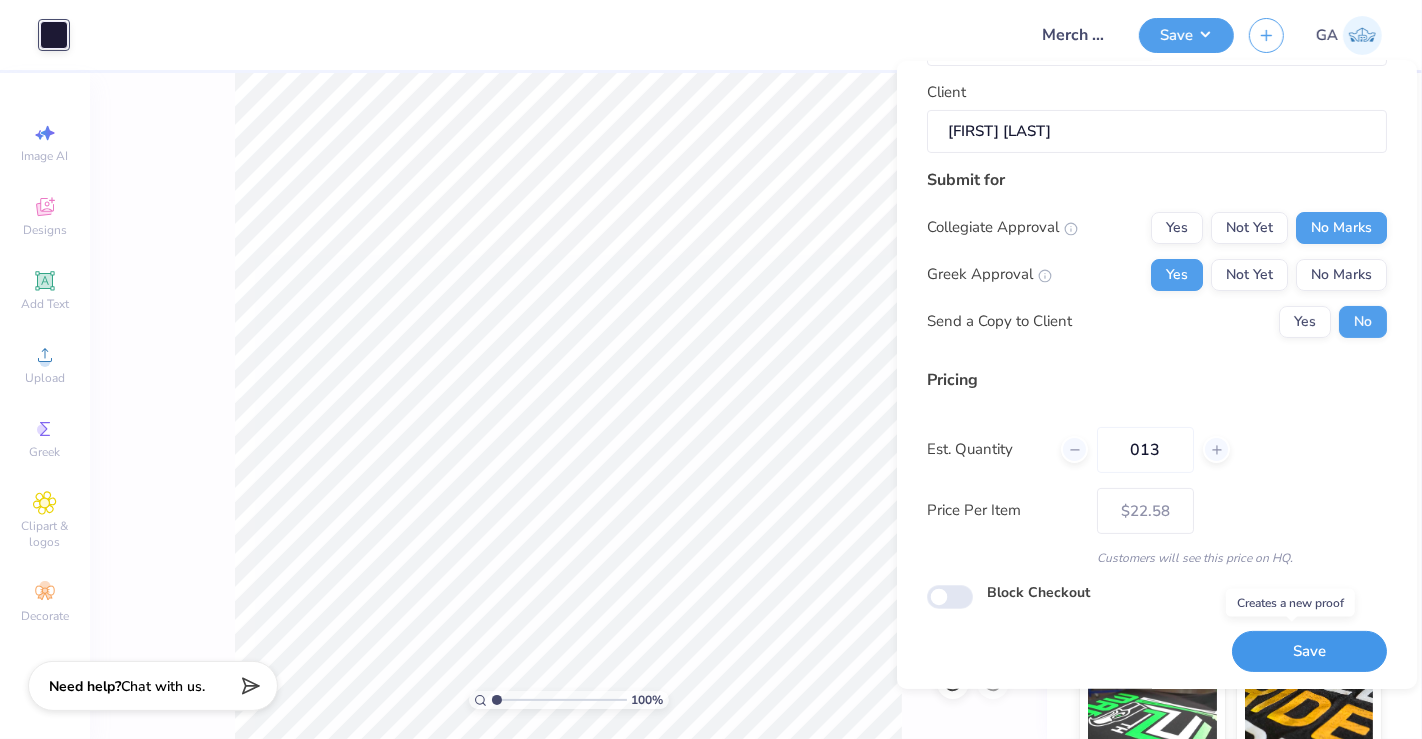 click on "Save" at bounding box center (1309, 651) 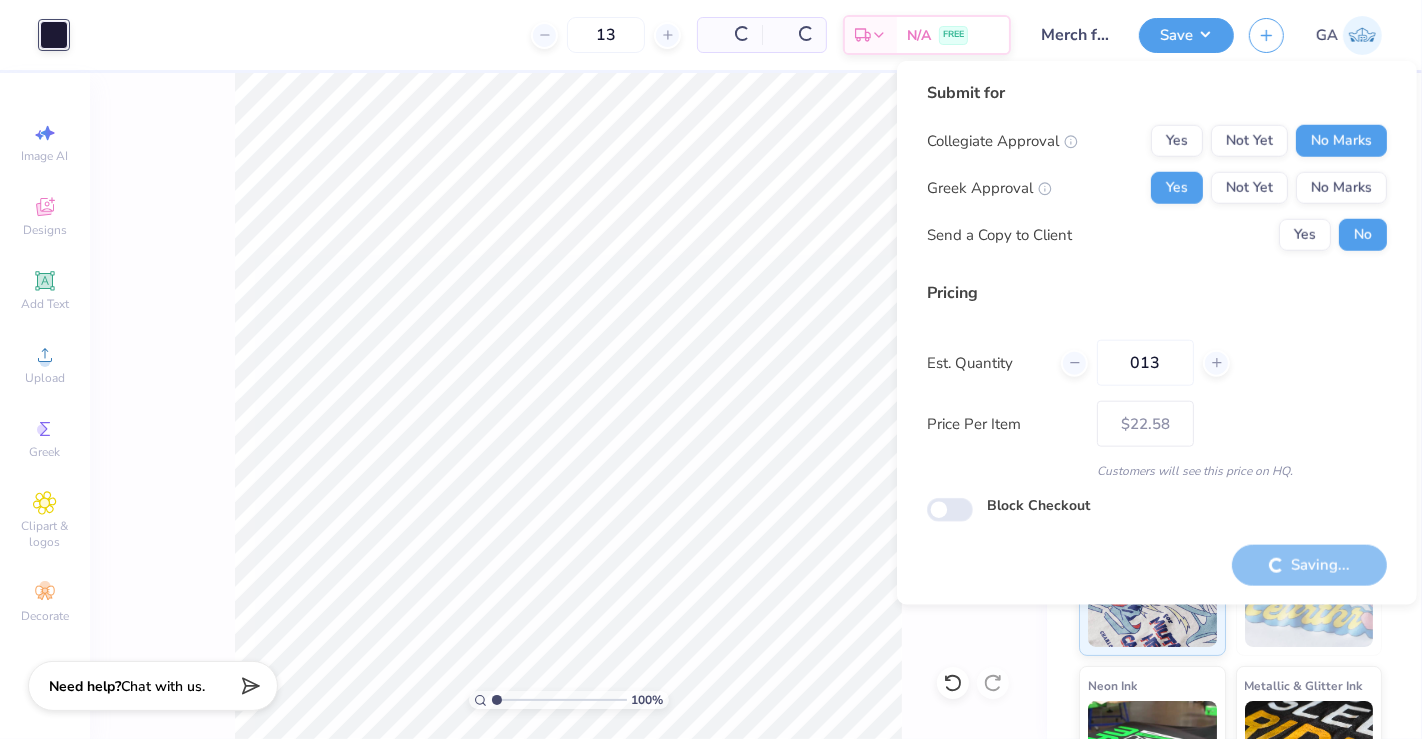 type on "– –" 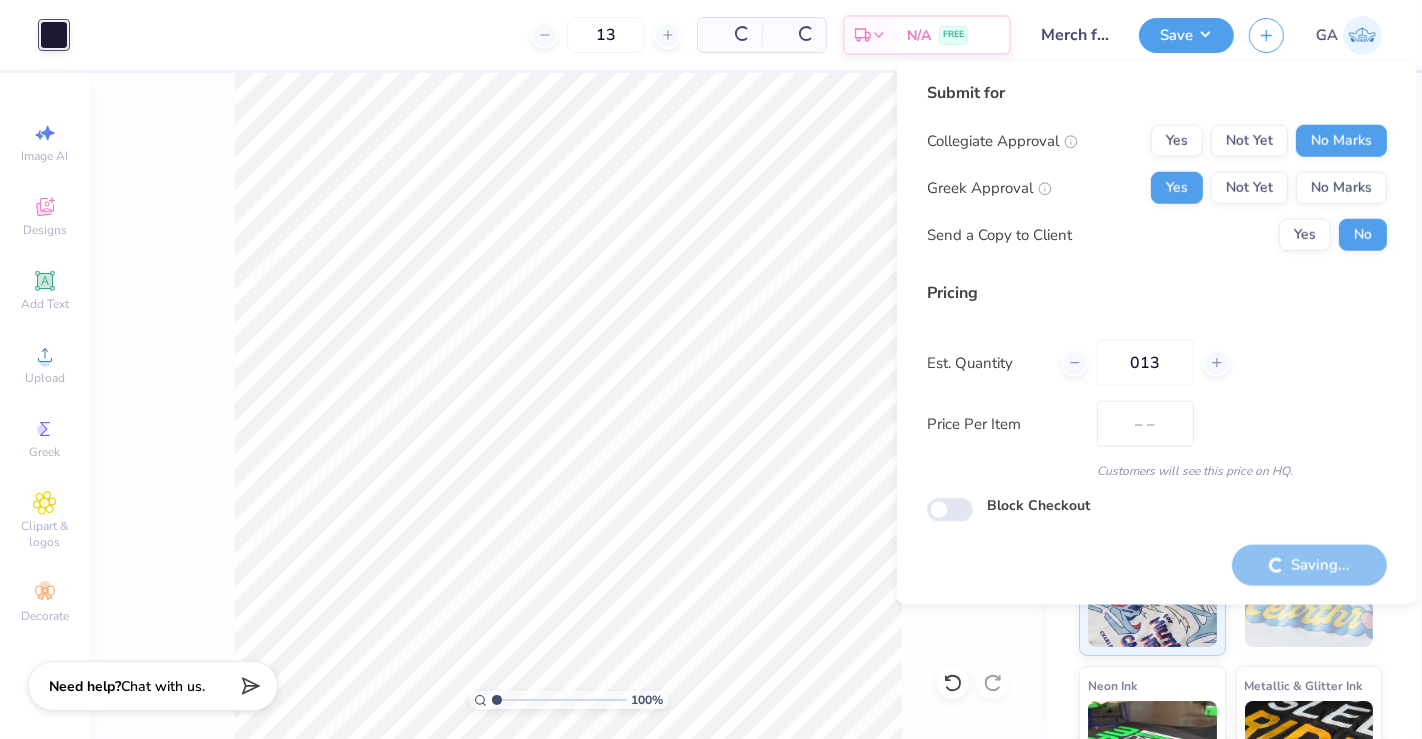 scroll, scrollTop: 0, scrollLeft: 0, axis: both 